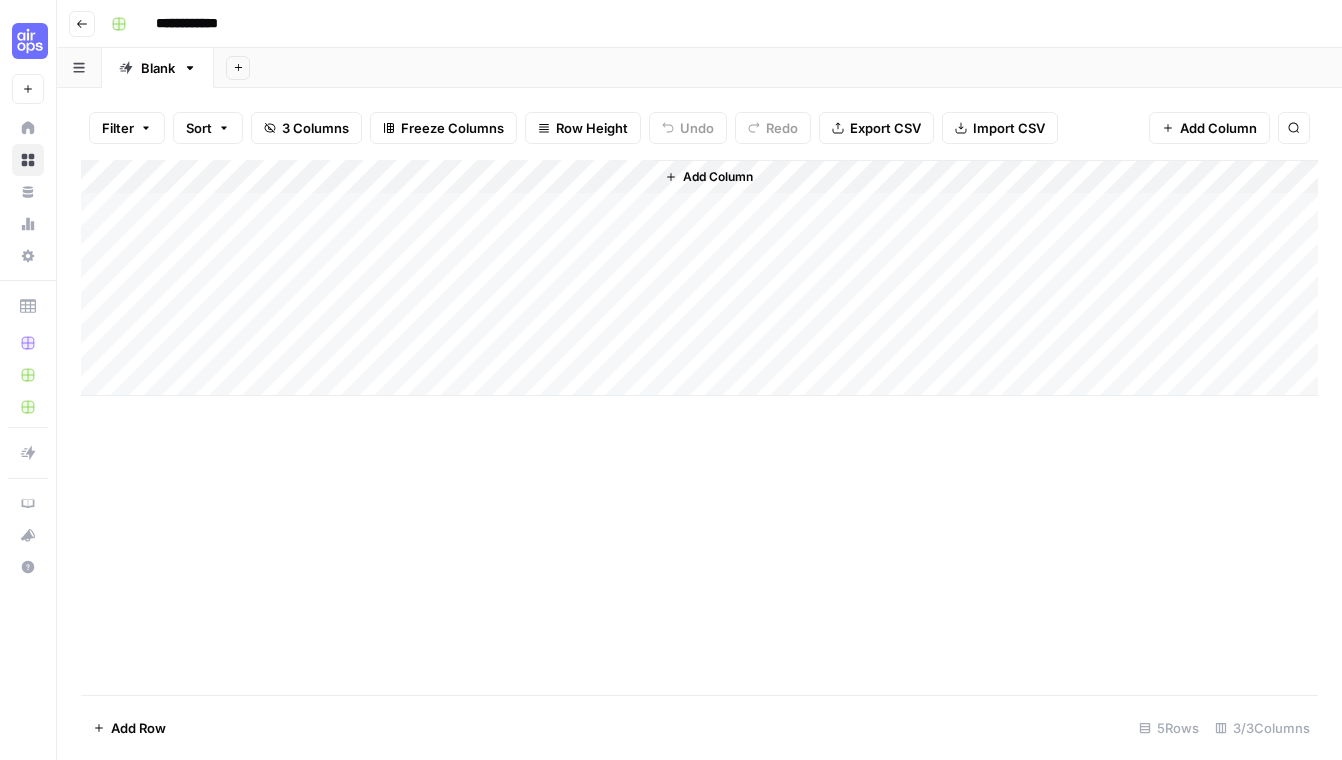 scroll, scrollTop: 0, scrollLeft: 0, axis: both 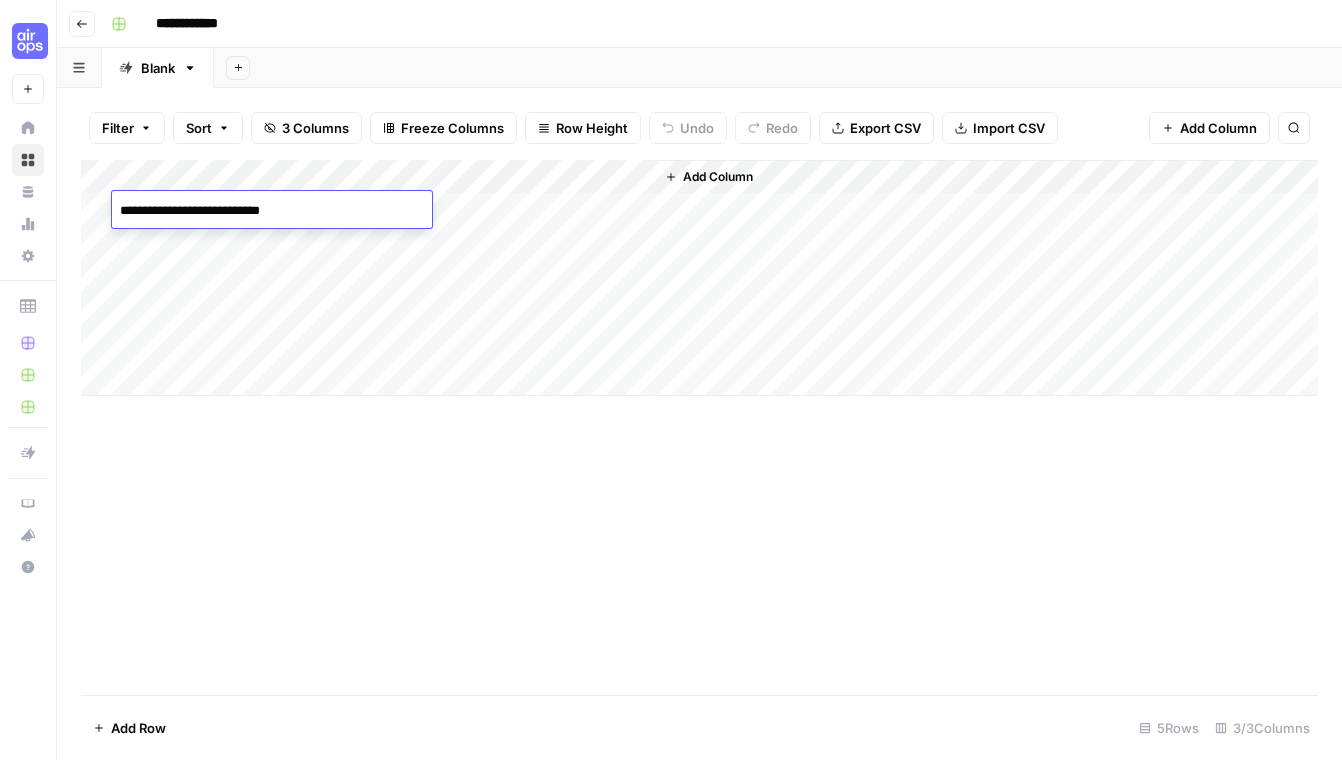 type on "**********" 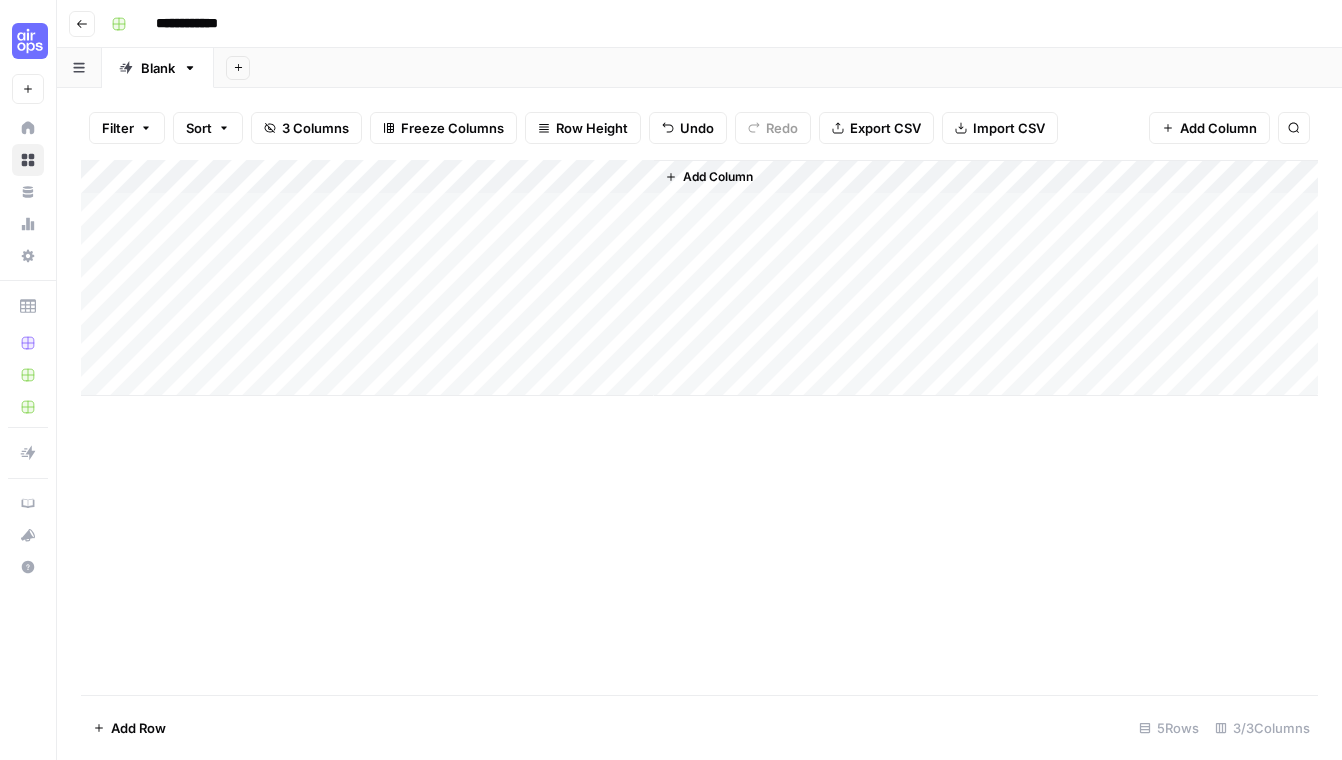 click on "Add Column" at bounding box center (699, 278) 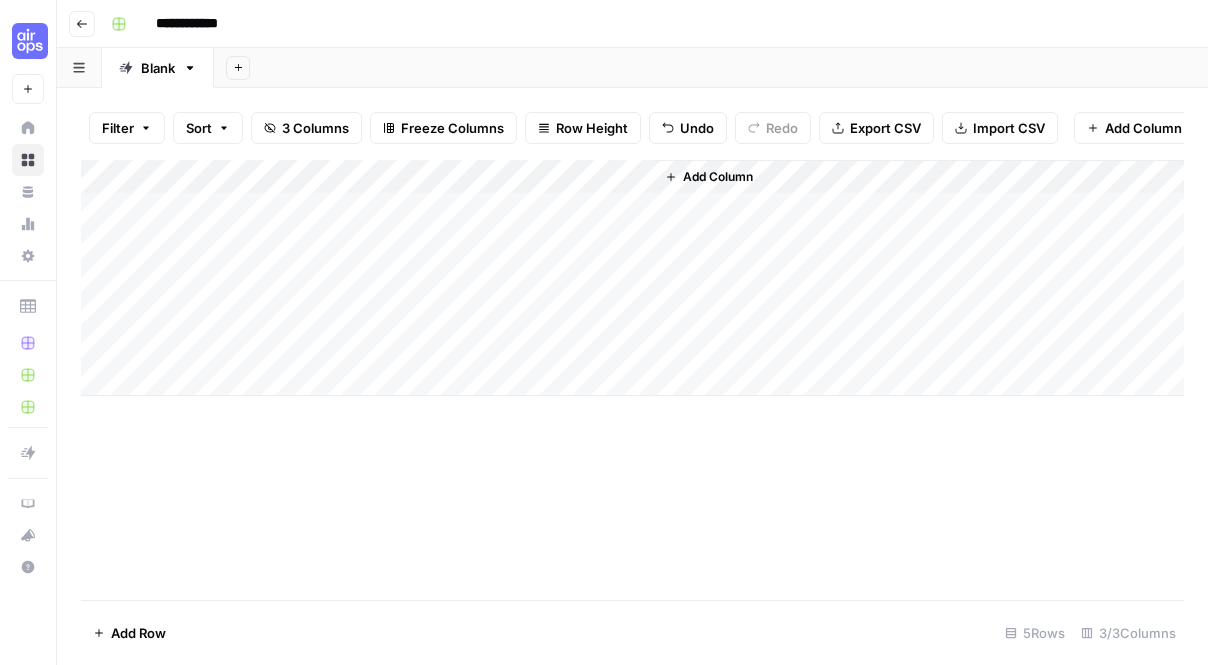 click on "Add Column" at bounding box center [632, 278] 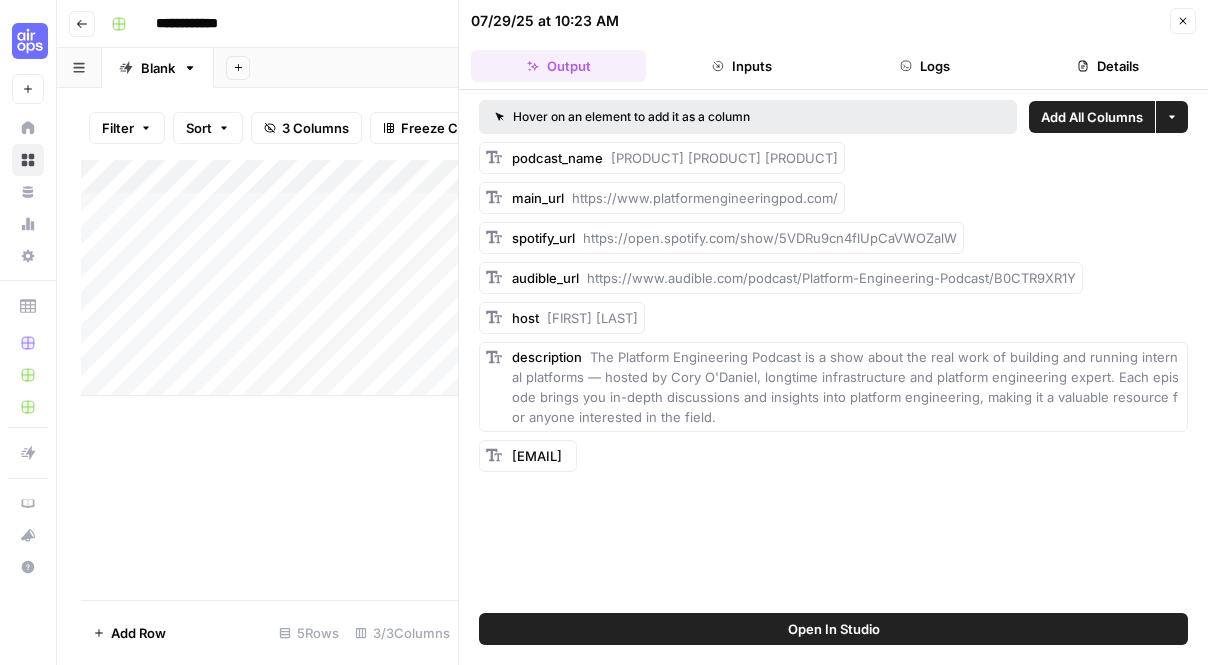 click on "Add All Columns" at bounding box center [1092, 117] 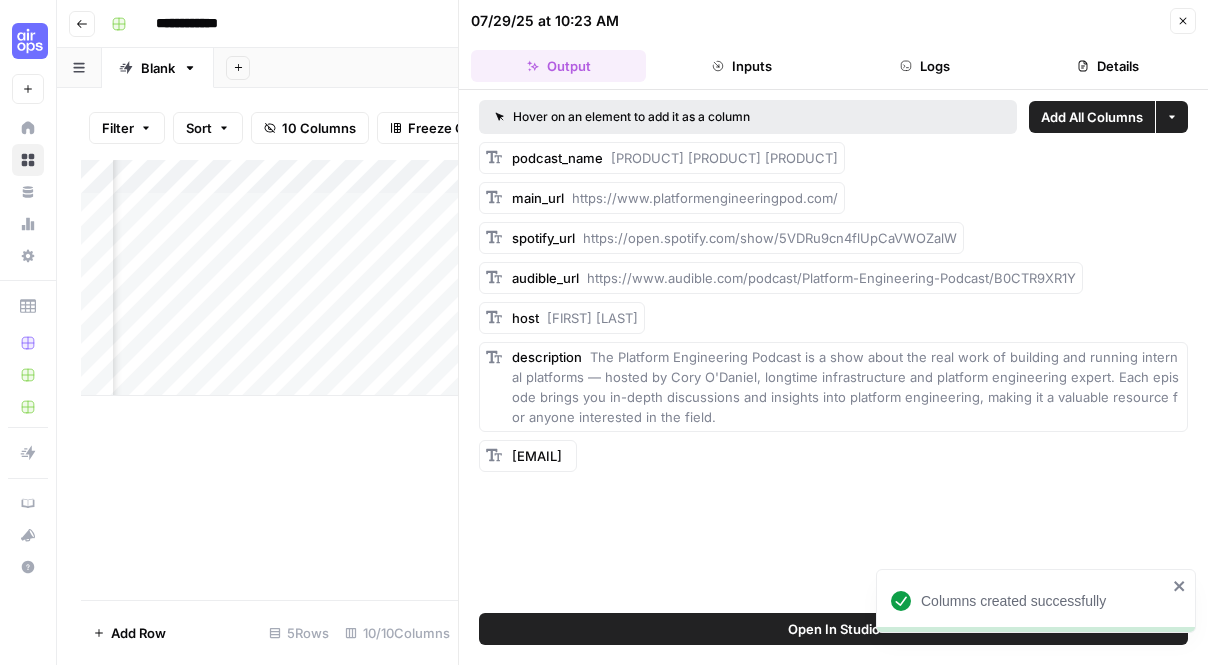 scroll, scrollTop: 0, scrollLeft: 346, axis: horizontal 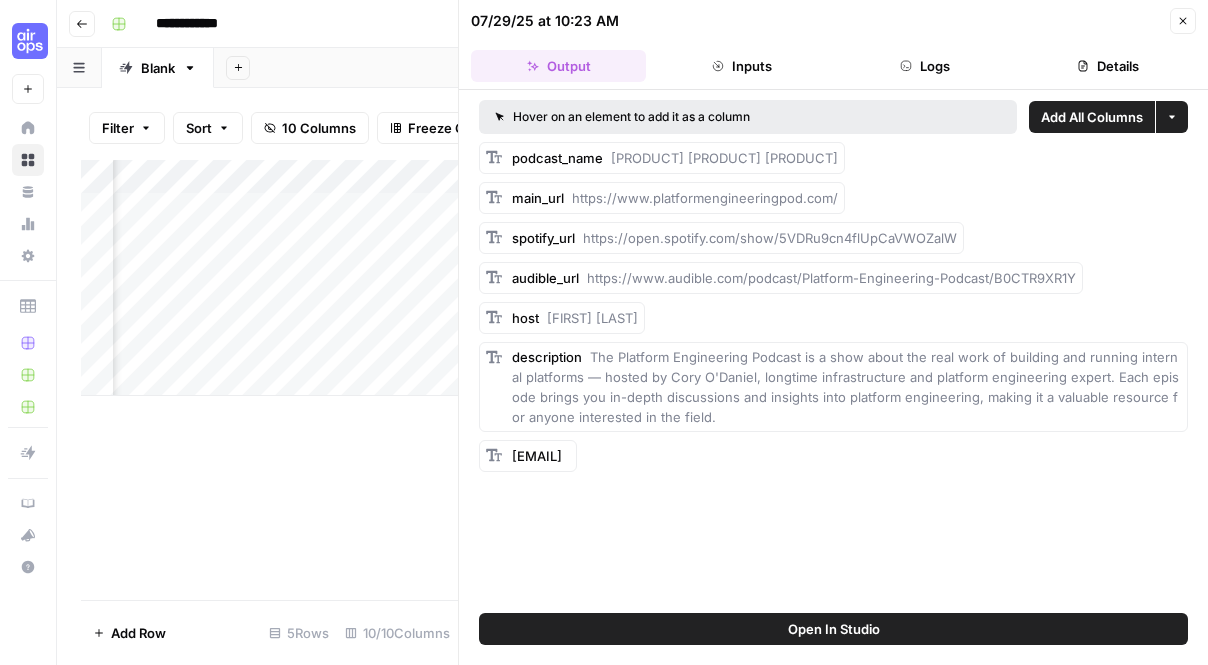 click 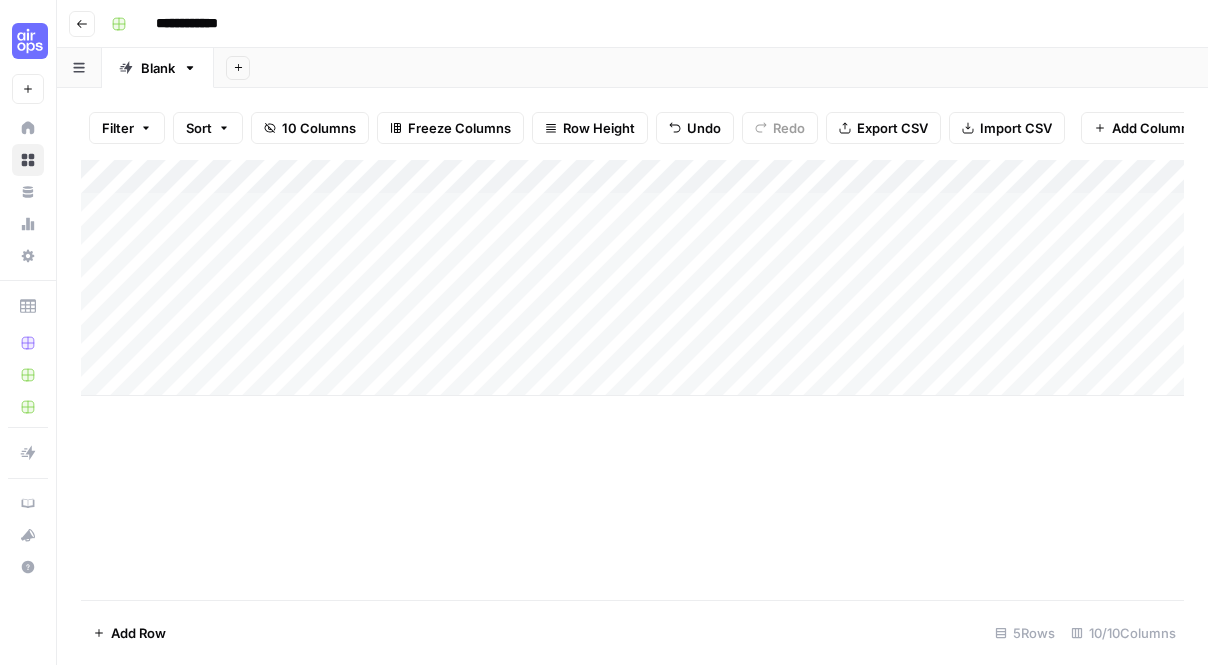 scroll, scrollTop: 0, scrollLeft: 0, axis: both 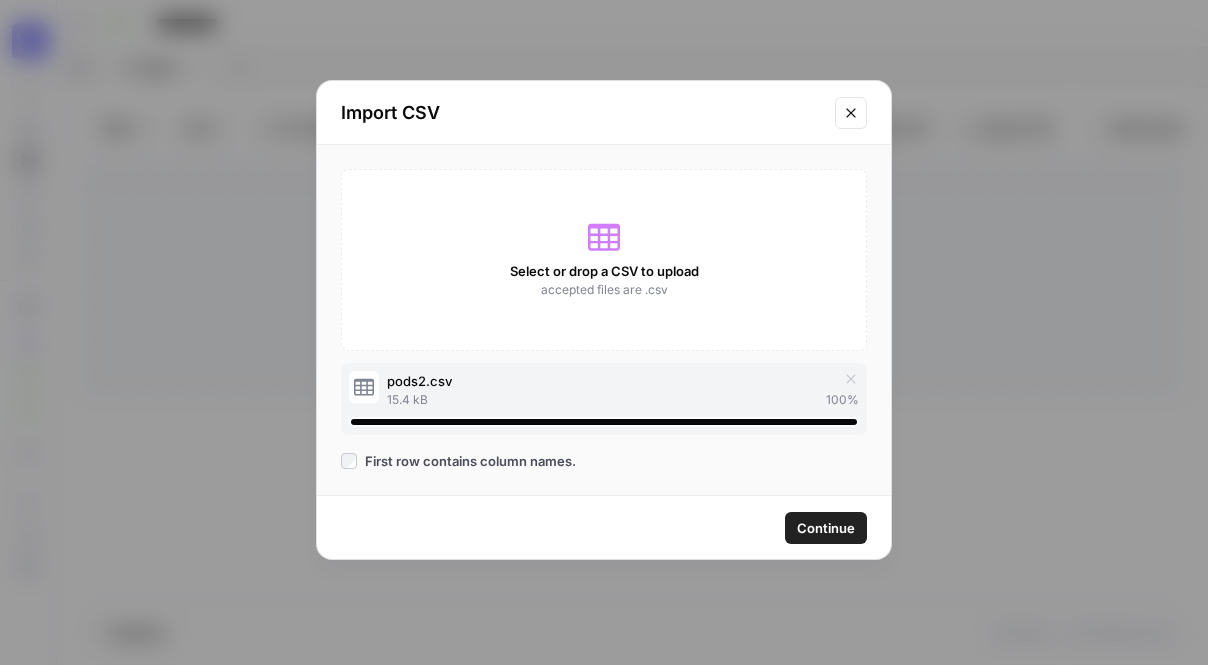 click on "Continue" at bounding box center [826, 528] 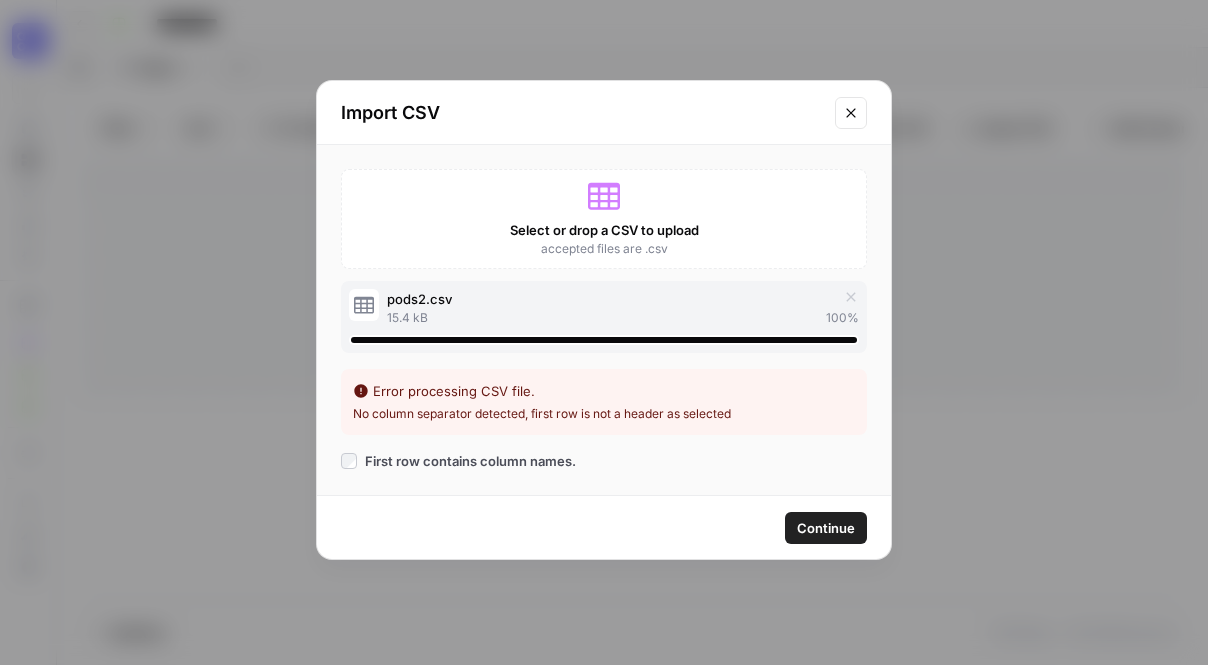 click at bounding box center [851, 113] 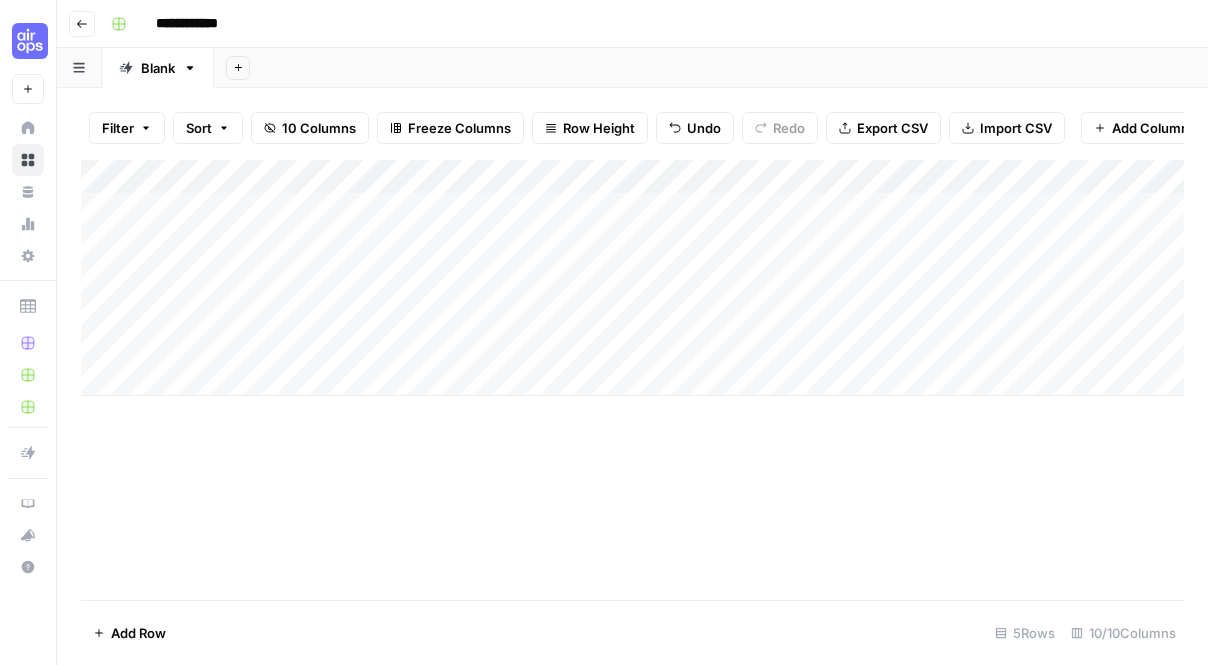 type 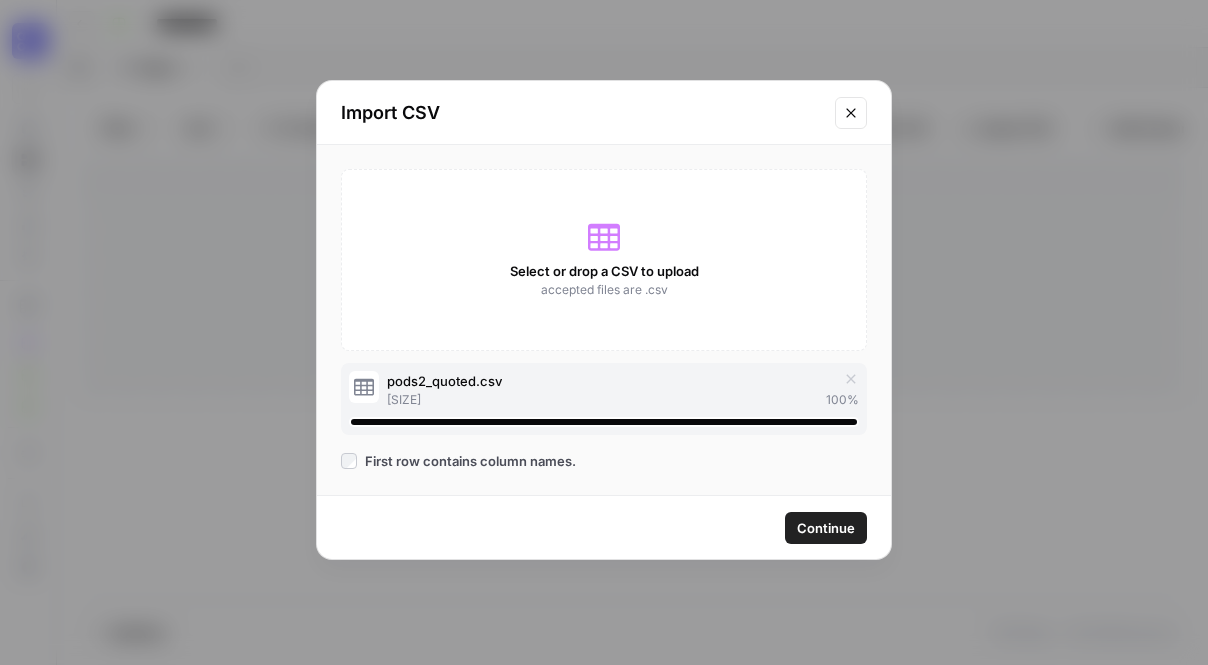 click on "Continue" at bounding box center [826, 528] 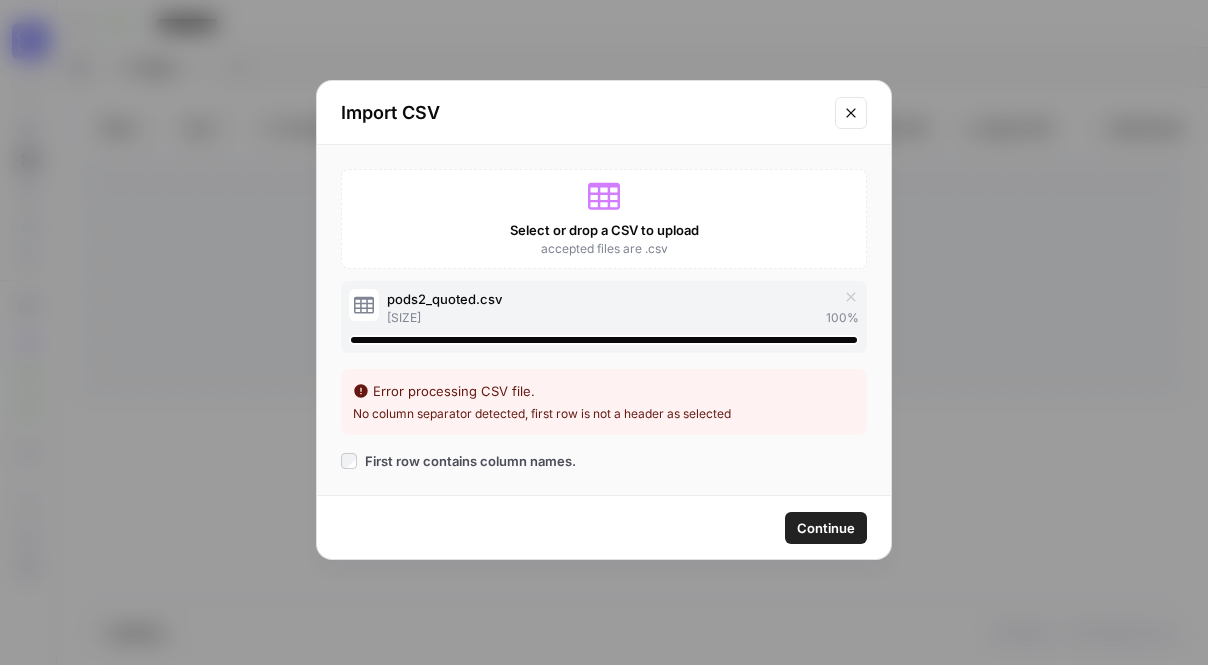 click on "Import CSV" at bounding box center (604, 113) 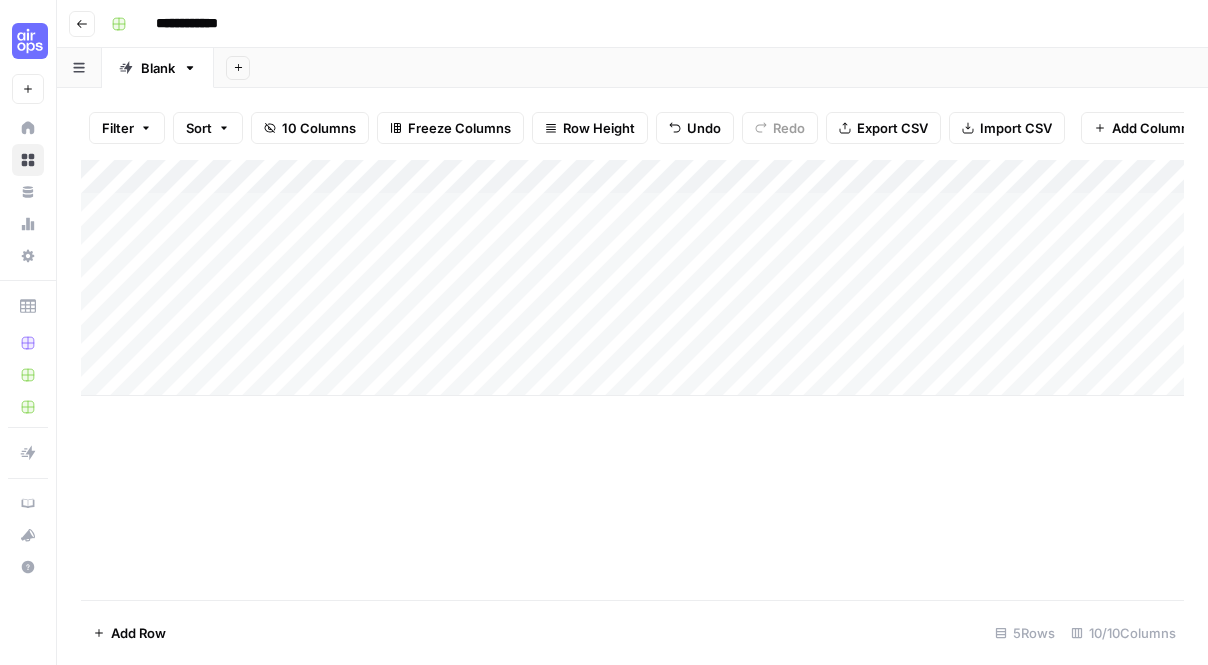 click on "Import CSV" at bounding box center [1007, 128] 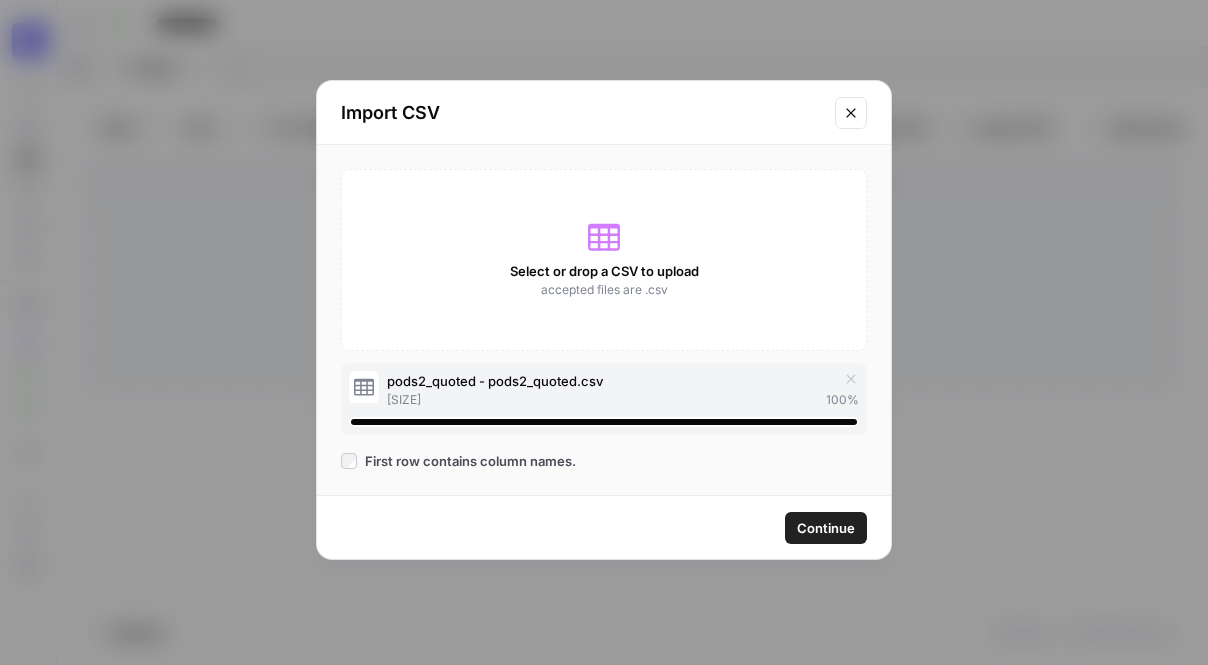 click on "Continue" at bounding box center [826, 528] 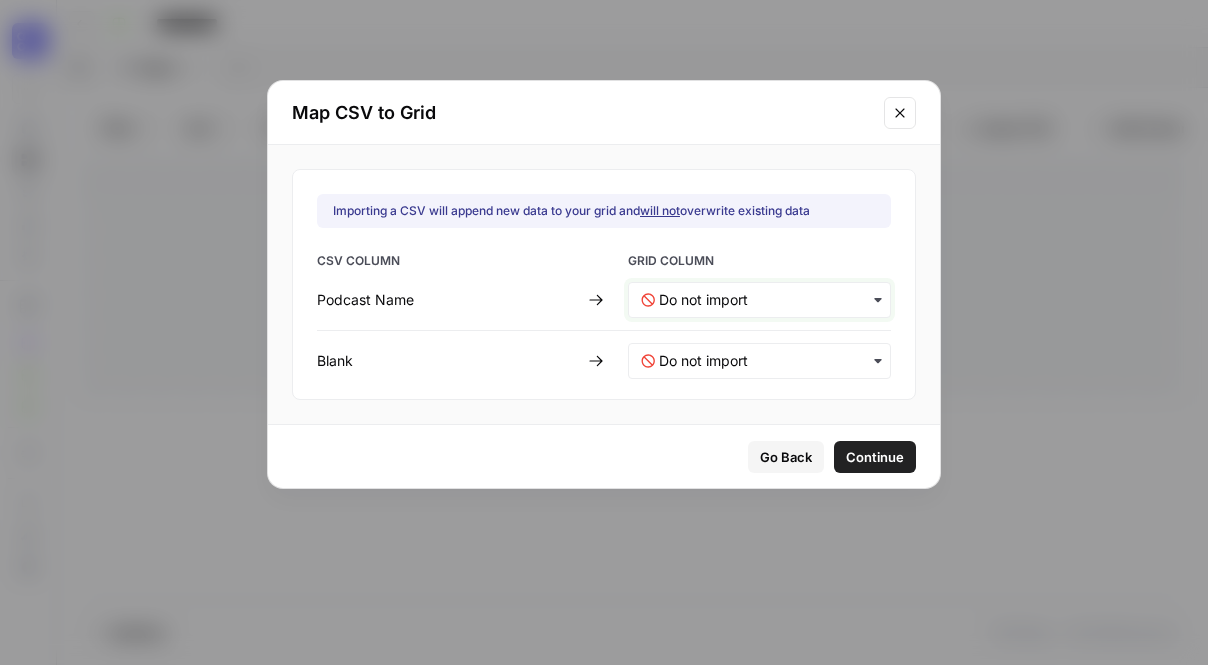 click at bounding box center [768, 300] 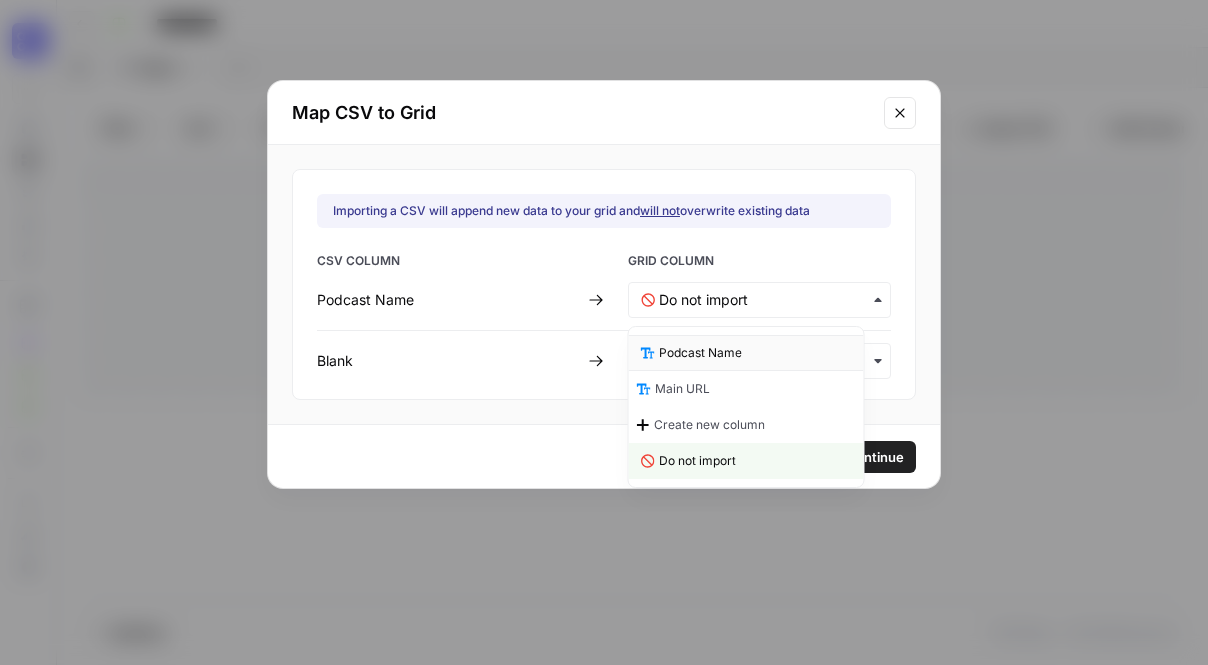 click on "Podcast Name" at bounding box center [700, 353] 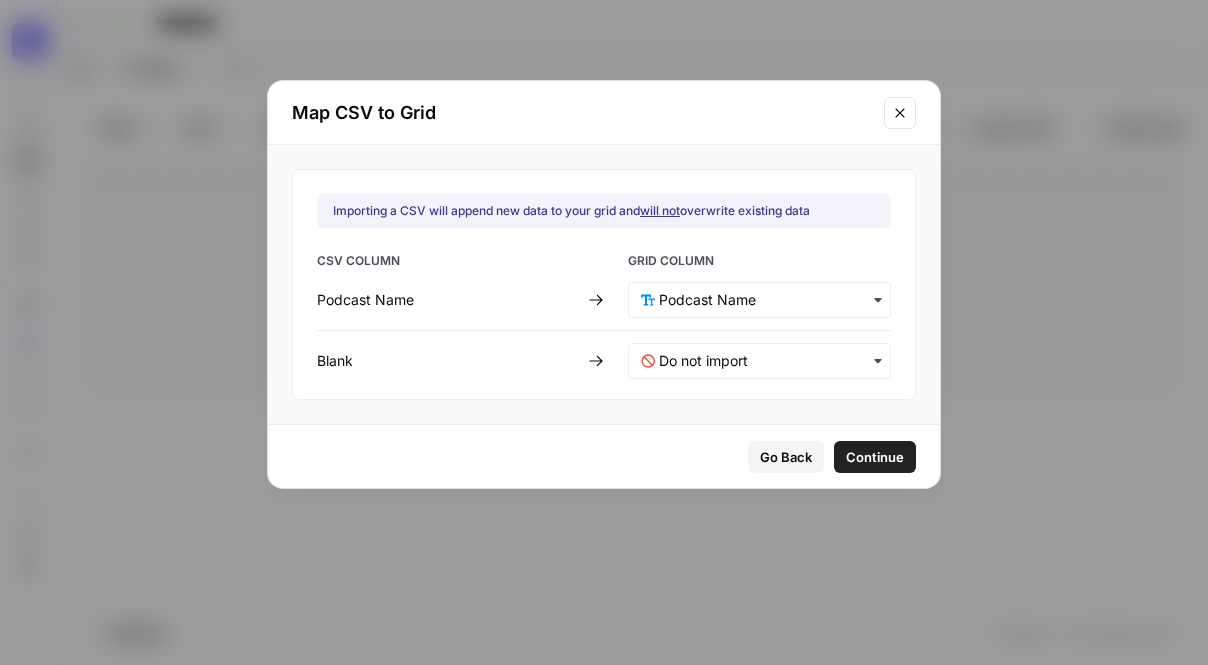 click on "Continue" at bounding box center (875, 457) 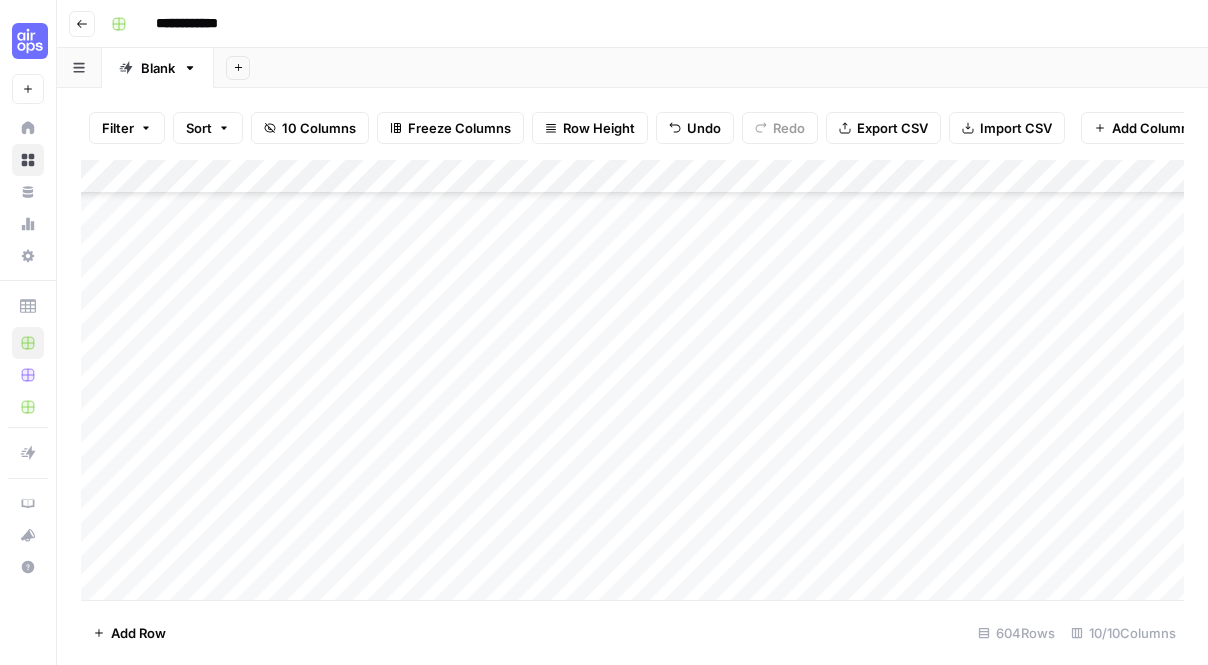 scroll, scrollTop: 1128, scrollLeft: 0, axis: vertical 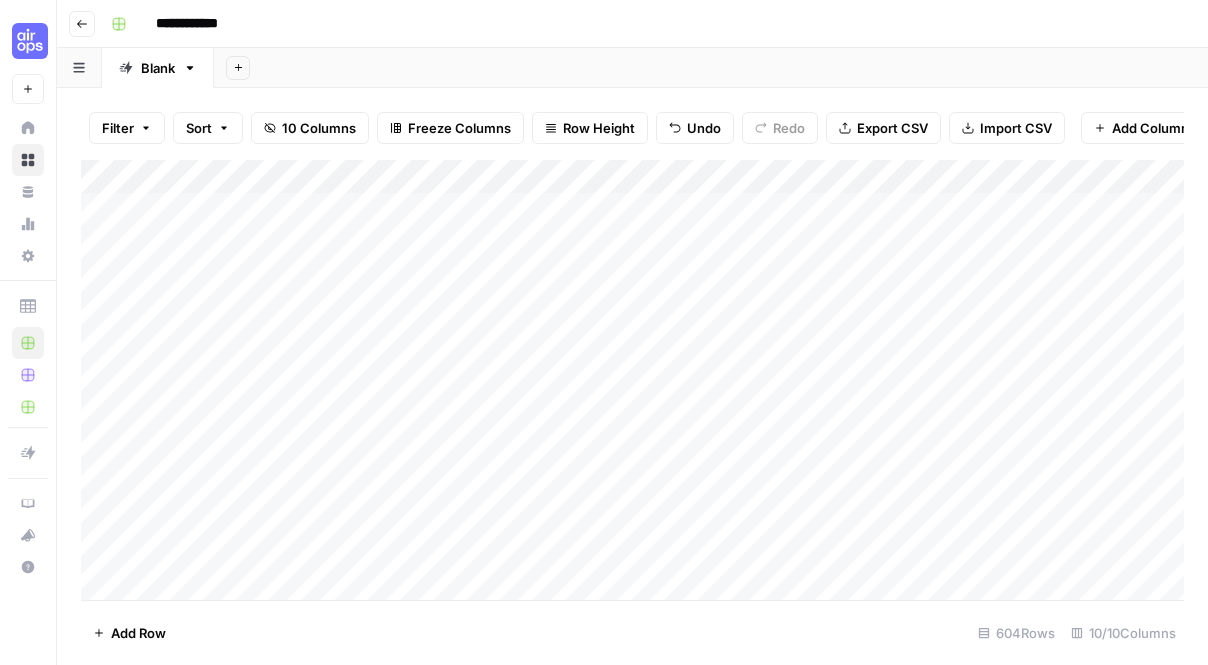 click on "Add Column" at bounding box center [632, 380] 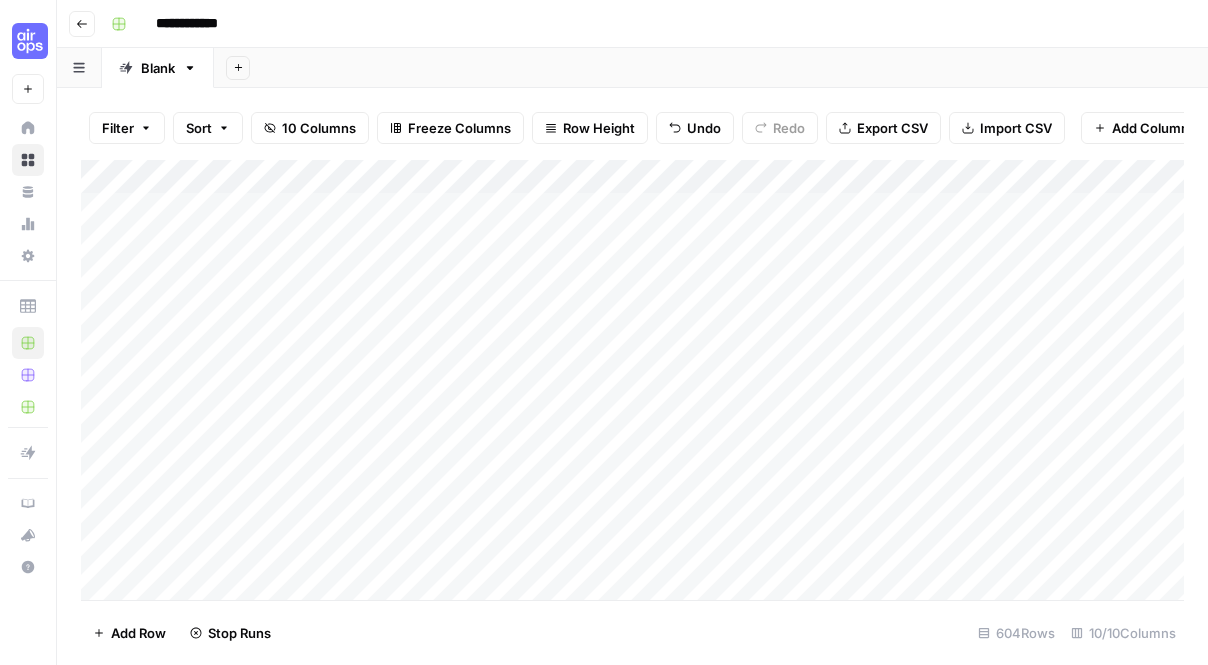 click on "Add Column" at bounding box center [632, 380] 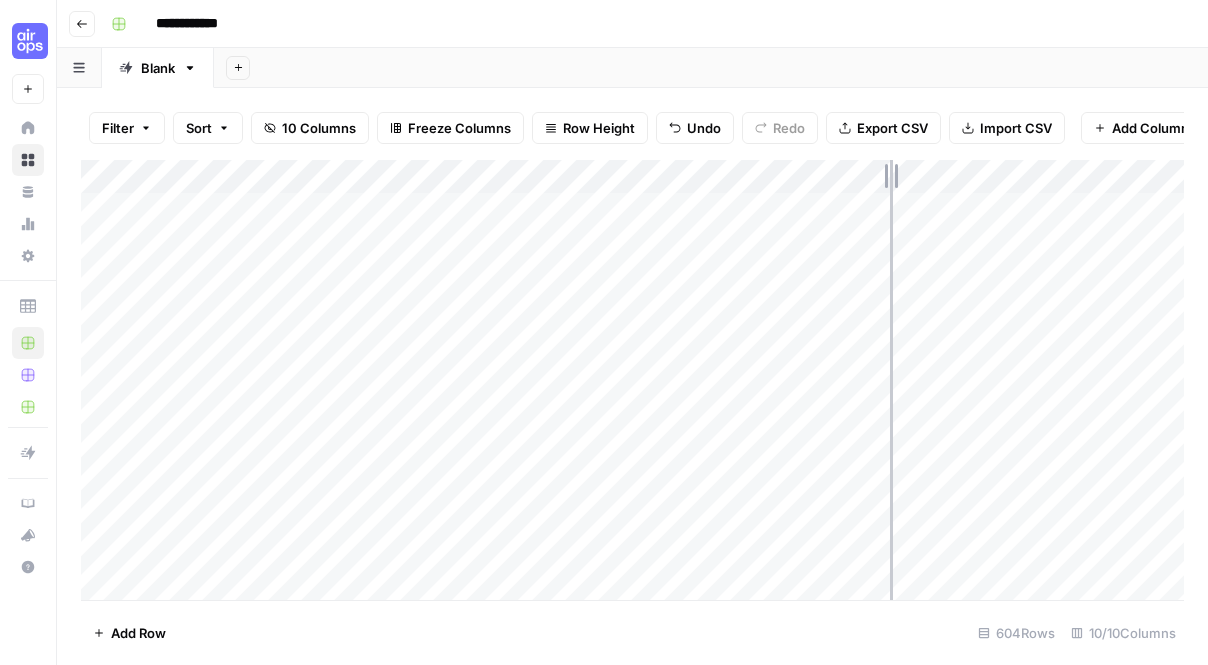 drag, startPoint x: 835, startPoint y: 172, endPoint x: 893, endPoint y: 174, distance: 58.034473 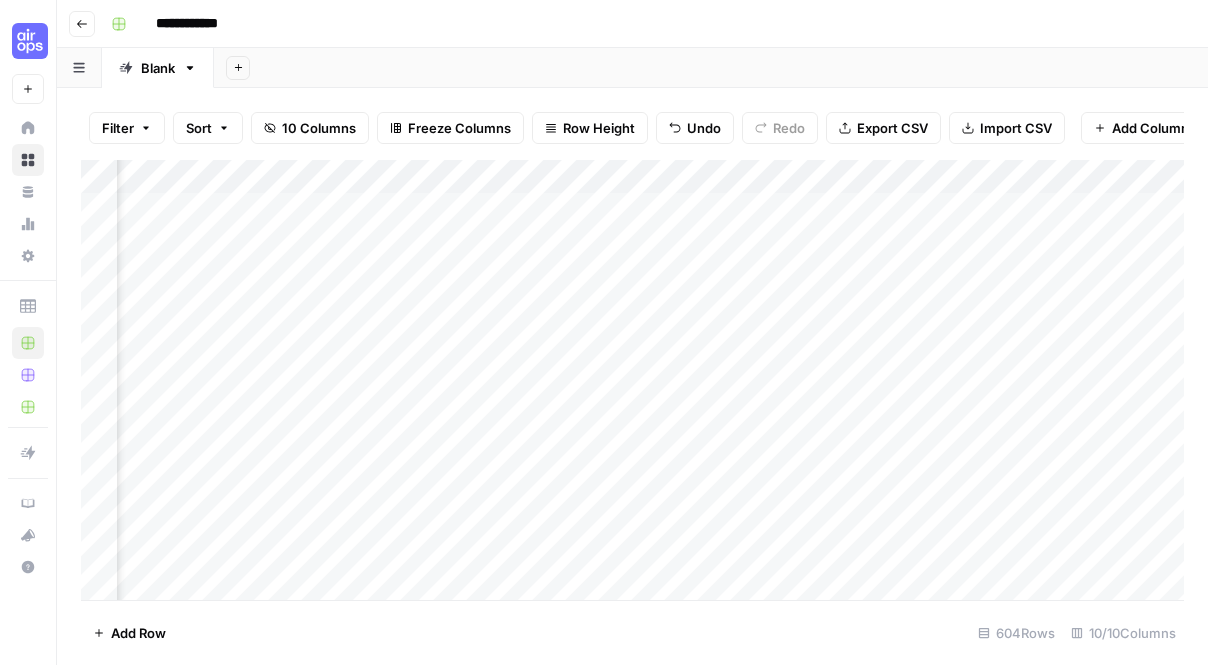 scroll, scrollTop: 0, scrollLeft: 829, axis: horizontal 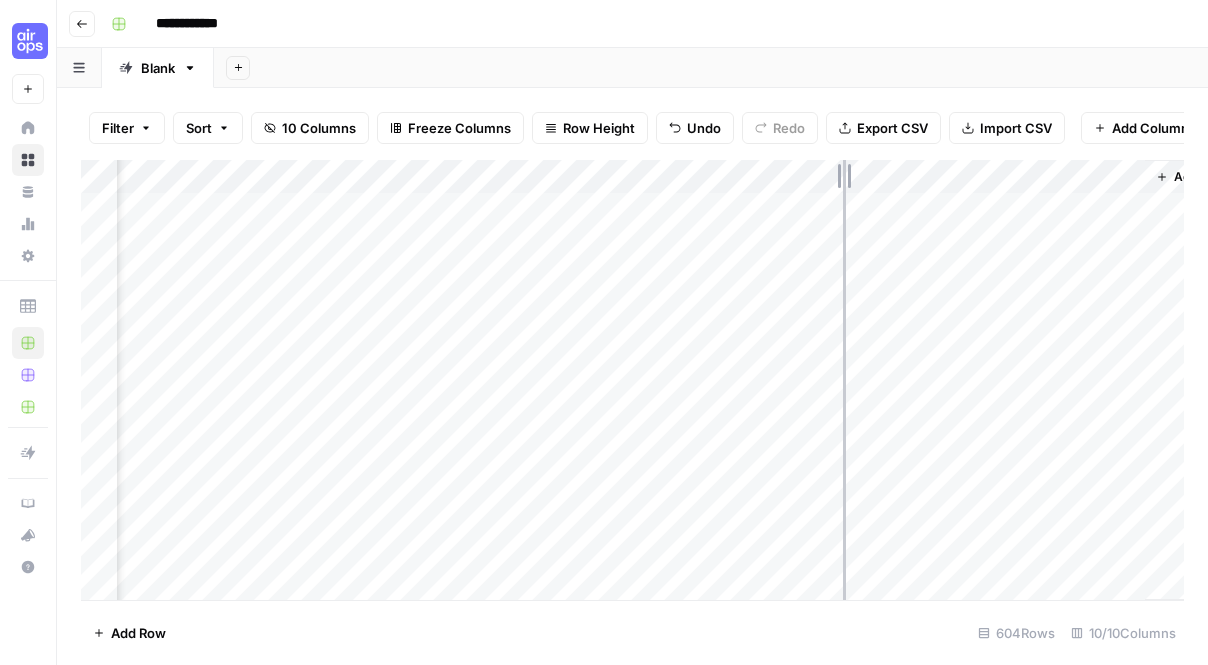 drag, startPoint x: 783, startPoint y: 173, endPoint x: 798, endPoint y: 179, distance: 16.155495 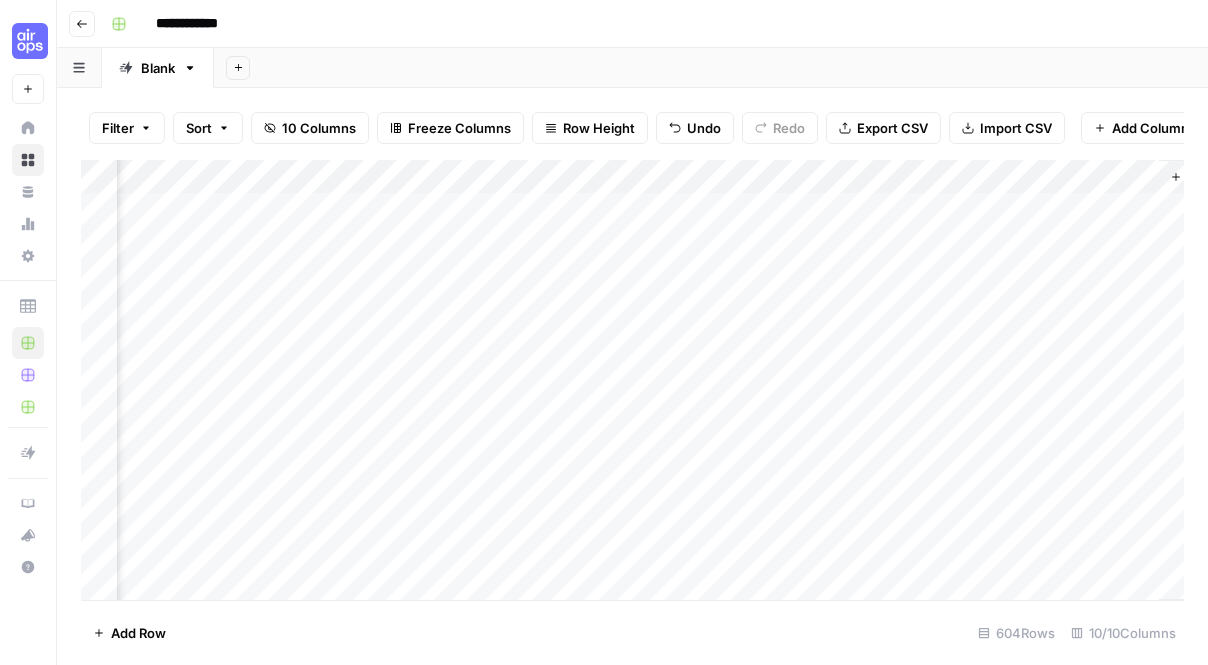 click on "Add Column" at bounding box center [632, 380] 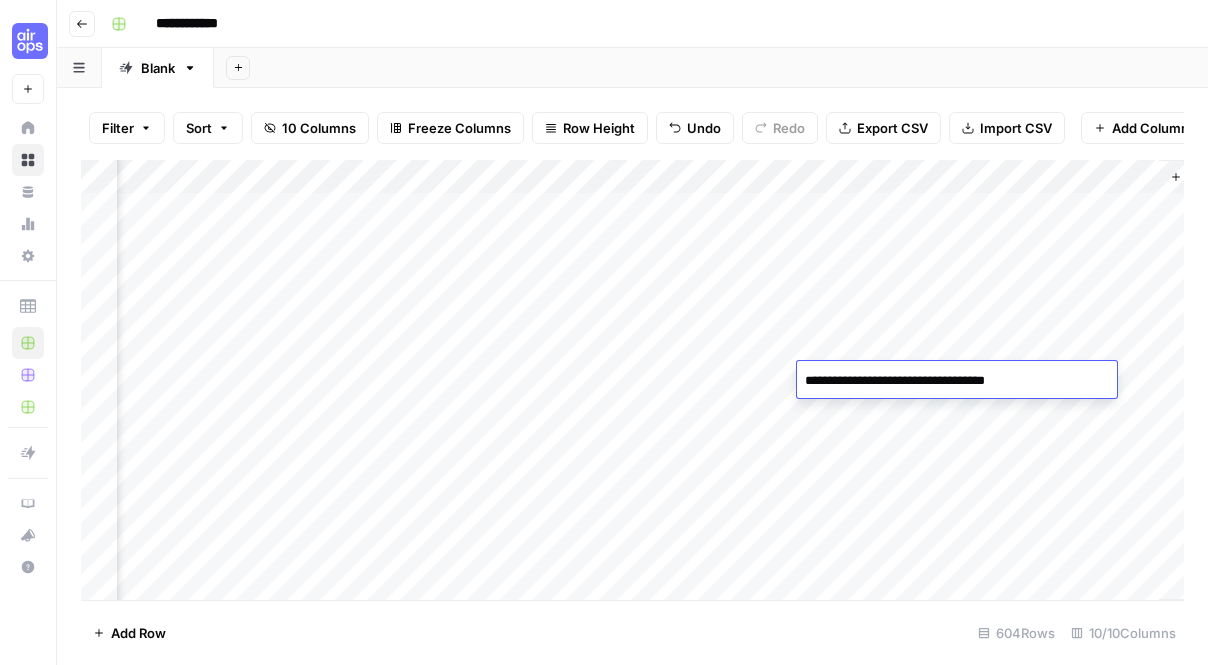 click on "**********" at bounding box center [957, 381] 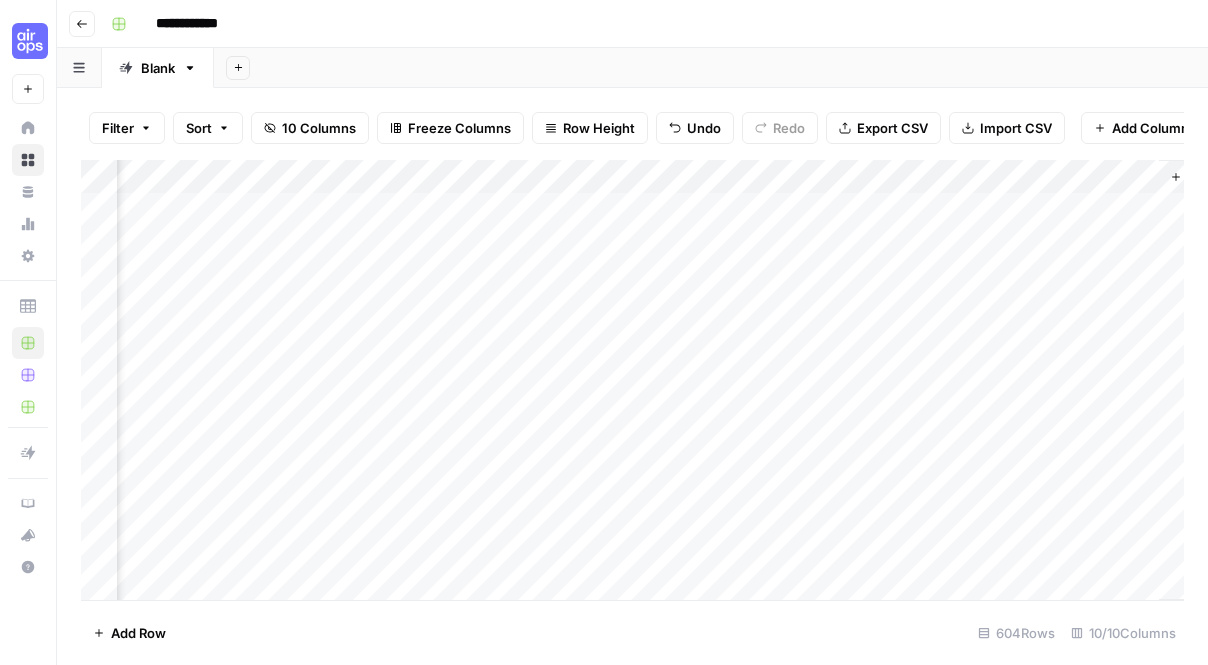 click on "Add Column" at bounding box center [632, 380] 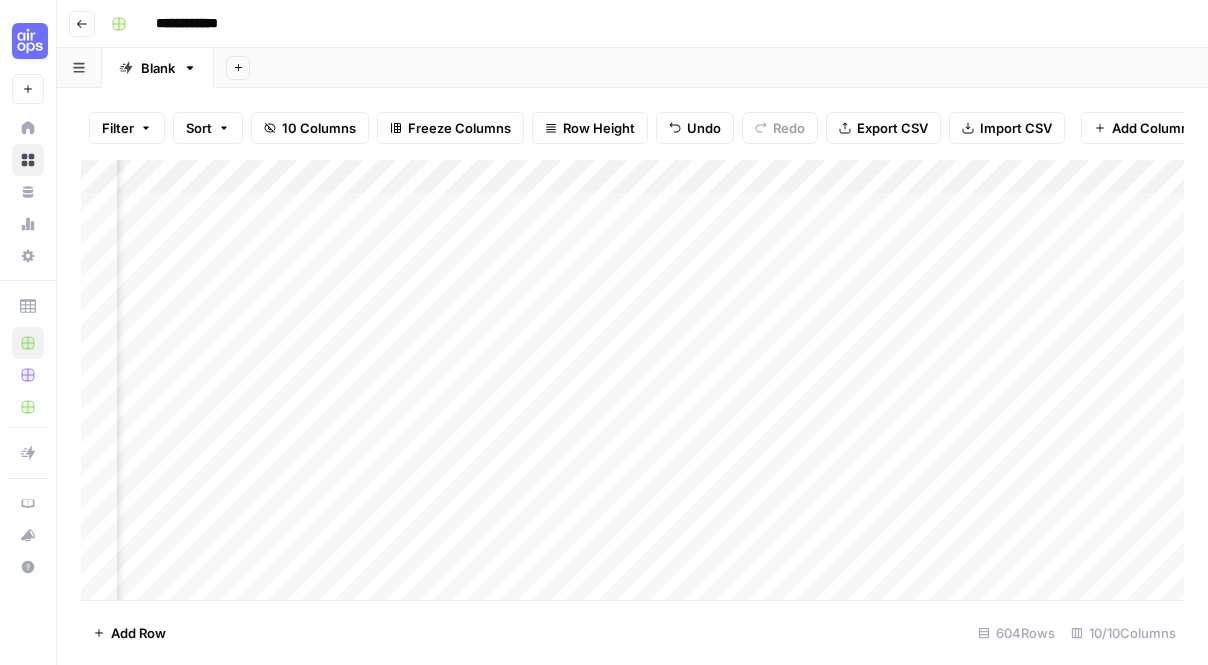 scroll, scrollTop: 0, scrollLeft: 915, axis: horizontal 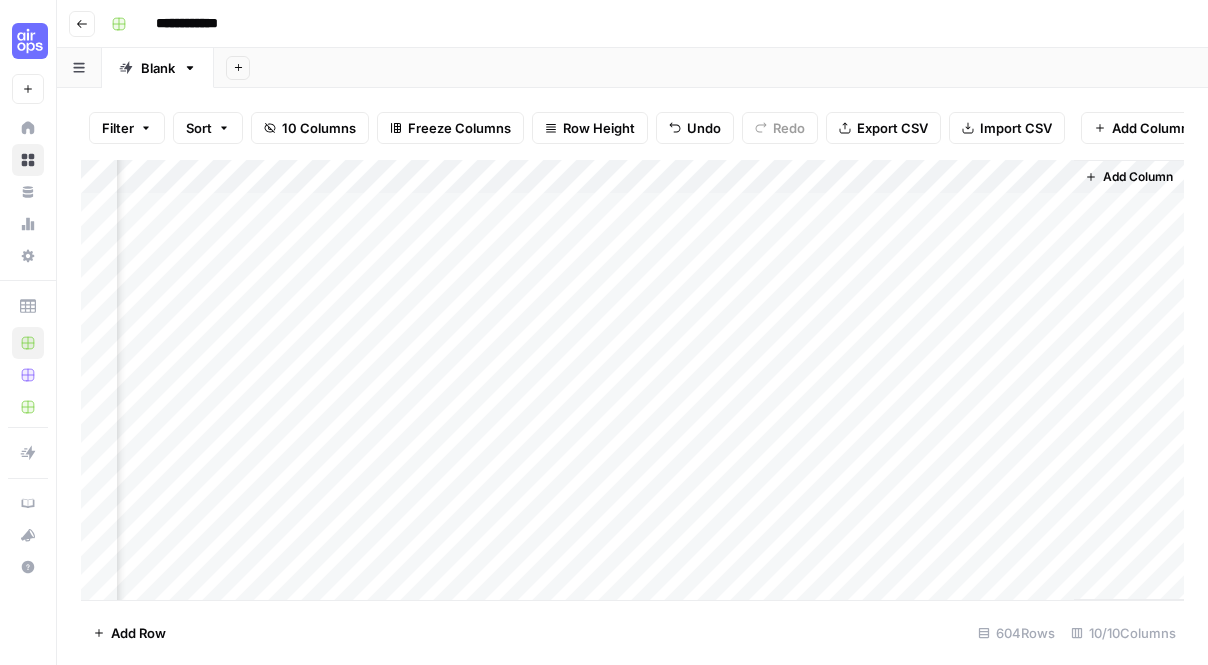 click on "Add Column" at bounding box center [632, 380] 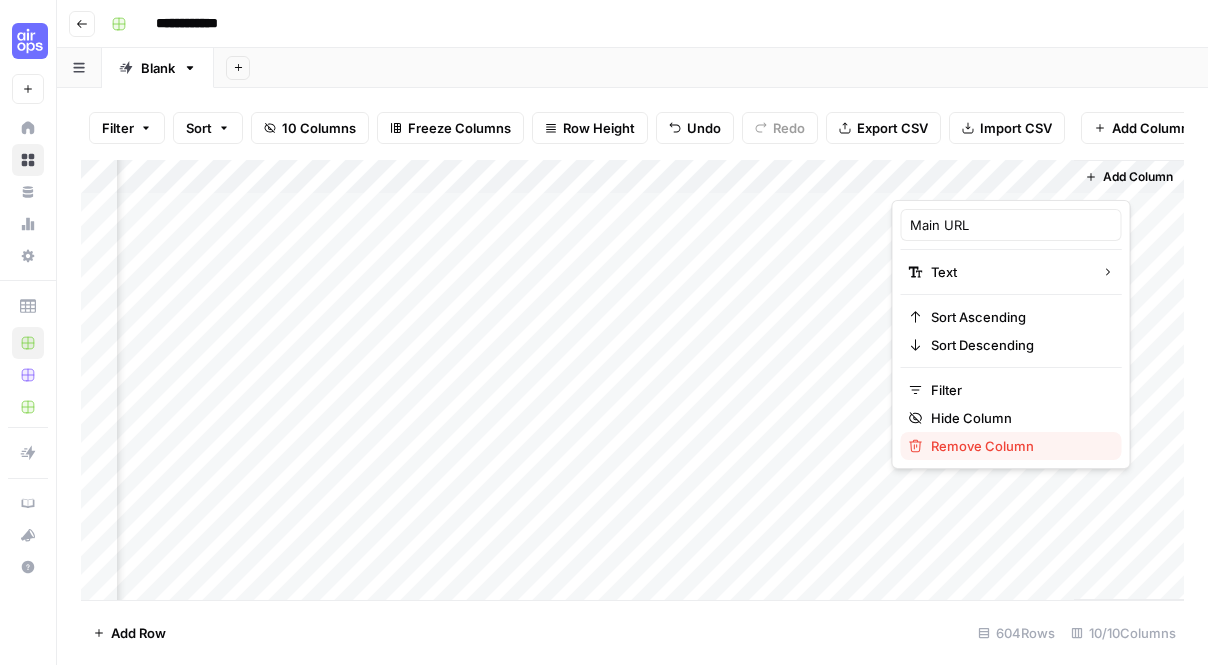 click on "Remove Column" at bounding box center (1018, 446) 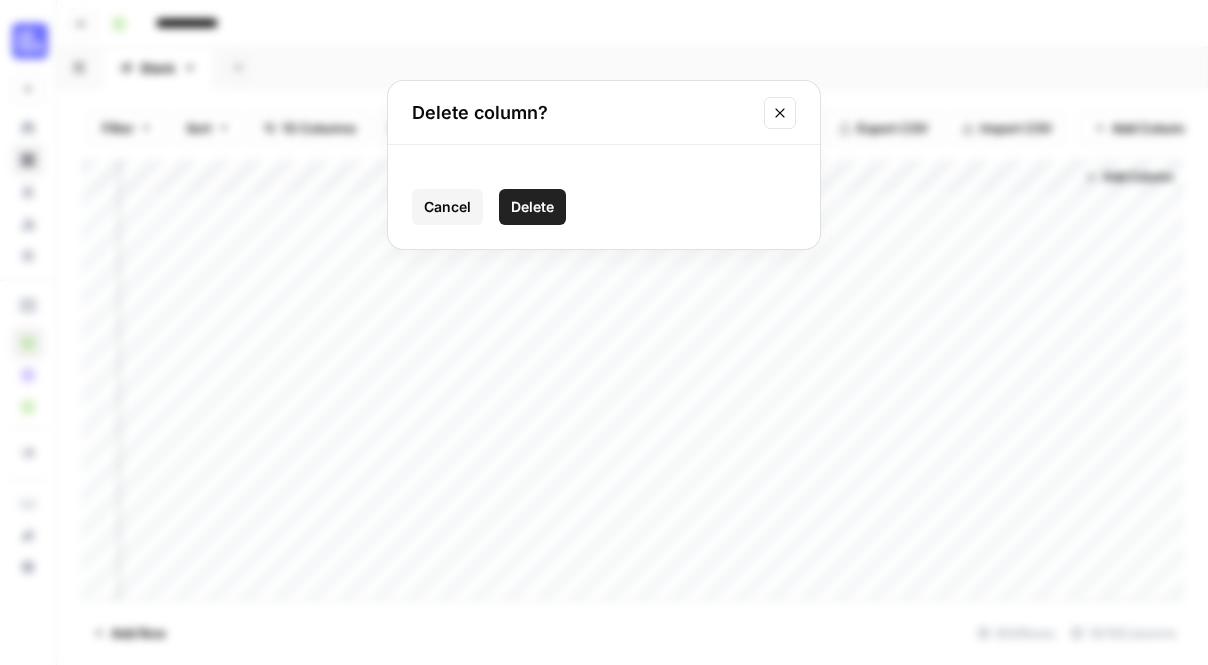 click on "Delete" at bounding box center (532, 207) 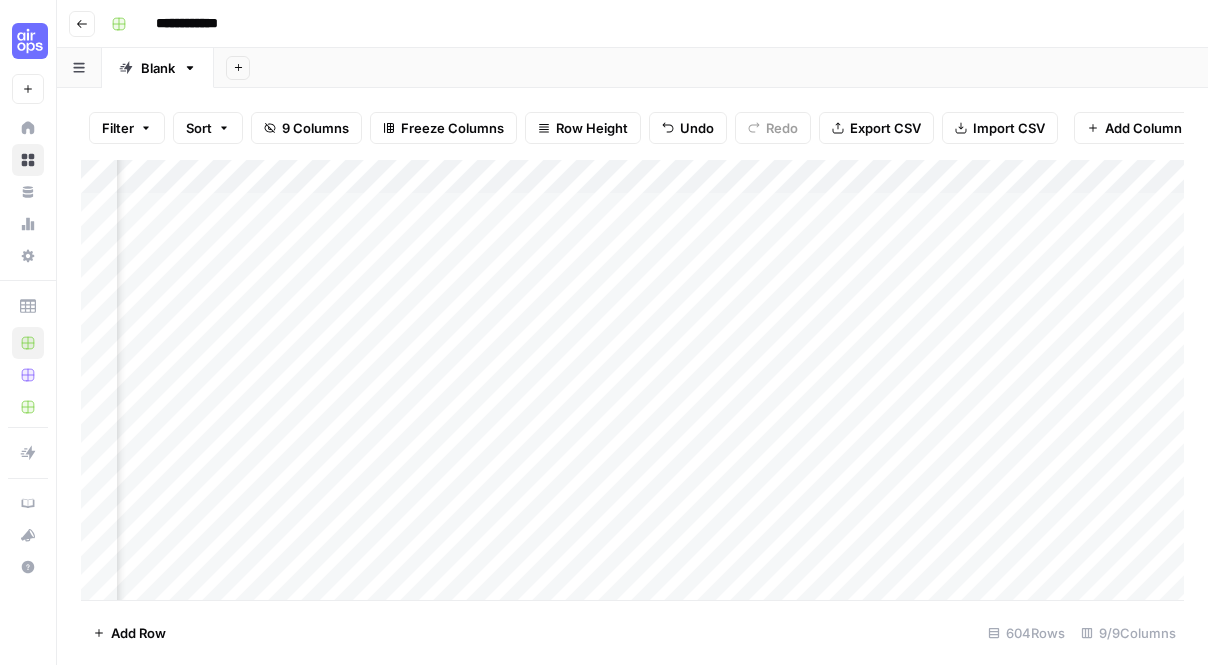 scroll, scrollTop: 0, scrollLeft: 0, axis: both 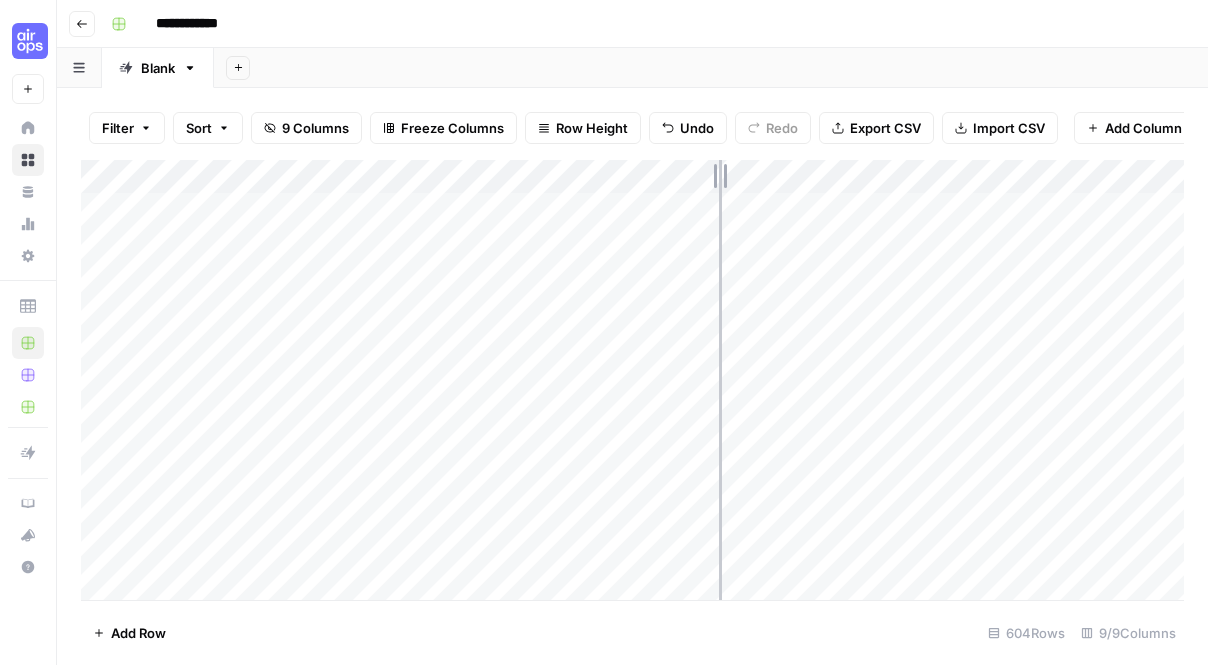 drag, startPoint x: 657, startPoint y: 173, endPoint x: 719, endPoint y: 173, distance: 62 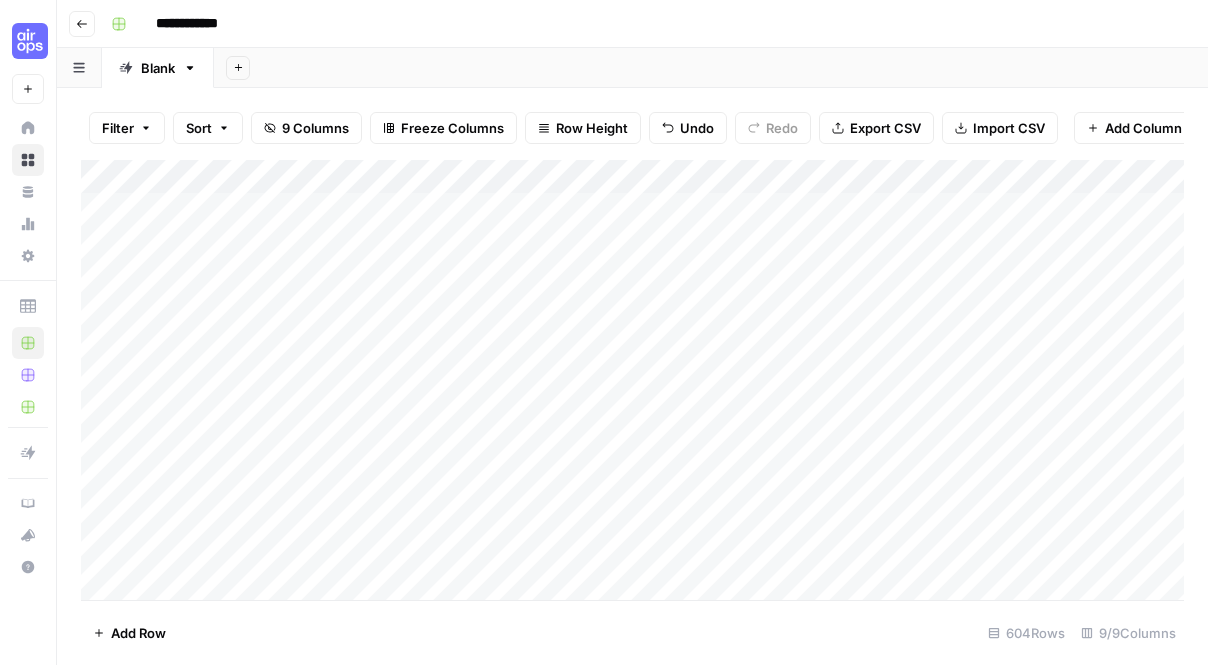 click on "Add Column" at bounding box center [632, 380] 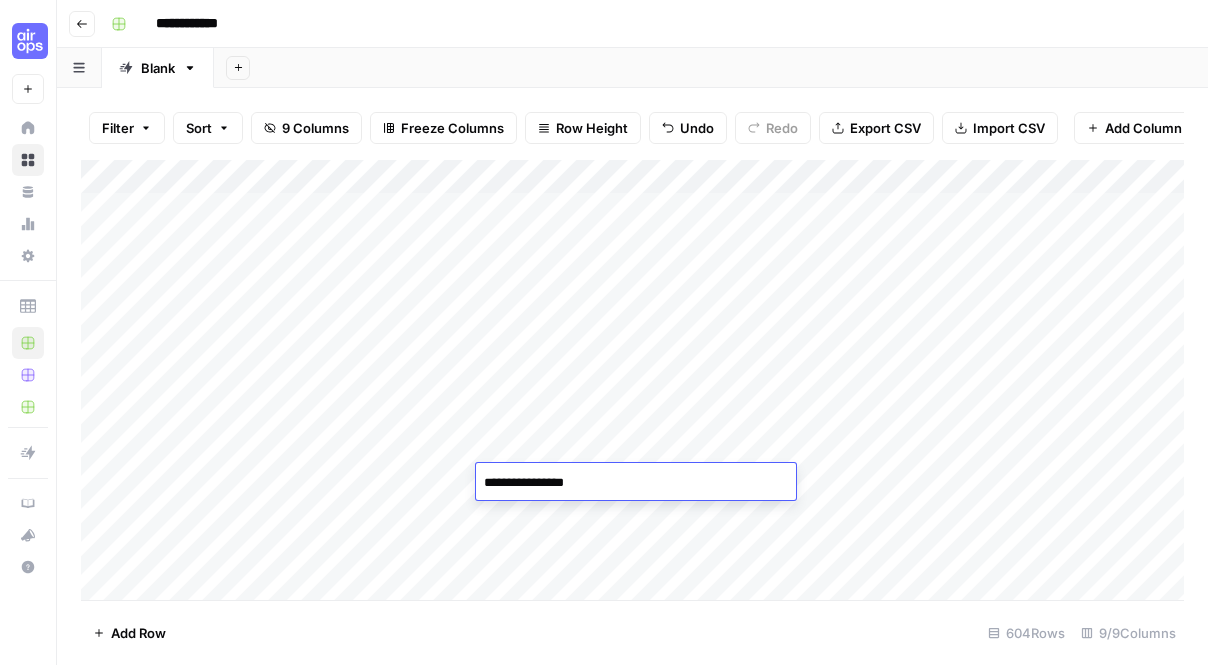 click on "Add Column" at bounding box center (632, 380) 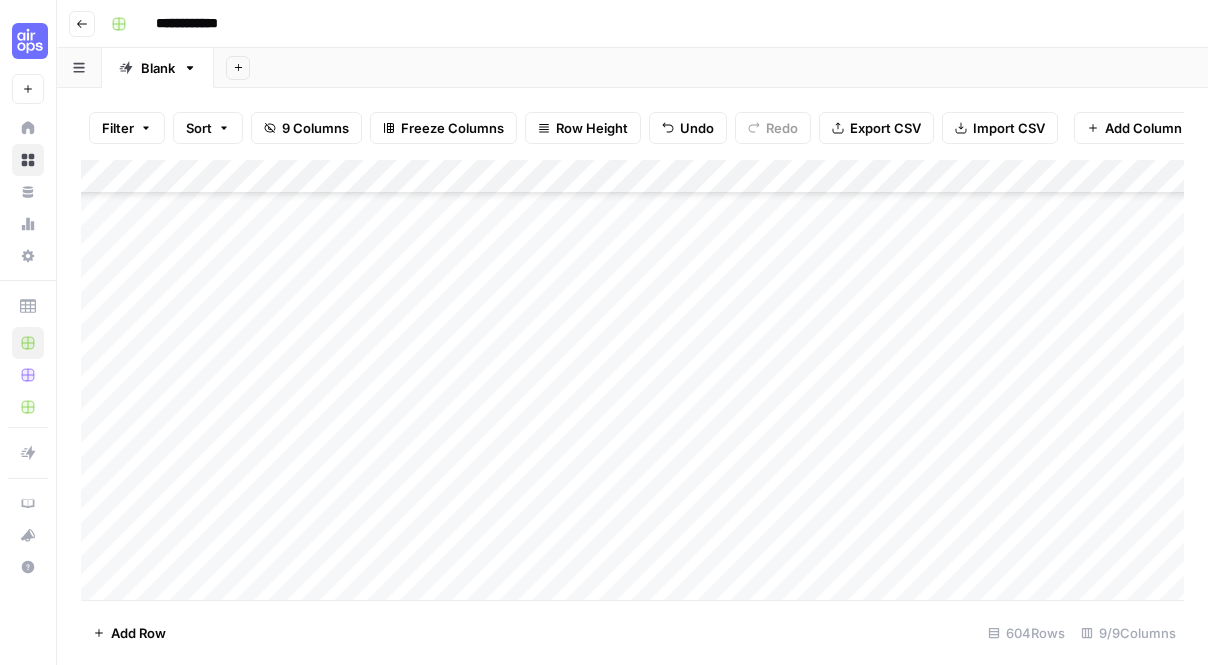scroll, scrollTop: 168, scrollLeft: 0, axis: vertical 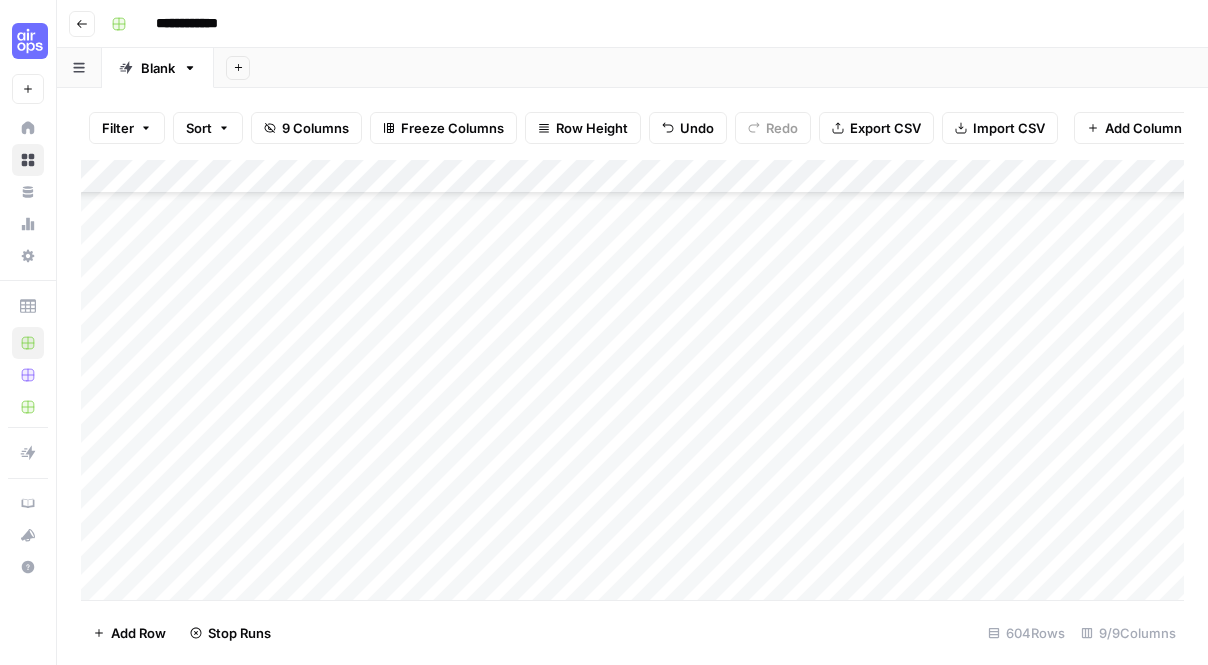 click on "Add Column" at bounding box center [632, 380] 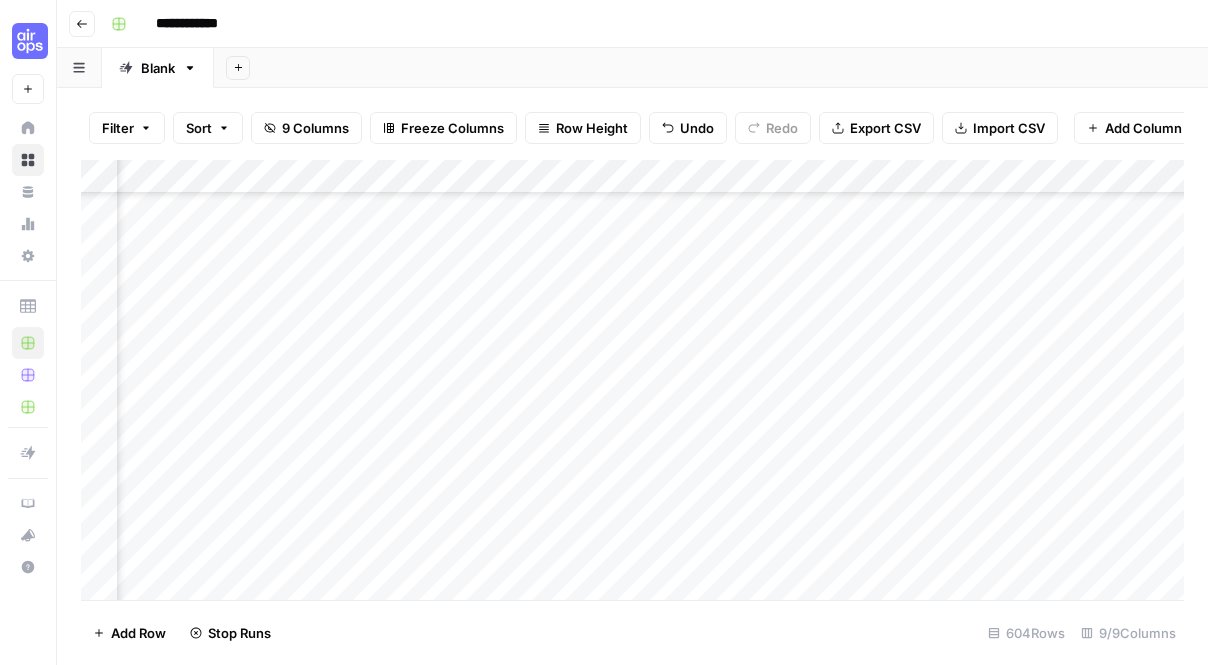 scroll, scrollTop: 168, scrollLeft: 797, axis: both 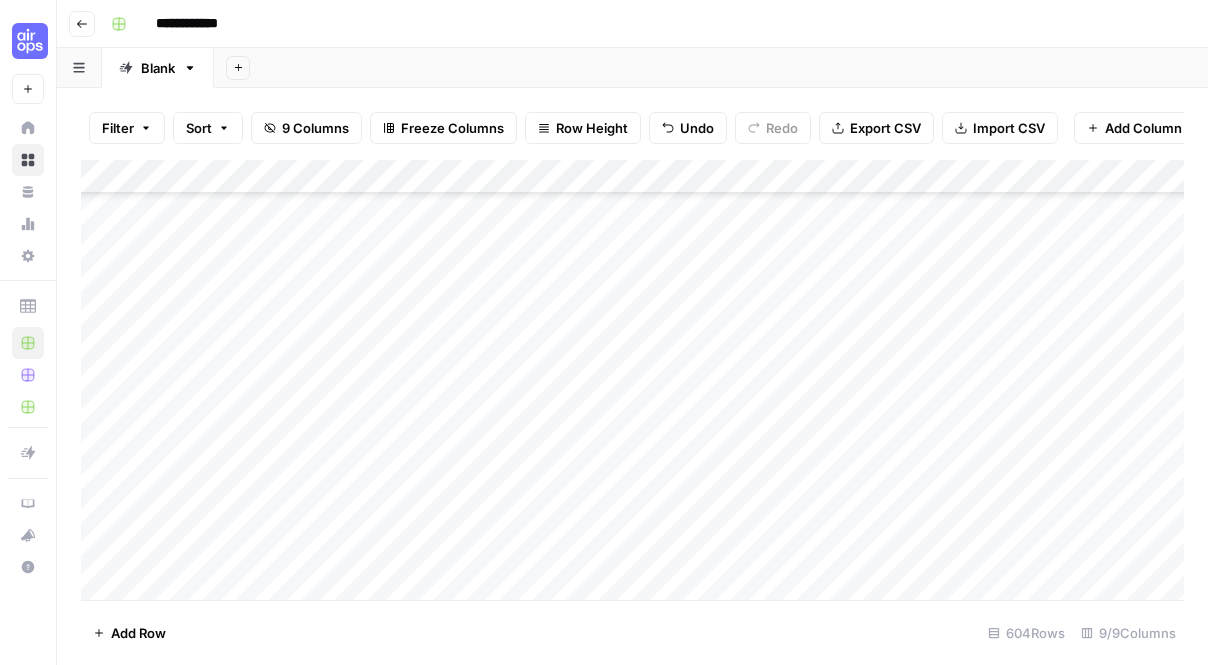 click on "Add Column" at bounding box center (632, 380) 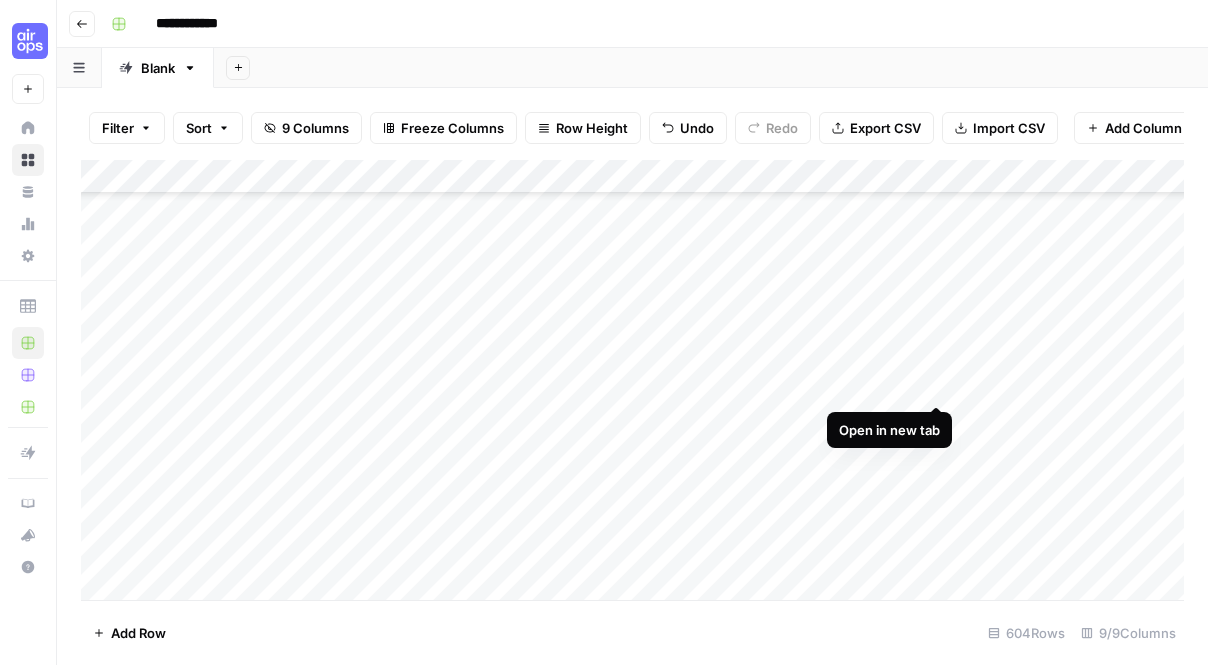 click on "Add Column" at bounding box center [632, 380] 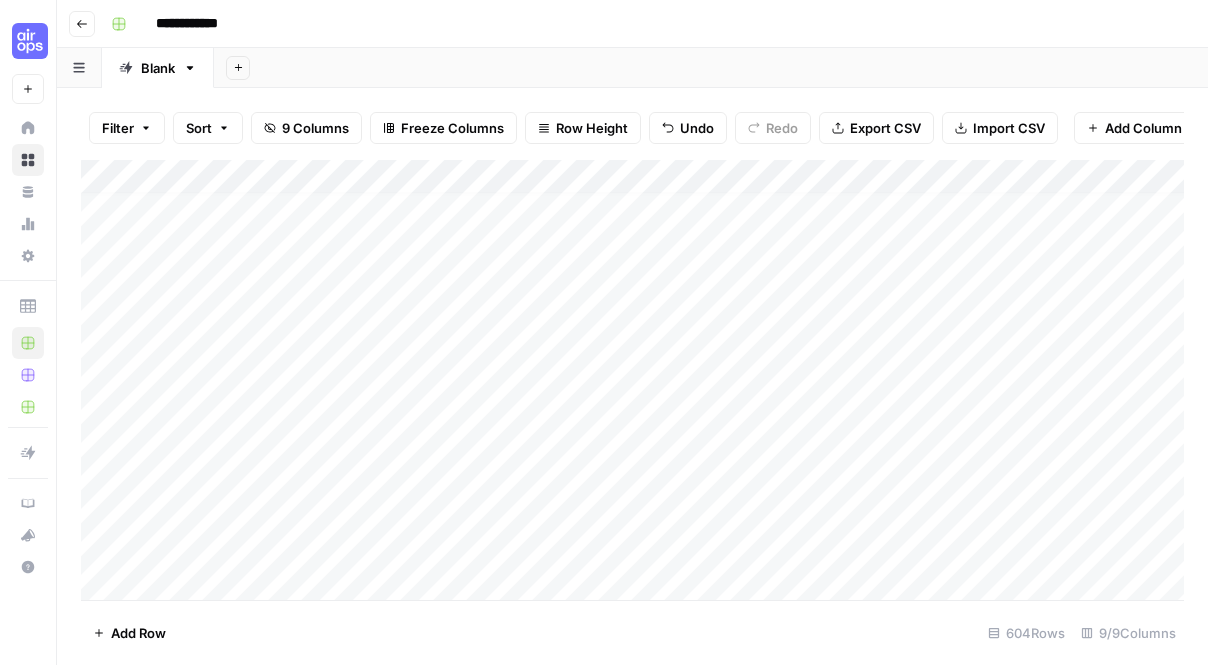 scroll, scrollTop: 0, scrollLeft: 0, axis: both 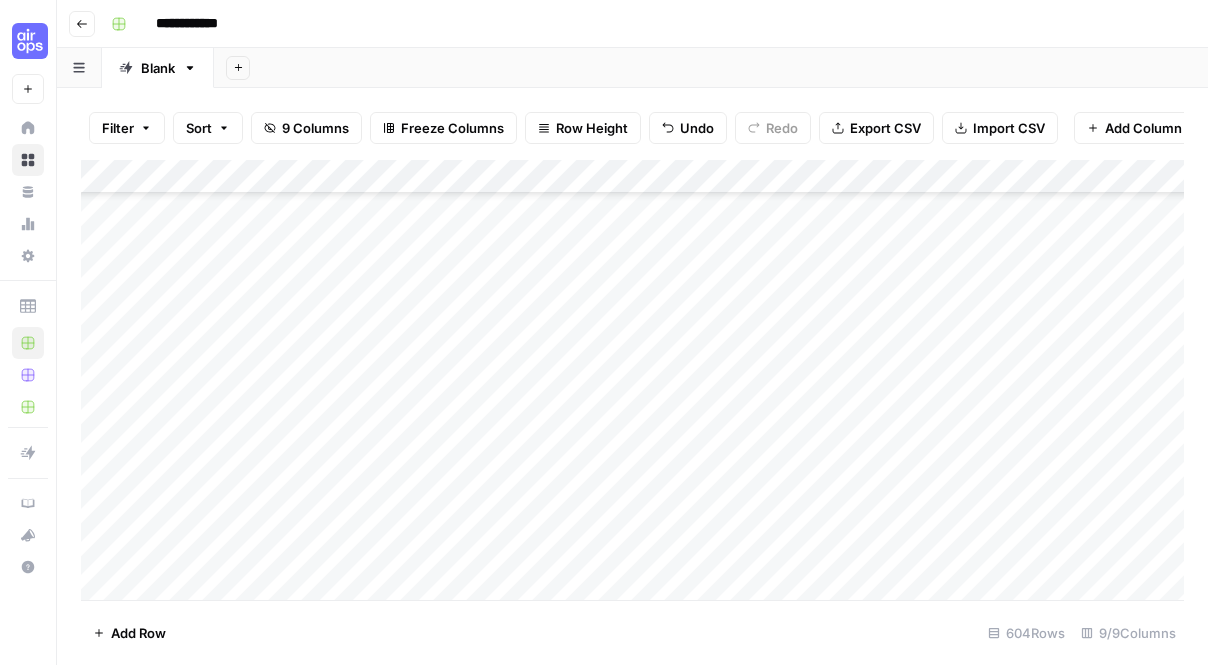 click on "Add Column" at bounding box center [632, 380] 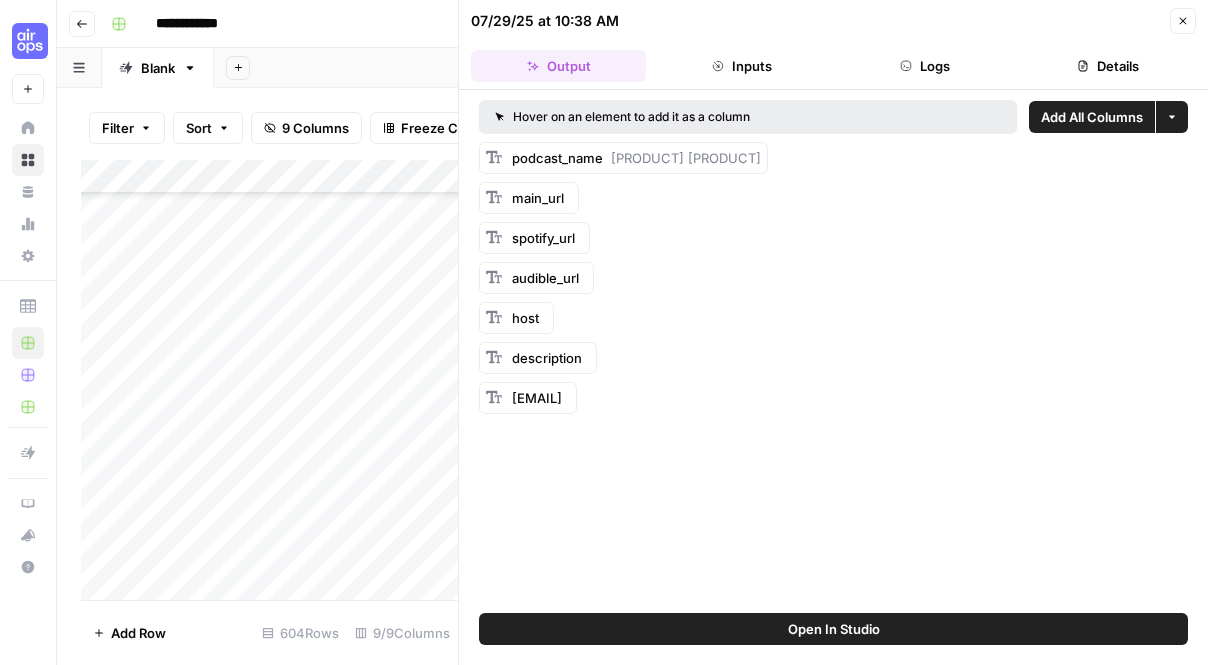 click on "Logs" at bounding box center [925, 66] 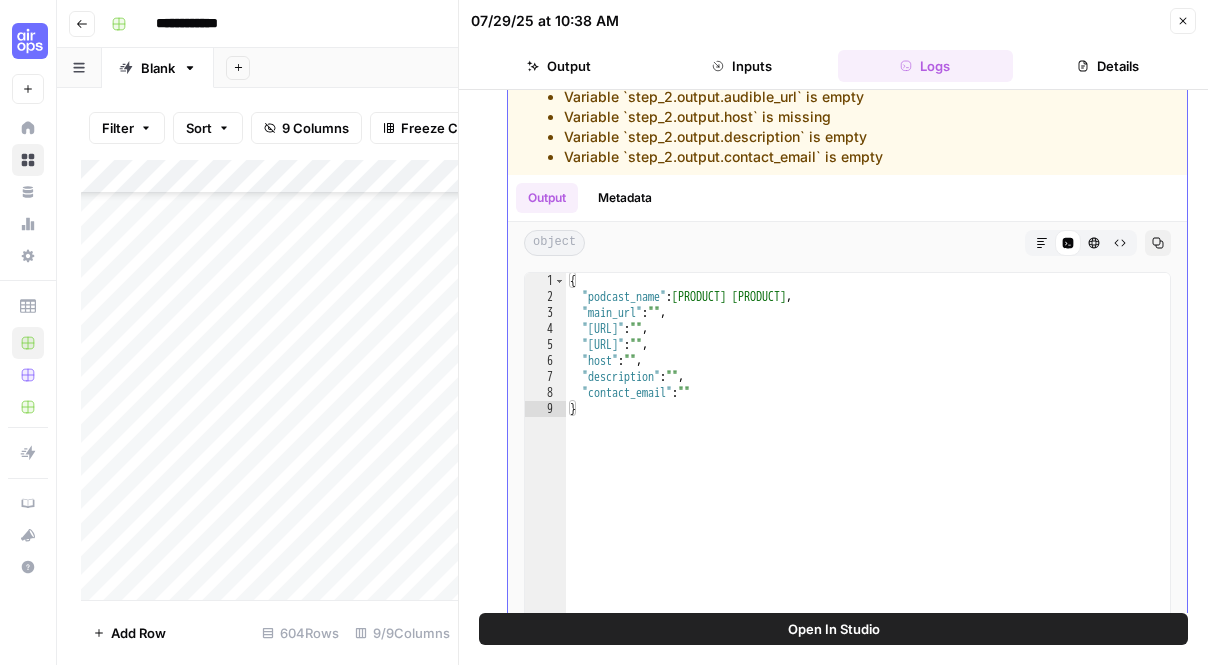 scroll, scrollTop: 280, scrollLeft: 0, axis: vertical 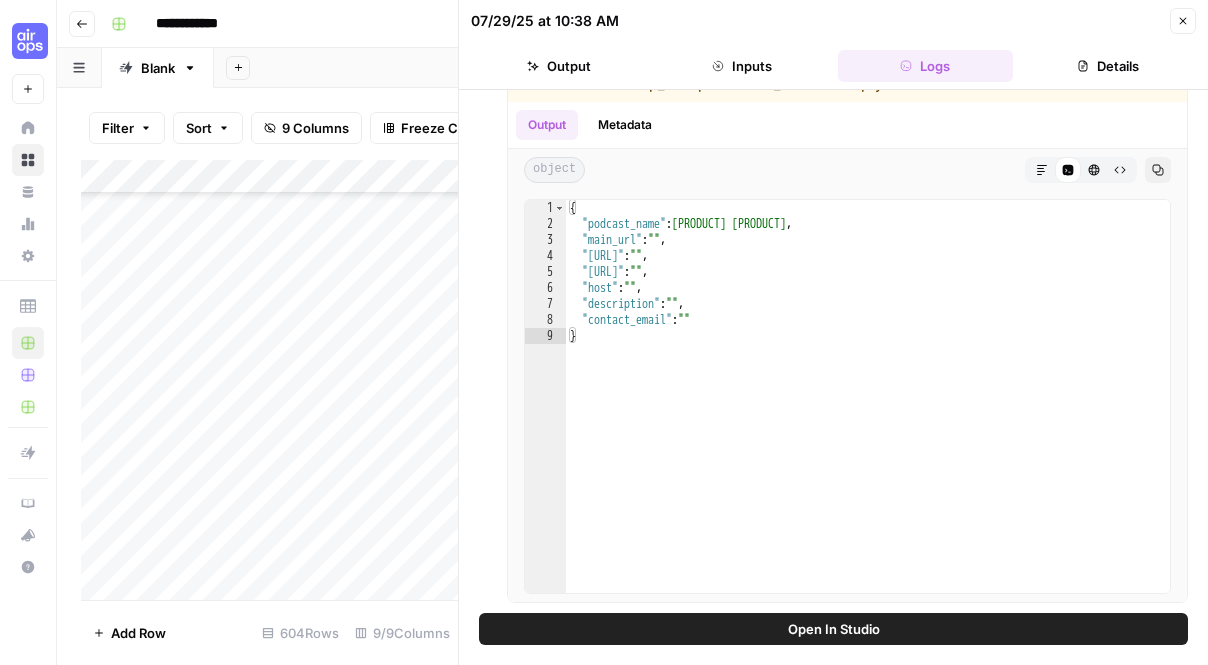 click on "Details" at bounding box center (1108, 66) 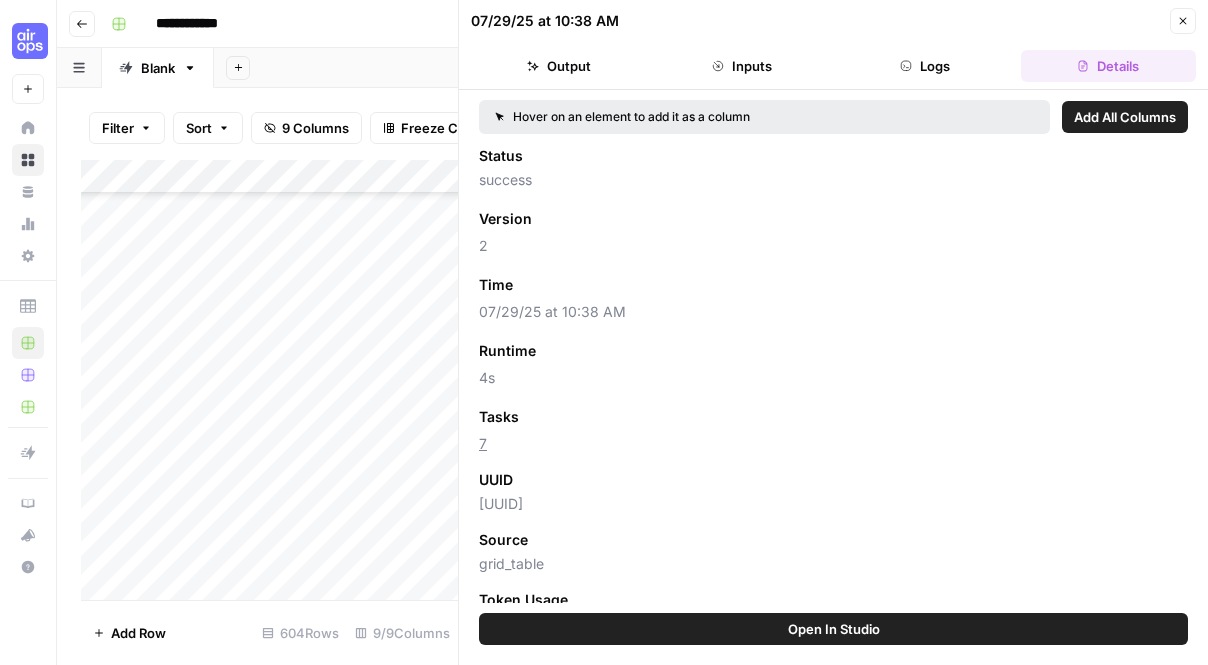 scroll, scrollTop: 49, scrollLeft: 0, axis: vertical 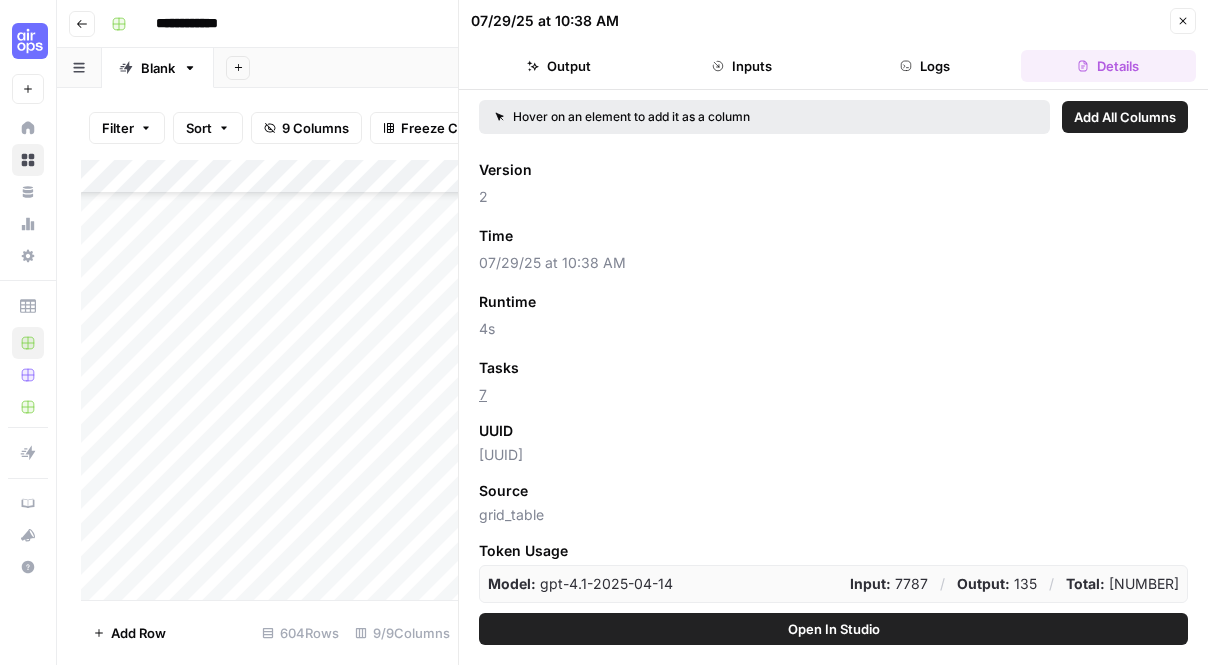 click on "Inputs" at bounding box center [741, 66] 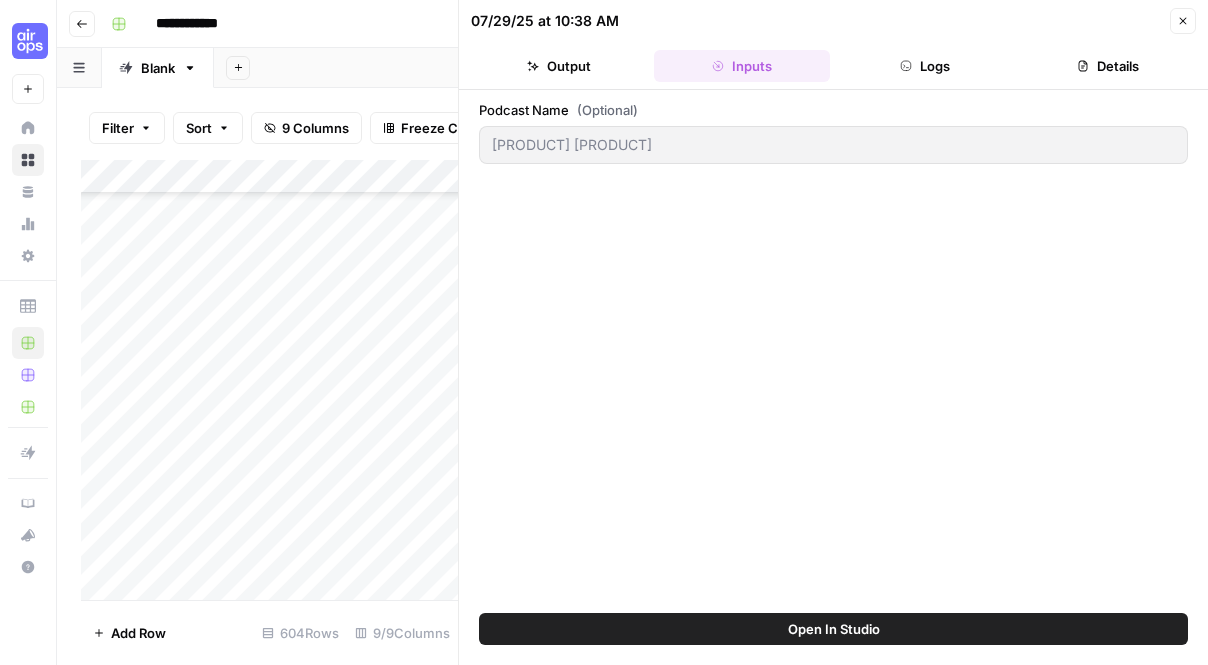 click on "Output" at bounding box center [558, 66] 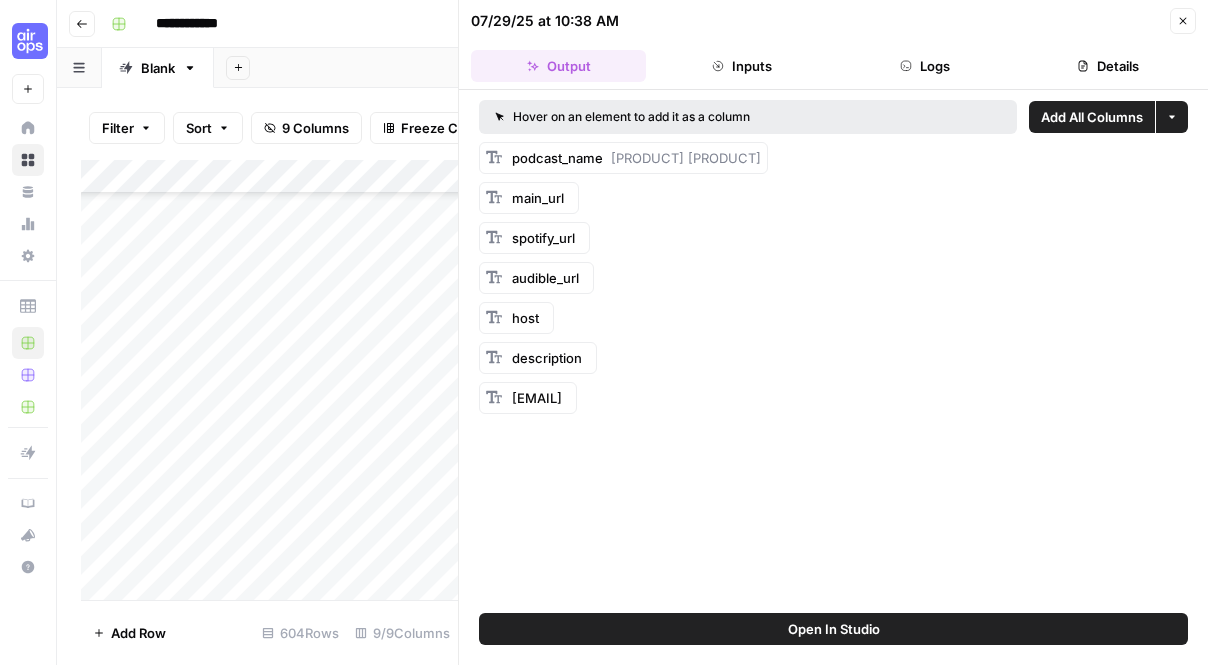 click 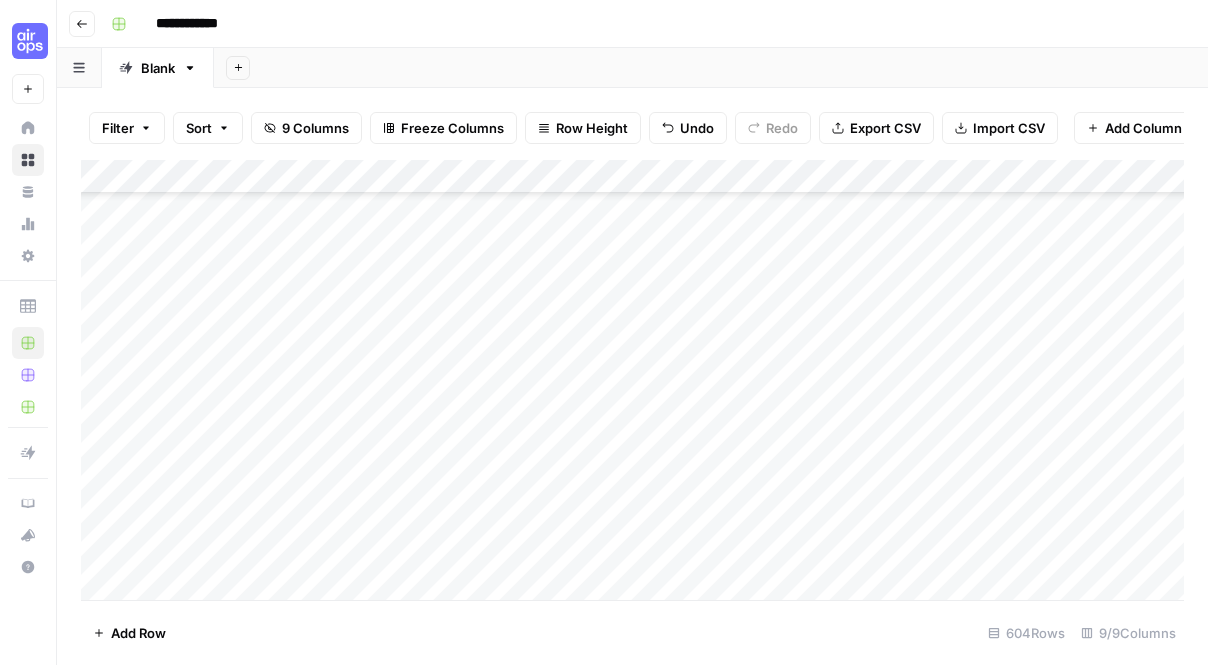 click on "Add Column" at bounding box center (632, 380) 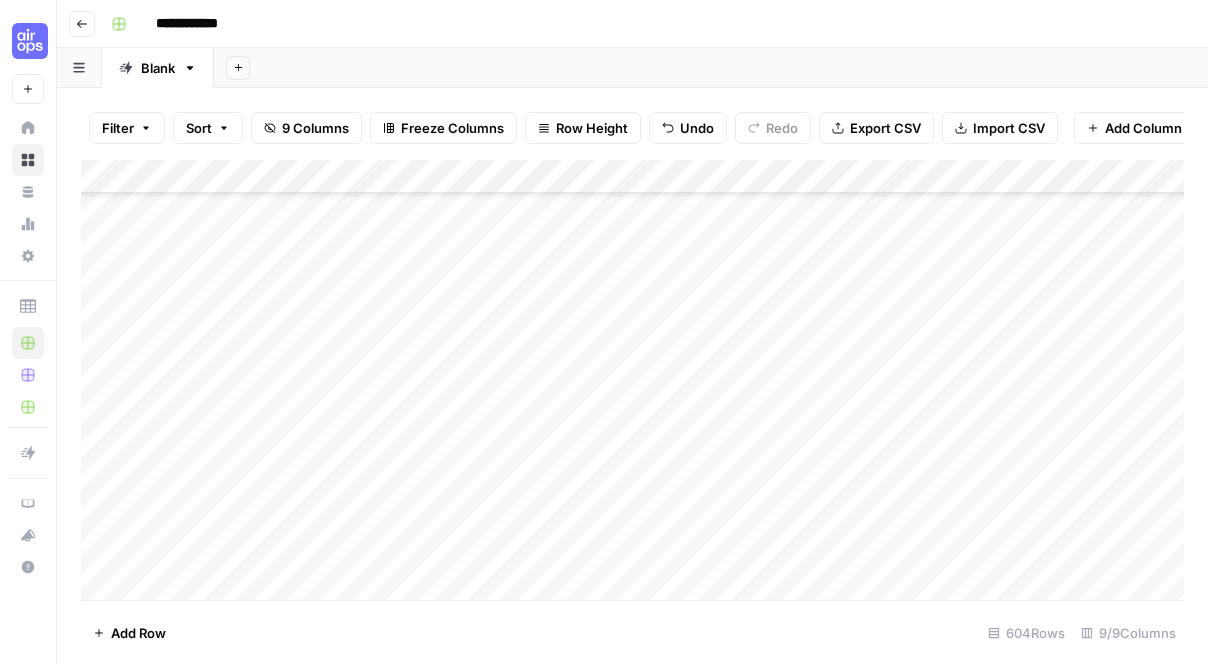 click on "Add Column" at bounding box center [632, 380] 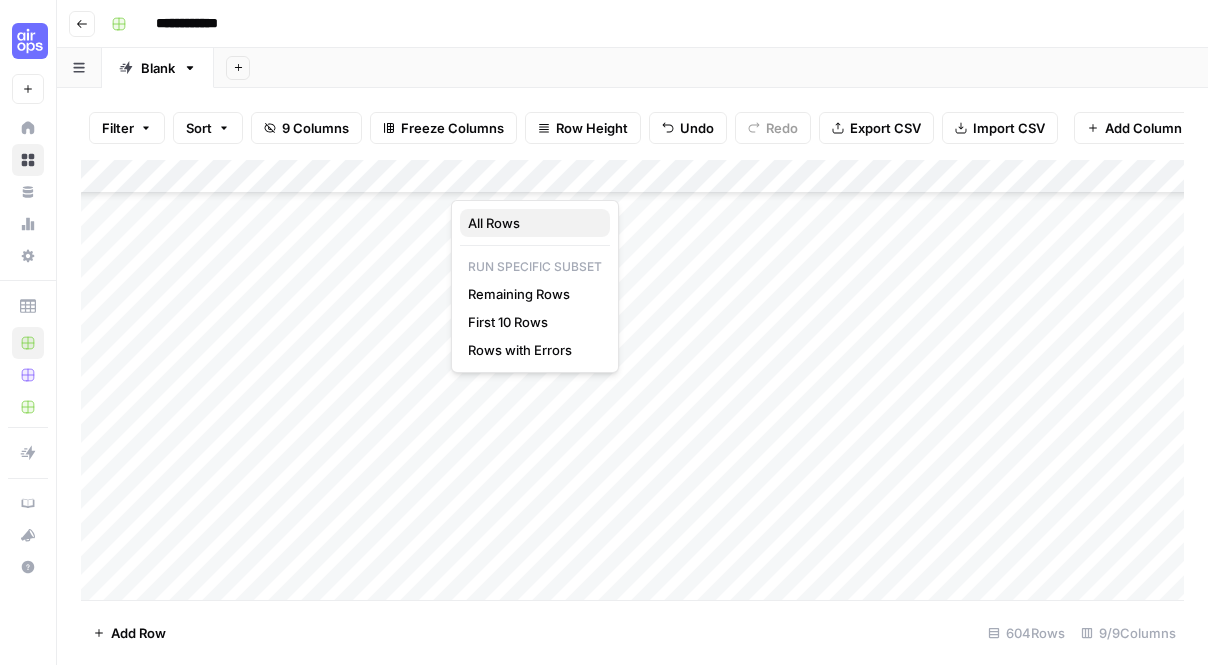 click on "All Rows" at bounding box center (531, 223) 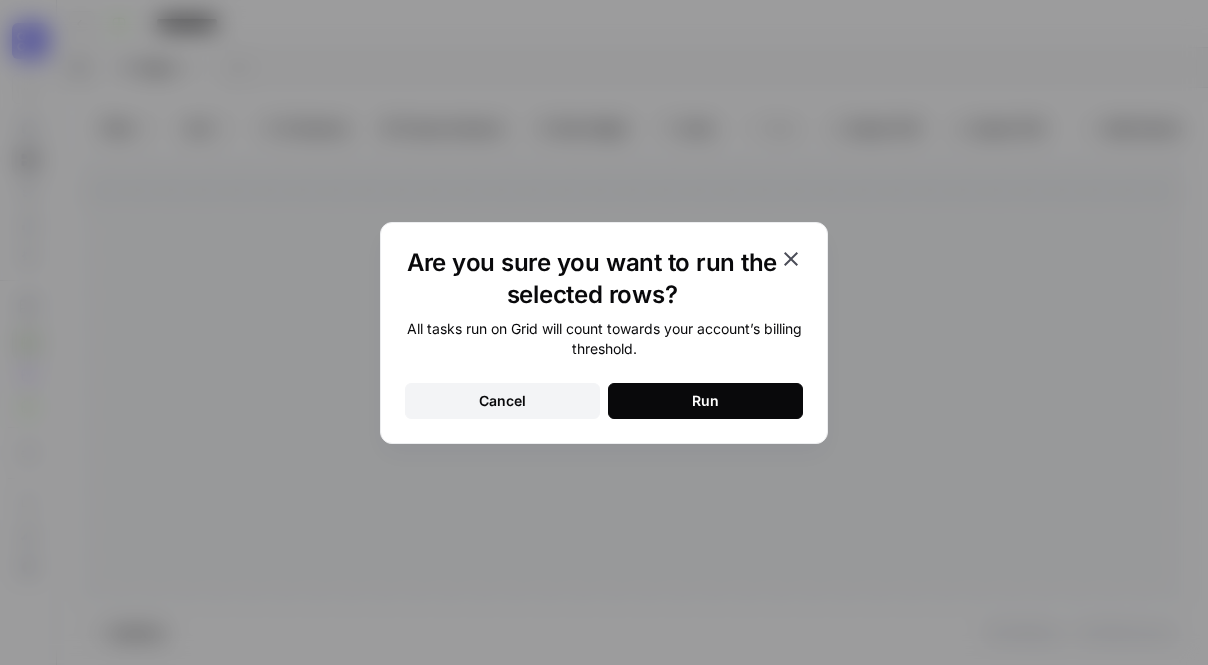 click on "Cancel" at bounding box center (502, 401) 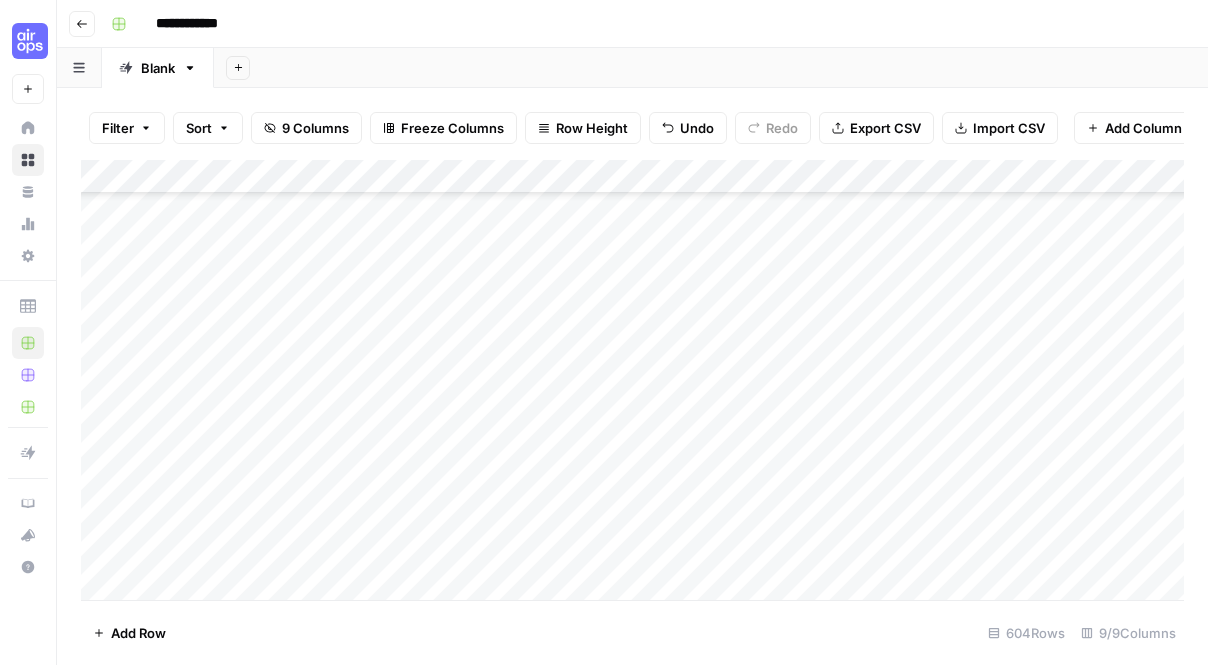 click on "Add Column" at bounding box center (632, 380) 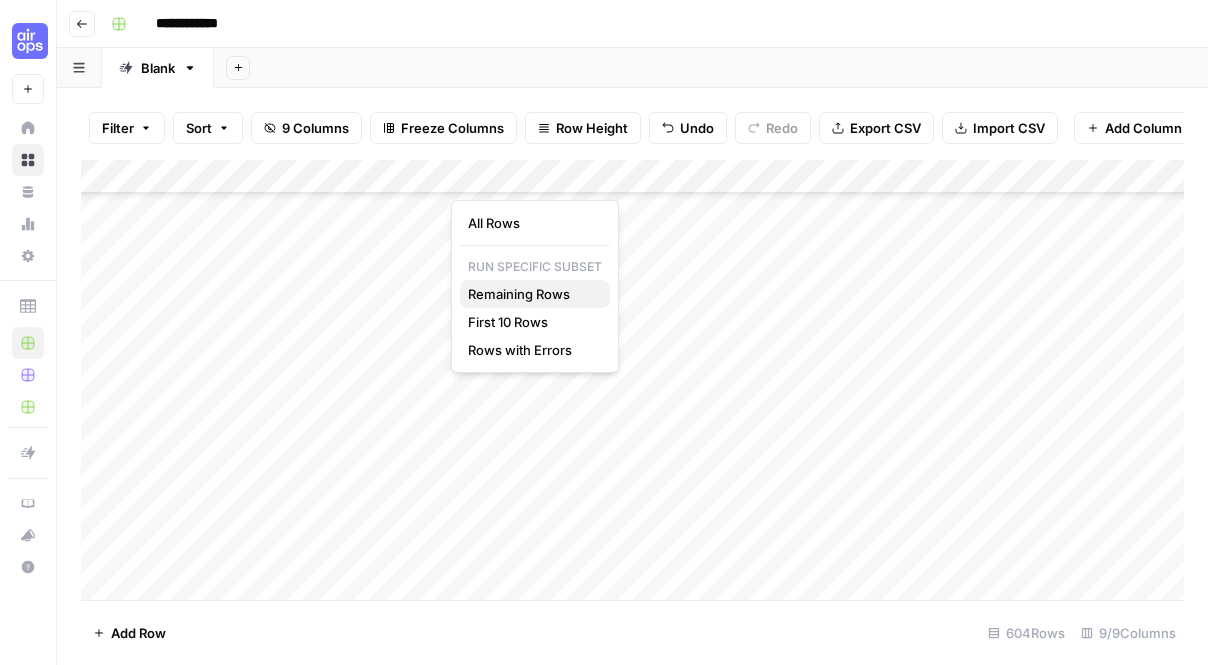 click on "Remaining Rows" at bounding box center [531, 294] 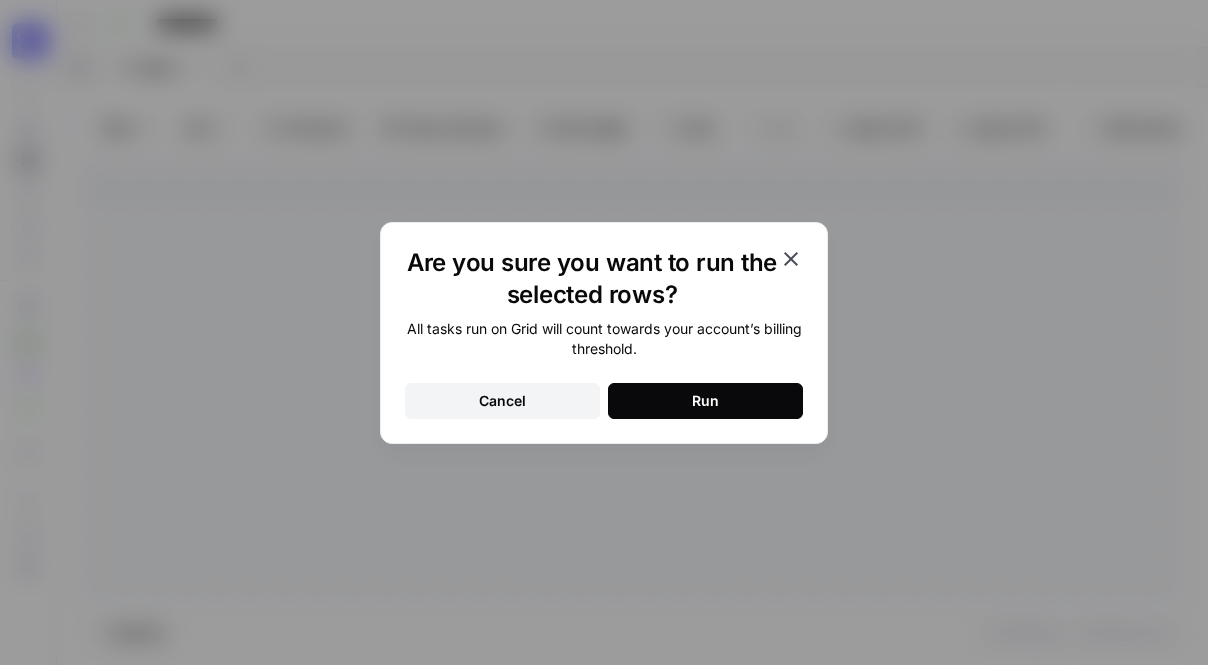 click 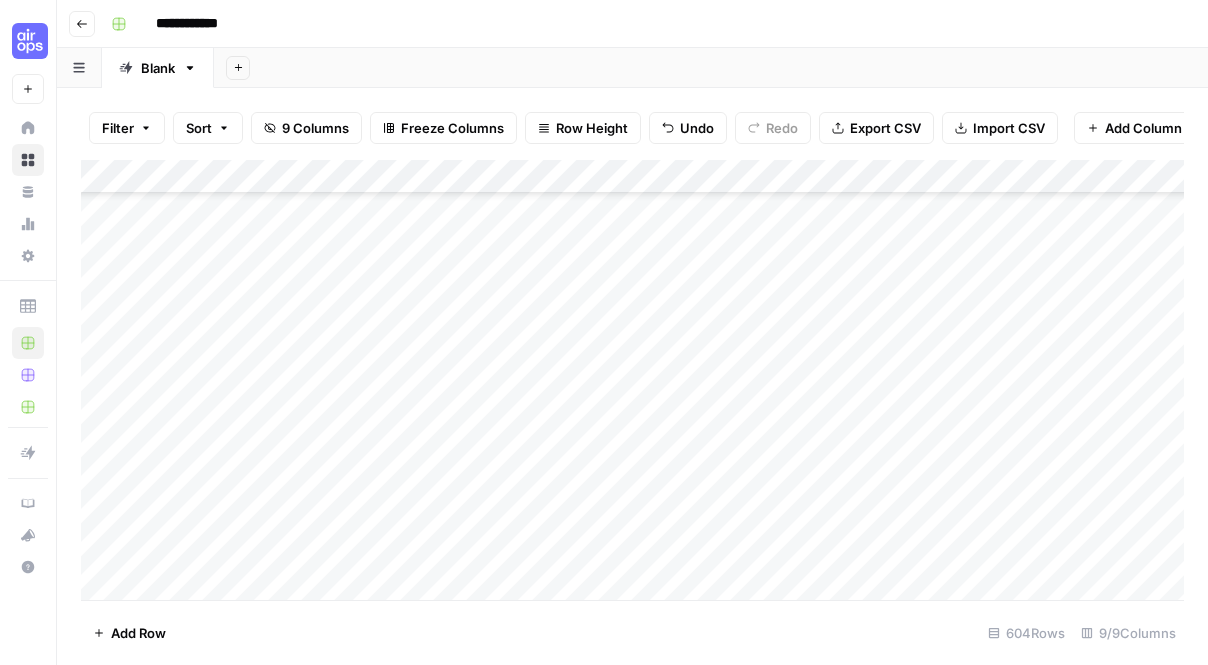 scroll, scrollTop: 234, scrollLeft: 0, axis: vertical 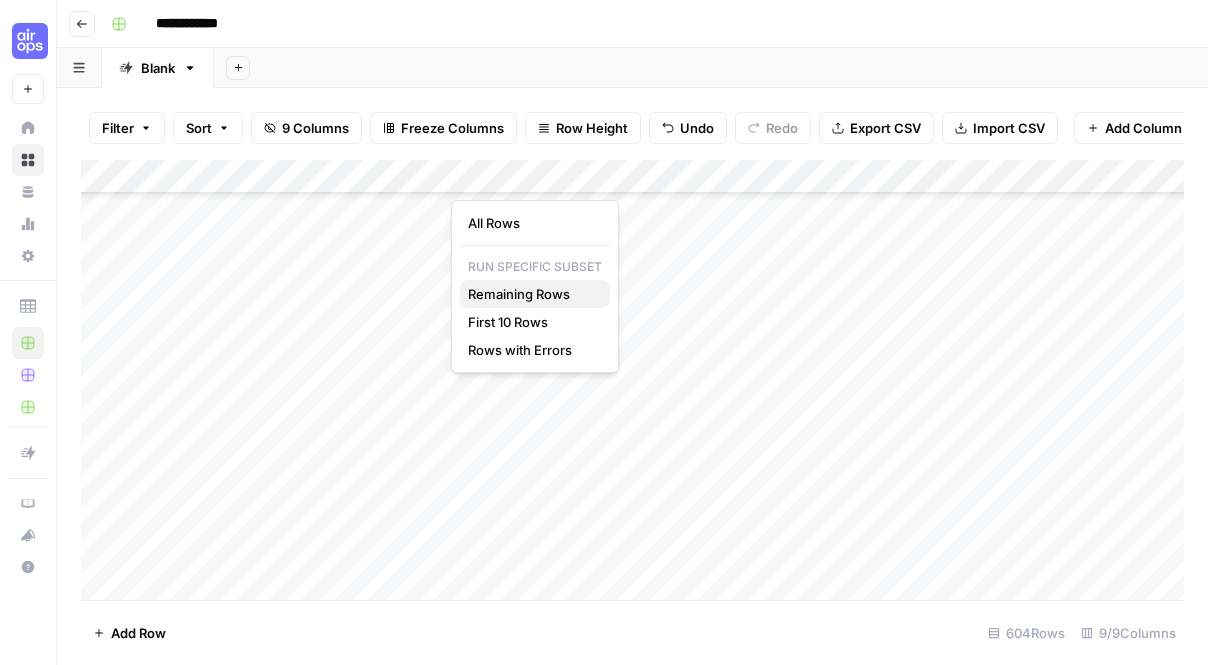 click on "Remaining Rows" at bounding box center [531, 294] 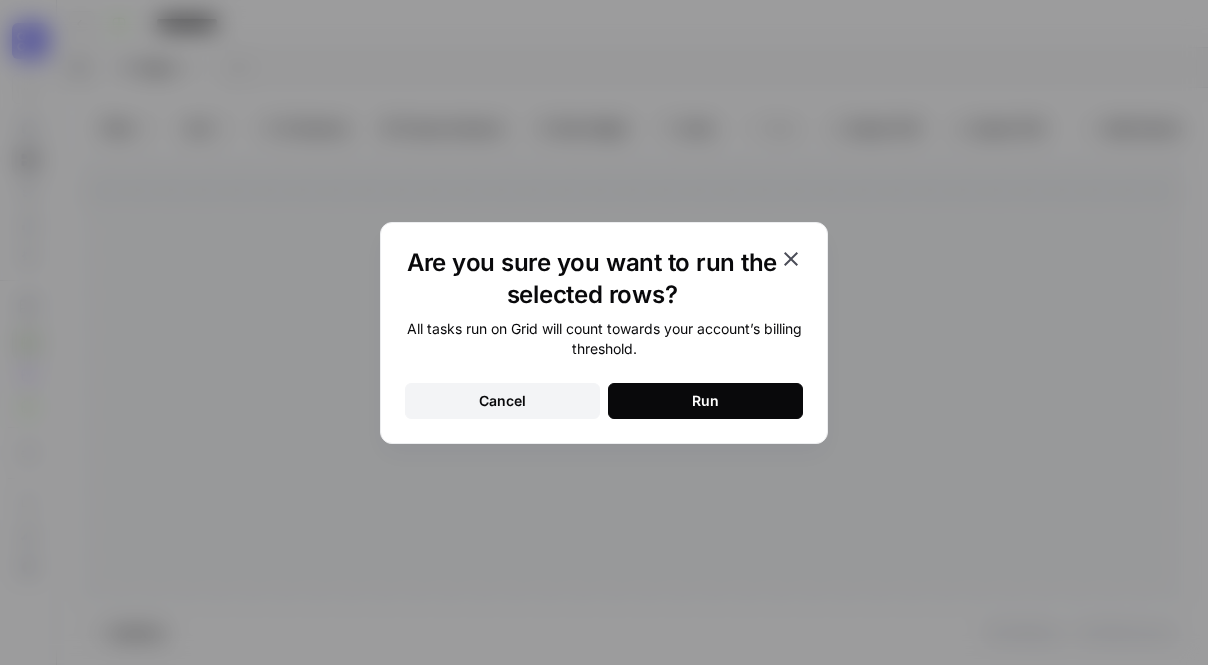 click on "Run" at bounding box center [705, 401] 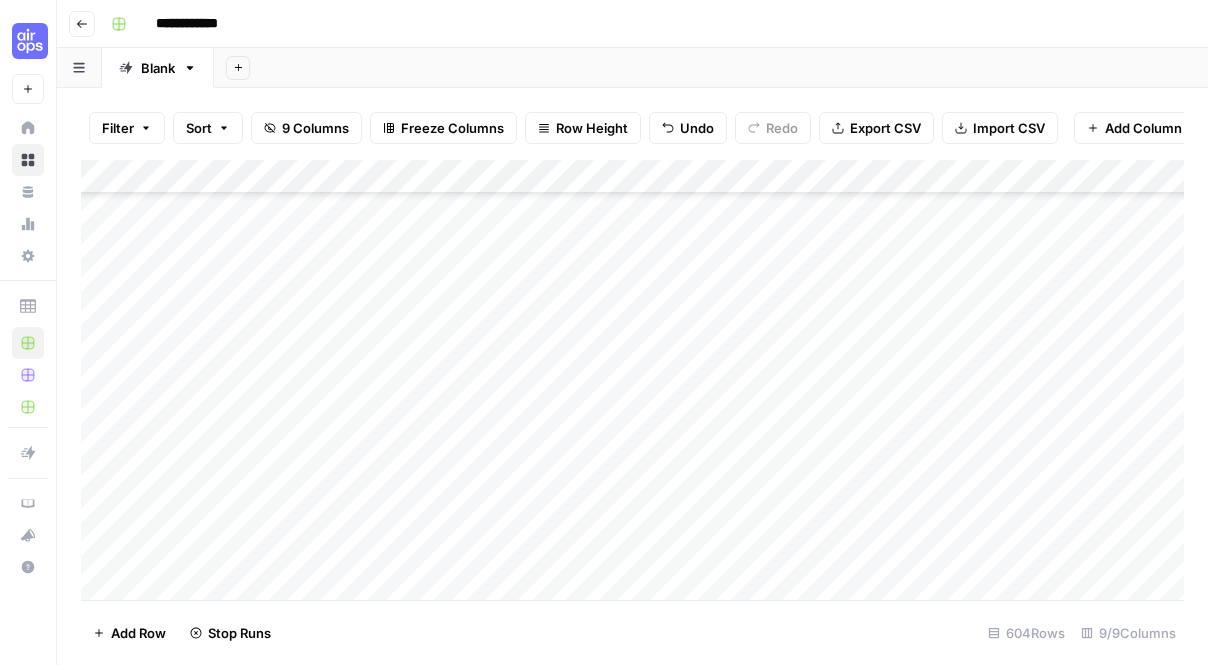 scroll, scrollTop: 16180, scrollLeft: 0, axis: vertical 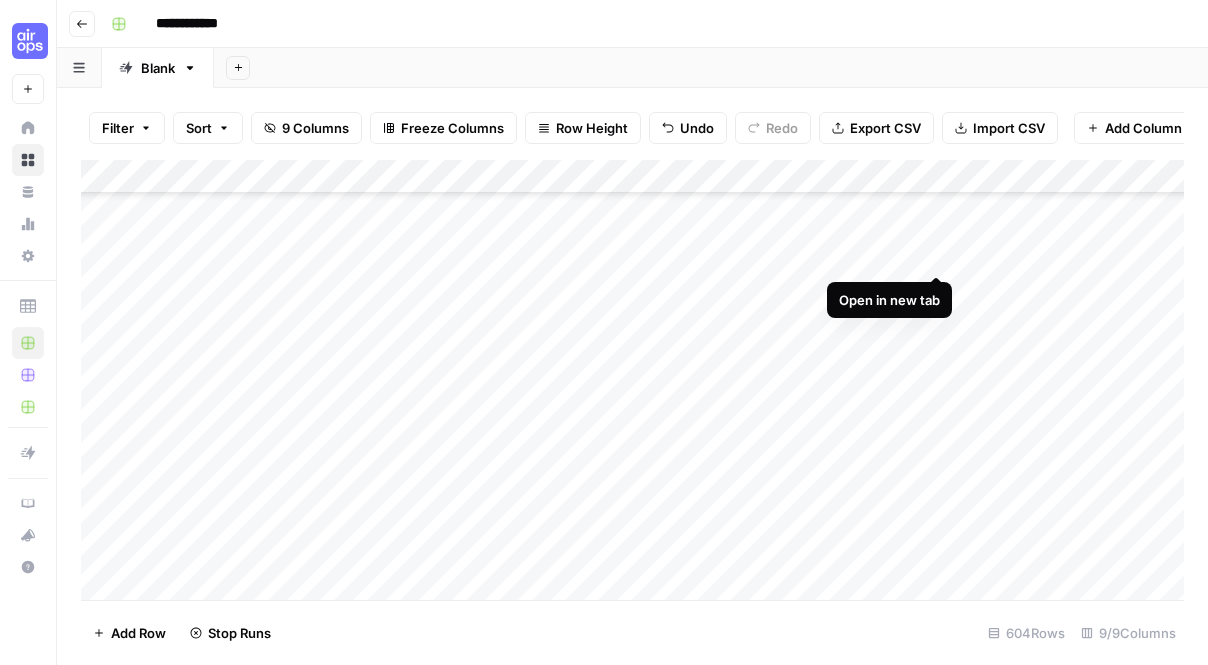 click on "Add Column" at bounding box center [632, 380] 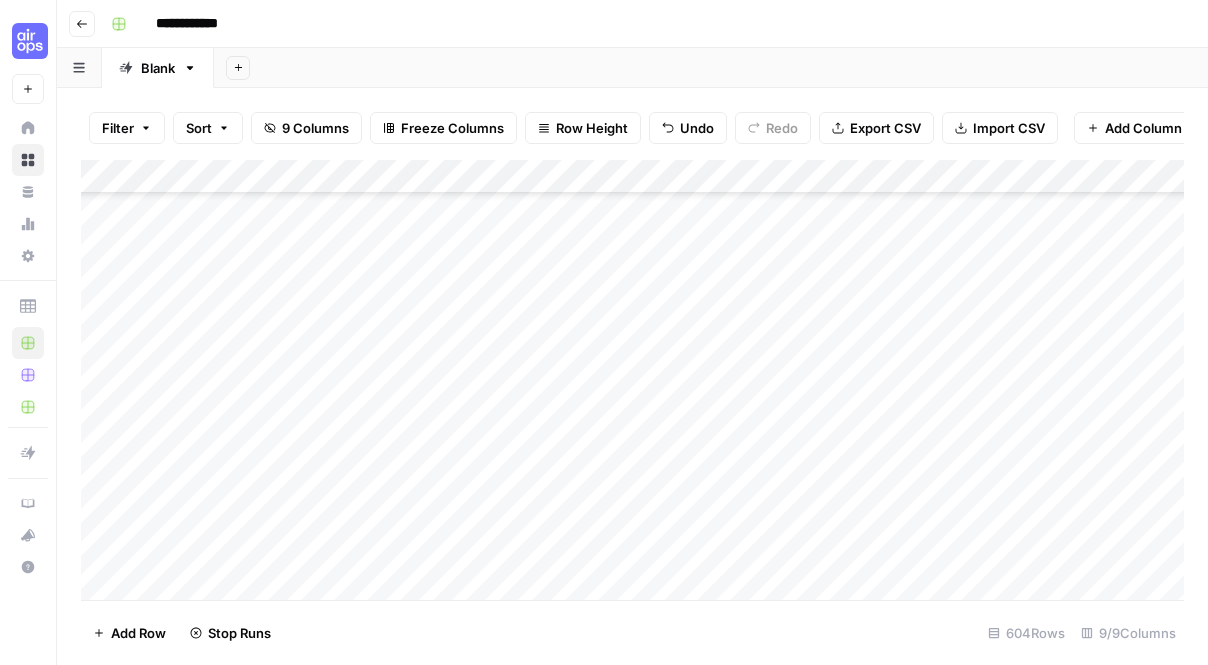 scroll, scrollTop: 2169, scrollLeft: 0, axis: vertical 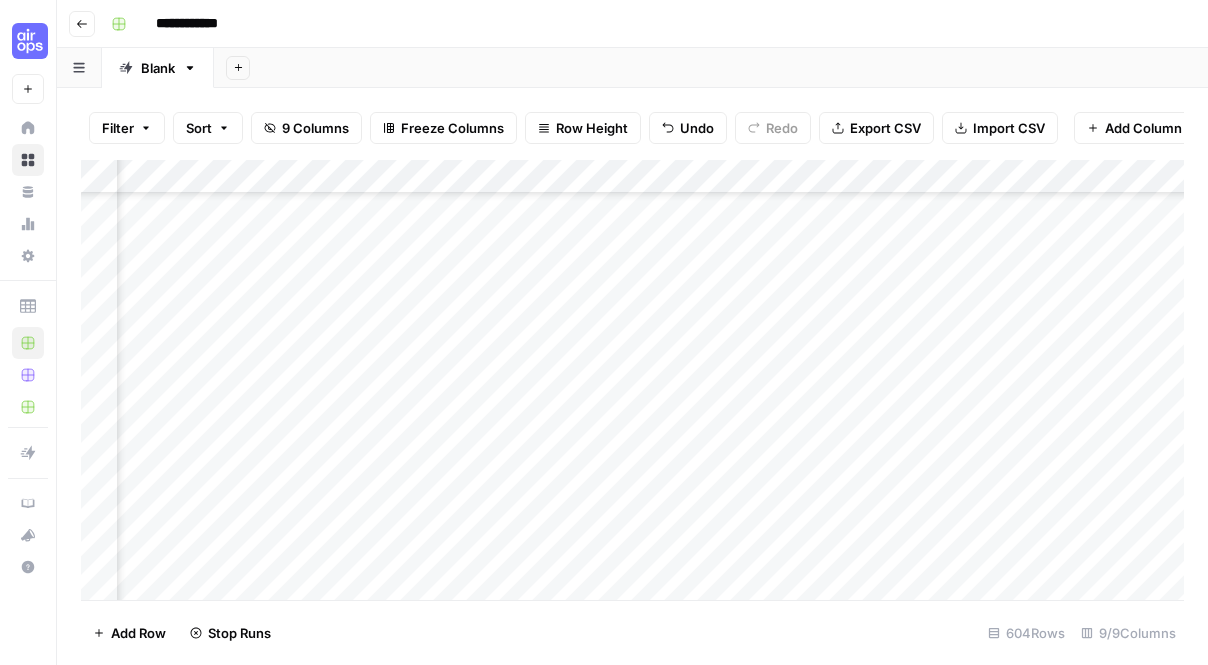 click on "Add Column" at bounding box center [632, 380] 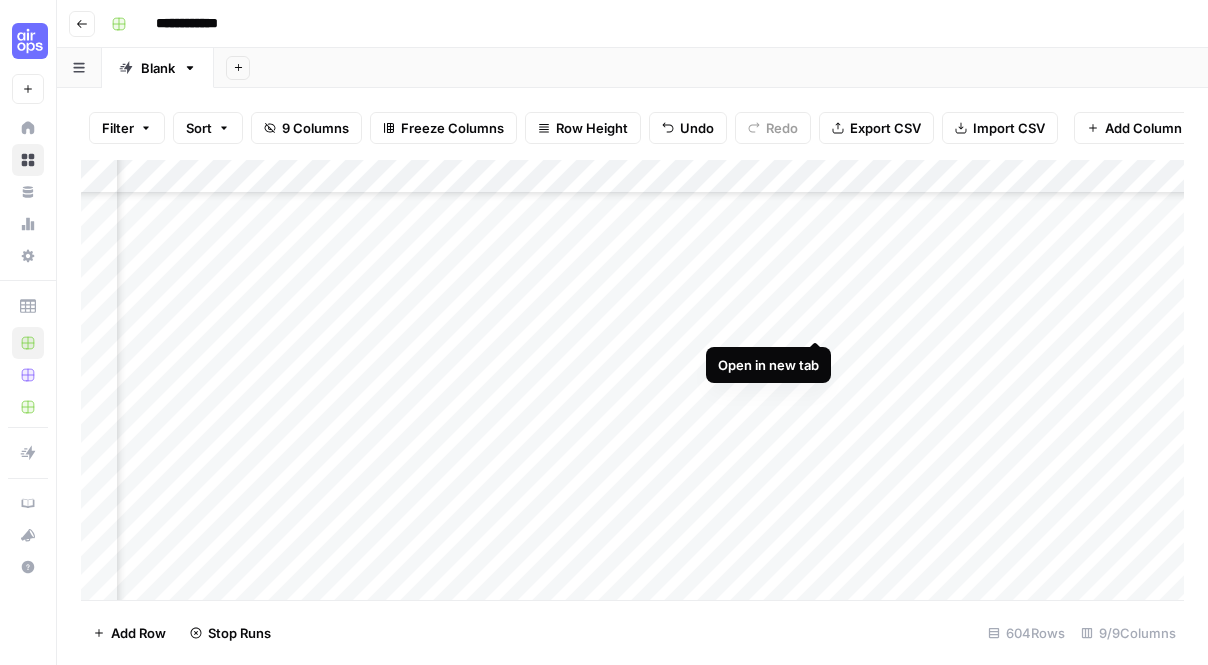 click on "Add Column" at bounding box center (632, 380) 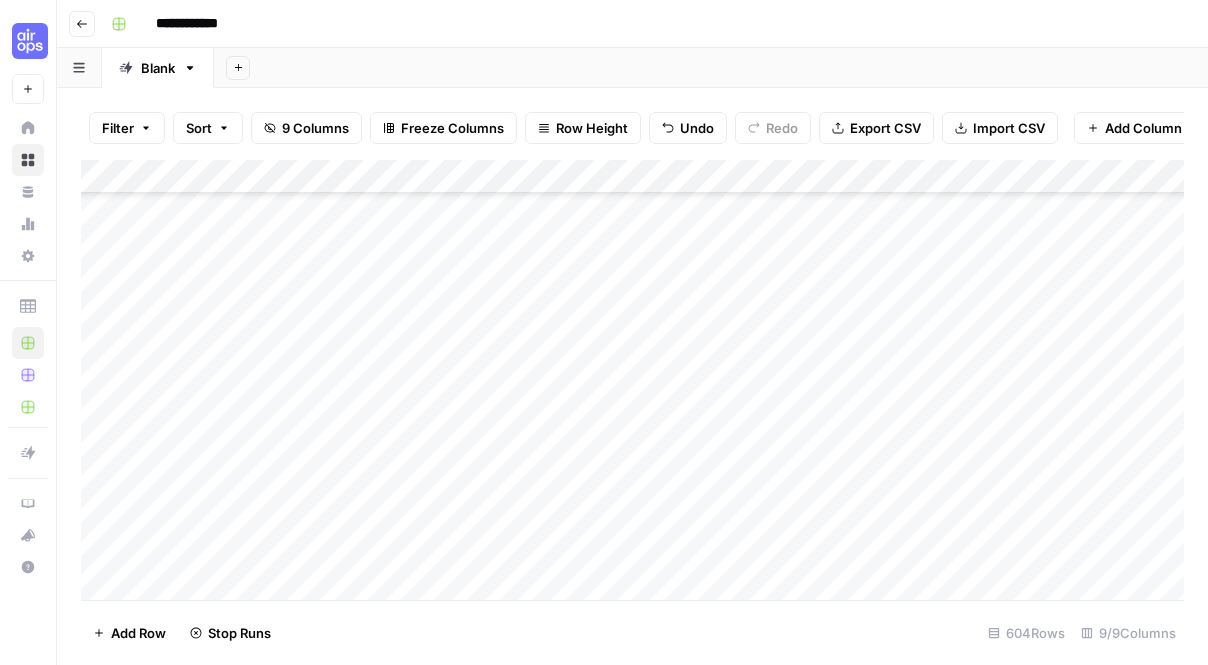 scroll, scrollTop: 2745, scrollLeft: 0, axis: vertical 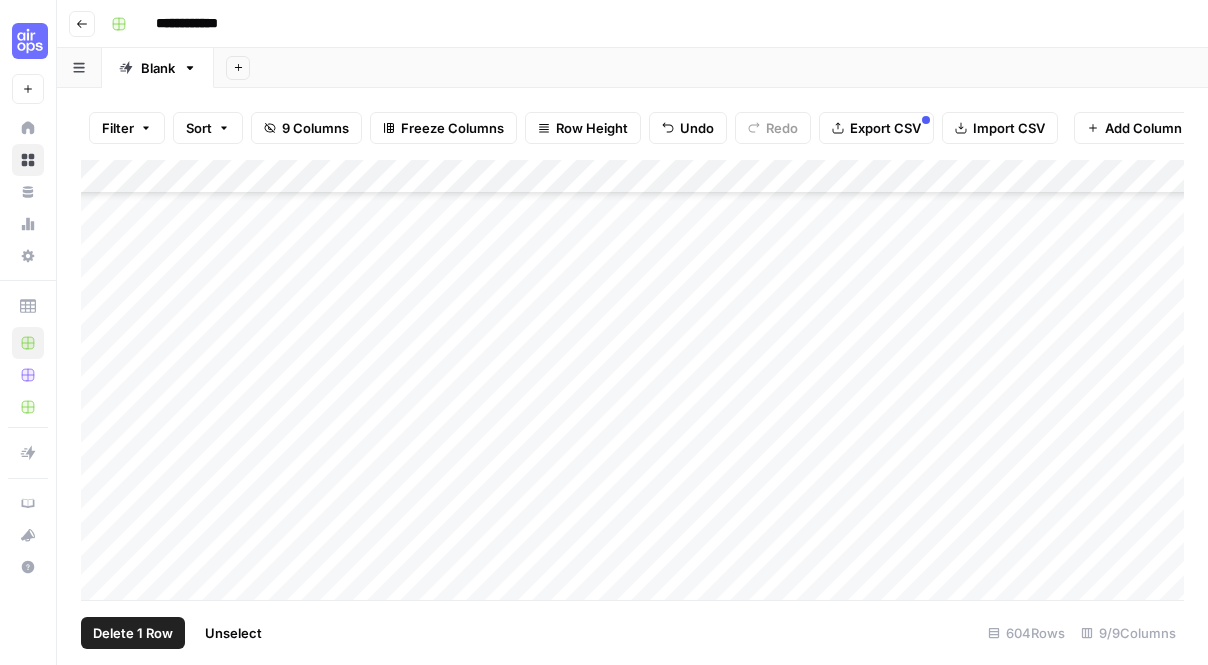 click on "Delete 1 Row" at bounding box center [133, 633] 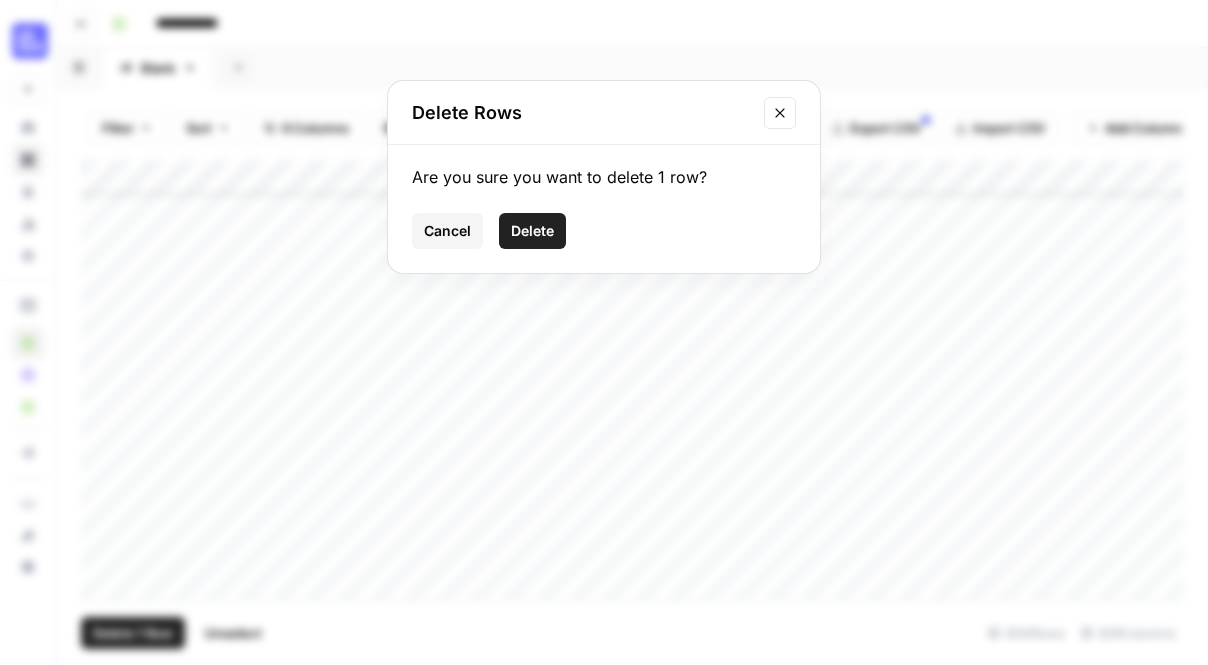 click on "Delete" at bounding box center [532, 231] 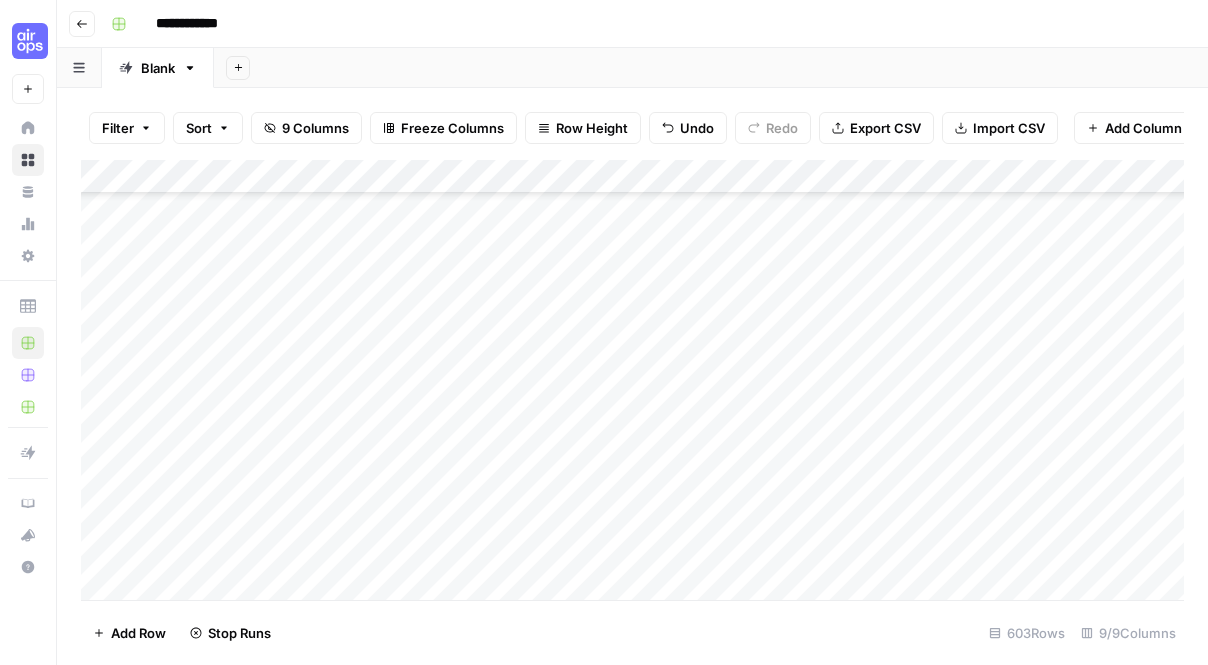 scroll, scrollTop: 3987, scrollLeft: 0, axis: vertical 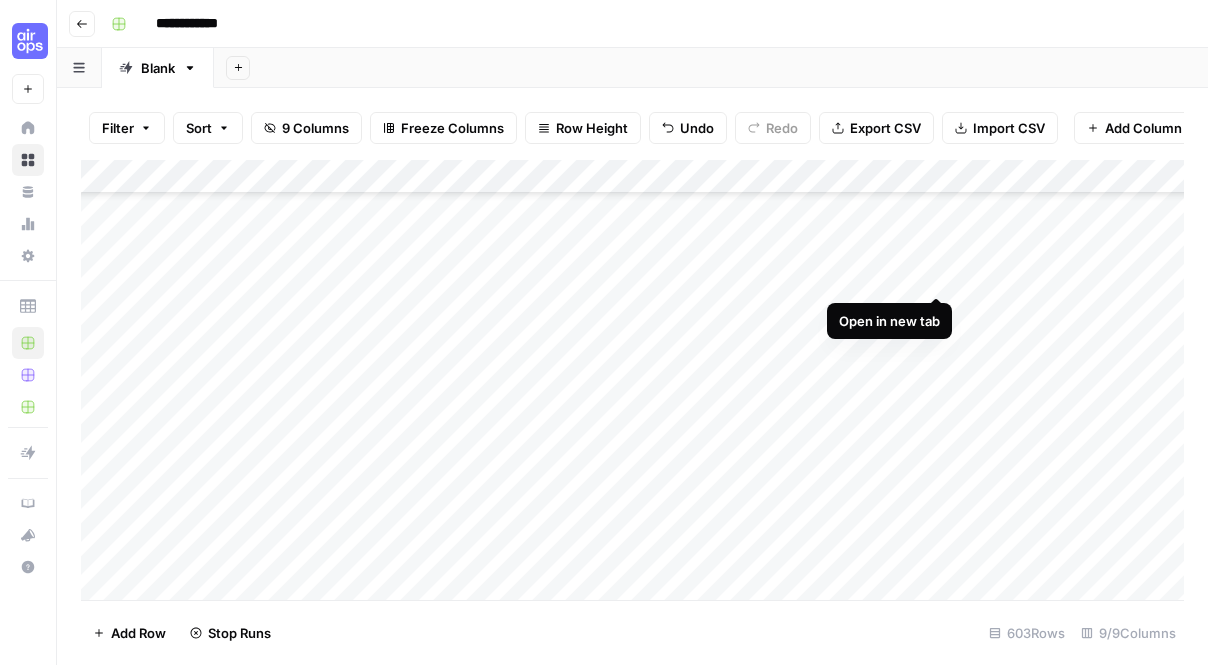 click on "Add Column" at bounding box center (632, 380) 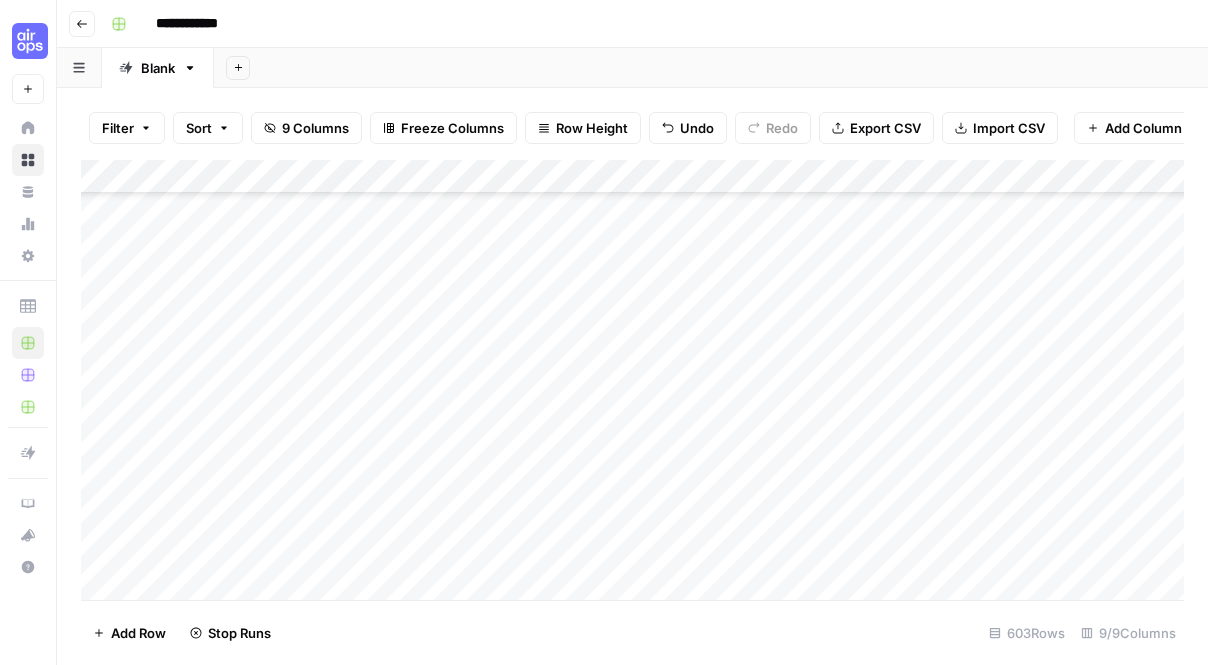 click on "Add Column" at bounding box center (632, 380) 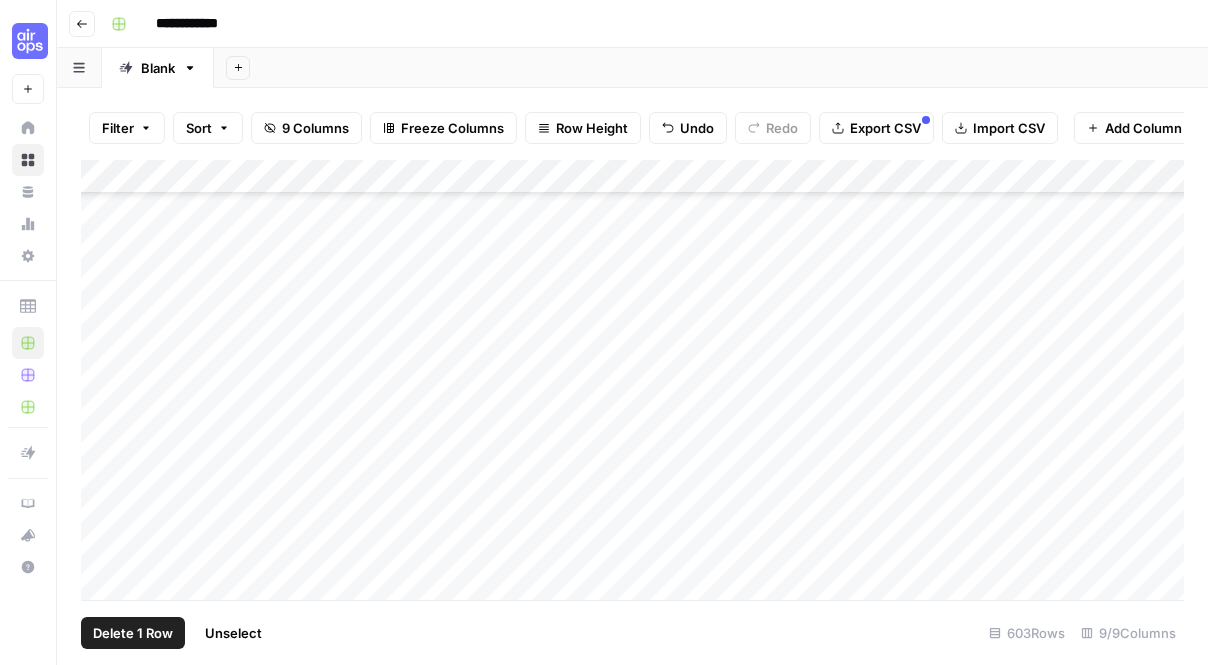 click on "Add Column" at bounding box center (632, 380) 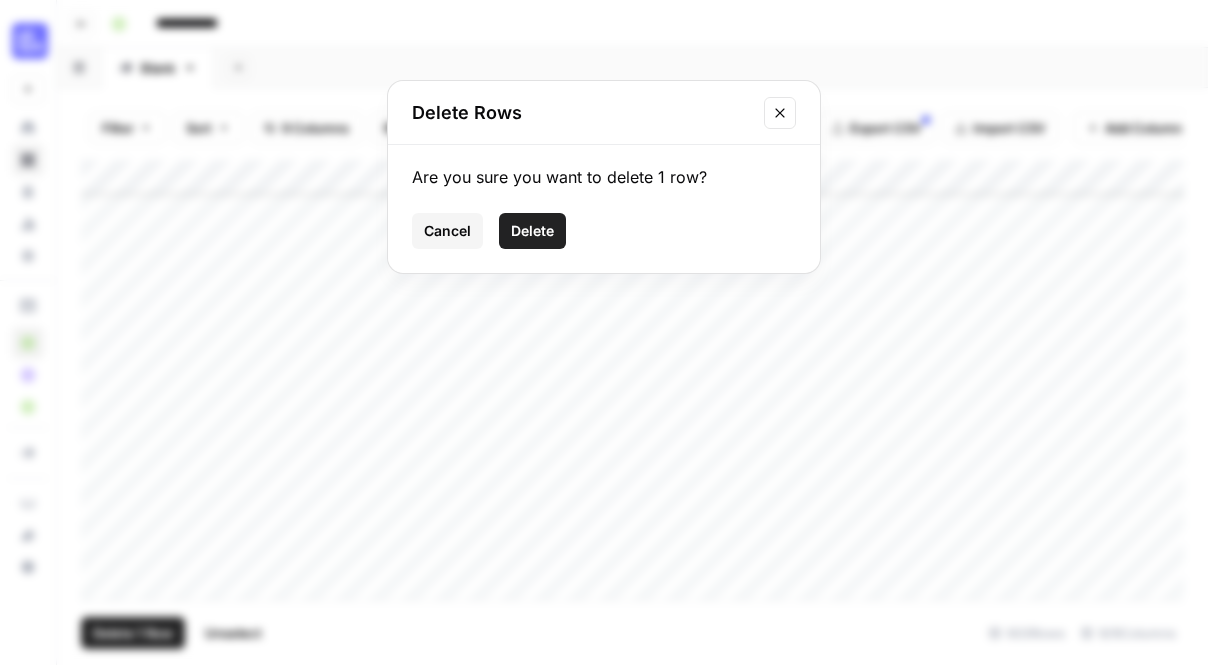 click on "Delete" at bounding box center [532, 231] 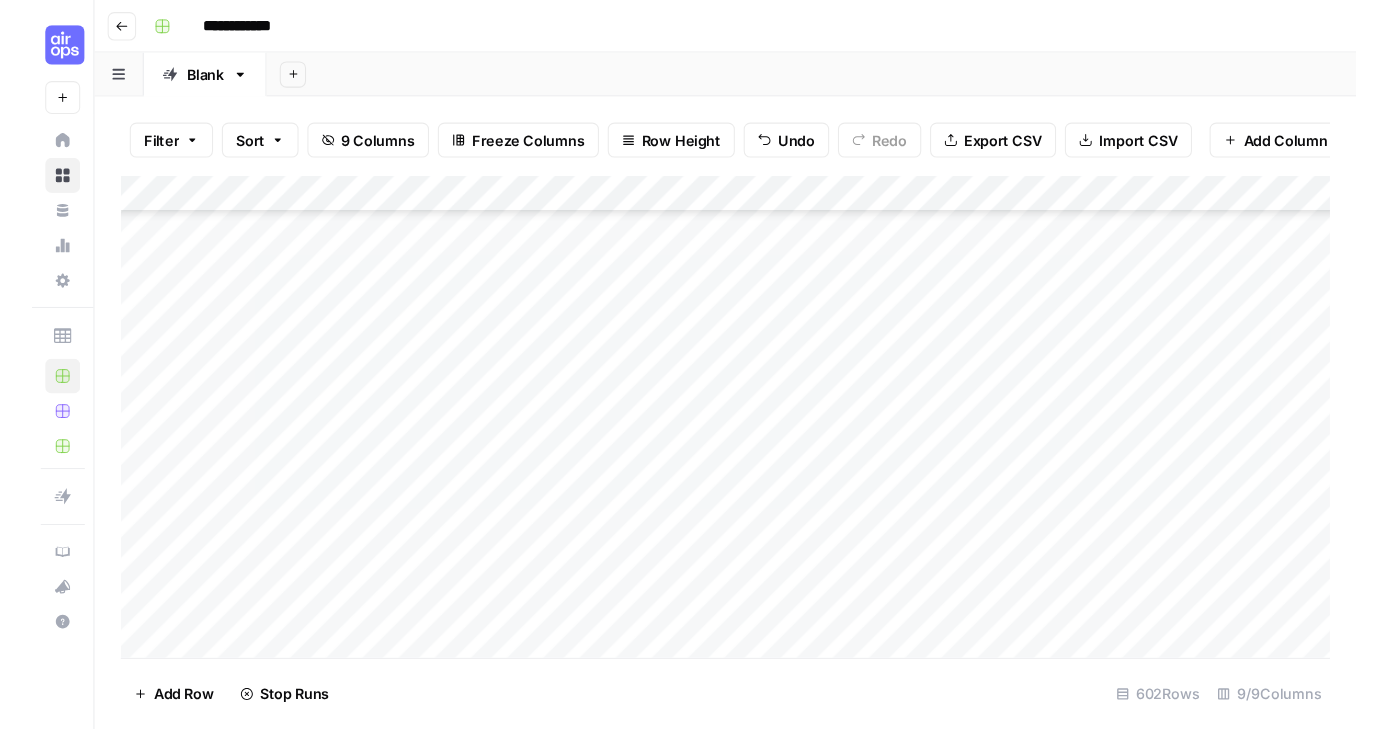 scroll, scrollTop: 3587, scrollLeft: 6, axis: both 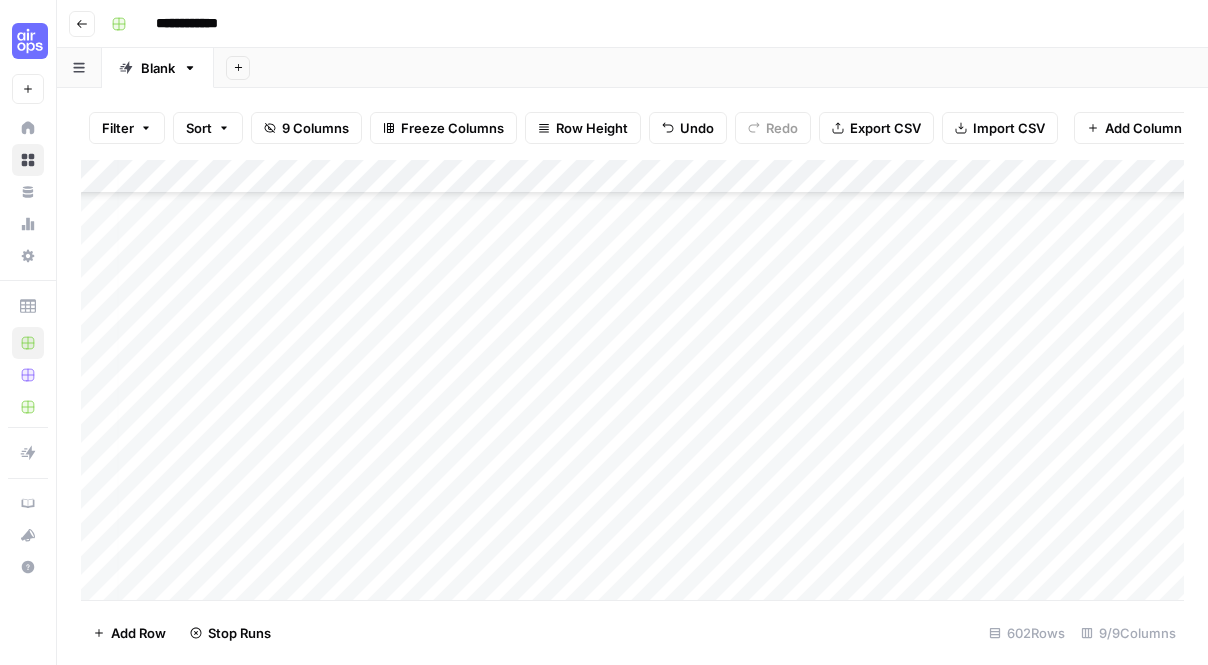 click on "Add Column" at bounding box center (632, 380) 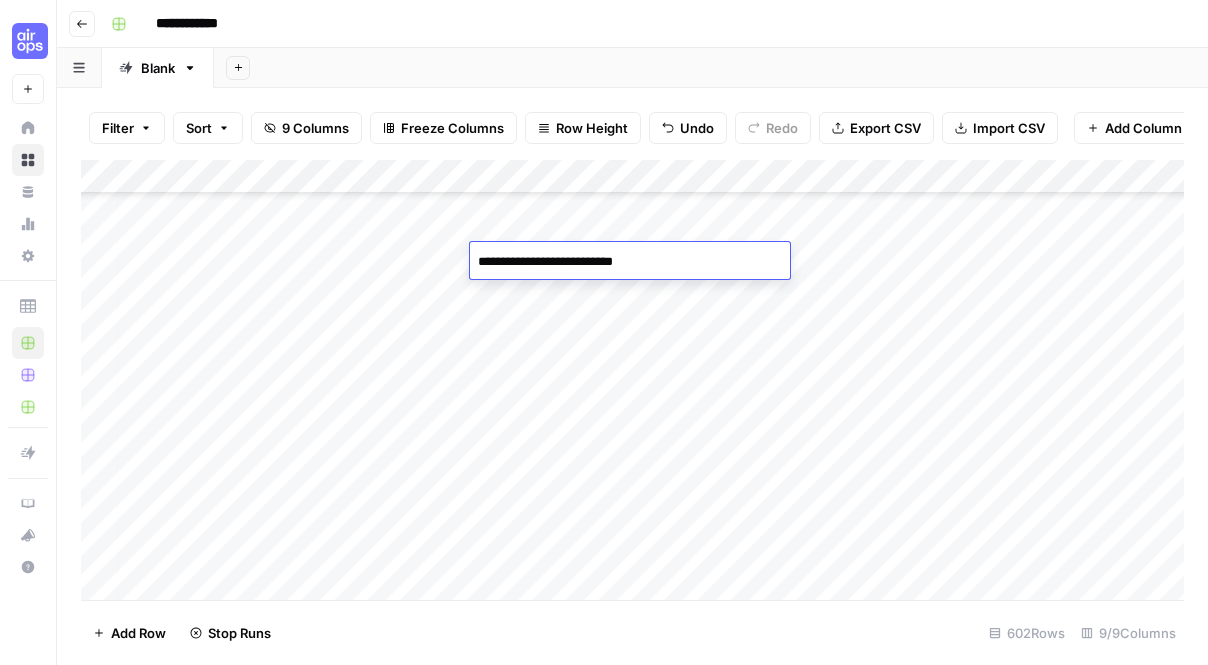 drag, startPoint x: 671, startPoint y: 265, endPoint x: 427, endPoint y: 260, distance: 244.05122 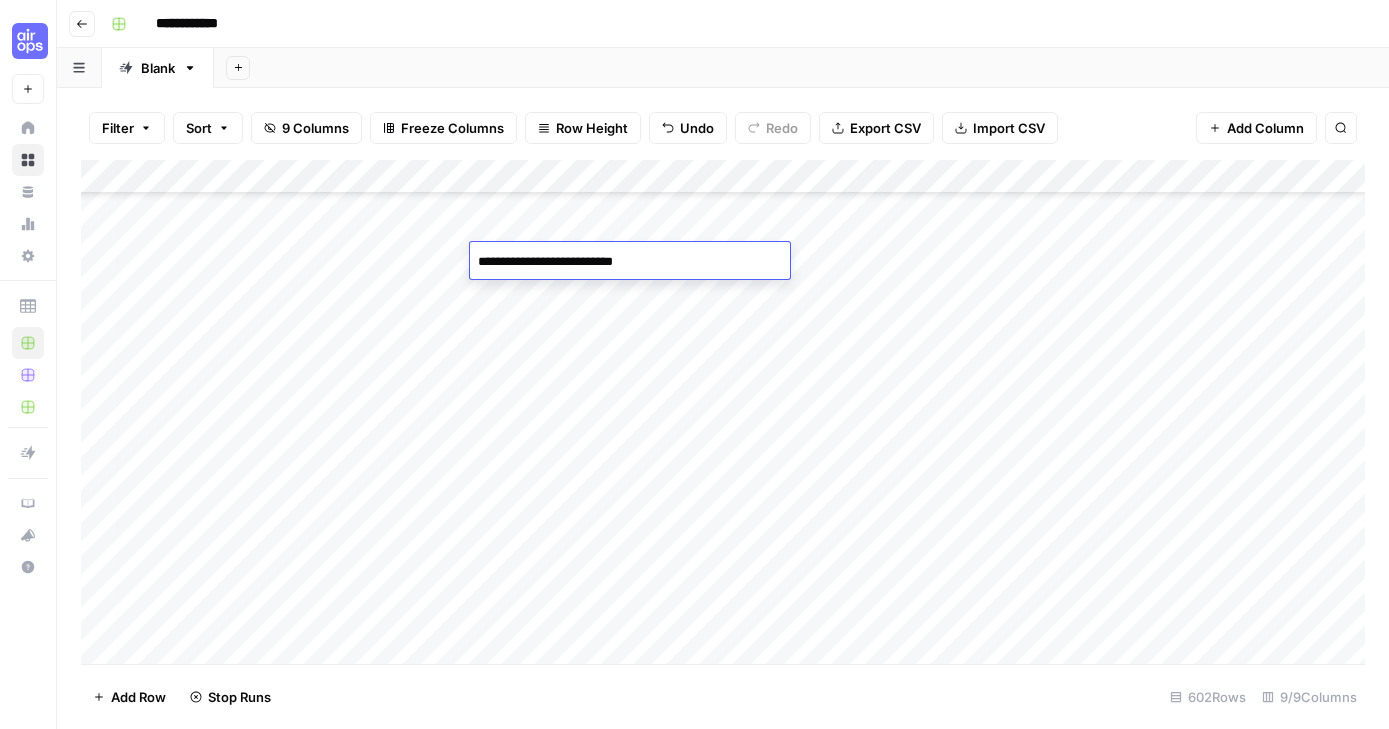 scroll, scrollTop: 4442, scrollLeft: 6, axis: both 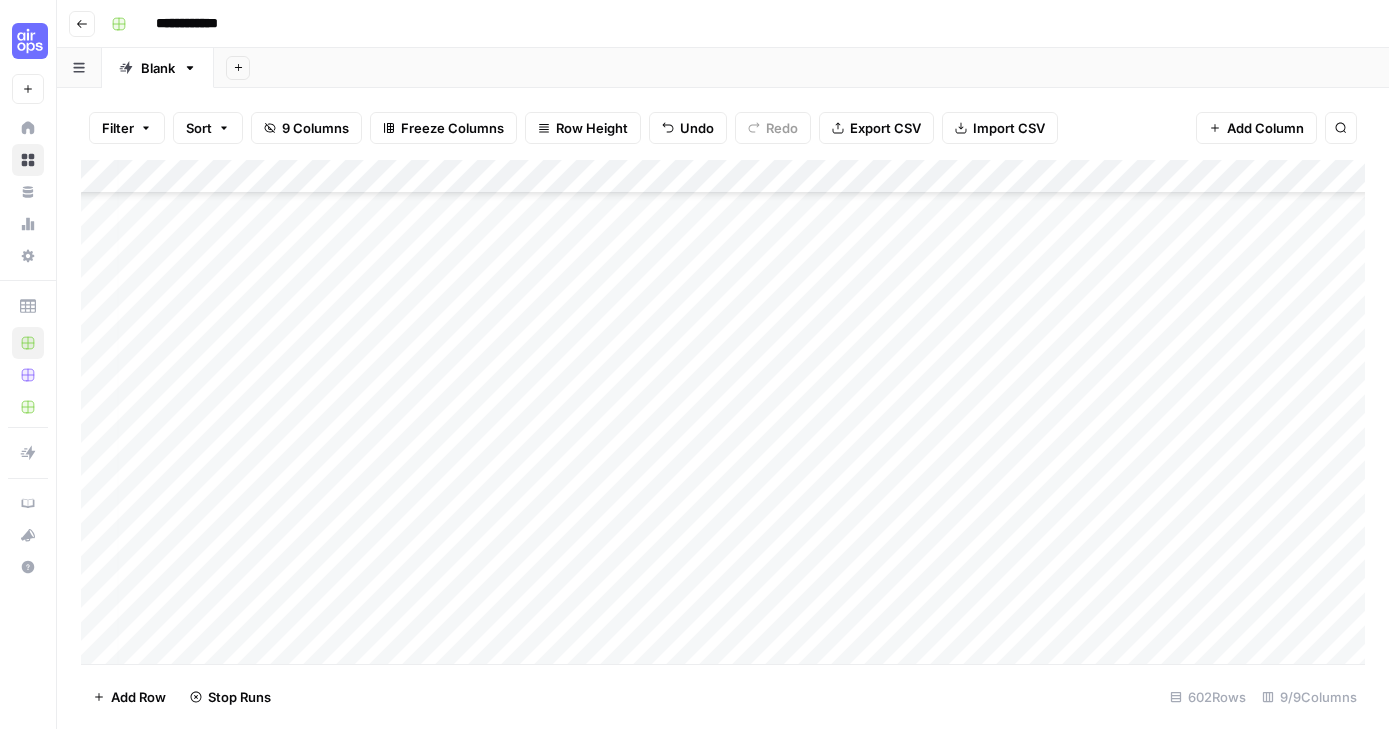 drag, startPoint x: 915, startPoint y: 655, endPoint x: 1186, endPoint y: 660, distance: 271.0461 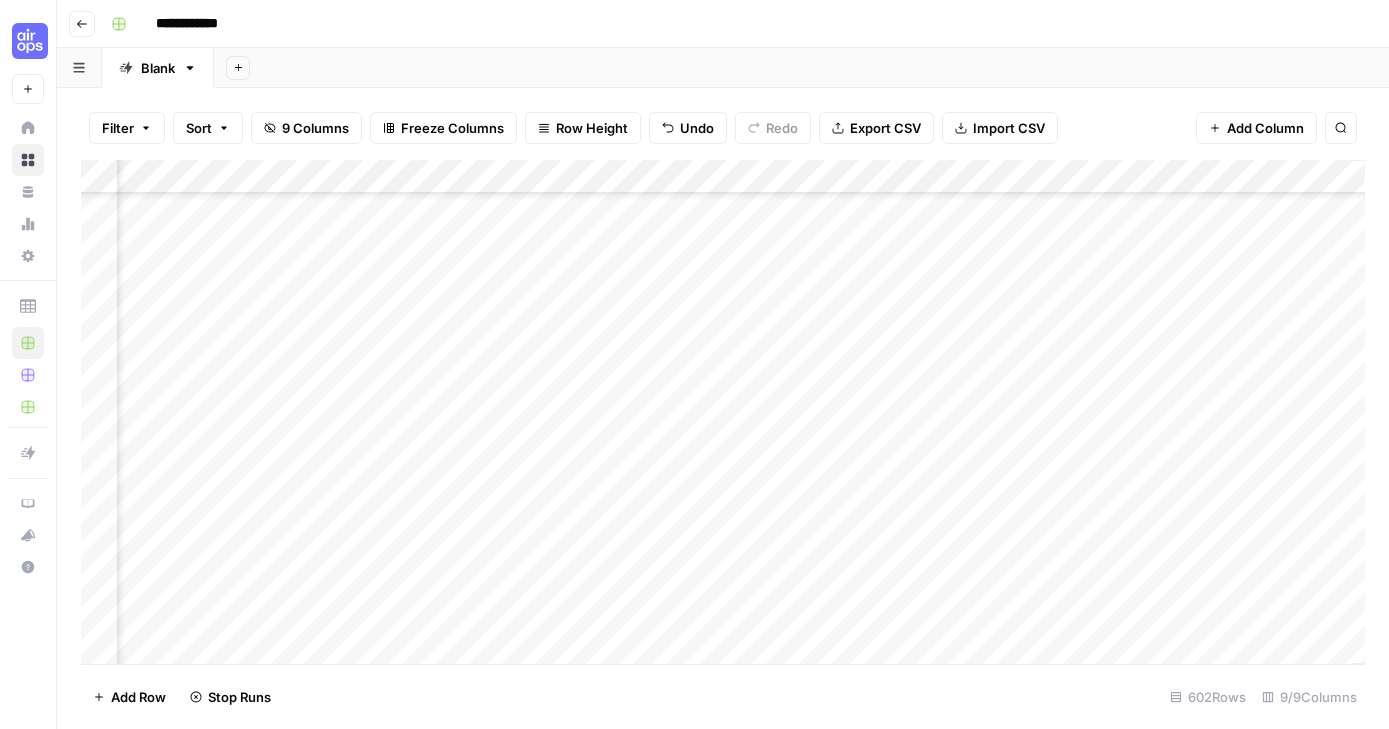 scroll, scrollTop: 15194, scrollLeft: 616, axis: both 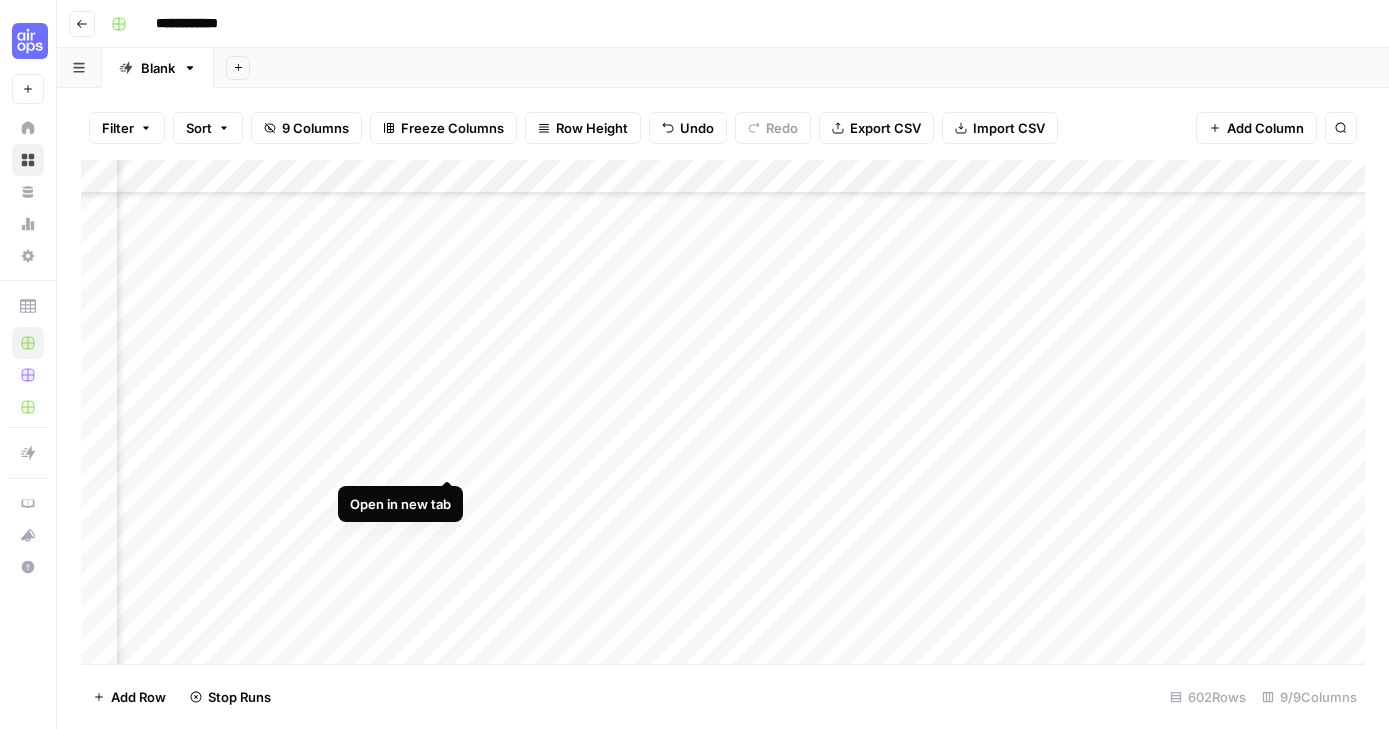 click on "Add Column" at bounding box center (723, 412) 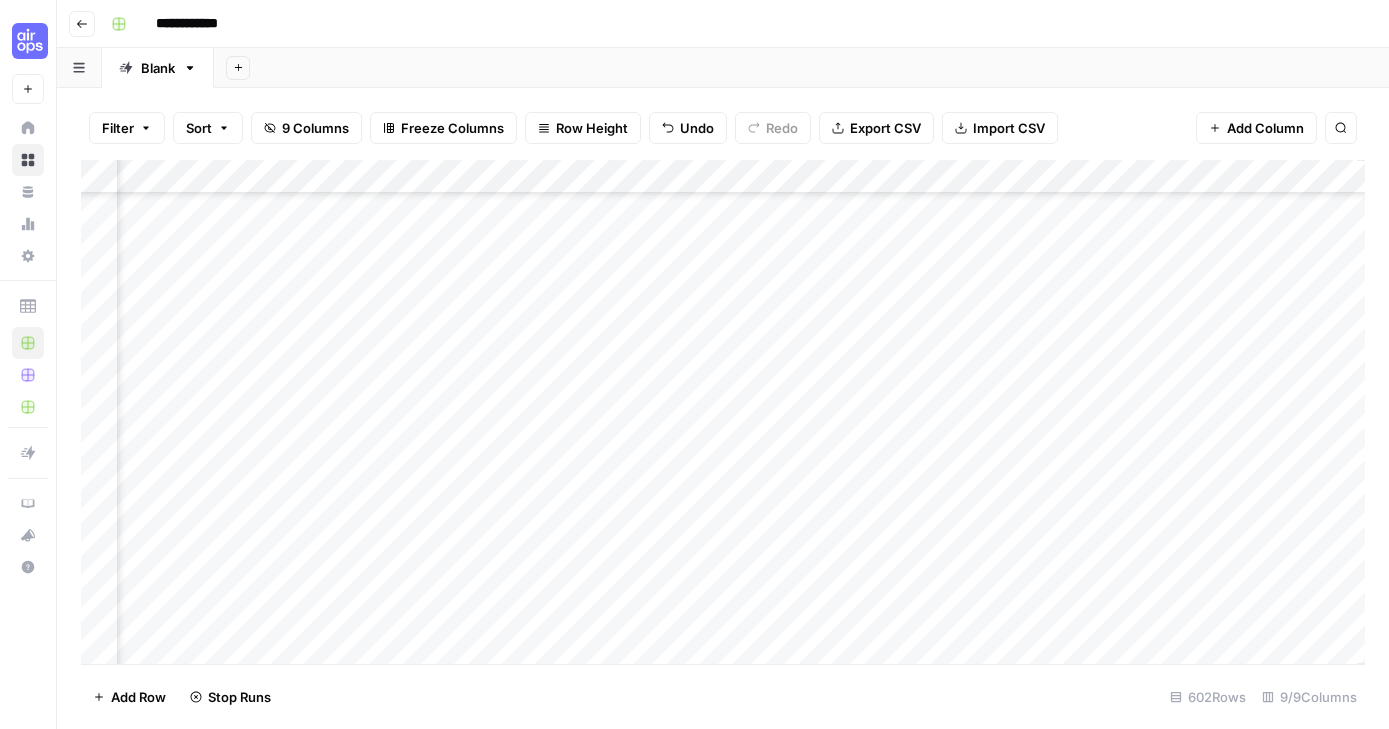 scroll, scrollTop: 16431, scrollLeft: 616, axis: both 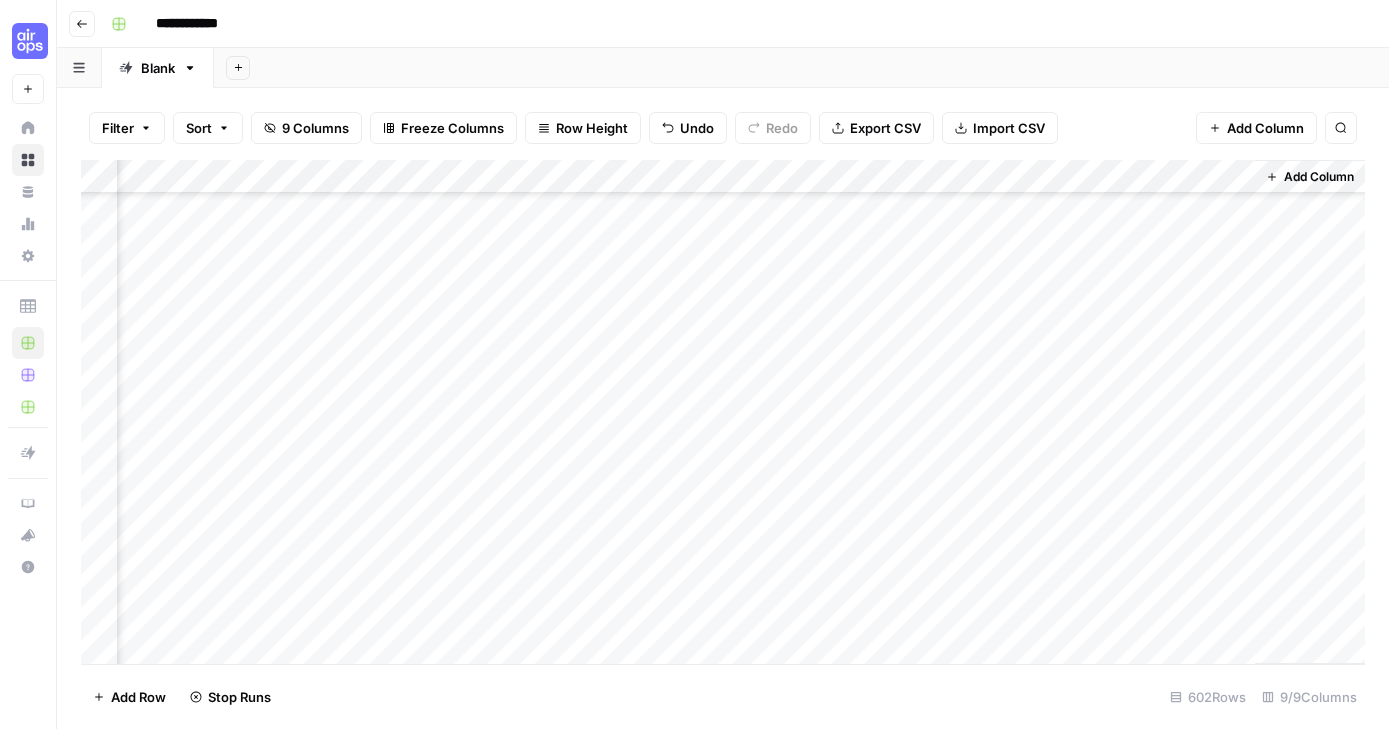 click on "Add Column" at bounding box center (723, 412) 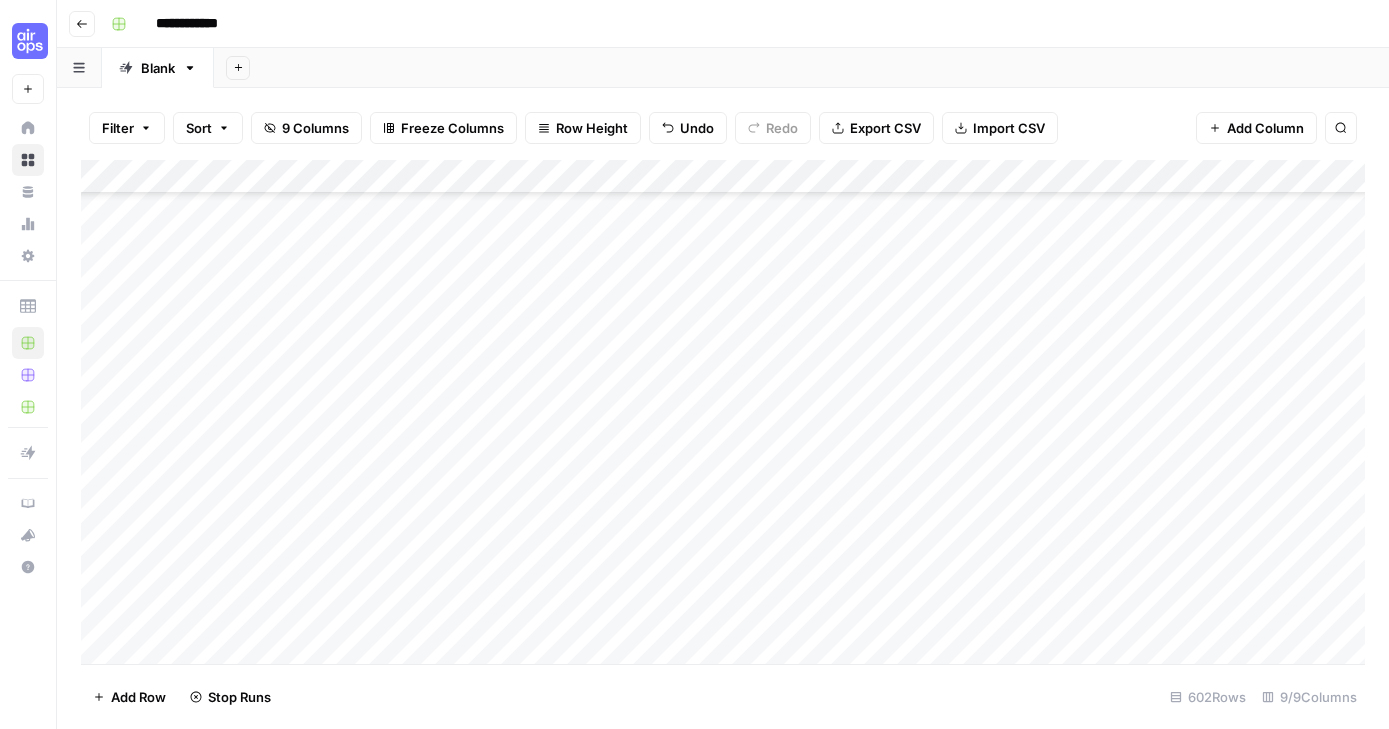 scroll, scrollTop: 16431, scrollLeft: 0, axis: vertical 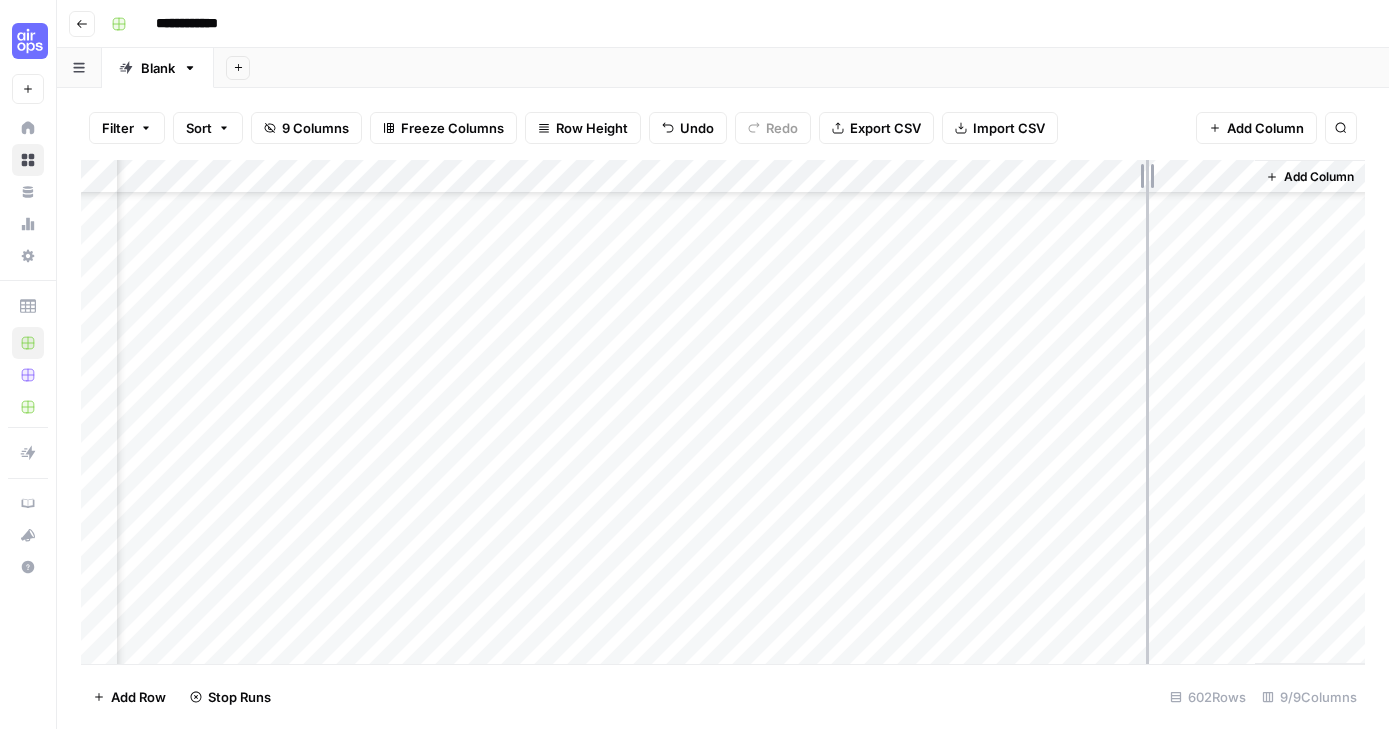 drag, startPoint x: 1073, startPoint y: 175, endPoint x: 1146, endPoint y: 176, distance: 73.00685 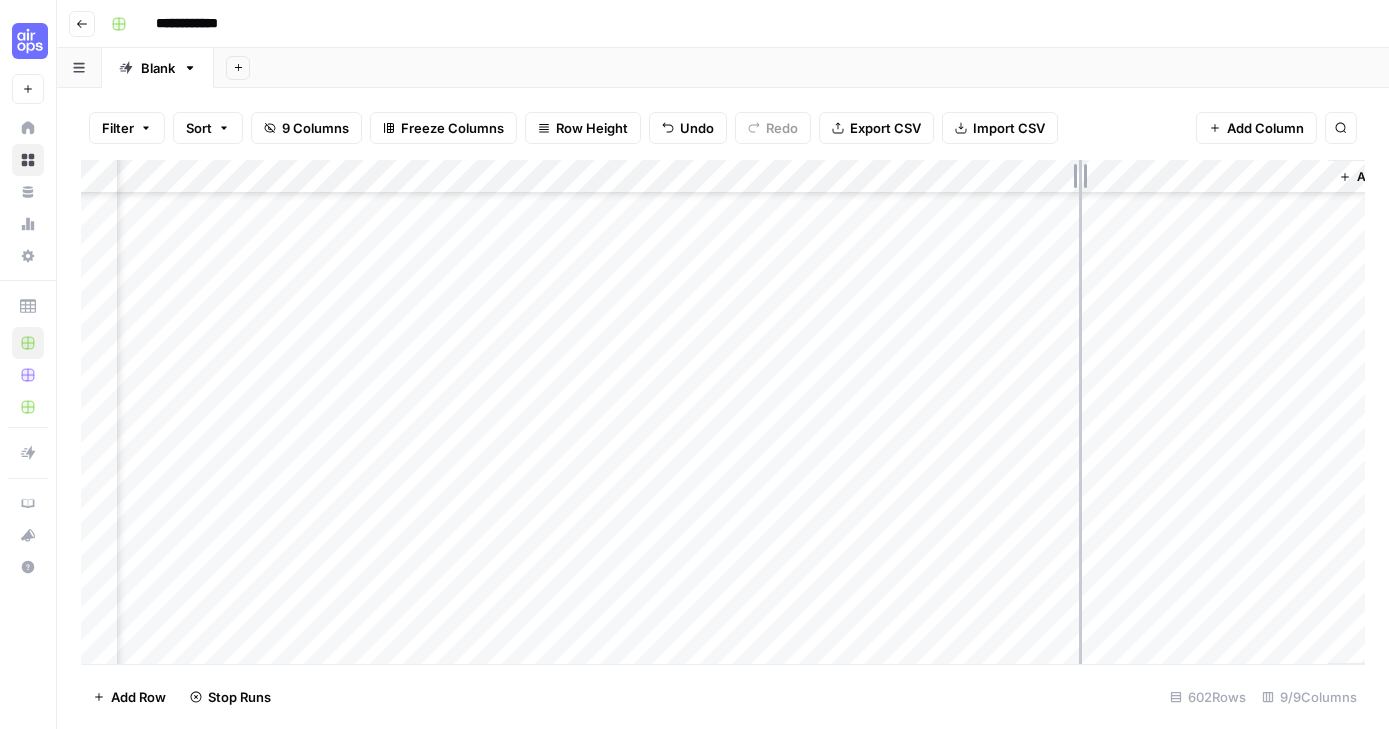 drag, startPoint x: 1146, startPoint y: 175, endPoint x: 1079, endPoint y: 175, distance: 67 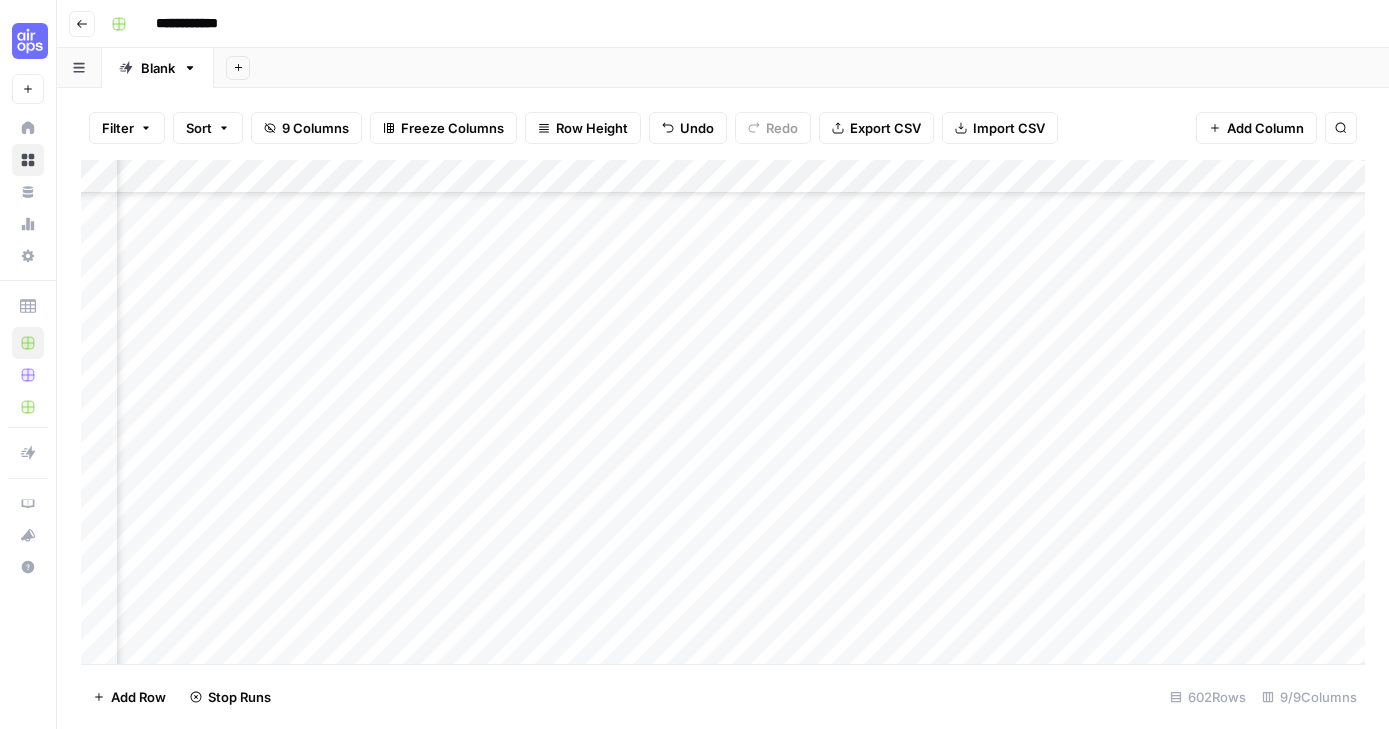 scroll, scrollTop: 17089, scrollLeft: 401, axis: both 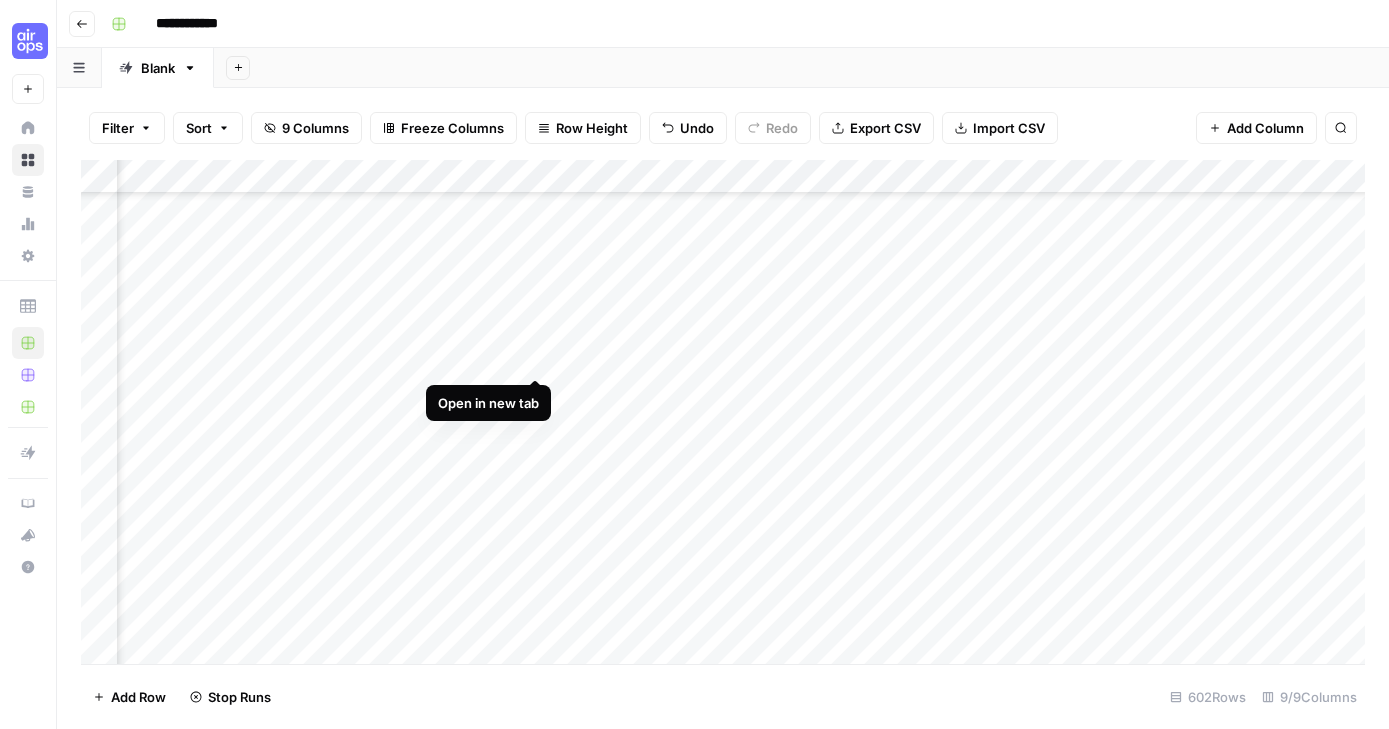 click on "Add Column" at bounding box center (723, 412) 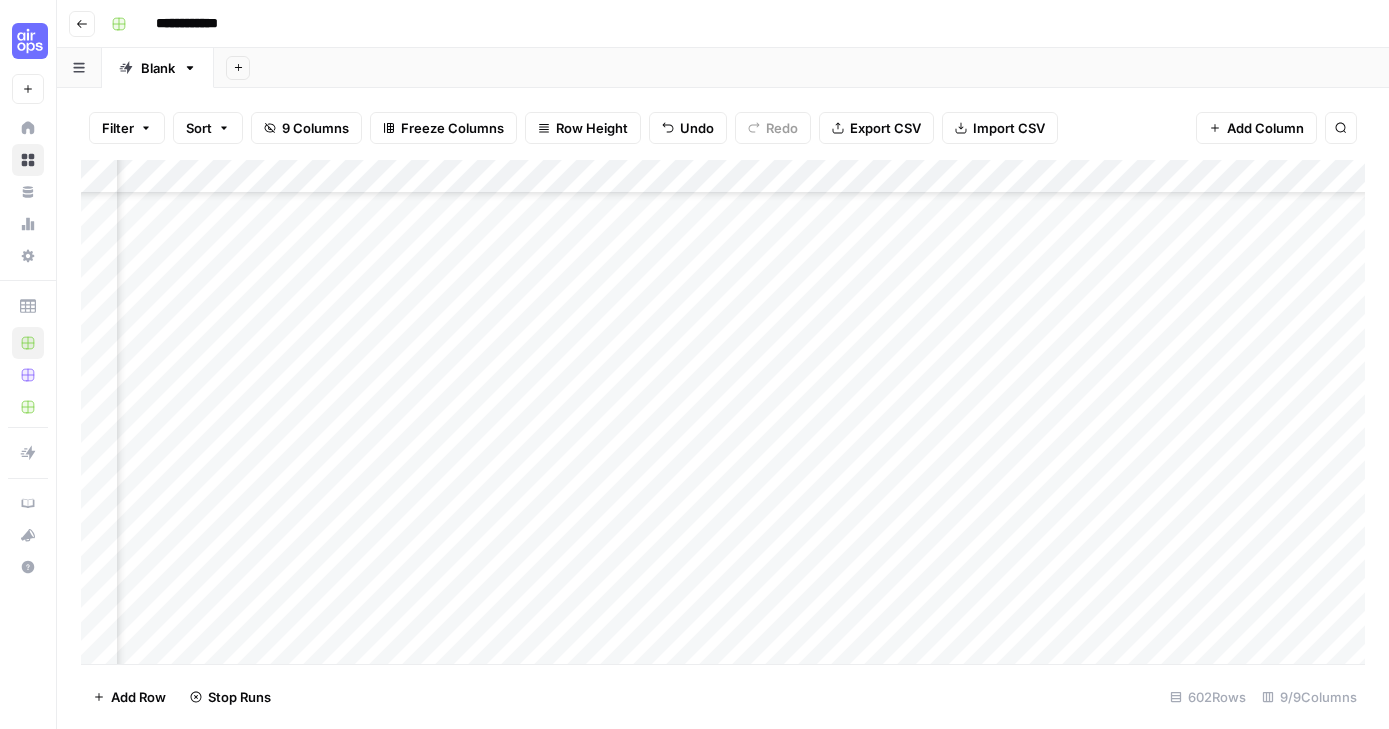 scroll, scrollTop: 17227, scrollLeft: 324, axis: both 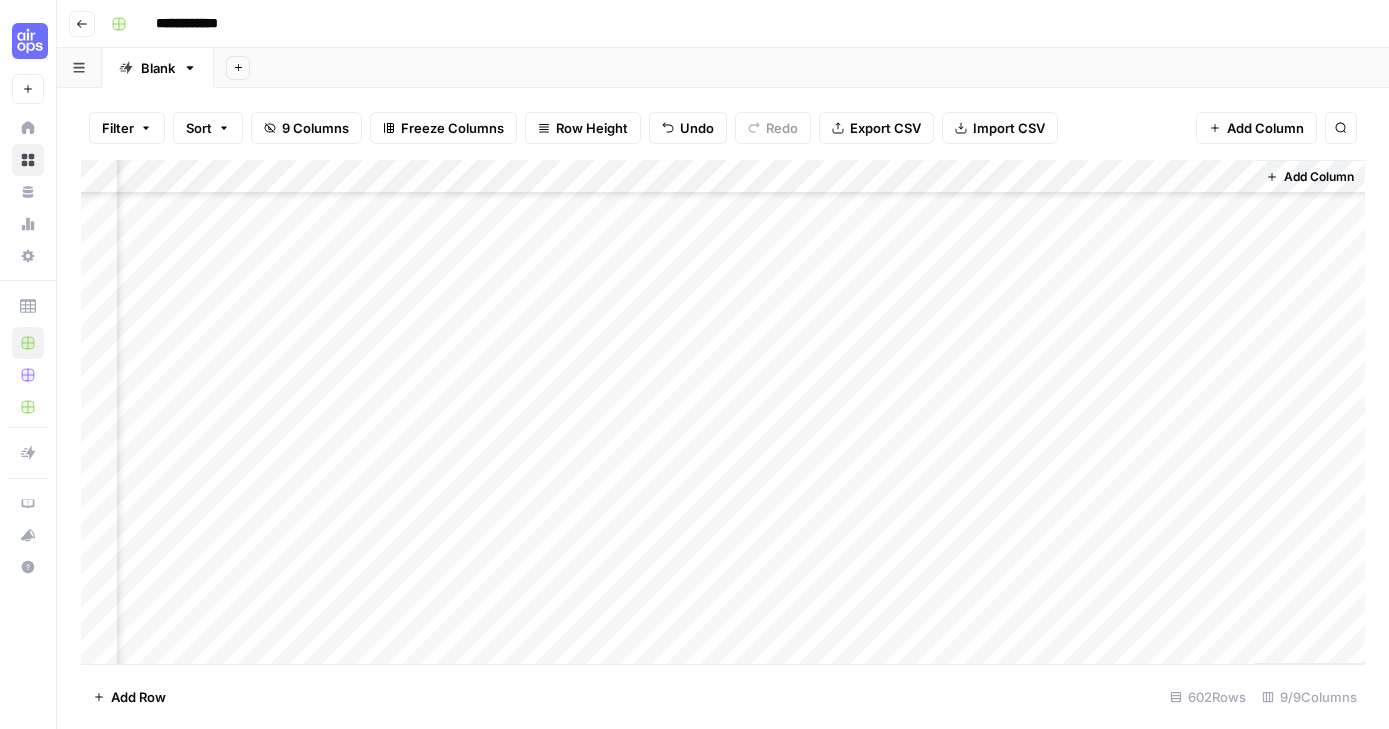 click on "Add Column" at bounding box center [1319, 177] 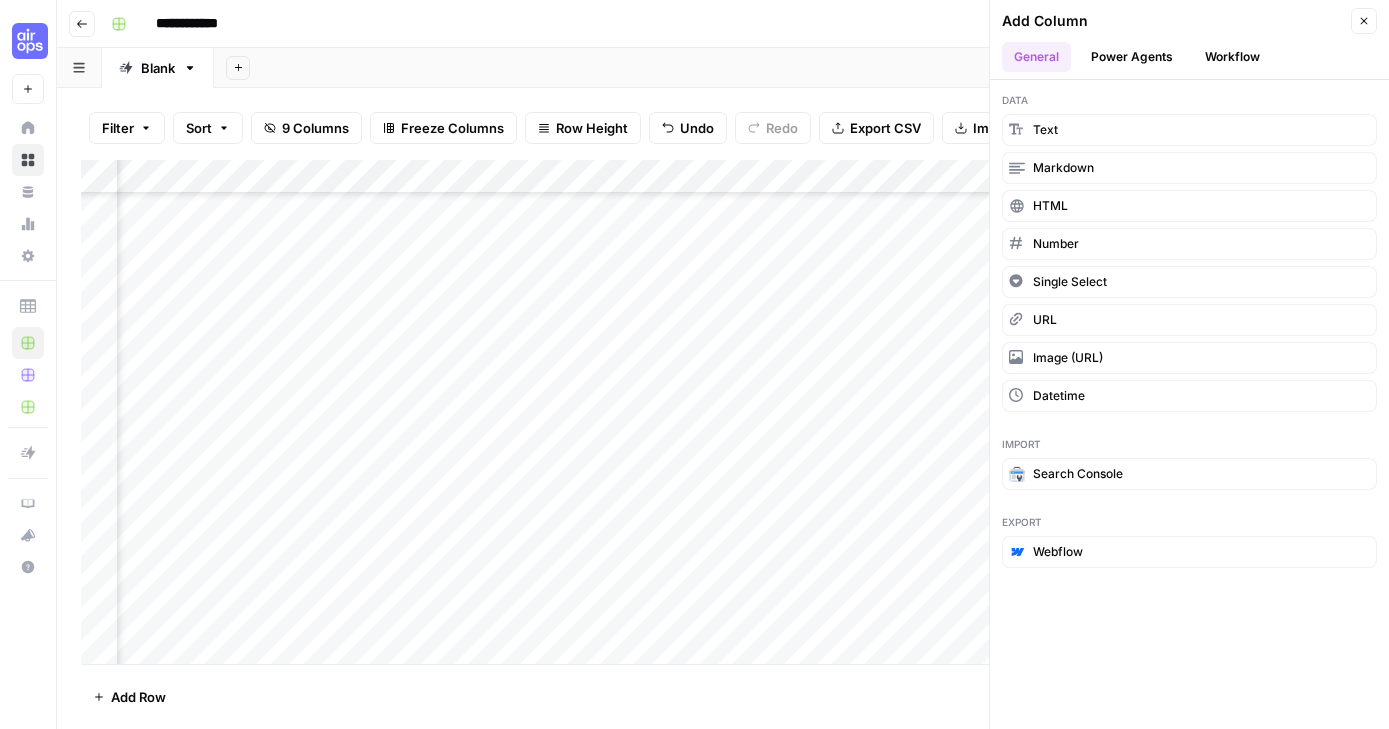 click on "Workflow" at bounding box center [1232, 57] 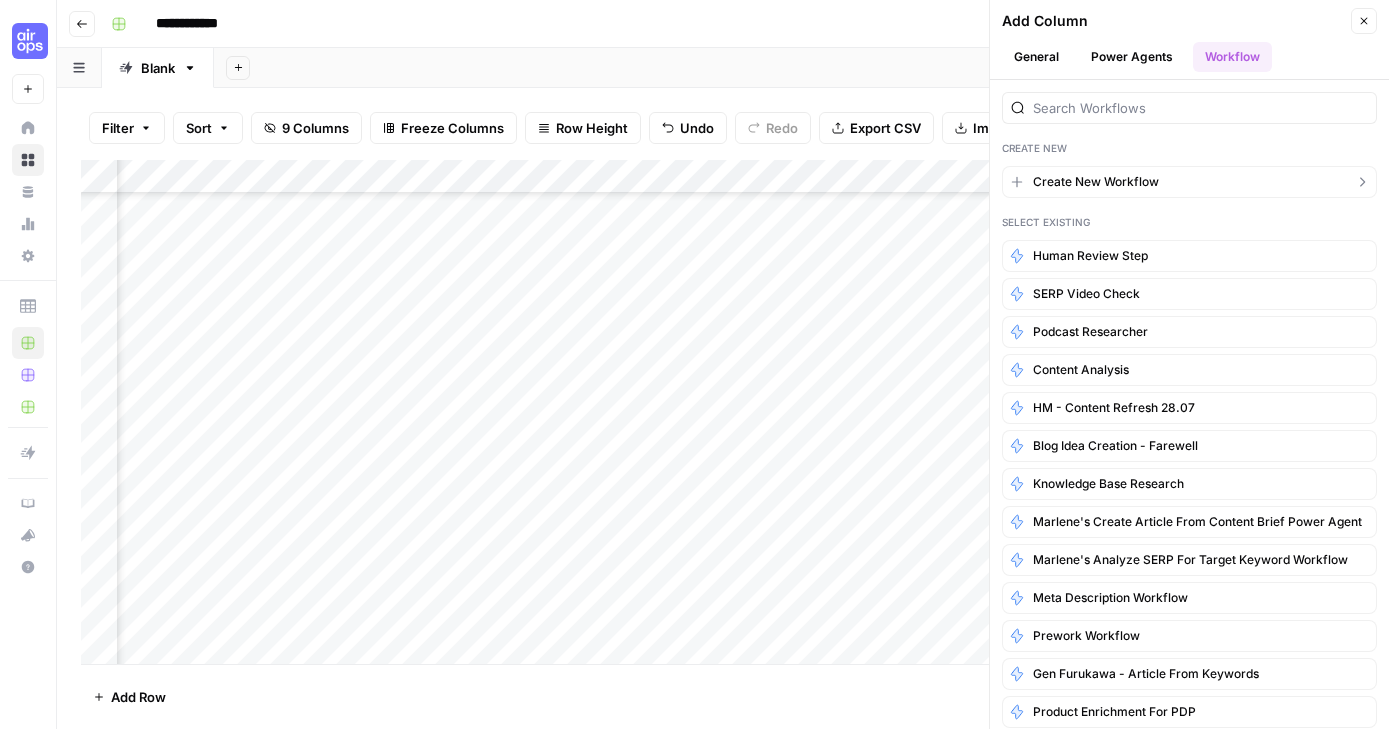 click on "Create New Workflow" at bounding box center [1096, 182] 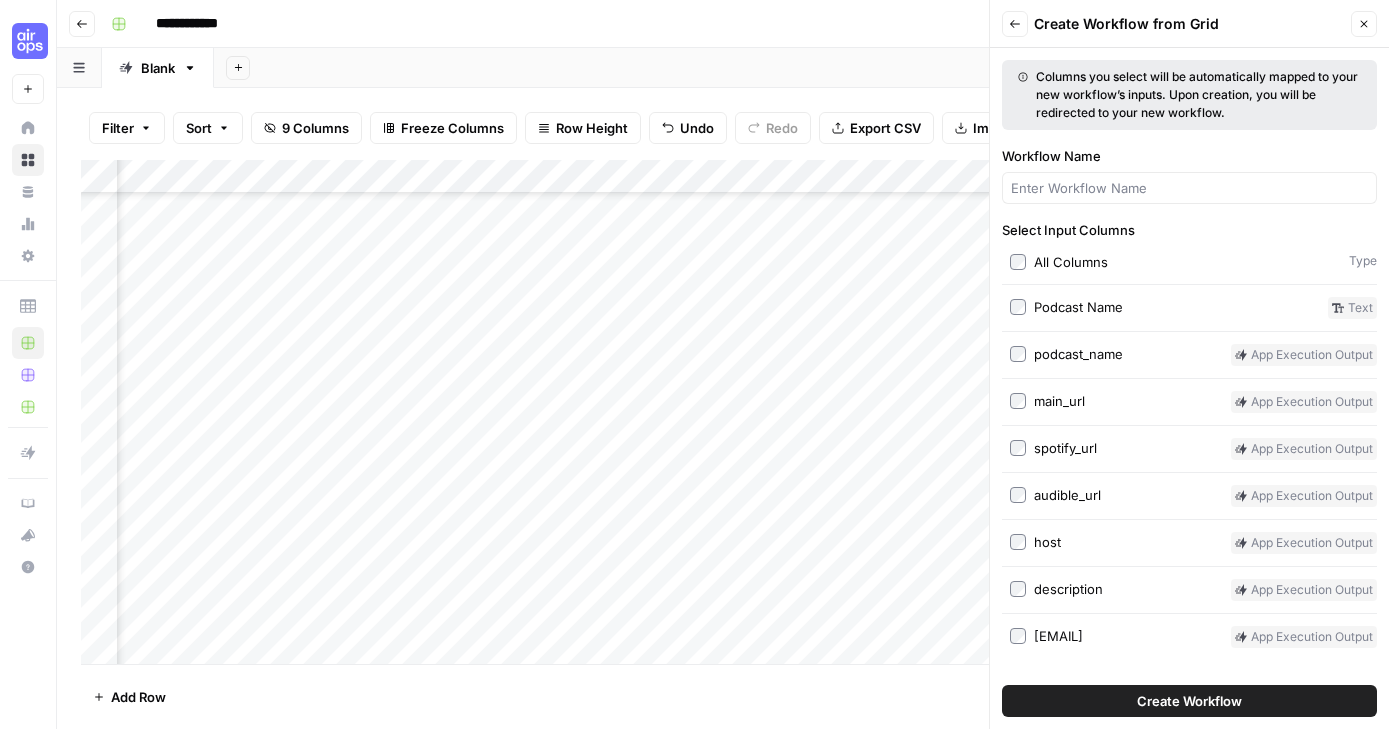 click on "Create Workflow" at bounding box center [1189, 701] 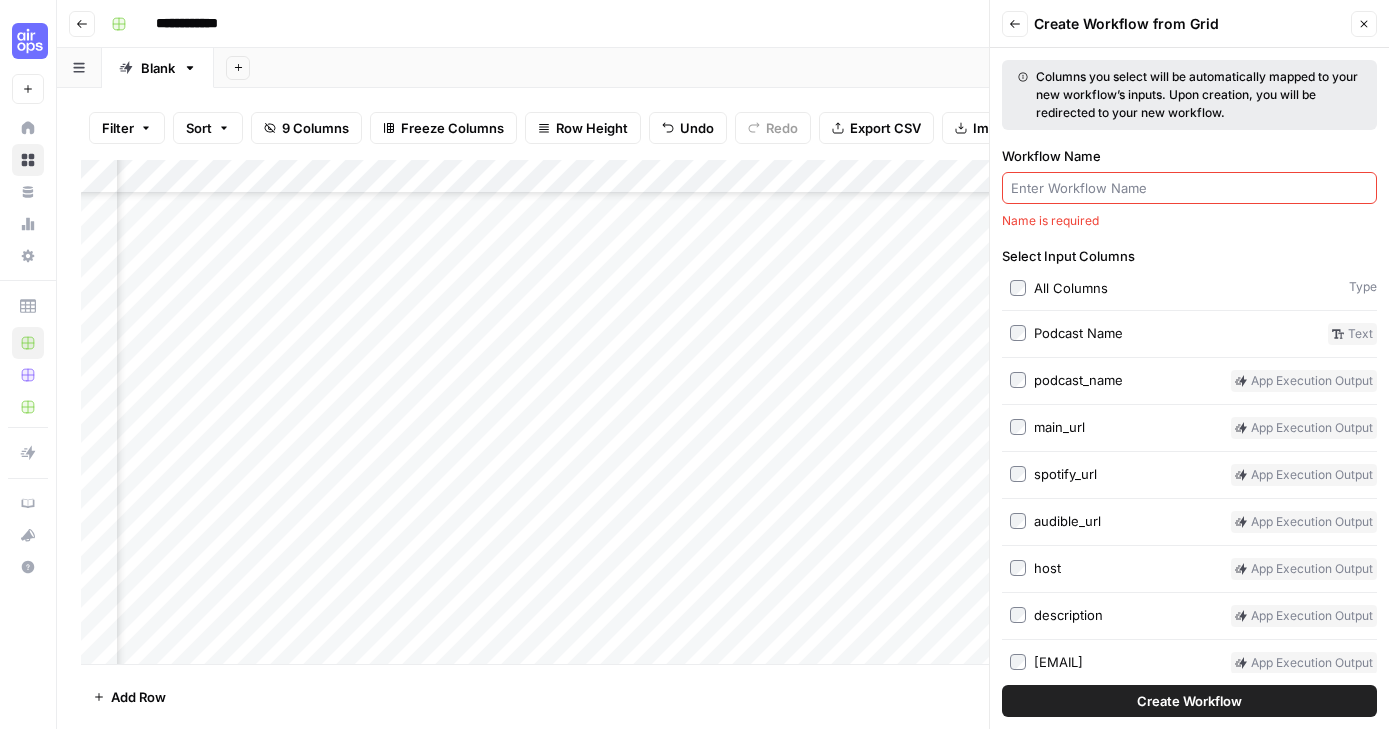 click at bounding box center [1189, 188] 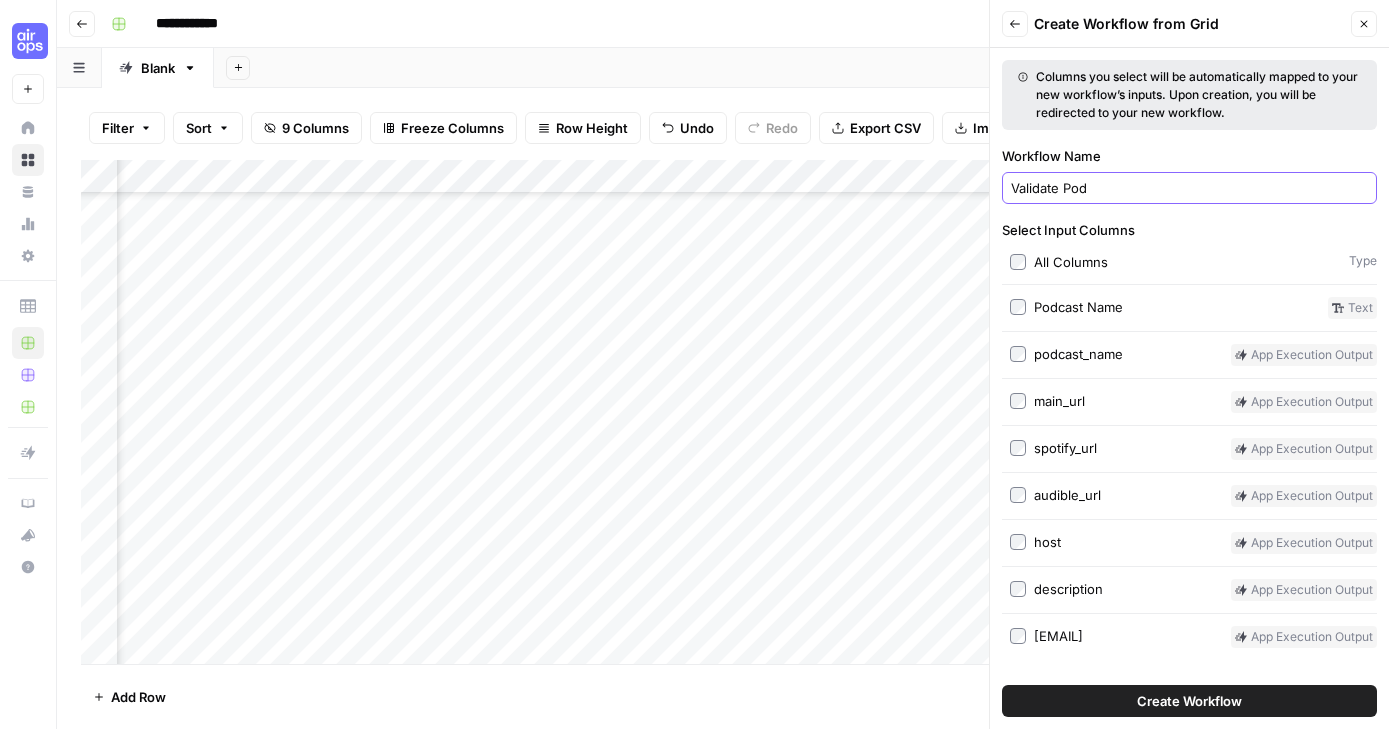 type on "Validate Pod" 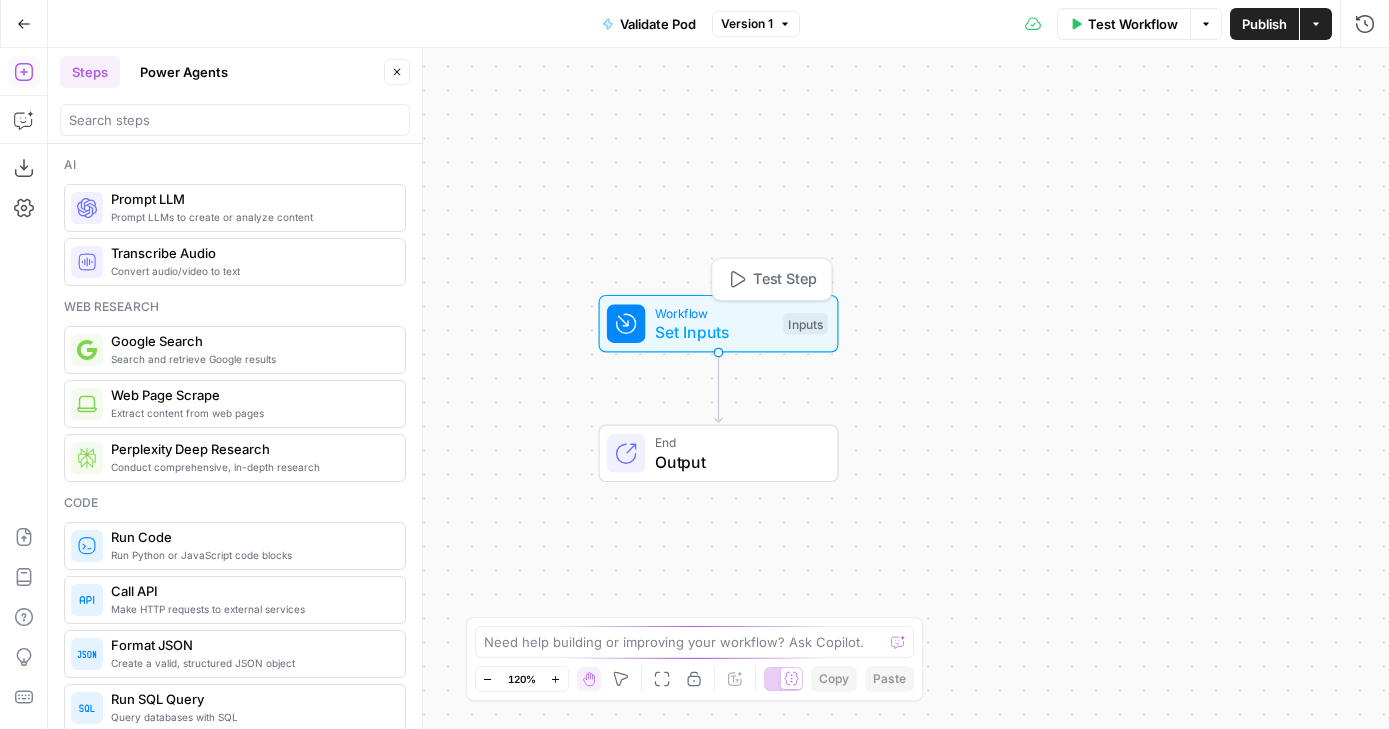 click on "Set Inputs" at bounding box center [714, 332] 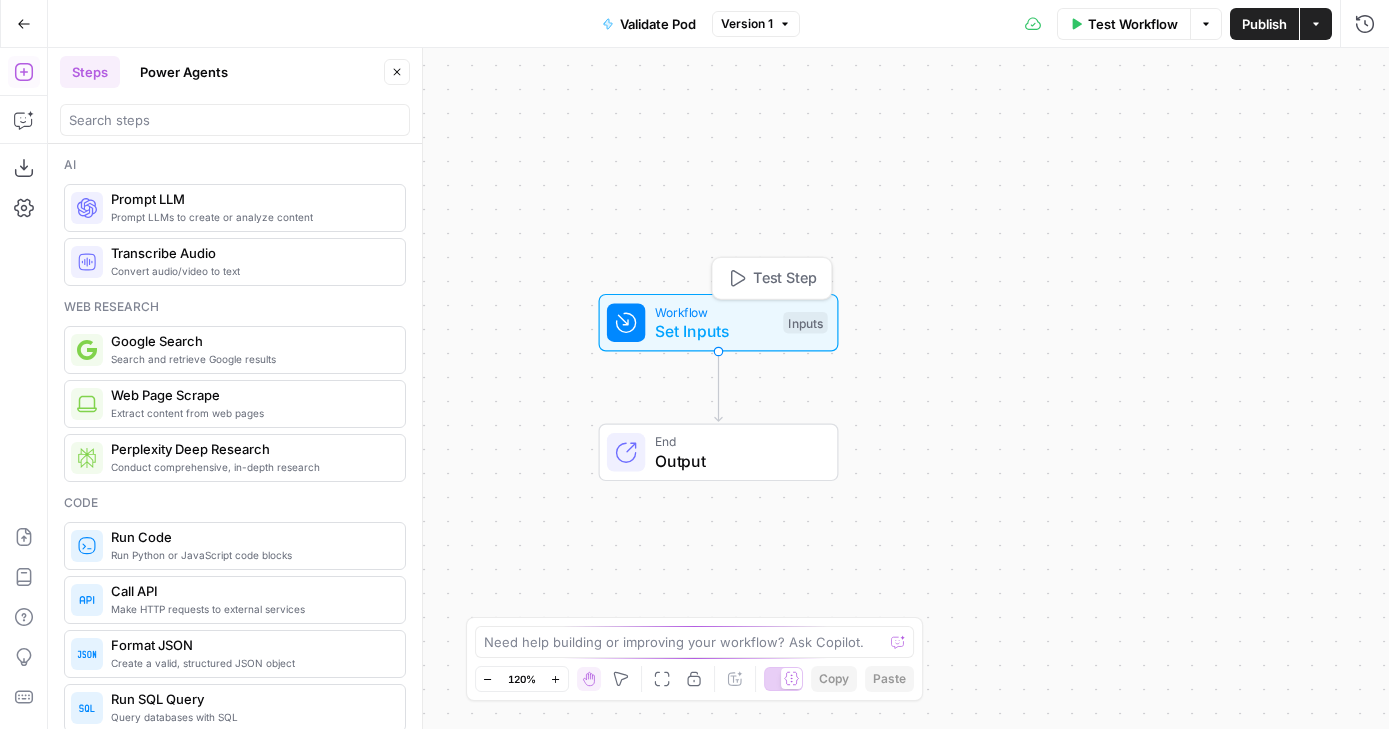 click on "Inputs" at bounding box center (805, 323) 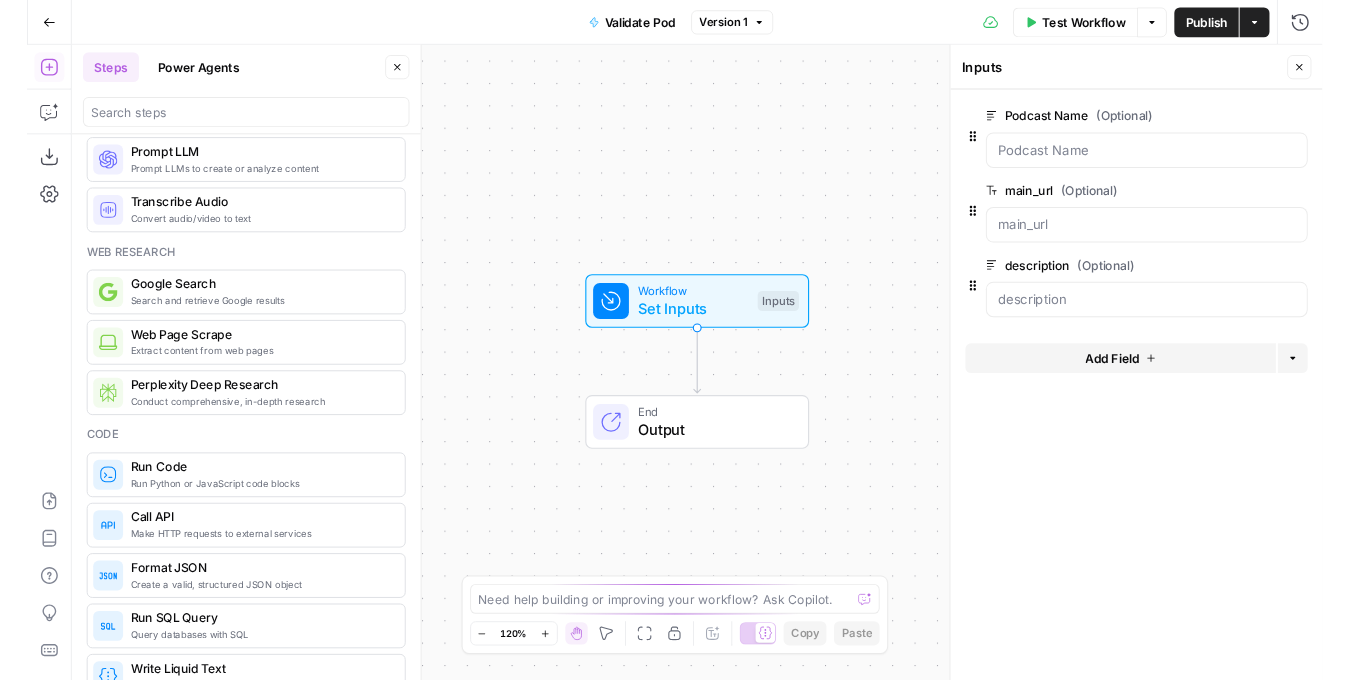 scroll, scrollTop: 0, scrollLeft: 0, axis: both 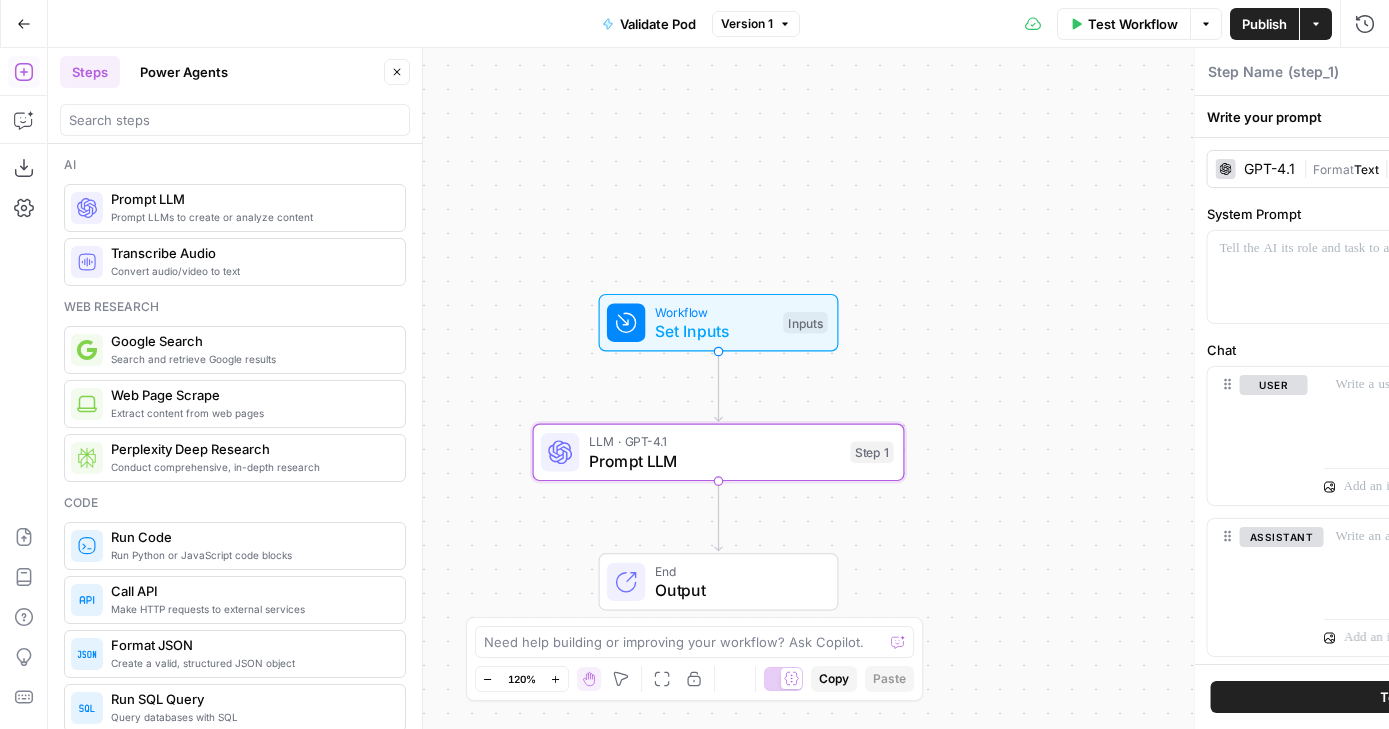 type on "Prompt LLM" 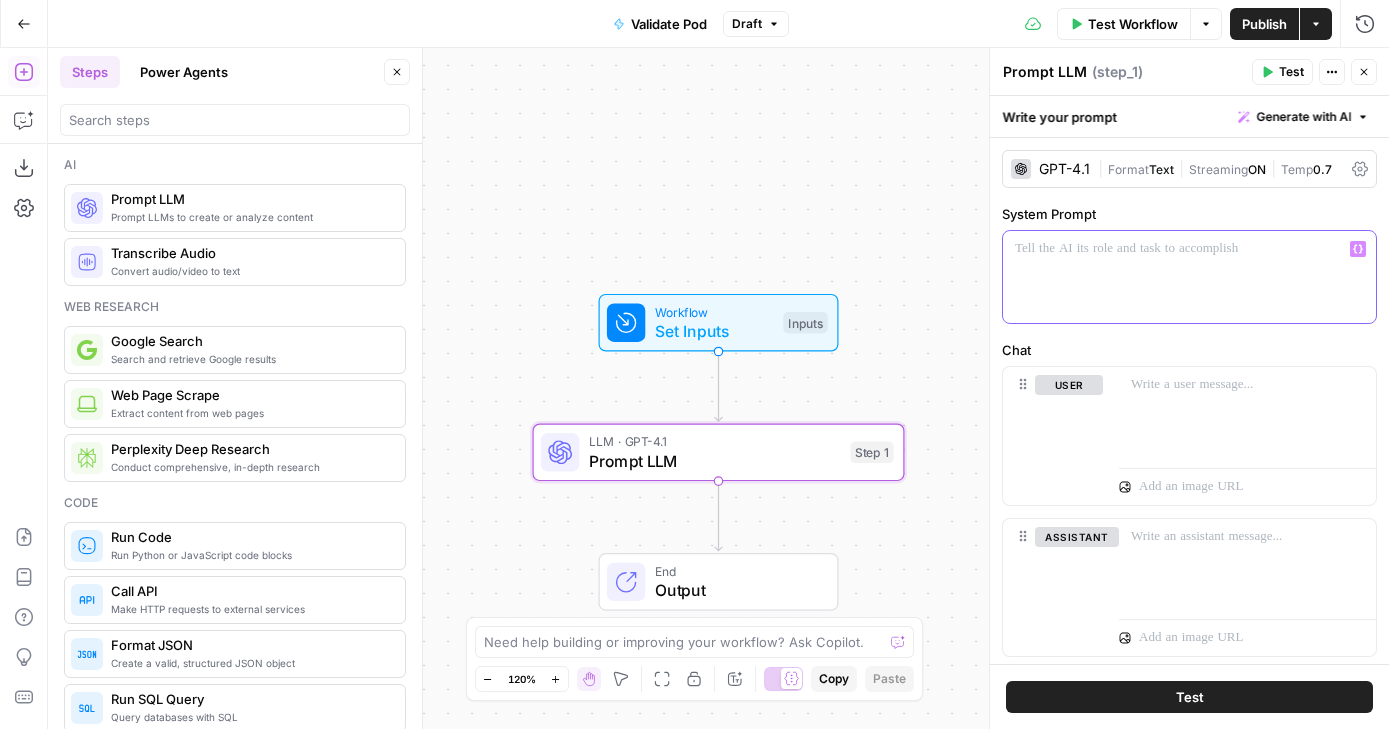 click at bounding box center (1189, 249) 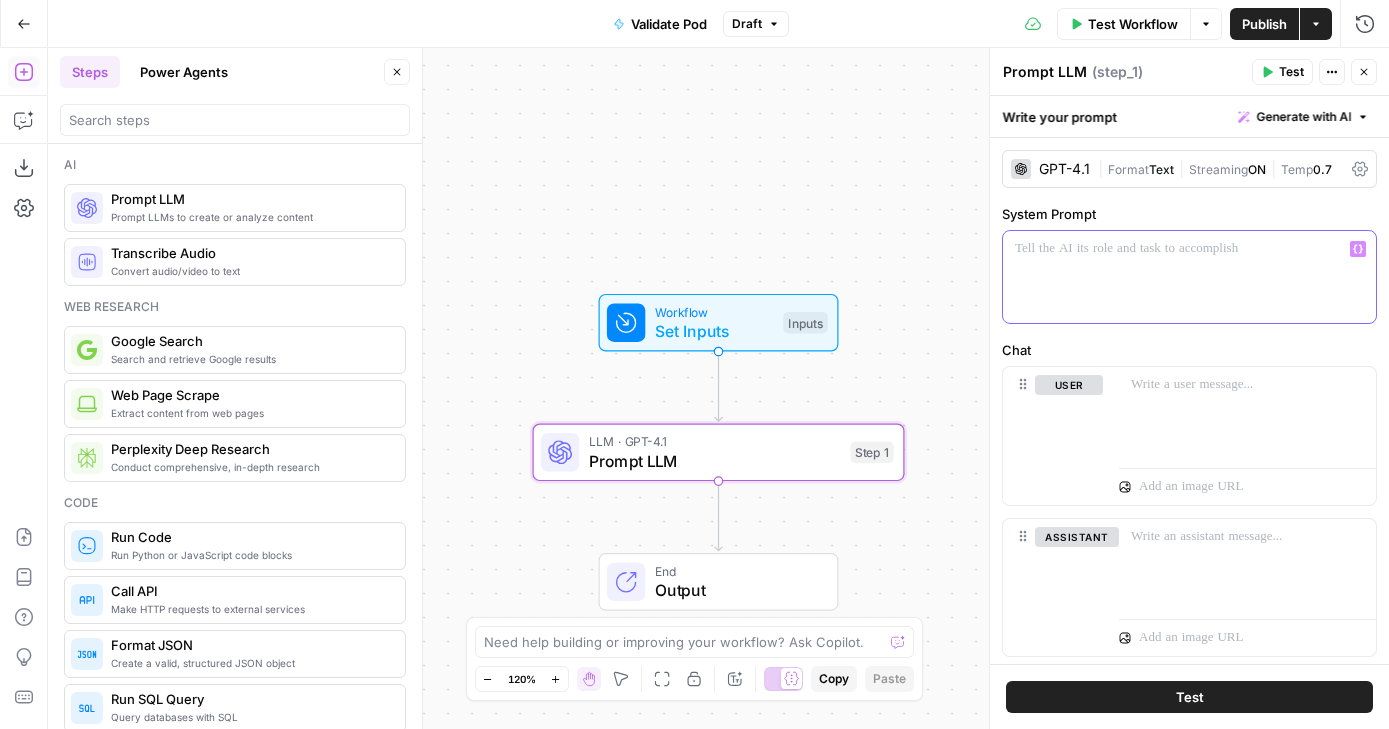 type 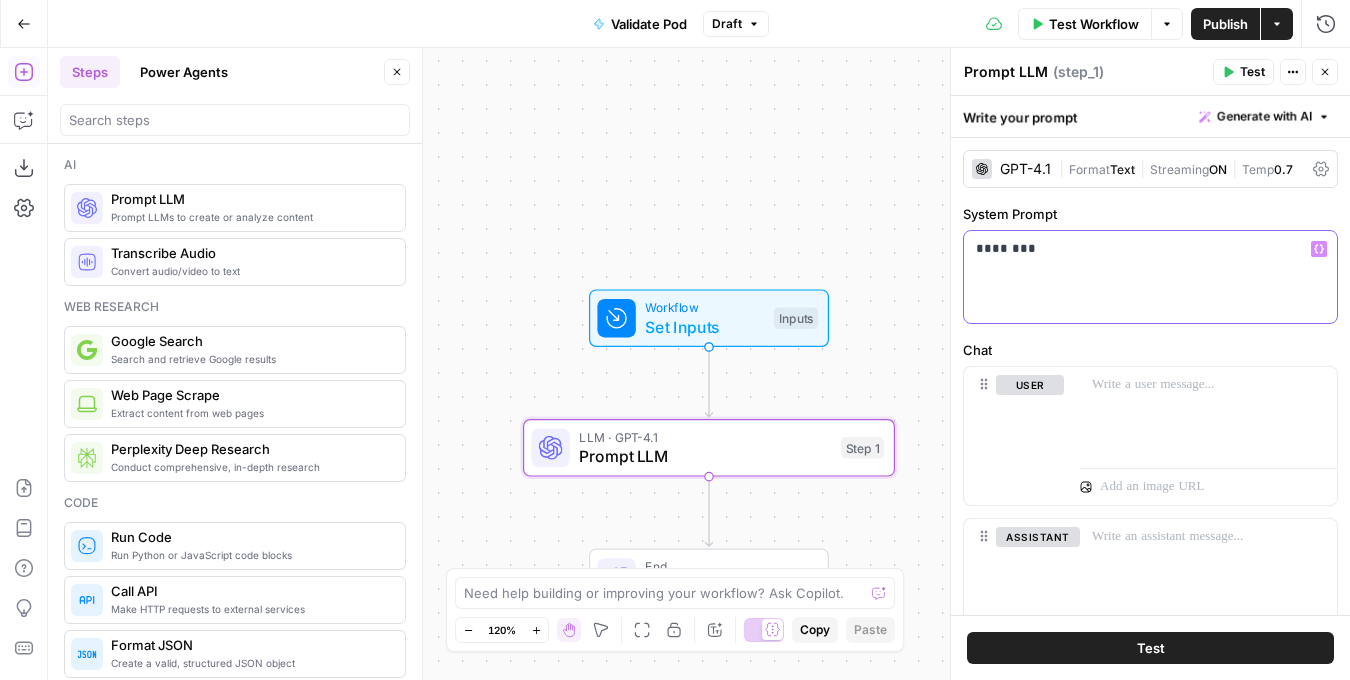 drag, startPoint x: 1085, startPoint y: 276, endPoint x: 922, endPoint y: 201, distance: 179.42686 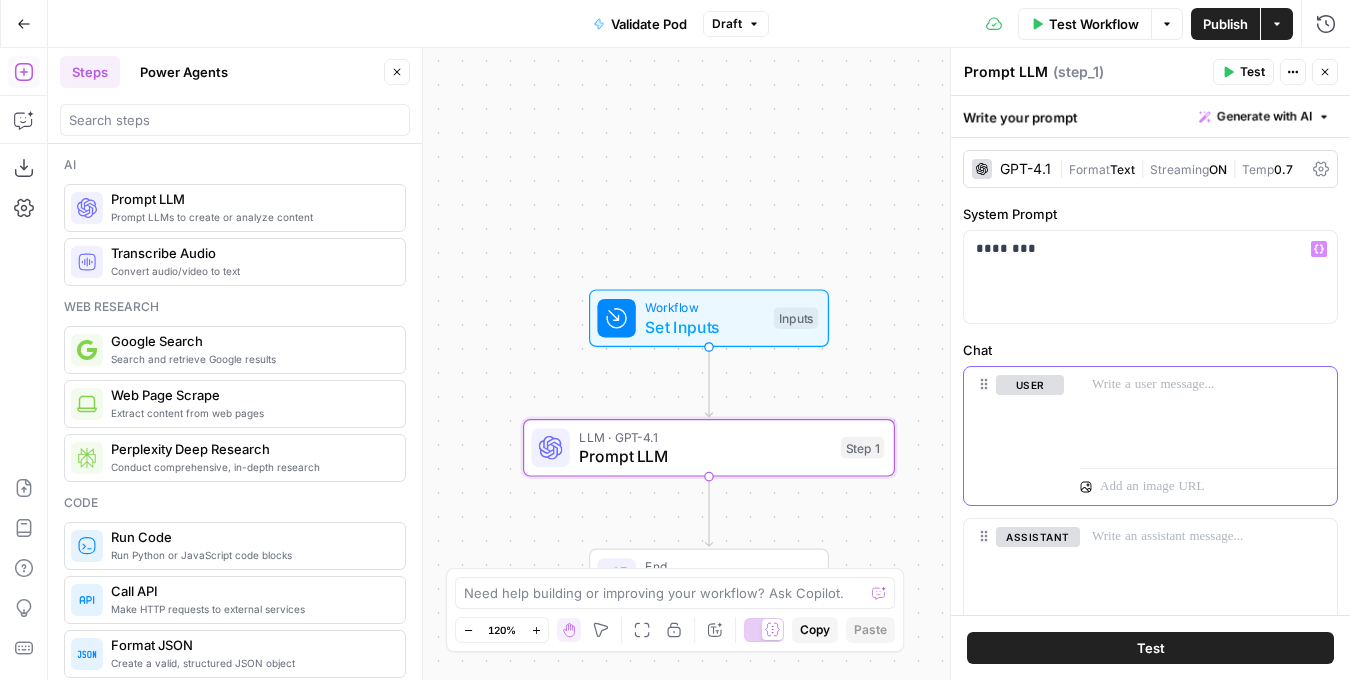 click at bounding box center [1208, 385] 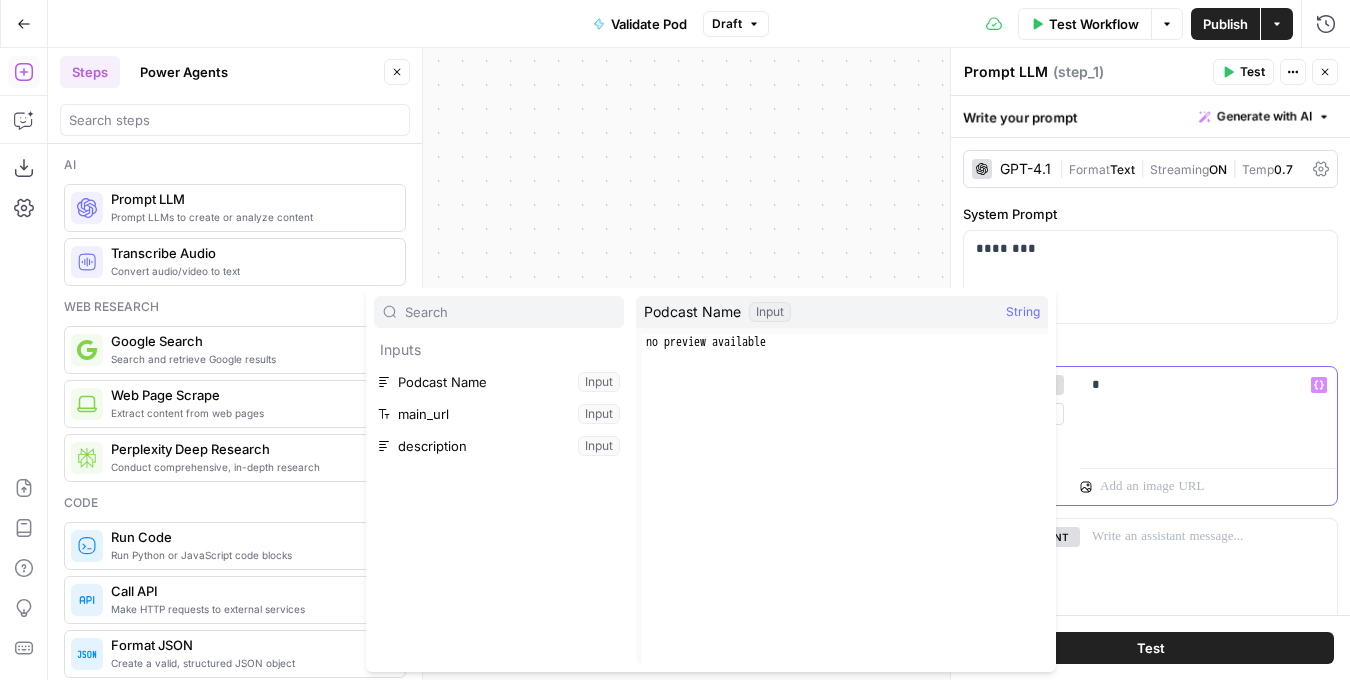 click on "*" at bounding box center (1208, 385) 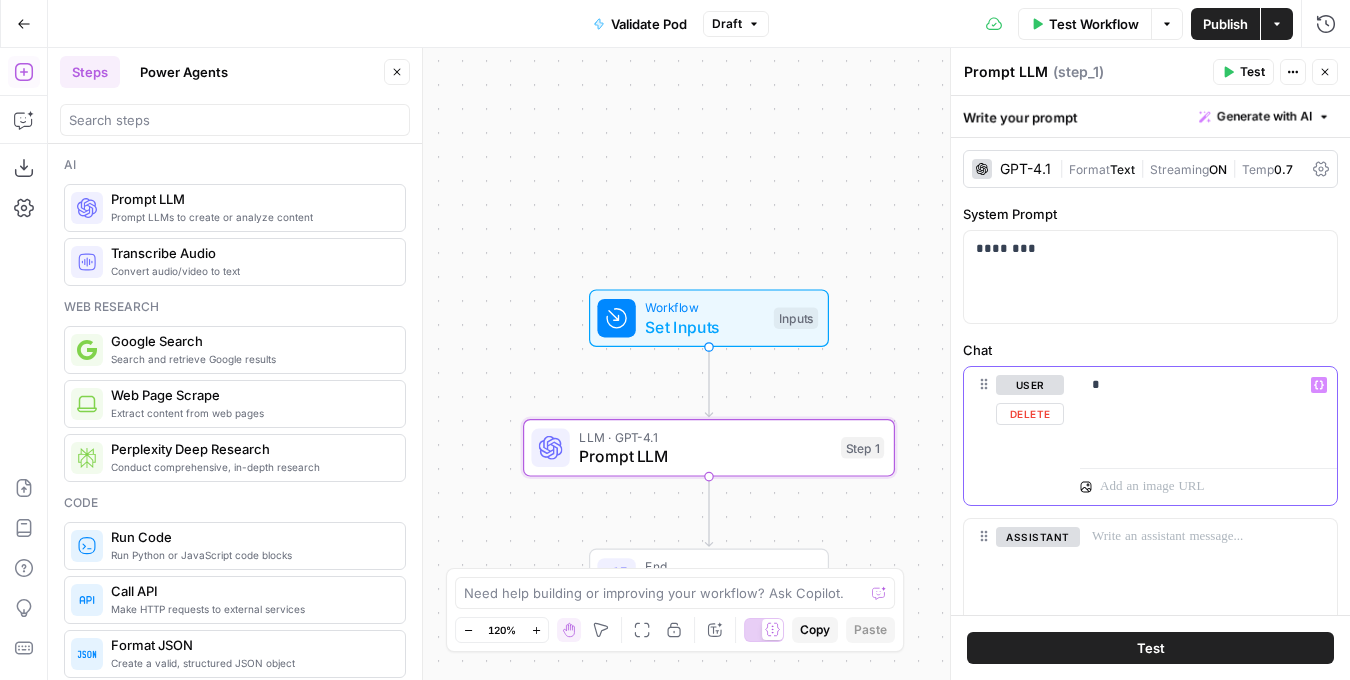 type 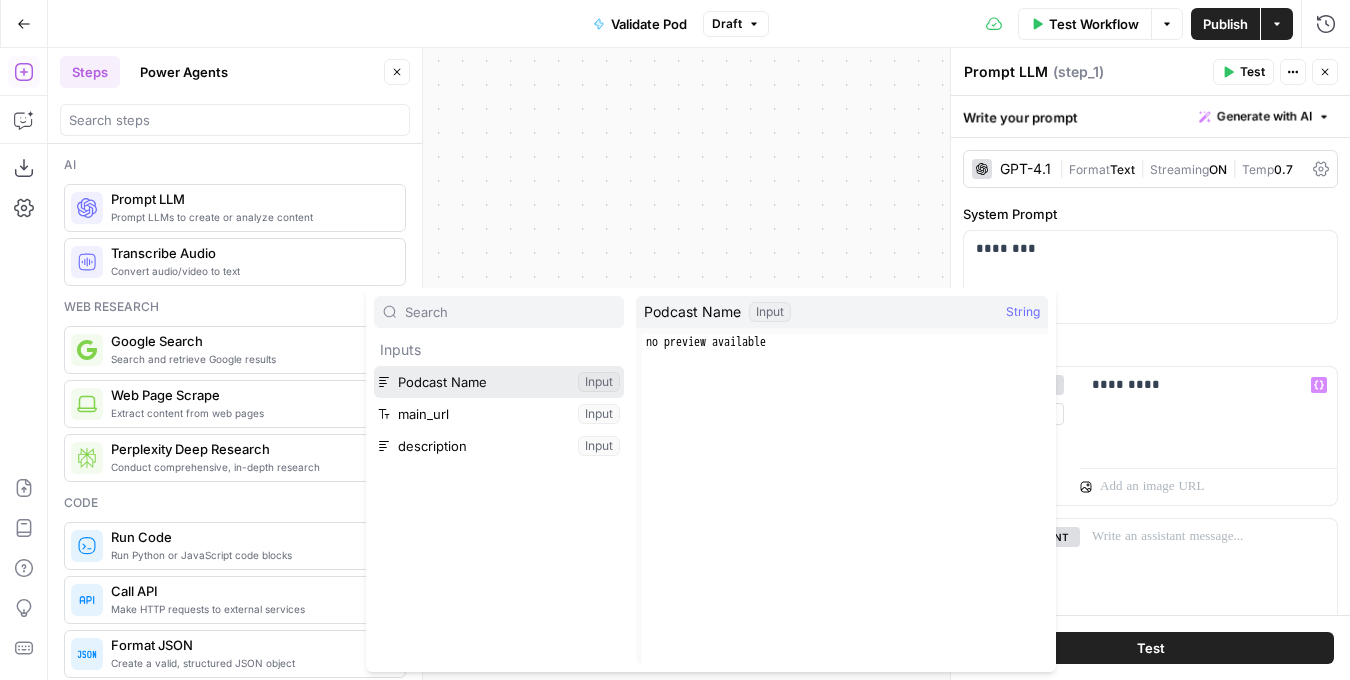 click at bounding box center (499, 382) 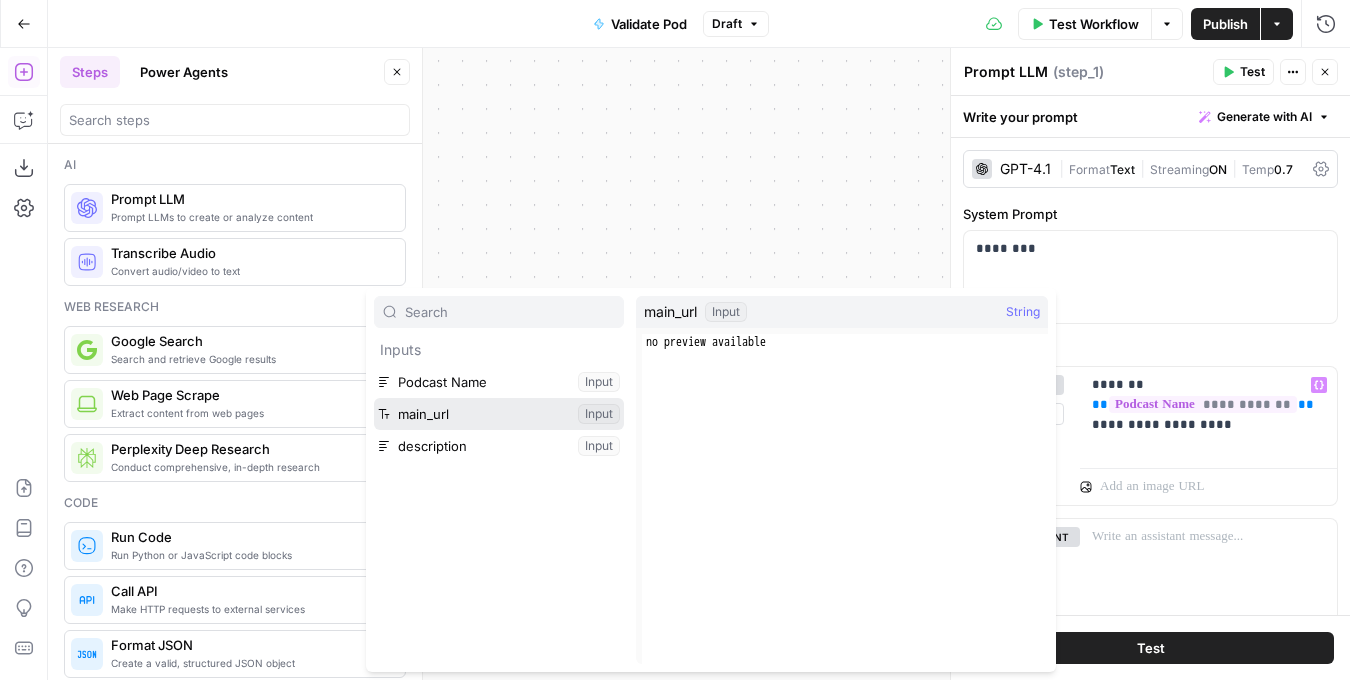 click at bounding box center [499, 414] 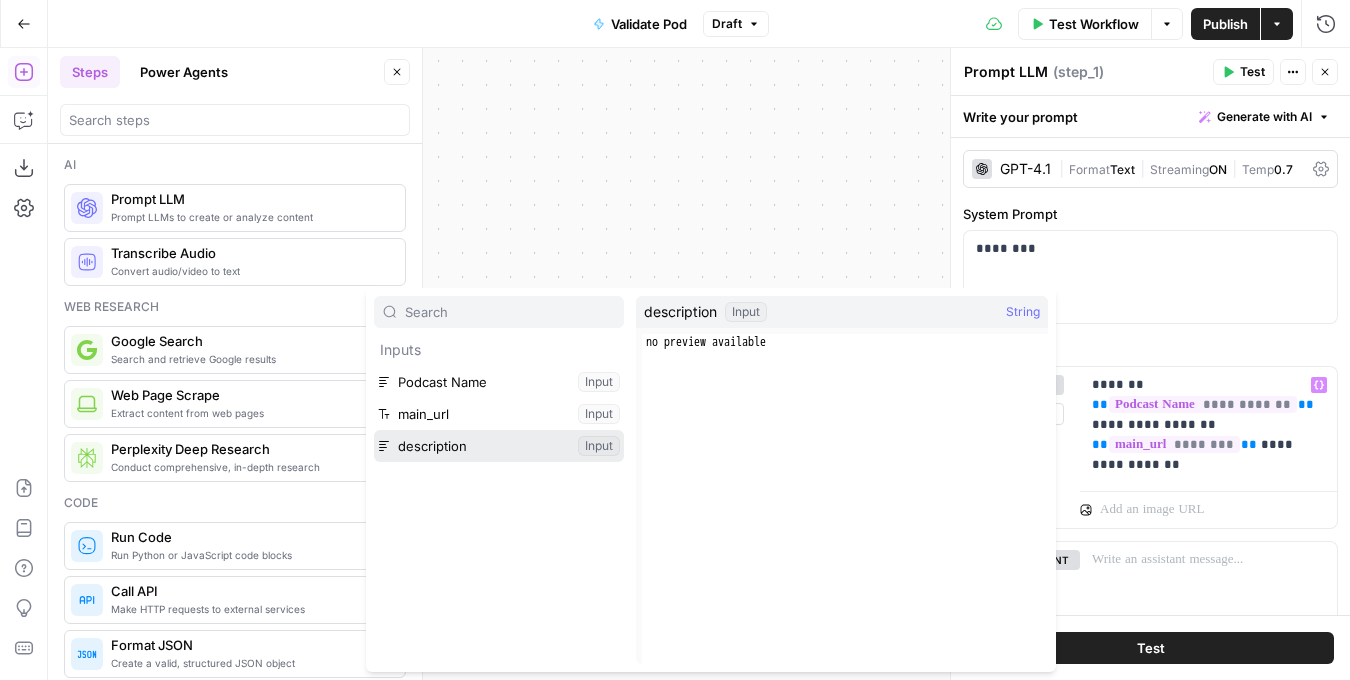 click at bounding box center (499, 446) 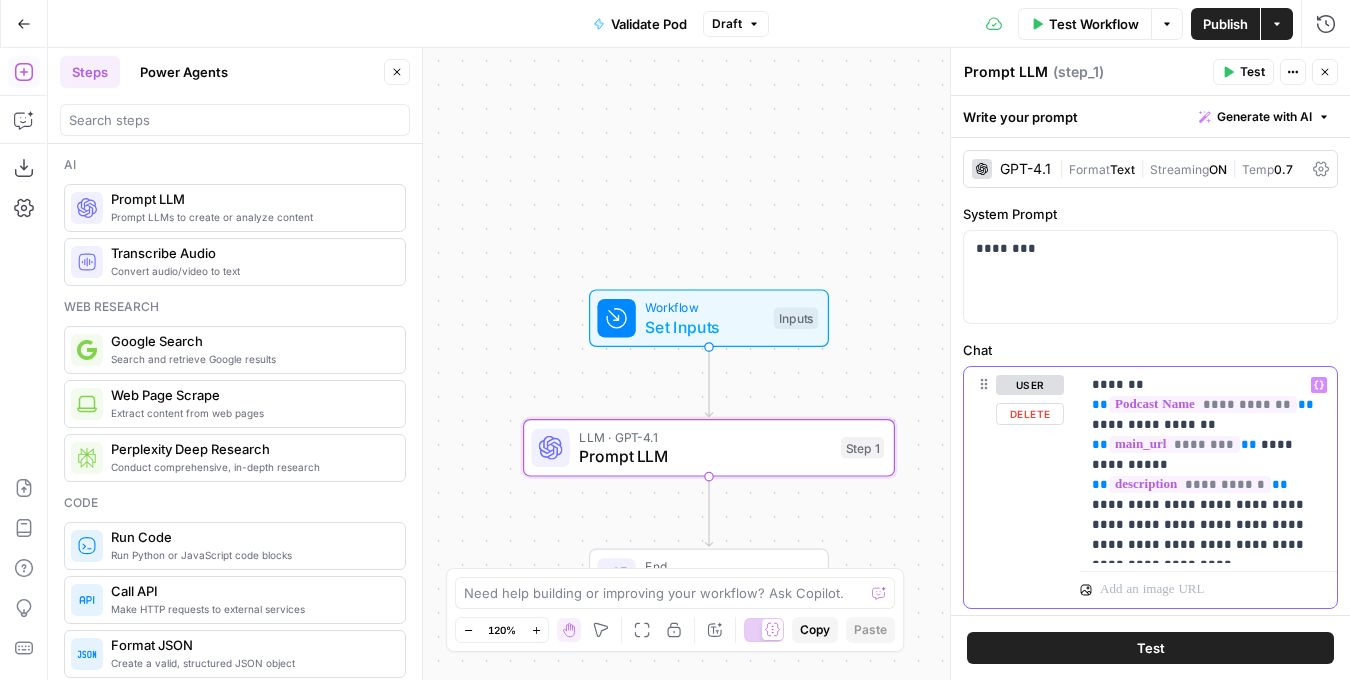 click on "**********" at bounding box center [1208, 465] 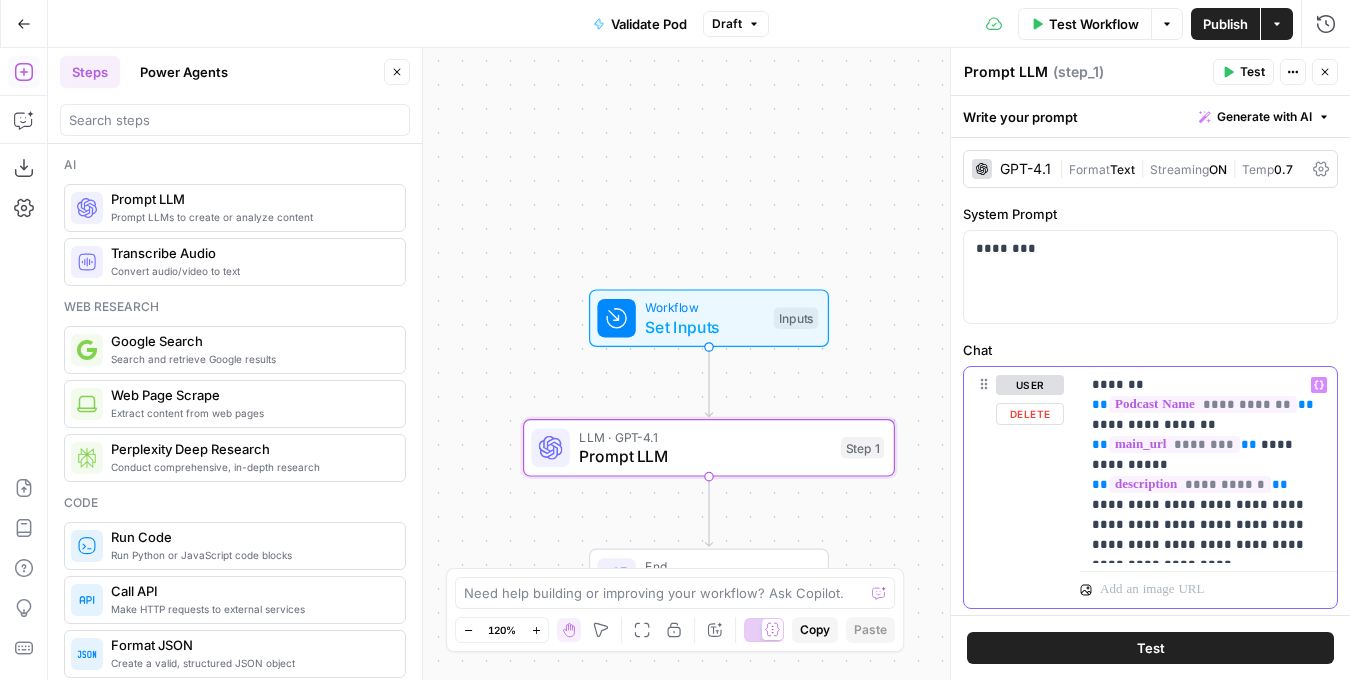 click on "**********" at bounding box center [1208, 465] 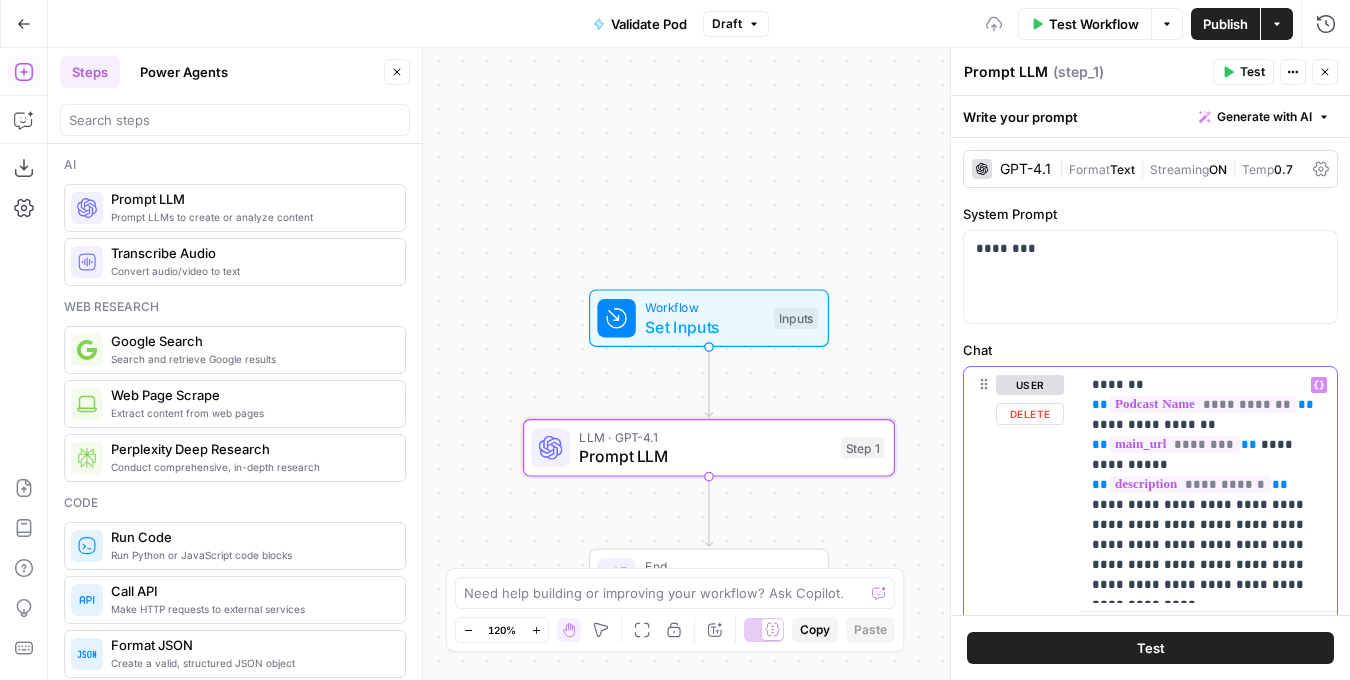 scroll, scrollTop: 1, scrollLeft: 0, axis: vertical 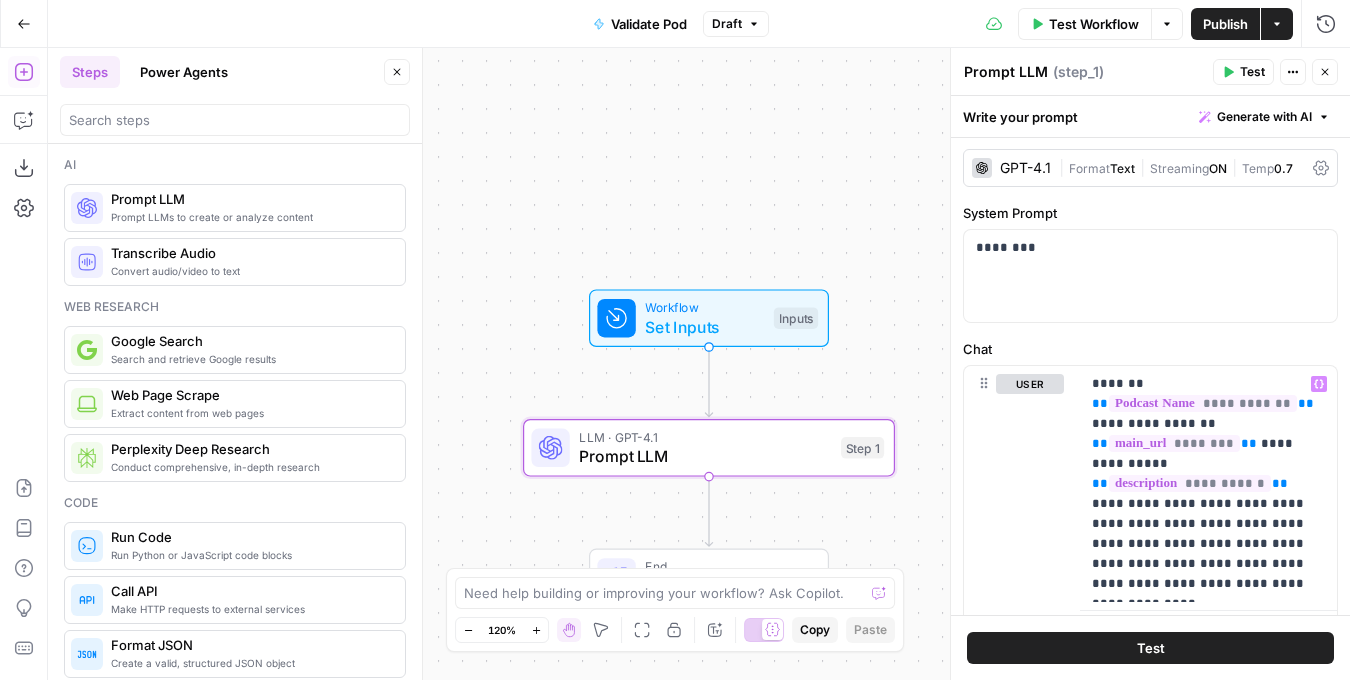 click on "Test" at bounding box center [1150, 648] 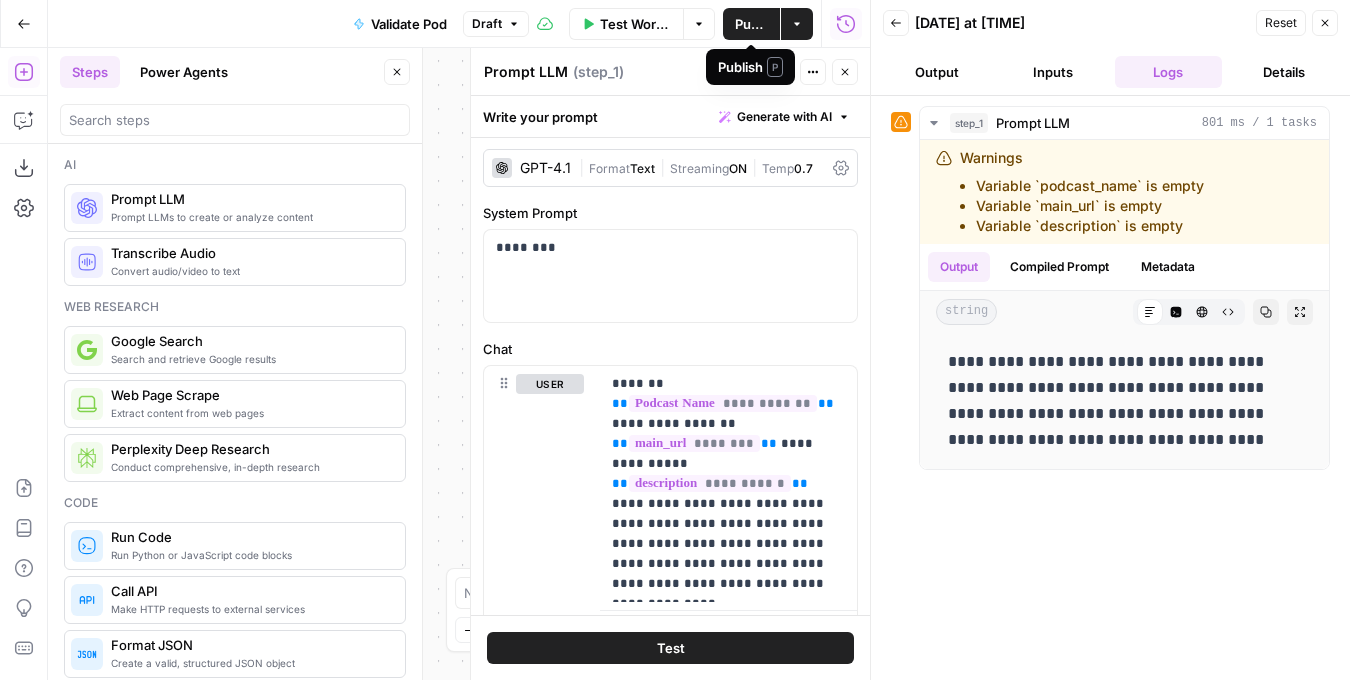 click on "Publish" at bounding box center (751, 24) 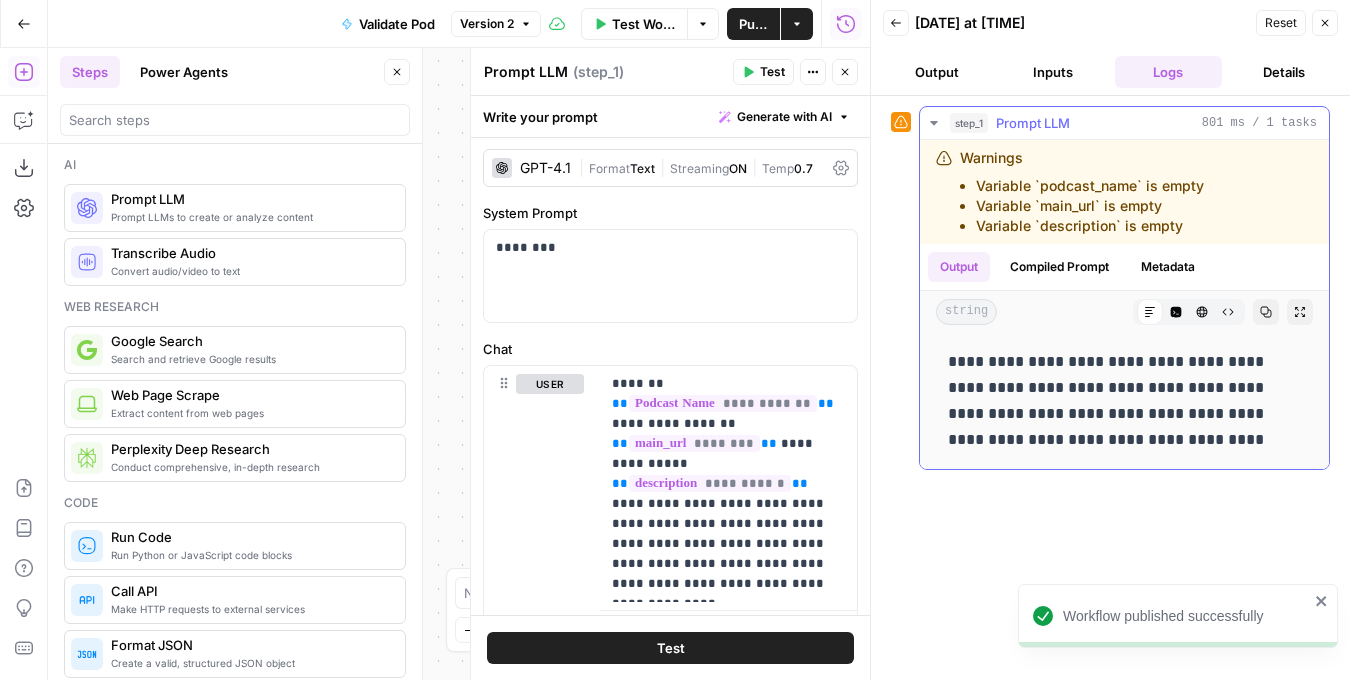 click on "Variable `main_url` is empty" at bounding box center (1090, 206) 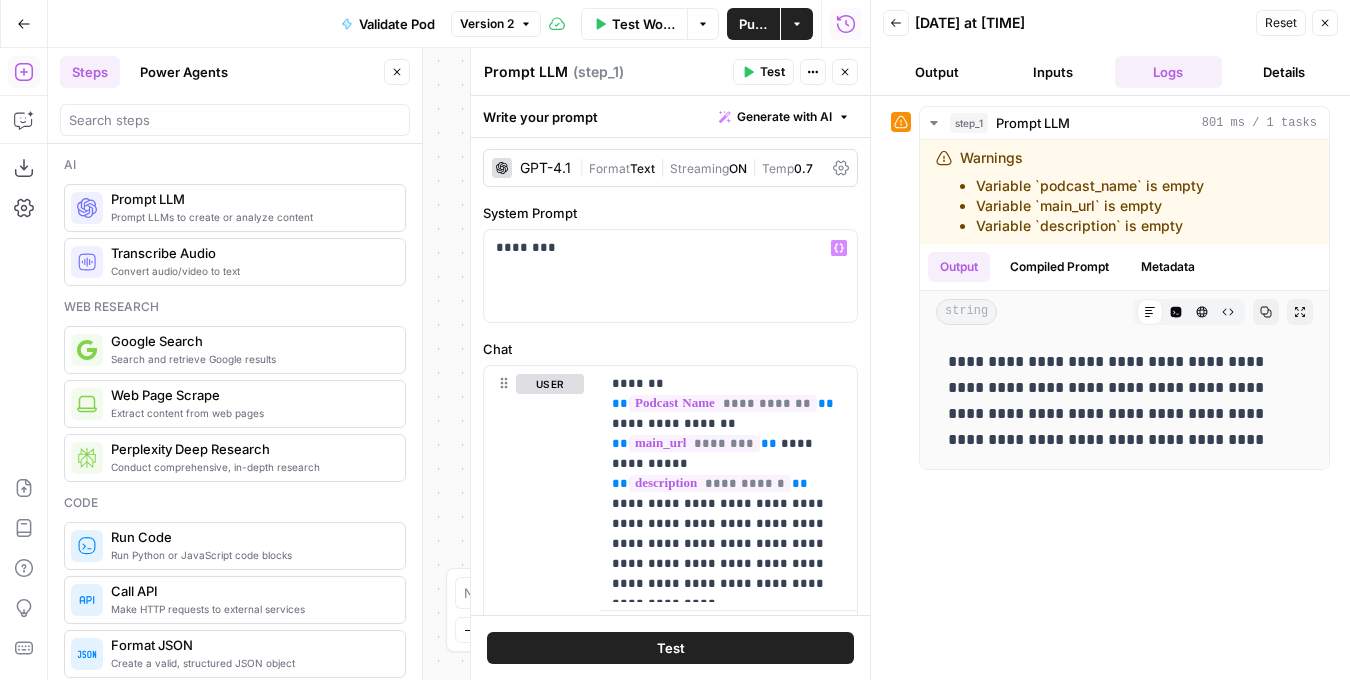 scroll, scrollTop: 0, scrollLeft: 0, axis: both 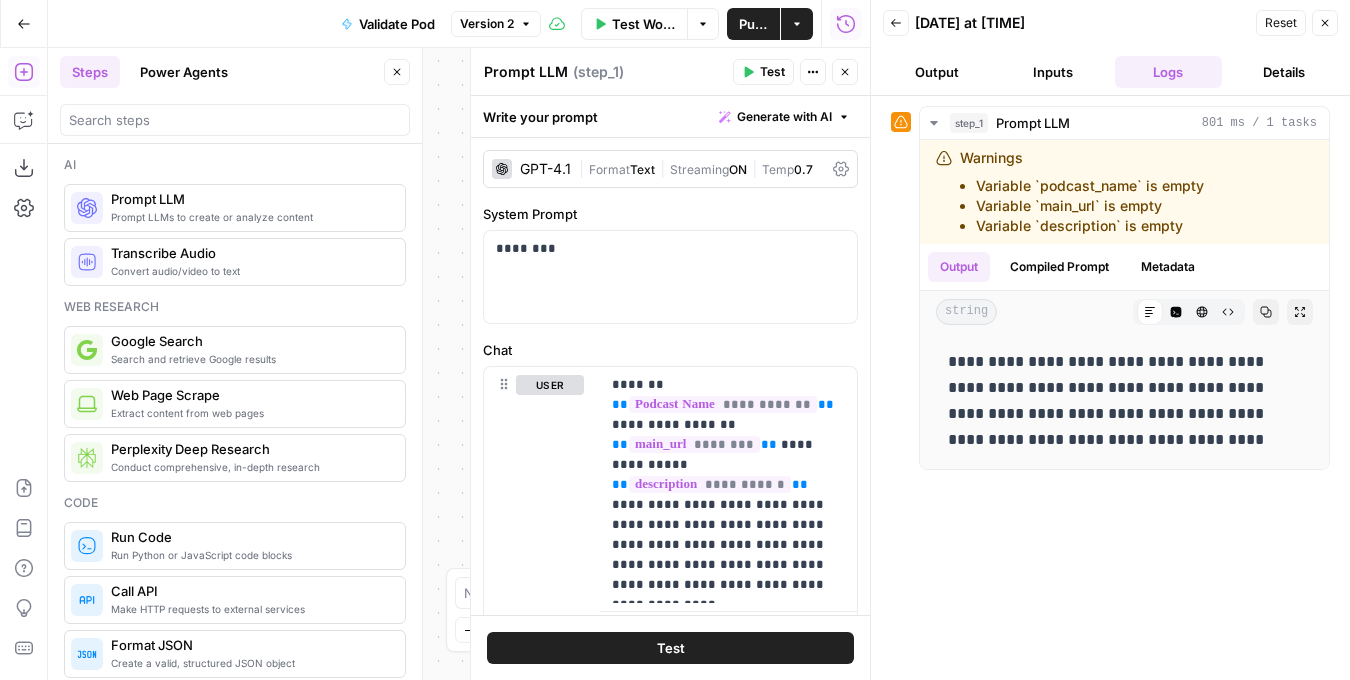 click on "Prompt LLM Prompt LLM  ( step_1 ) Test Actions Close" at bounding box center [670, 72] 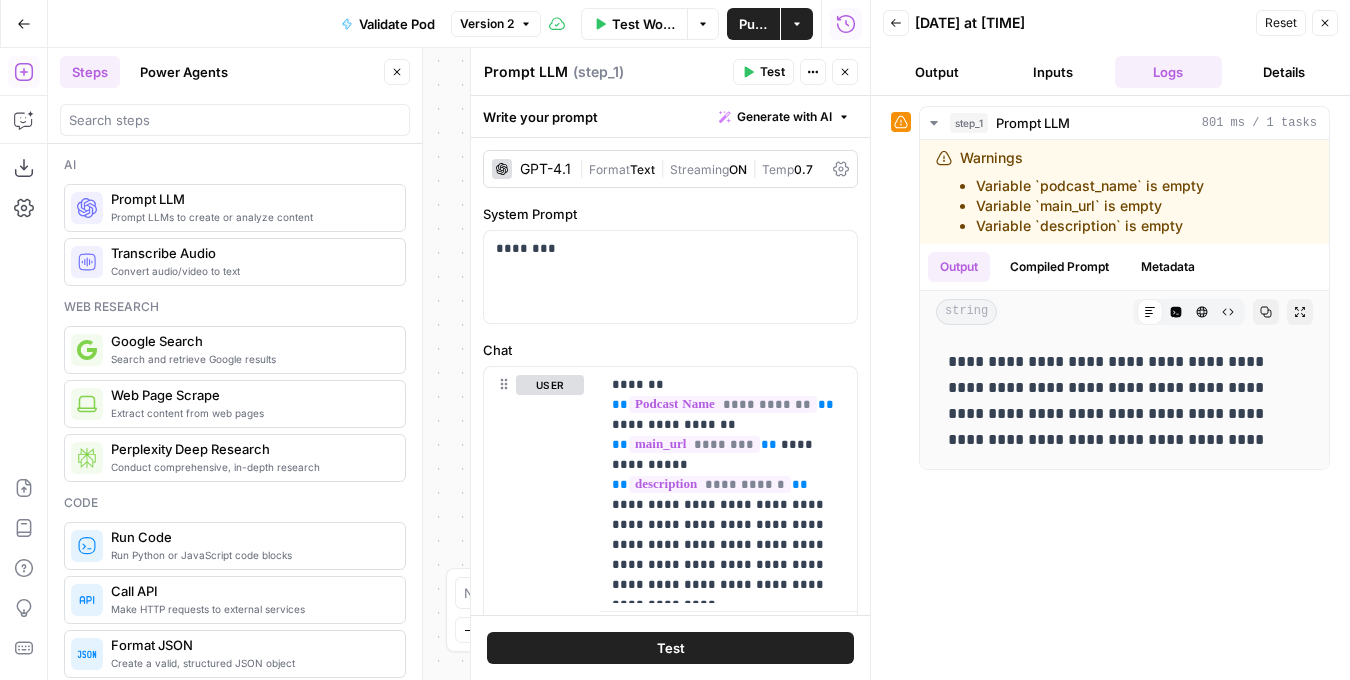 click on "Close" at bounding box center (1325, 23) 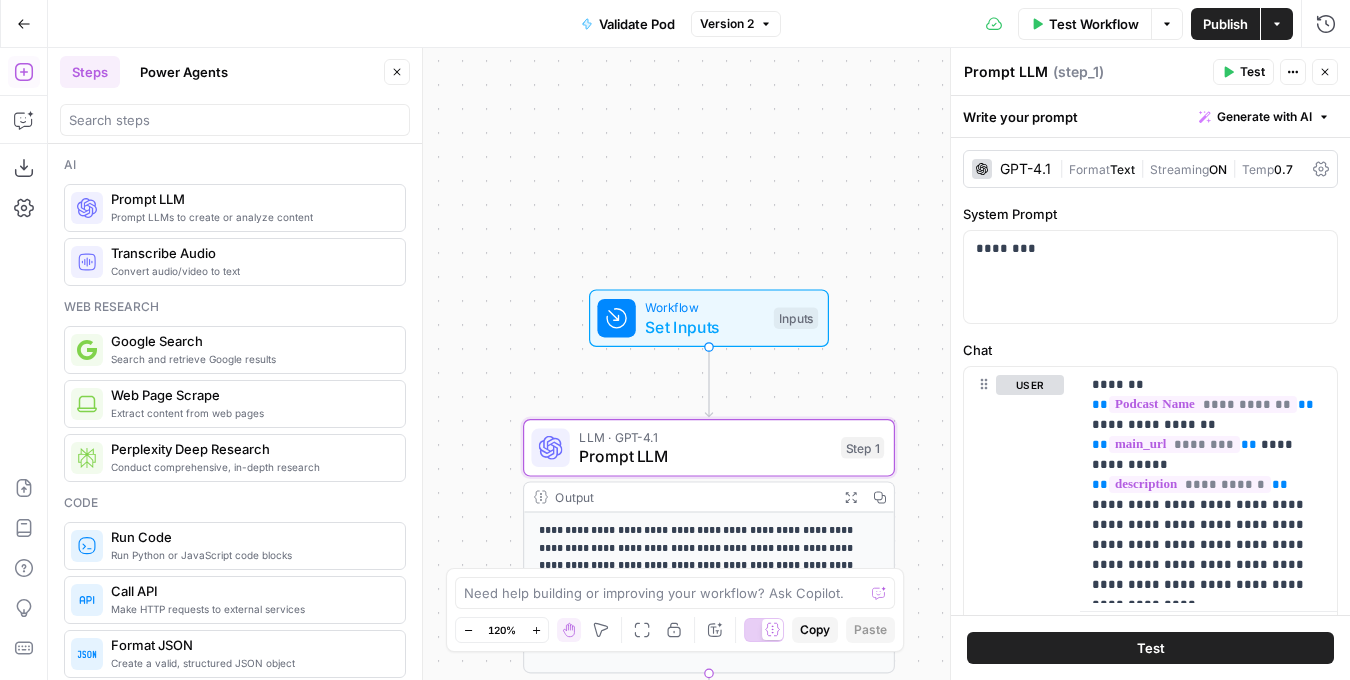 click on "Set Inputs" at bounding box center [704, 327] 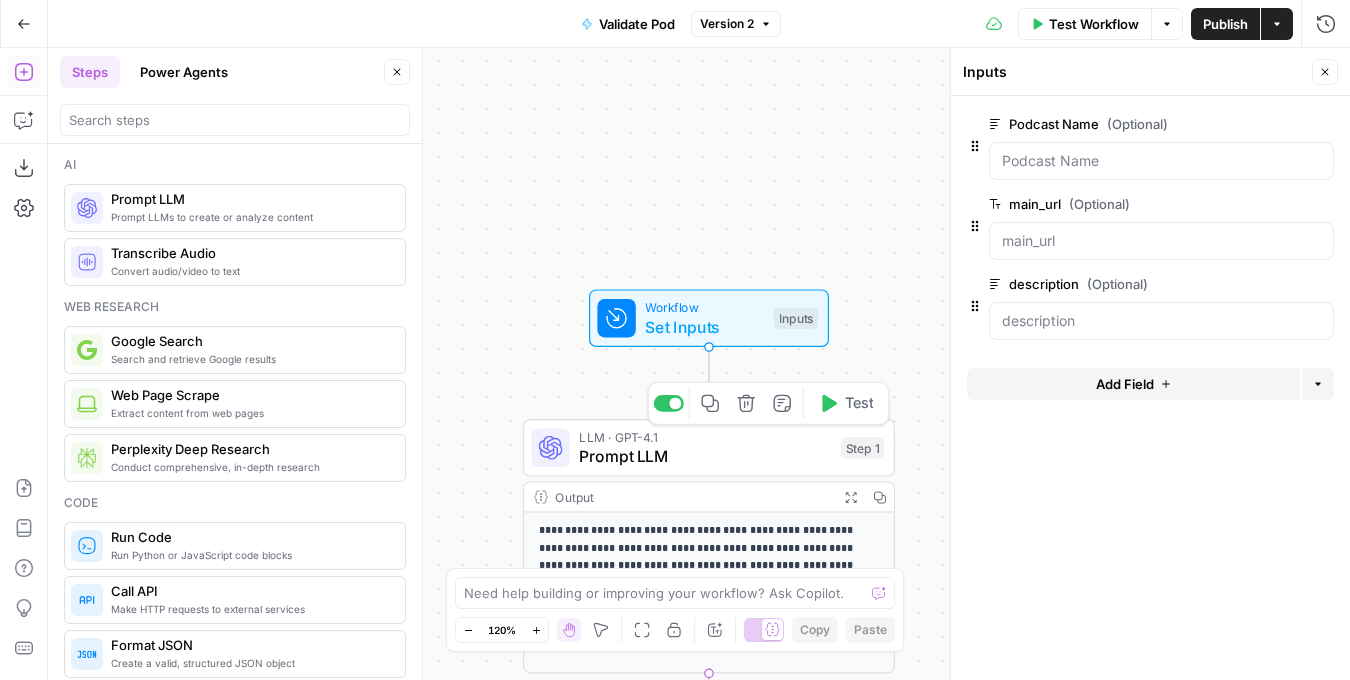 click on "LLM · GPT-4.1" at bounding box center (705, 436) 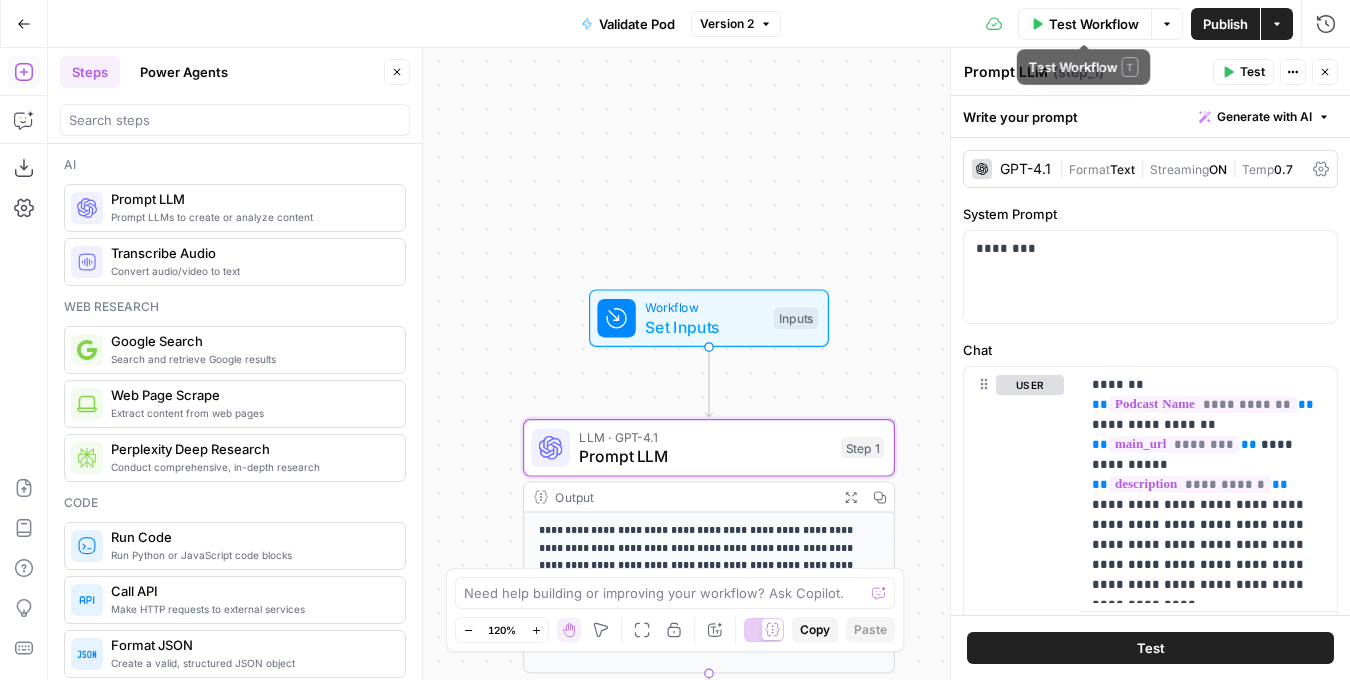 click on "Test Workflow" at bounding box center [1094, 24] 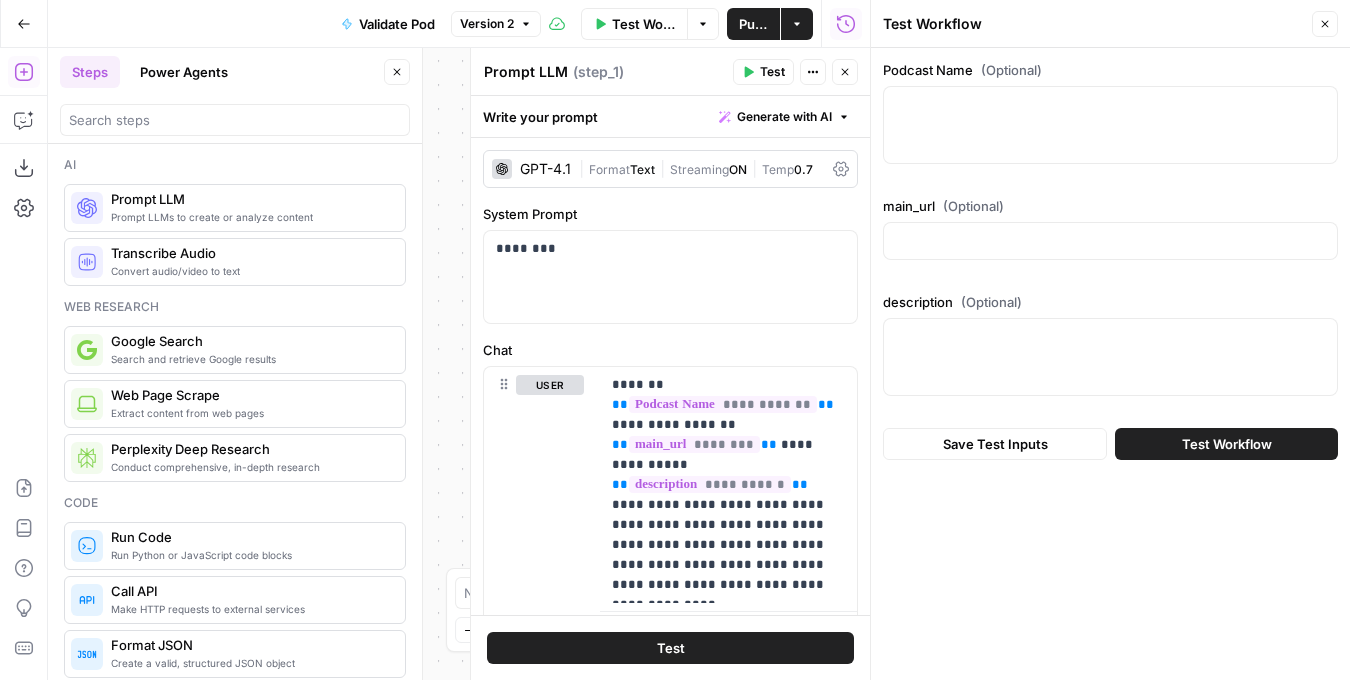 type 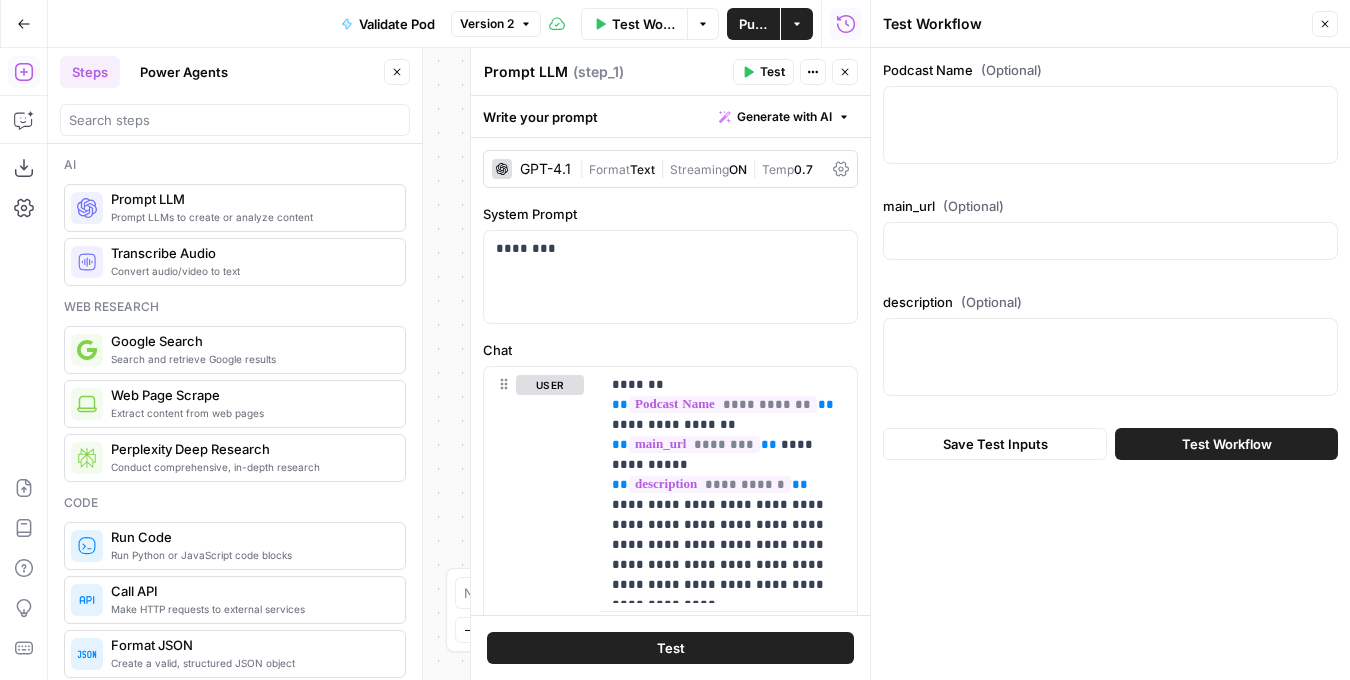 click on "Test Workflow" at bounding box center [634, 24] 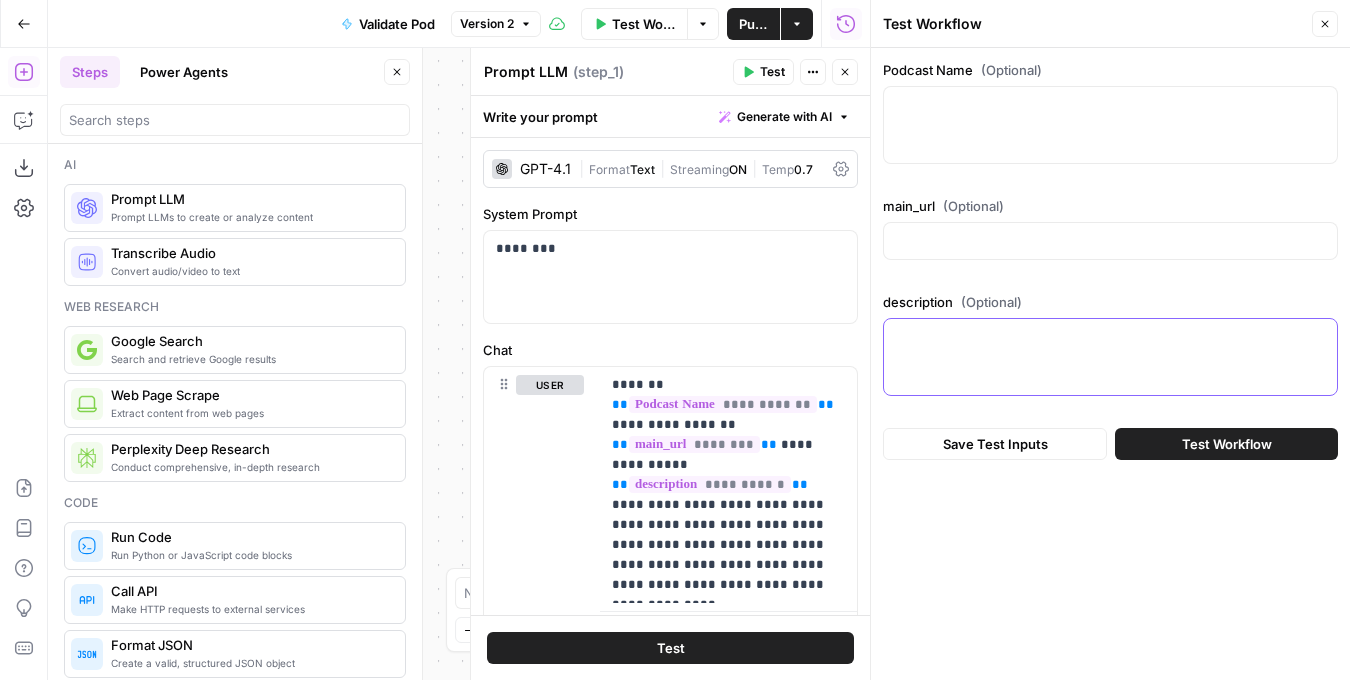 paste on "Acquired is a podcast that goes behind the scenes of the biggest tech IPOs and acquisitions of all time. Hosted by Ben Gilbert and David Rosenthal, the show explores business history and strategy, featuring in-depth stories about how iconic companies were built and the people who built them." 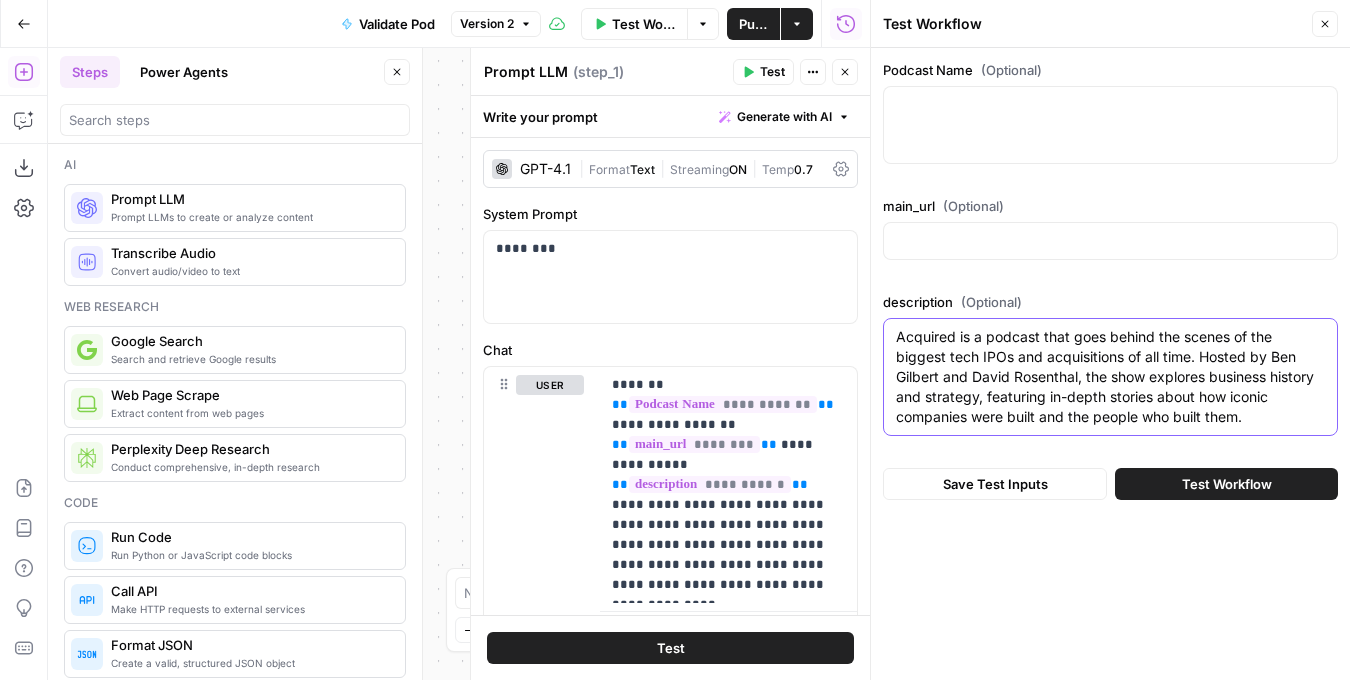 type on "Acquired is a podcast that goes behind the scenes of the biggest tech IPOs and acquisitions of all time. Hosted by Ben Gilbert and David Rosenthal, the show explores business history and strategy, featuring in-depth stories about how iconic companies were built and the people who built them." 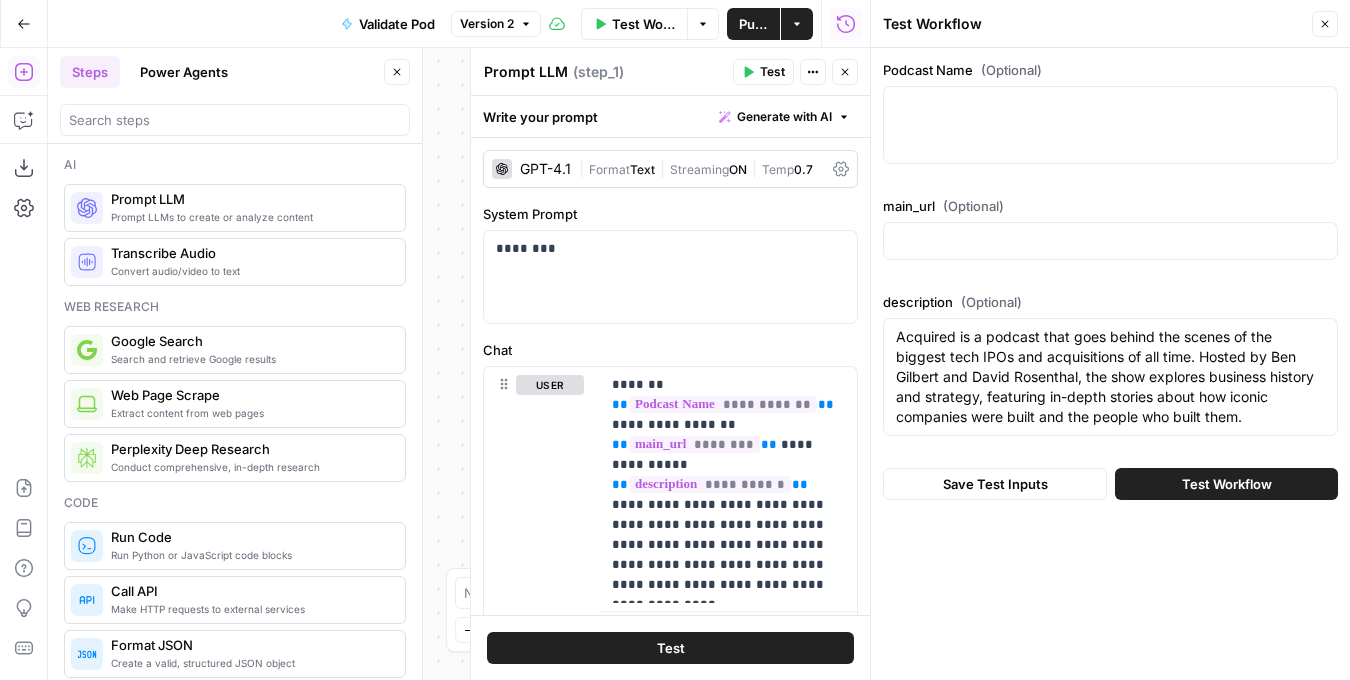 click 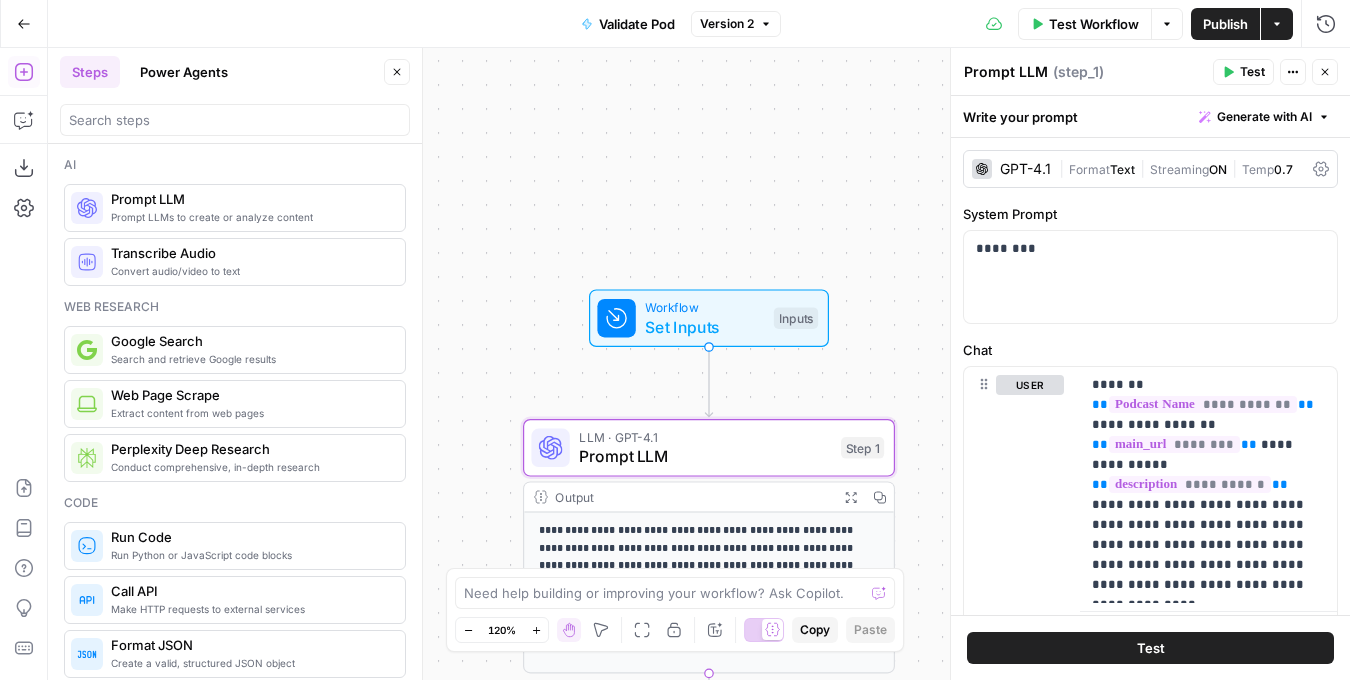 click on "Publish" at bounding box center (1225, 24) 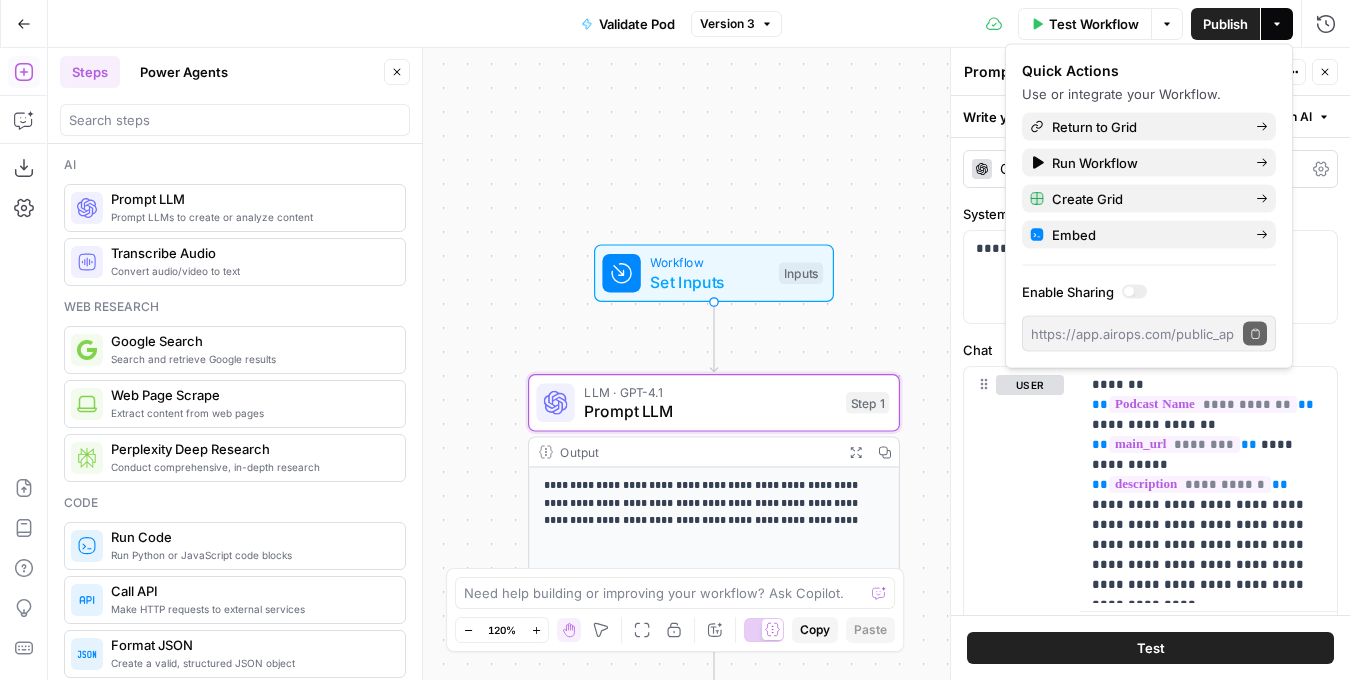 click on "**********" at bounding box center (699, 364) 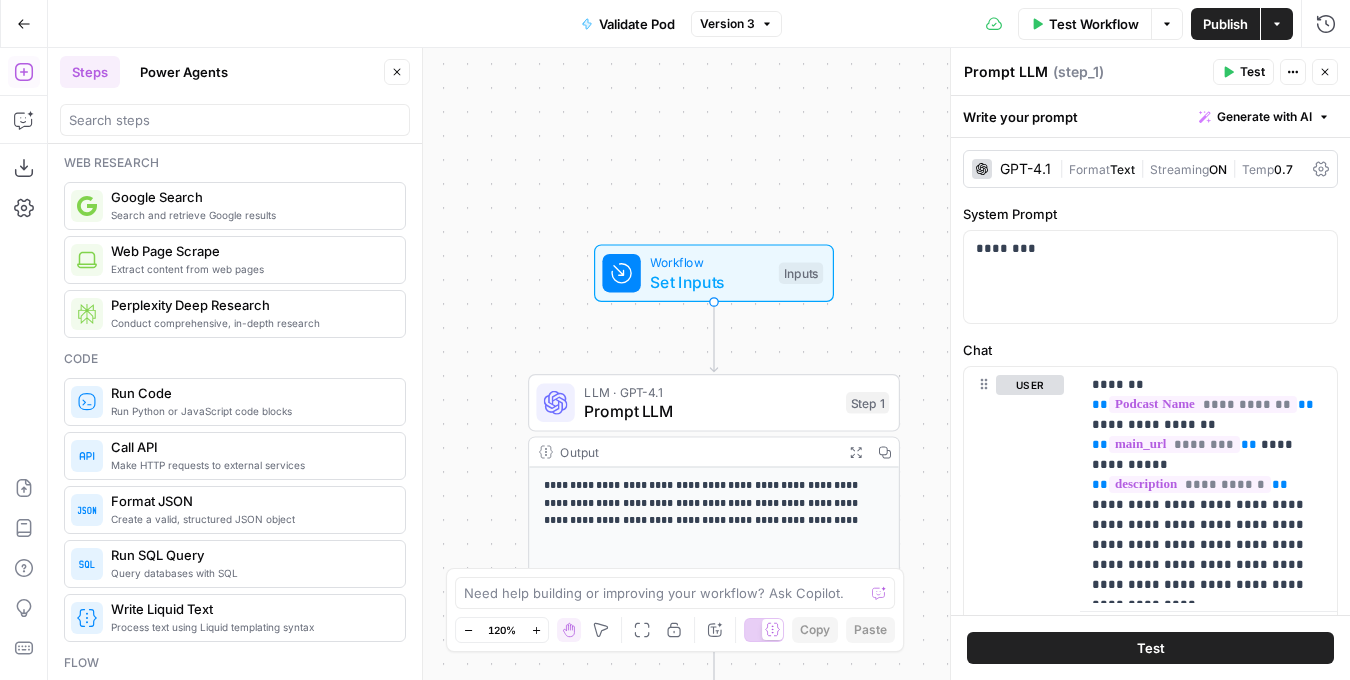 scroll, scrollTop: 141, scrollLeft: 0, axis: vertical 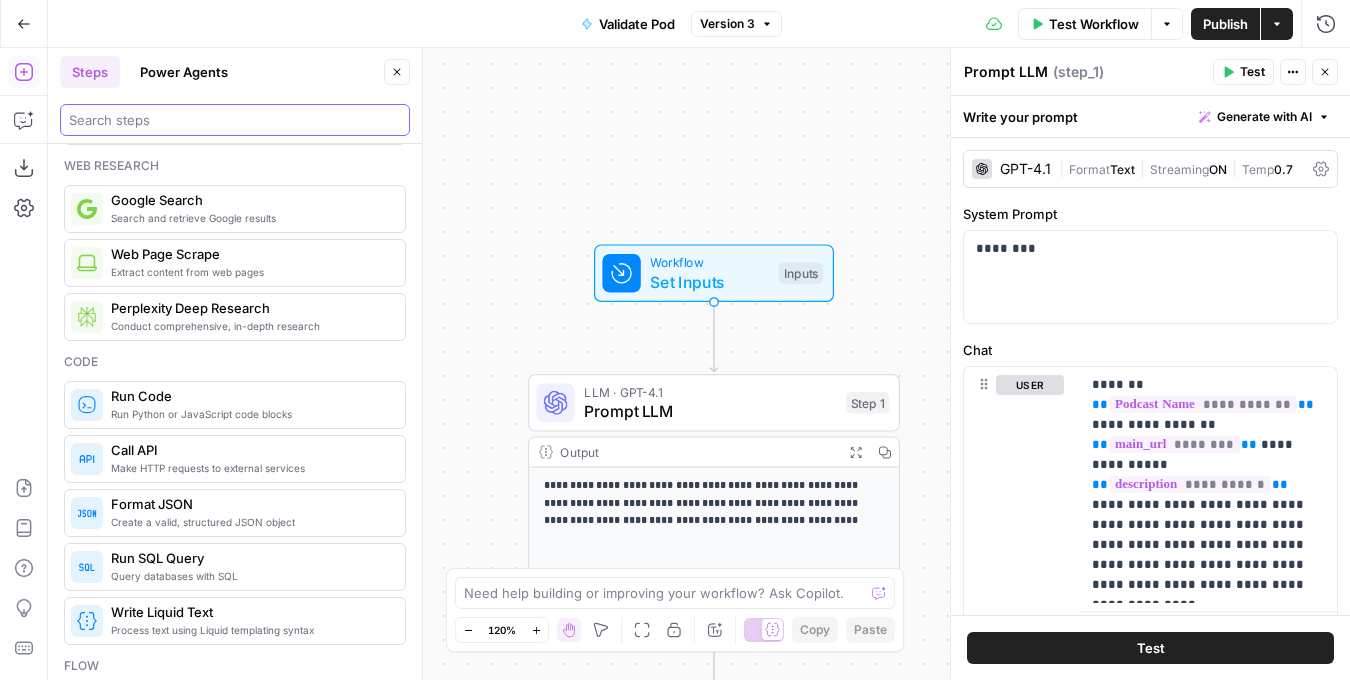 click at bounding box center [235, 120] 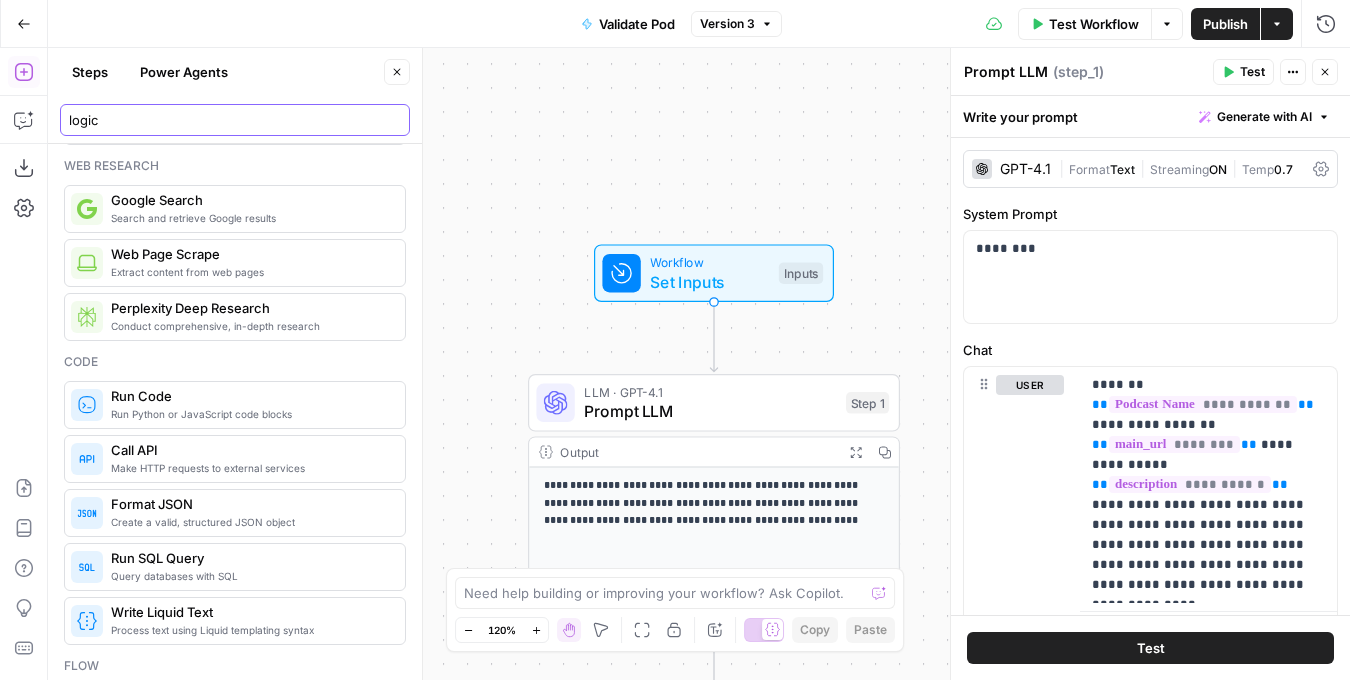 scroll, scrollTop: 0, scrollLeft: 0, axis: both 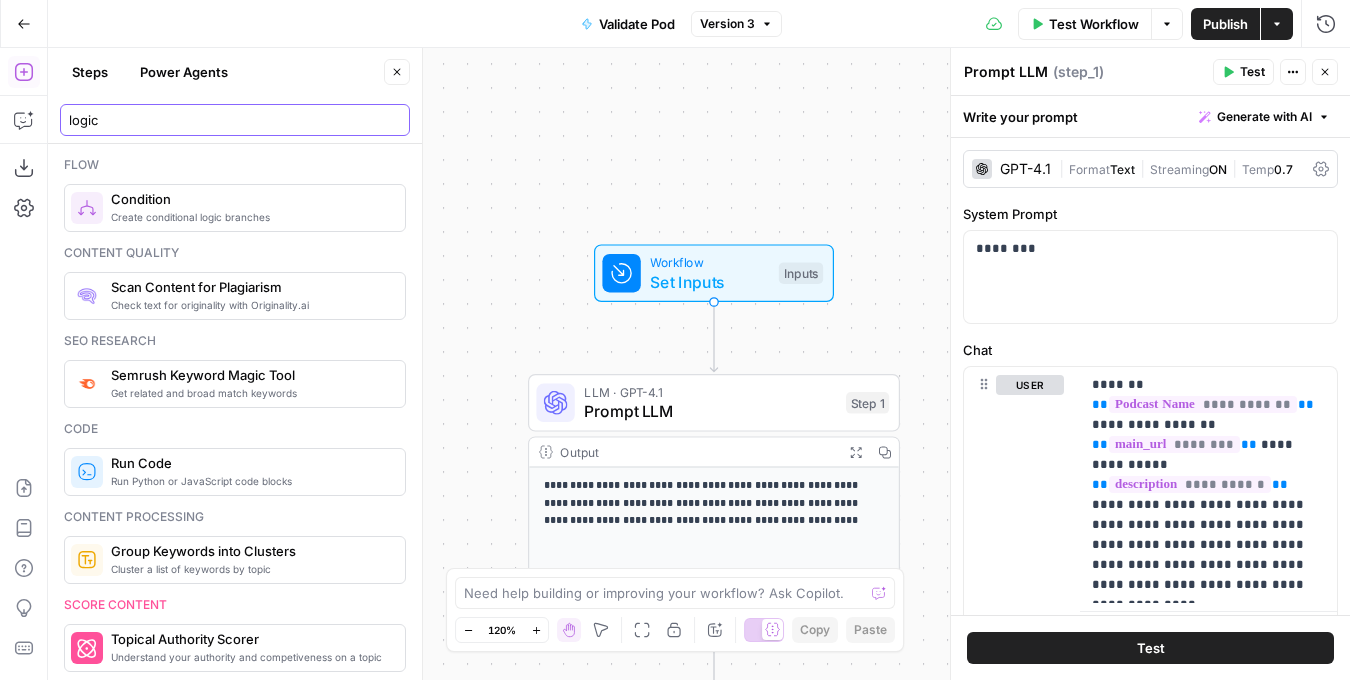 type on "logic" 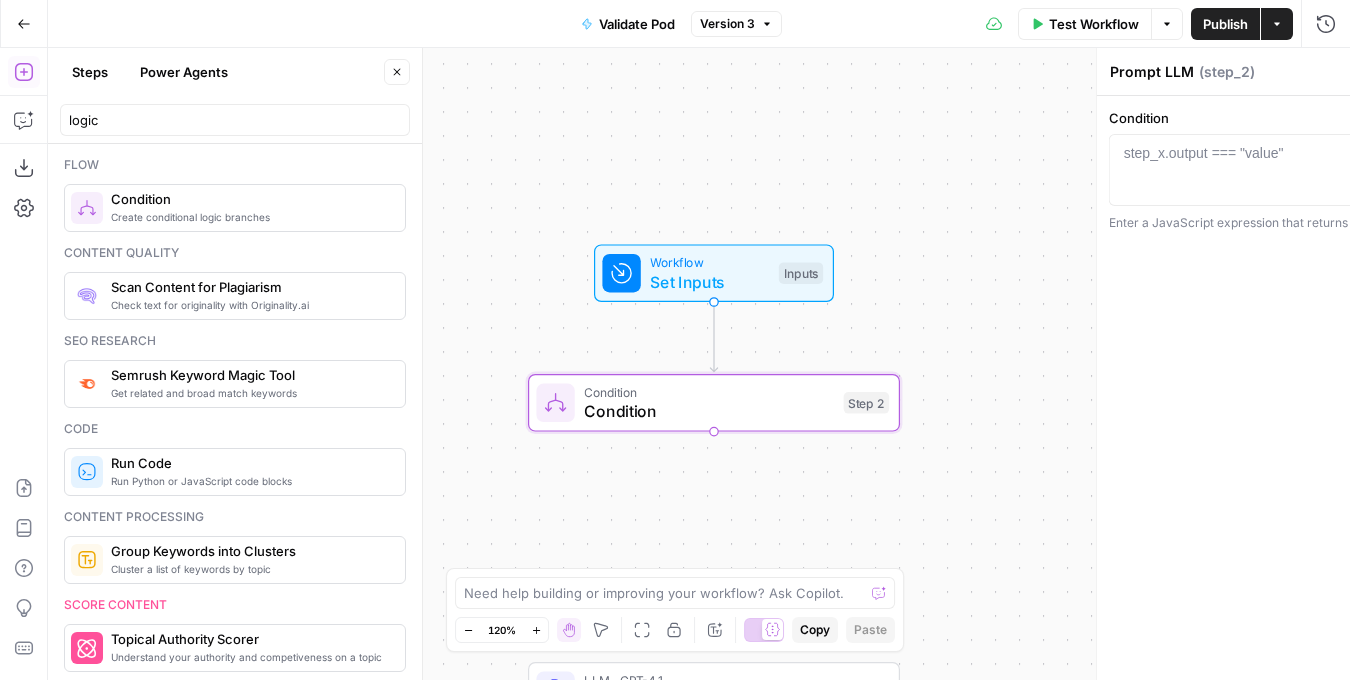 type on "Condition" 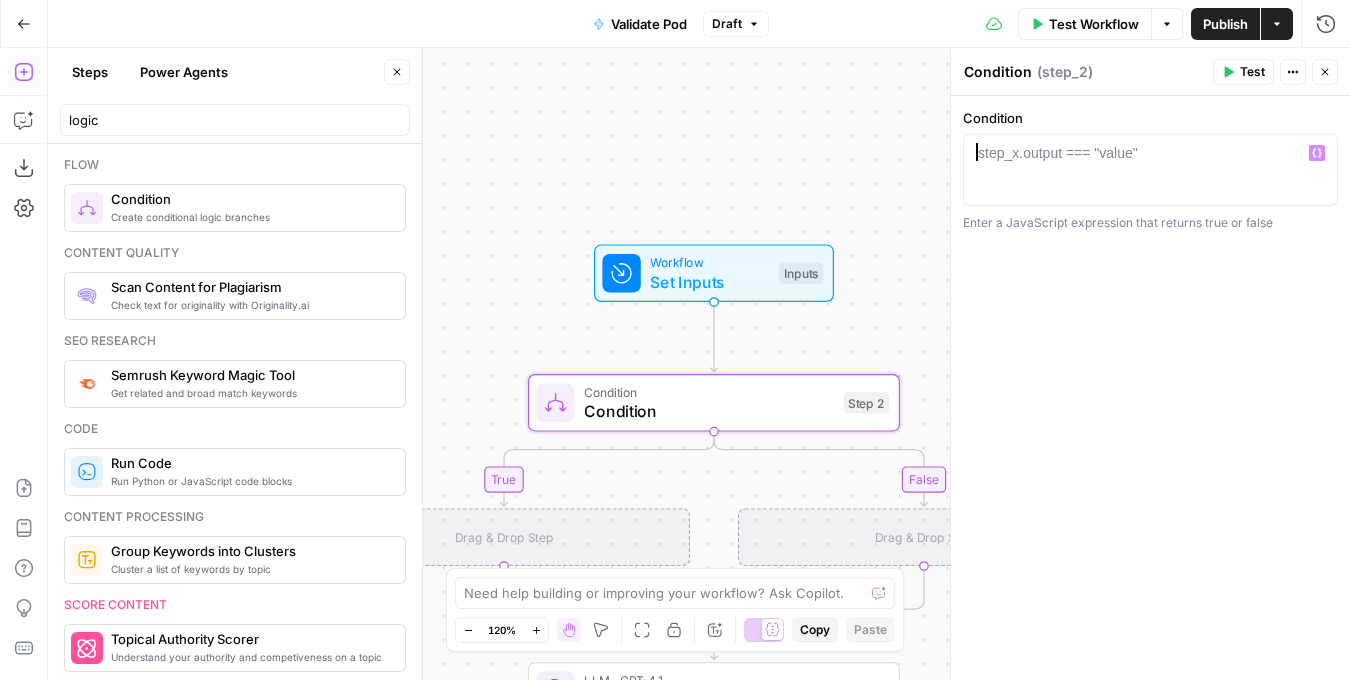 click at bounding box center [1150, 188] 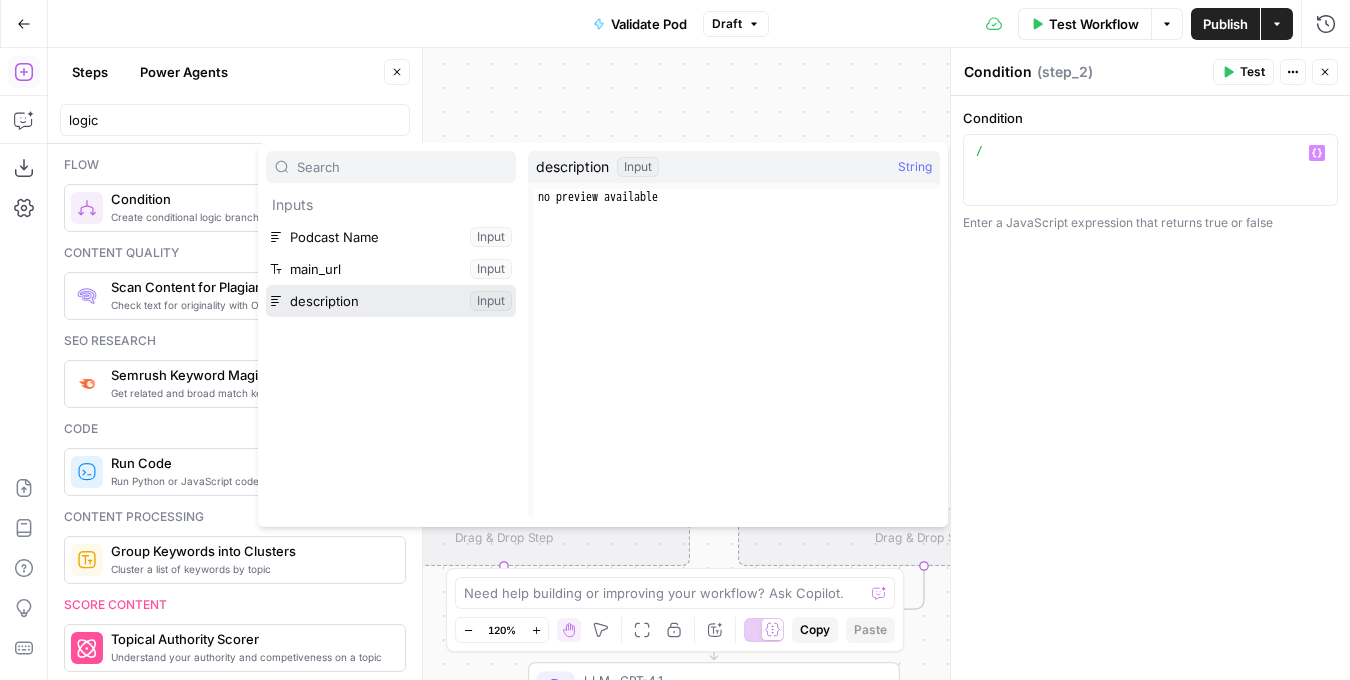 click at bounding box center (391, 301) 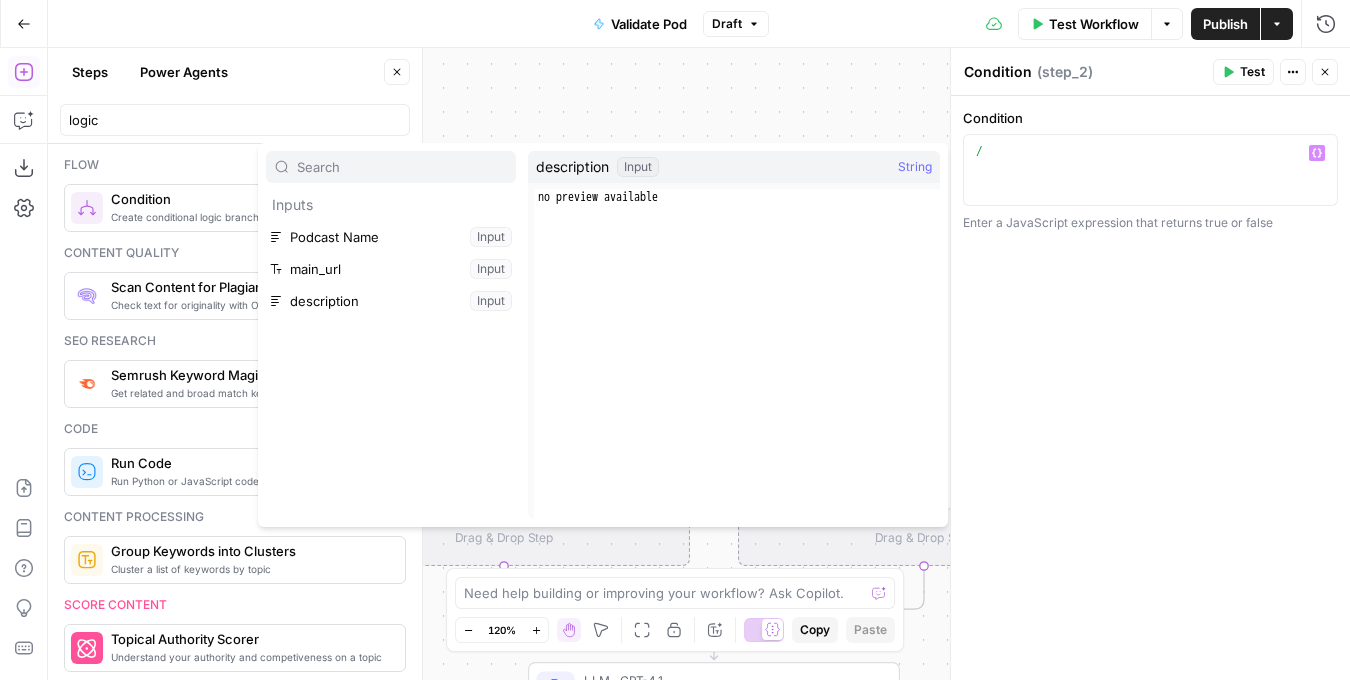 type on "**********" 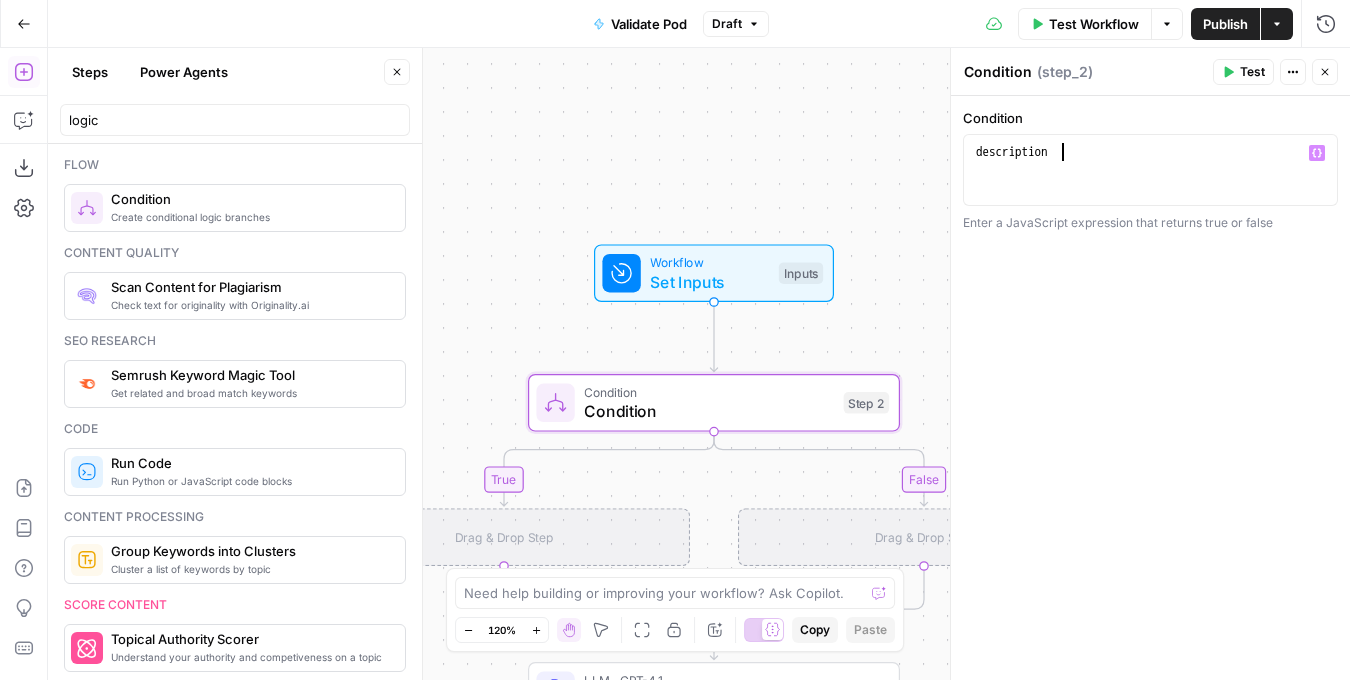 click on "**********" at bounding box center (1150, 388) 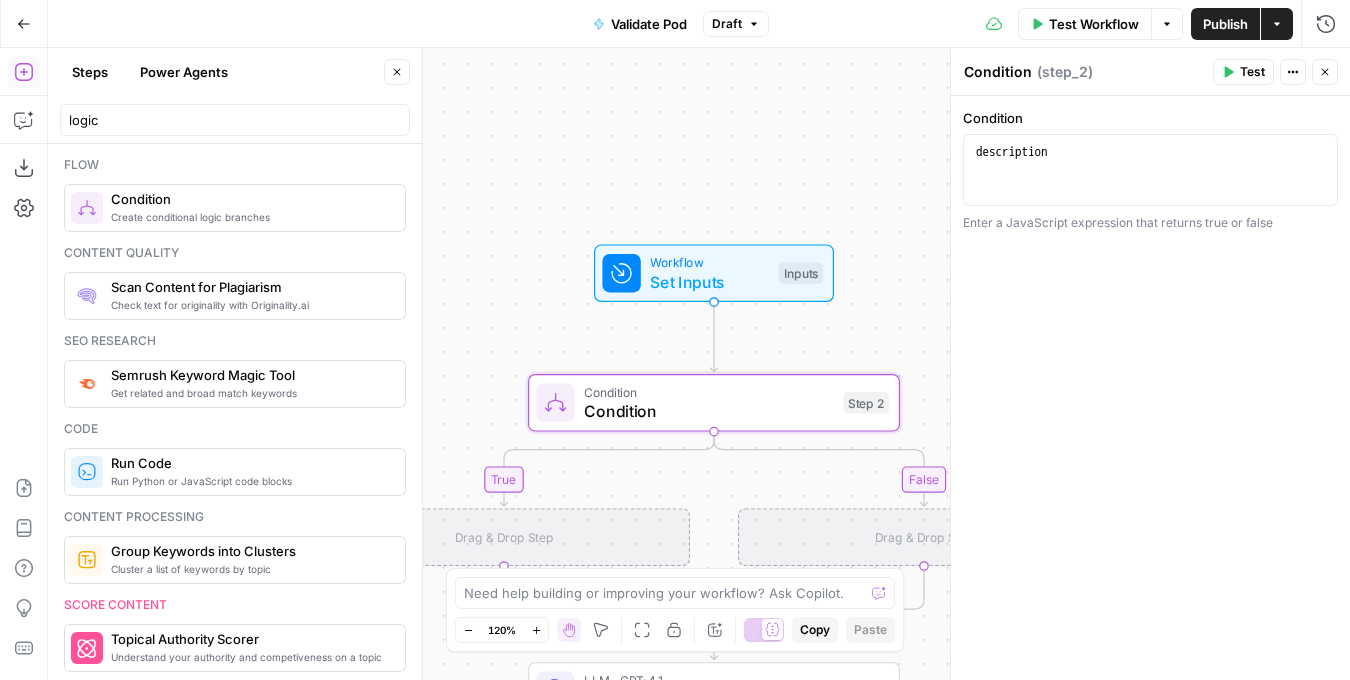 click on "description" at bounding box center (1150, 188) 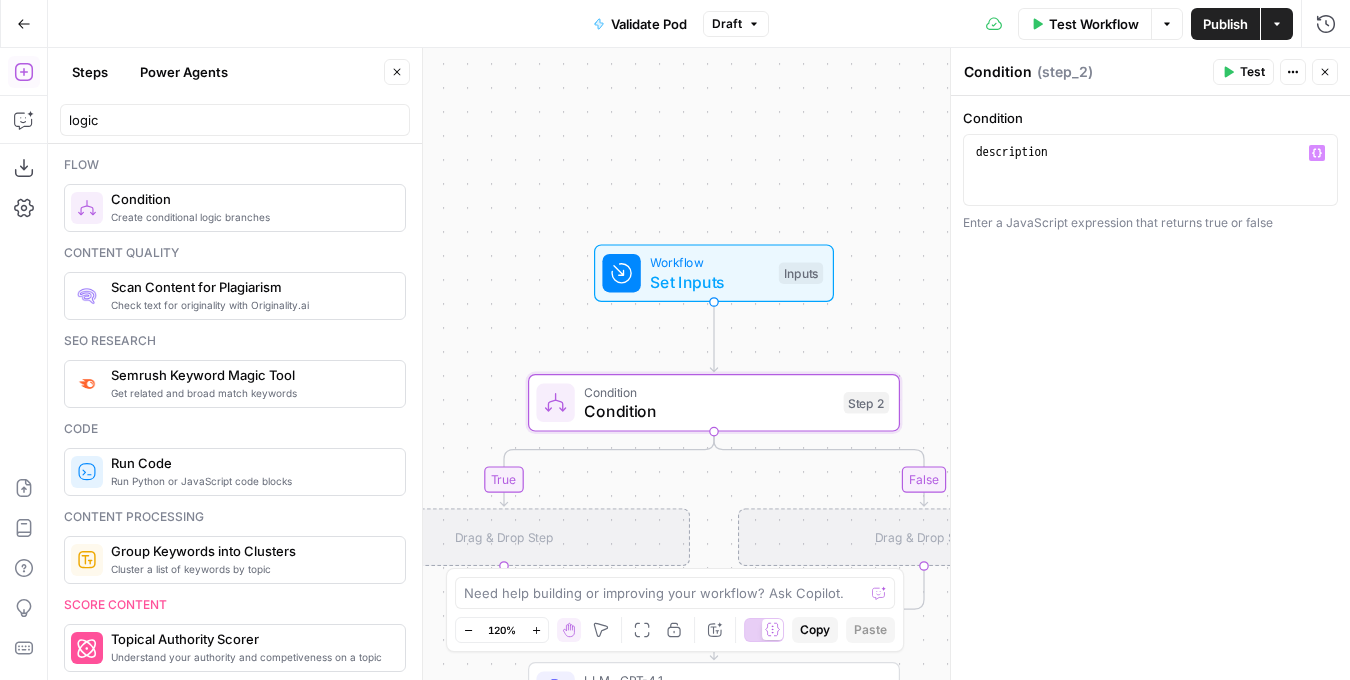 click on "Drag & Drop Step" at bounding box center [924, 537] 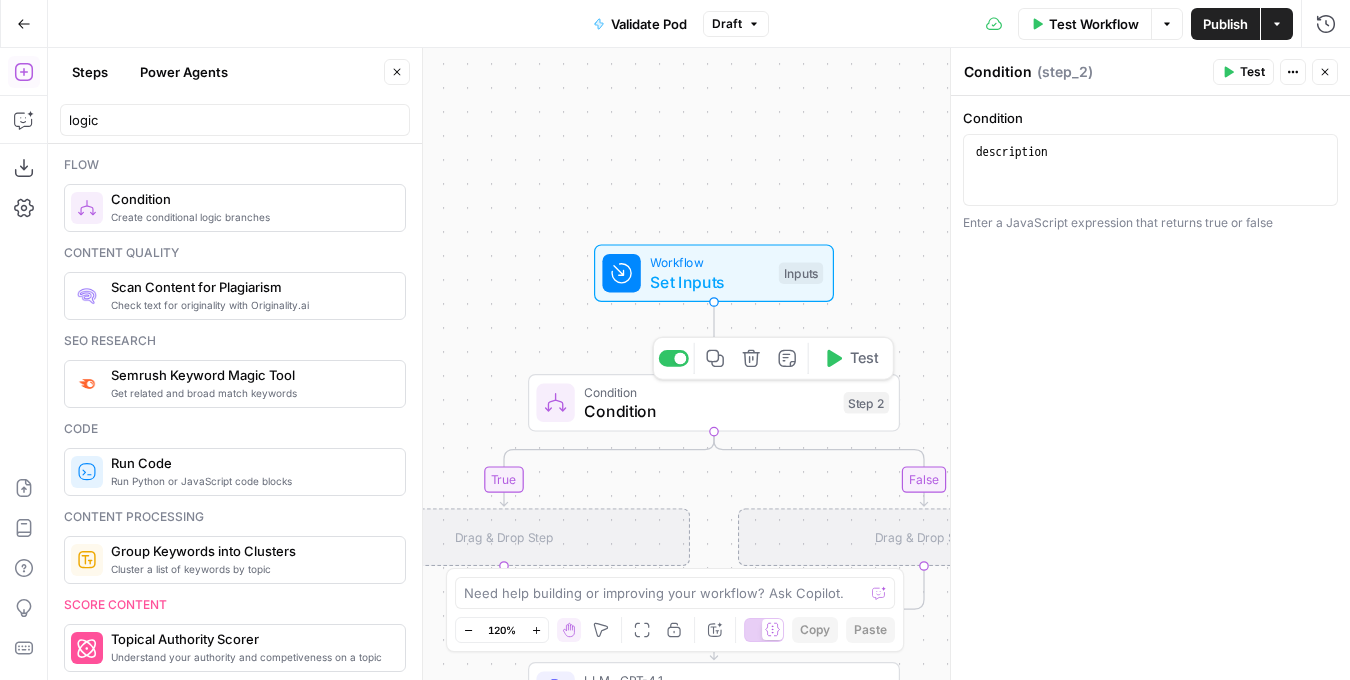 click on "Condition" at bounding box center [709, 411] 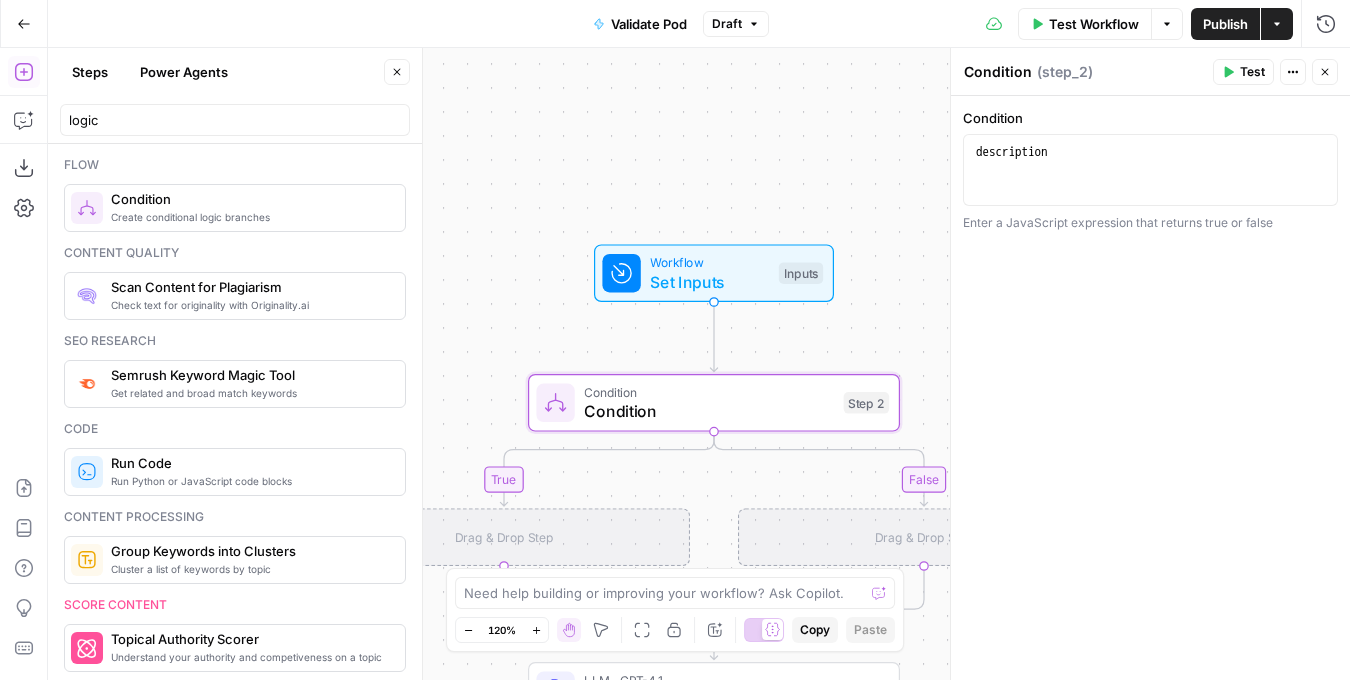 click 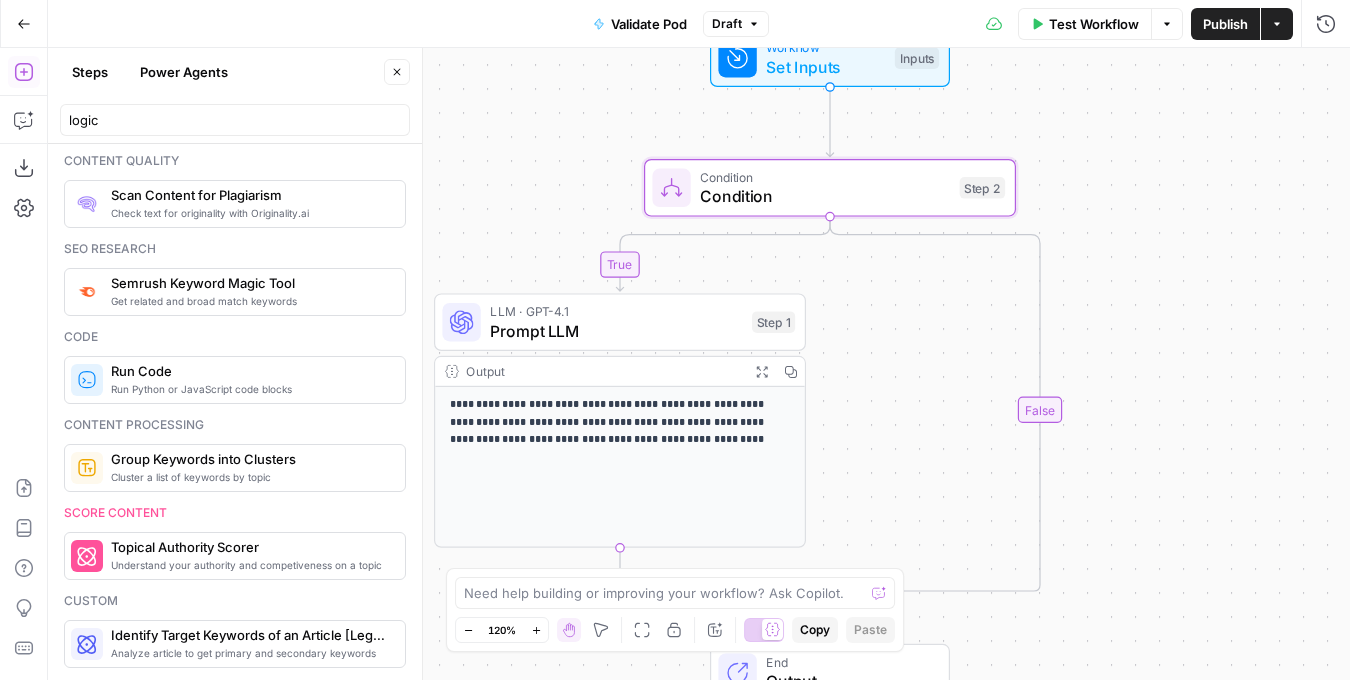 scroll, scrollTop: 0, scrollLeft: 0, axis: both 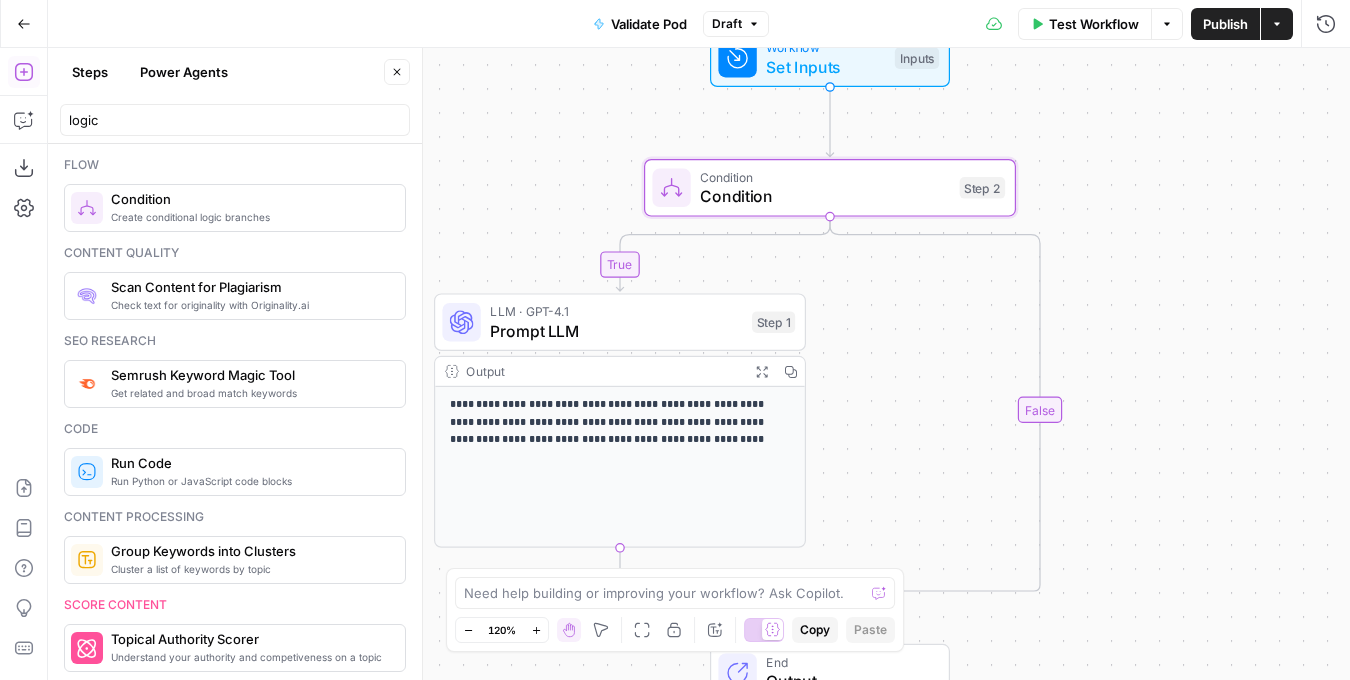 click on "Steps" at bounding box center (90, 72) 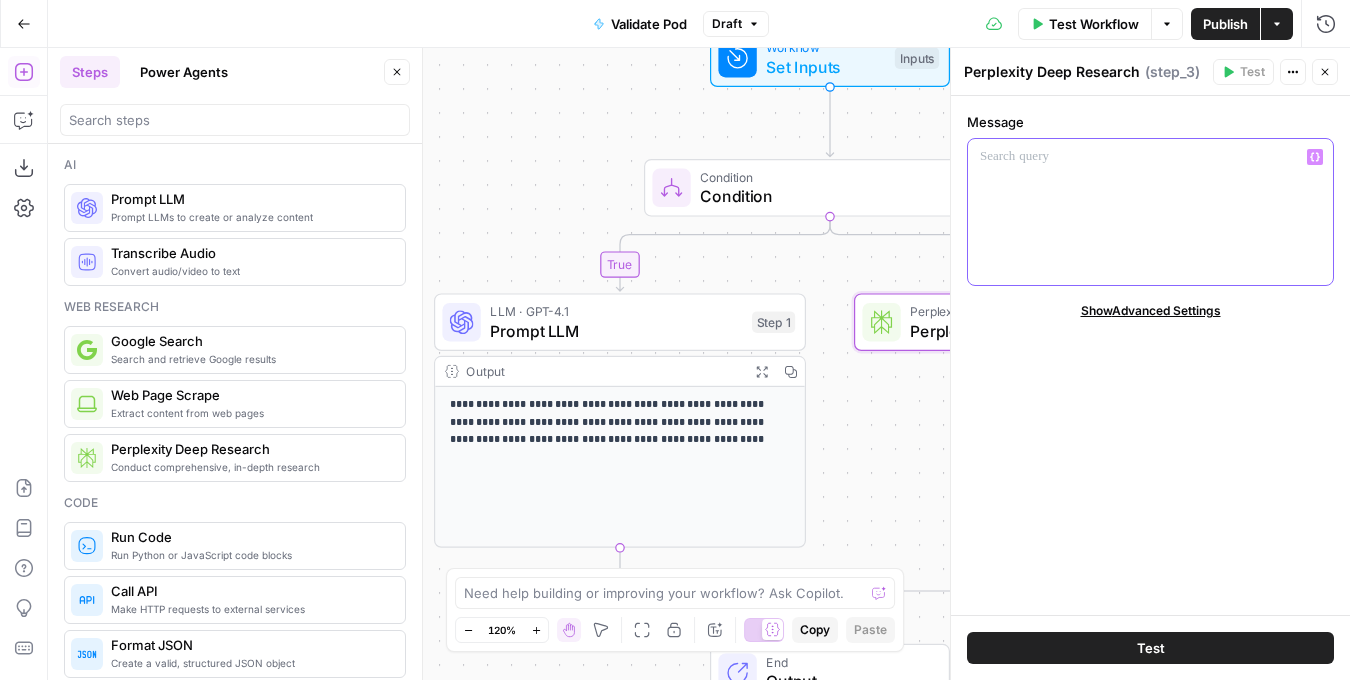 click at bounding box center (1150, 212) 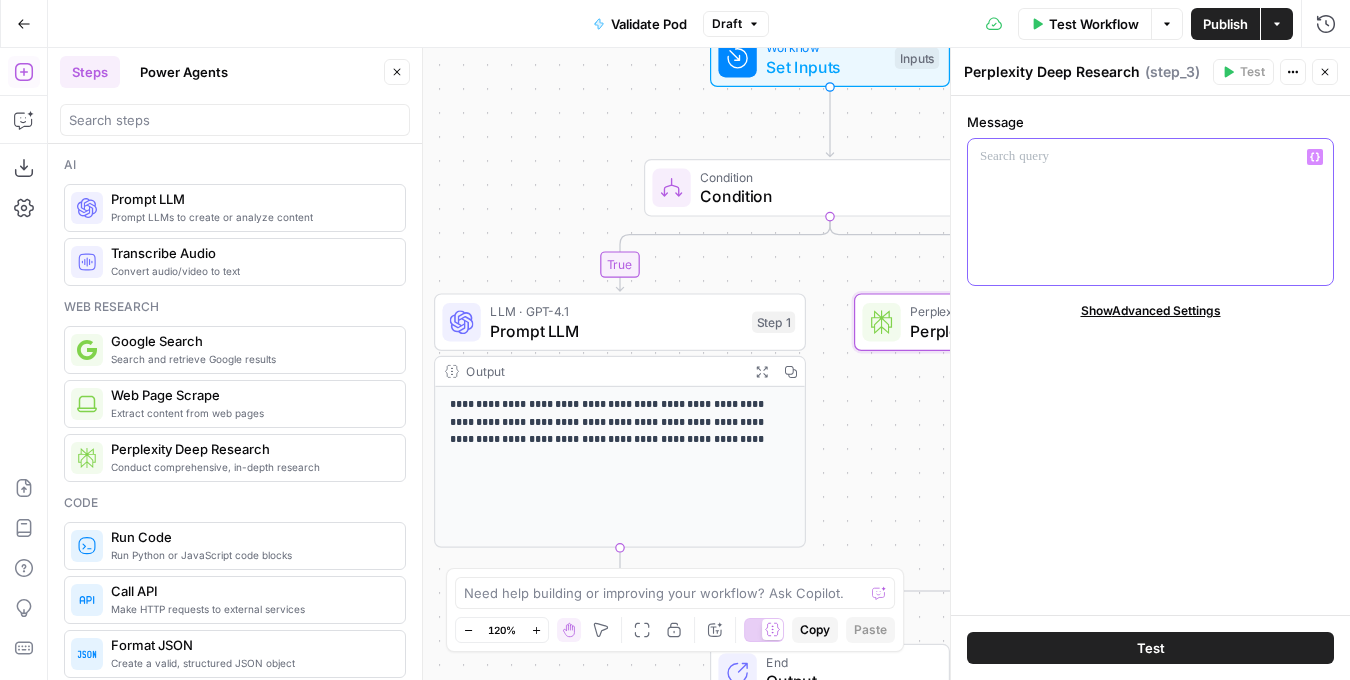type 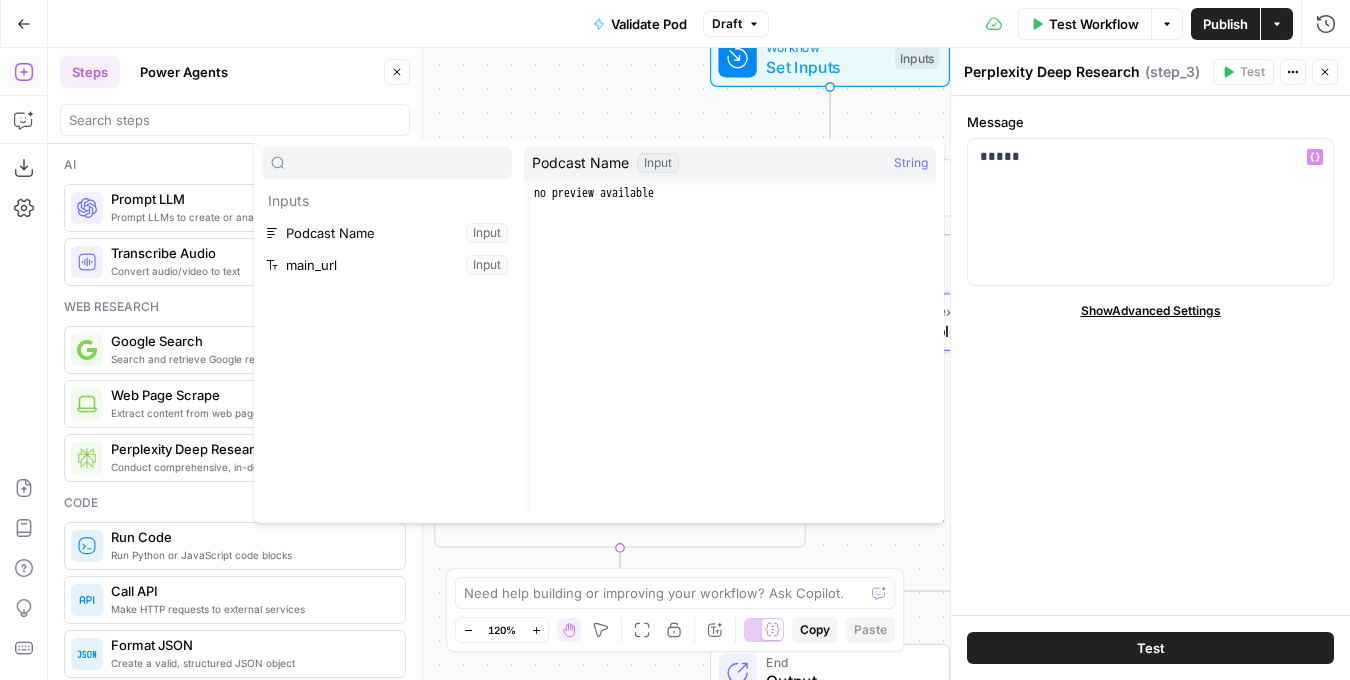 type 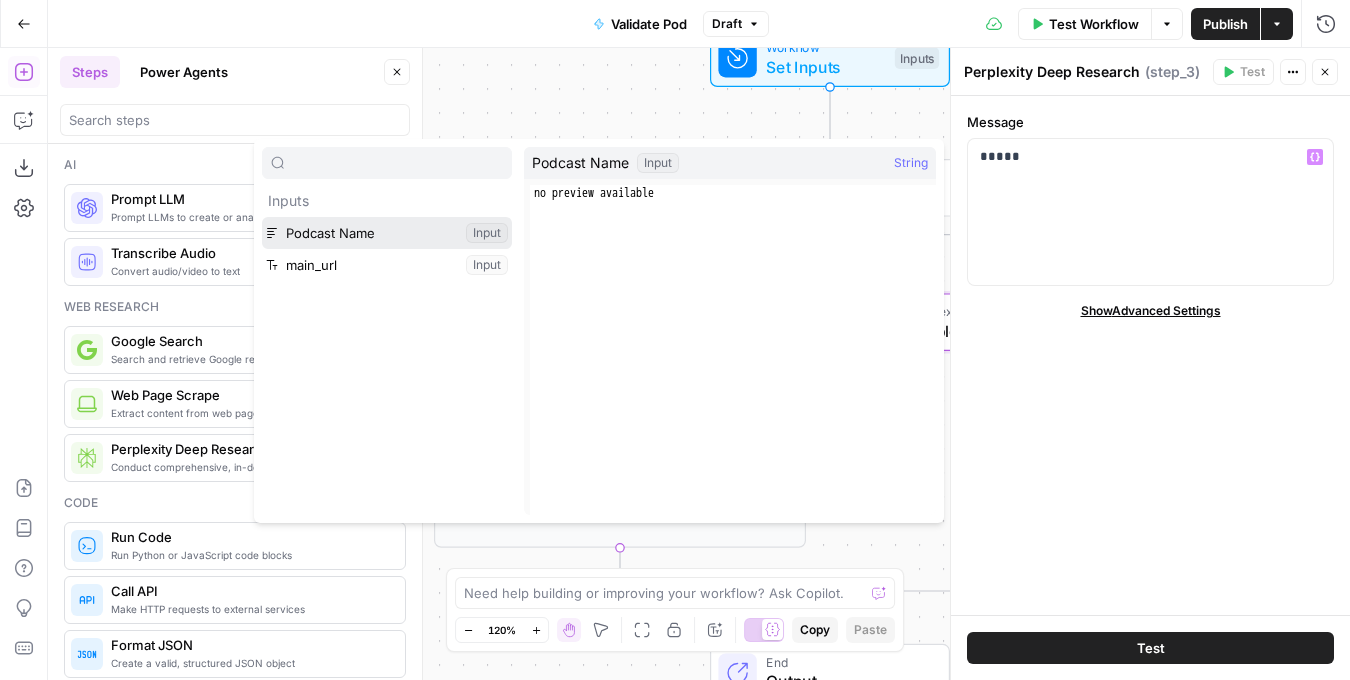 click at bounding box center (387, 233) 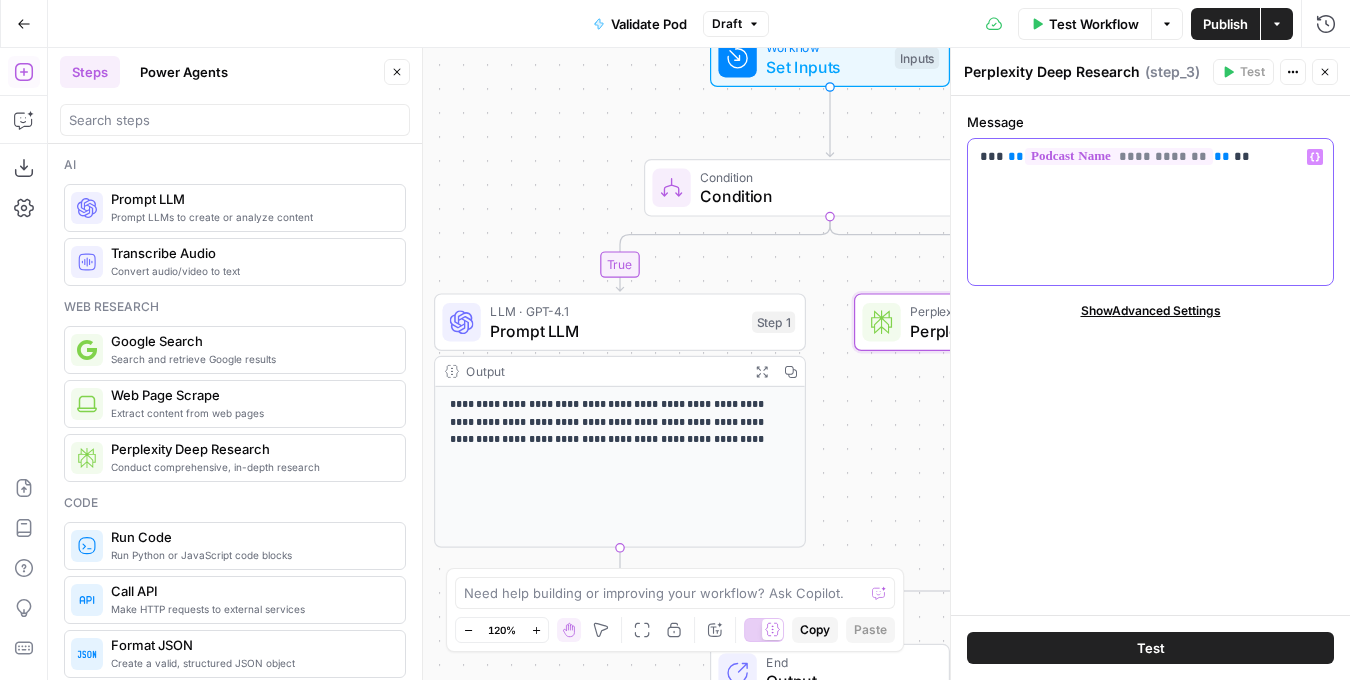 click on "**********" at bounding box center [1150, 157] 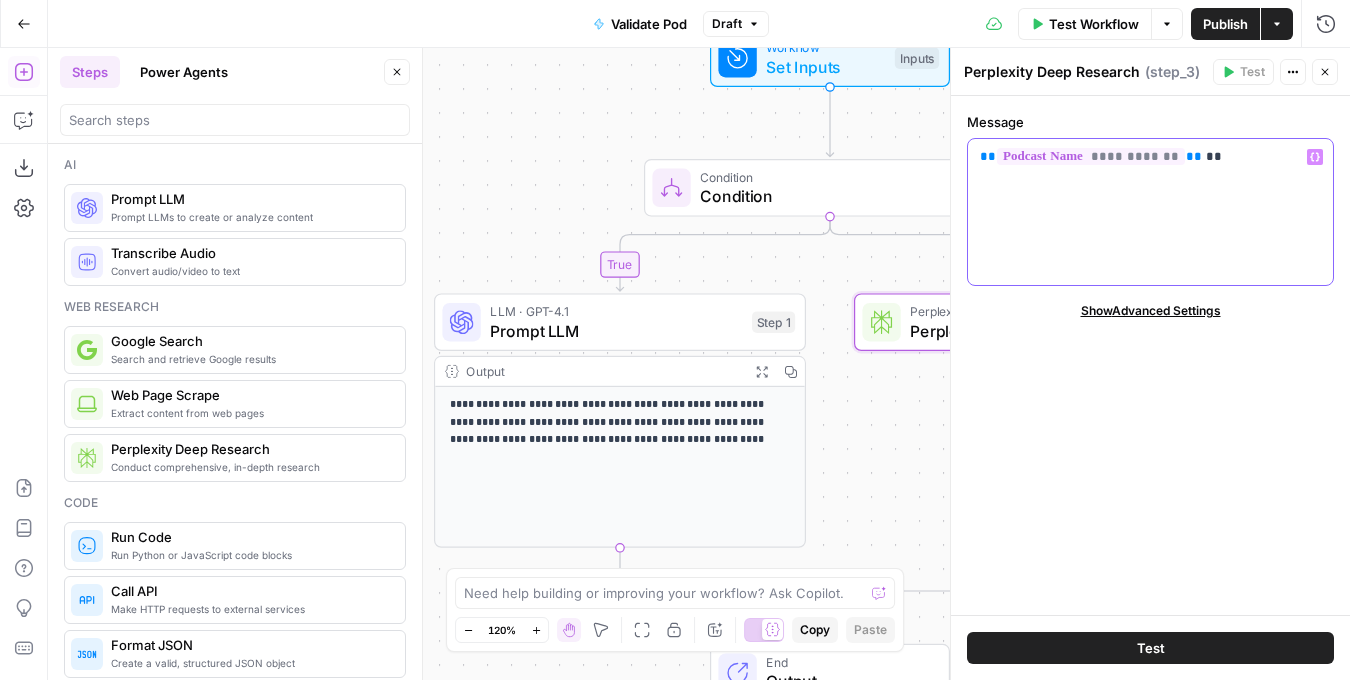 click on "**********" at bounding box center (1150, 157) 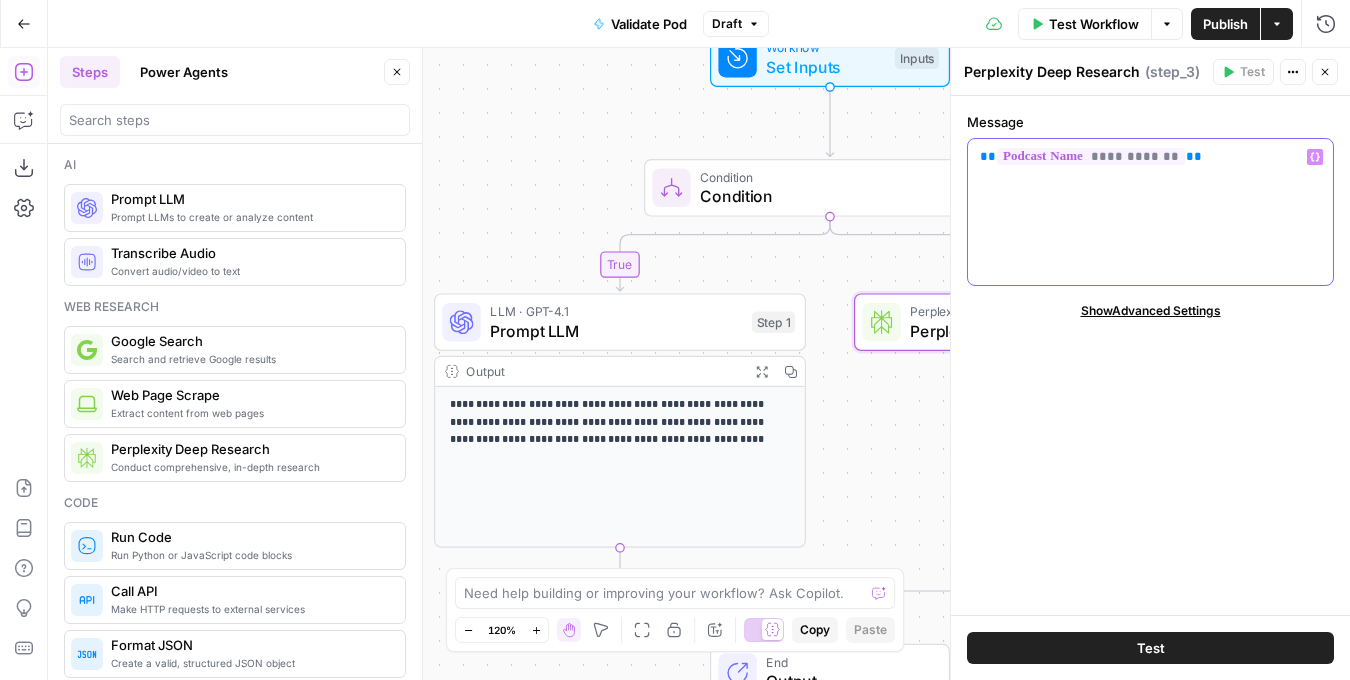 click on "**" at bounding box center [988, 156] 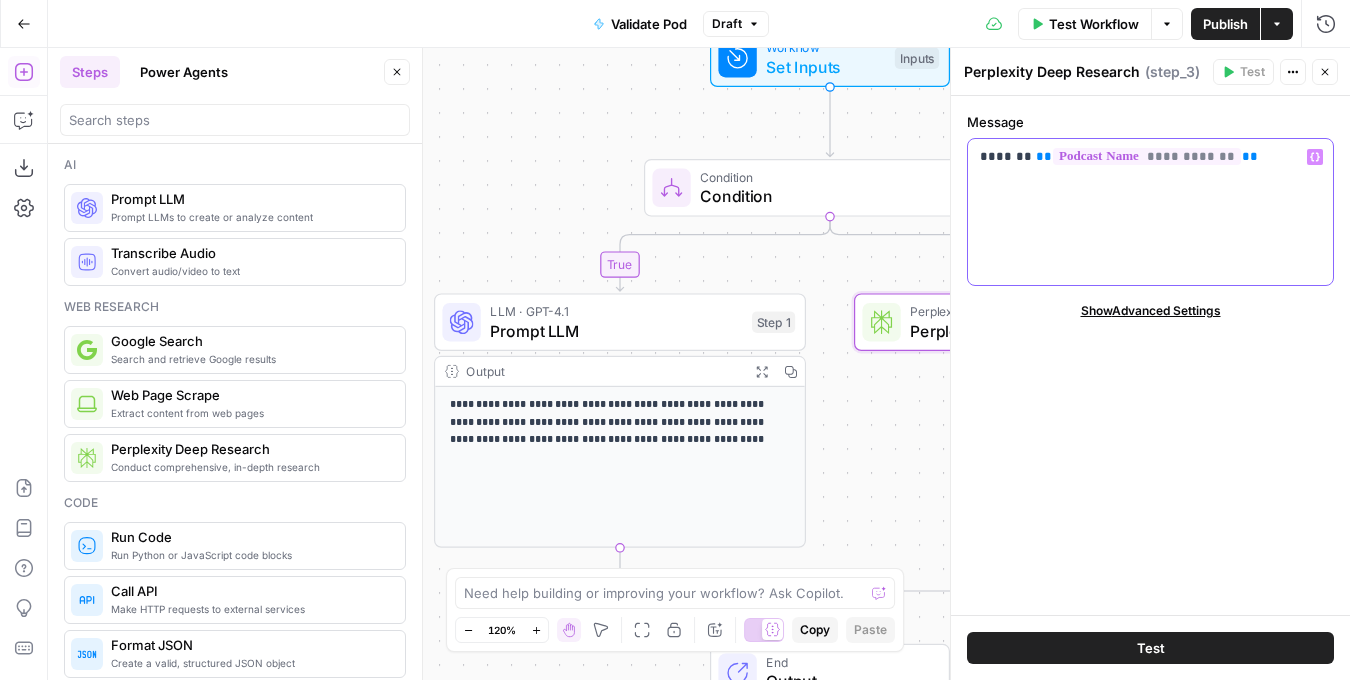 click on "**********" at bounding box center [1150, 157] 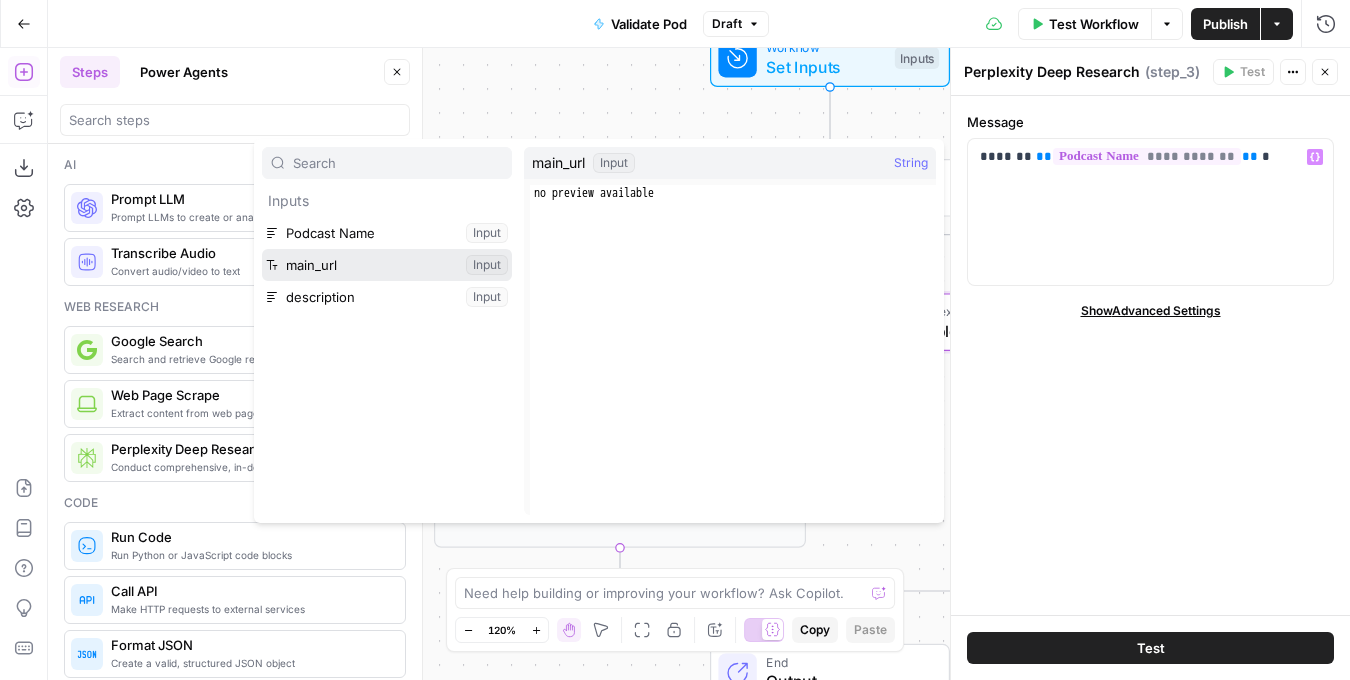 click at bounding box center (387, 265) 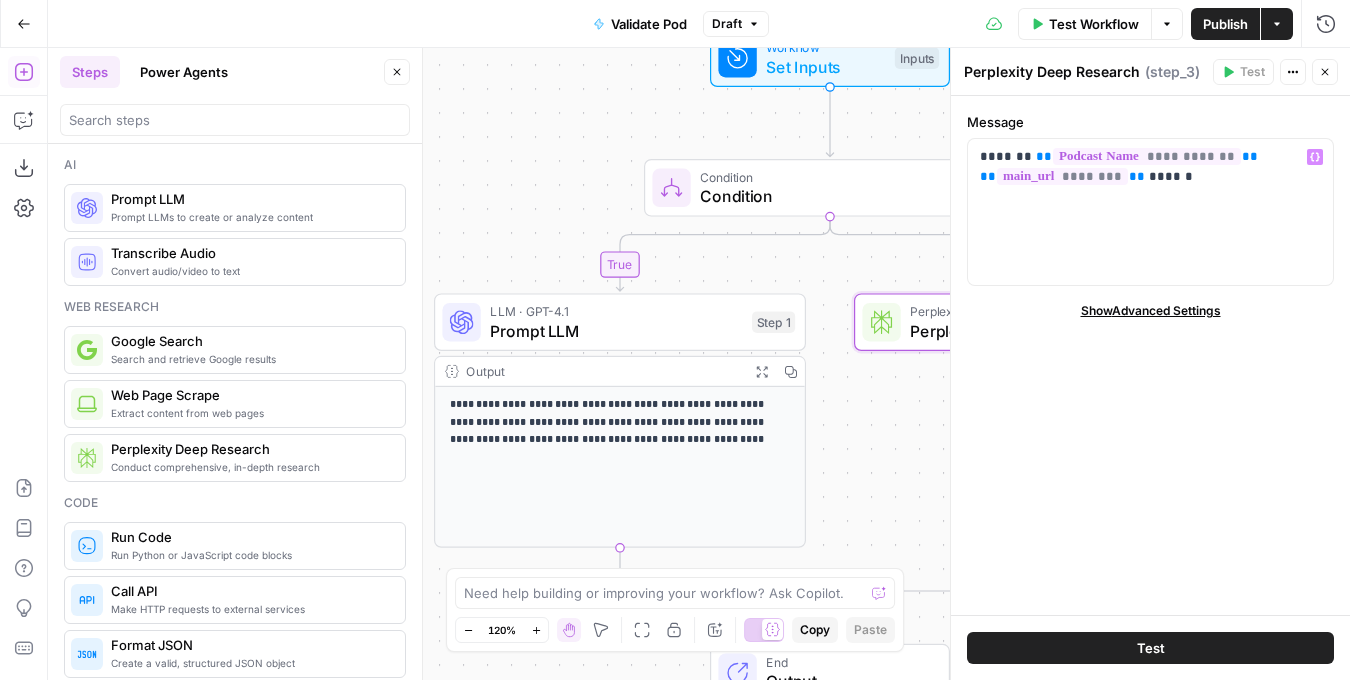 click on "Test" at bounding box center (1151, 648) 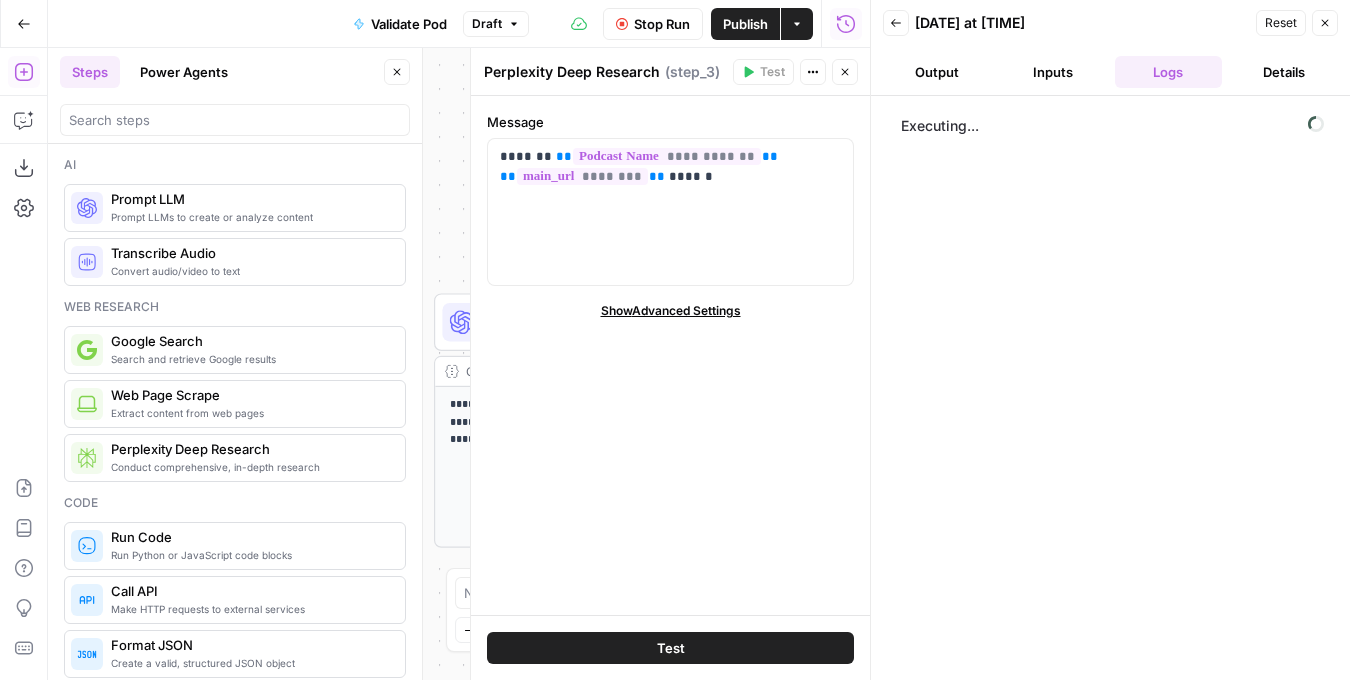 click on "Output" at bounding box center [937, 72] 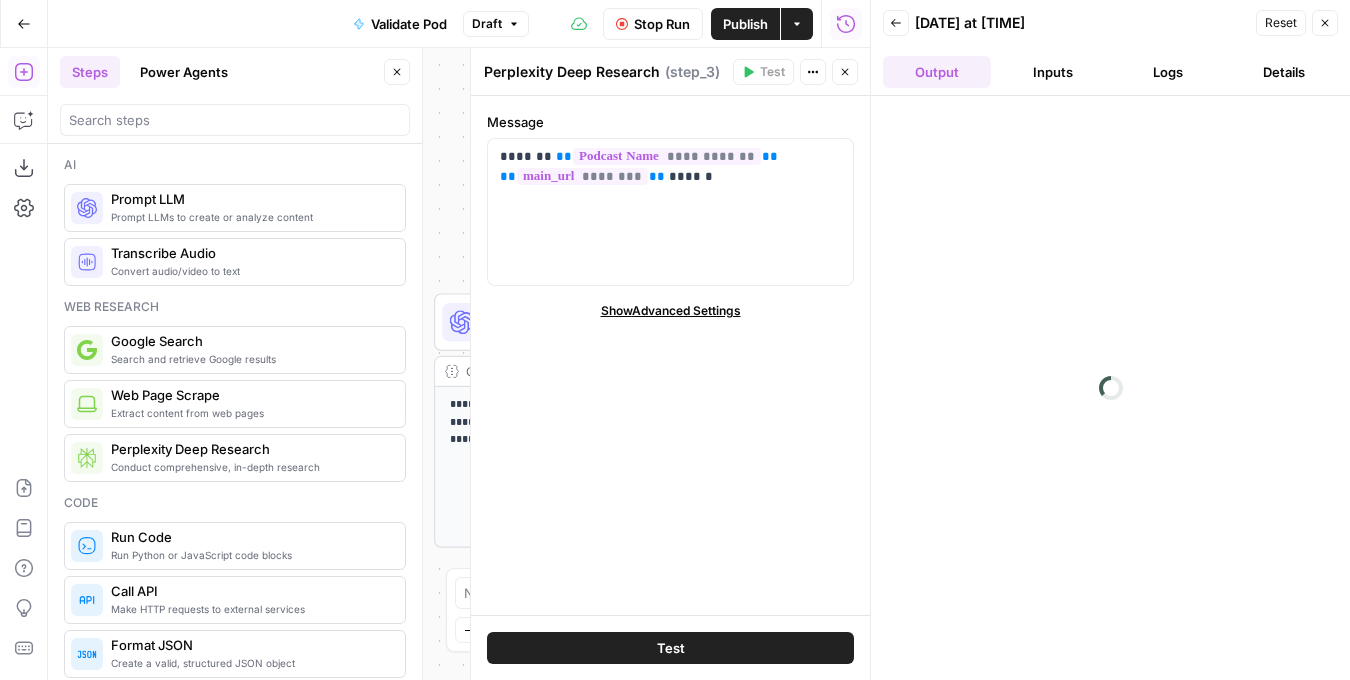 click on "Inputs" at bounding box center (1053, 72) 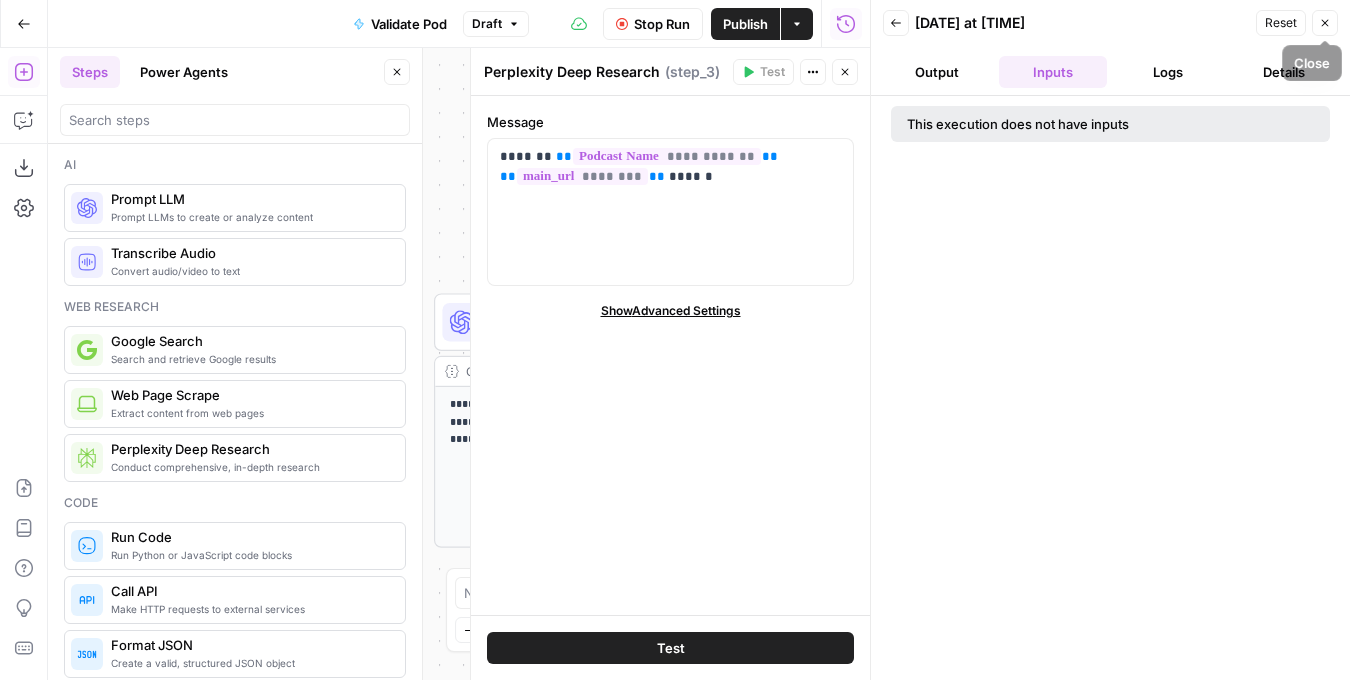 click on "Close" at bounding box center (1325, 23) 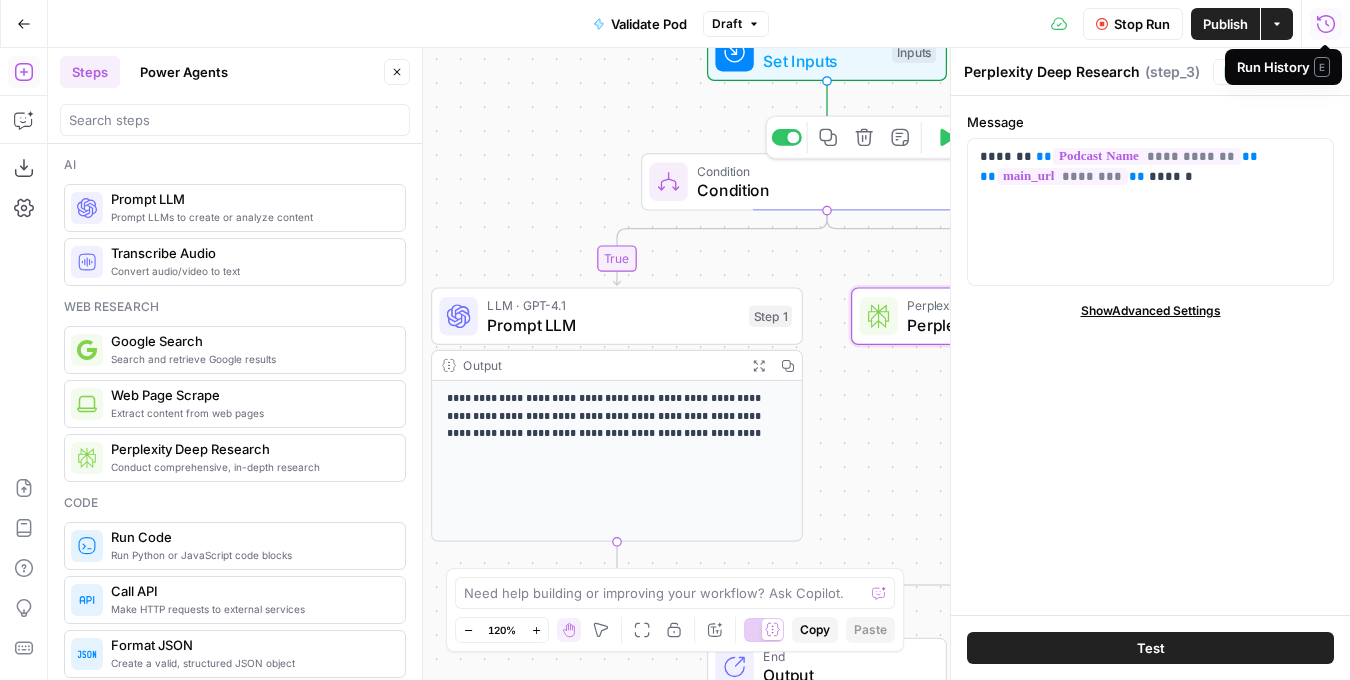 click on "Condition" at bounding box center (822, 170) 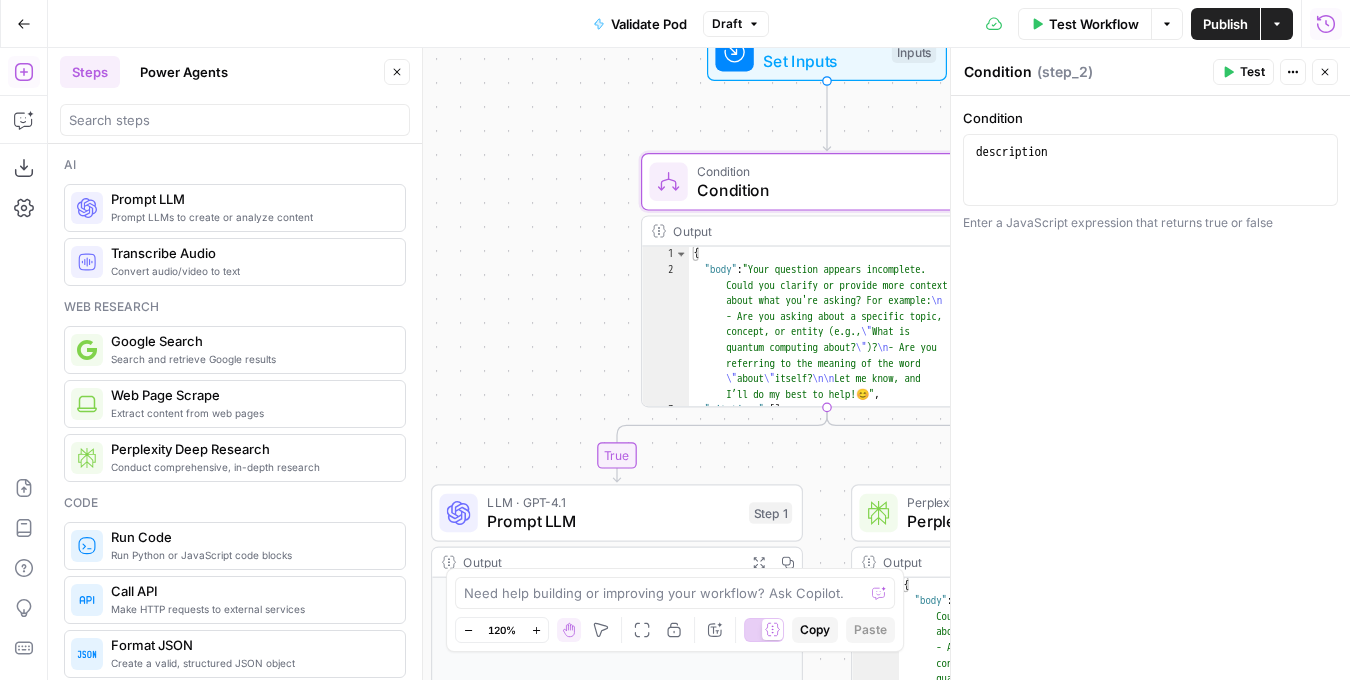 click 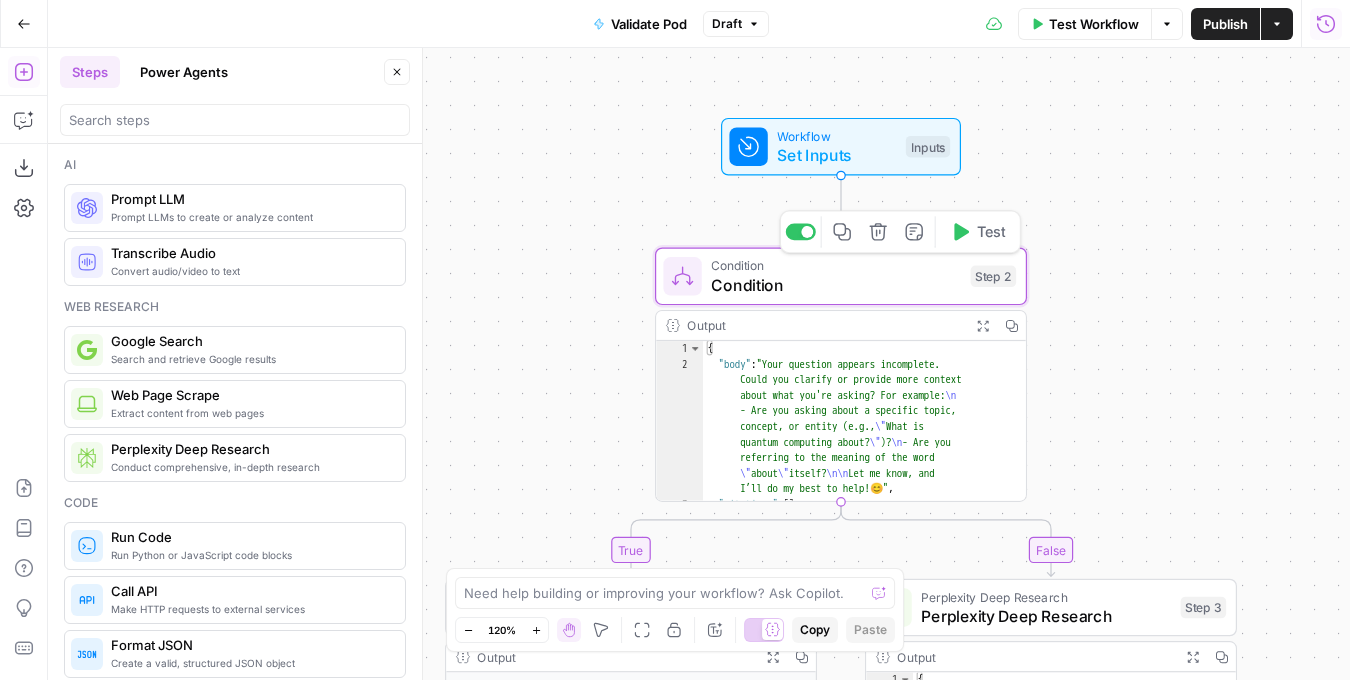 click on "Condition" at bounding box center [836, 285] 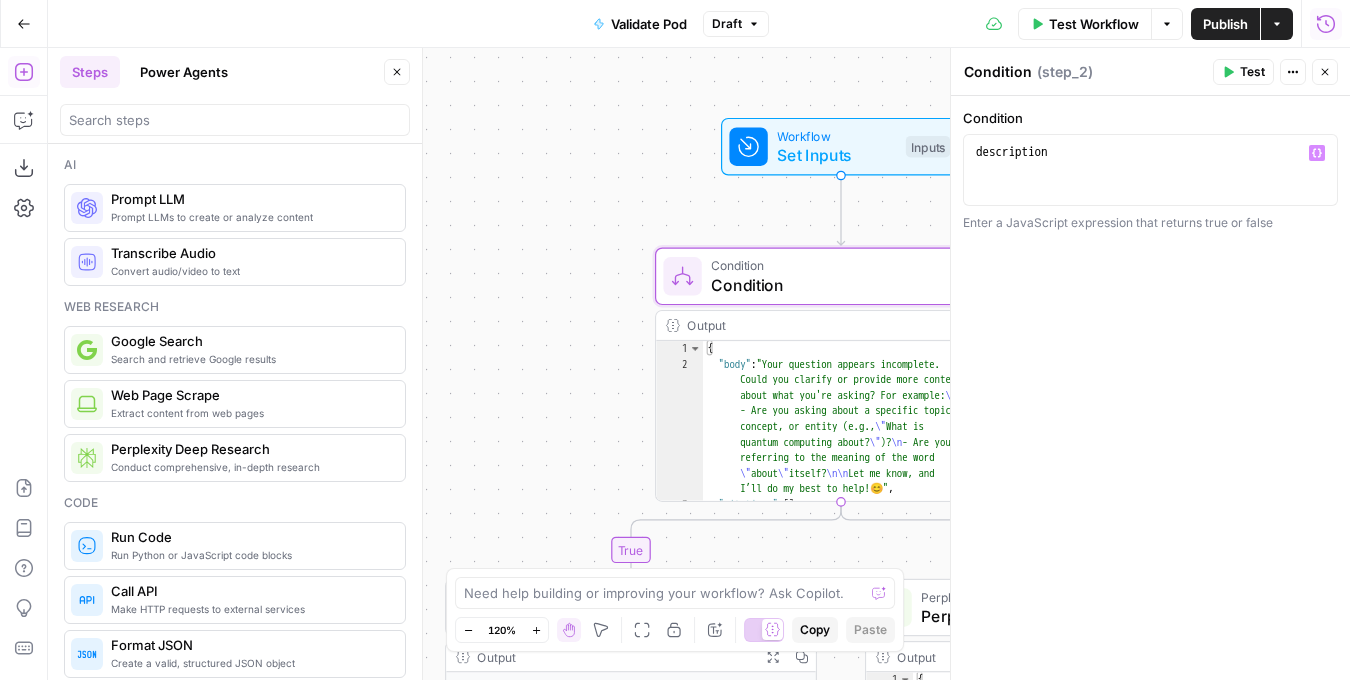 click on "description" at bounding box center [1150, 188] 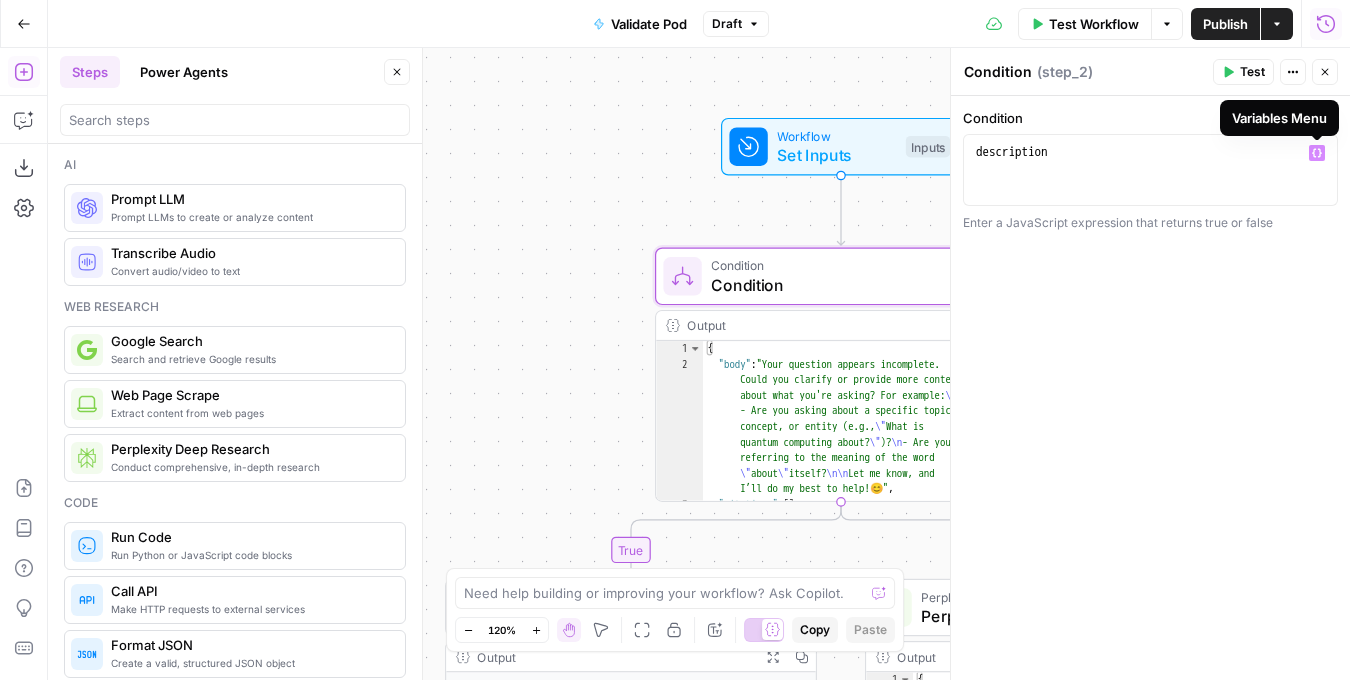click 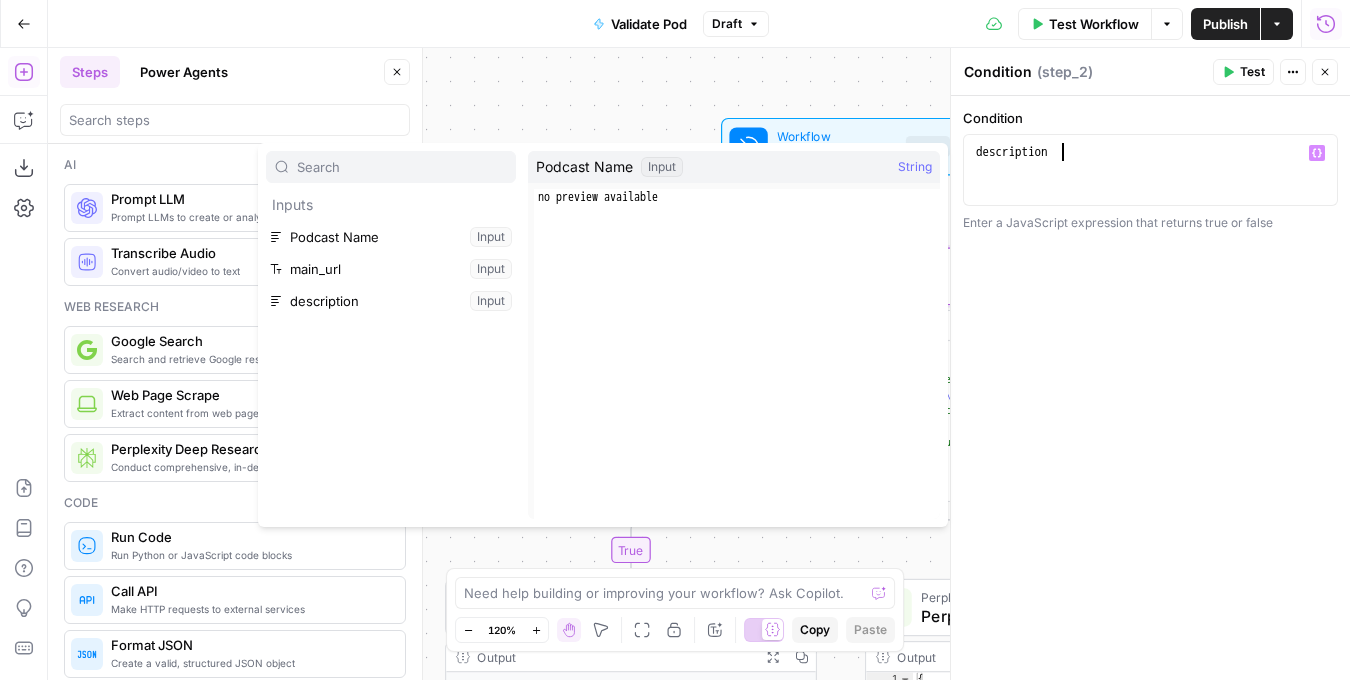 click on "description" at bounding box center (1150, 188) 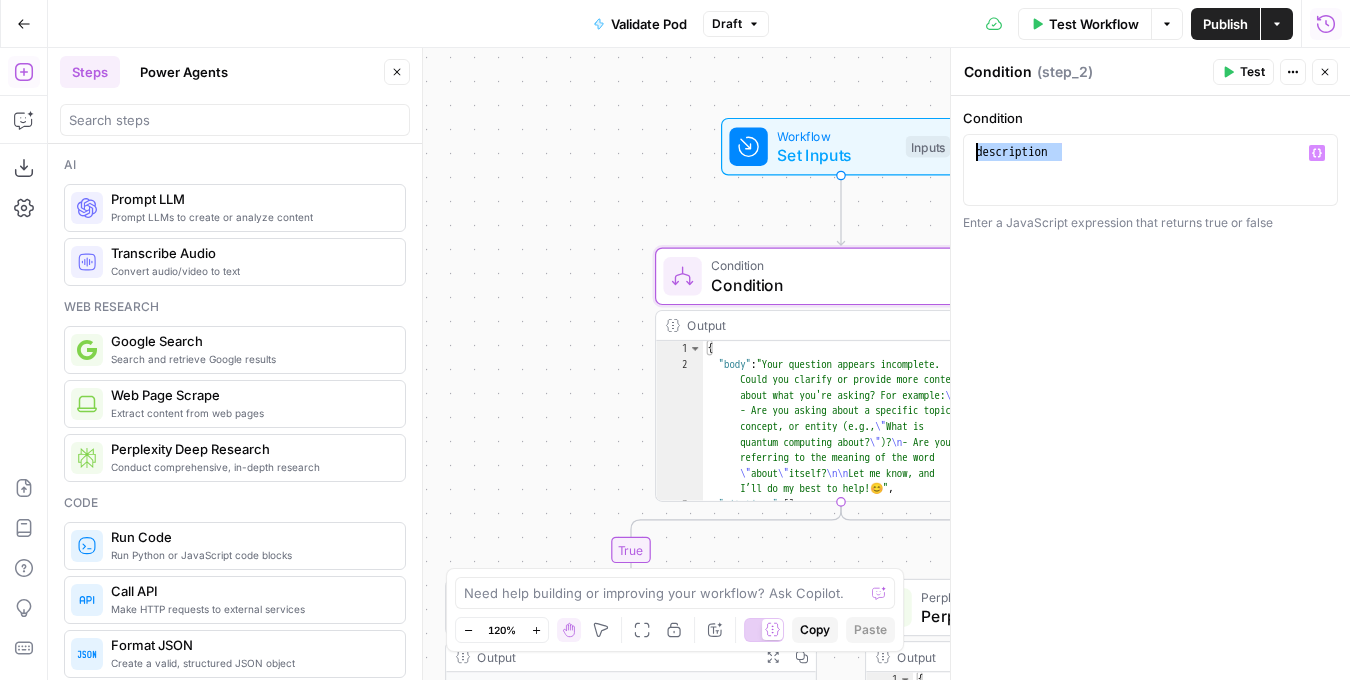 drag, startPoint x: 1106, startPoint y: 159, endPoint x: 891, endPoint y: 148, distance: 215.2812 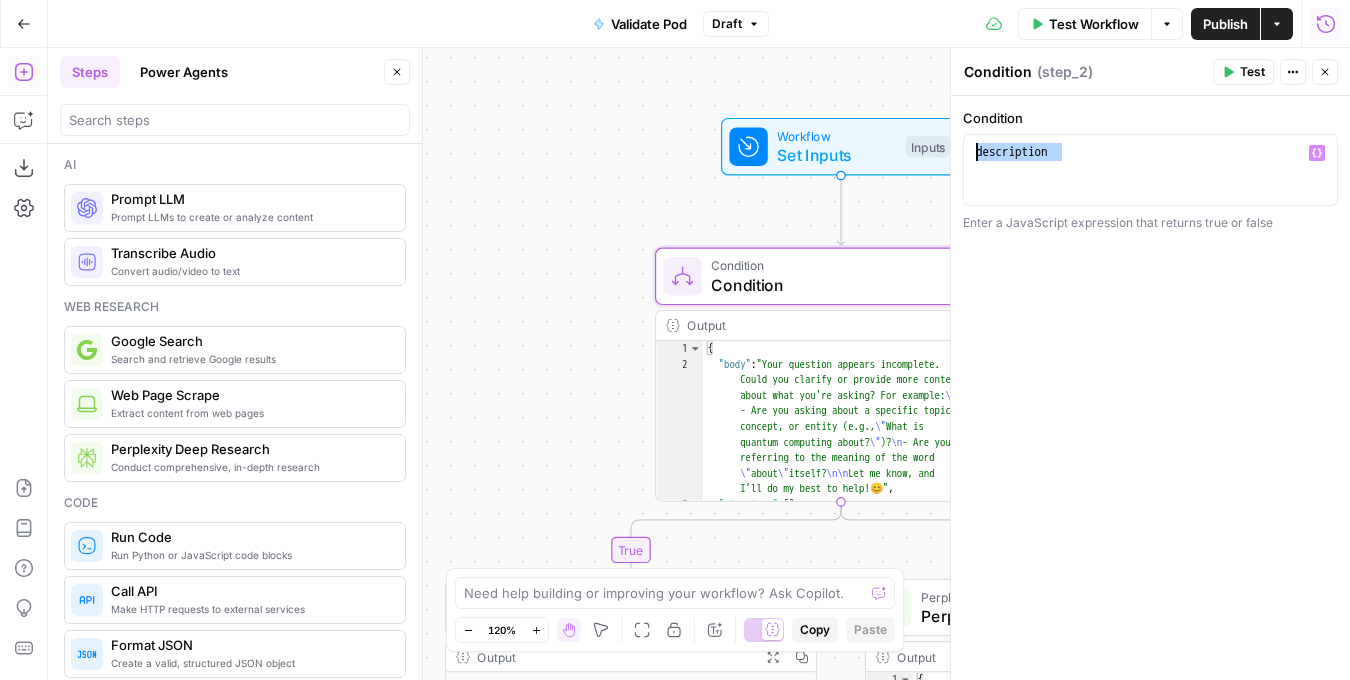 click on "Cohort 4 New Home Browse Your Data Monitoring Settings Recent Grids New grid podcast grid Keyword -> Content Brief -> Article (Liv C Copy) AEO Audit Recent Workflows New Workflow Validate Pod 3. SEMRUsh  Data 4. SERP Results AirOps Academy What's new? Help + Support Go Back Validate Pod Draft Test Workflow Options Publish Actions Run History Add Steps Copilot Download as JSON Settings Import JSON AirOps Academy Help Give Feedback Shortcuts true false Workflow Set Inputs Inputs Test Step Condition Condition Step 2 Output Expand Output Copy 1 2 3 4 {    "body" :  "Your question appears incomplete.         Could you clarify or provide more context         about what you're asking? For example:   \n        - Are you asking about a specific topic,         concept, or entity (e.g.,  \" What is         quantum computing about? \" )?   \n - Are you         referring to the meaning of the word         \" about \"  itself?   \n\n Let me know, and         😊 " ," at bounding box center [675, 340] 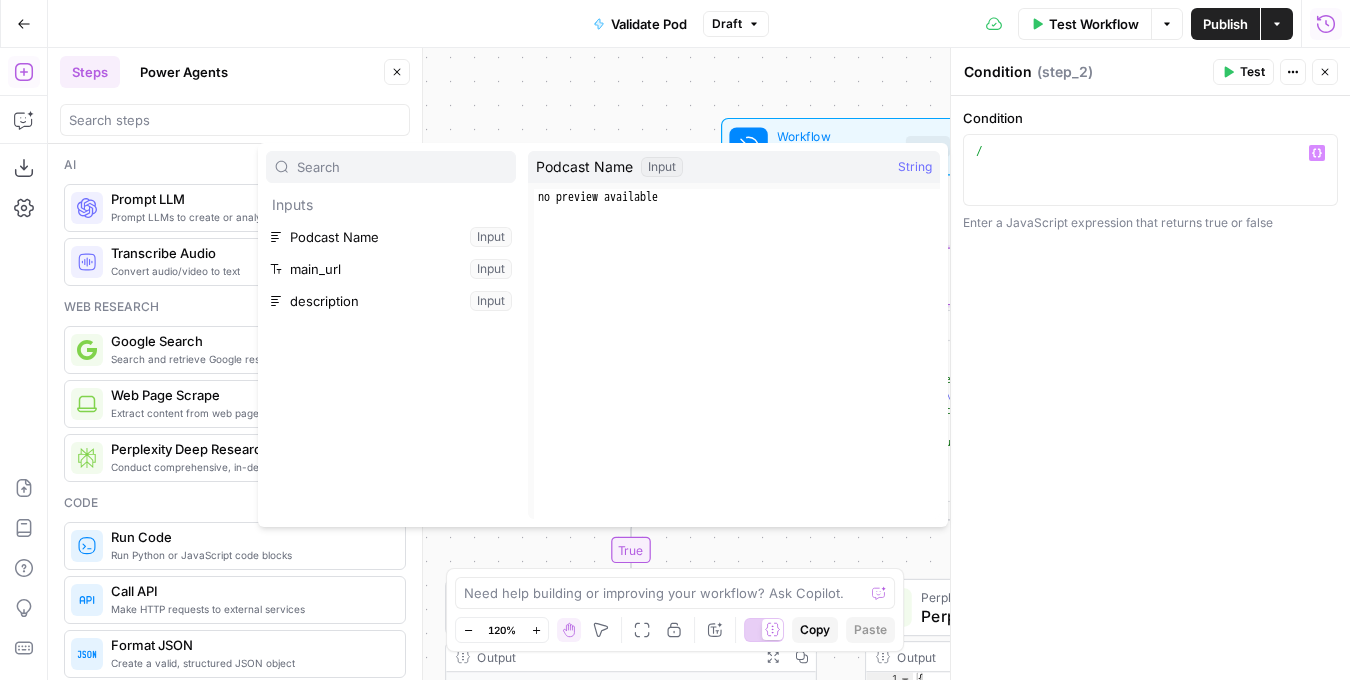 click on "/" at bounding box center [1150, 188] 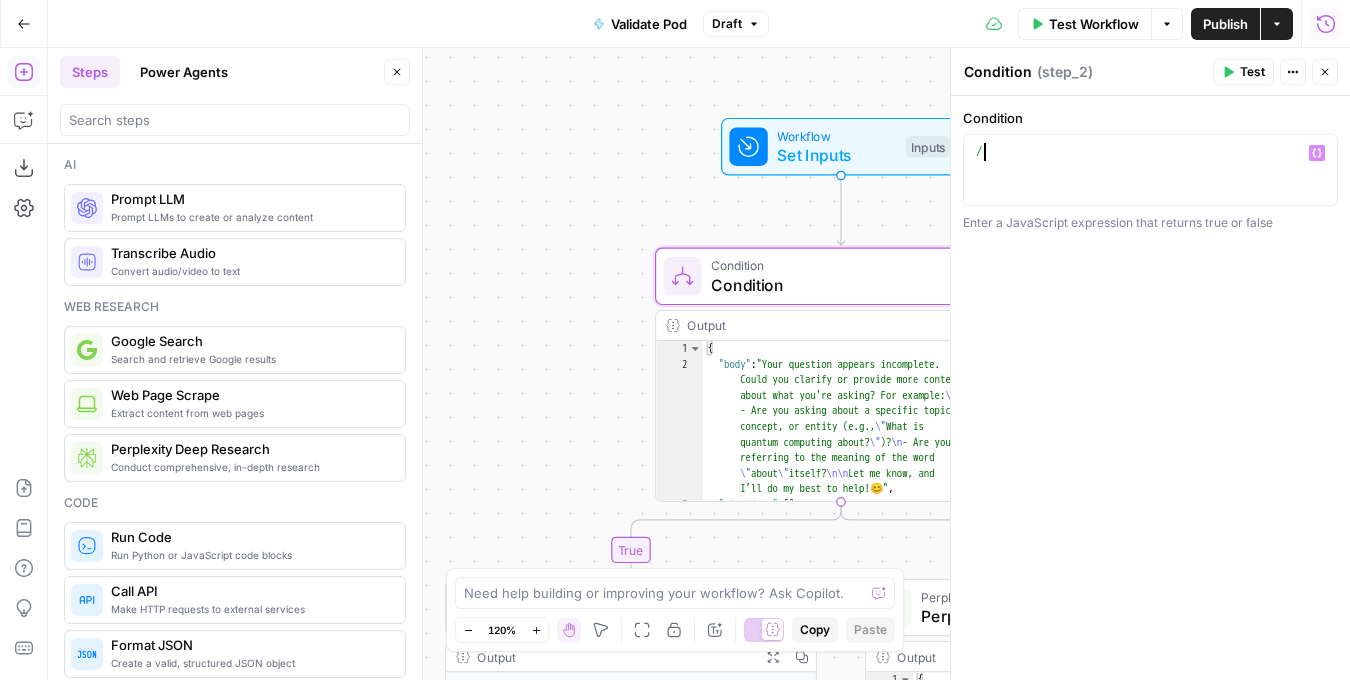 click on "Cohort 4 New Home Browse Your Data Monitoring Settings Recent Grids New grid podcast grid Keyword -> Content Brief -> Article (Liv C Copy) AEO Audit Recent Workflows New Workflow Validate Pod 3. SEMRUsh  Data 4. SERP Results AirOps Academy What's new? Help + Support Go Back Validate Pod Draft Test Workflow Options Publish Actions Run History Add Steps Copilot Download as JSON Settings Import JSON AirOps Academy Help Give Feedback Shortcuts true false Workflow Set Inputs Inputs Condition Condition Step 2 Output Expand Output Copy 1 2 3 4 {    "body" :  "Your question appears incomplete.         Could you clarify or provide more context         about what you're asking? For example:   \n        - Are you asking about a specific topic,         concept, or entity (e.g.,  \" What is         quantum computing about? \" )?   \n - Are you         referring to the meaning of the word         \" about \"  itself?   \n\n Let me know, and         😊 " ,    :  [ ]" at bounding box center [675, 340] 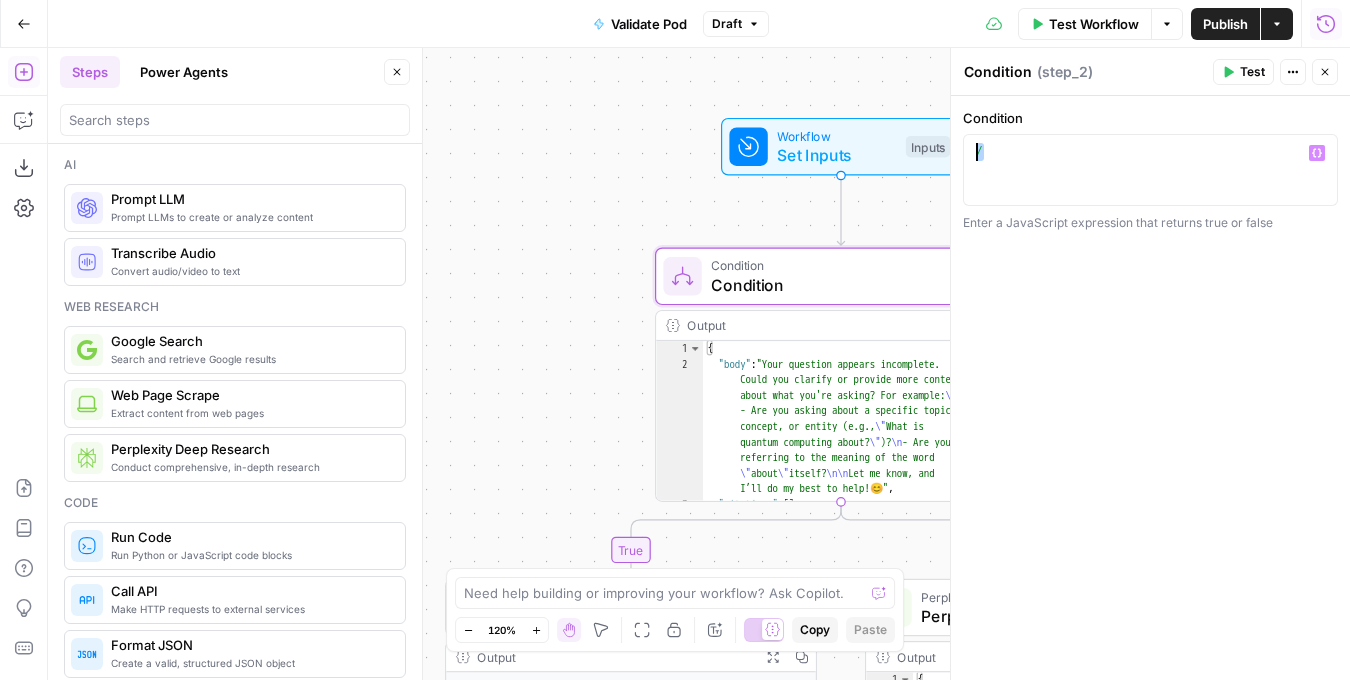 type 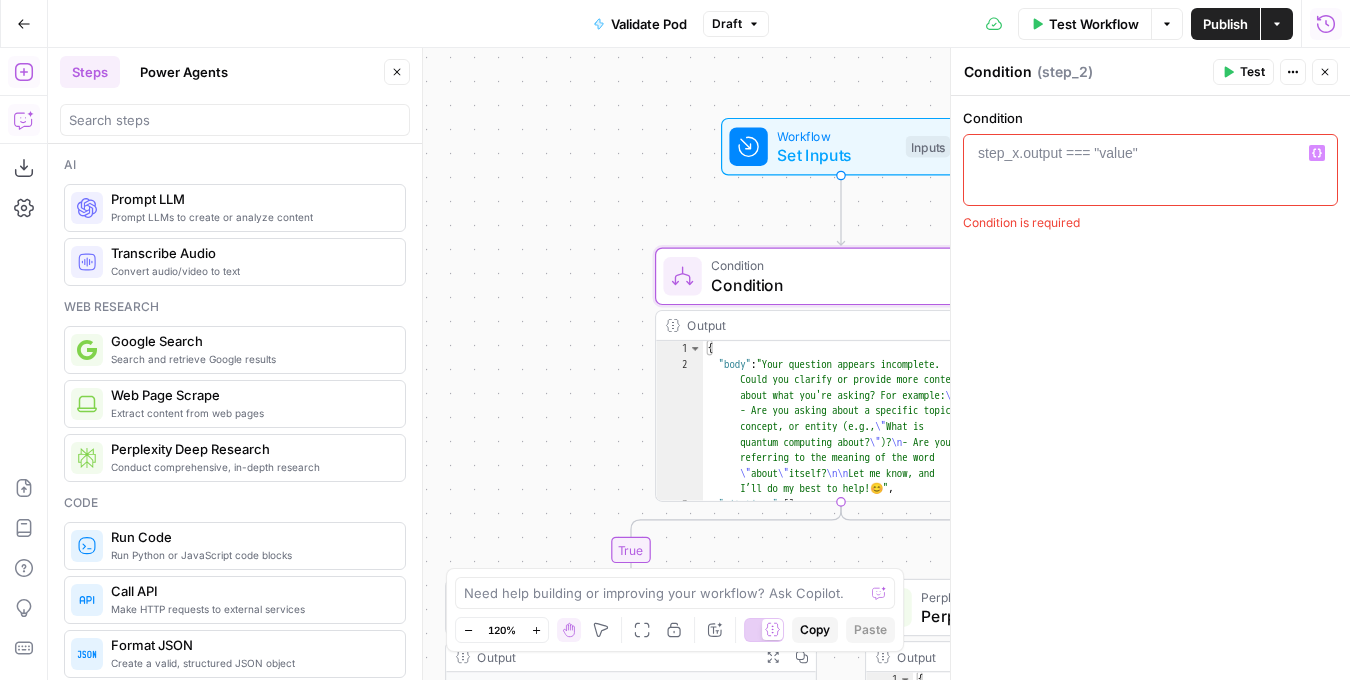 click 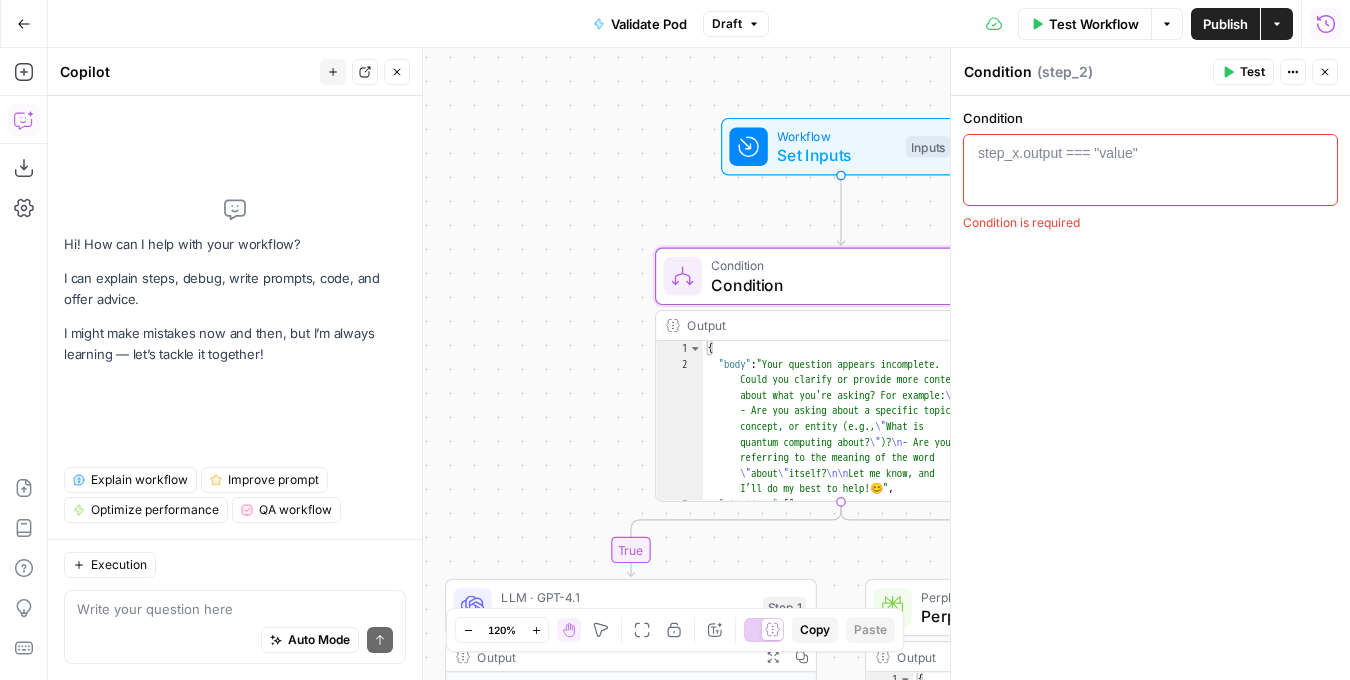 click at bounding box center (235, 609) 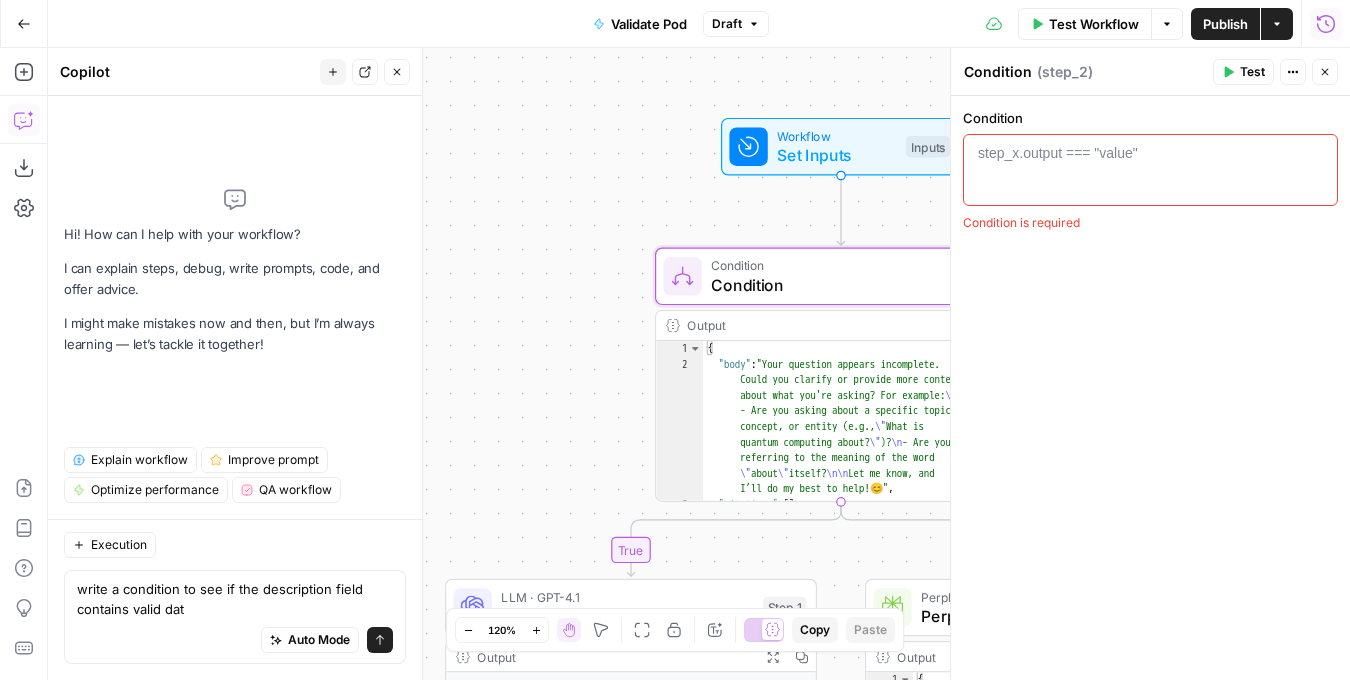 type on "write a condition to see if the description field contains valid data" 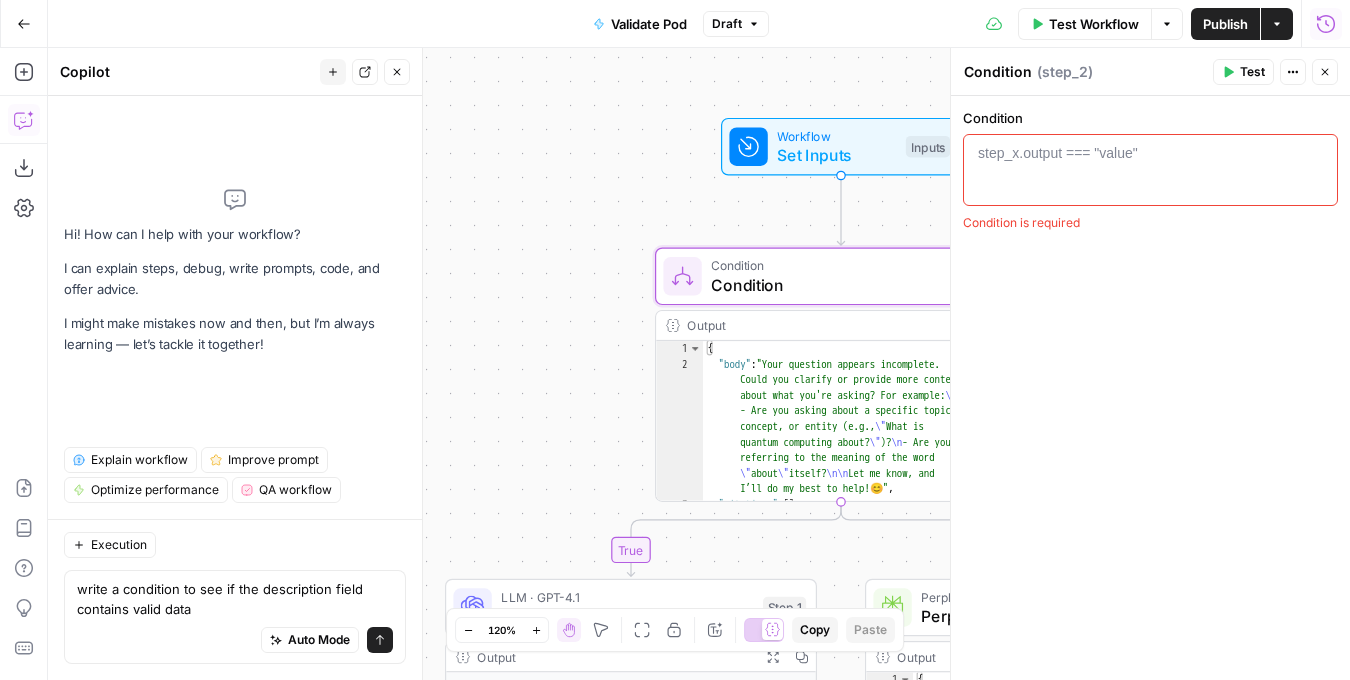 type 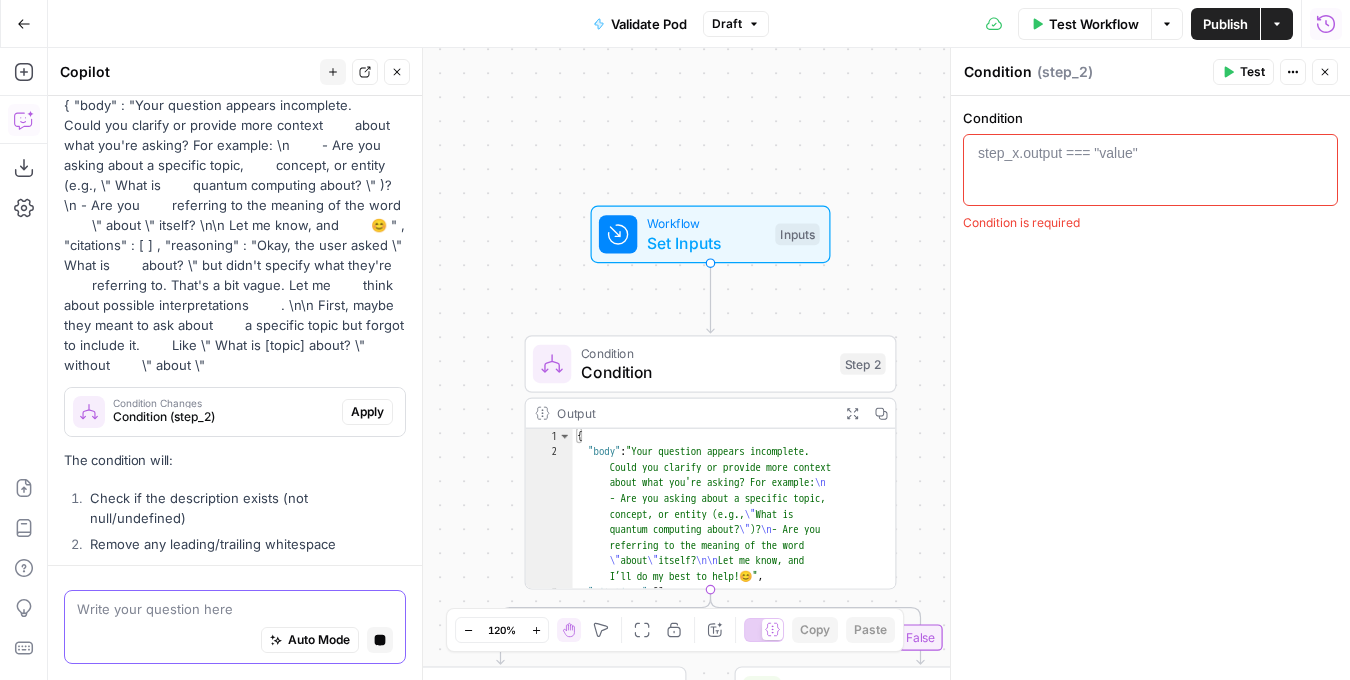scroll, scrollTop: 367, scrollLeft: 0, axis: vertical 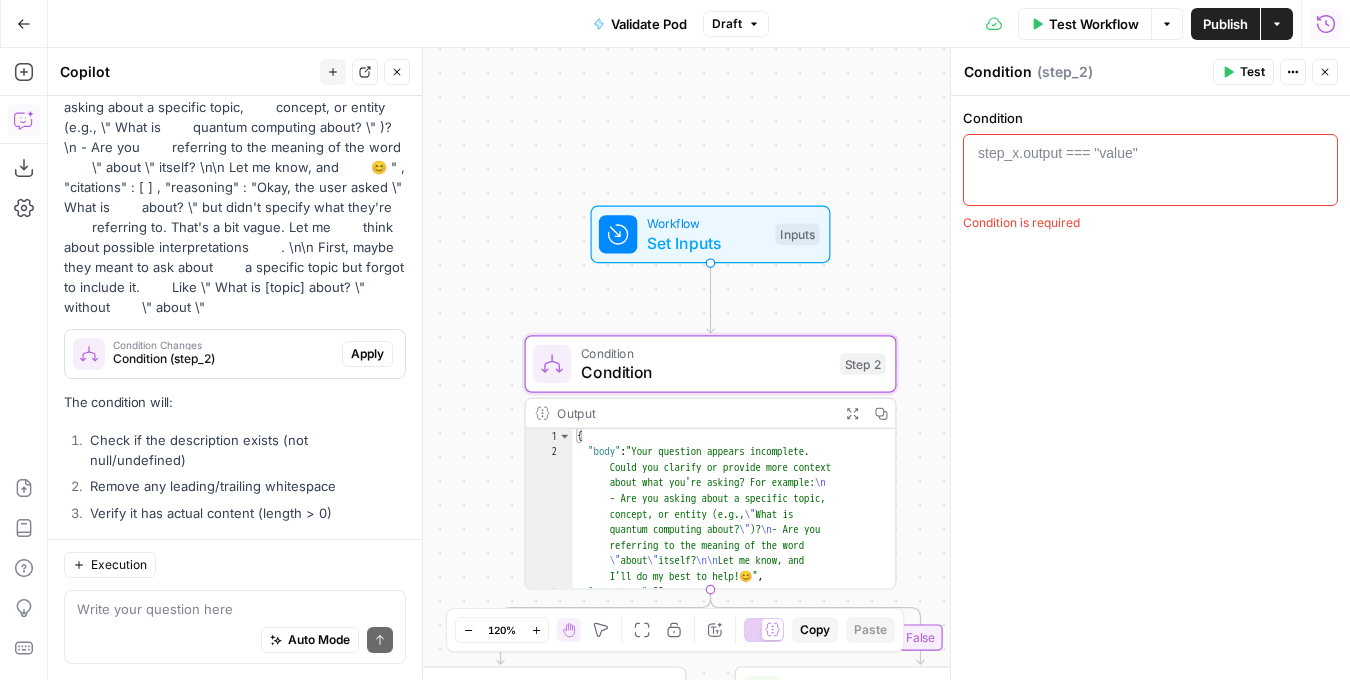 click on "Apply" at bounding box center (367, 354) 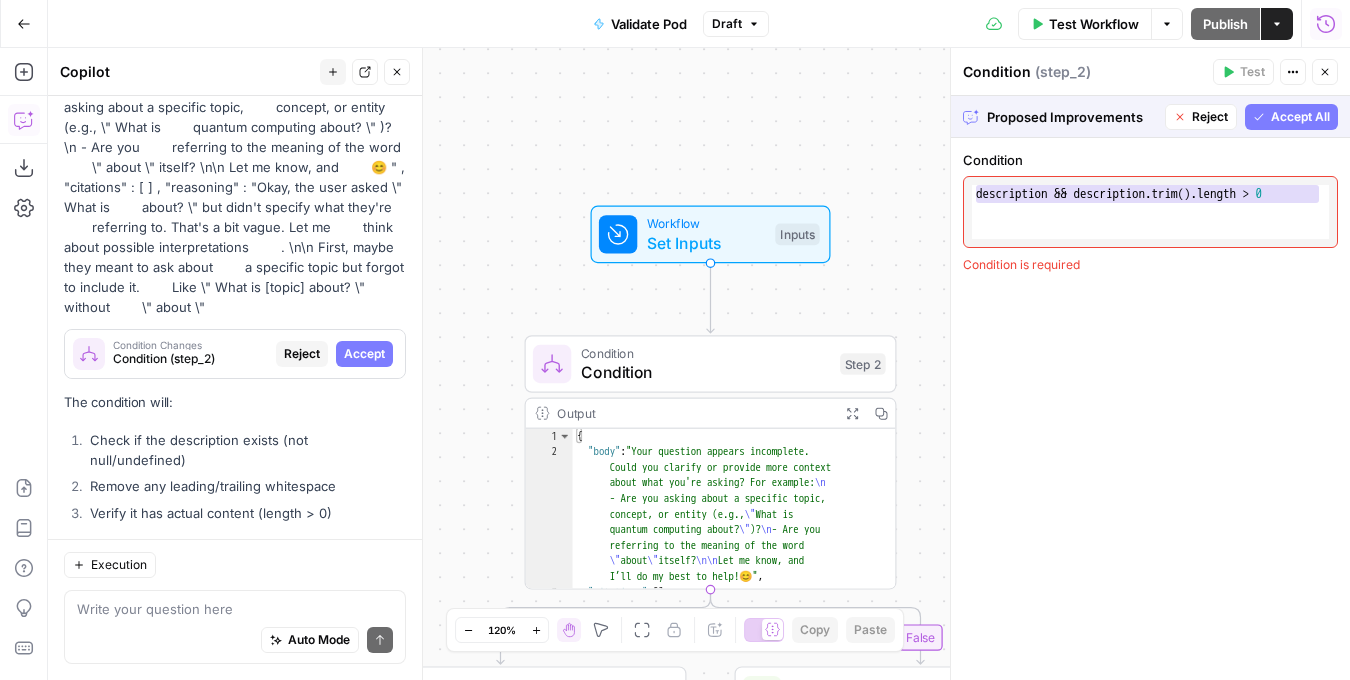 click on "Accept All" at bounding box center (1300, 117) 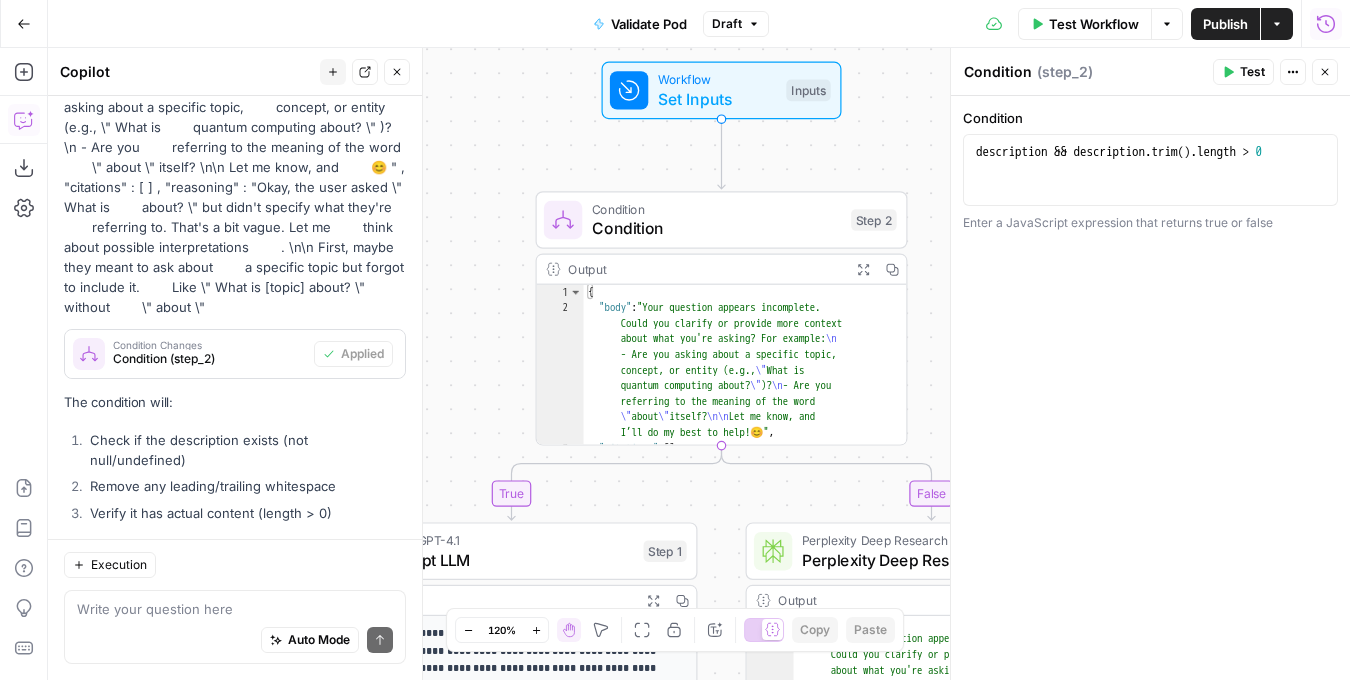 click on "Test" at bounding box center [1252, 72] 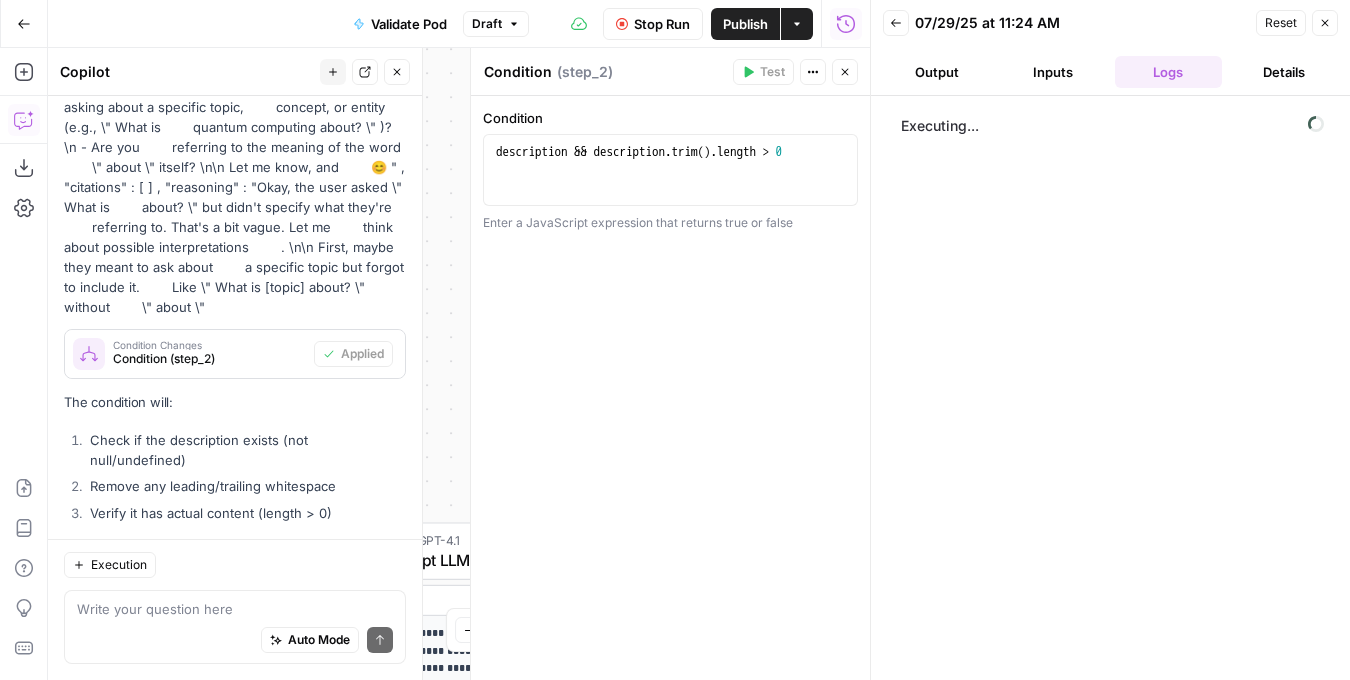 click on "Inputs" at bounding box center [1053, 72] 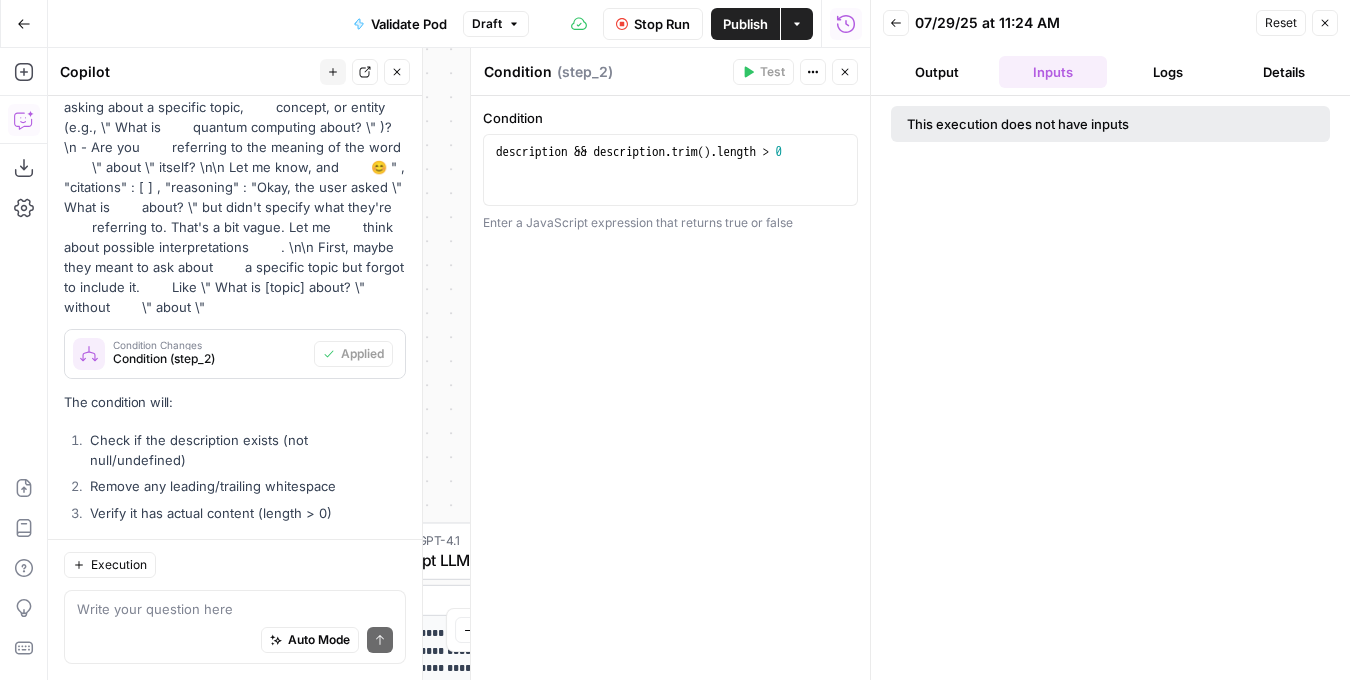 click on "Output" at bounding box center (937, 72) 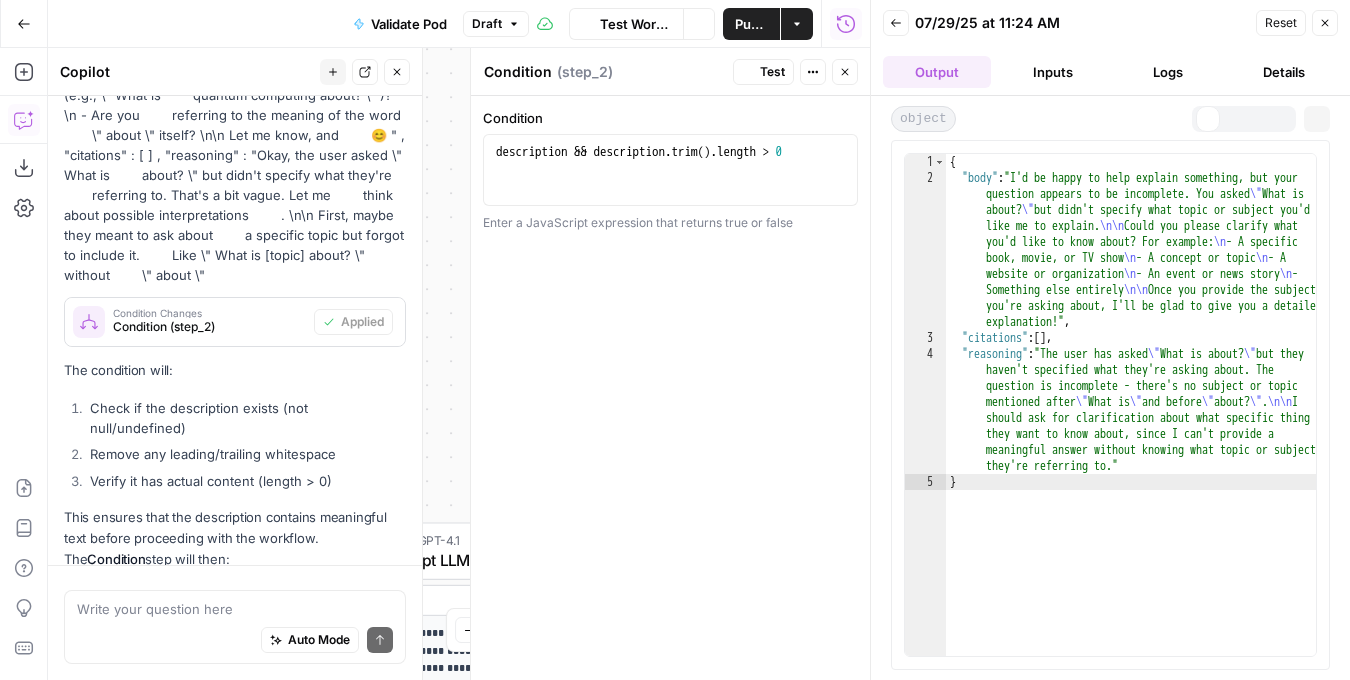 scroll, scrollTop: 399, scrollLeft: 0, axis: vertical 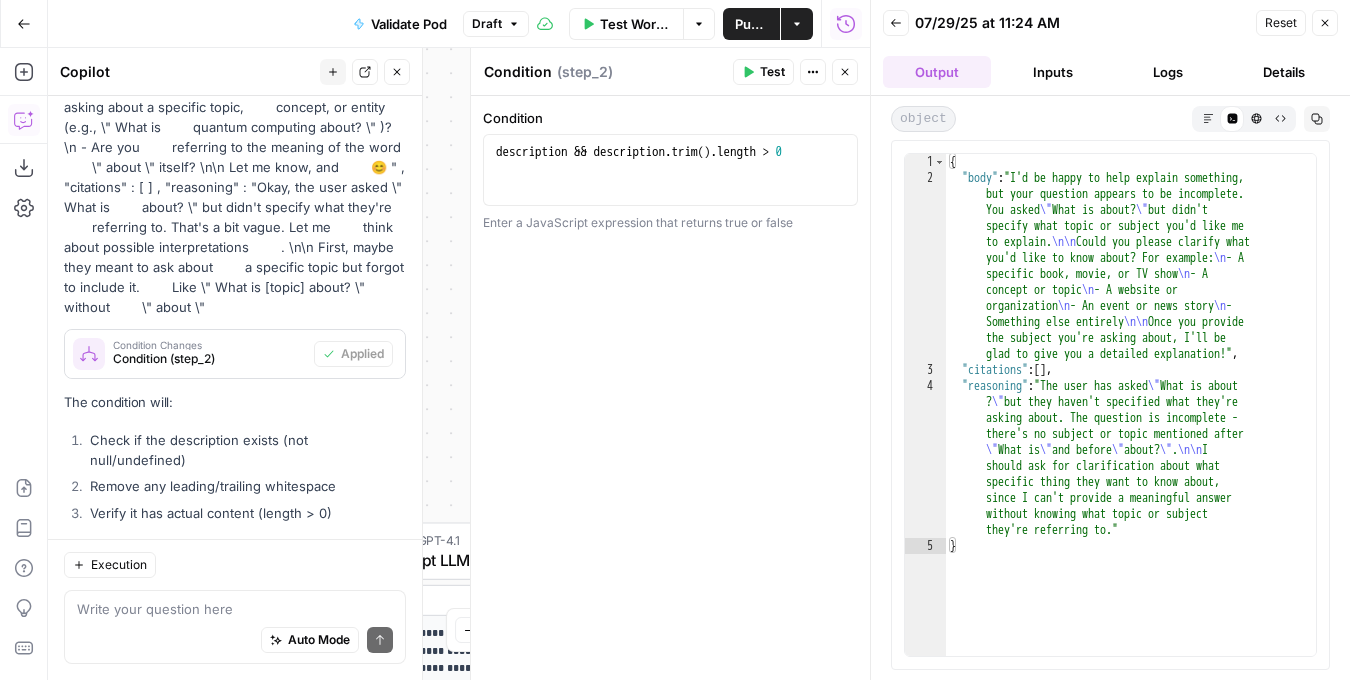 click on "Publish" at bounding box center [751, 24] 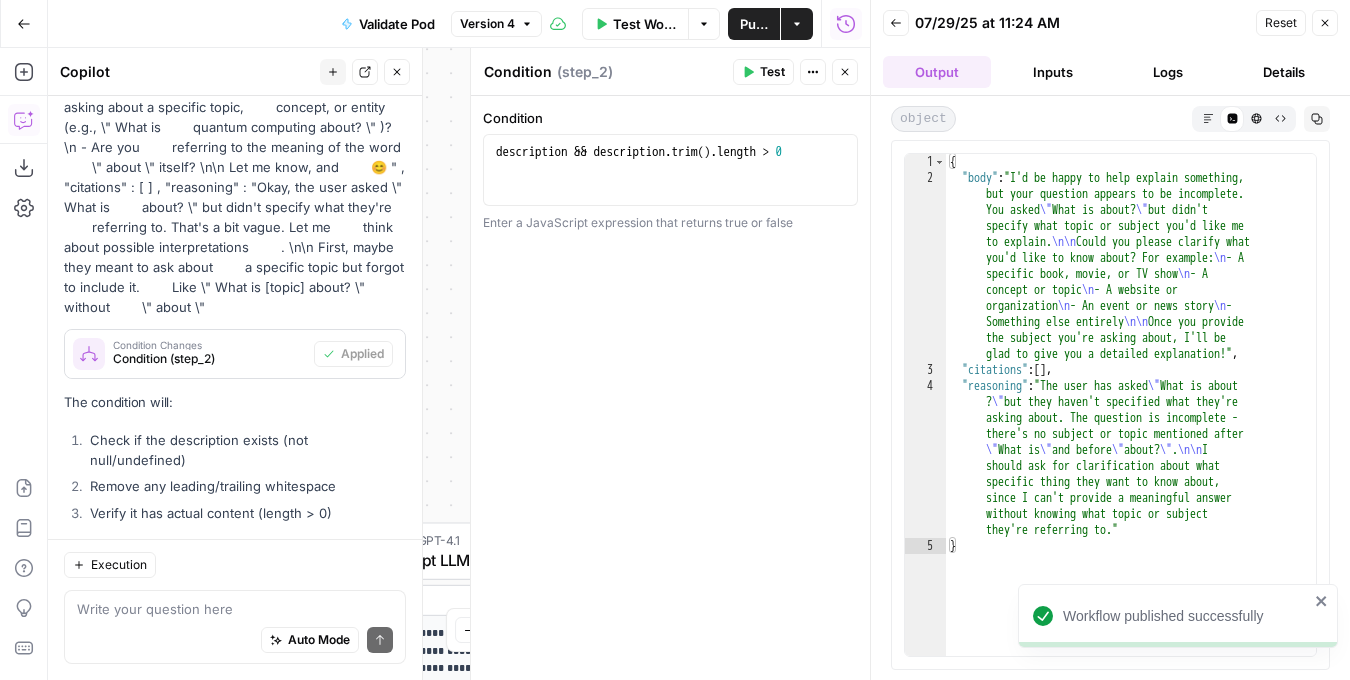 click 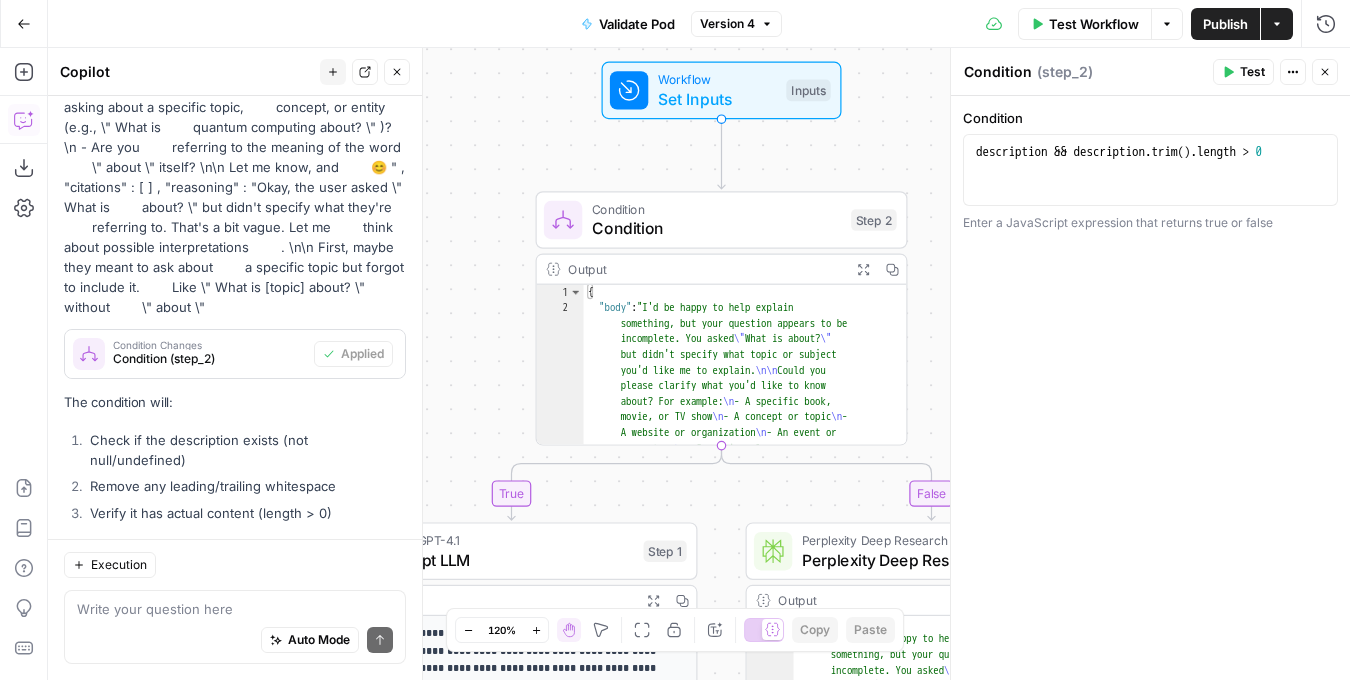 click 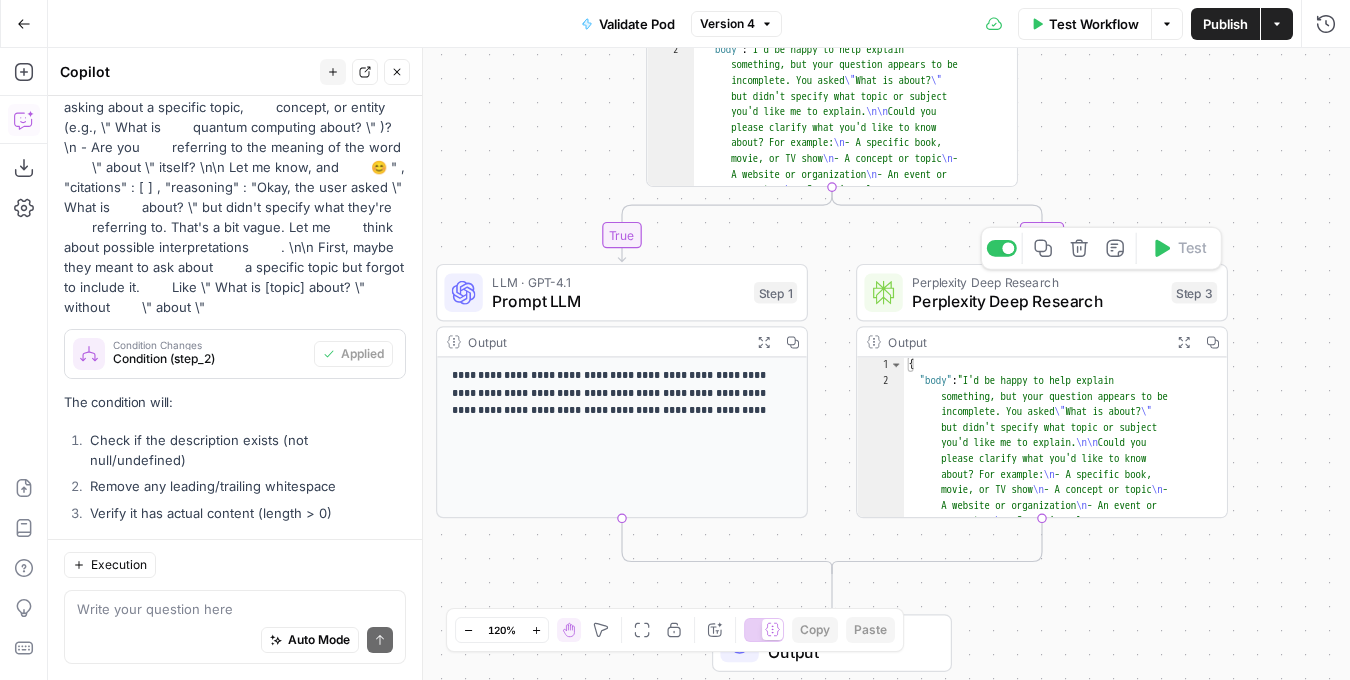 click on "Perplexity Deep Research" at bounding box center [1037, 301] 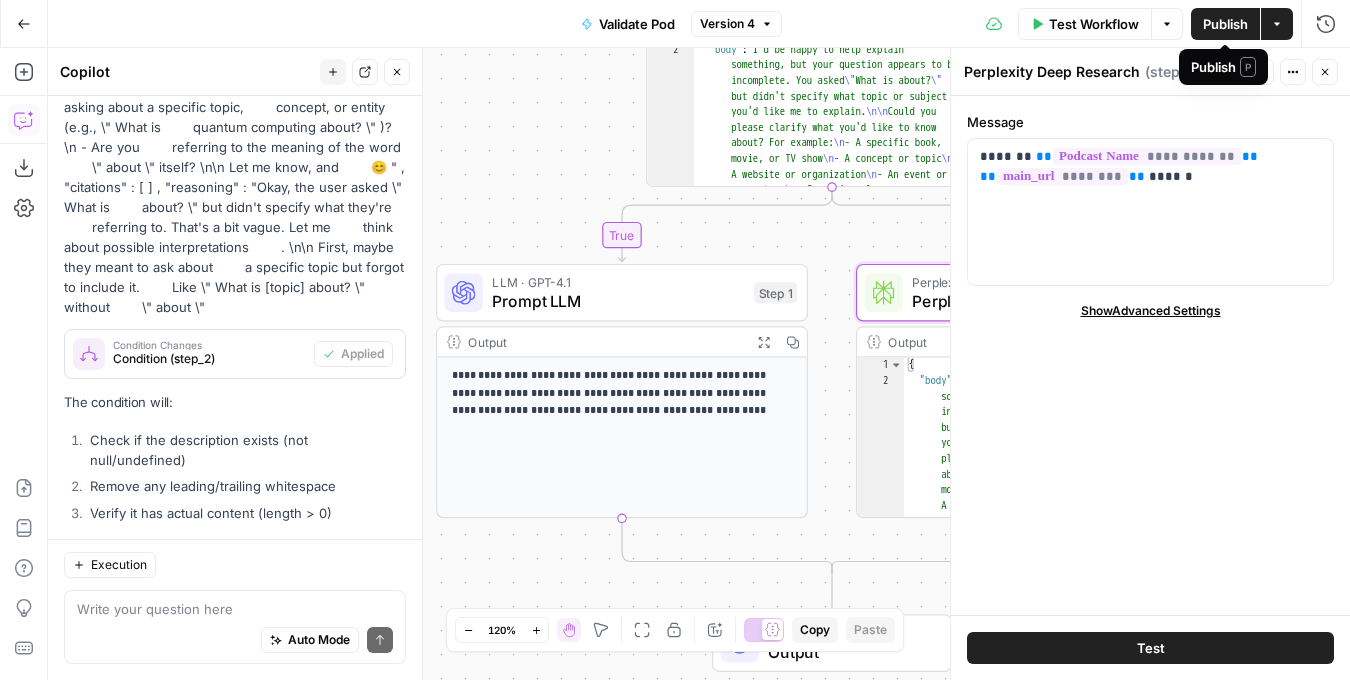 click on "Test Workflow" at bounding box center (1094, 24) 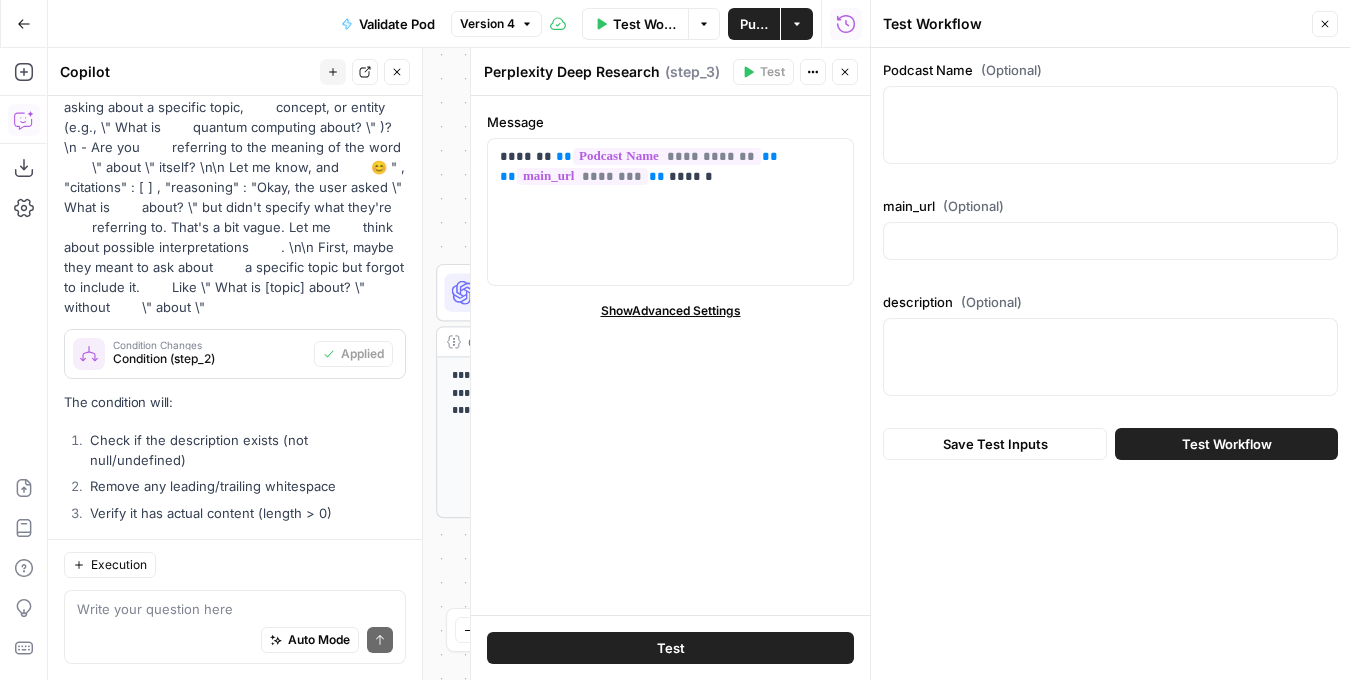 click at bounding box center (1110, 125) 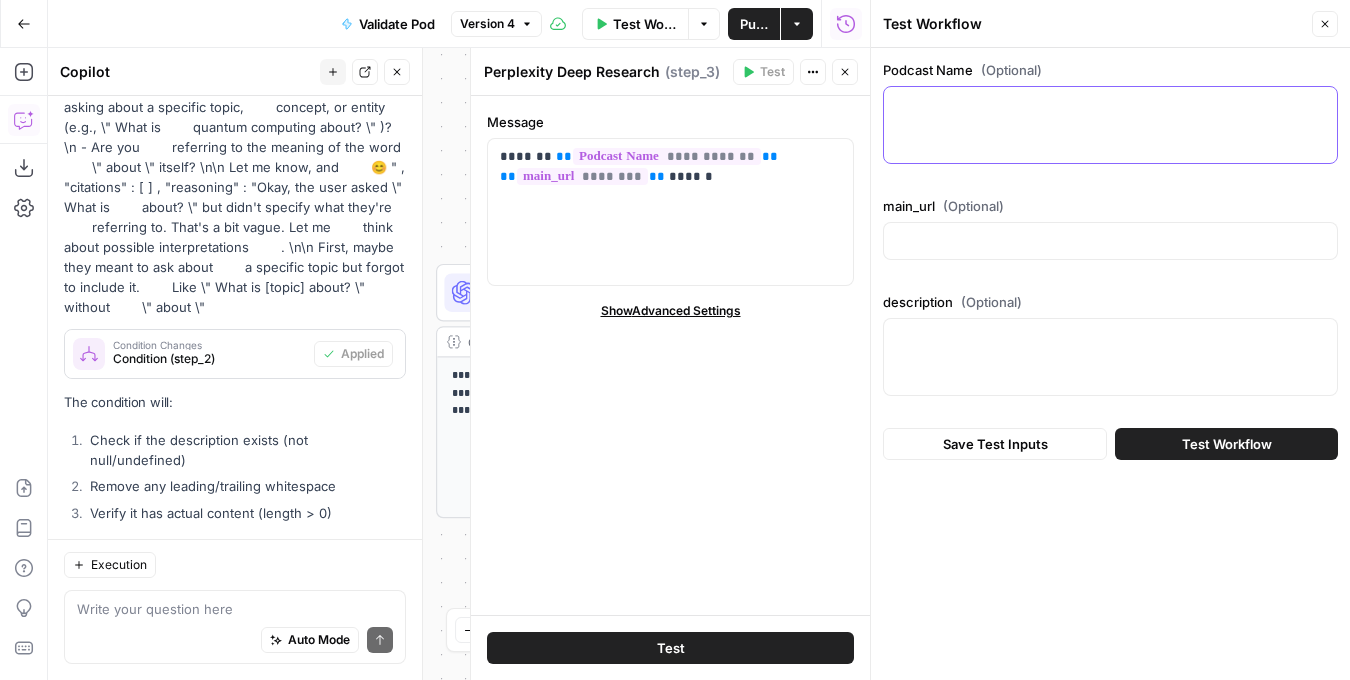 paste on "Adam Frank" 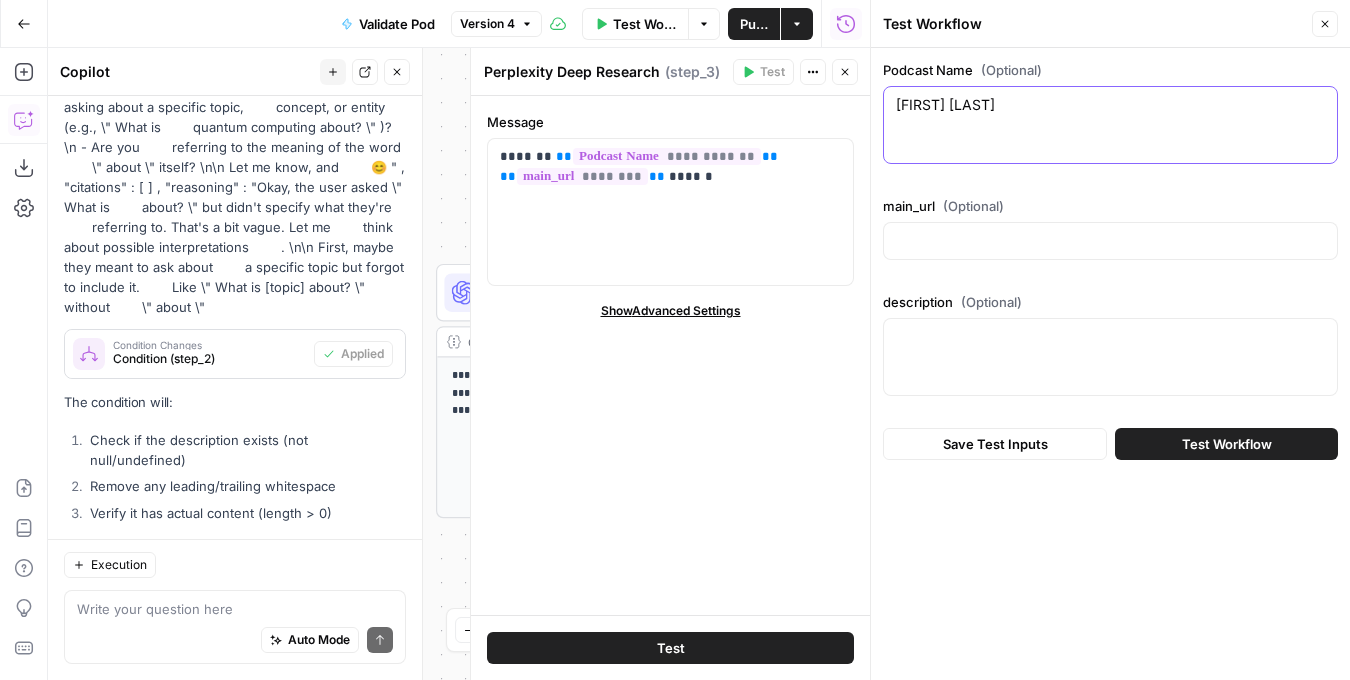 type on "Adam Frank" 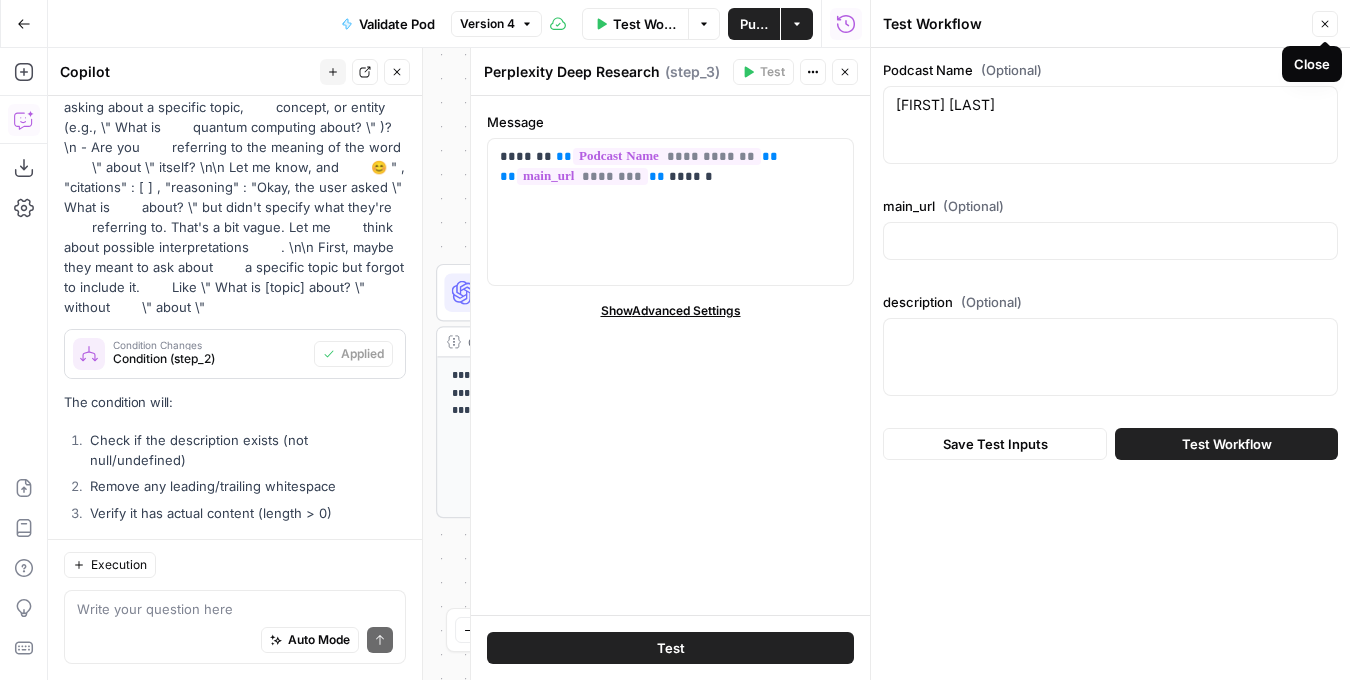click 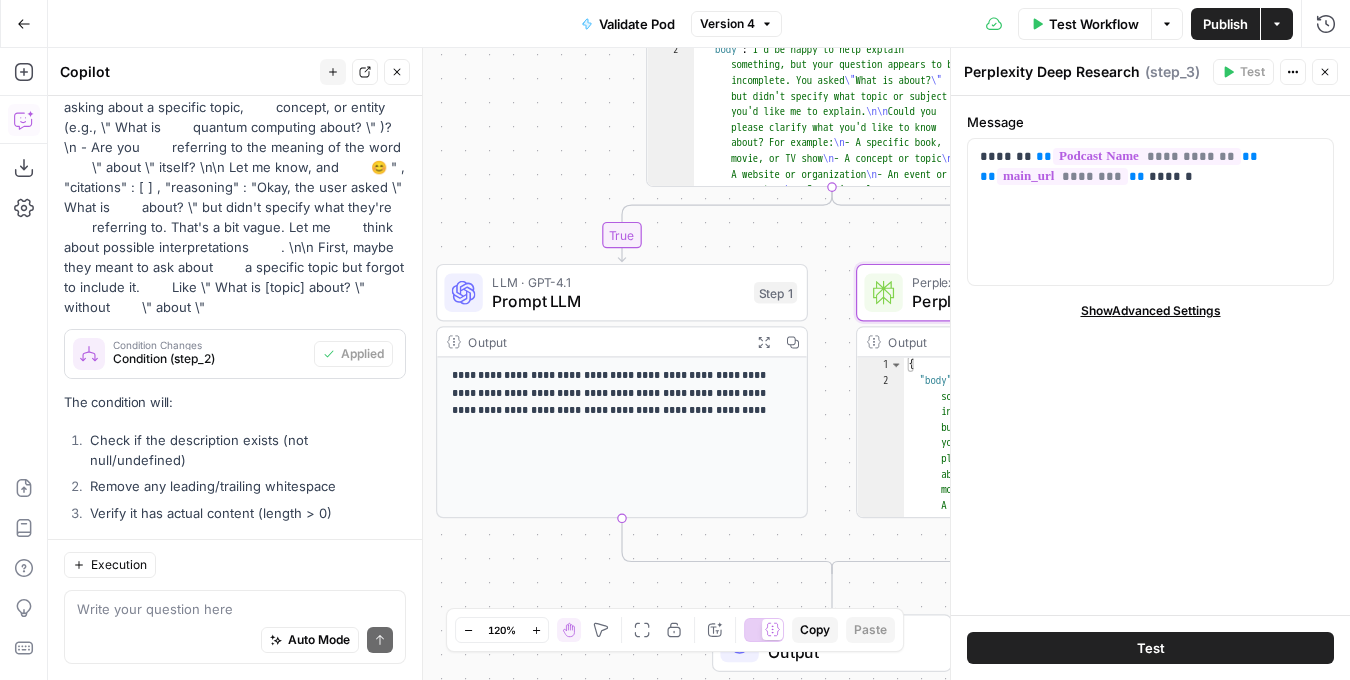 click 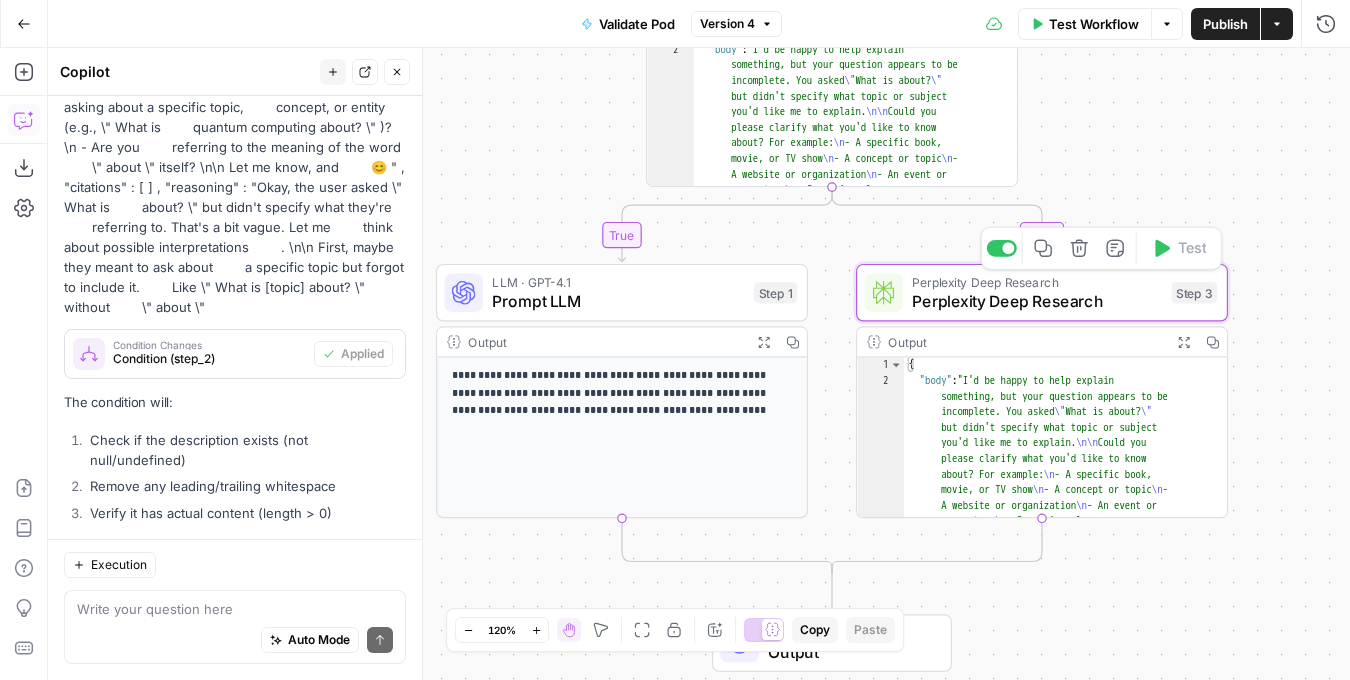 click on "Copy step Delete step Add Note Test" at bounding box center [1101, 248] 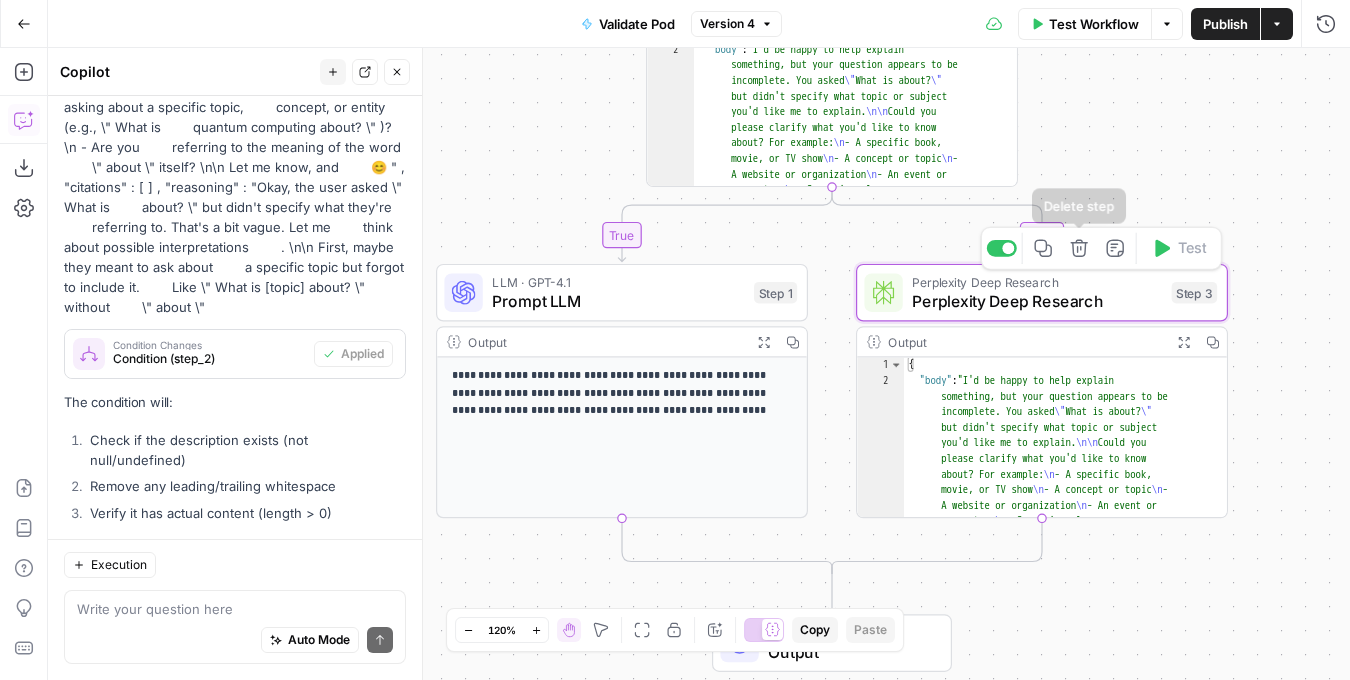 click on "Delete step" at bounding box center [1079, 248] 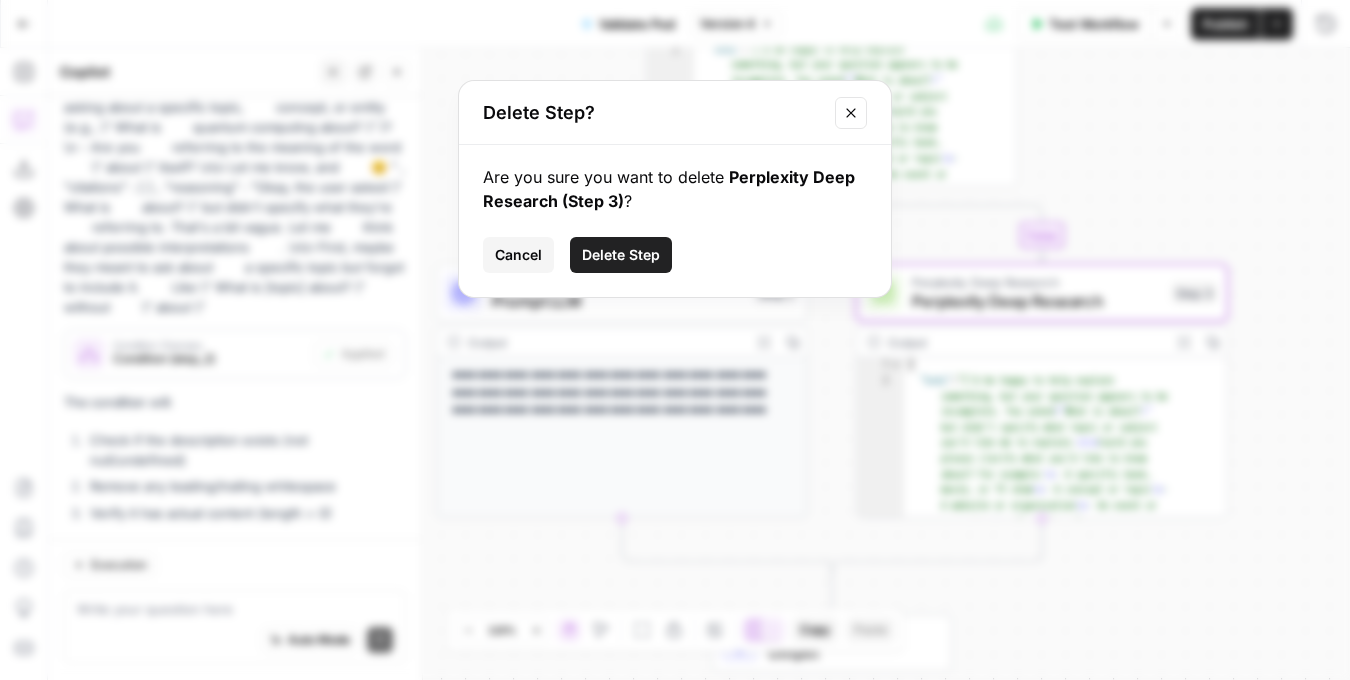 click on "Delete Step" at bounding box center (621, 255) 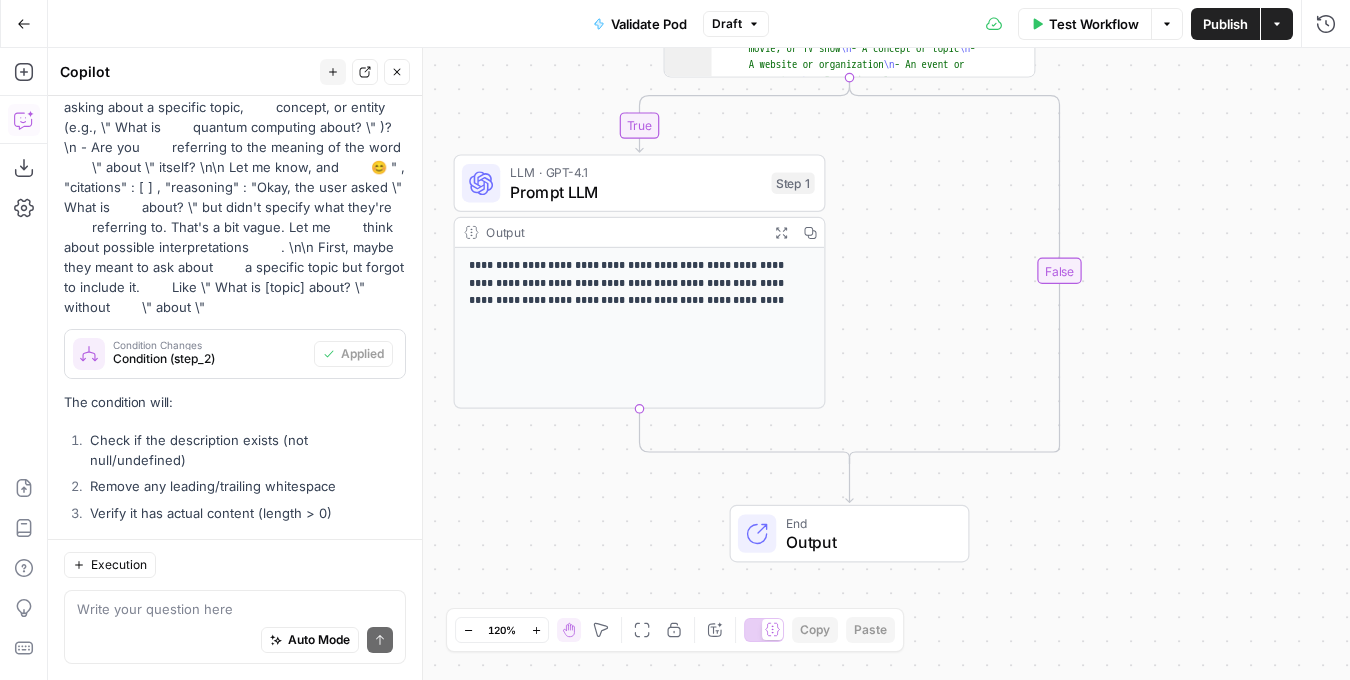 click on "true false Workflow Set Inputs Inputs Condition Condition Step 2 Output Expand Output Copy 1 2 {    "body" :  "I'd be happy to help explain         something, but your question appears to be         incomplete. You asked  \" What is about? \"          but didn't specify what topic or subject         you'd like me to explain. \n\n Could you         please clarify what you'd like to know         about? For example: \n - A specific book,         movie, or TV show \n - A concept or topic \n -         A website or organization \n - An event or         news story \n - Something else         entirely \n\n Once you provide the subject         you're asking about, I'll be glad to give         you a detailed explanation!" ,     LLM · GPT-4.1 Prompt LLM Step 1 Output Expand Output Copy End Output" at bounding box center (699, 364) 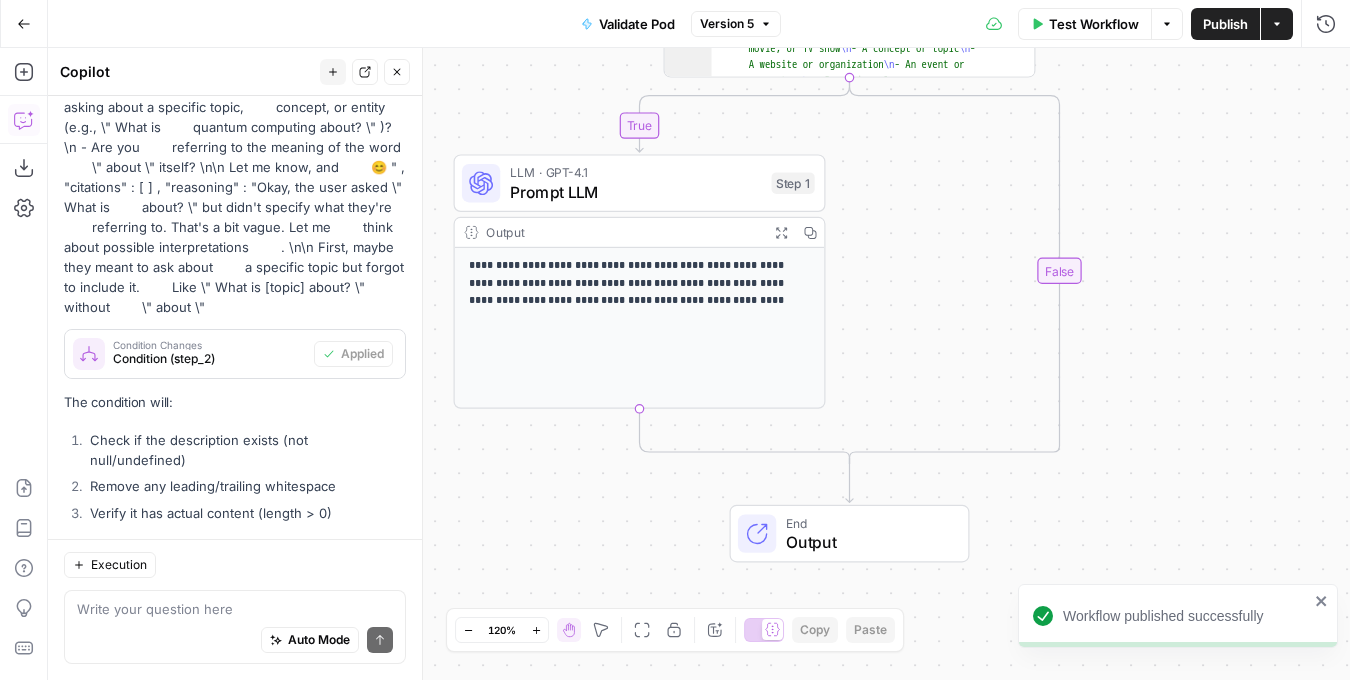 click on "**********" at bounding box center [640, 284] 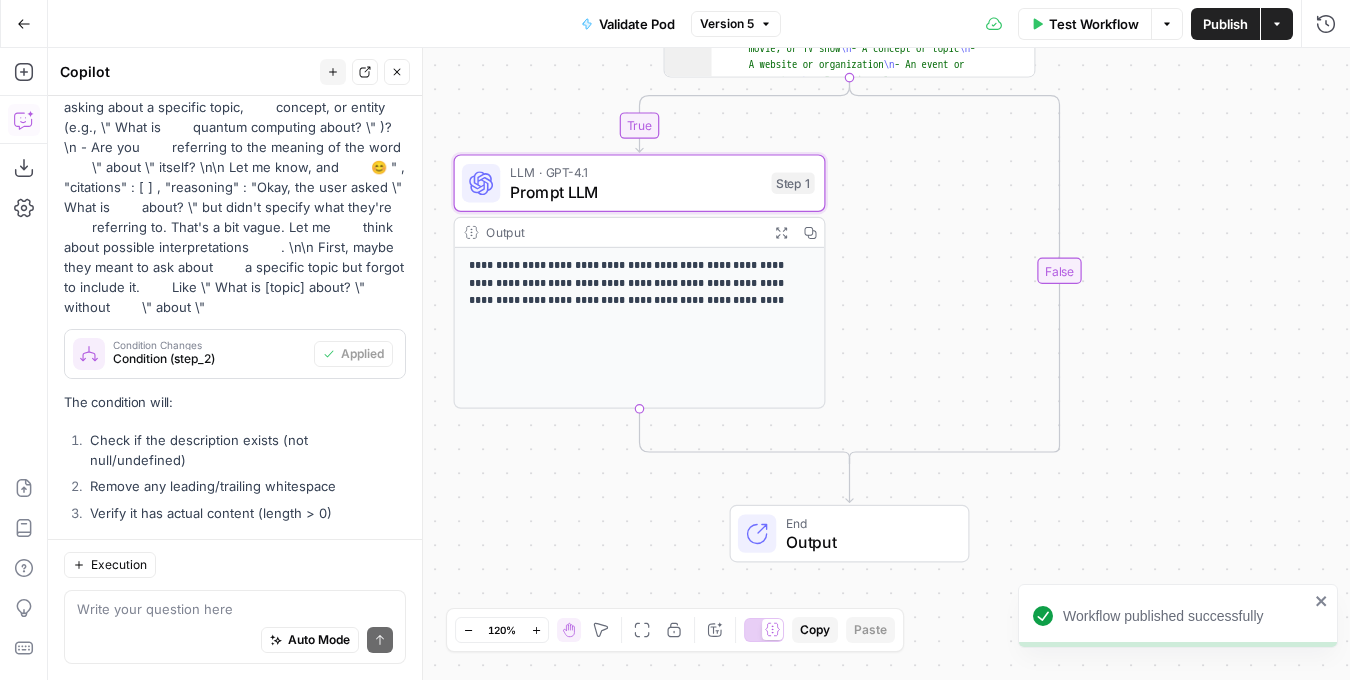 click on "LLM · GPT-4.1 Prompt LLM Step 1 Copy step Delete step Add Note Test" at bounding box center [640, 183] 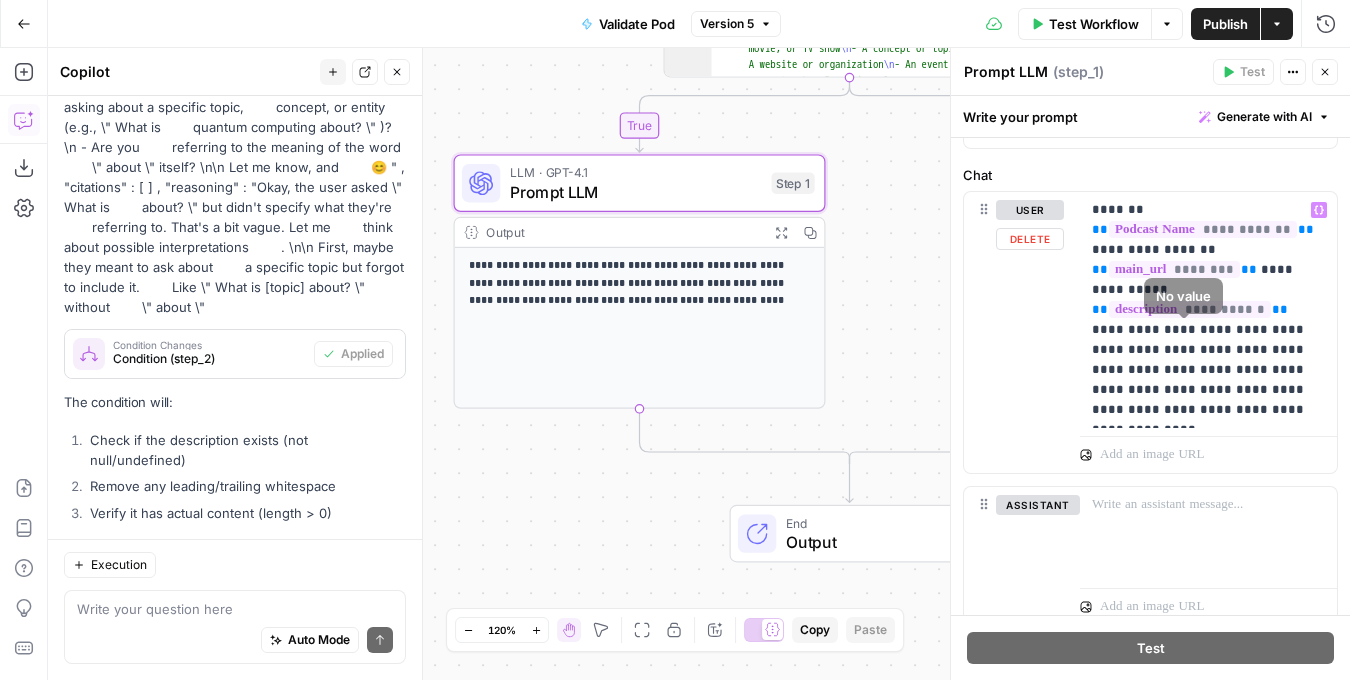 scroll, scrollTop: 187, scrollLeft: 0, axis: vertical 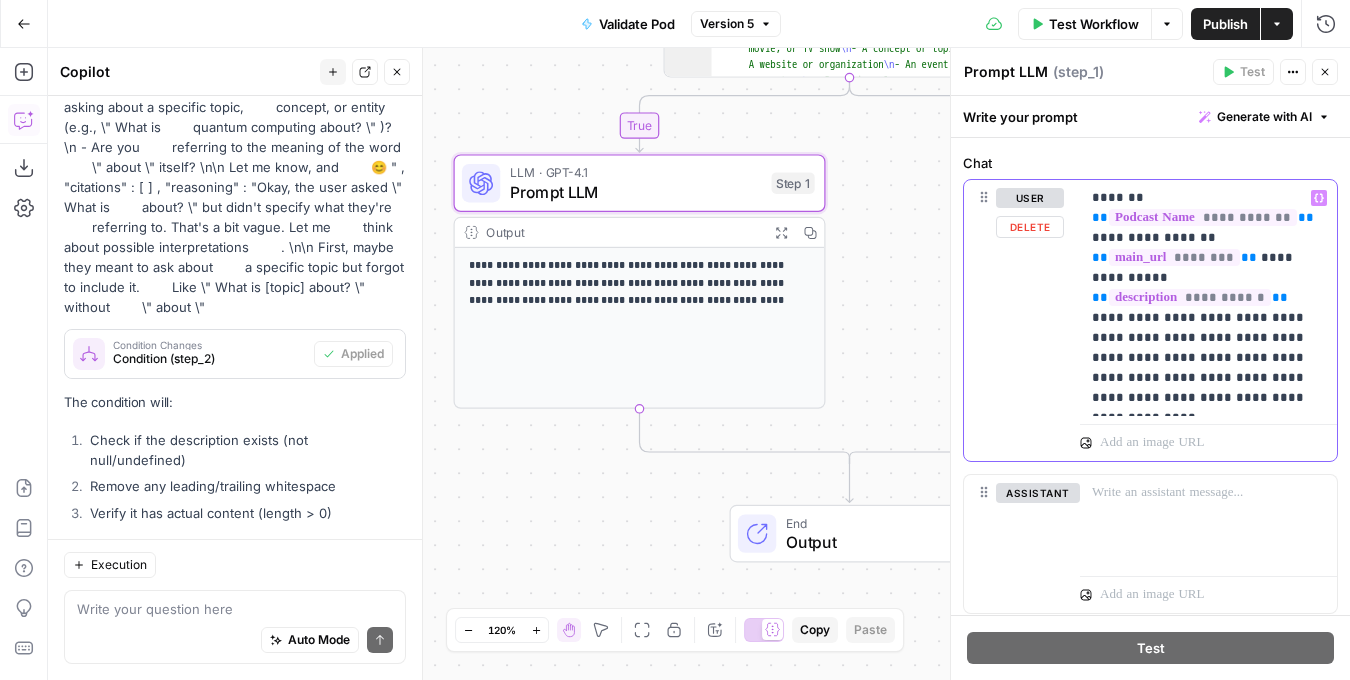 click on "**********" at bounding box center (1208, 298) 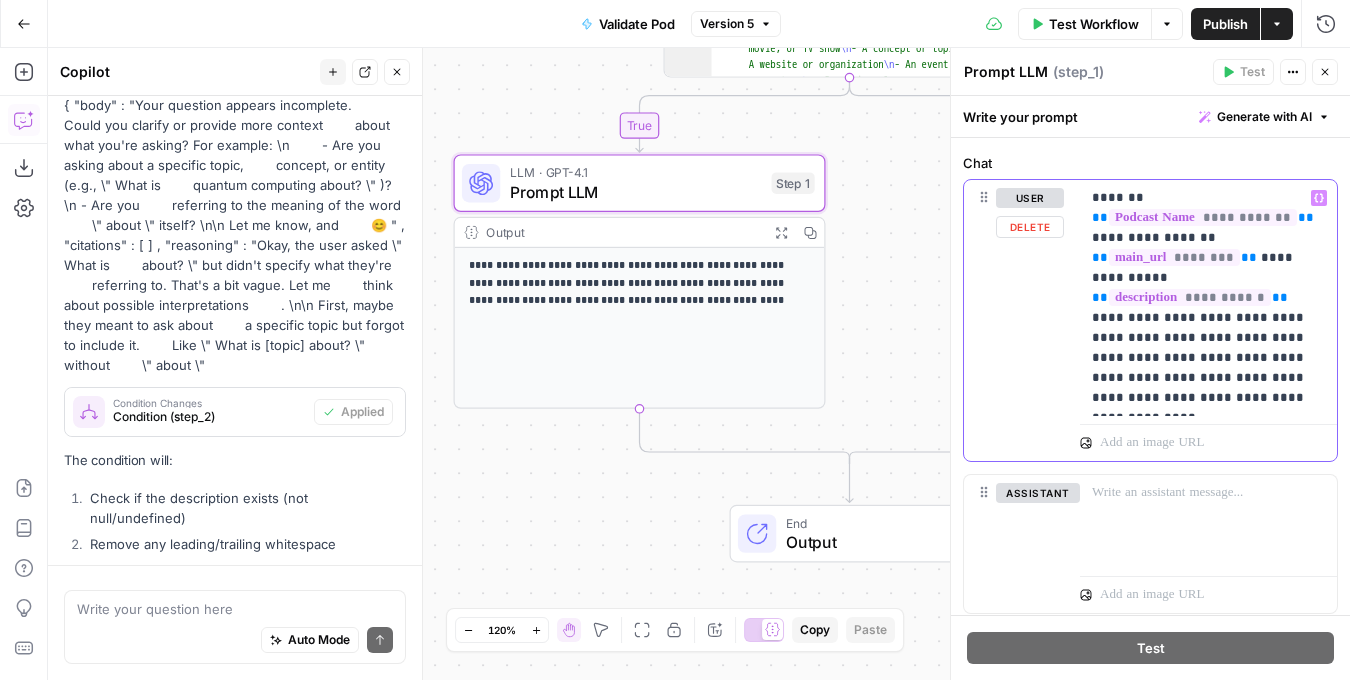 scroll, scrollTop: 399, scrollLeft: 0, axis: vertical 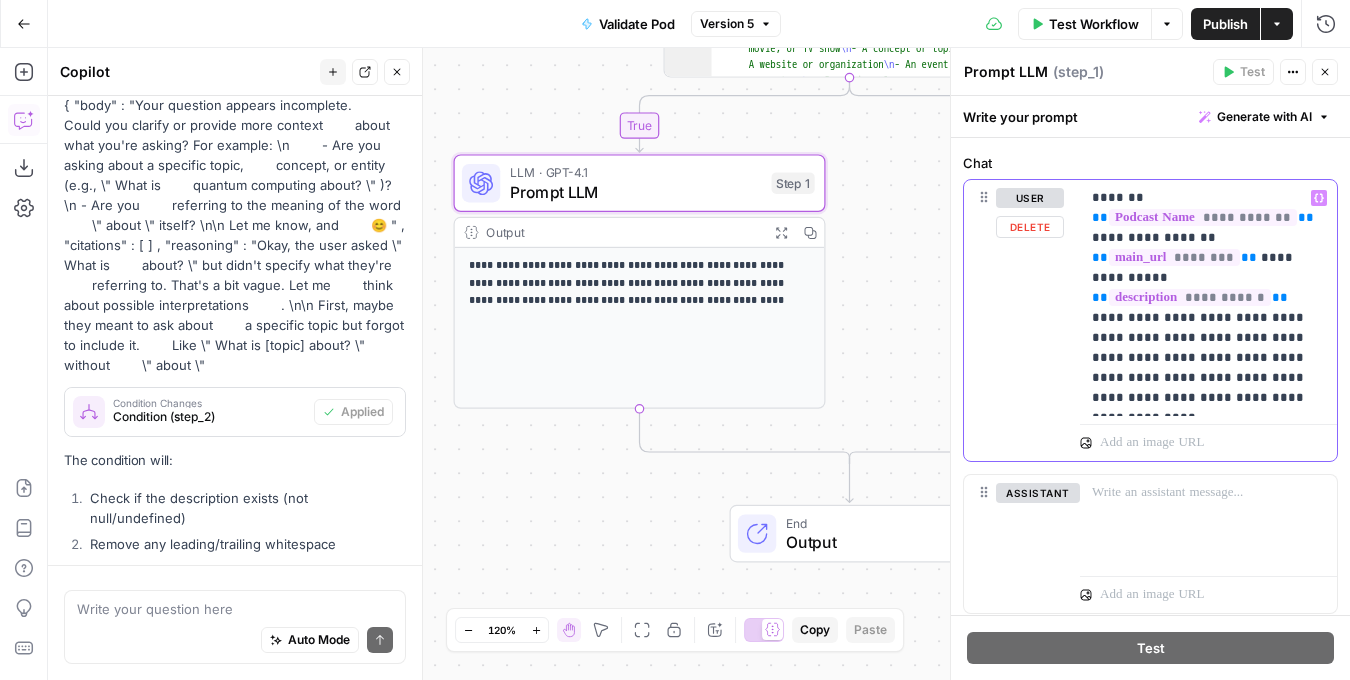 click on "**********" at bounding box center [1208, 298] 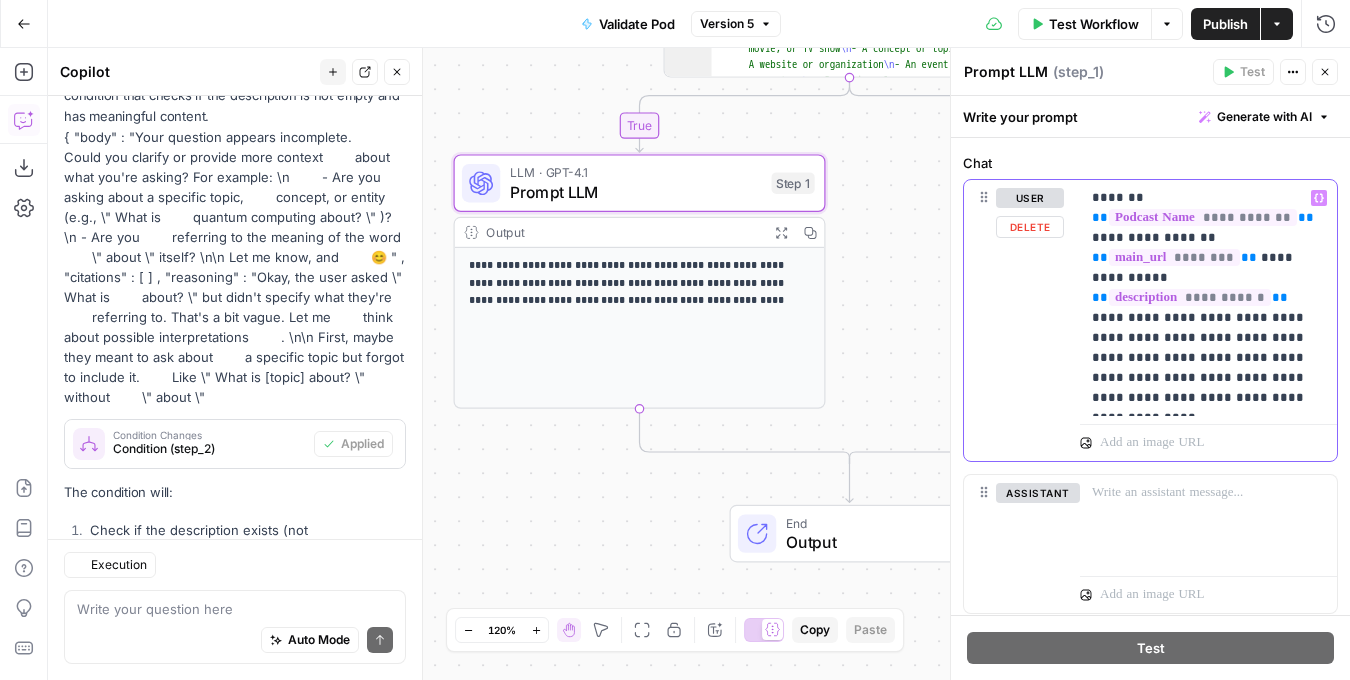 scroll, scrollTop: 399, scrollLeft: 0, axis: vertical 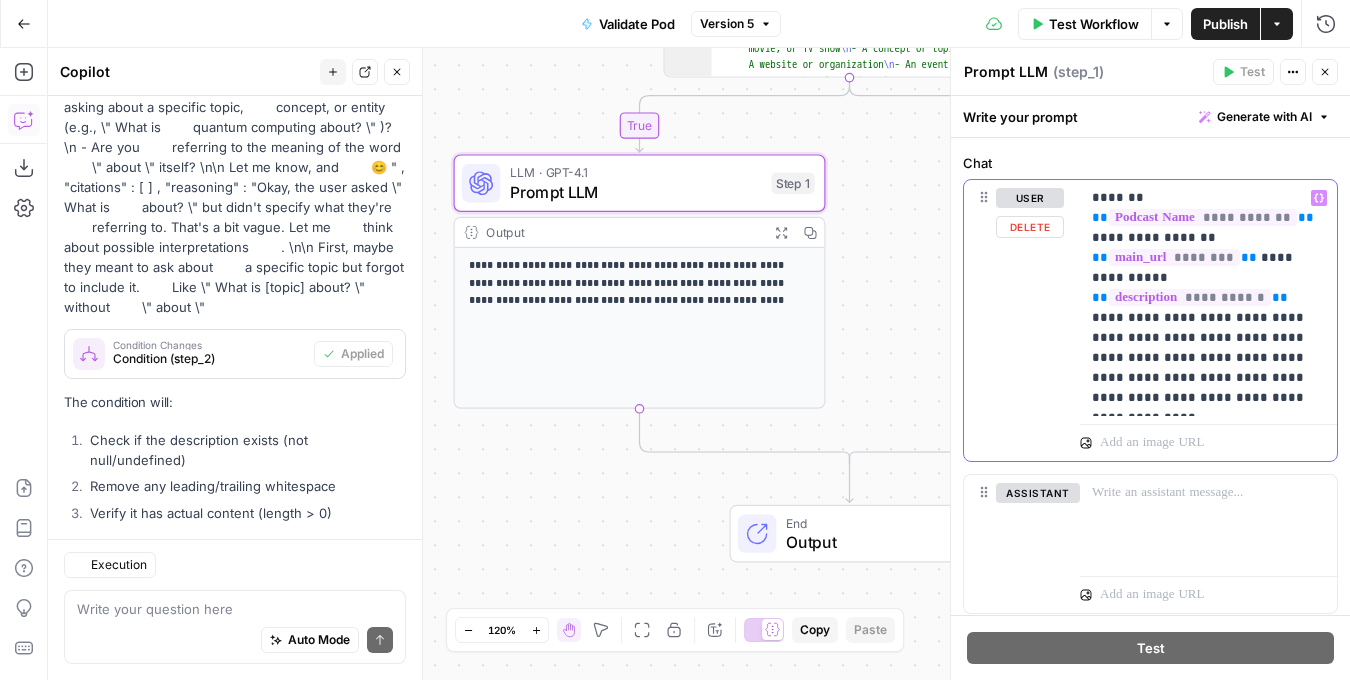 type 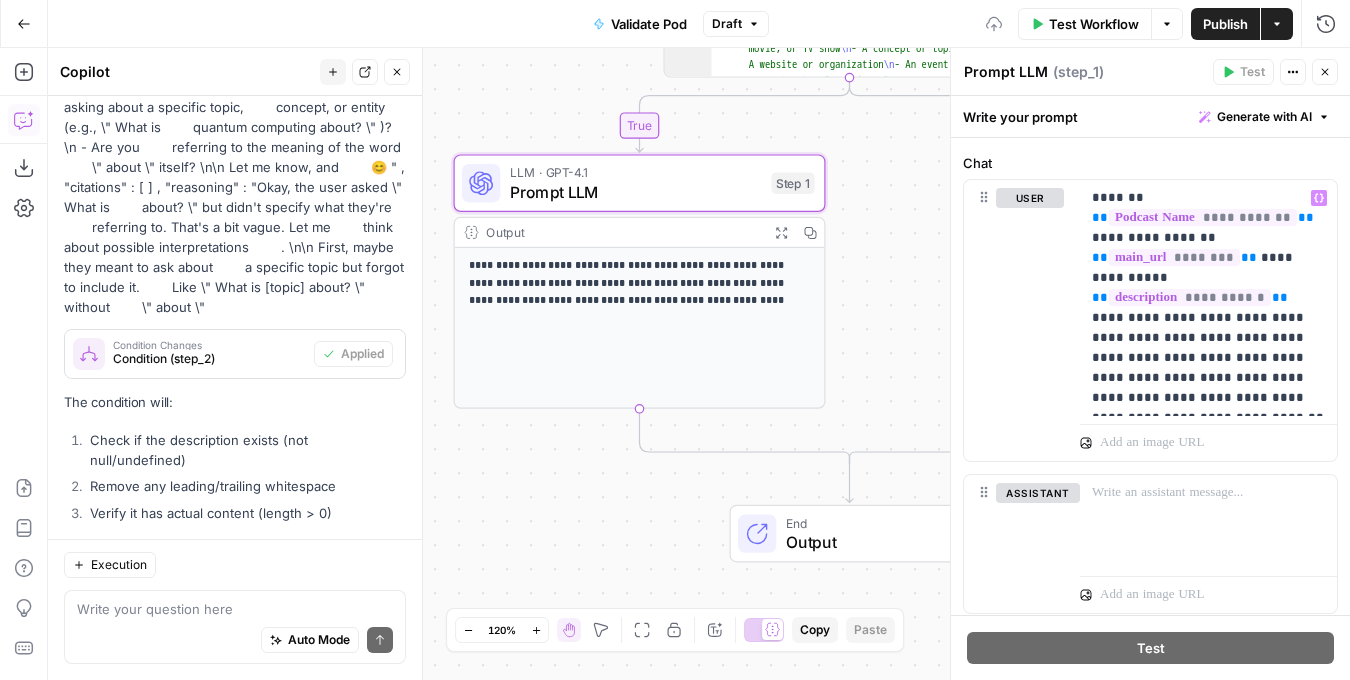 click on "Publish" at bounding box center [1225, 24] 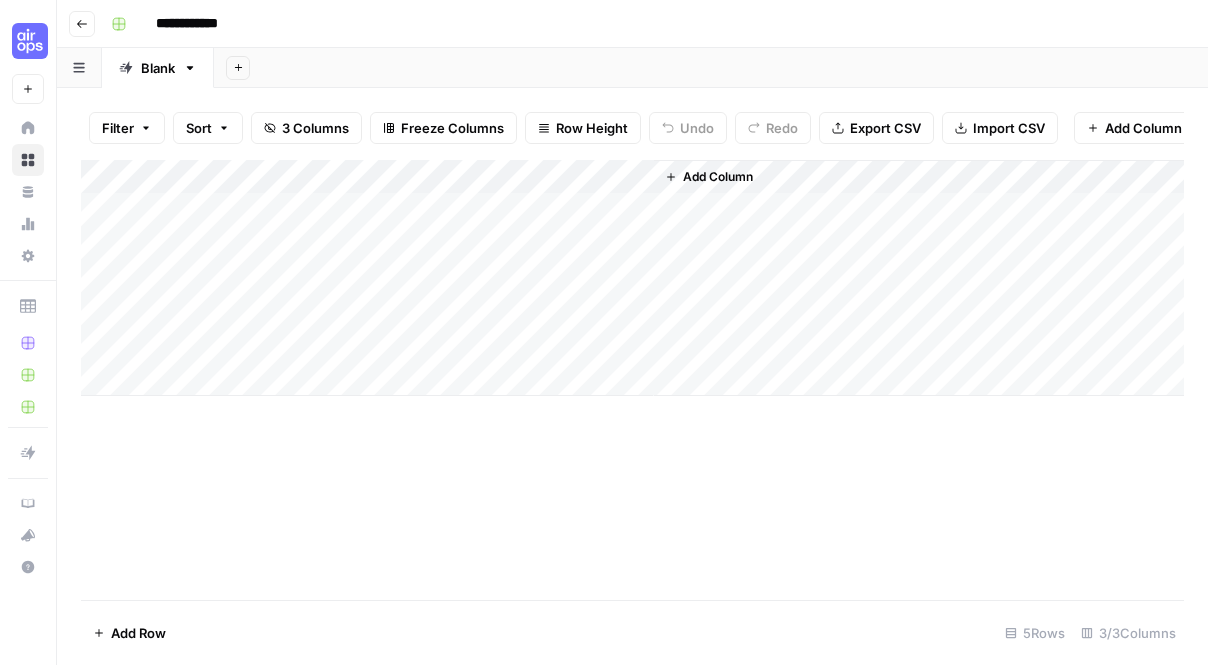 scroll, scrollTop: 0, scrollLeft: 0, axis: both 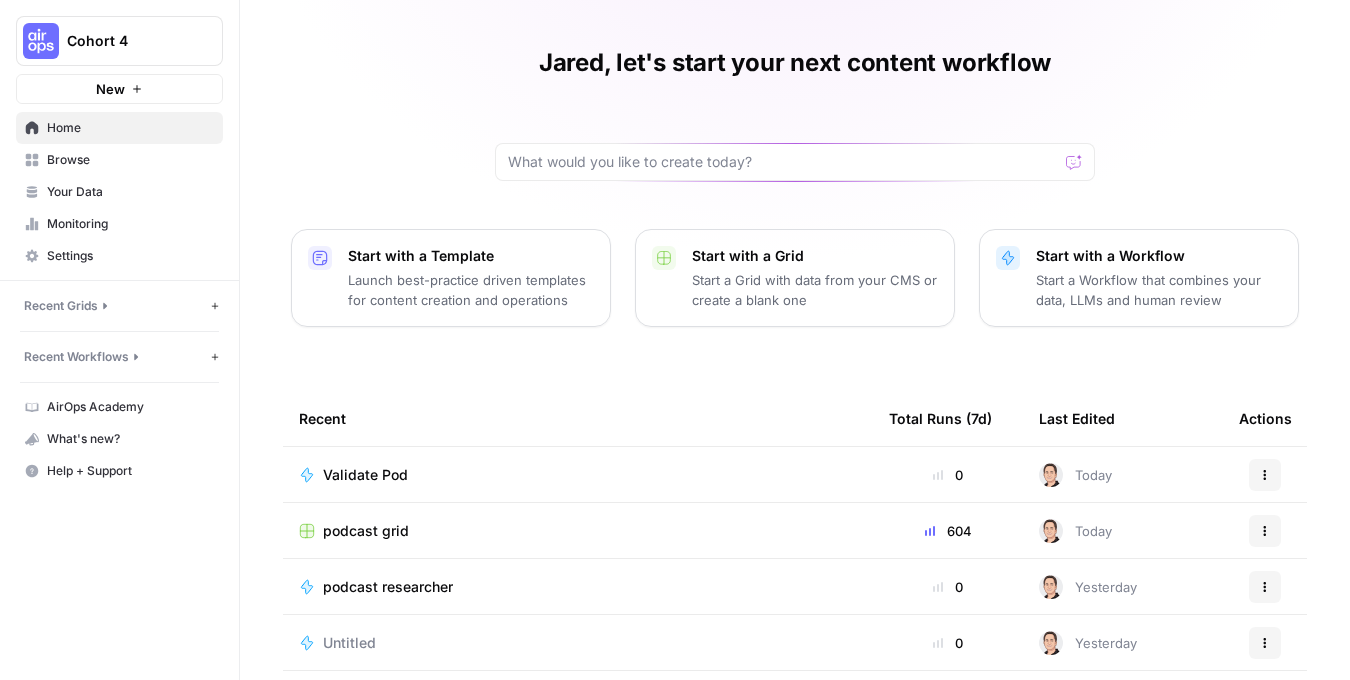 click on "podcast grid" at bounding box center [366, 531] 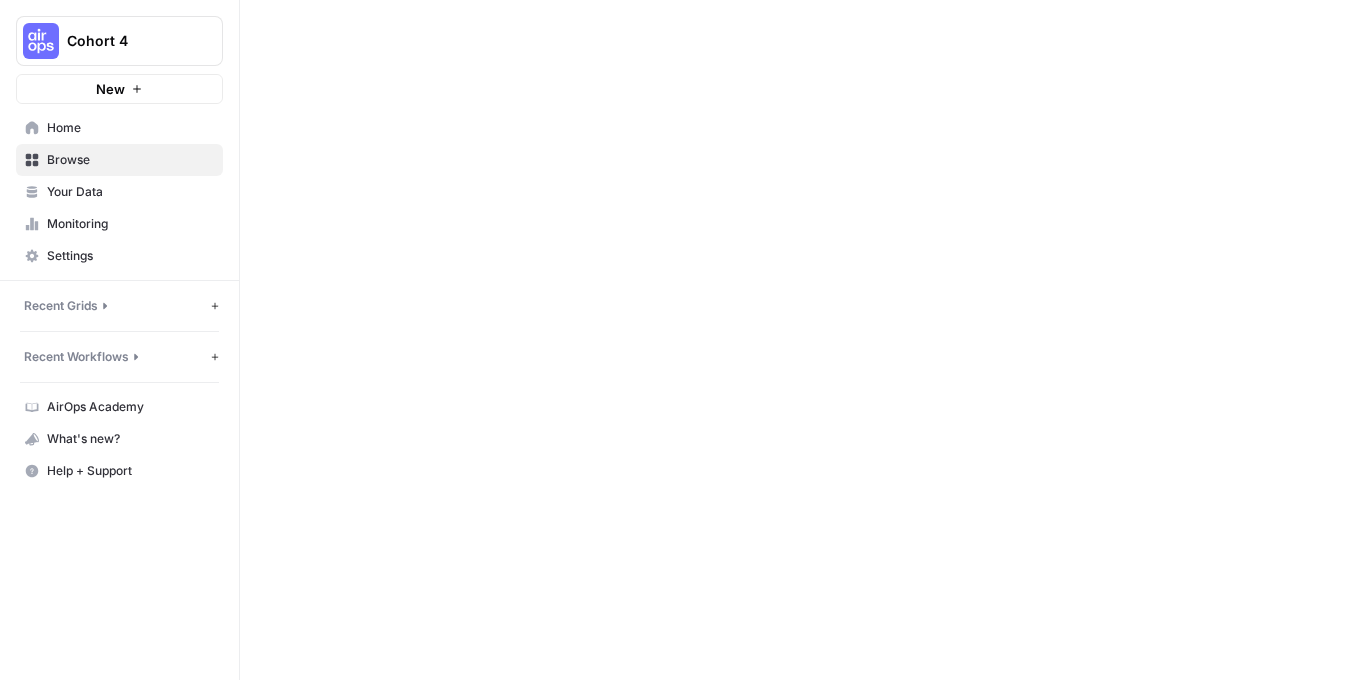 scroll, scrollTop: 0, scrollLeft: 0, axis: both 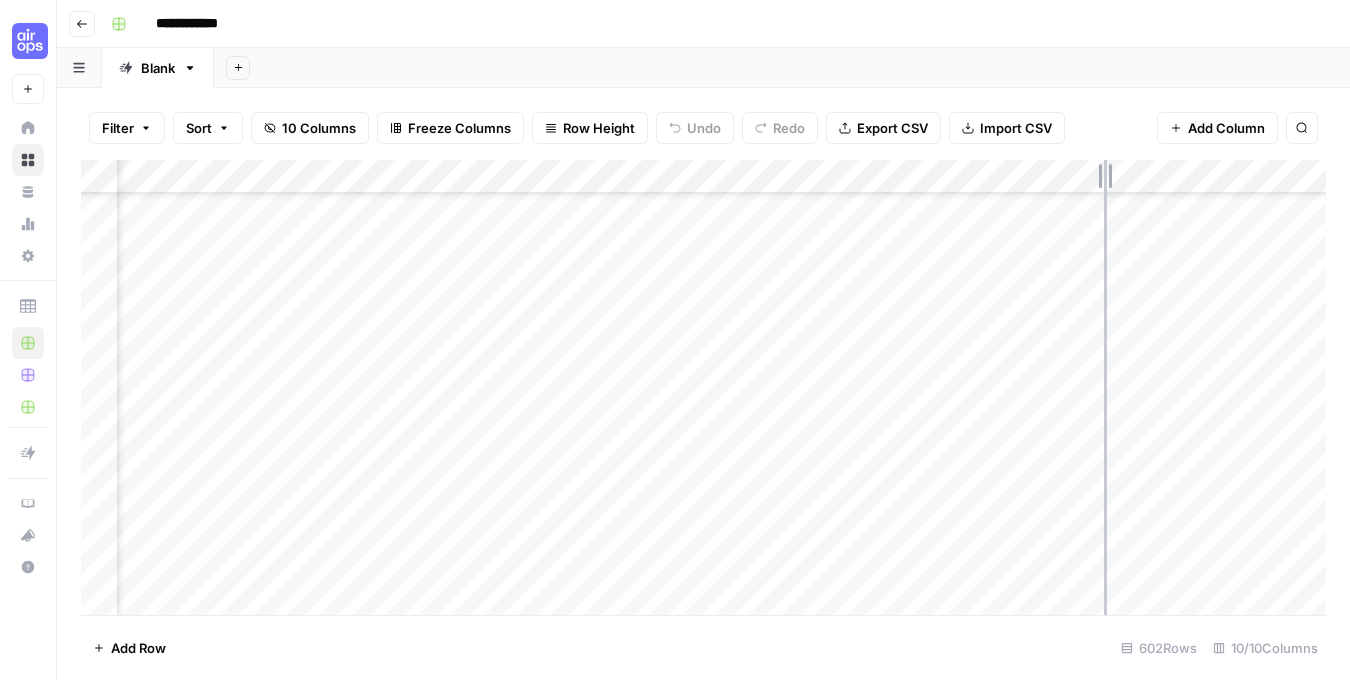 drag, startPoint x: 1064, startPoint y: 169, endPoint x: 1115, endPoint y: 169, distance: 51 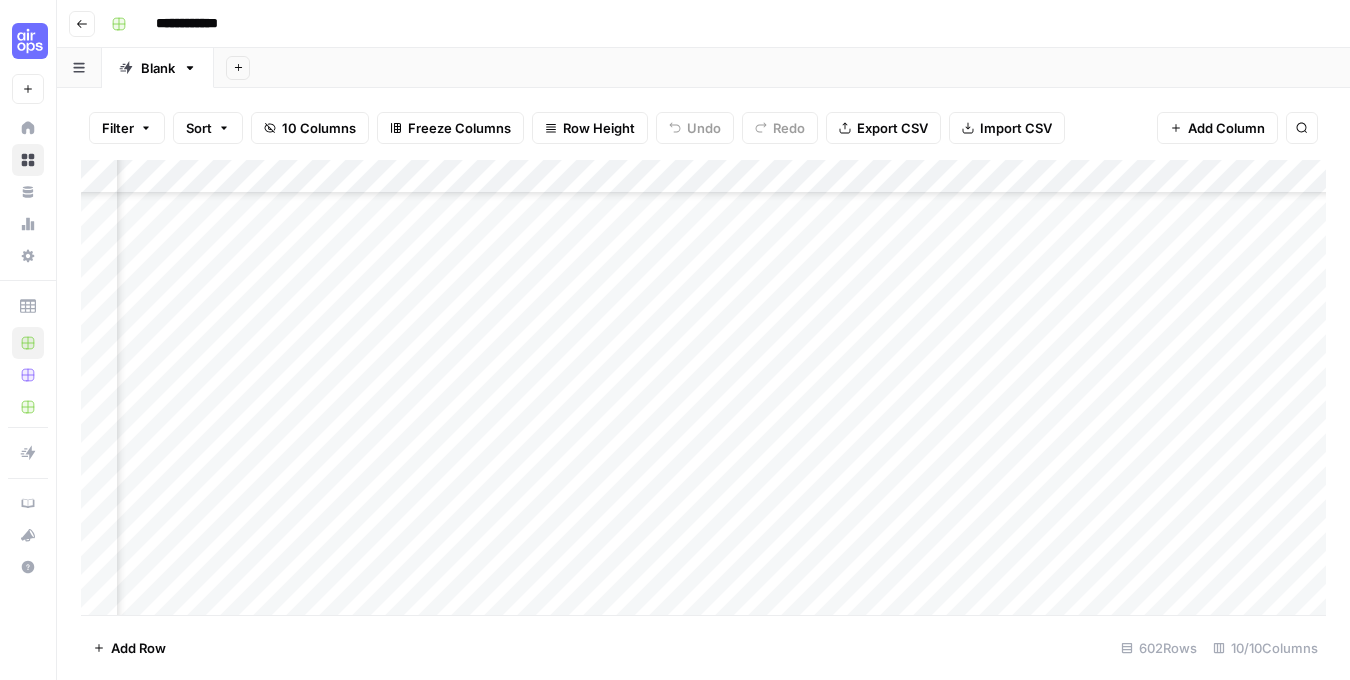 scroll, scrollTop: 349, scrollLeft: 635, axis: both 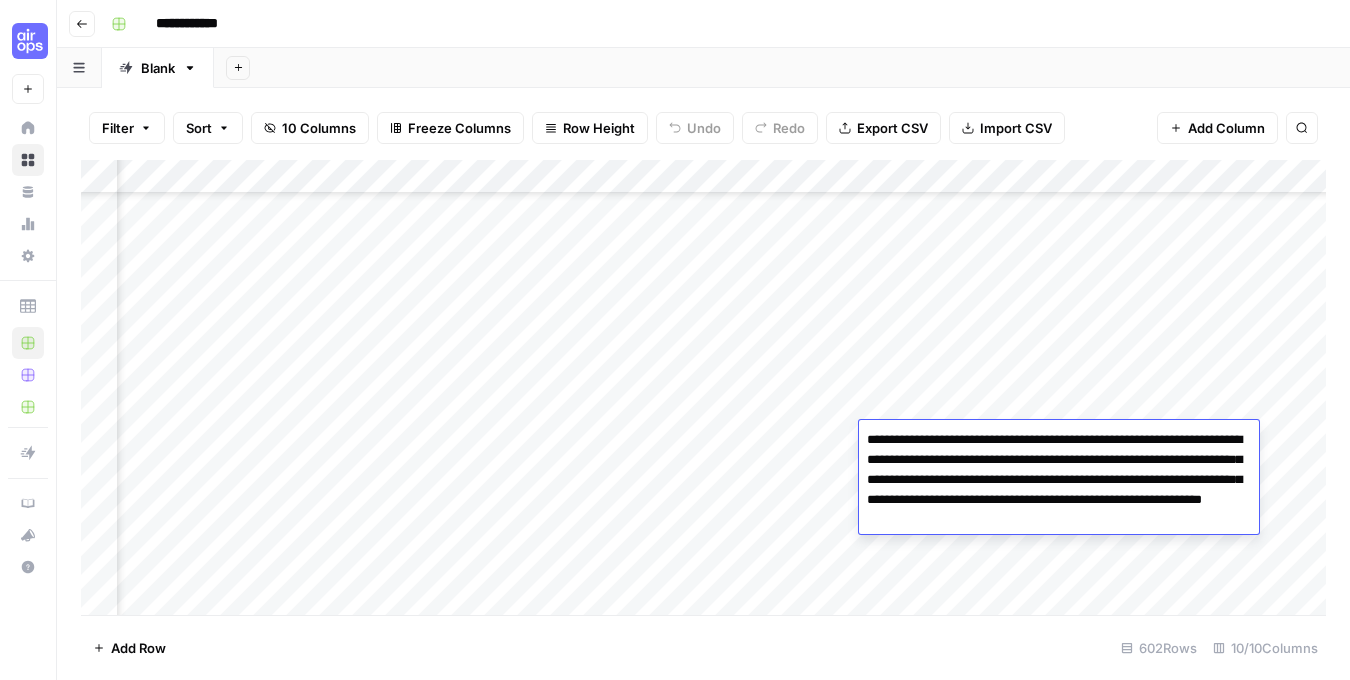 click on "Add Column" at bounding box center (703, 387) 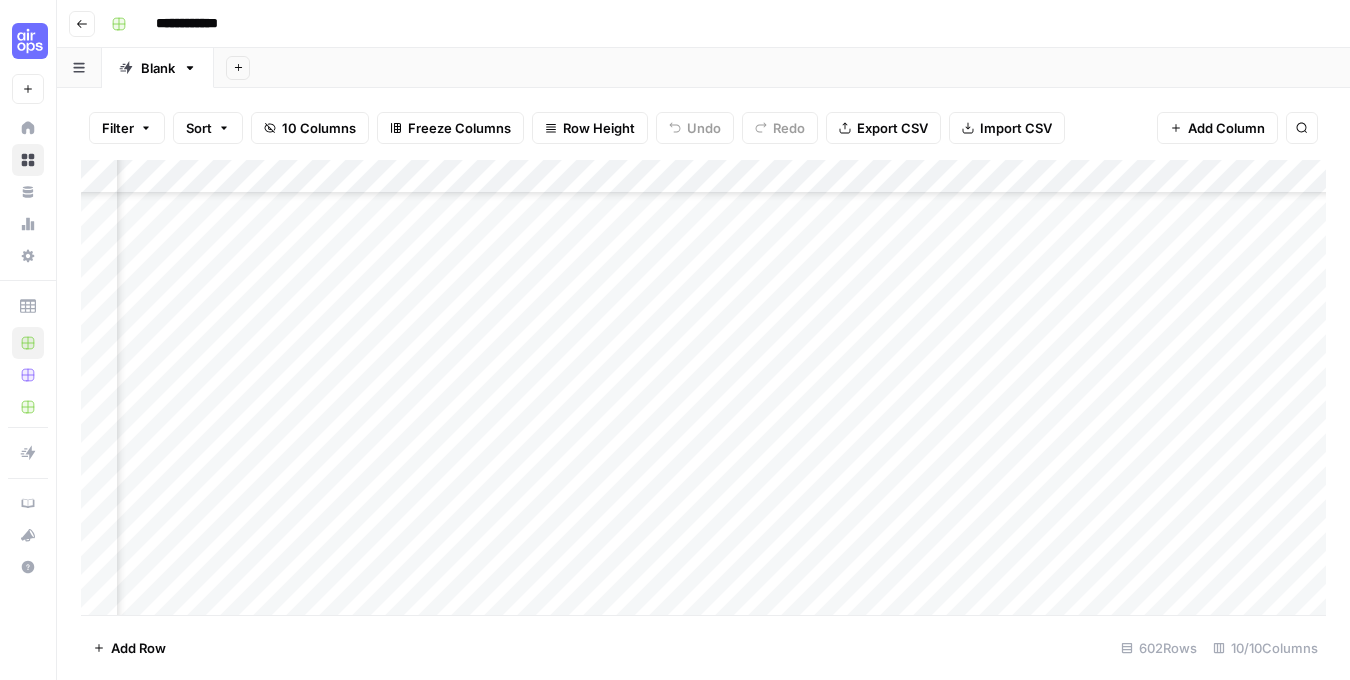 click on "Add Column" at bounding box center (703, 387) 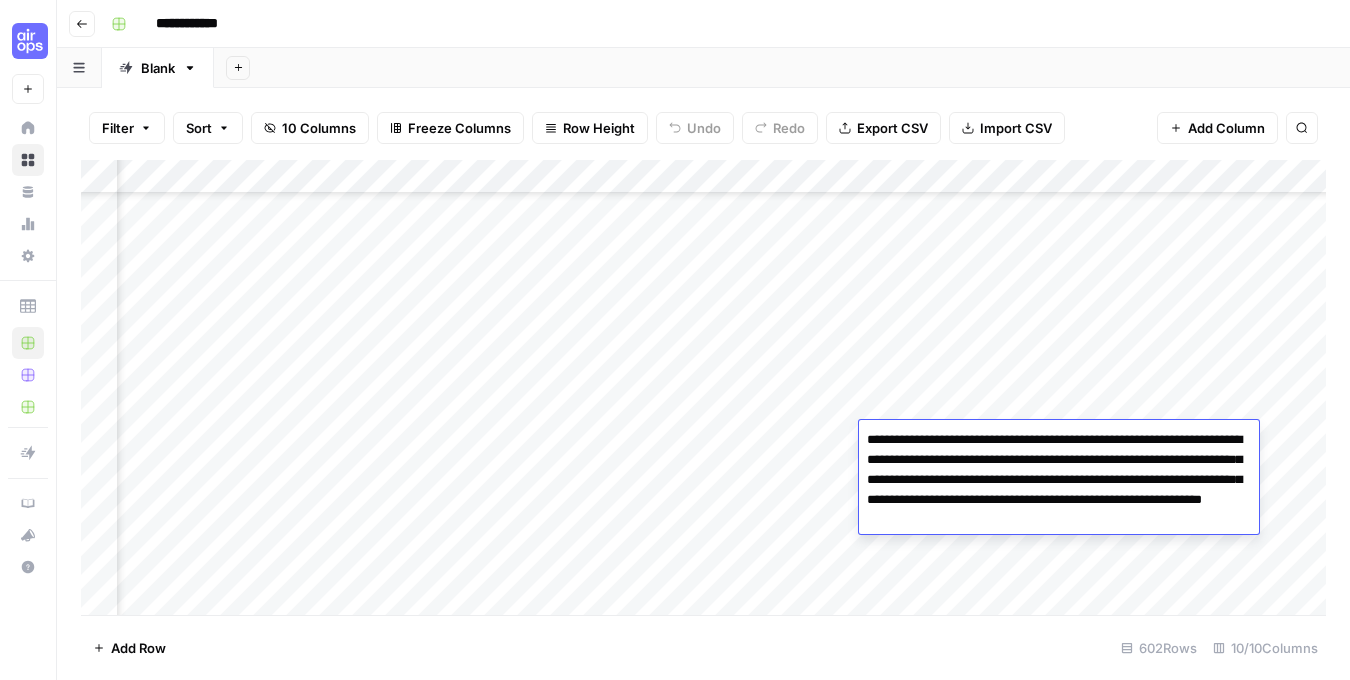 drag, startPoint x: 1236, startPoint y: 517, endPoint x: 845, endPoint y: 419, distance: 403.09427 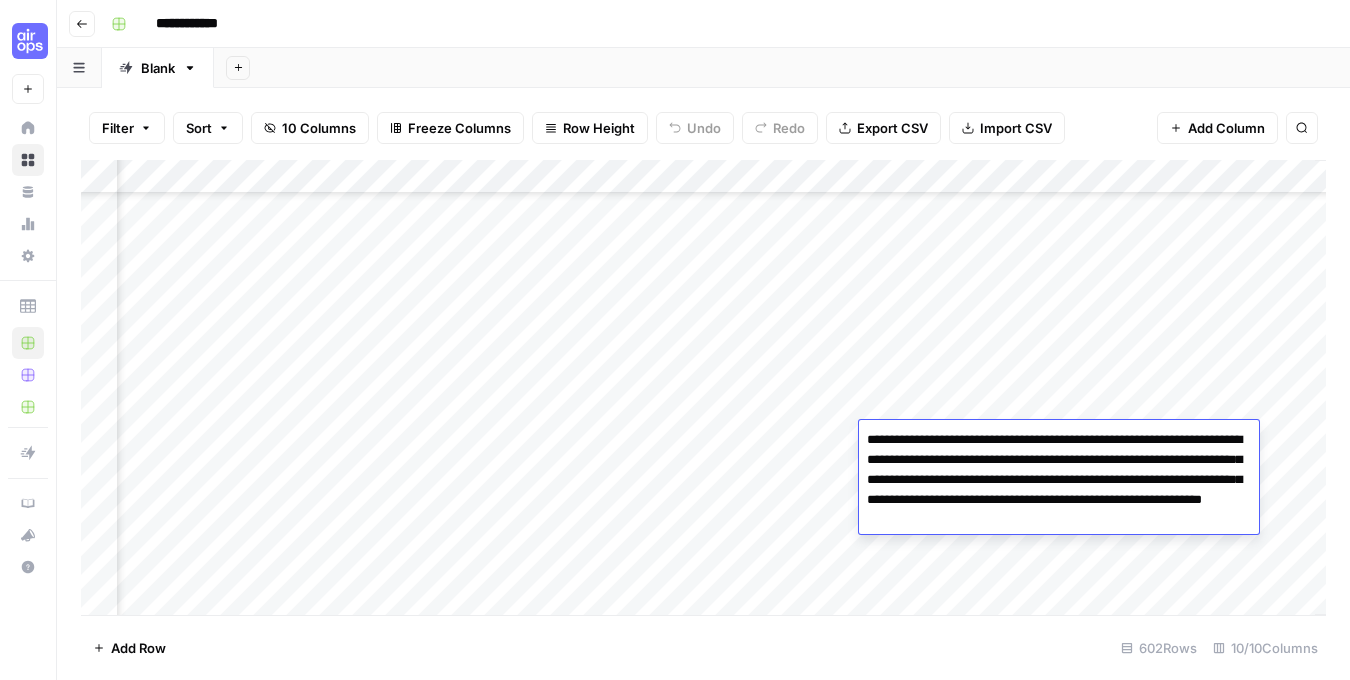 scroll, scrollTop: 349, scrollLeft: 897, axis: both 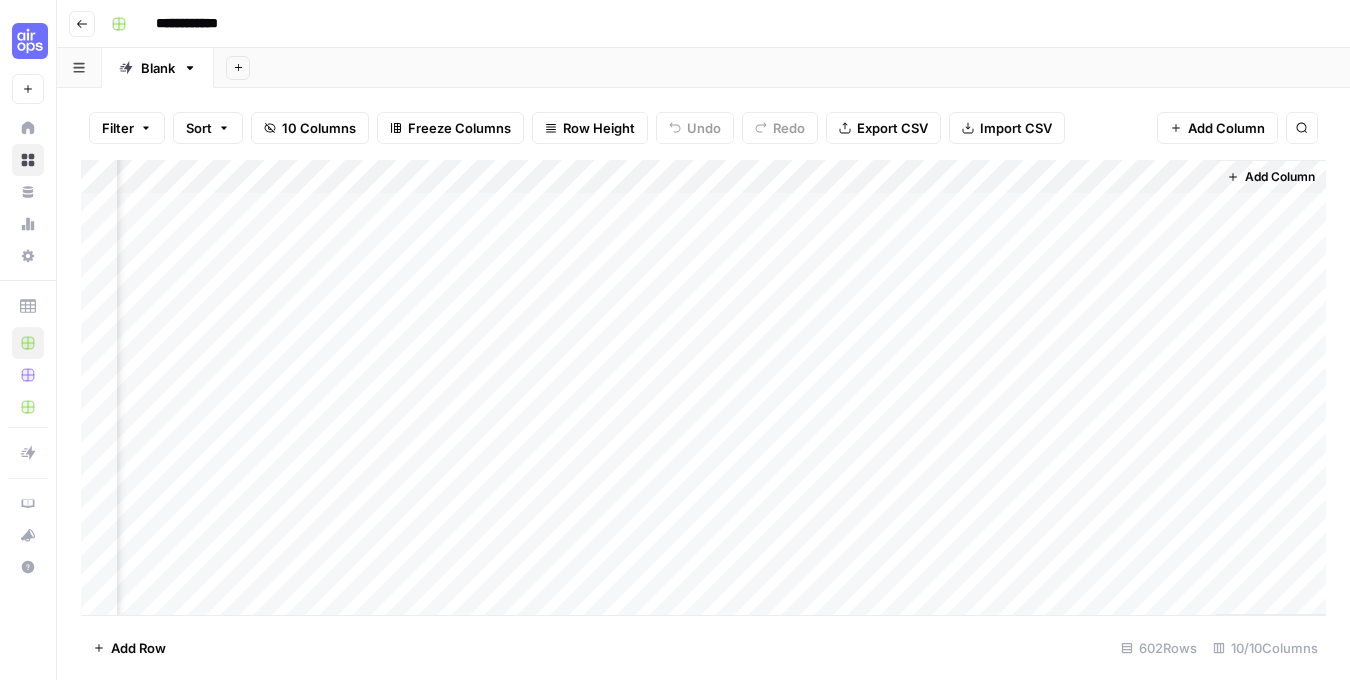 click on "Add Column" at bounding box center [703, 387] 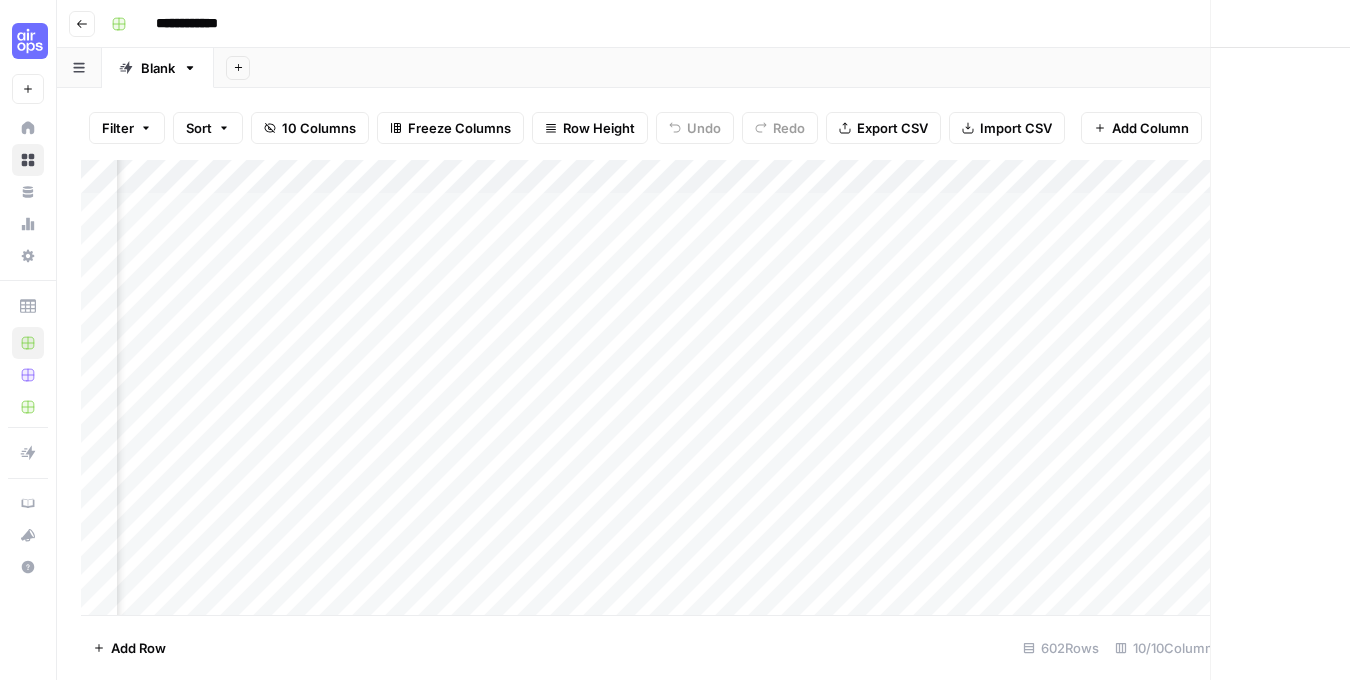scroll, scrollTop: 0, scrollLeft: 891, axis: horizontal 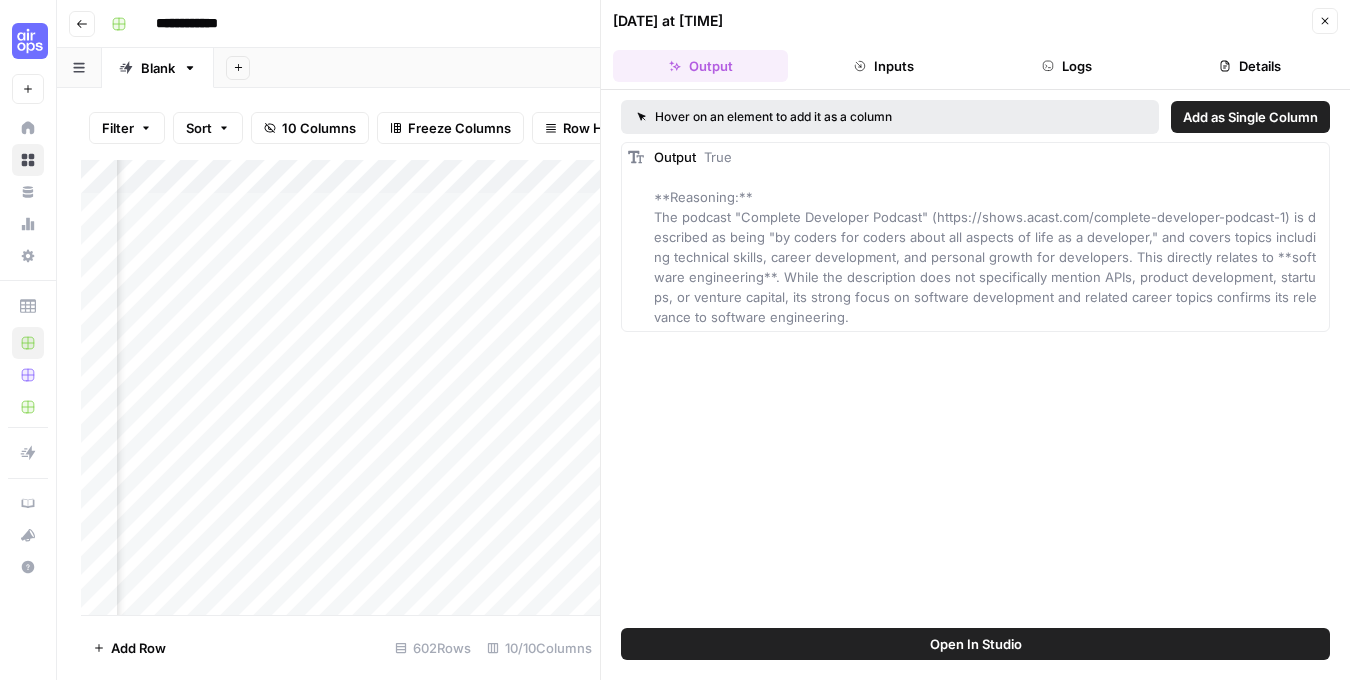 click 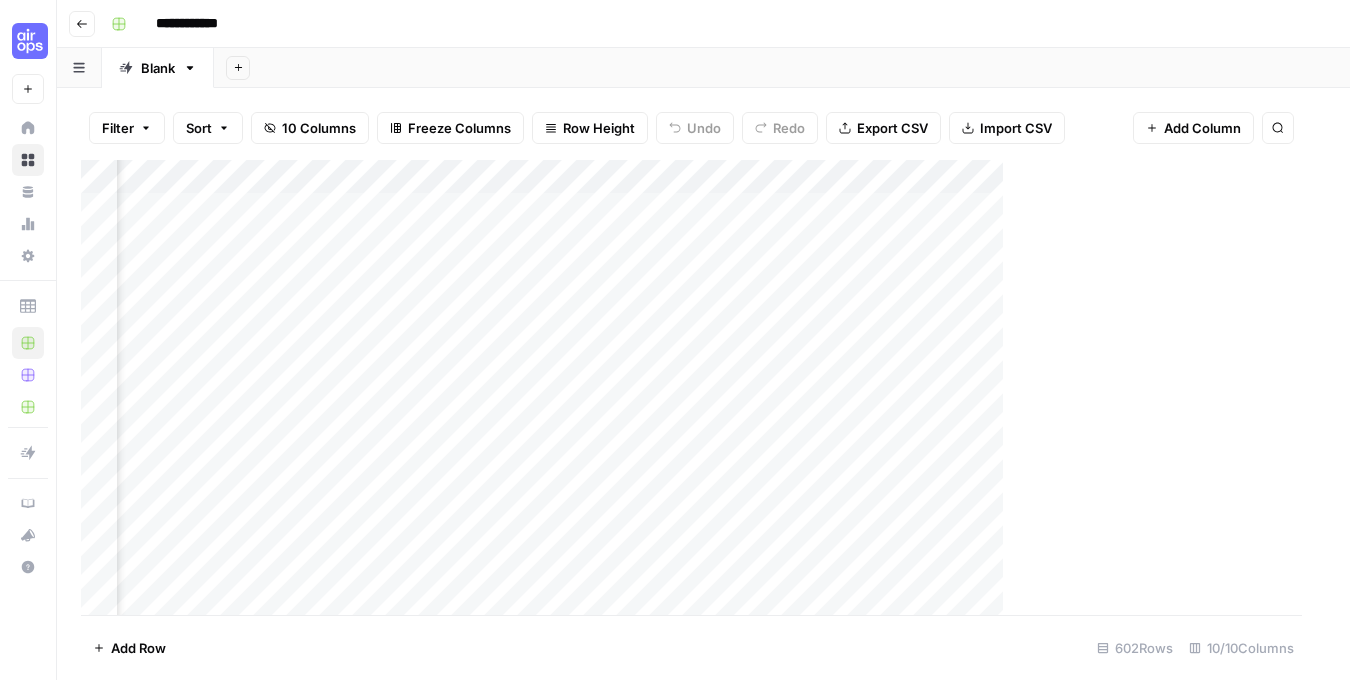 scroll, scrollTop: 0, scrollLeft: 873, axis: horizontal 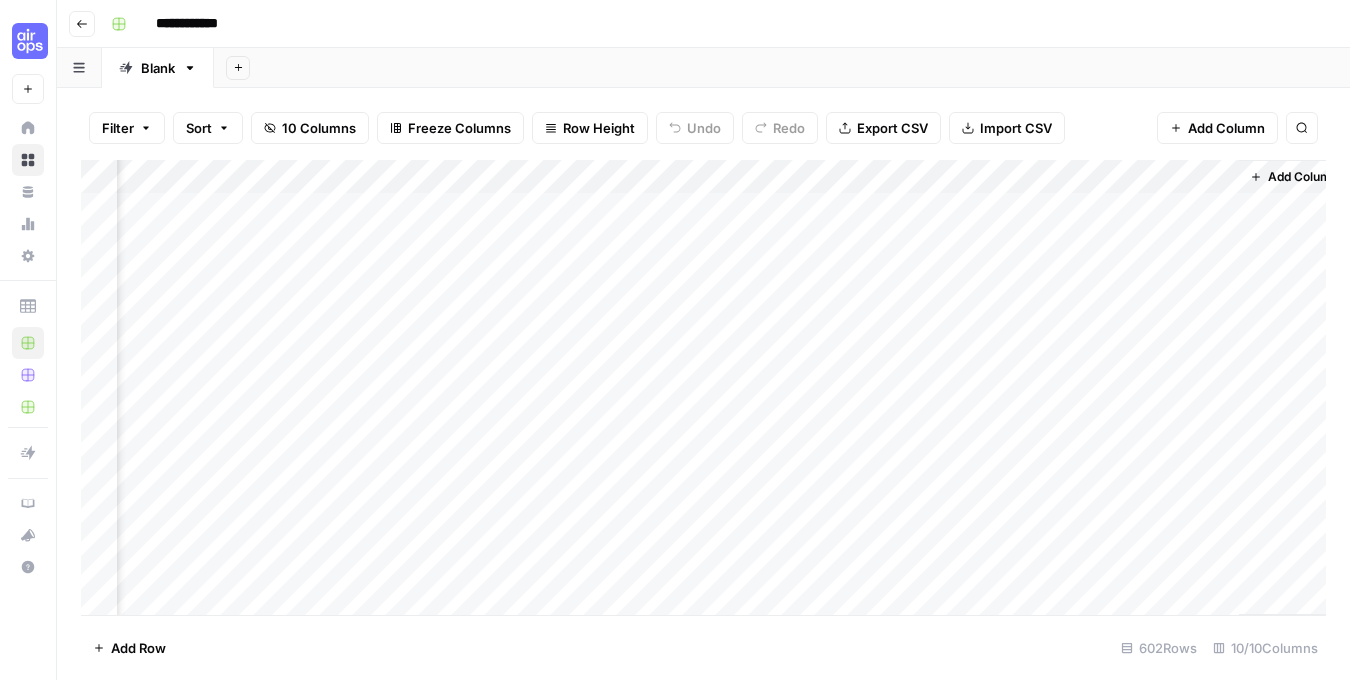 click on "Add Column" at bounding box center (703, 387) 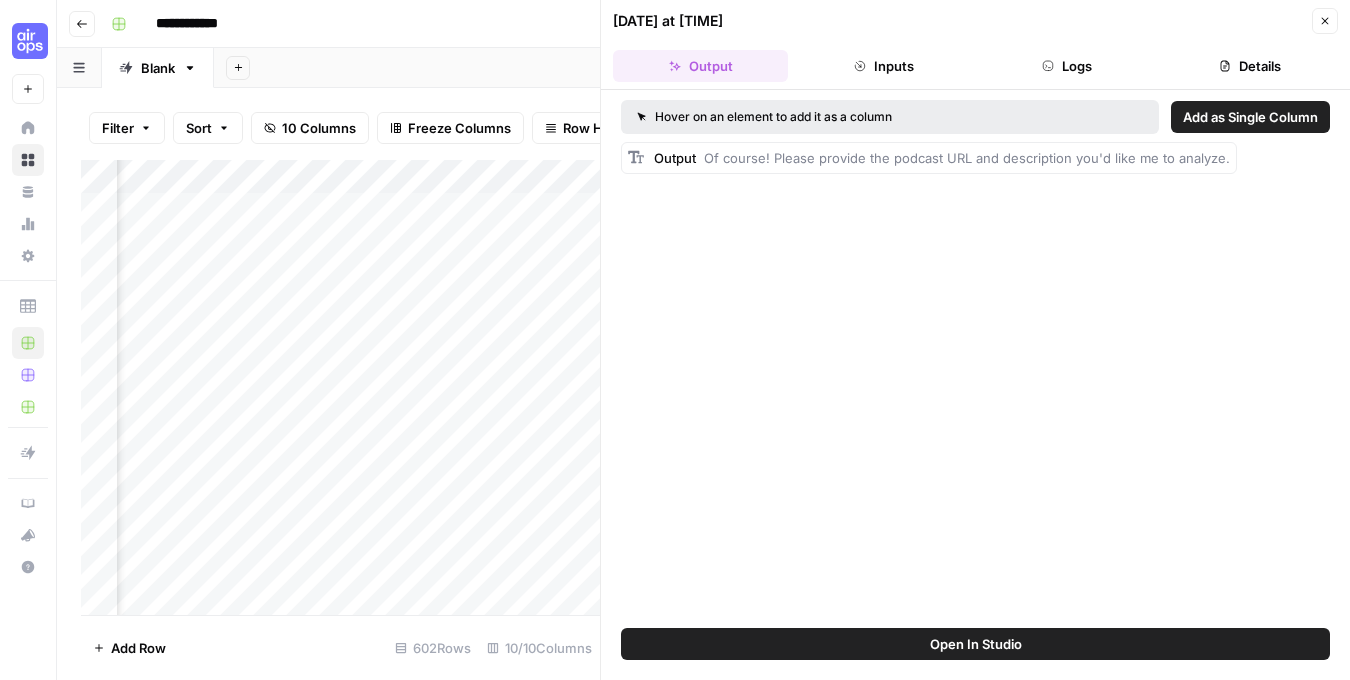 click on "Close" at bounding box center (1325, 21) 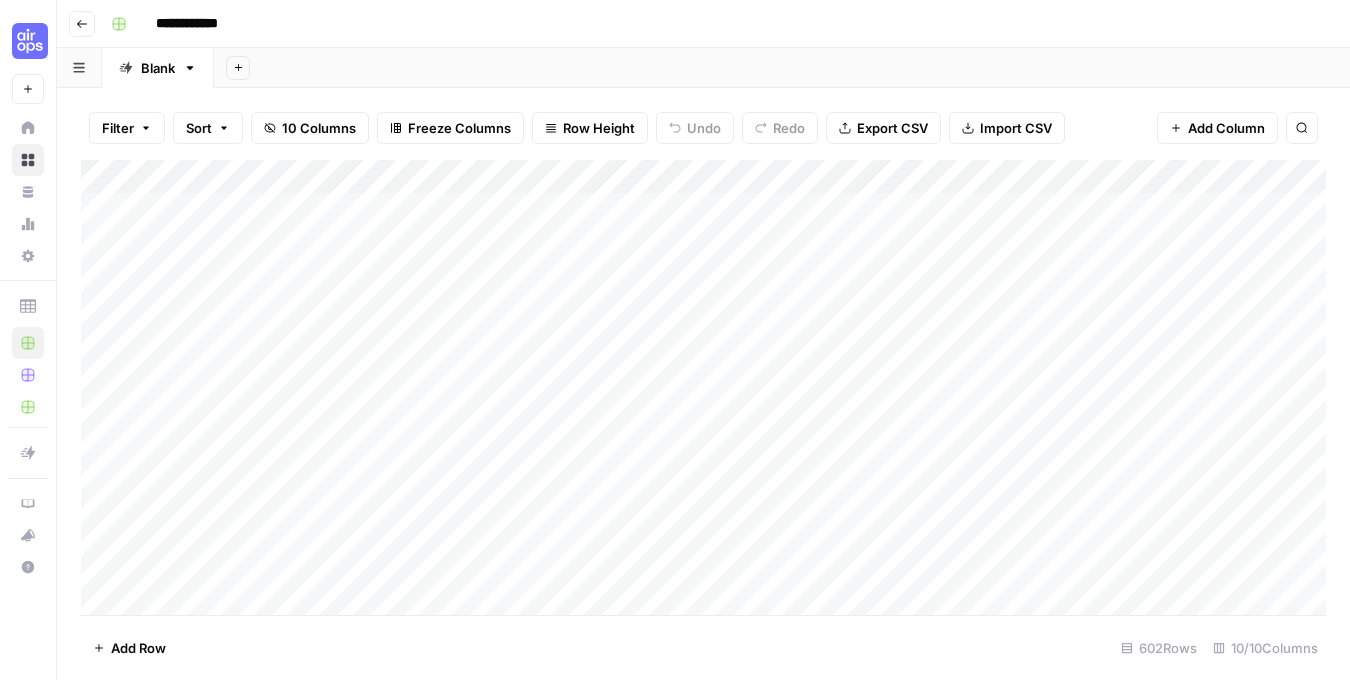 scroll, scrollTop: 17, scrollLeft: 0, axis: vertical 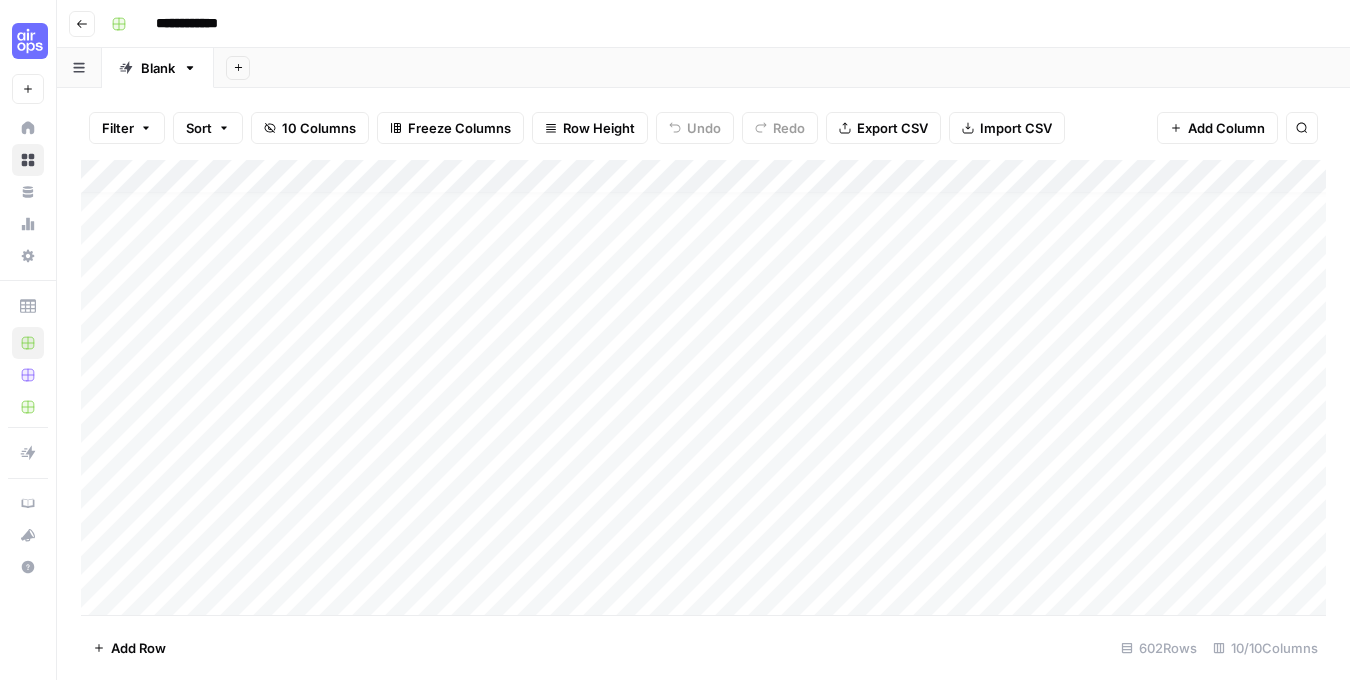 click on "Add Column" at bounding box center [703, 387] 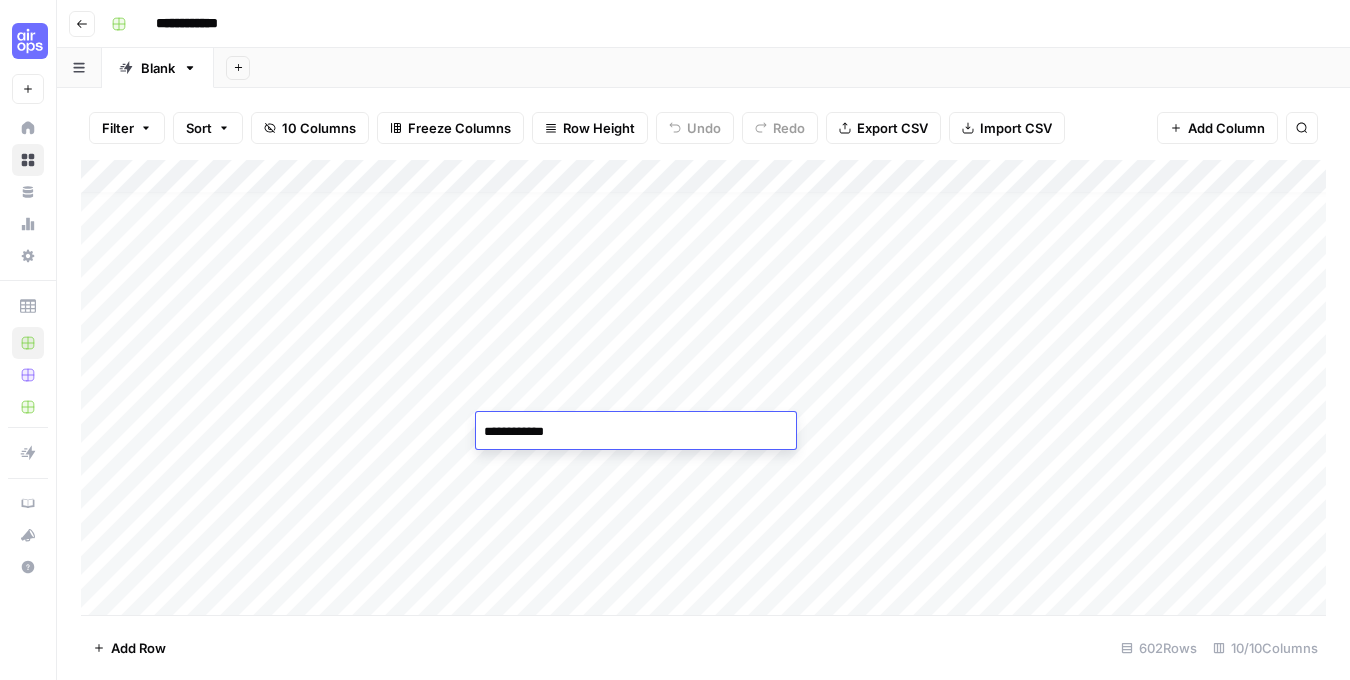 drag, startPoint x: 684, startPoint y: 434, endPoint x: 470, endPoint y: 400, distance: 216.6841 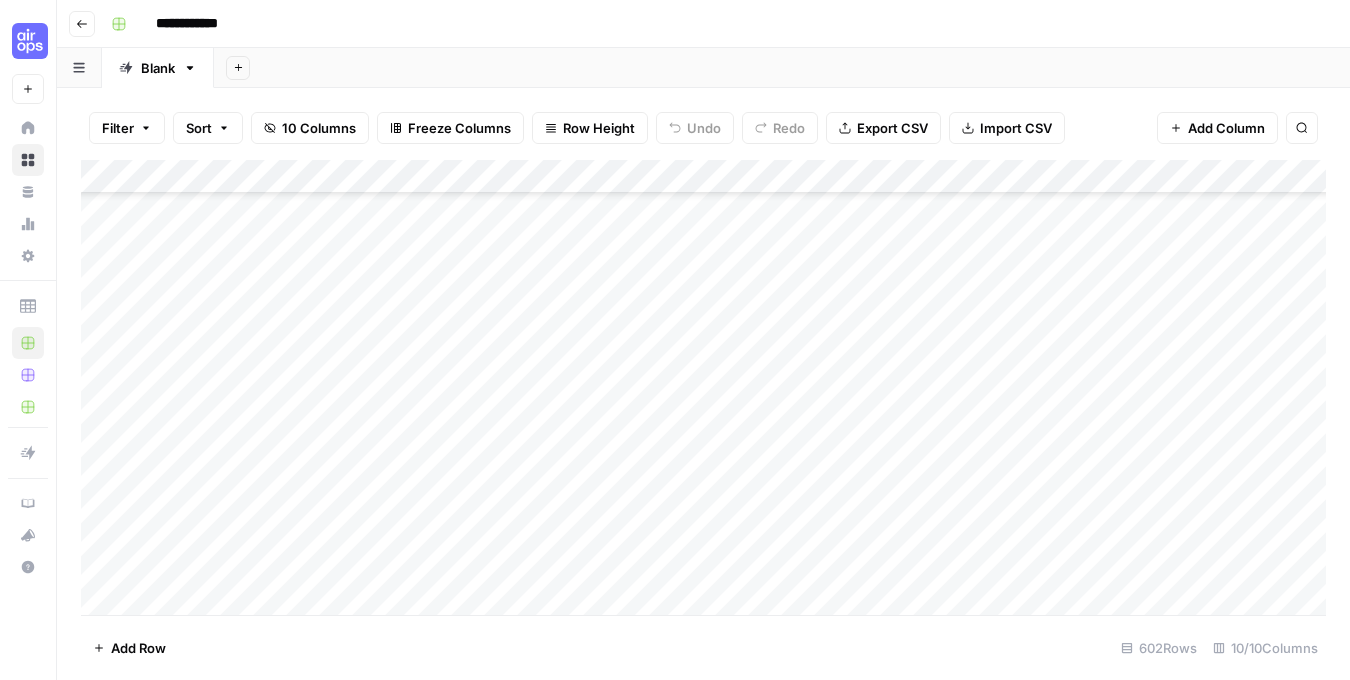 scroll, scrollTop: 400, scrollLeft: 0, axis: vertical 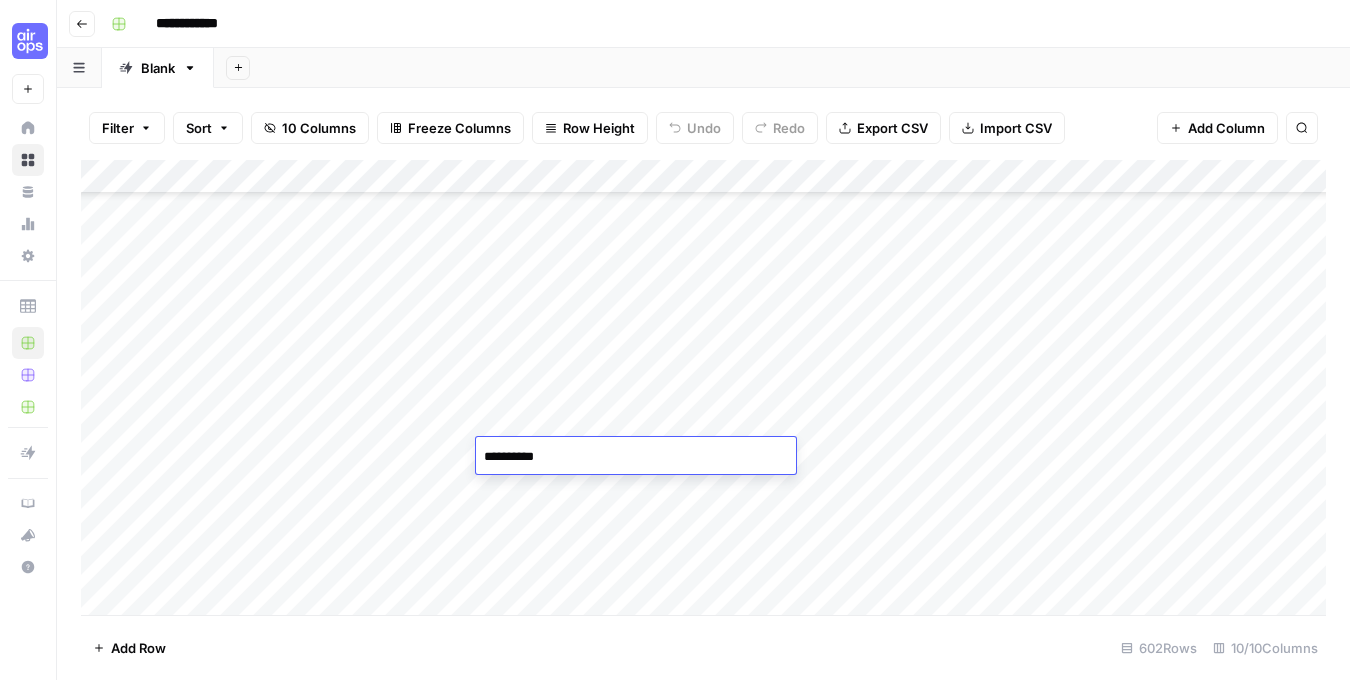 drag, startPoint x: 688, startPoint y: 457, endPoint x: 351, endPoint y: 407, distance: 340.689 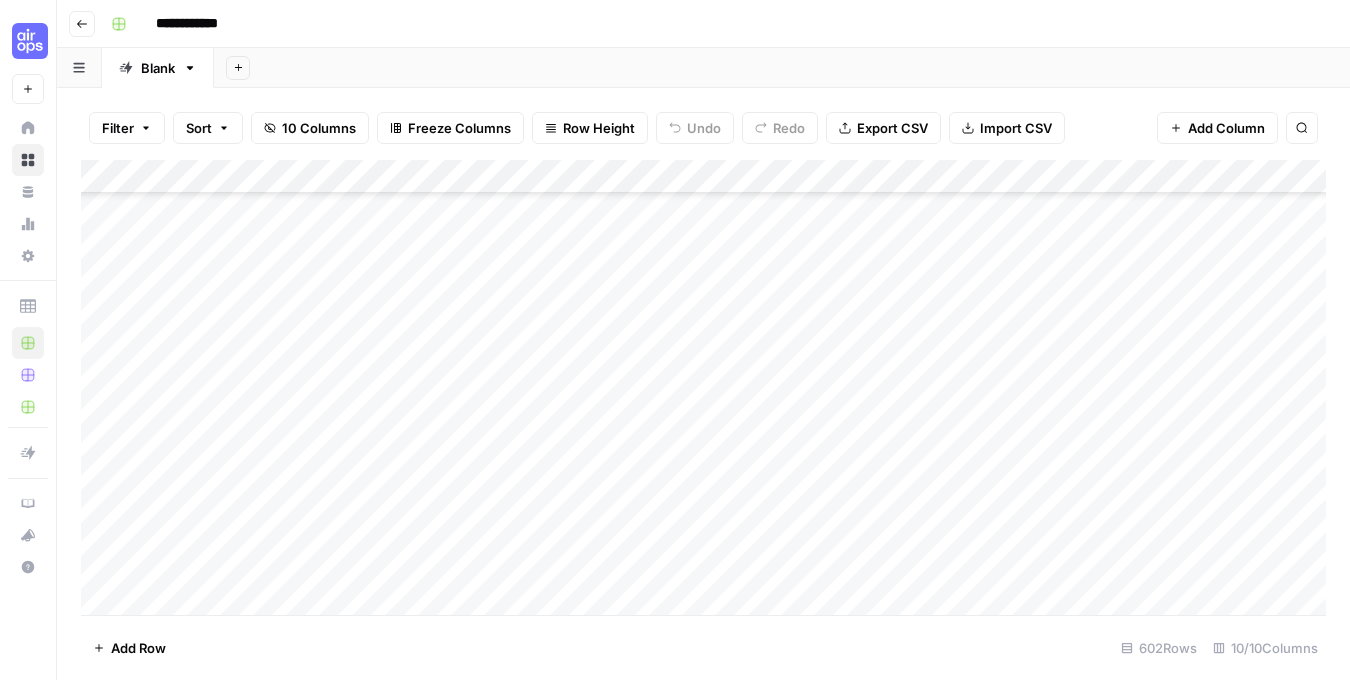 click on "Add Column" at bounding box center (703, 387) 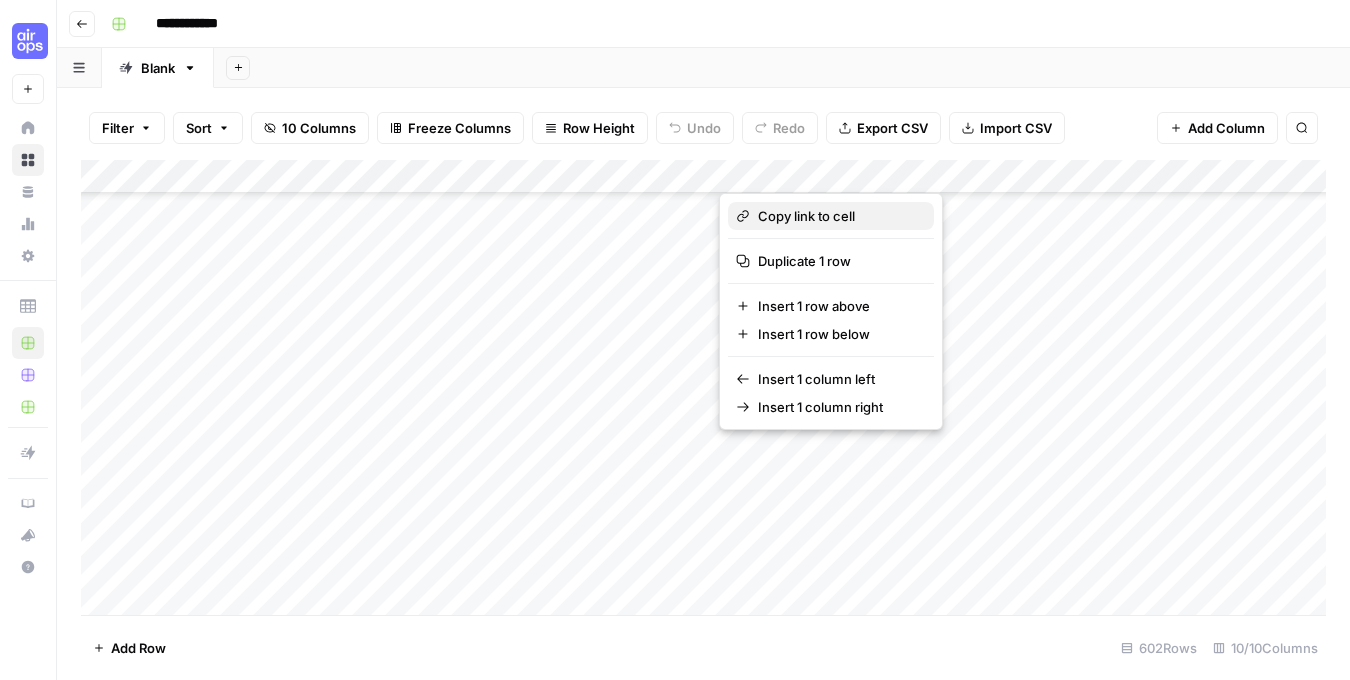 click on "Copy link to cell" at bounding box center [838, 216] 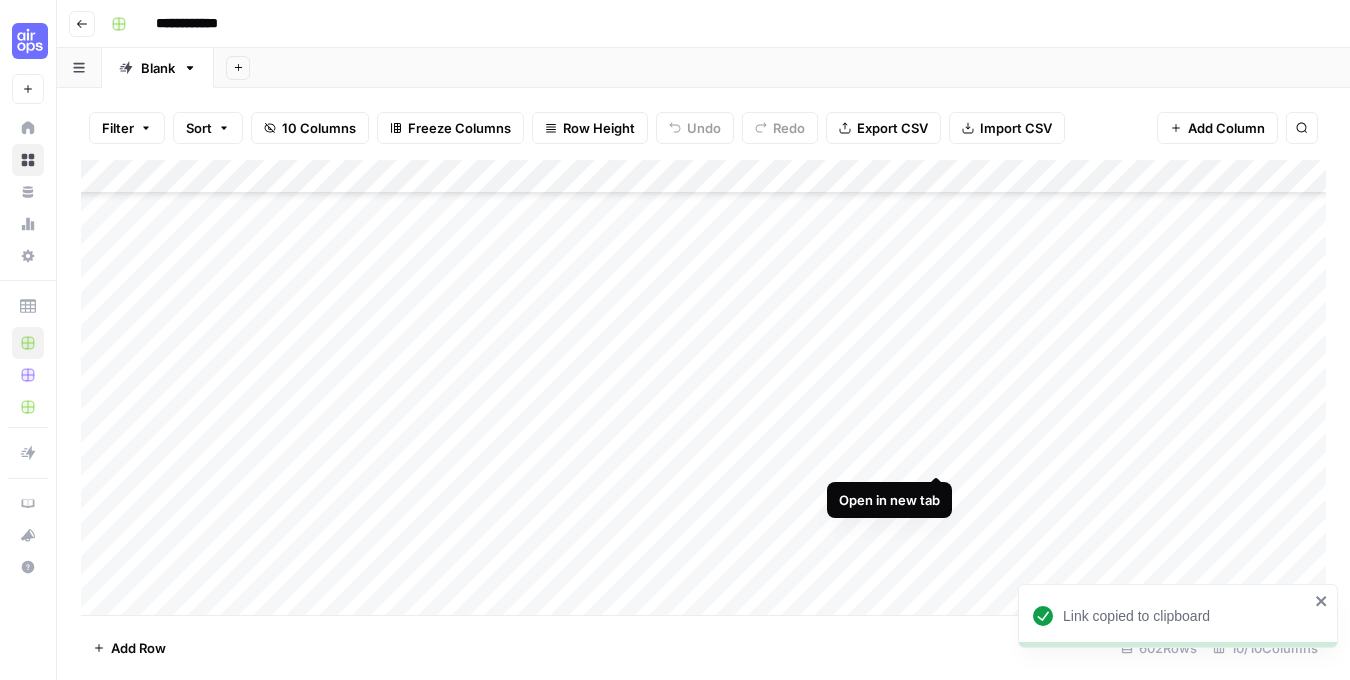 click on "Add Column" at bounding box center (703, 387) 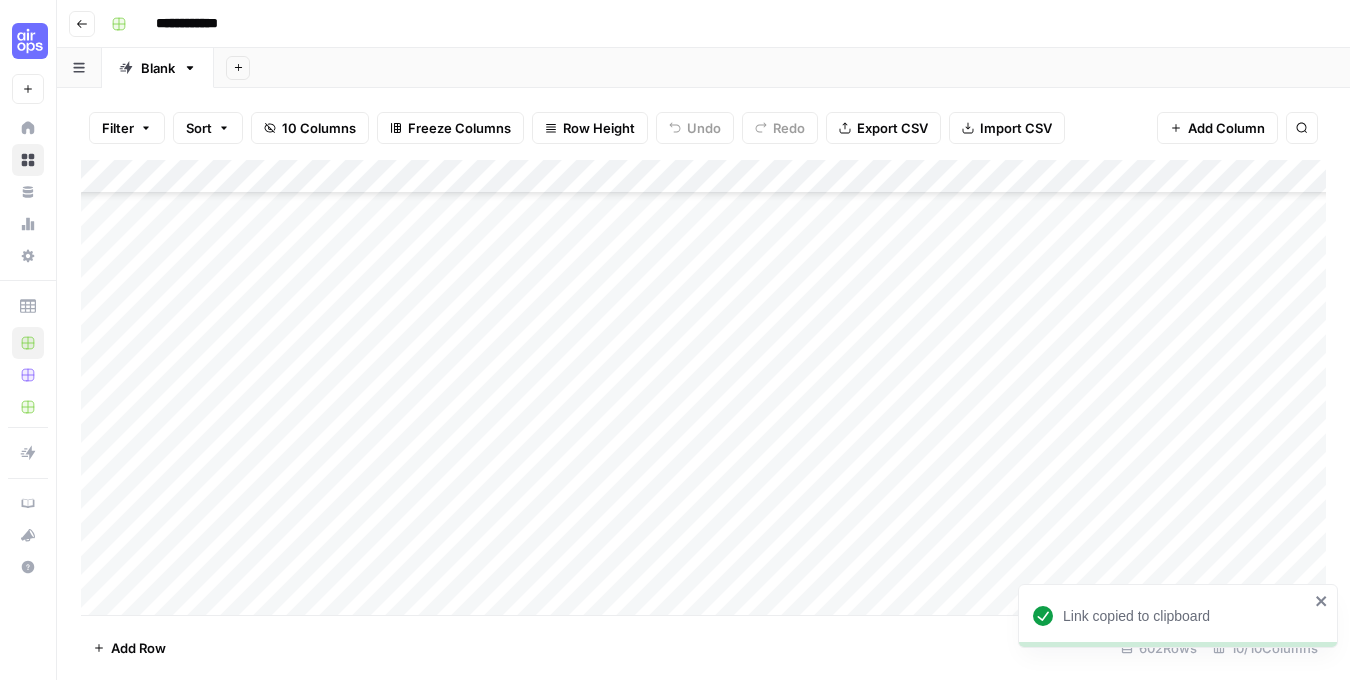 click on "Add Column" at bounding box center (703, 387) 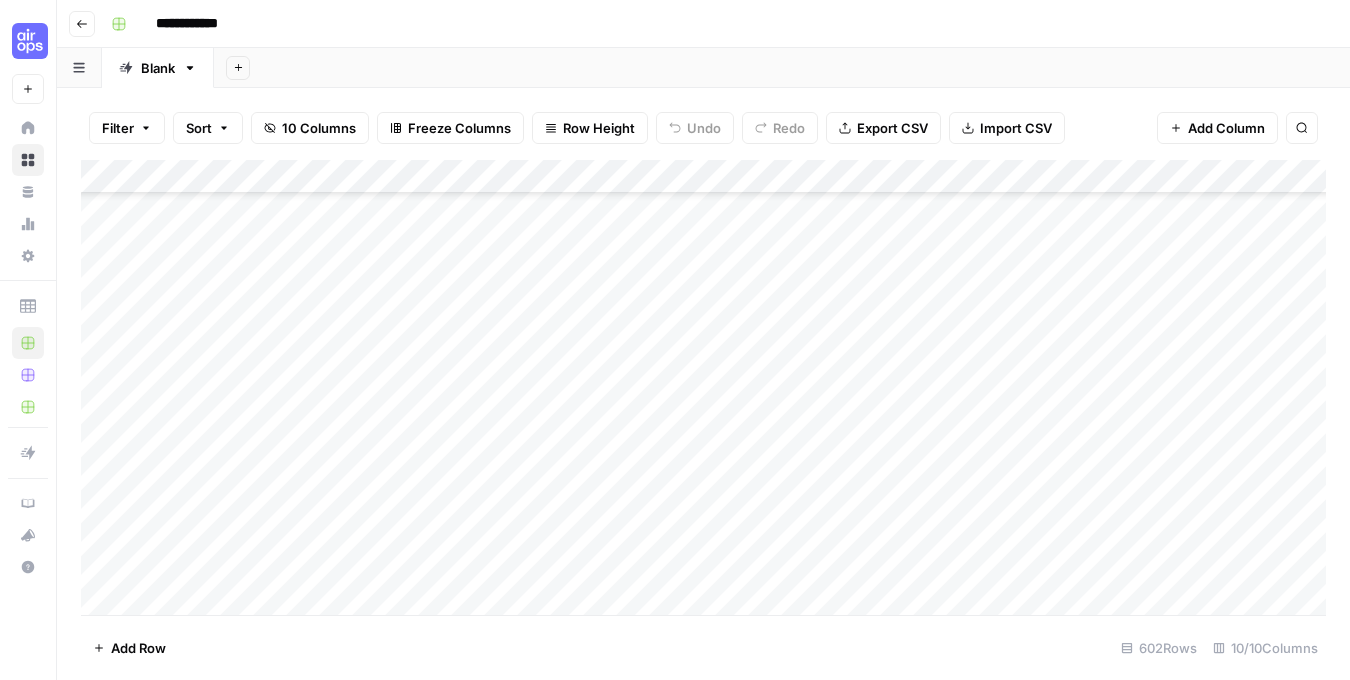 scroll, scrollTop: 824, scrollLeft: 0, axis: vertical 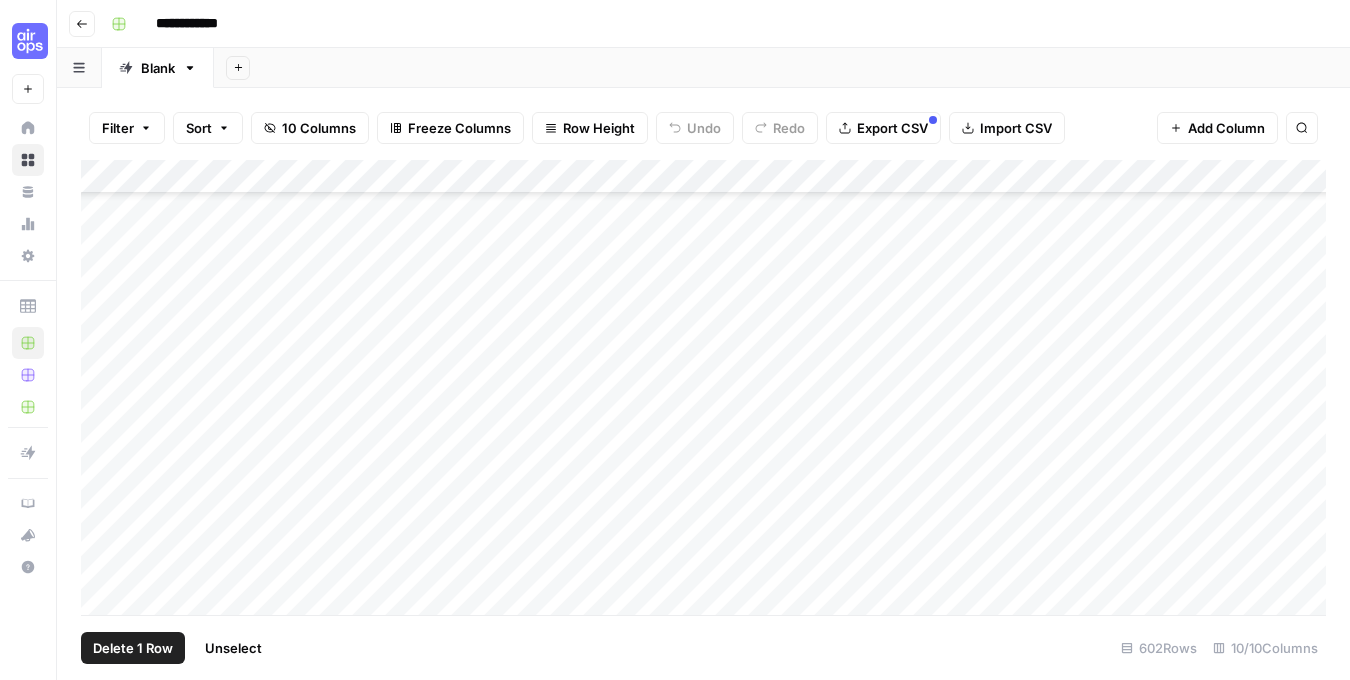 click on "Add Column" at bounding box center (703, 387) 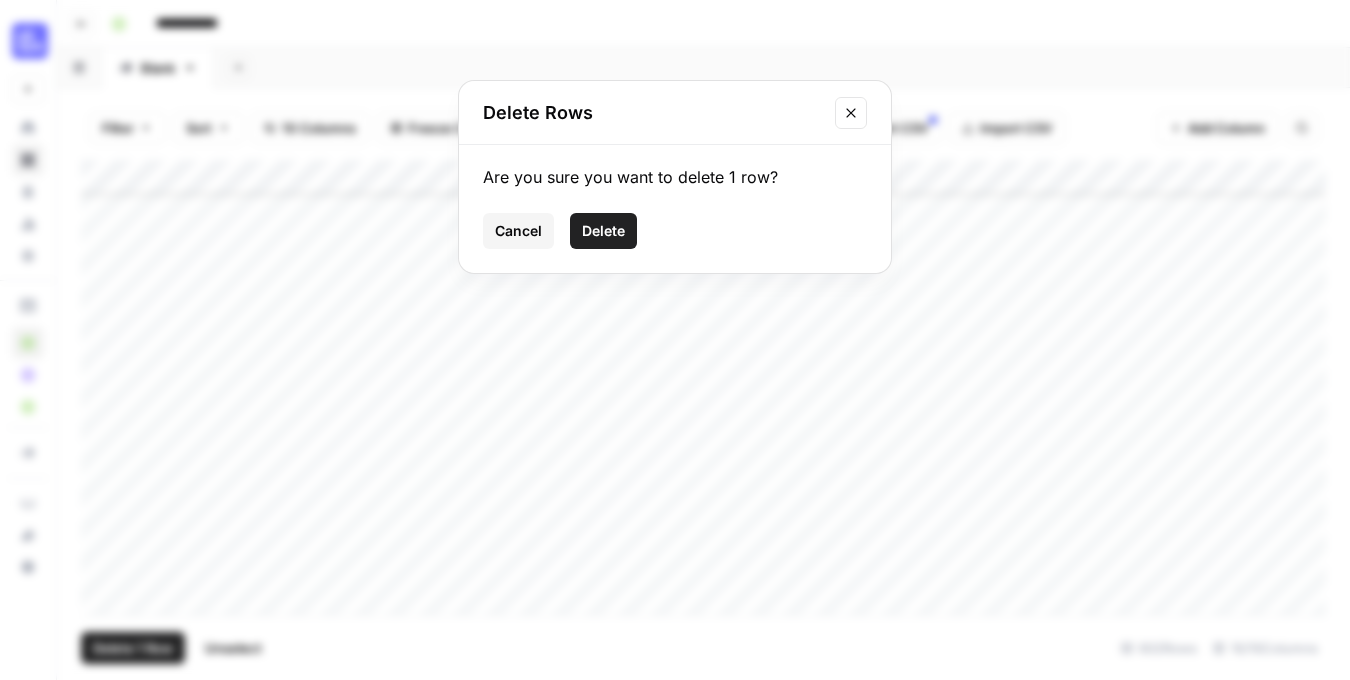 click on "Delete" at bounding box center (603, 231) 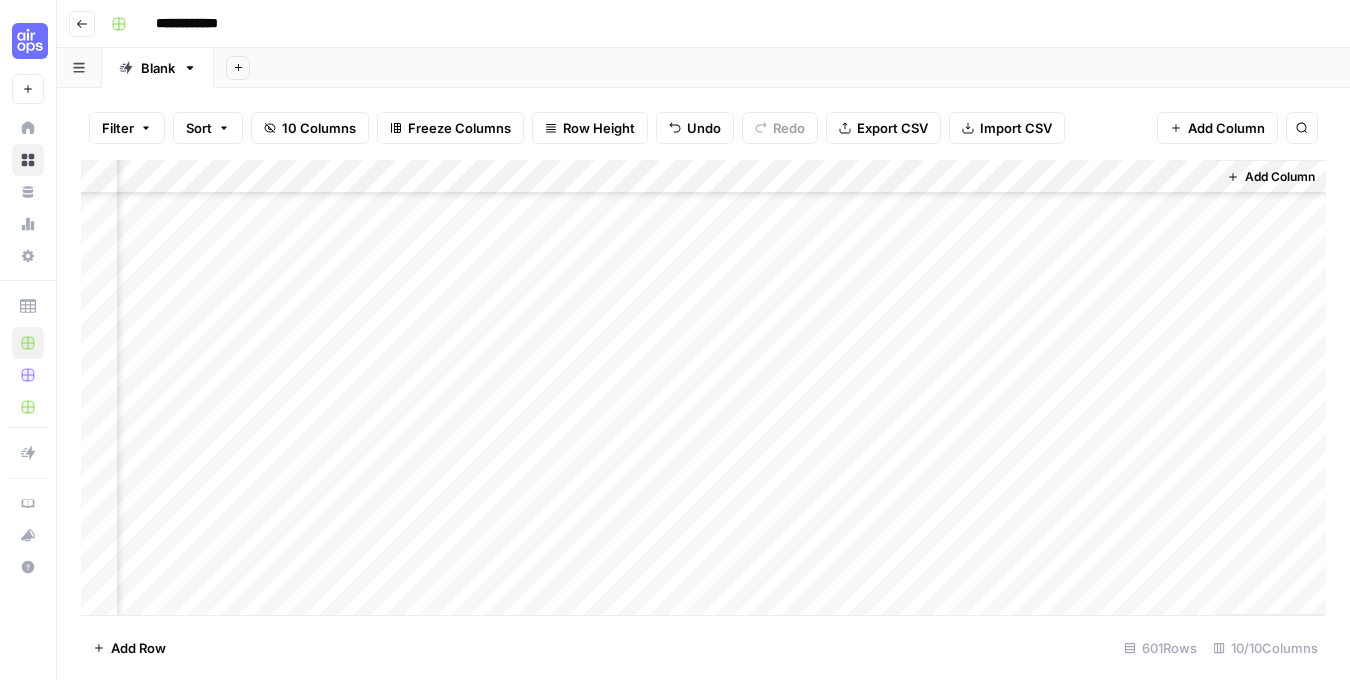 scroll, scrollTop: 4175, scrollLeft: 897, axis: both 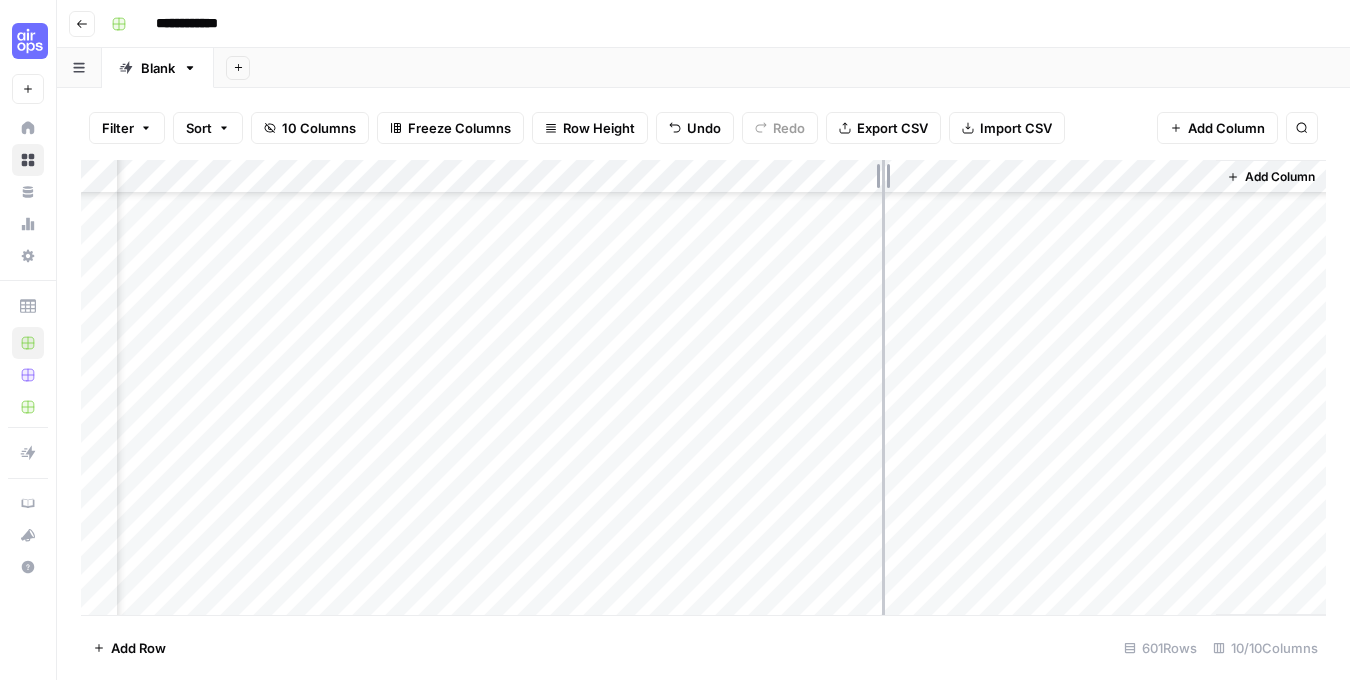 drag, startPoint x: 853, startPoint y: 174, endPoint x: 884, endPoint y: 174, distance: 31 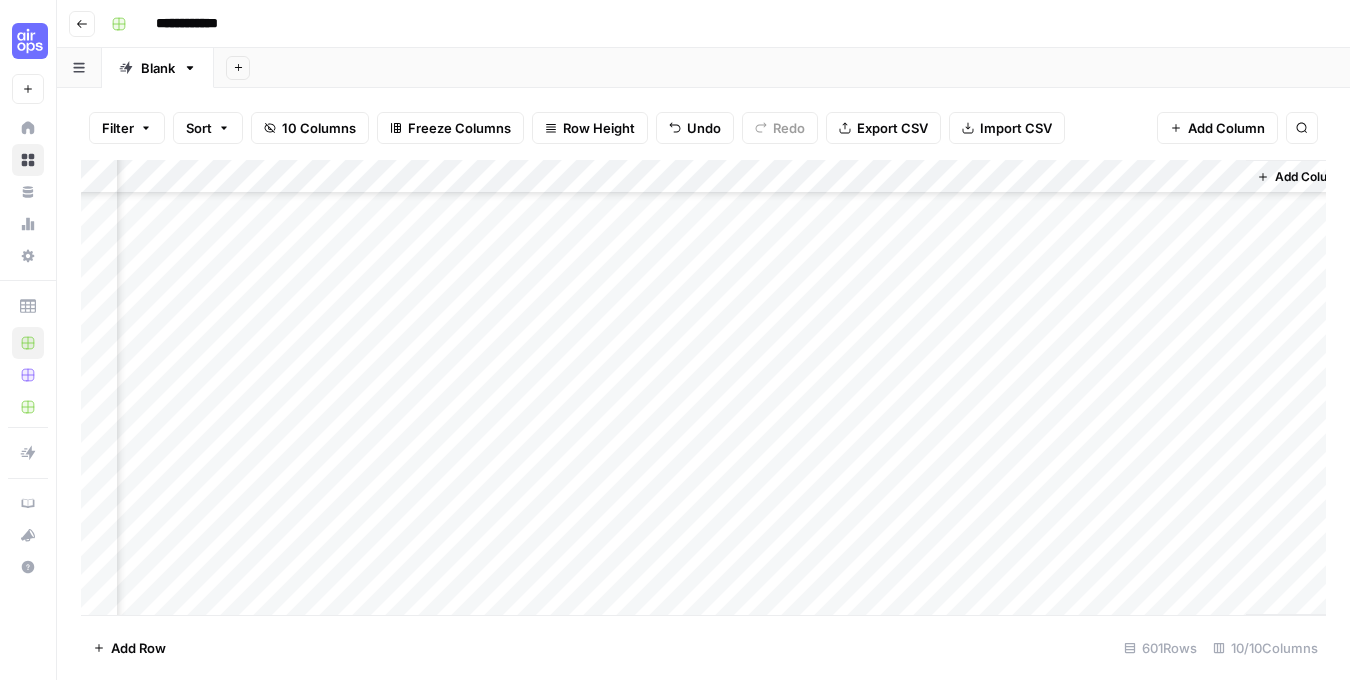 click on "Row Height" at bounding box center (599, 128) 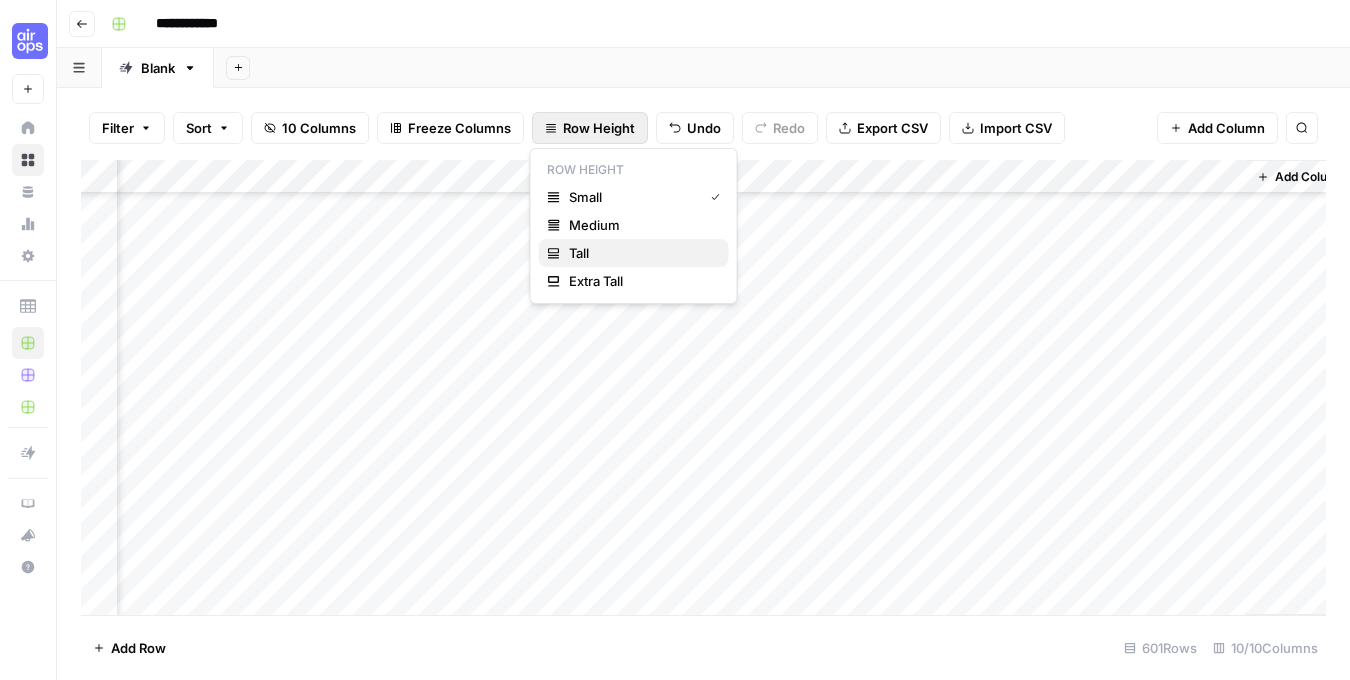 click on "Tall" at bounding box center (641, 253) 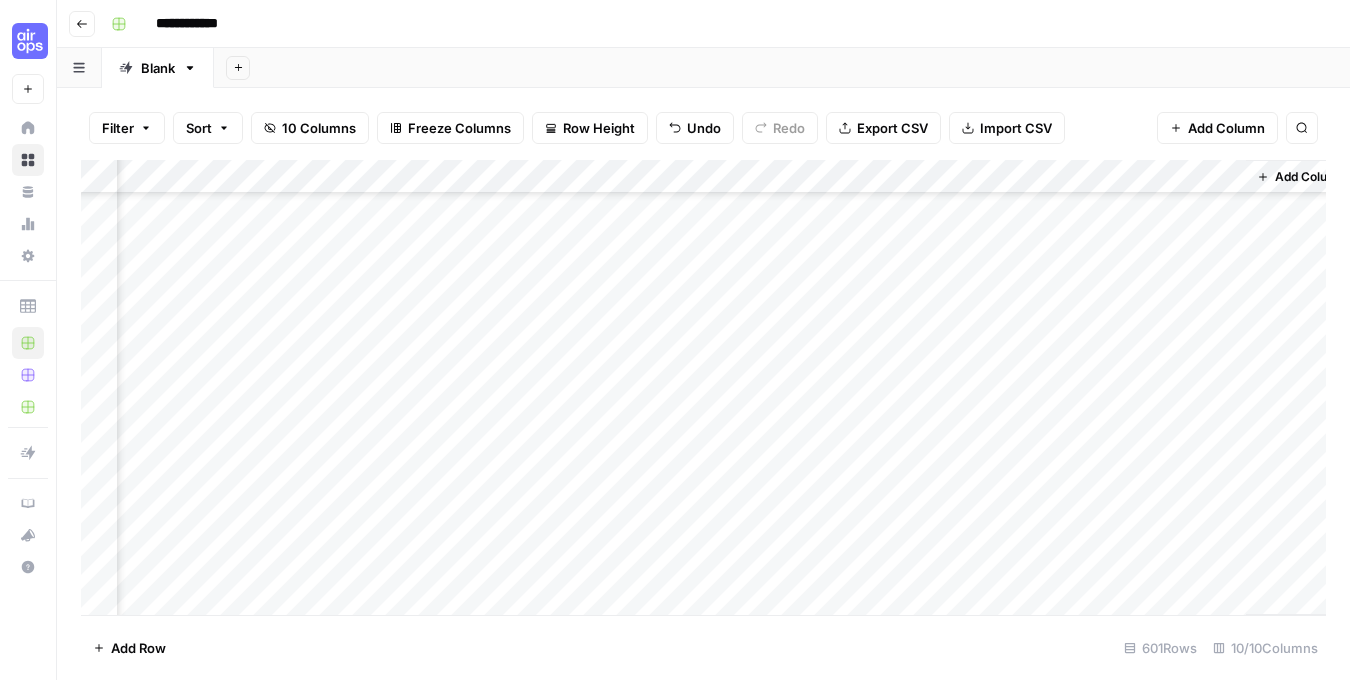 scroll, scrollTop: 3293, scrollLeft: 897, axis: both 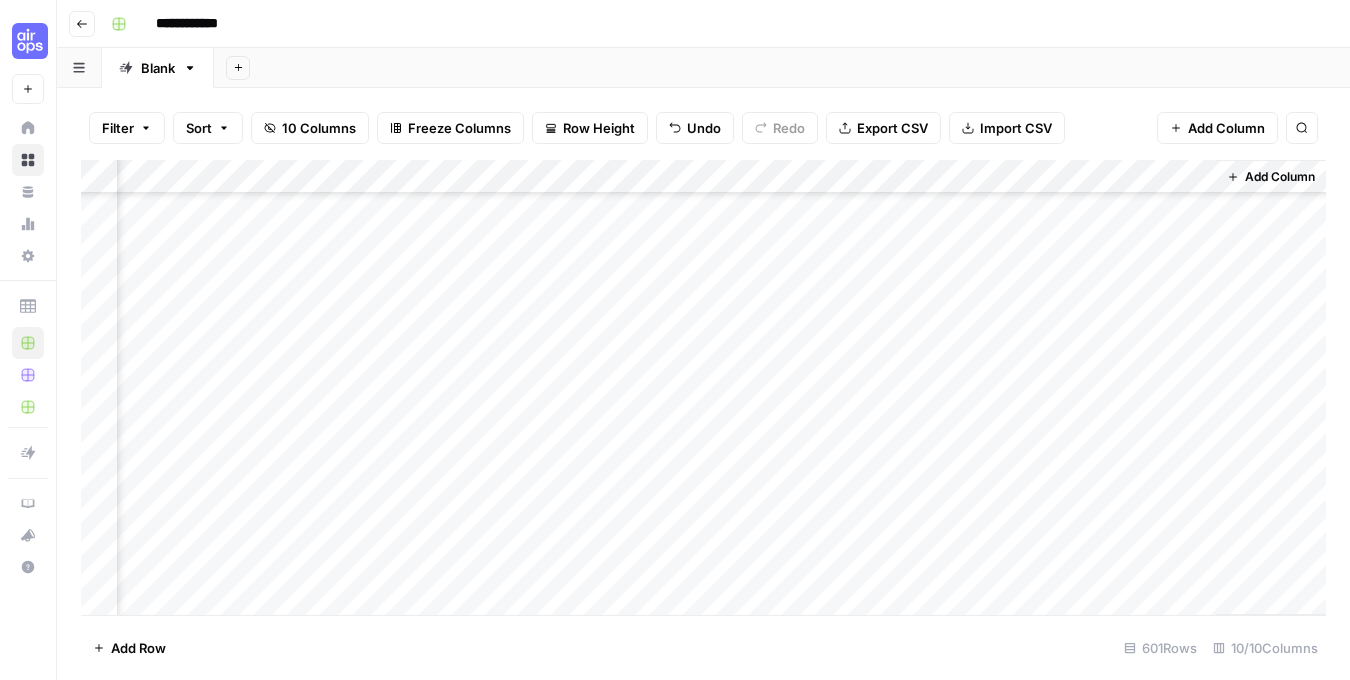 click on "Add Column" at bounding box center (703, 387) 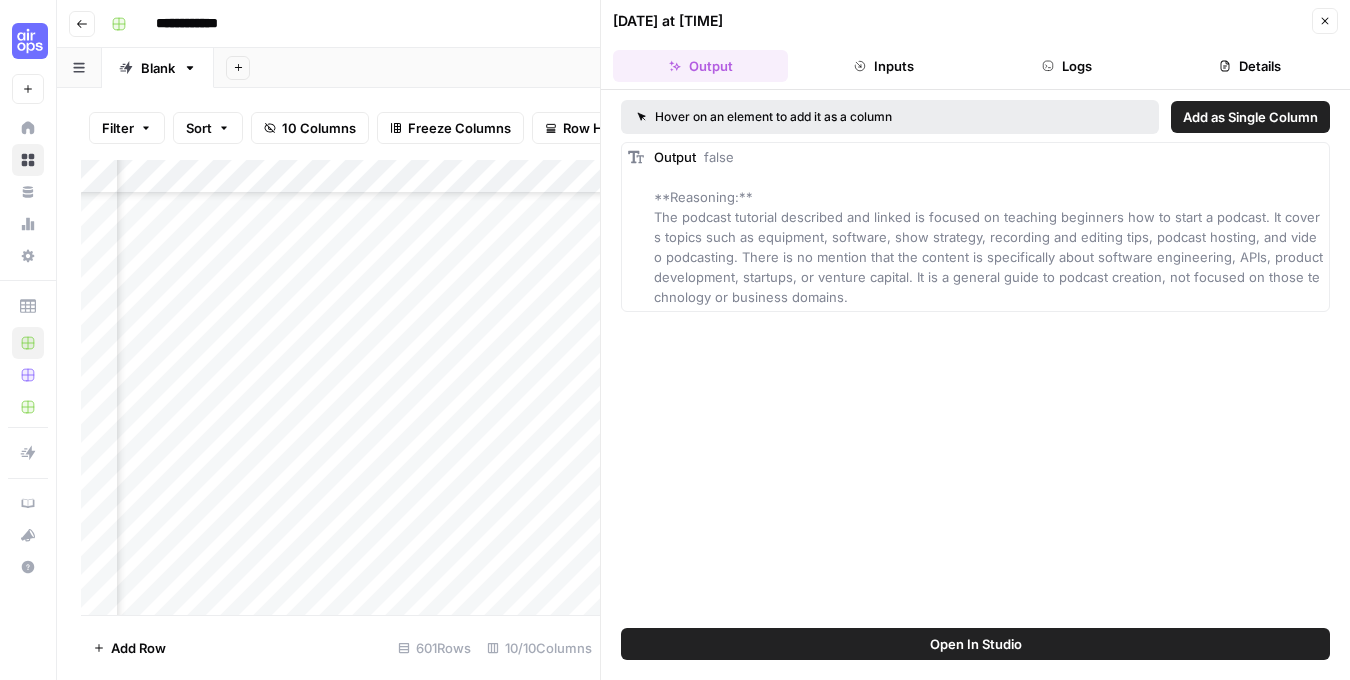 click 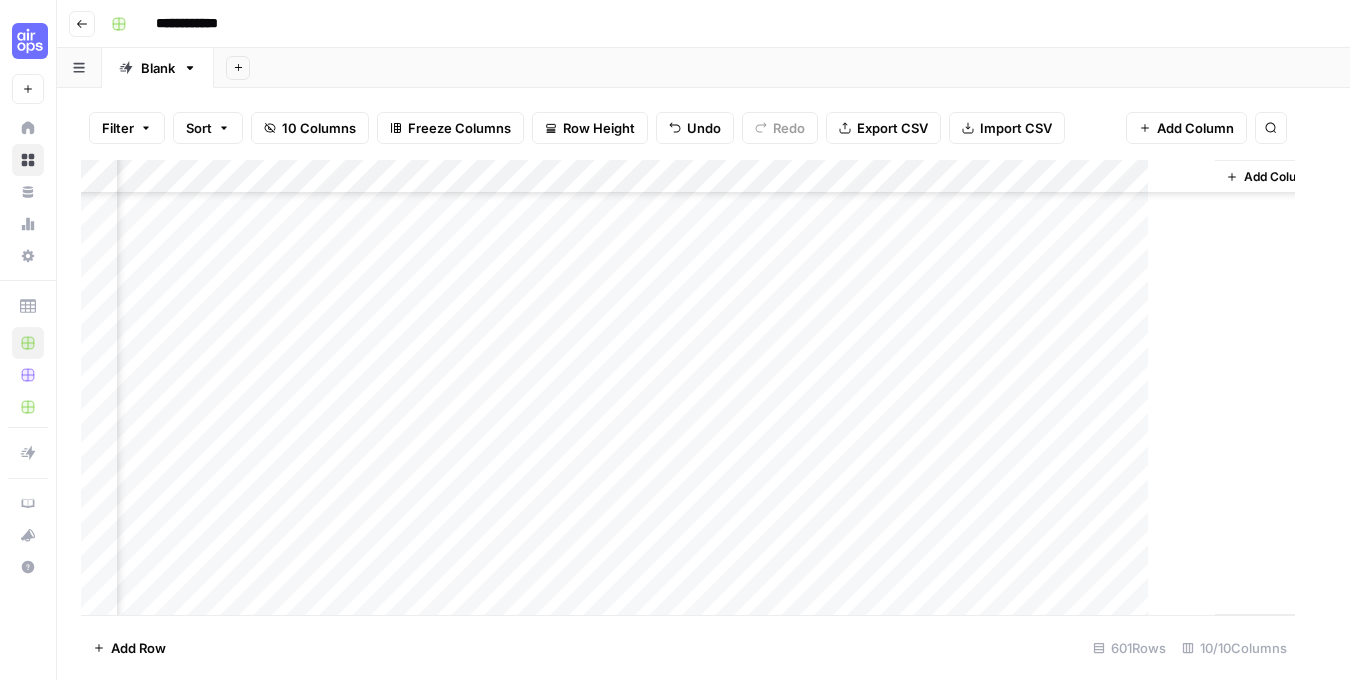 scroll, scrollTop: 3293, scrollLeft: 904, axis: both 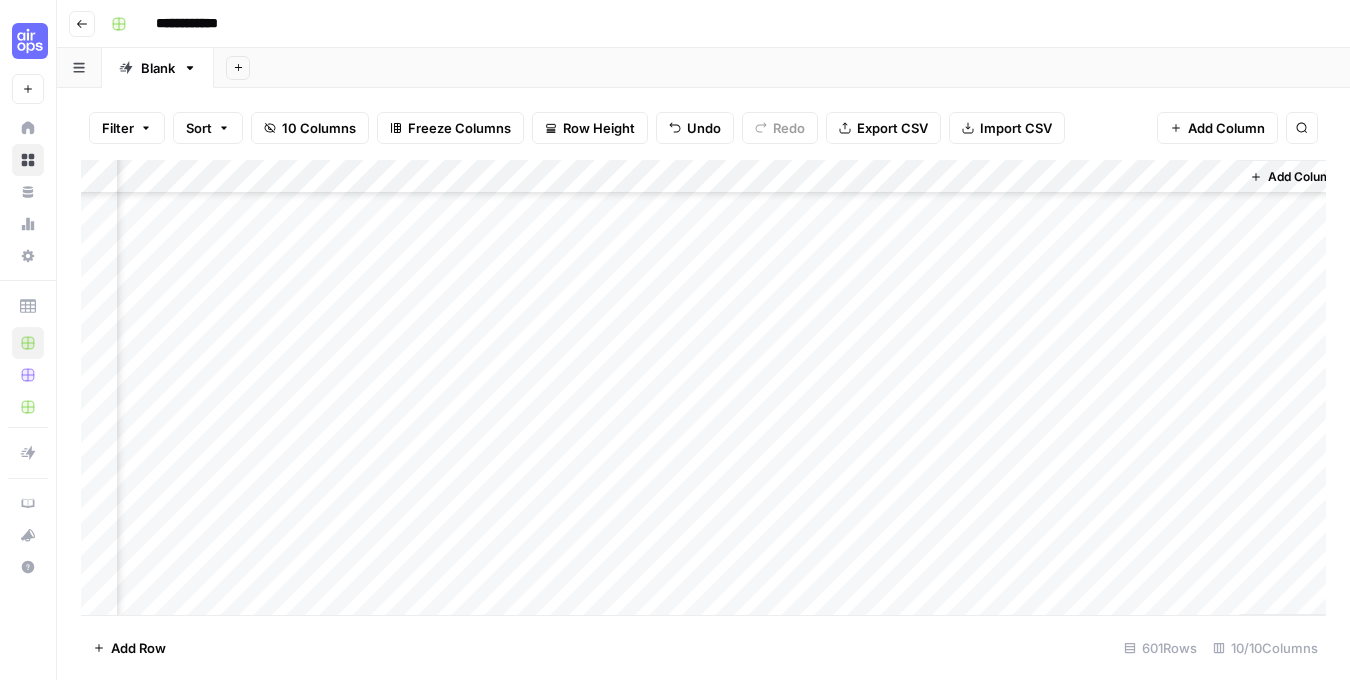 click on "Add Column" at bounding box center [703, 387] 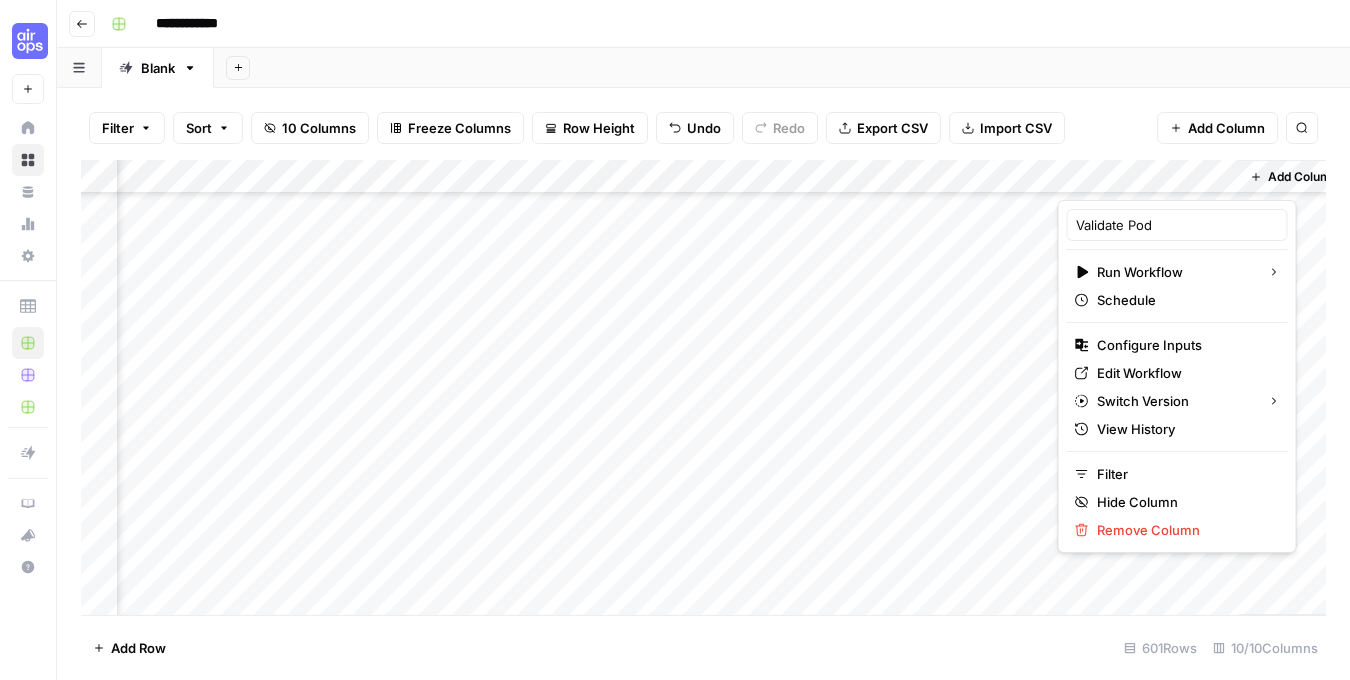 click at bounding box center (1148, 180) 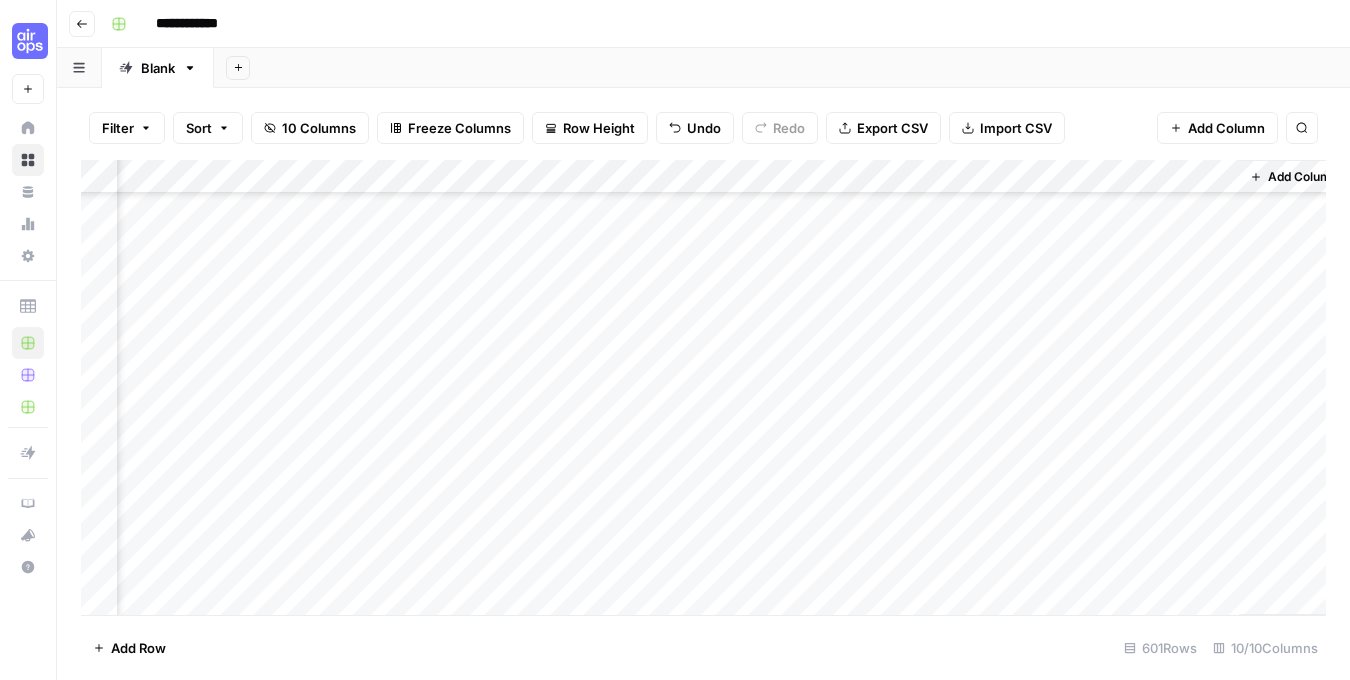 click on "Add Column" at bounding box center (703, 387) 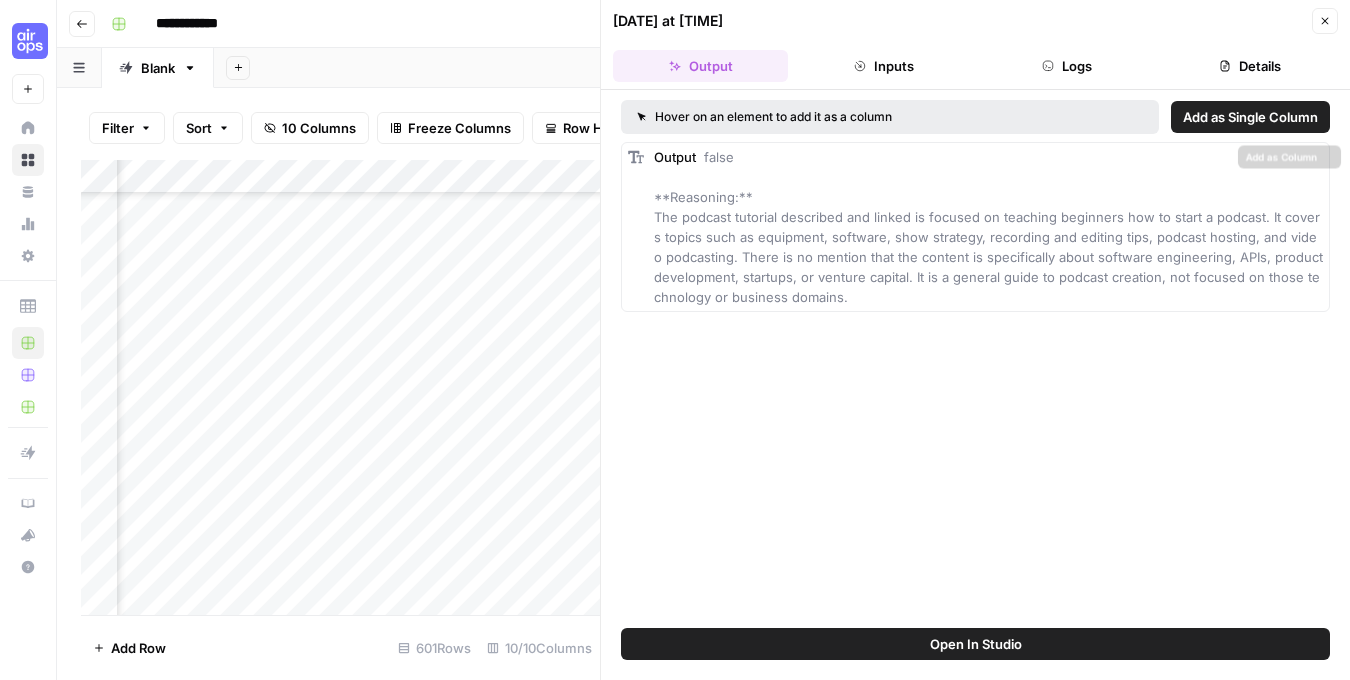 click on "false
**Reasoning:**
The podcast tutorial described and linked is focused on teaching beginners how to start a podcast. It covers topics such as equipment, software, show strategy, recording and editing tips, podcast hosting, and video podcasting. There is no mention that the content is specifically about software engineering, APIs, product development, startups, or venture capital. It is a general guide to podcast creation, not focused on those technology or business domains." at bounding box center (990, 227) 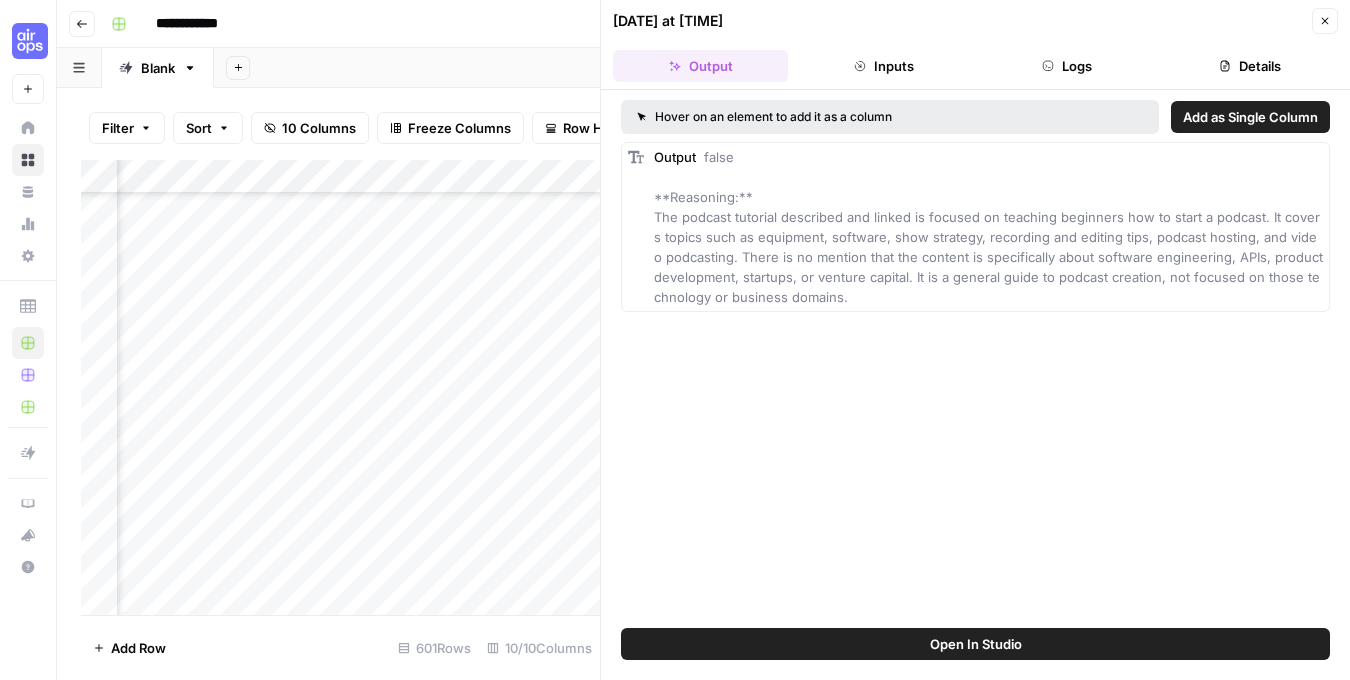click 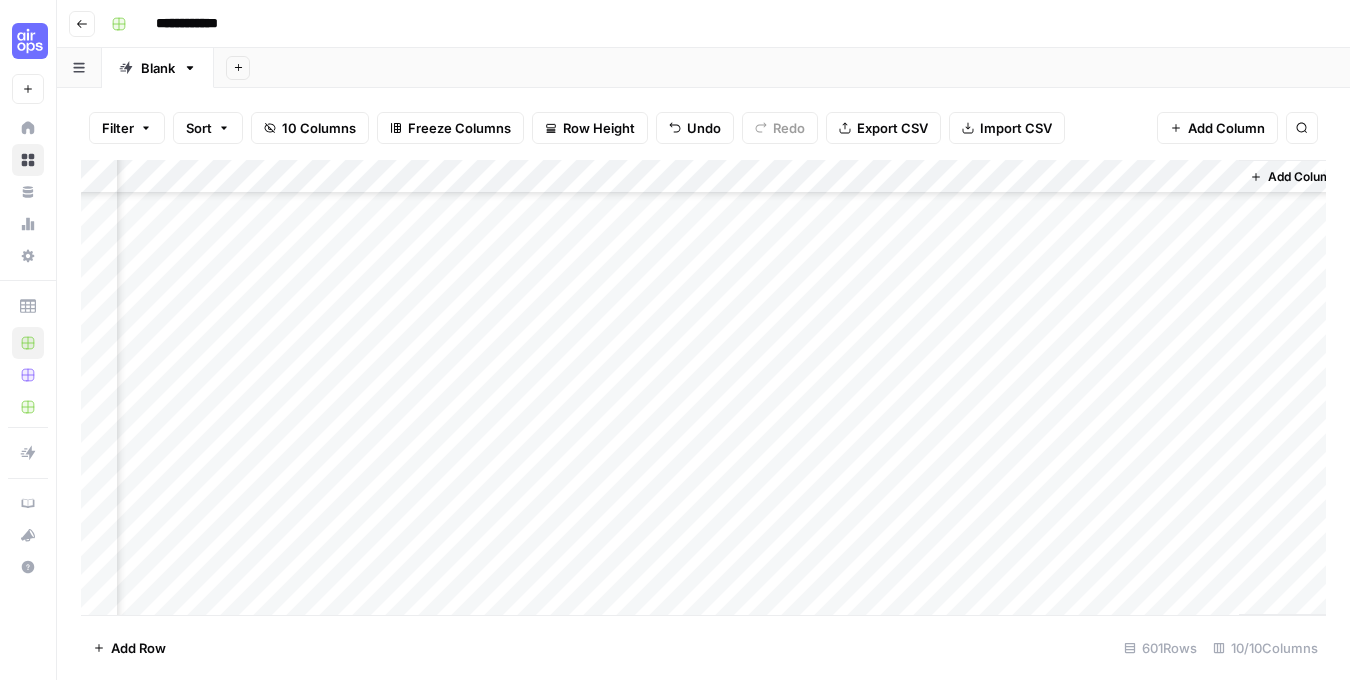 click on "Add Column" at bounding box center (703, 387) 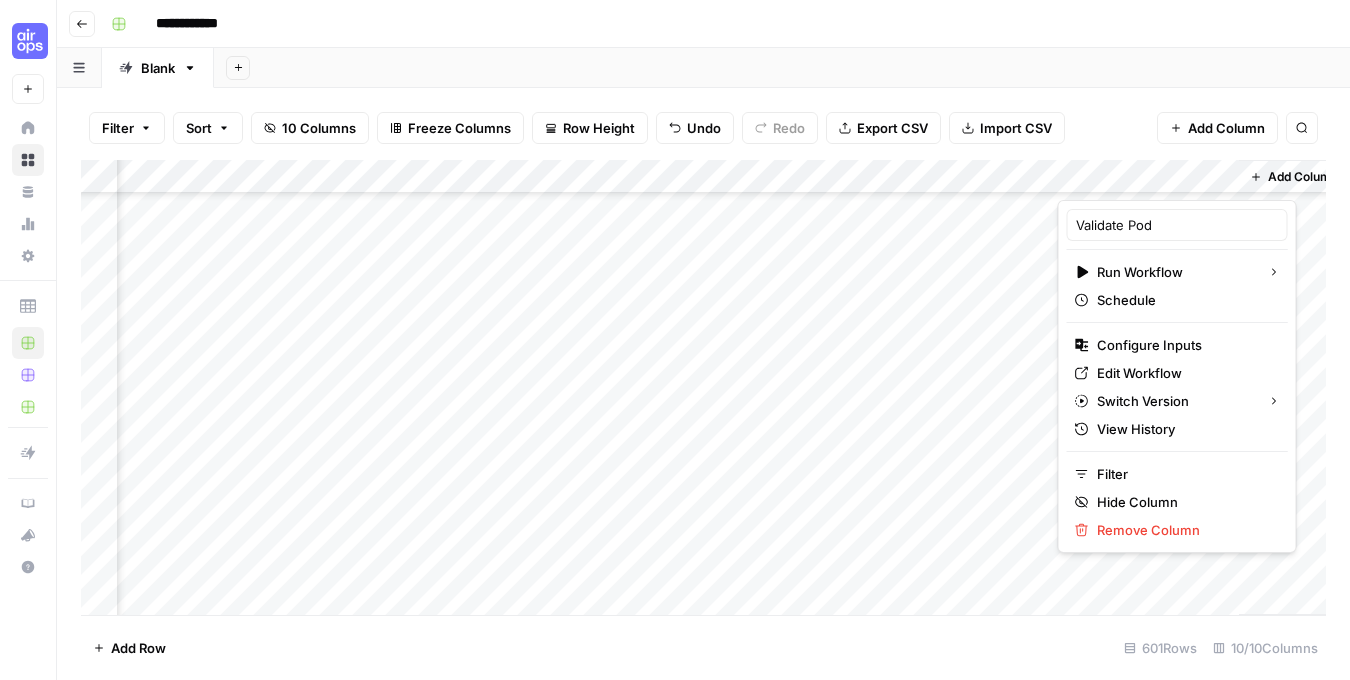 click at bounding box center [1148, 180] 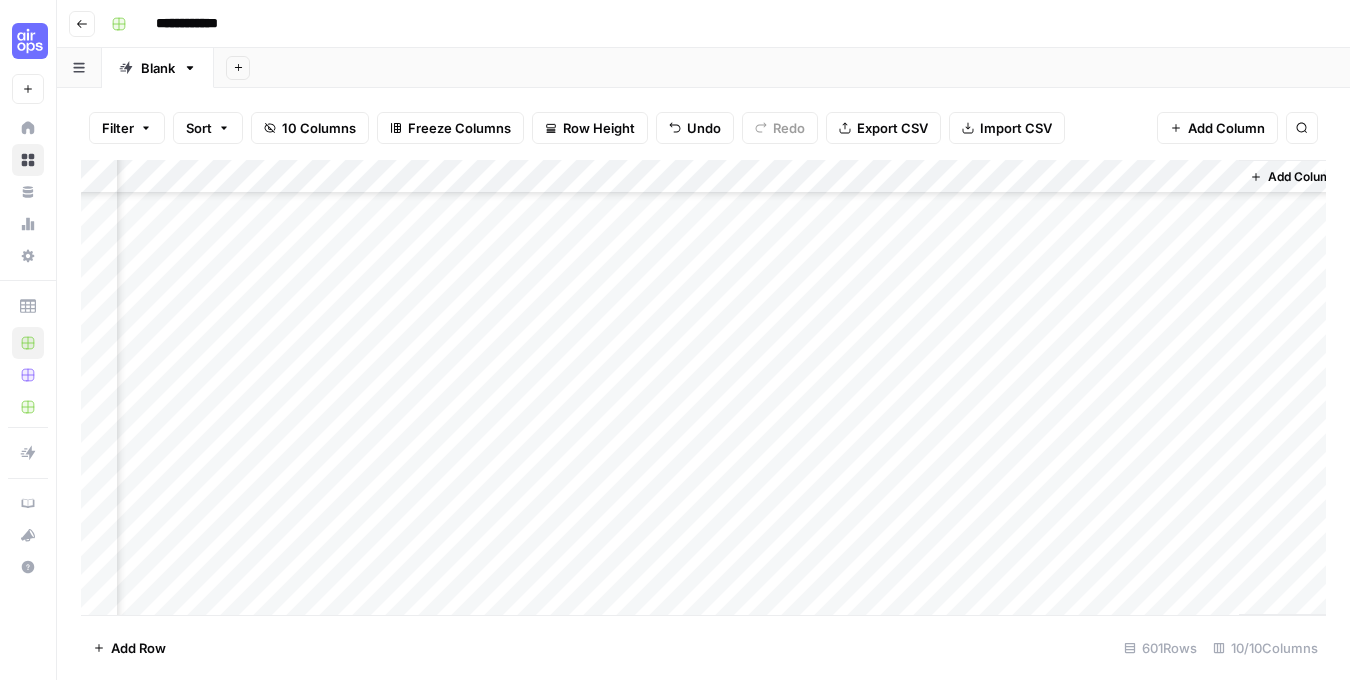 click on "Filter Sort 10 Columns Freeze Columns Row Height Undo Redo Export CSV Import CSV Add Column Search" at bounding box center [703, 128] 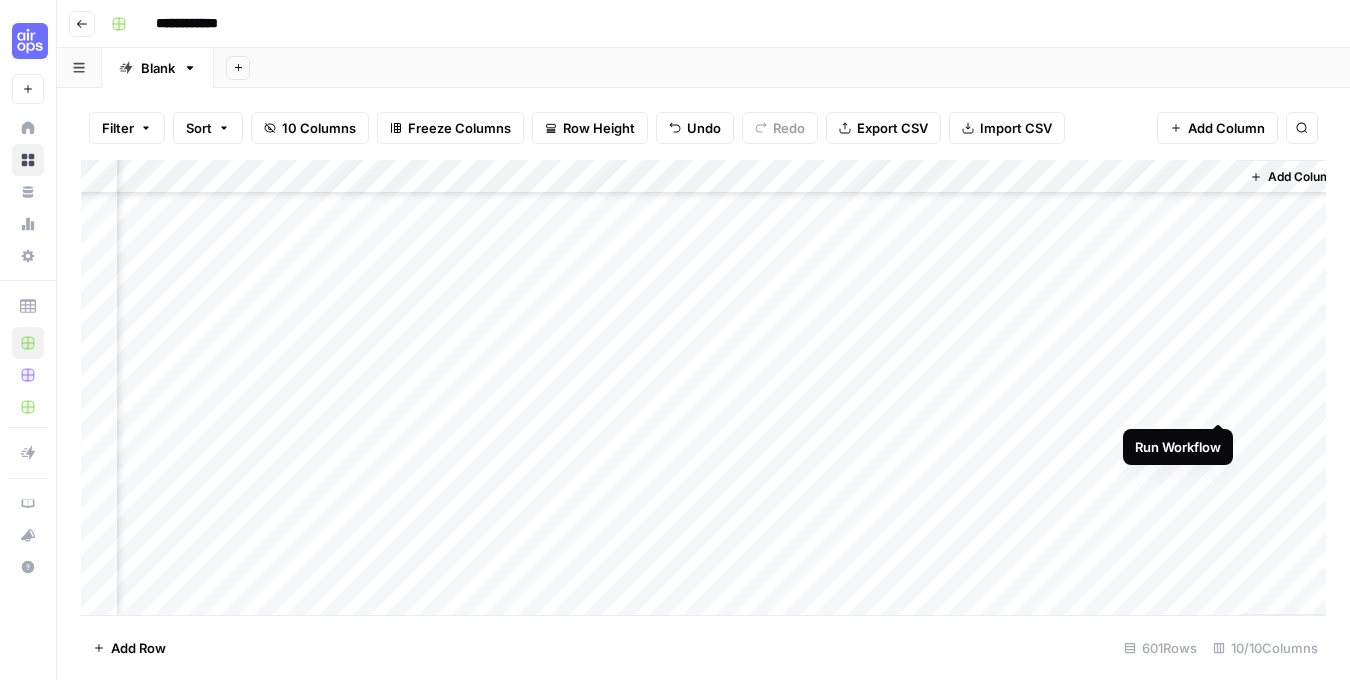 click on "Add Column" at bounding box center [703, 387] 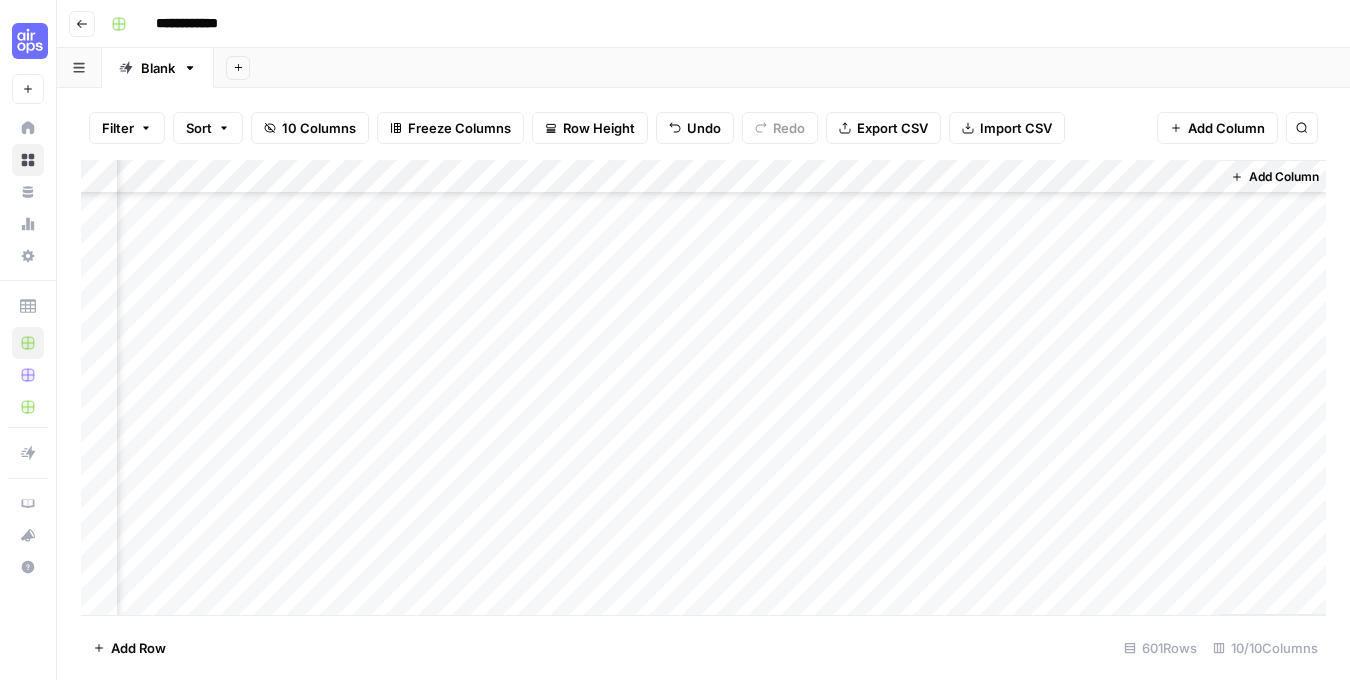 scroll, scrollTop: 3293, scrollLeft: 928, axis: both 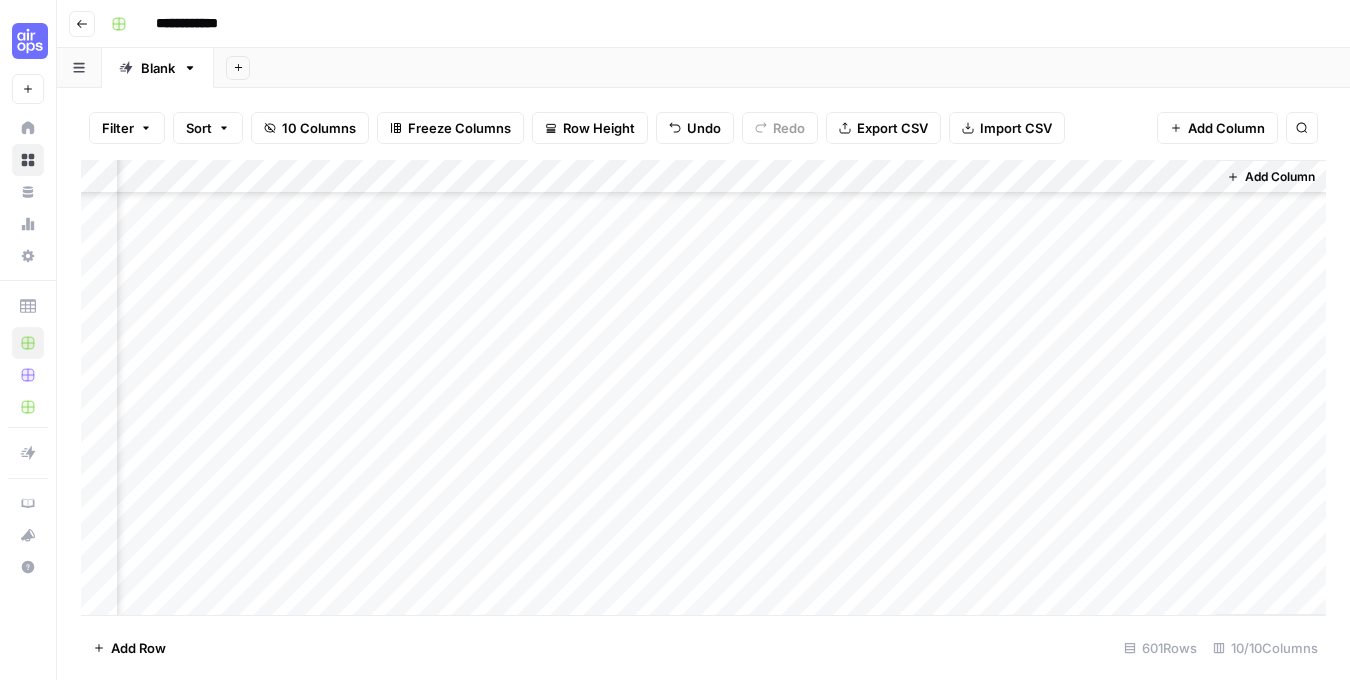 click on "Add Column" at bounding box center (703, 387) 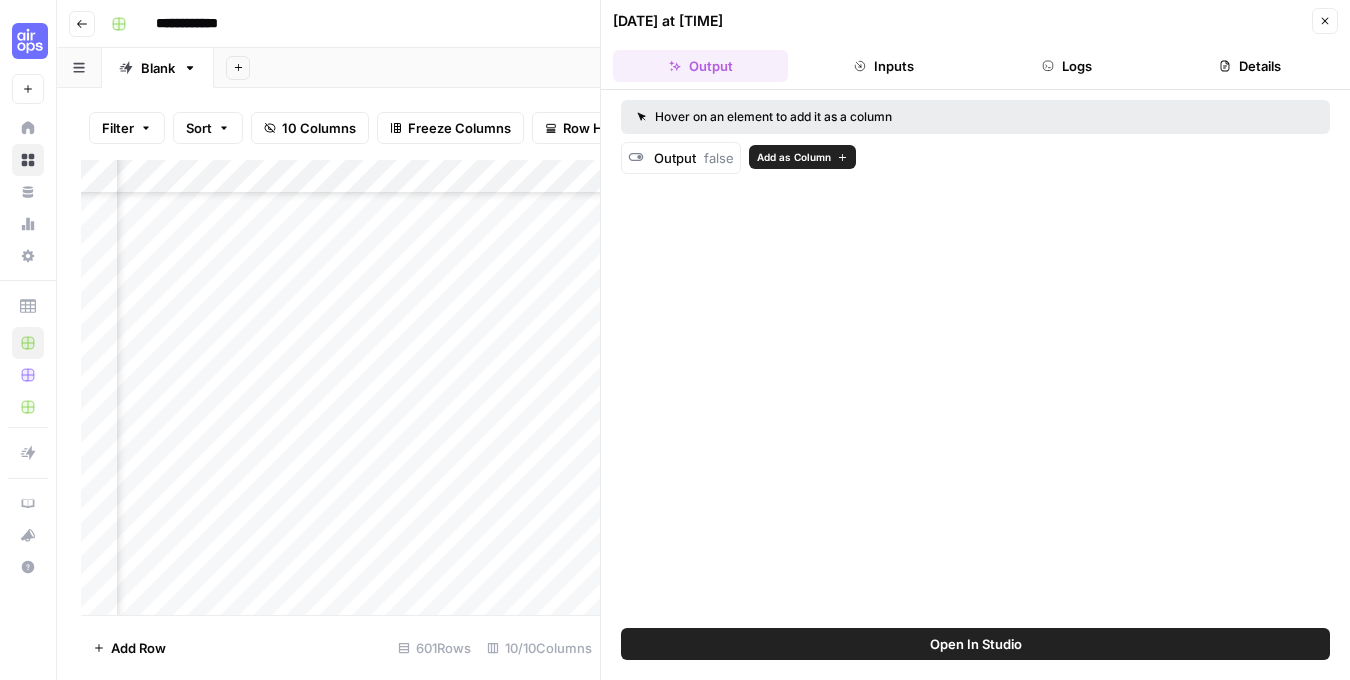 click on "Add as Column" at bounding box center (794, 157) 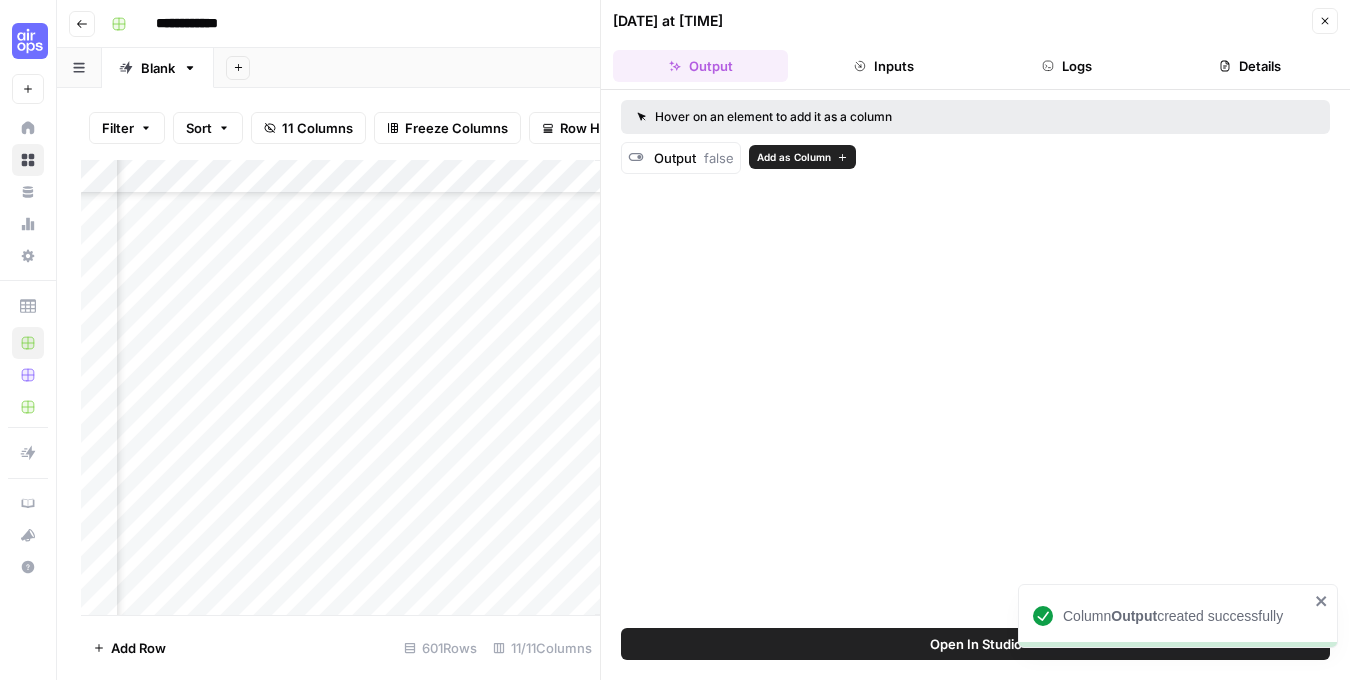 scroll, scrollTop: 3293, scrollLeft: 1834, axis: both 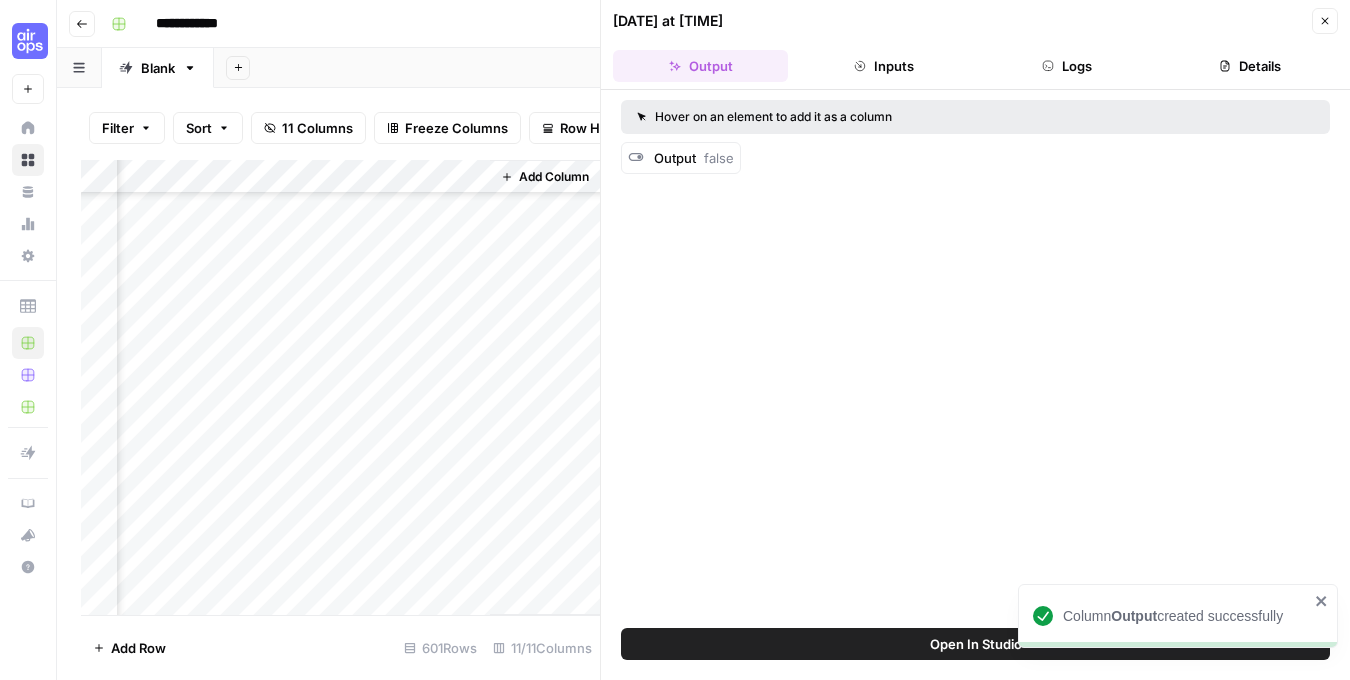 click 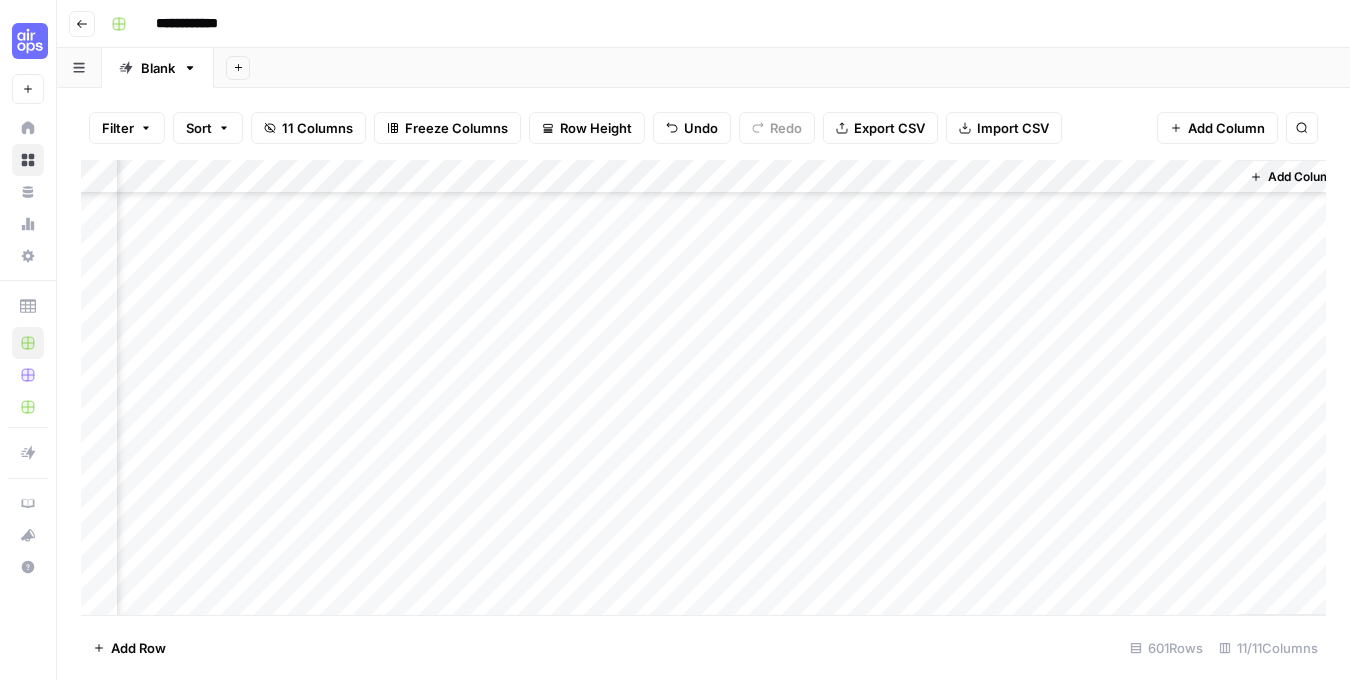 scroll, scrollTop: 3094, scrollLeft: 1084, axis: both 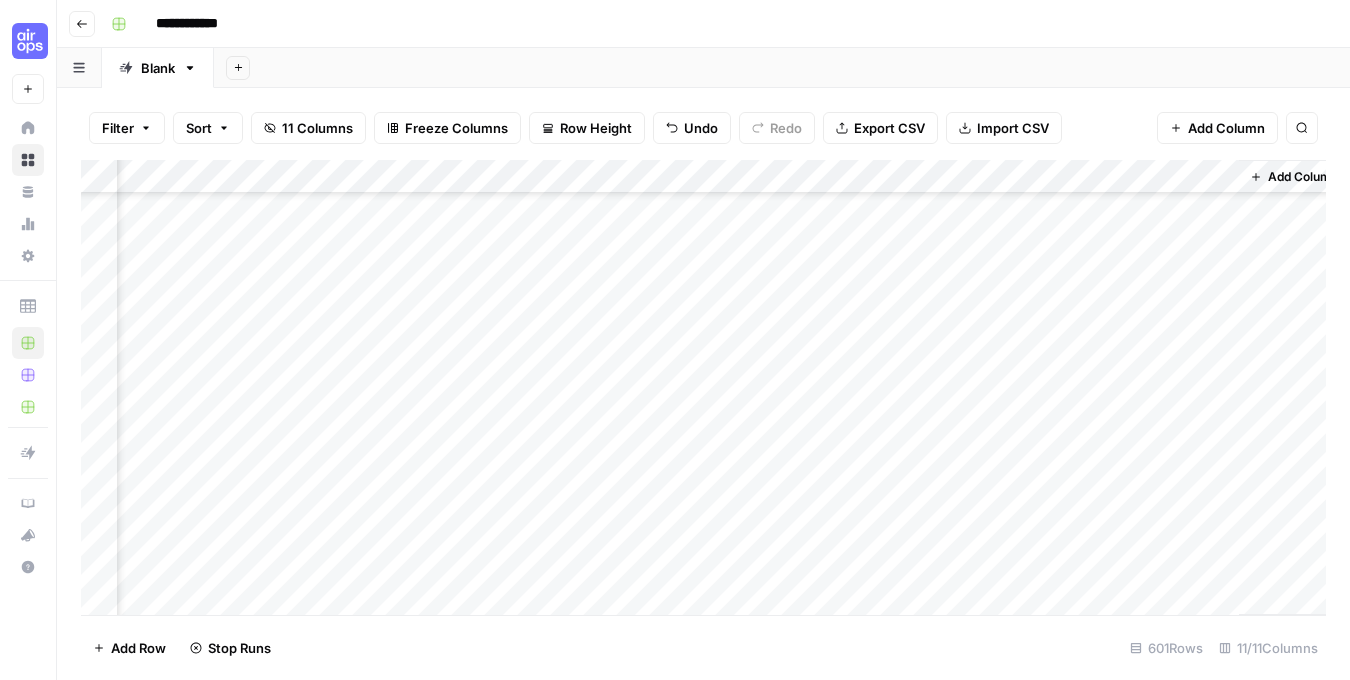 click on "Add Column" at bounding box center [703, 387] 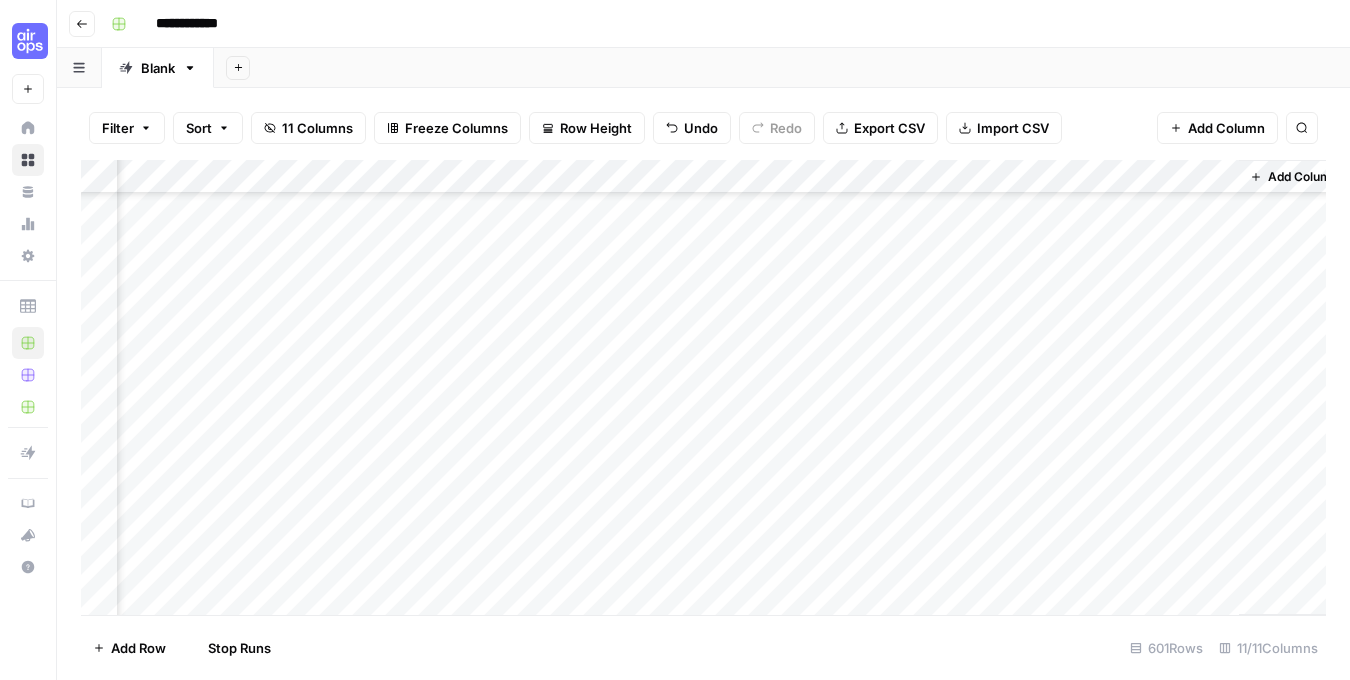 click on "Add Column" at bounding box center [703, 387] 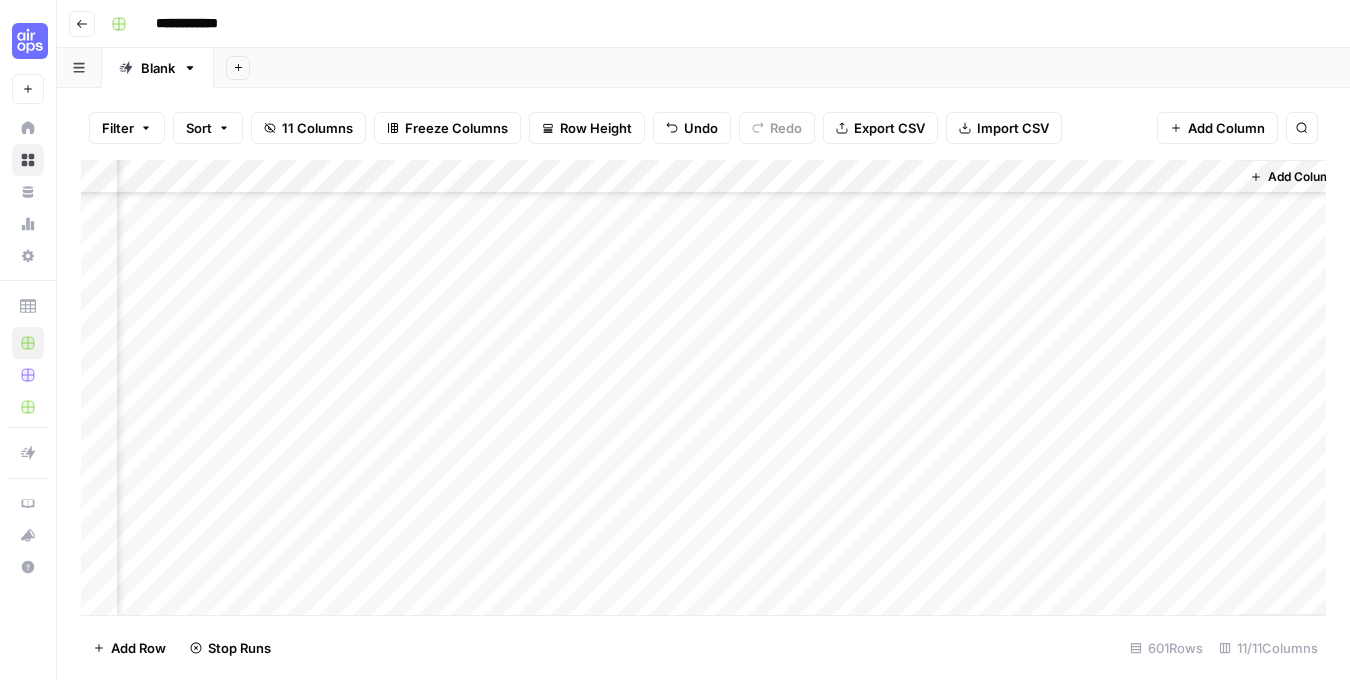 click on "Add Column" at bounding box center (703, 387) 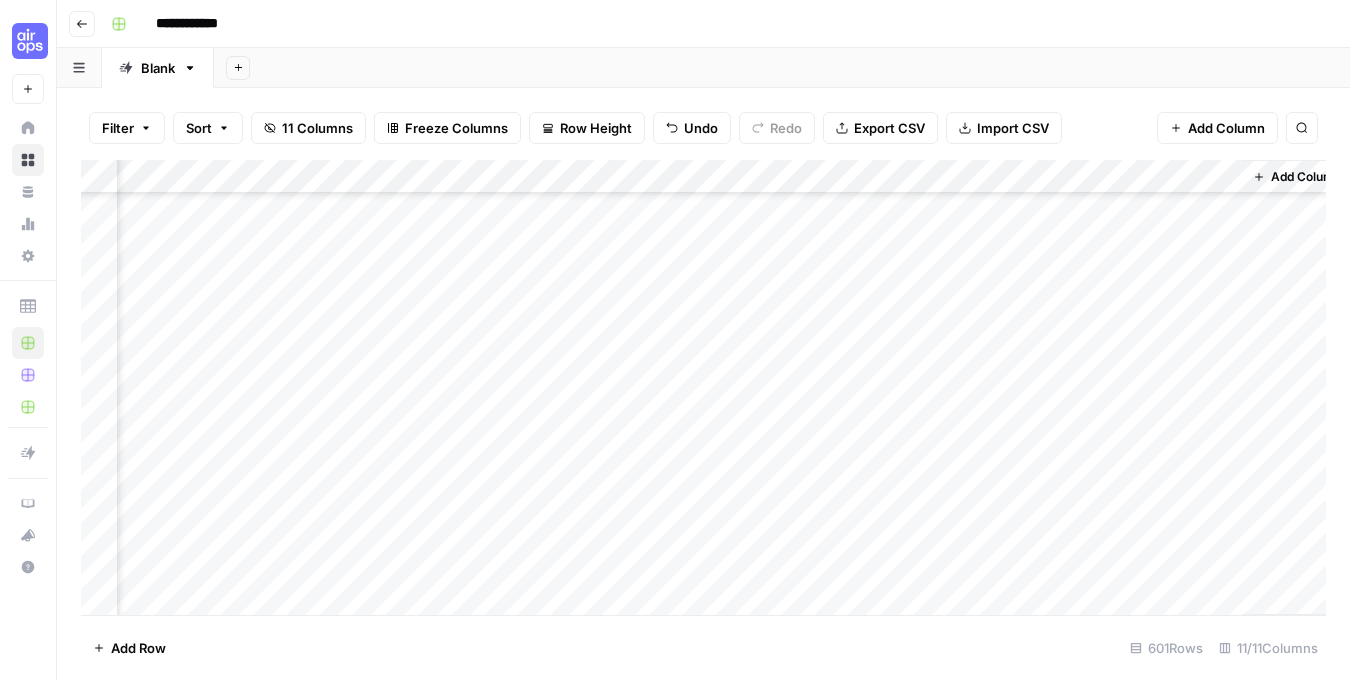scroll, scrollTop: 2749, scrollLeft: 1081, axis: both 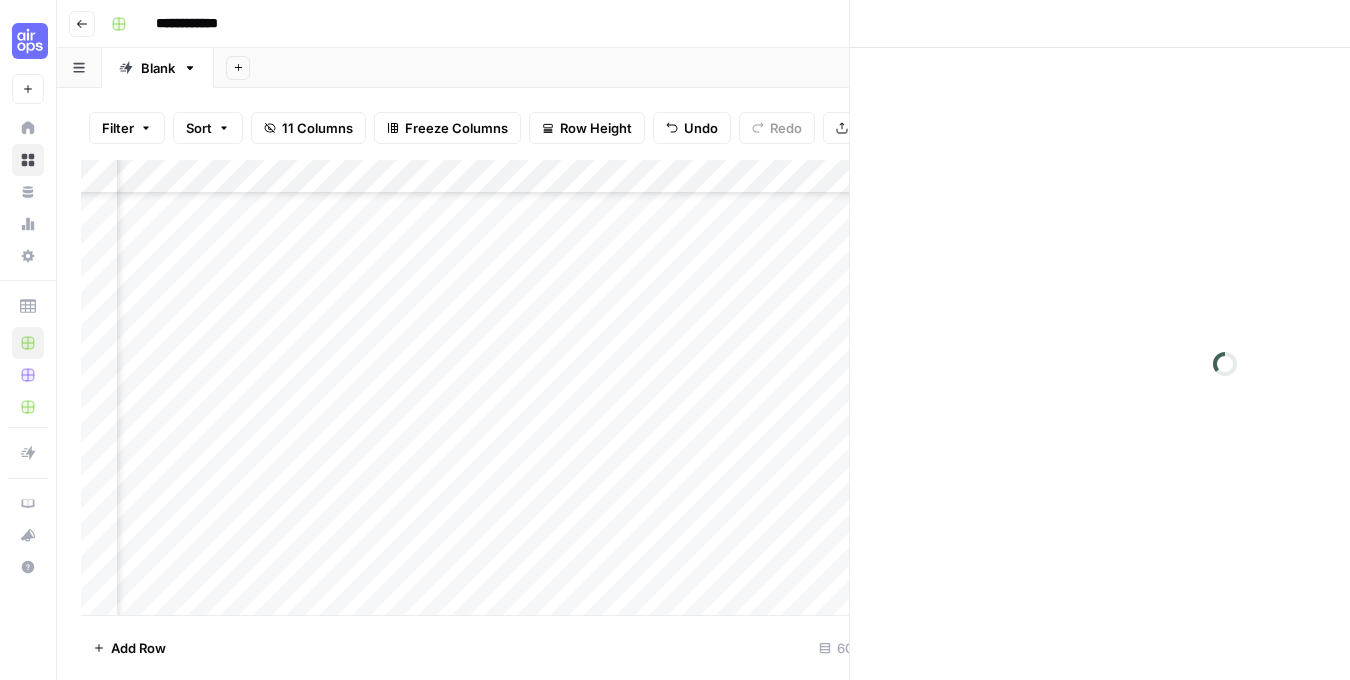 click at bounding box center (971, 479) 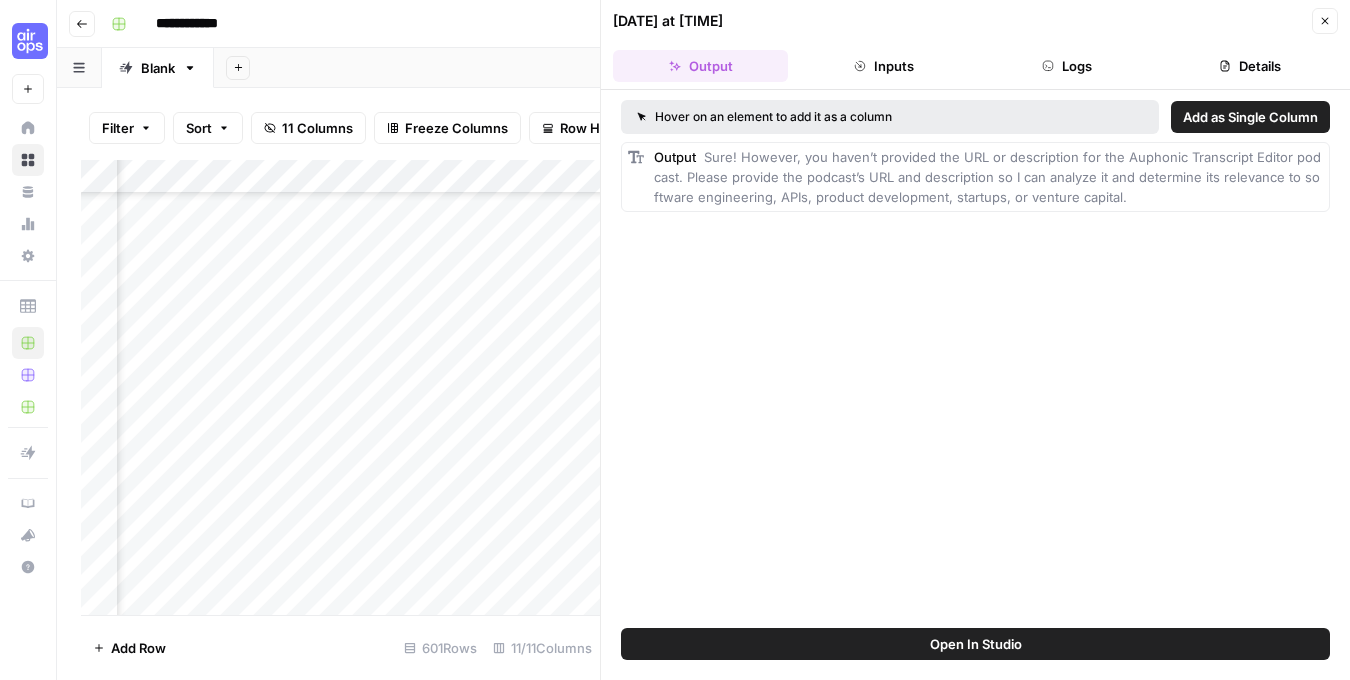 click on "Inputs" at bounding box center (883, 66) 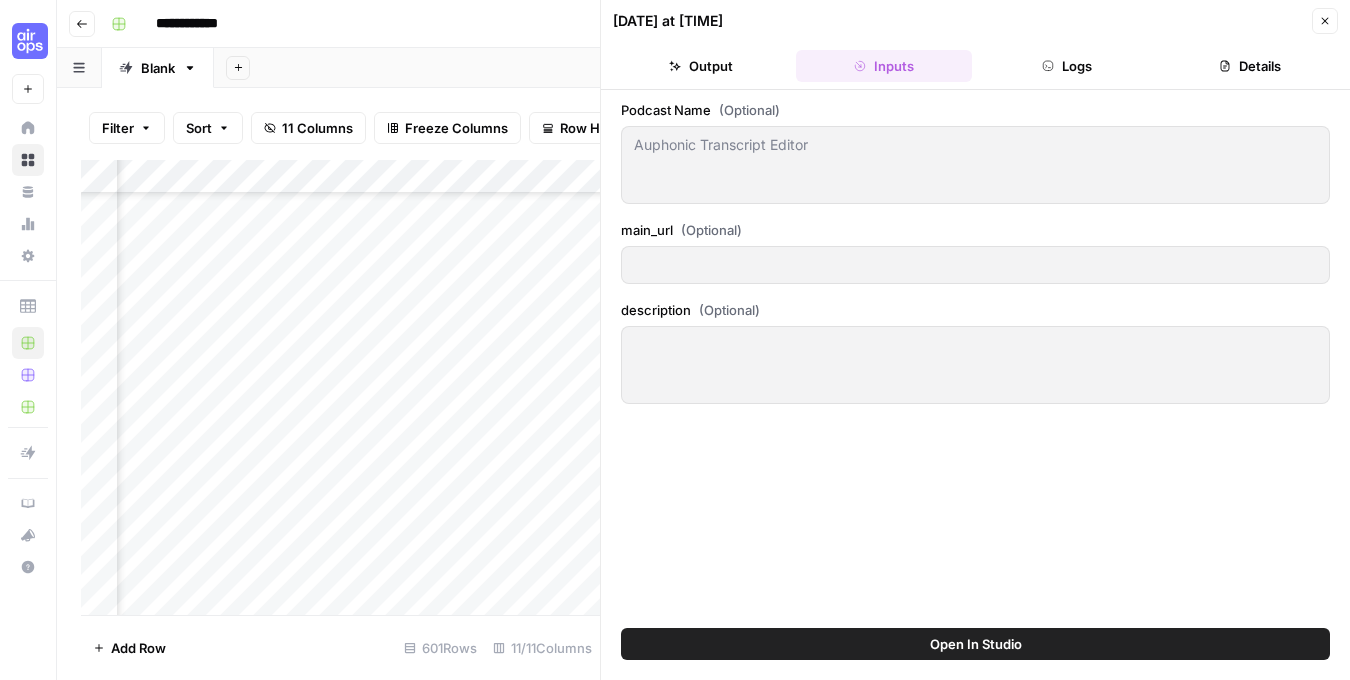 click on "Logs" at bounding box center (1067, 66) 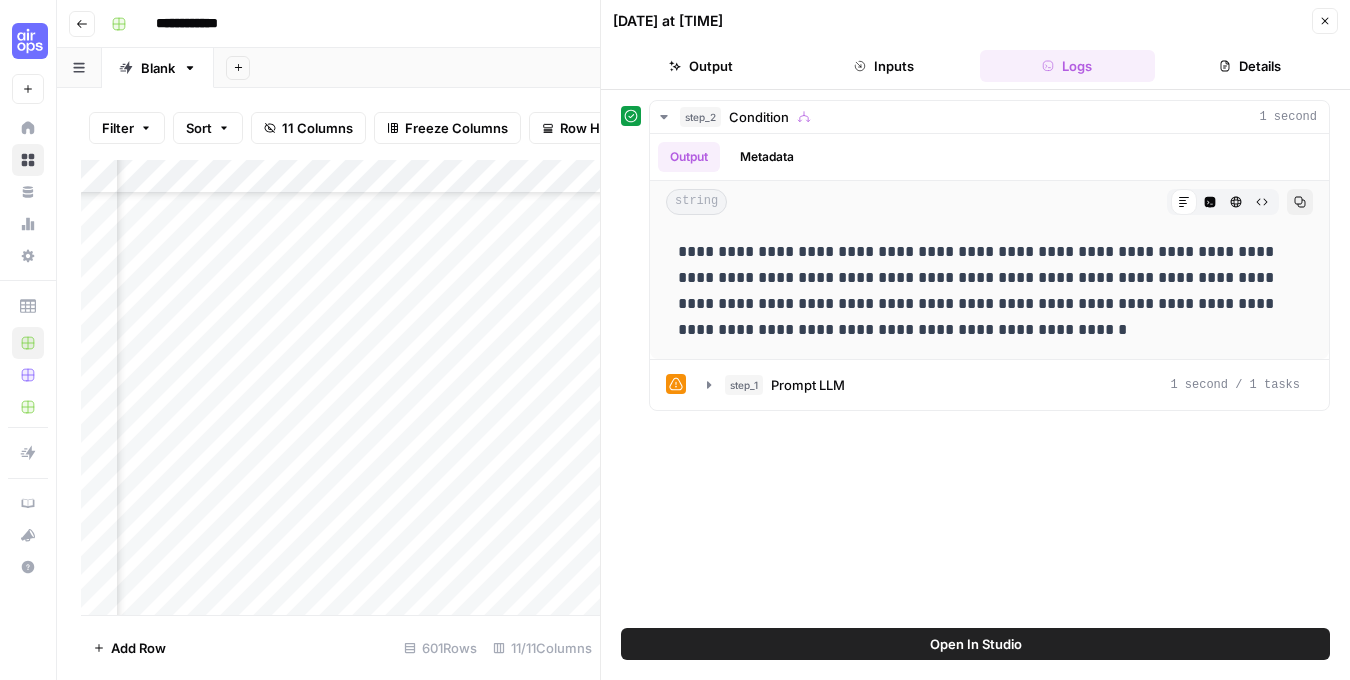 click 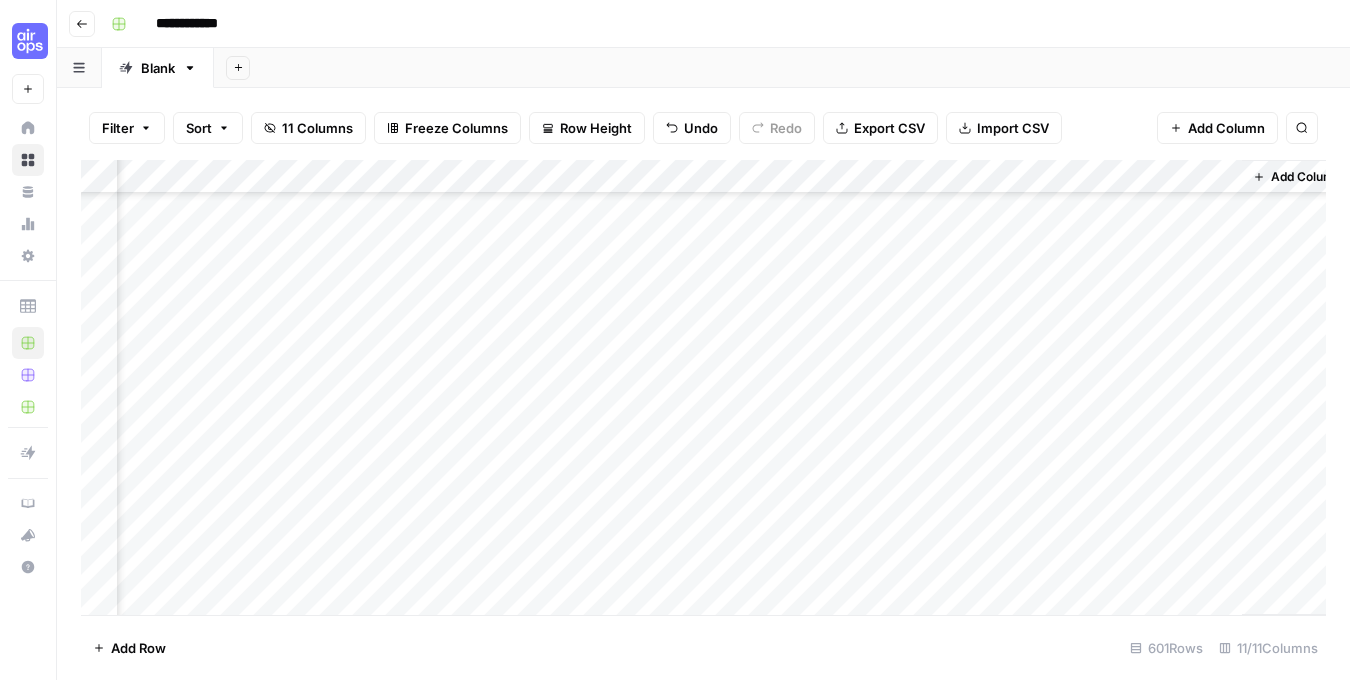 click on "Add Column" at bounding box center (703, 387) 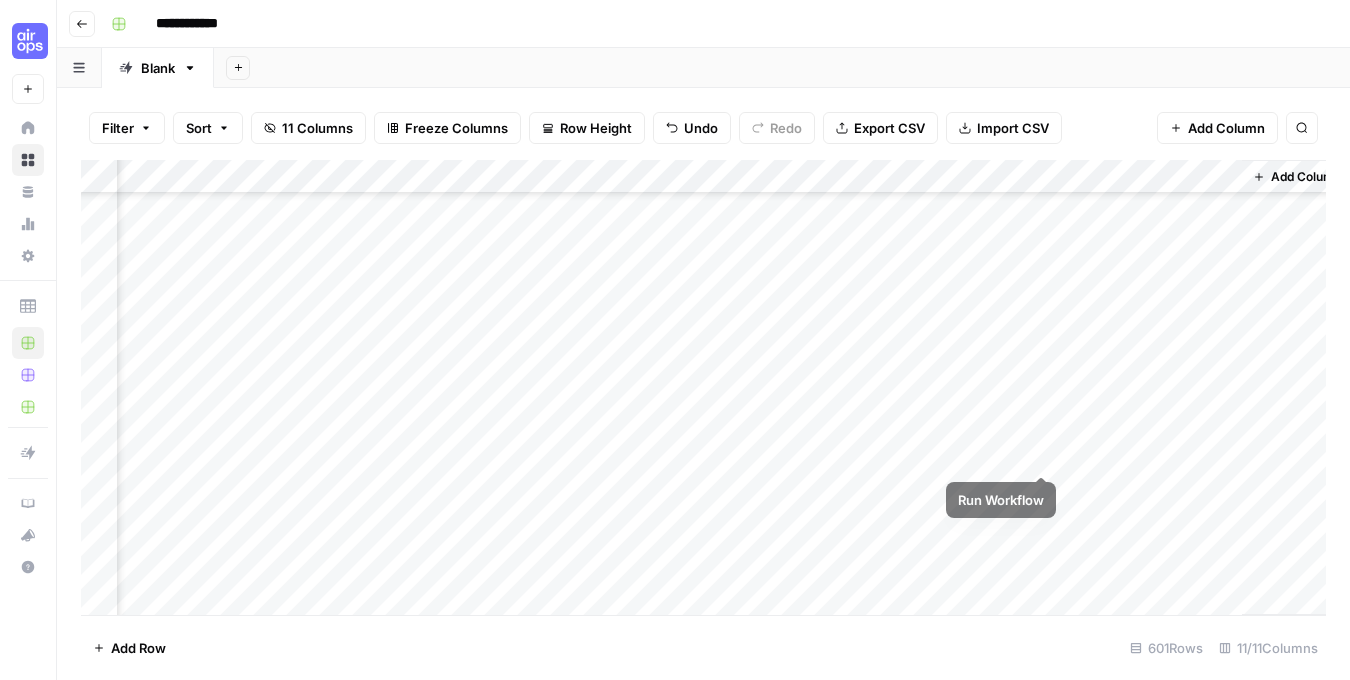 click on "Add Column" at bounding box center (703, 387) 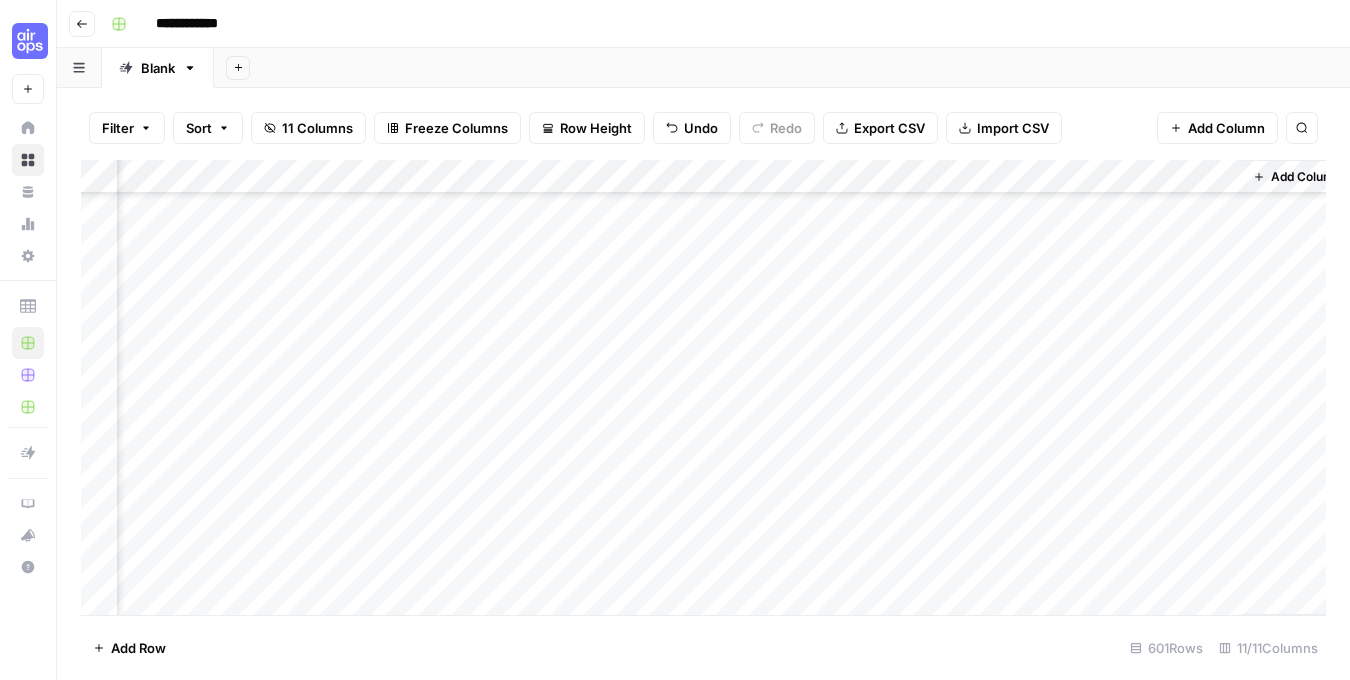click on "Add Column" at bounding box center [703, 387] 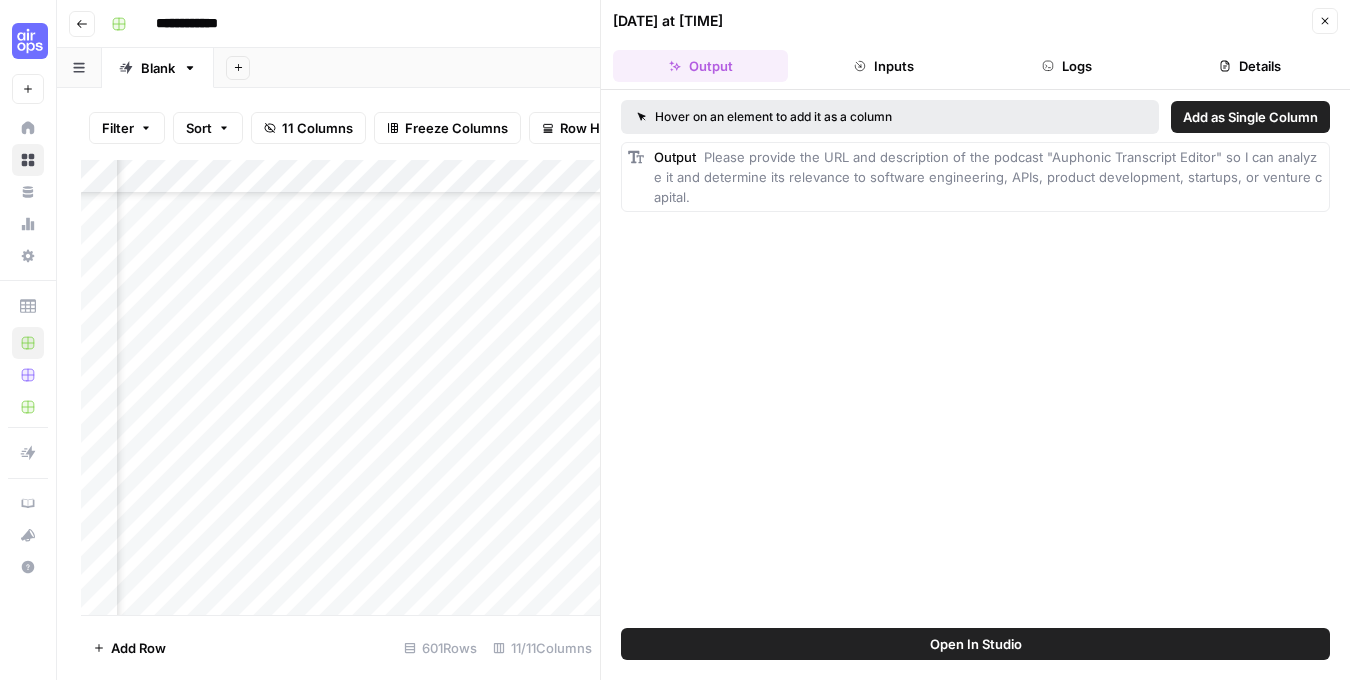 click on "Inputs" at bounding box center [883, 66] 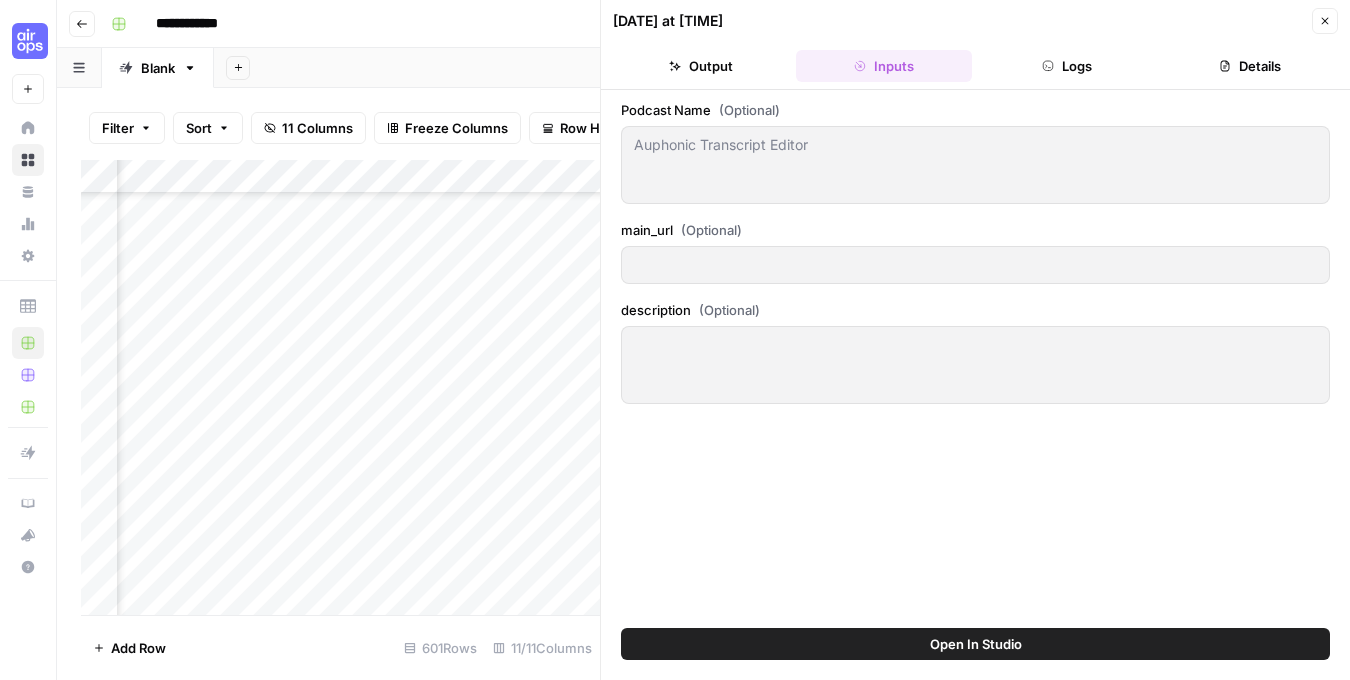 click 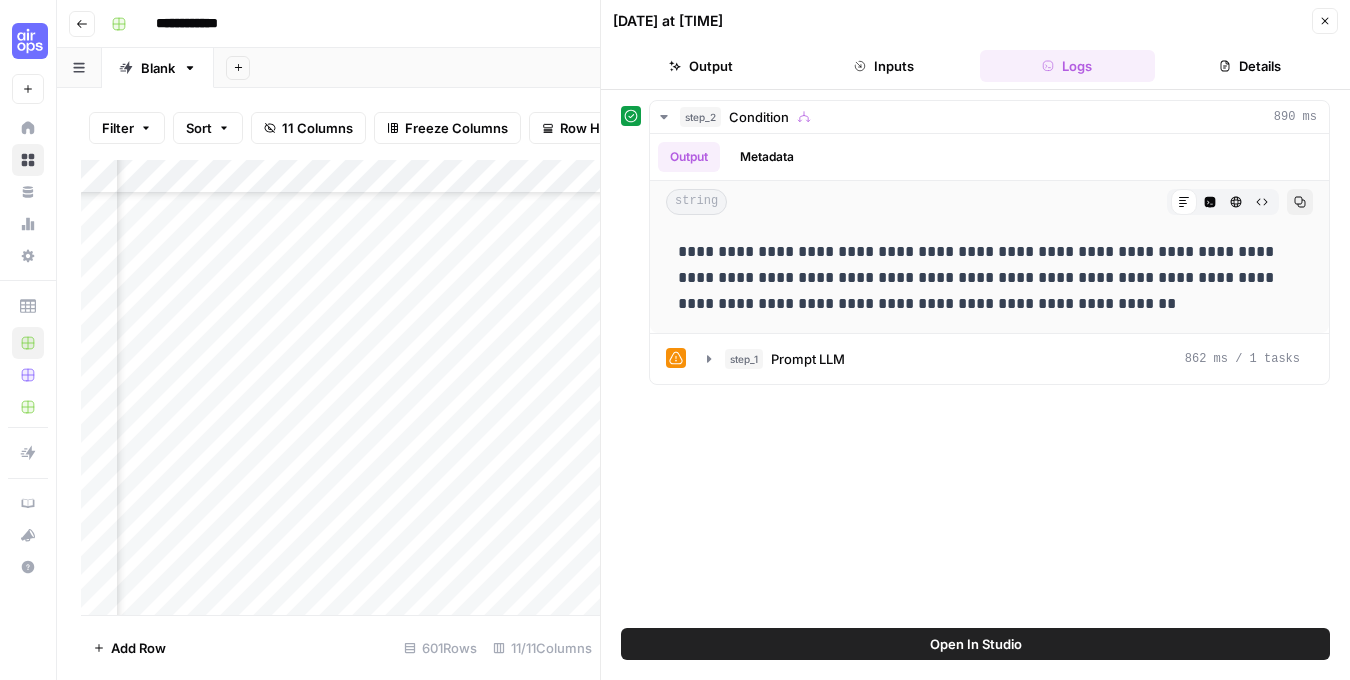 click 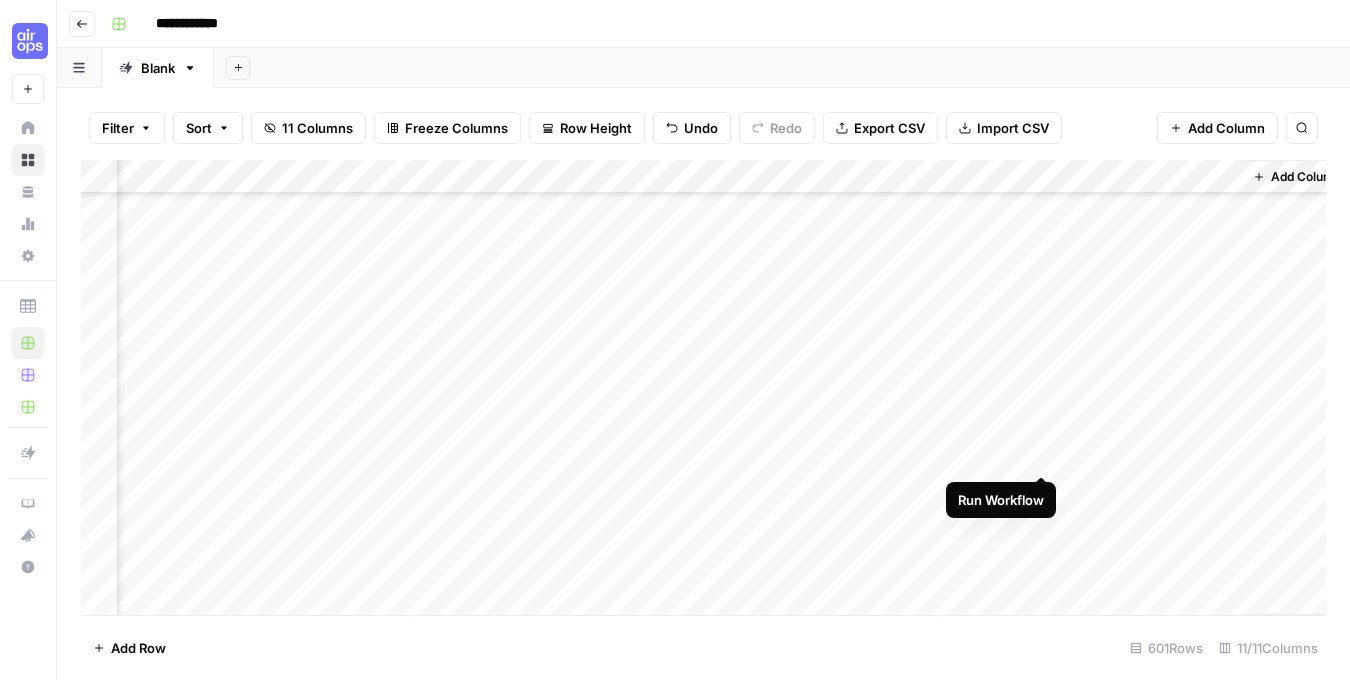 click on "Add Column" at bounding box center (703, 387) 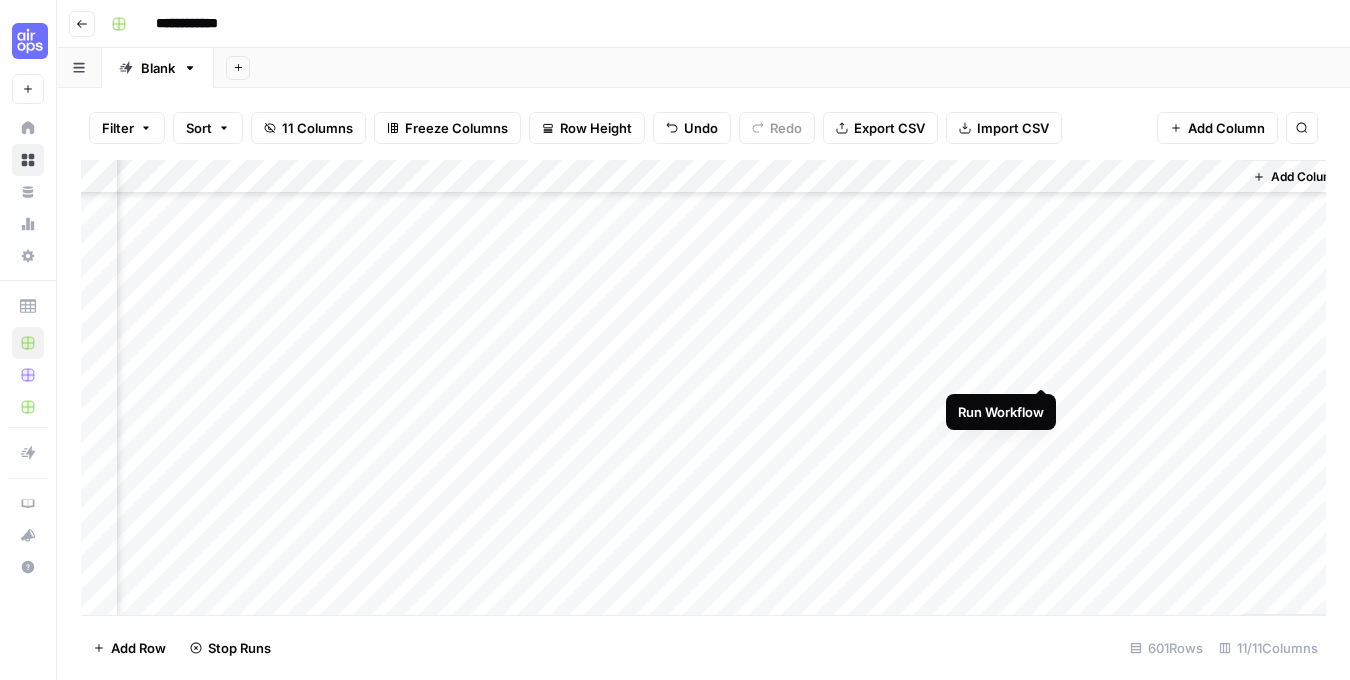 click on "Add Column" at bounding box center [703, 387] 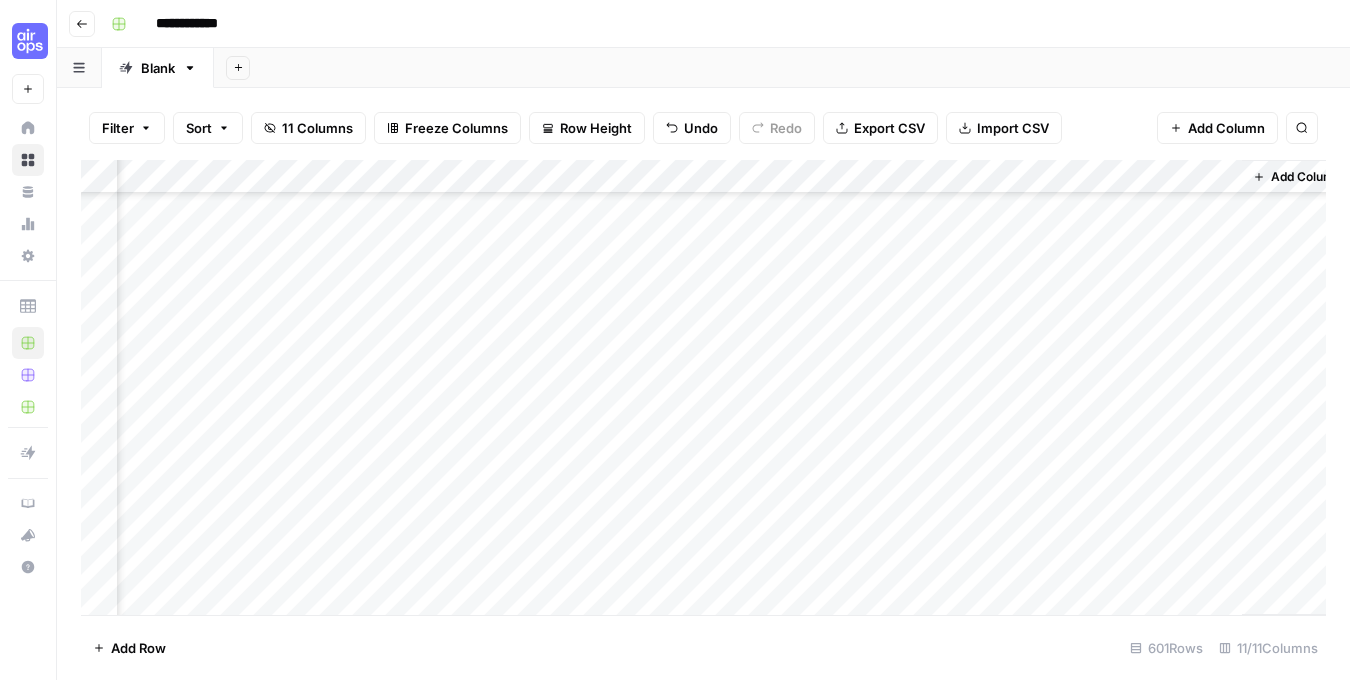 scroll, scrollTop: 5155, scrollLeft: 1081, axis: both 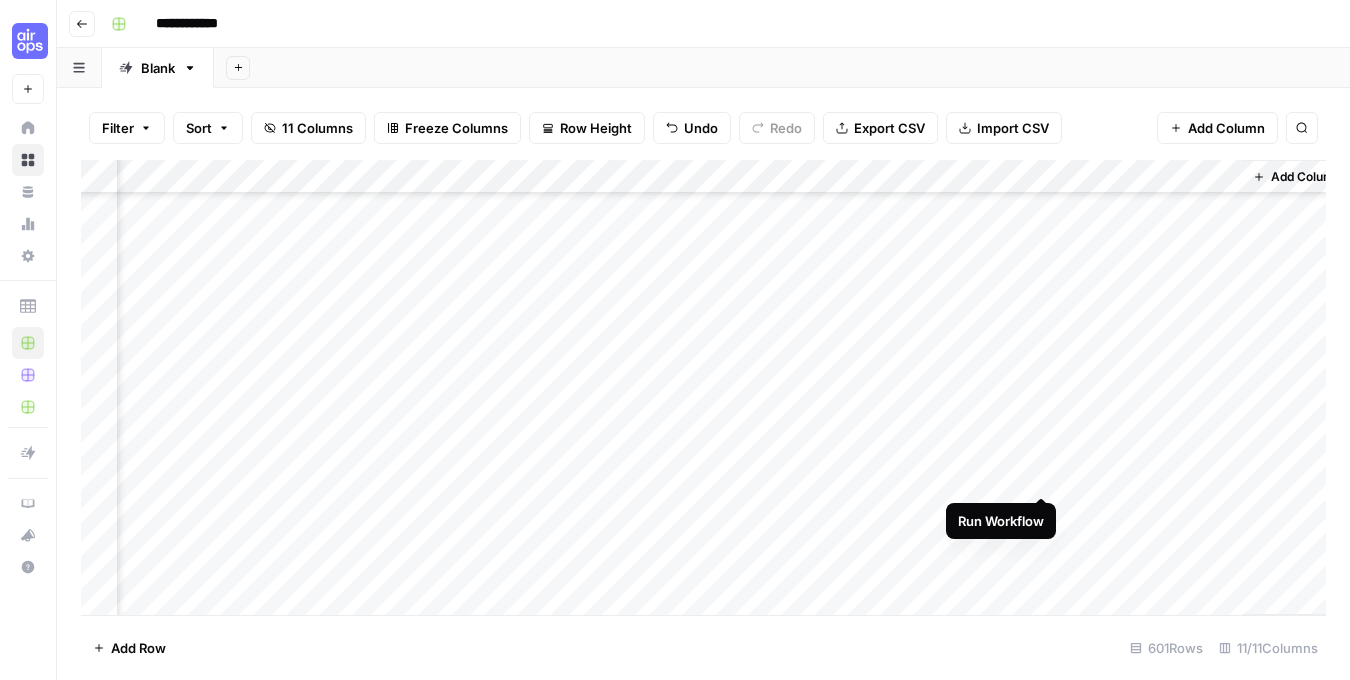 click on "Add Column" at bounding box center [703, 387] 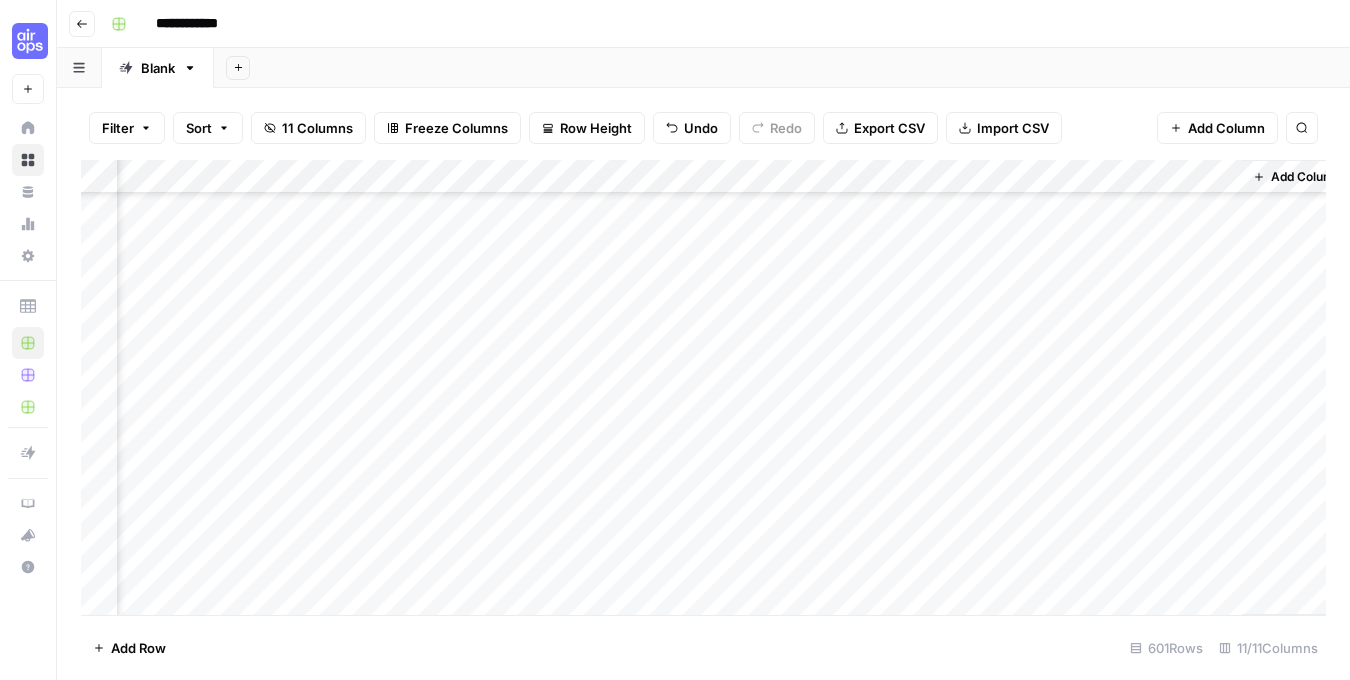 scroll, scrollTop: 5655, scrollLeft: 1081, axis: both 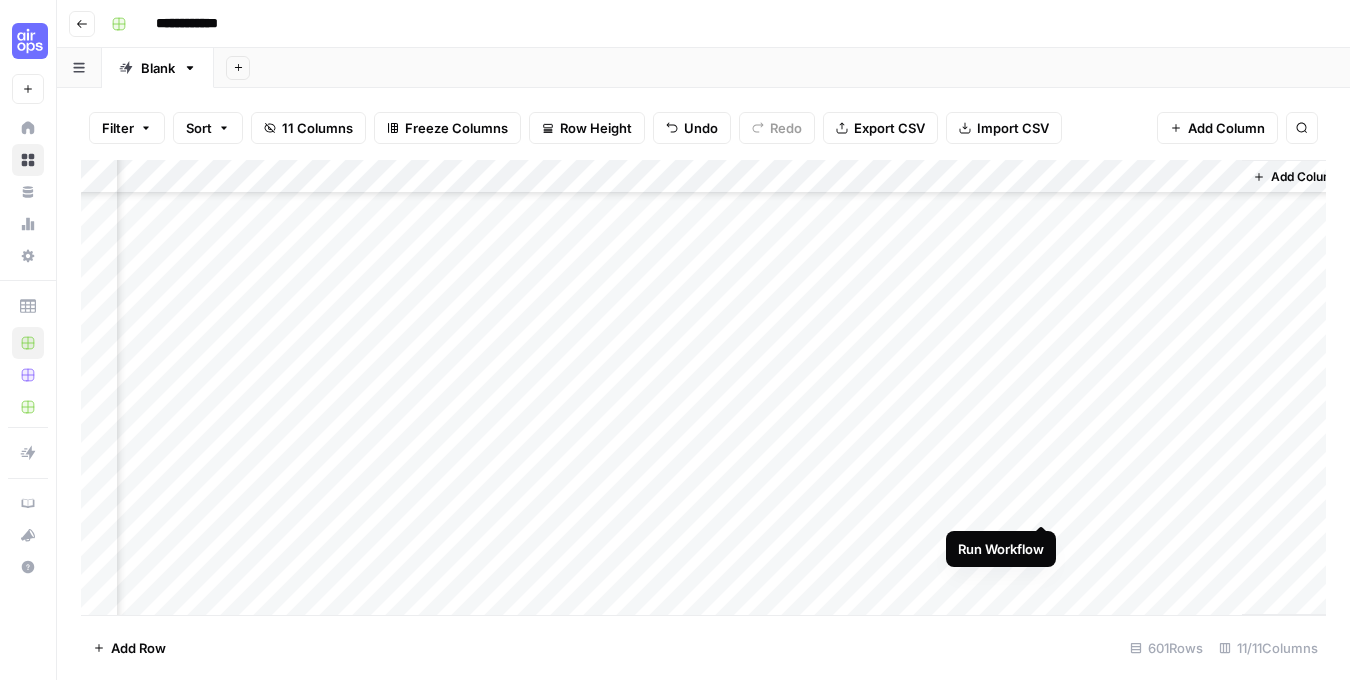 click on "Add Column" at bounding box center (703, 387) 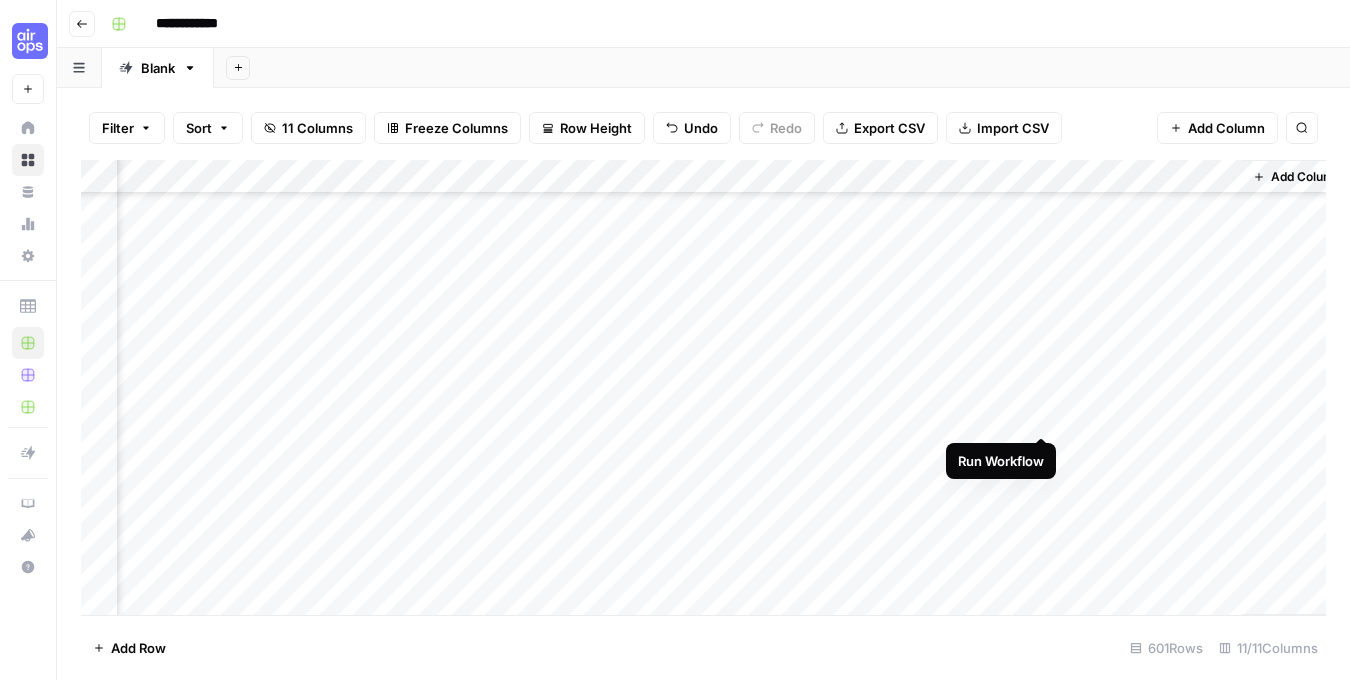 click on "Add Column" at bounding box center [703, 387] 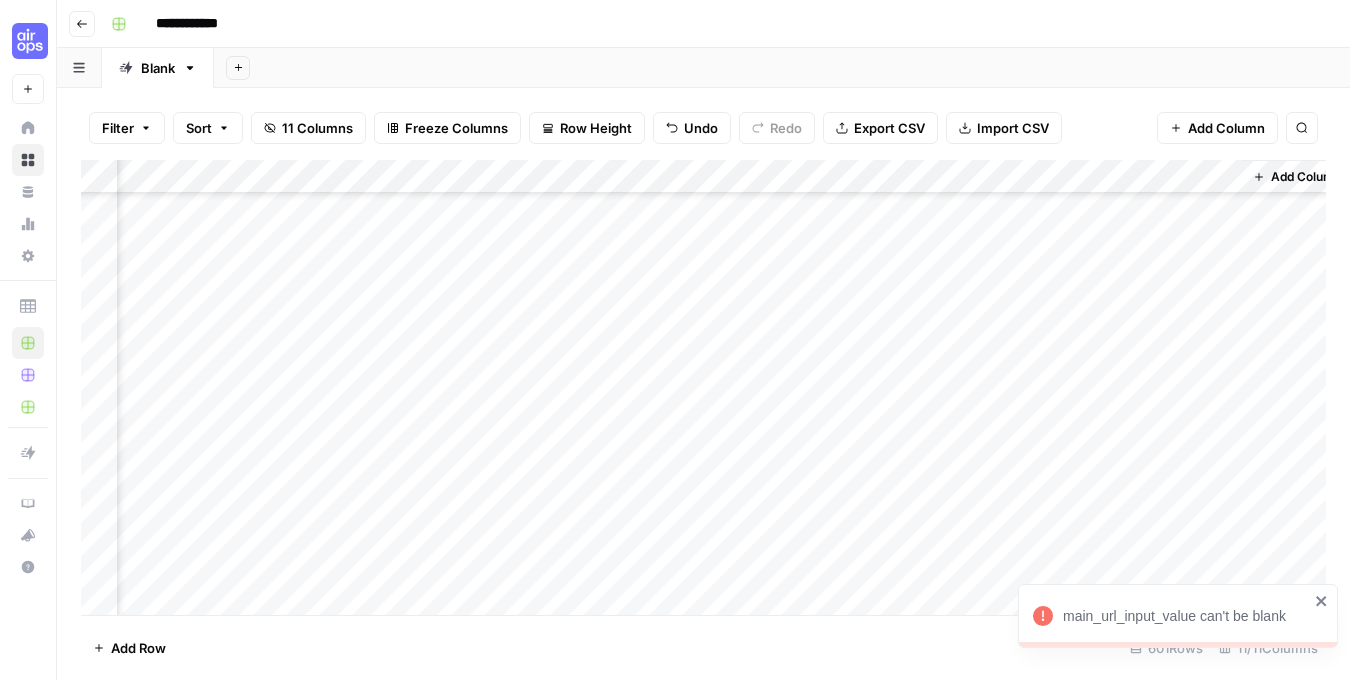scroll, scrollTop: 5607, scrollLeft: 1081, axis: both 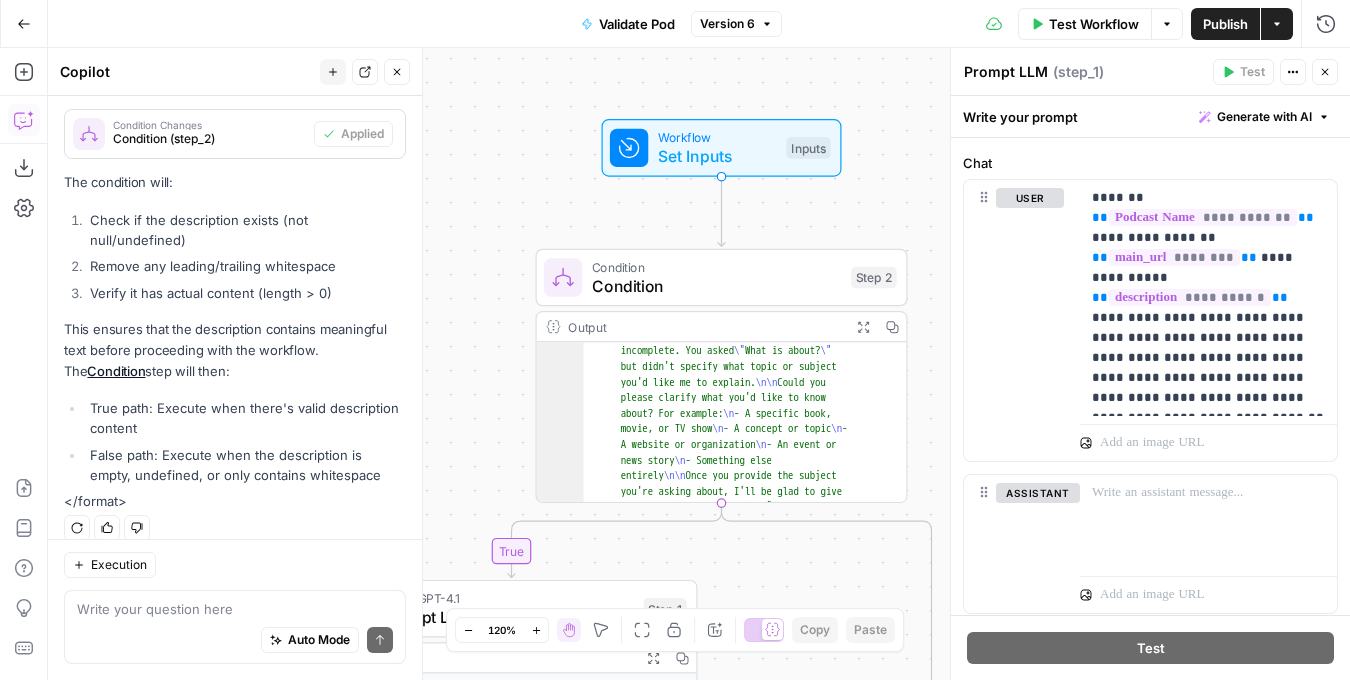click on "Publish" at bounding box center (1225, 24) 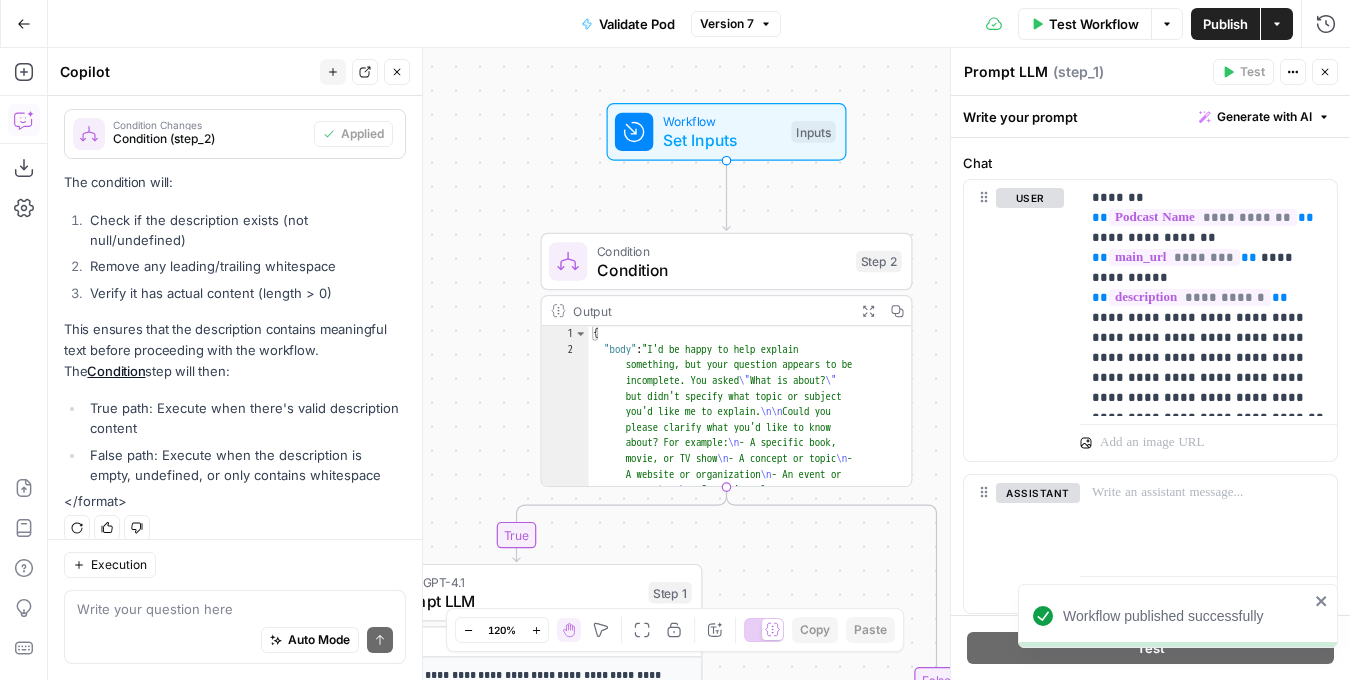scroll, scrollTop: 0, scrollLeft: 0, axis: both 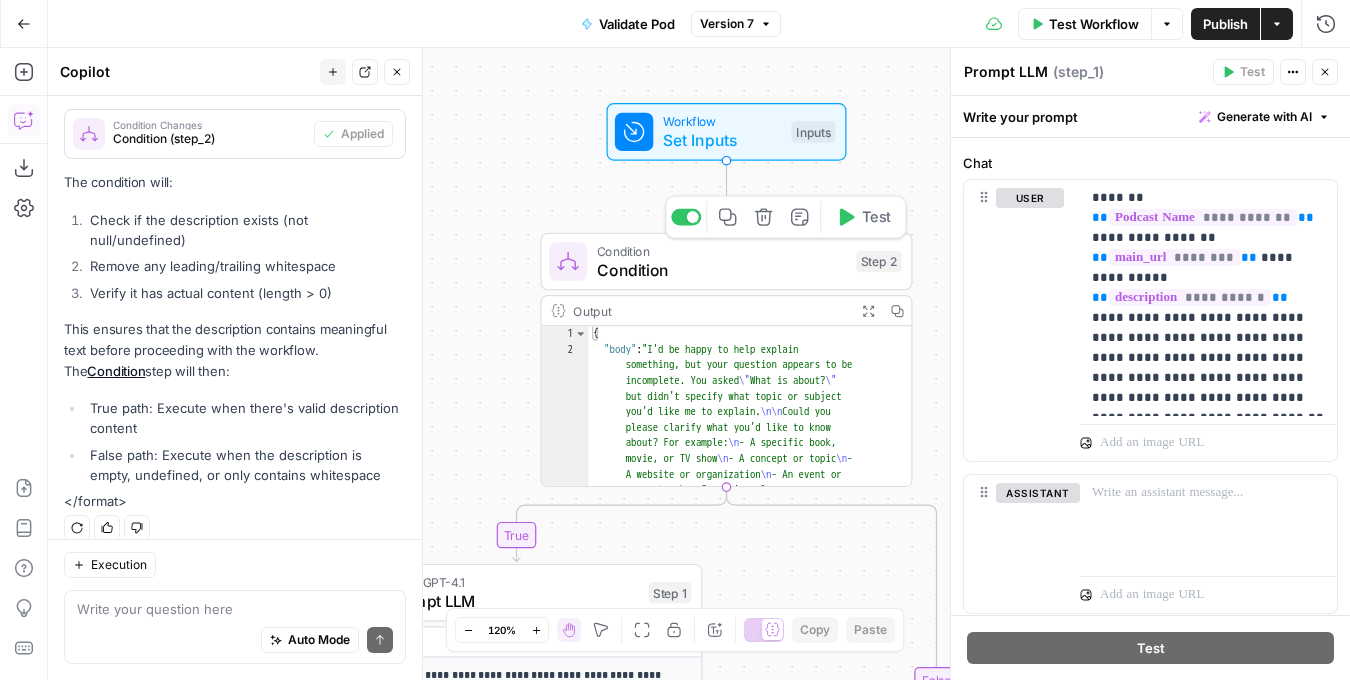 click on "Condition" at bounding box center (722, 270) 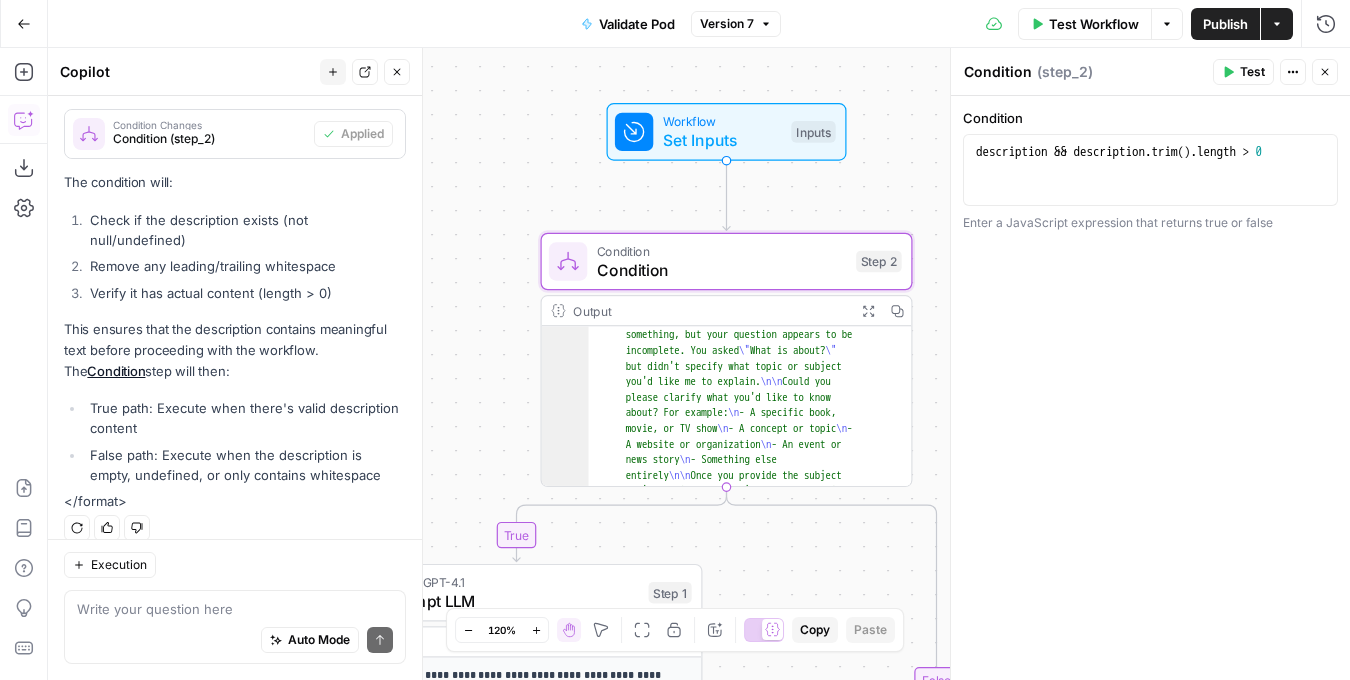 scroll, scrollTop: 18, scrollLeft: 0, axis: vertical 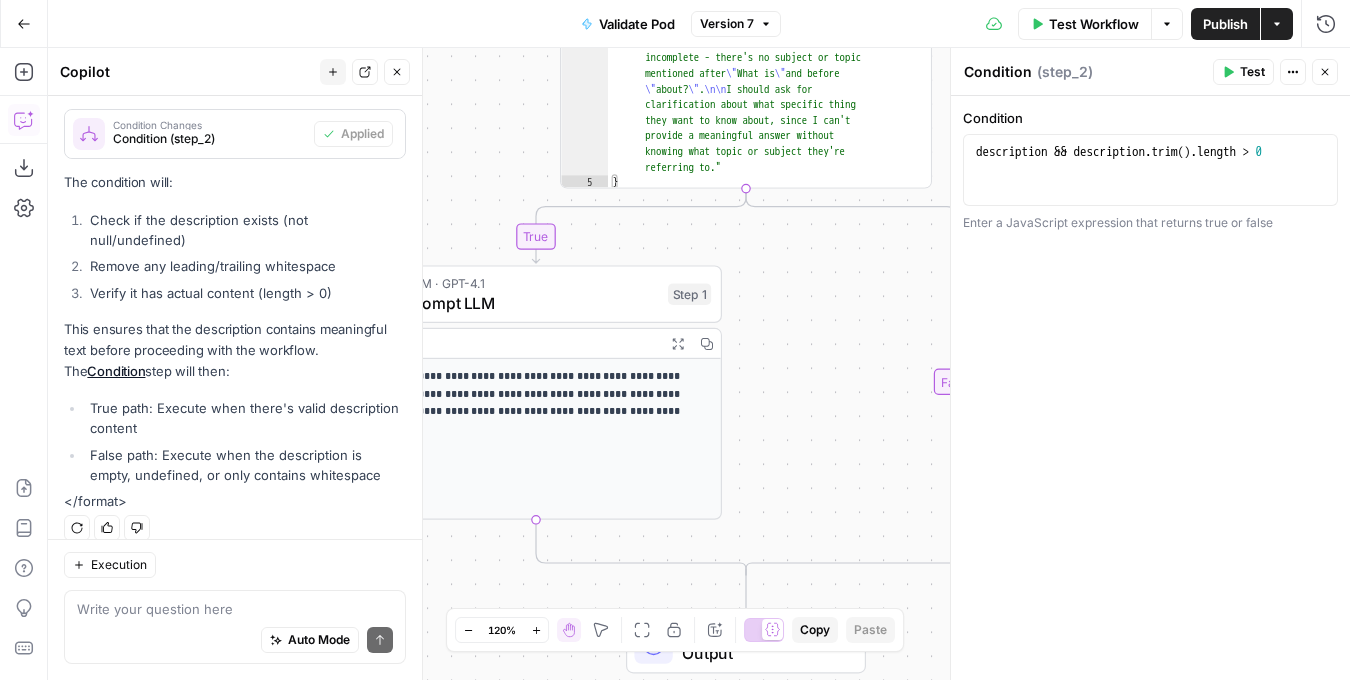click on "Close" at bounding box center (1325, 72) 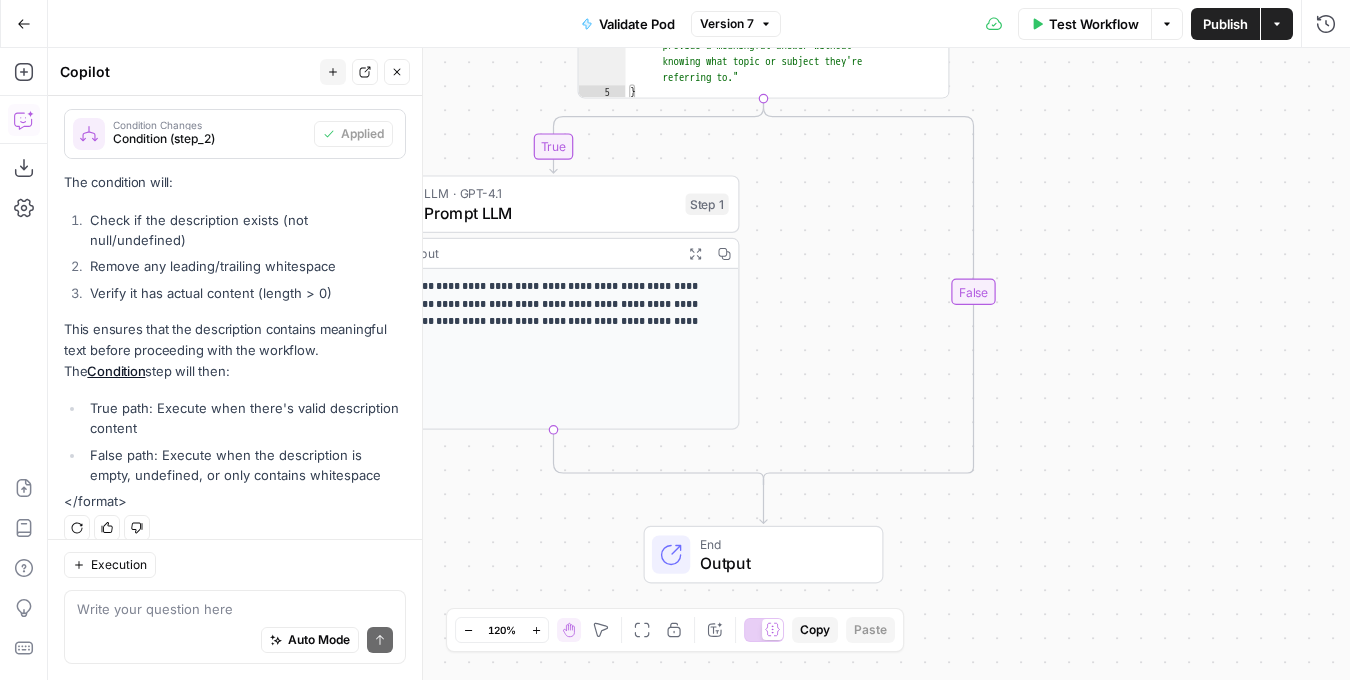 click on "Output" at bounding box center (781, 563) 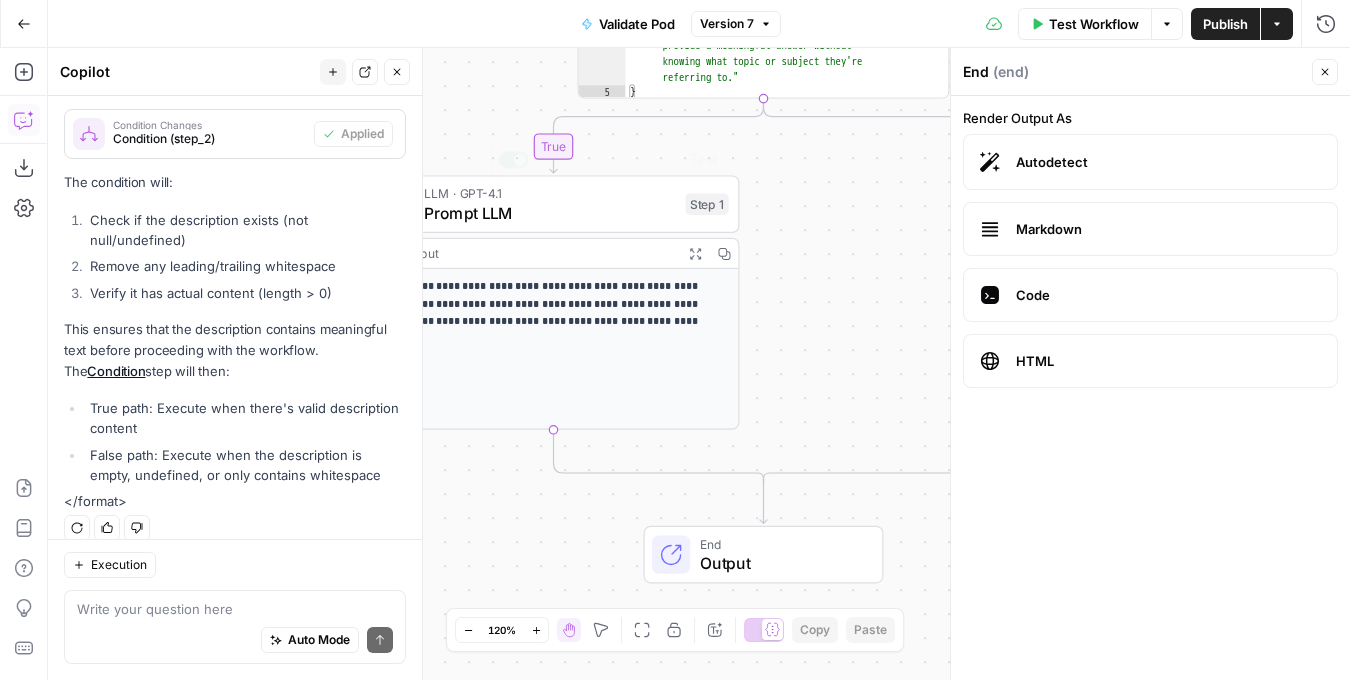 click on "**********" at bounding box center (554, 349) 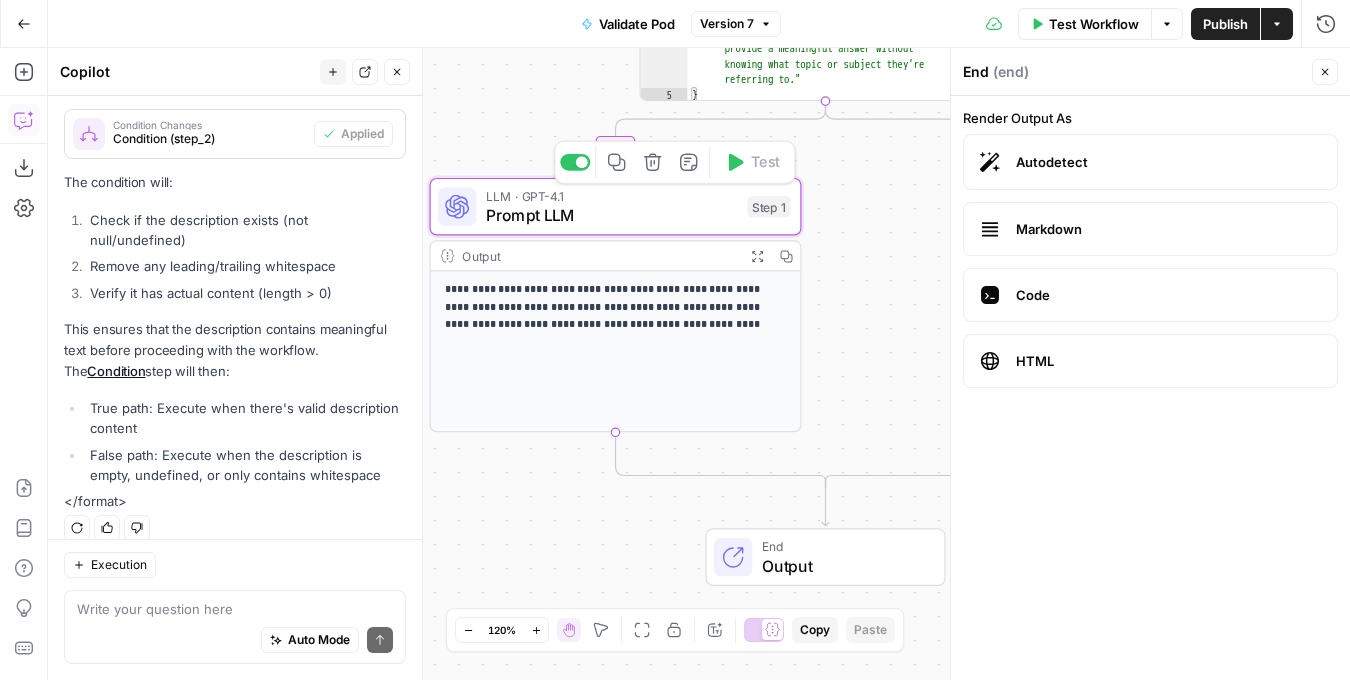 click on "LLM · GPT-4.1" at bounding box center (612, 195) 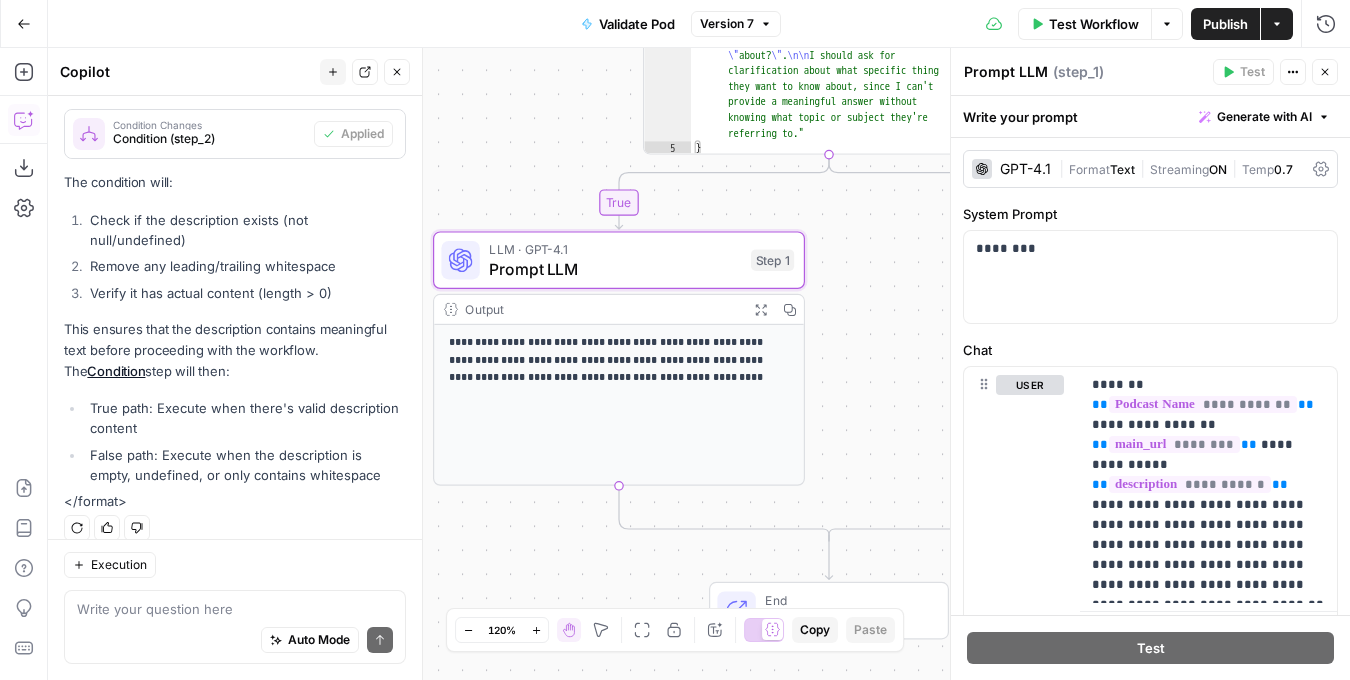 click on "**********" at bounding box center (699, 364) 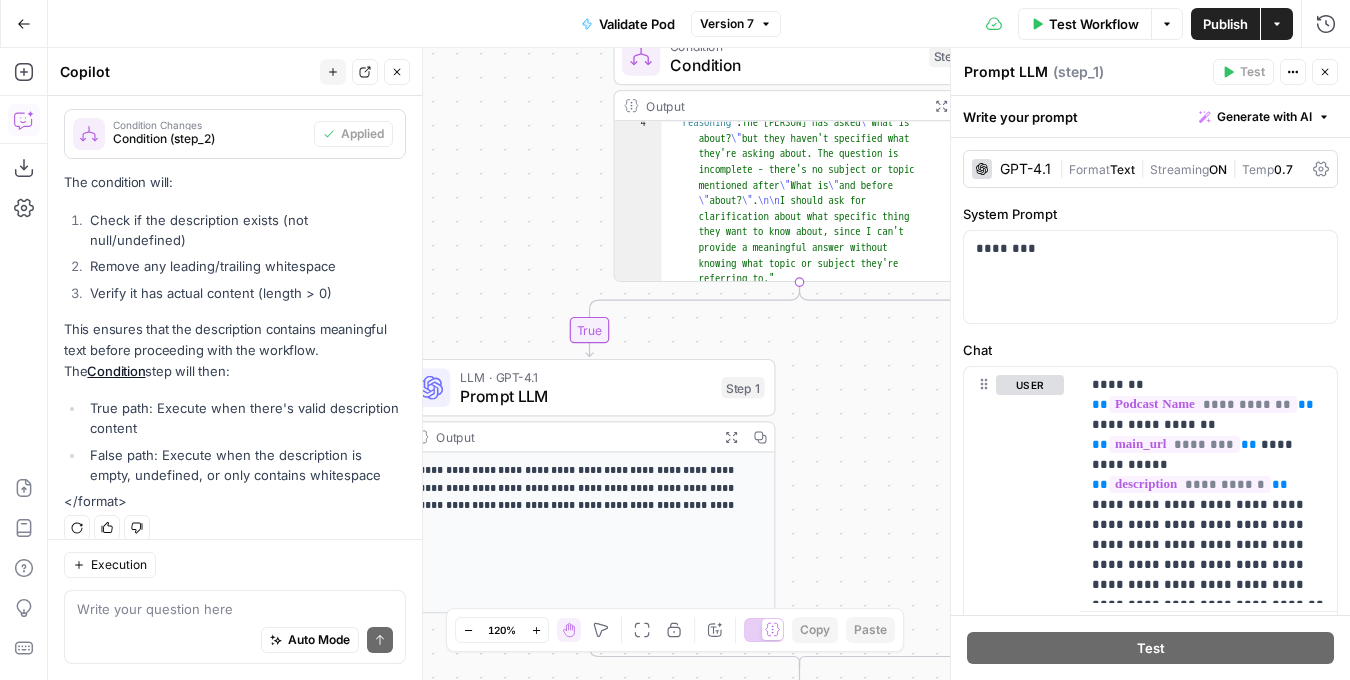scroll, scrollTop: 196, scrollLeft: 0, axis: vertical 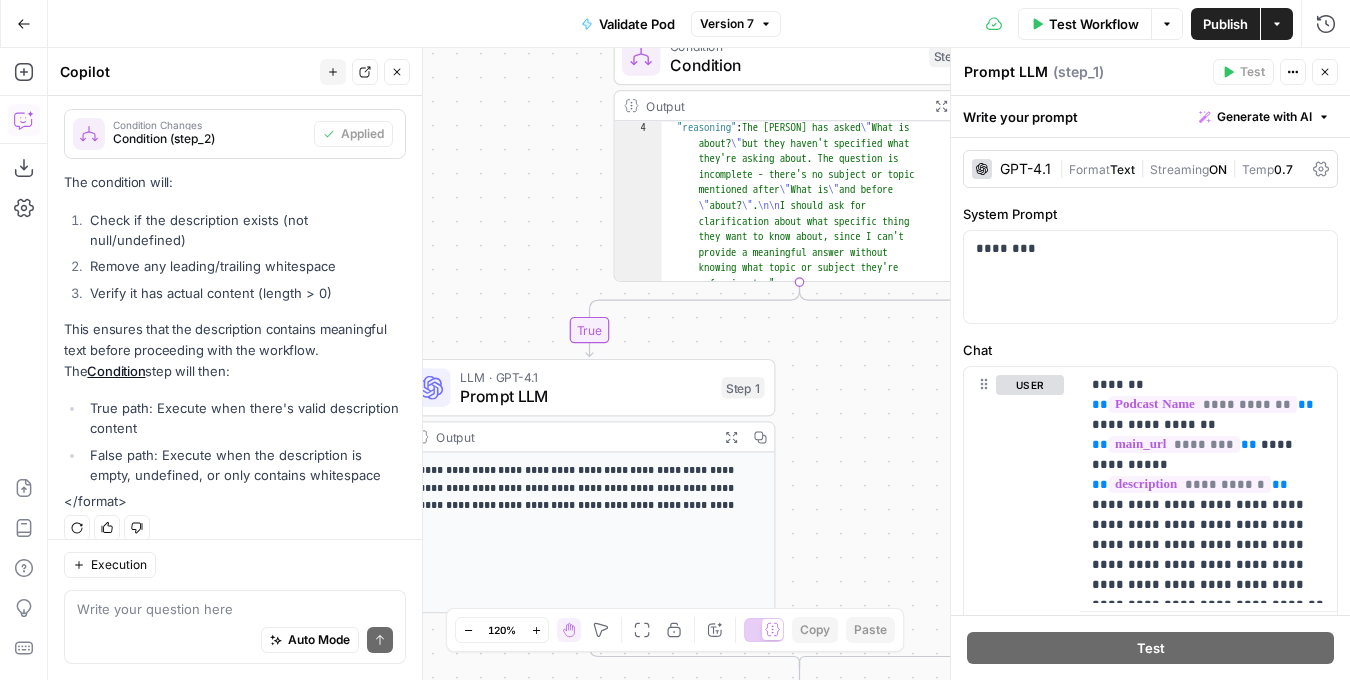 click on "Close" at bounding box center (1325, 72) 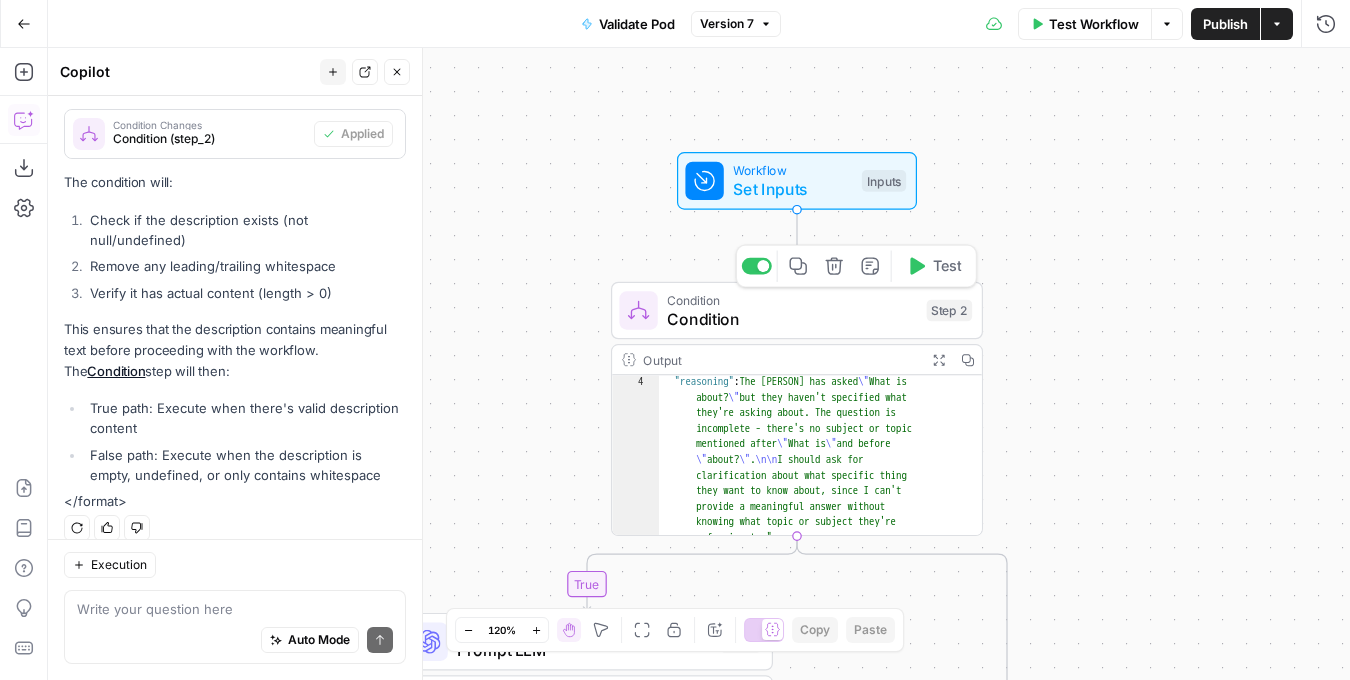 click on "Condition" at bounding box center (792, 319) 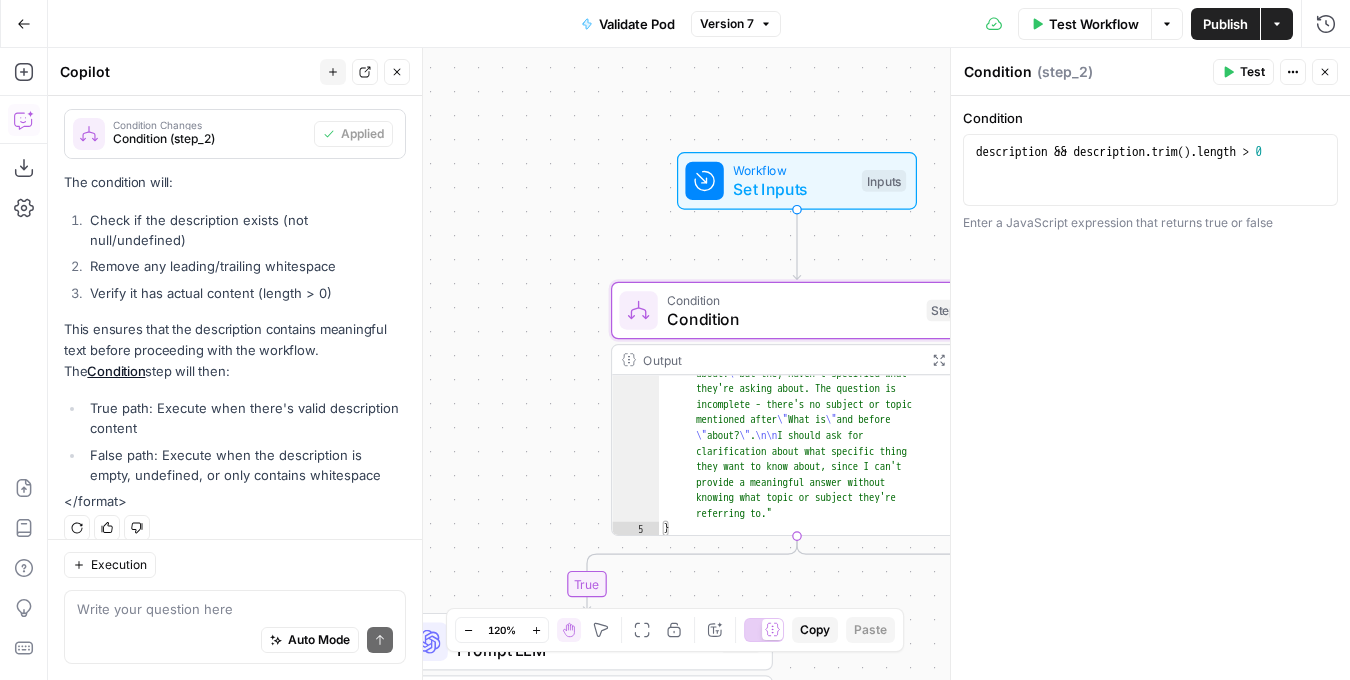 scroll, scrollTop: 216, scrollLeft: 0, axis: vertical 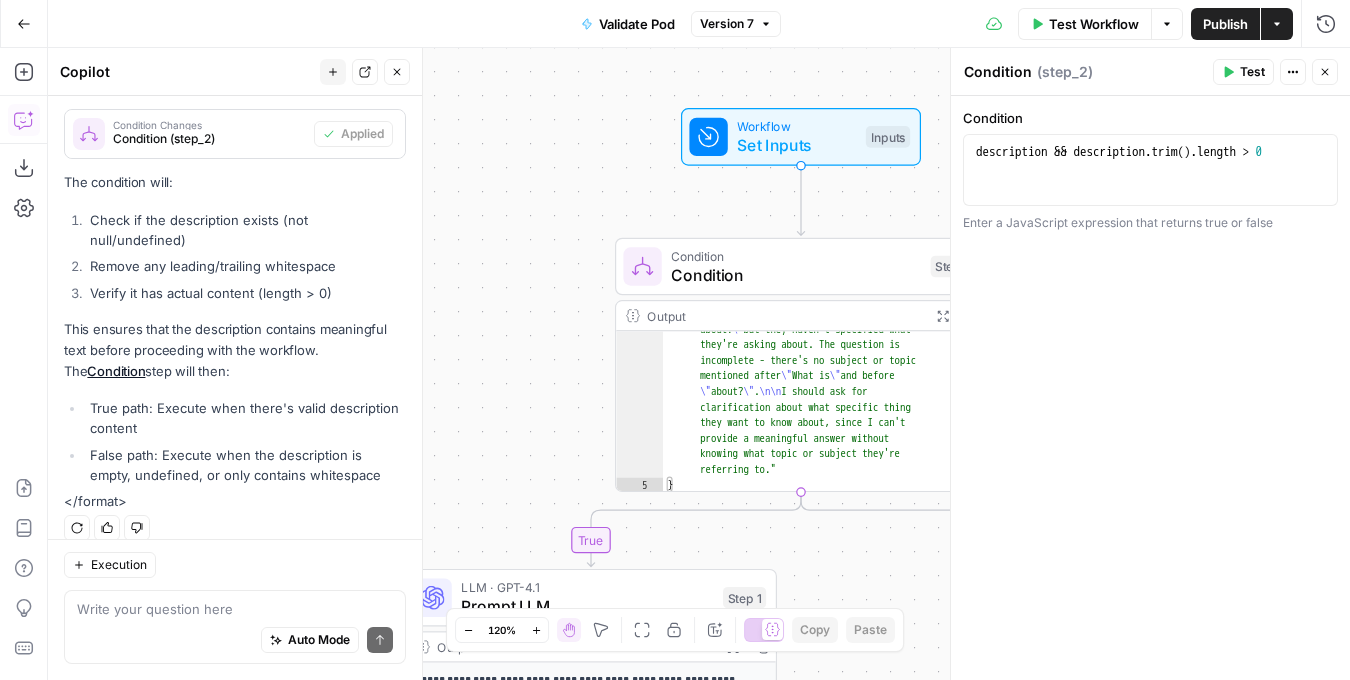 click on "Auto Mode Send" at bounding box center (235, 641) 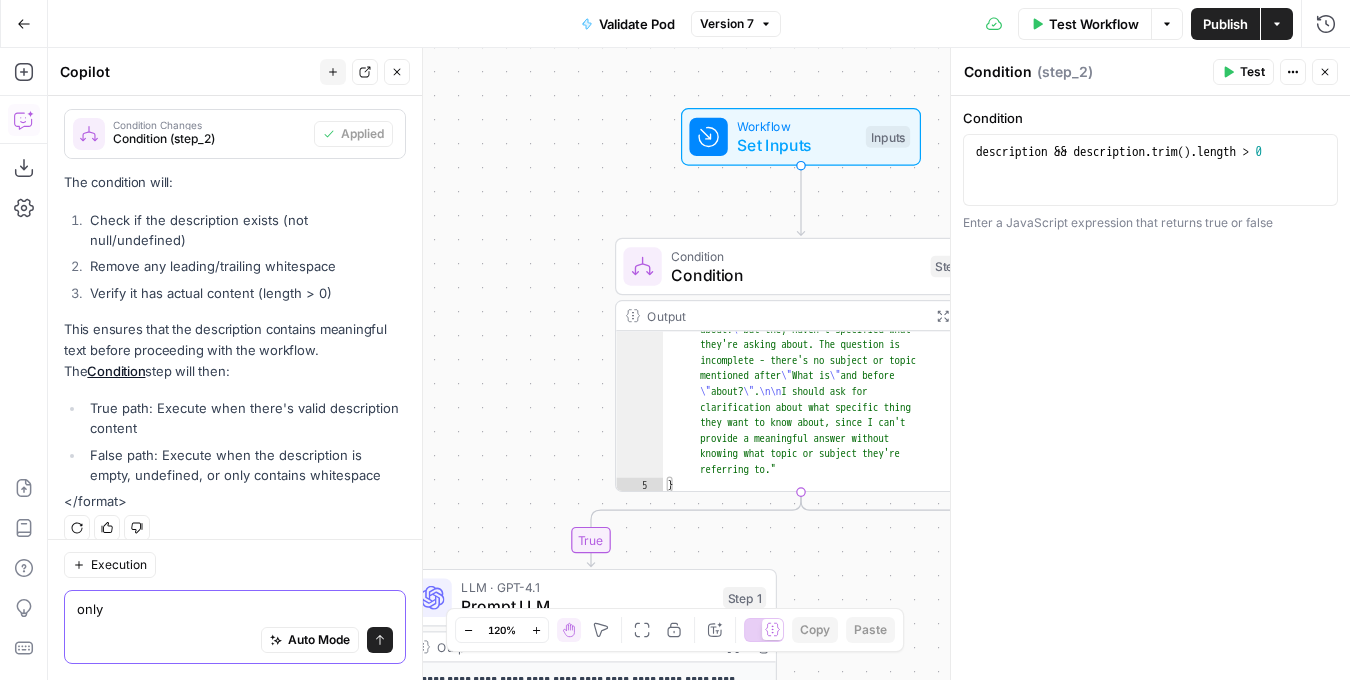 click on "Auto Mode" at bounding box center [319, 640] 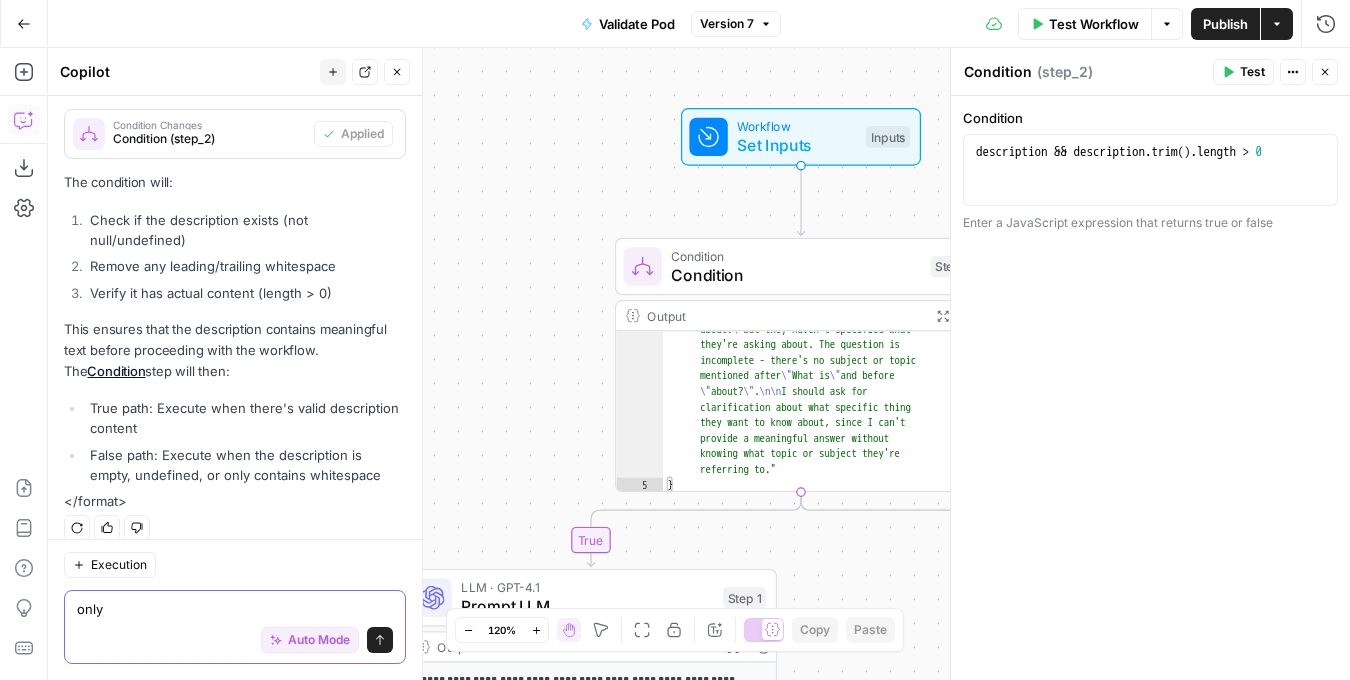 click on "only" at bounding box center (235, 609) 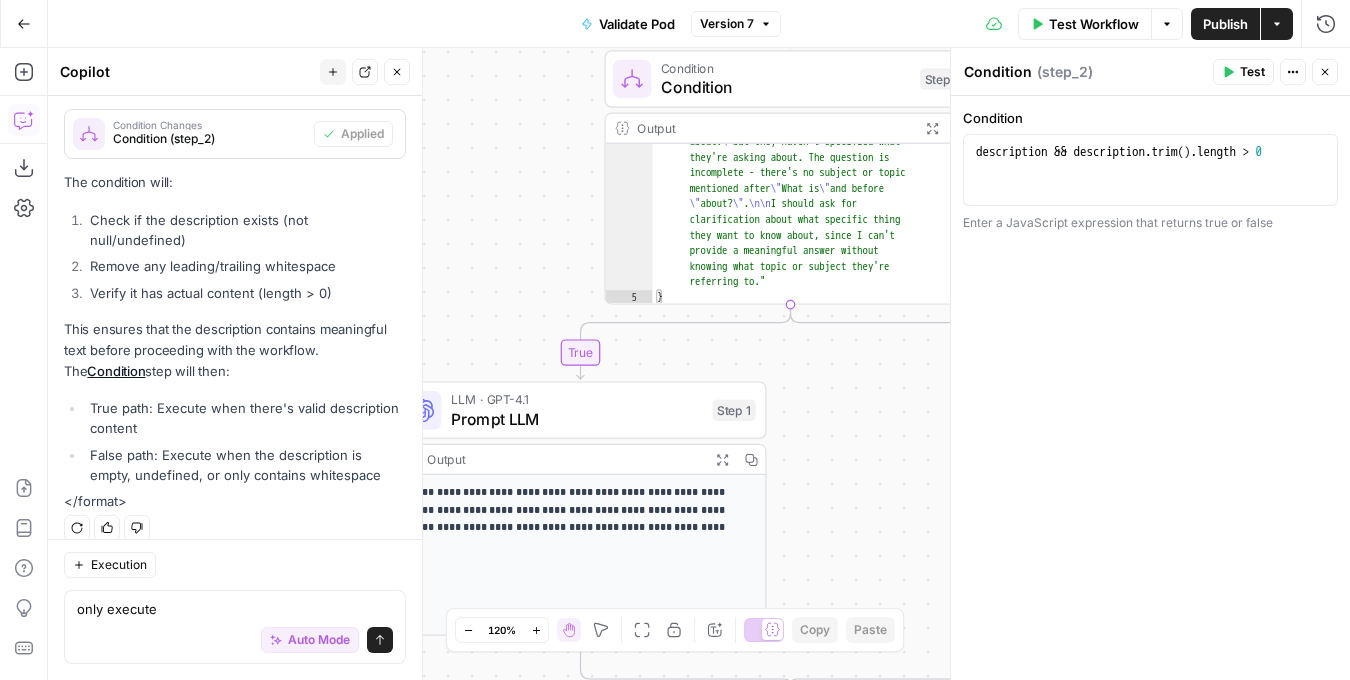 drag, startPoint x: 493, startPoint y: 375, endPoint x: 573, endPoint y: 90, distance: 296.0152 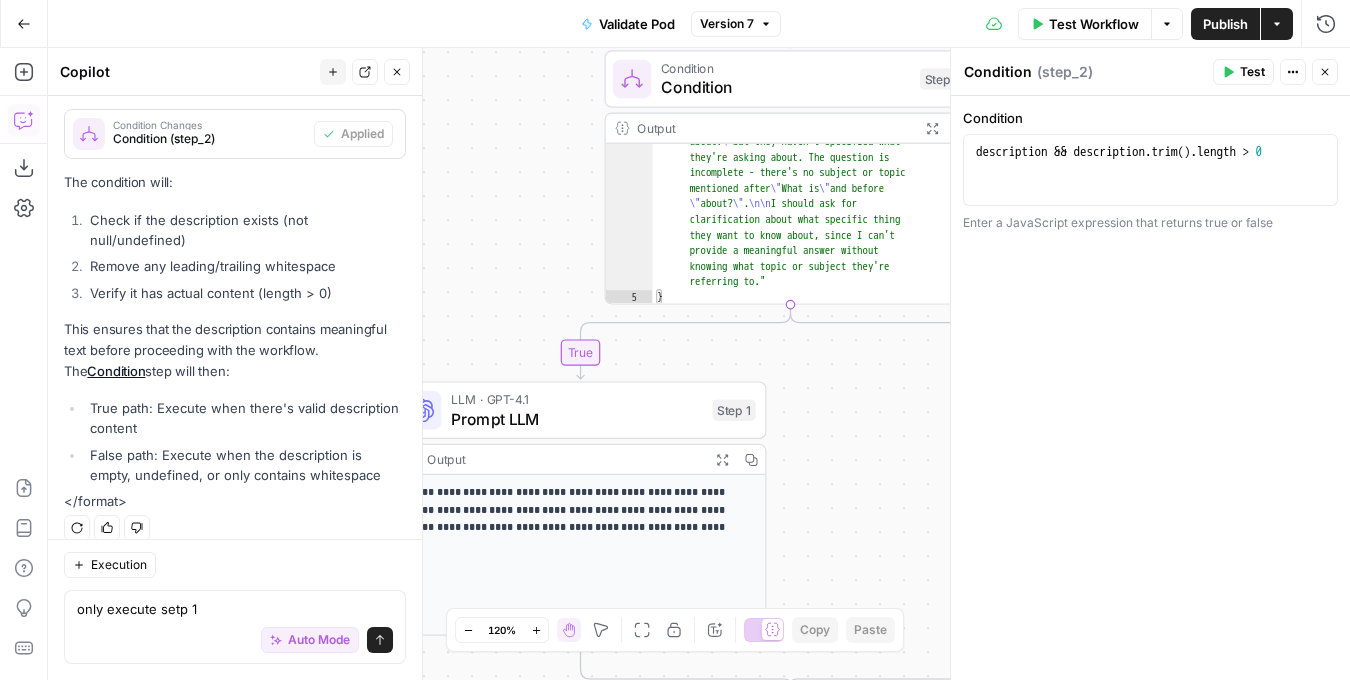 click on "Close" at bounding box center (1325, 72) 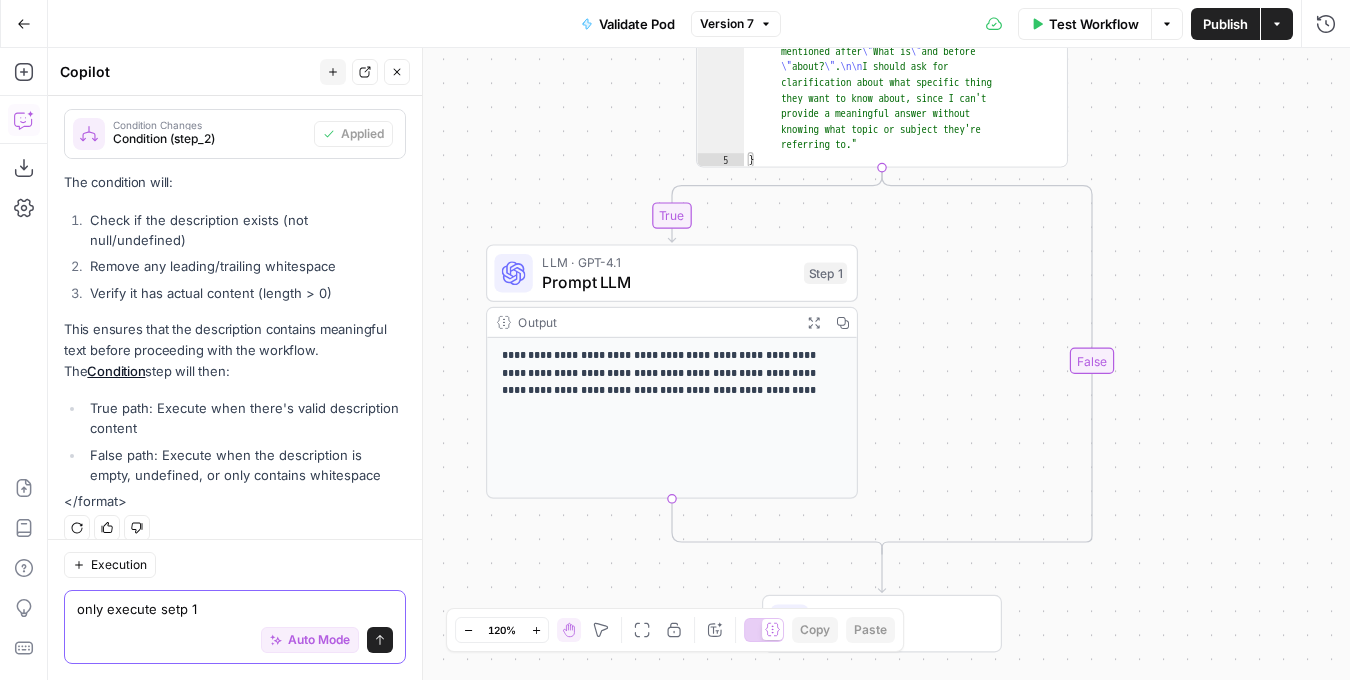 click on "only execute setp 1" at bounding box center (235, 609) 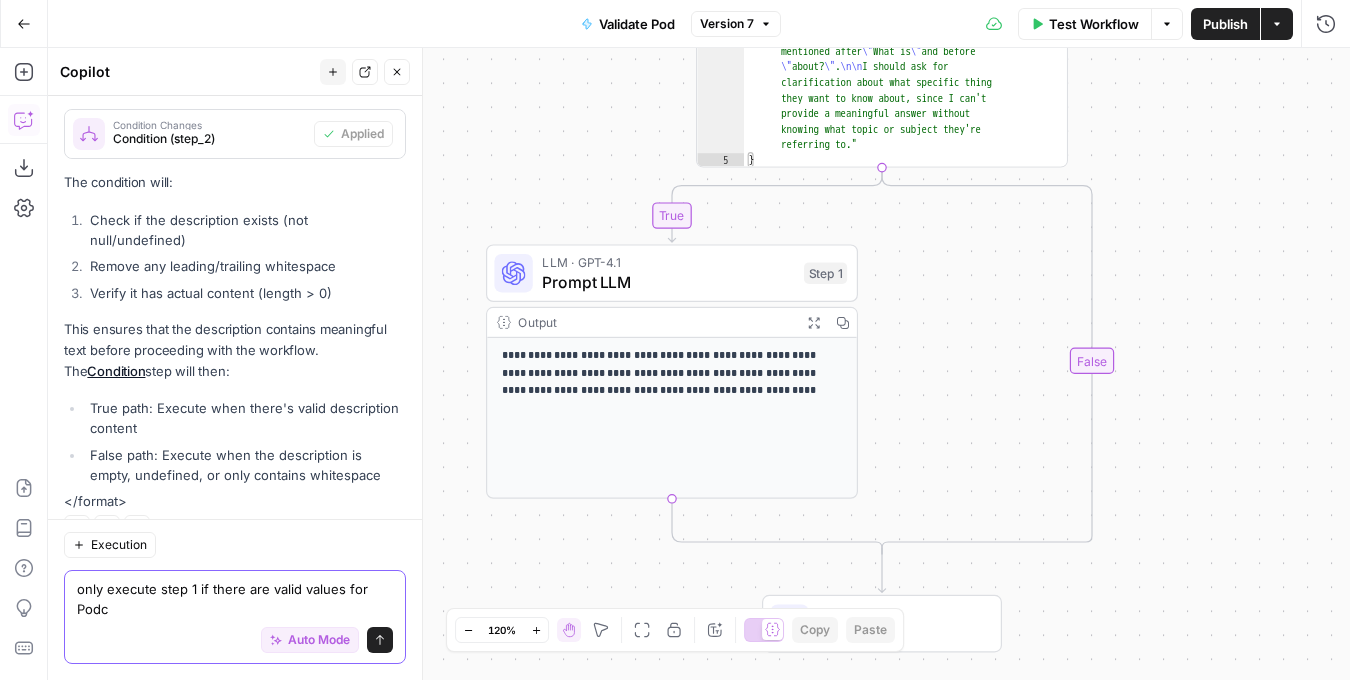 scroll, scrollTop: 419, scrollLeft: 0, axis: vertical 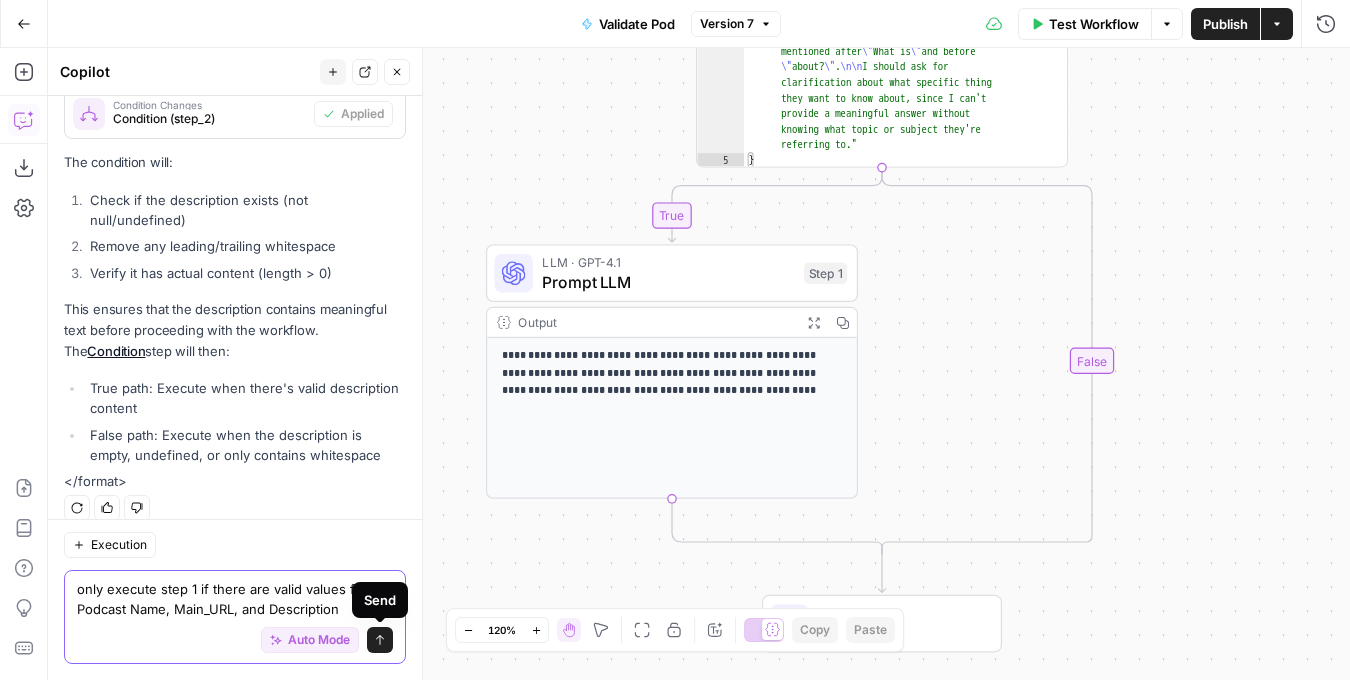 type on "only execute step 1 if there are valid values for Podcast Name, Main_URL, and Description" 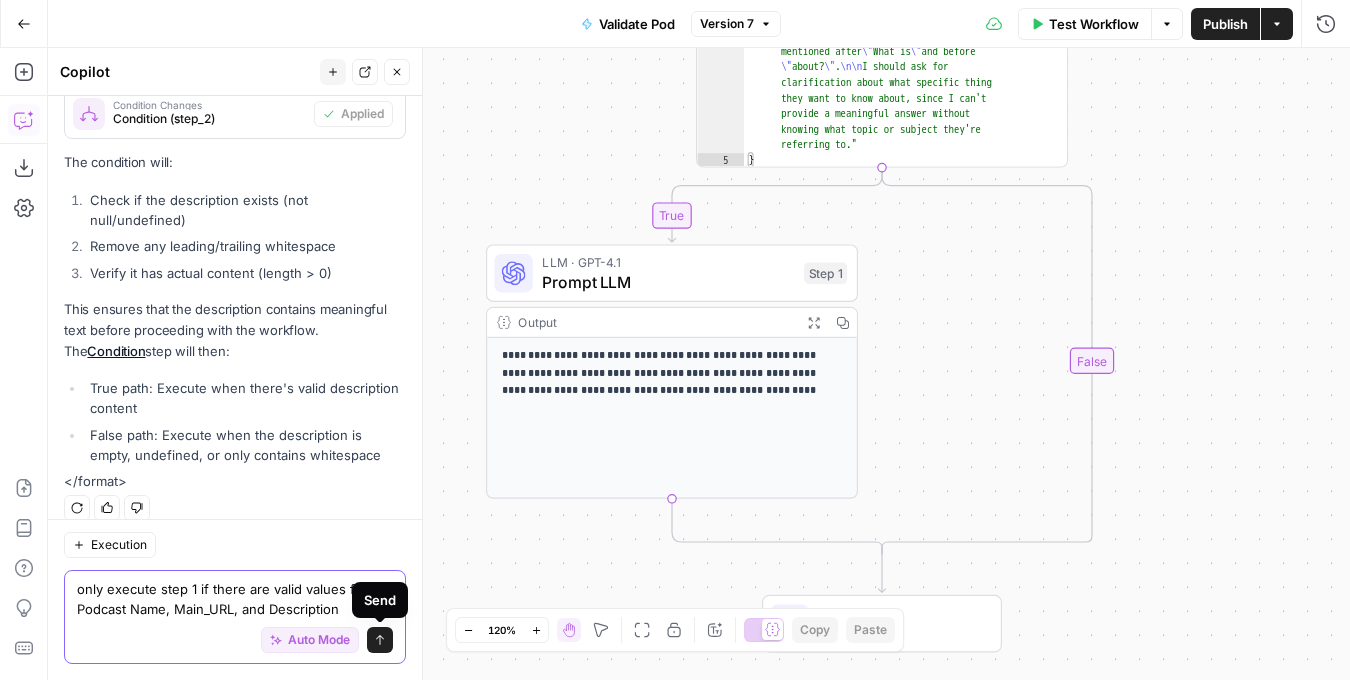 click 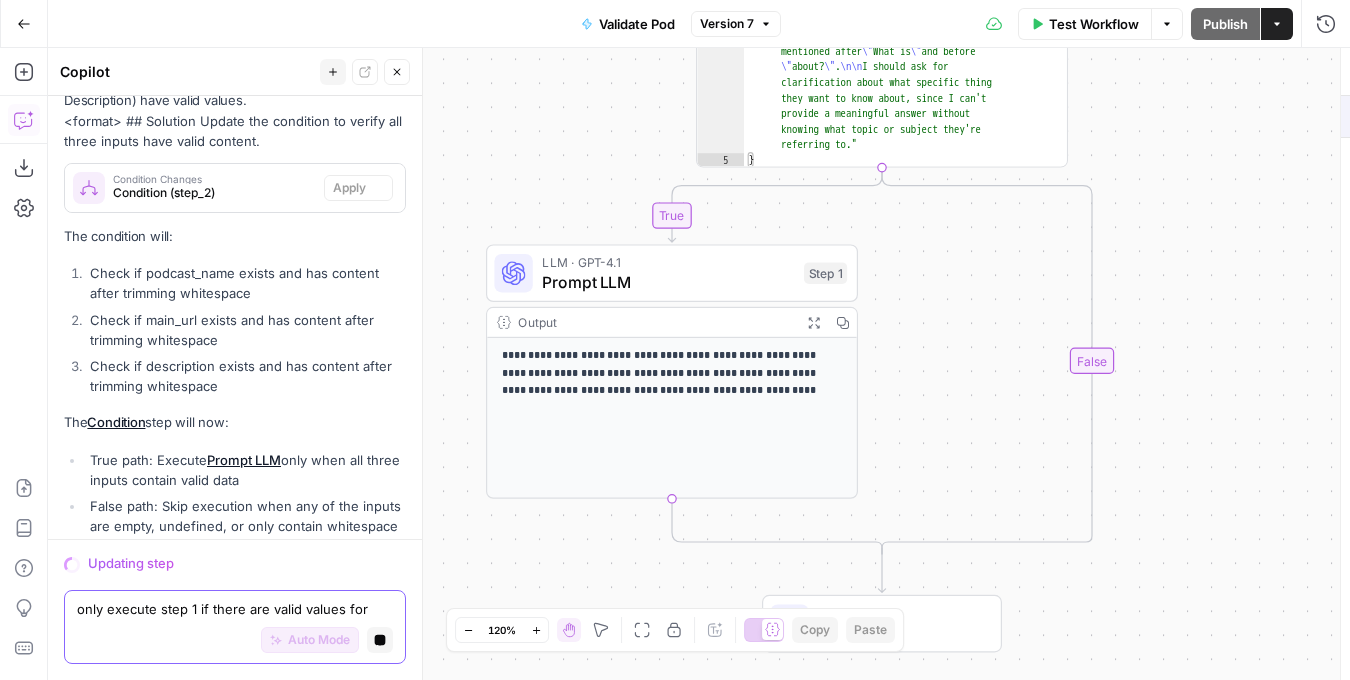 scroll, scrollTop: 922, scrollLeft: 0, axis: vertical 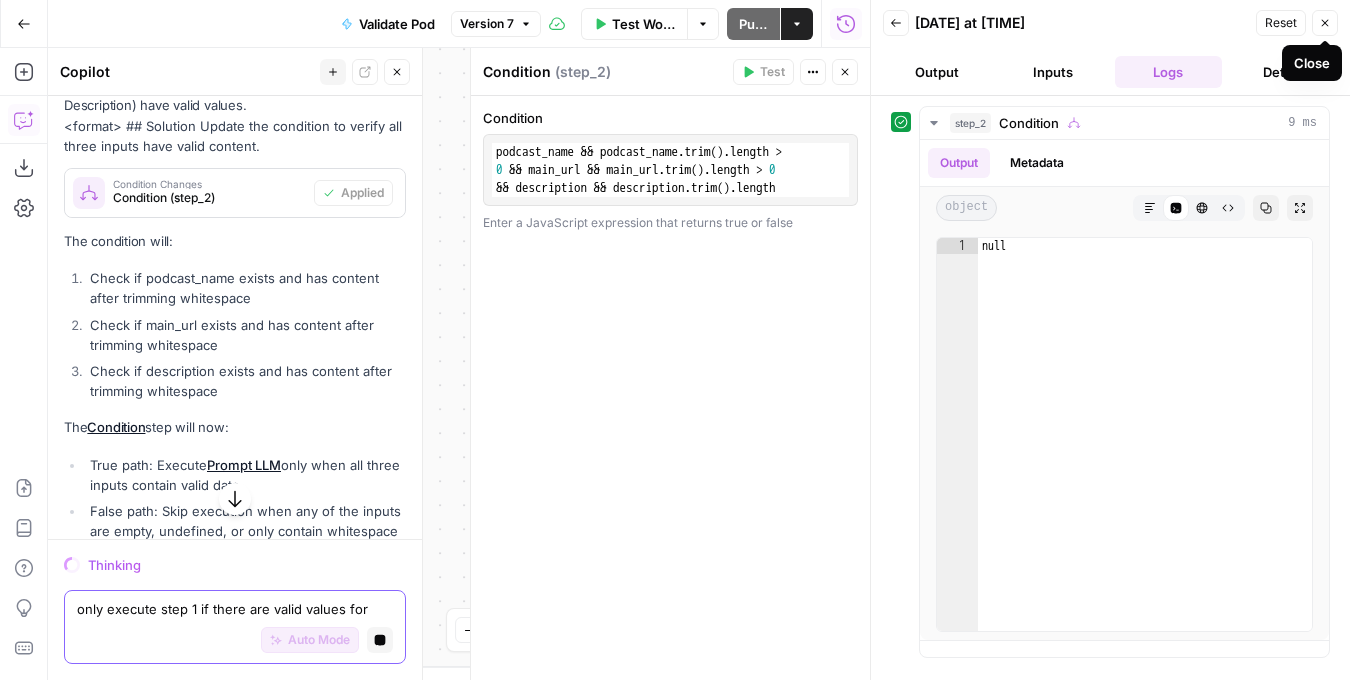 click 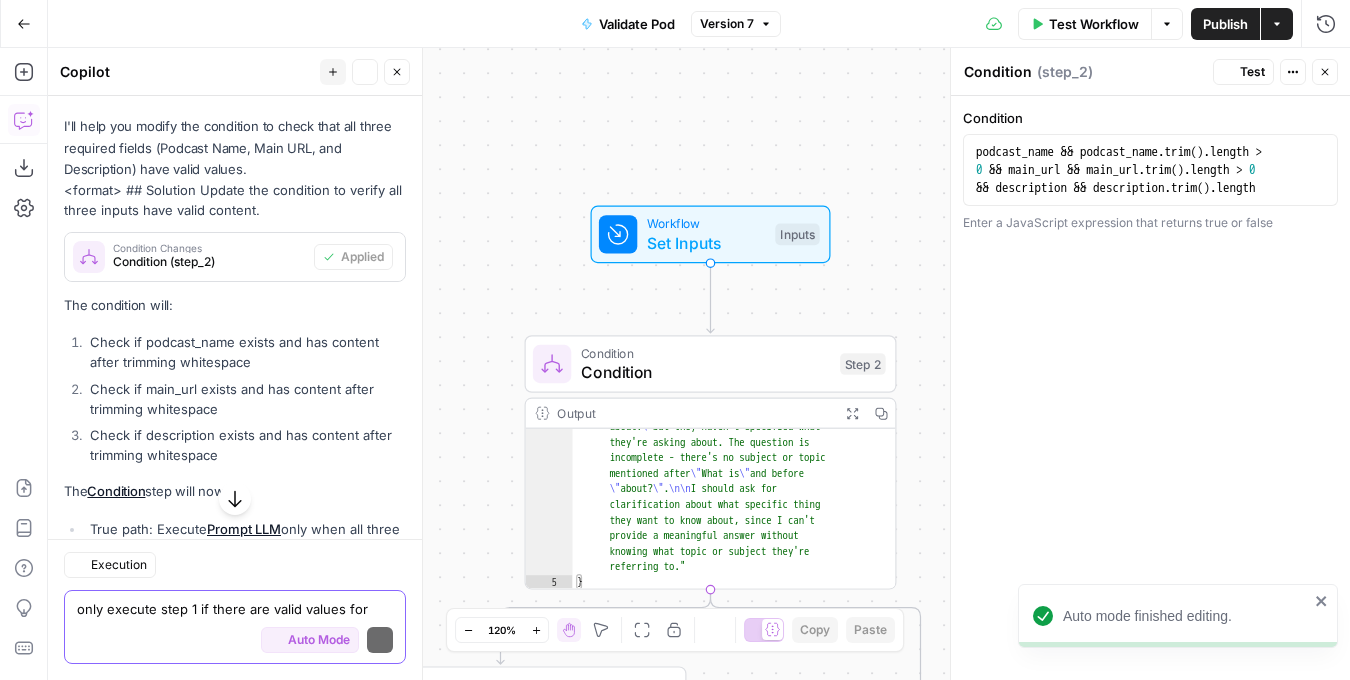 scroll, scrollTop: 986, scrollLeft: 0, axis: vertical 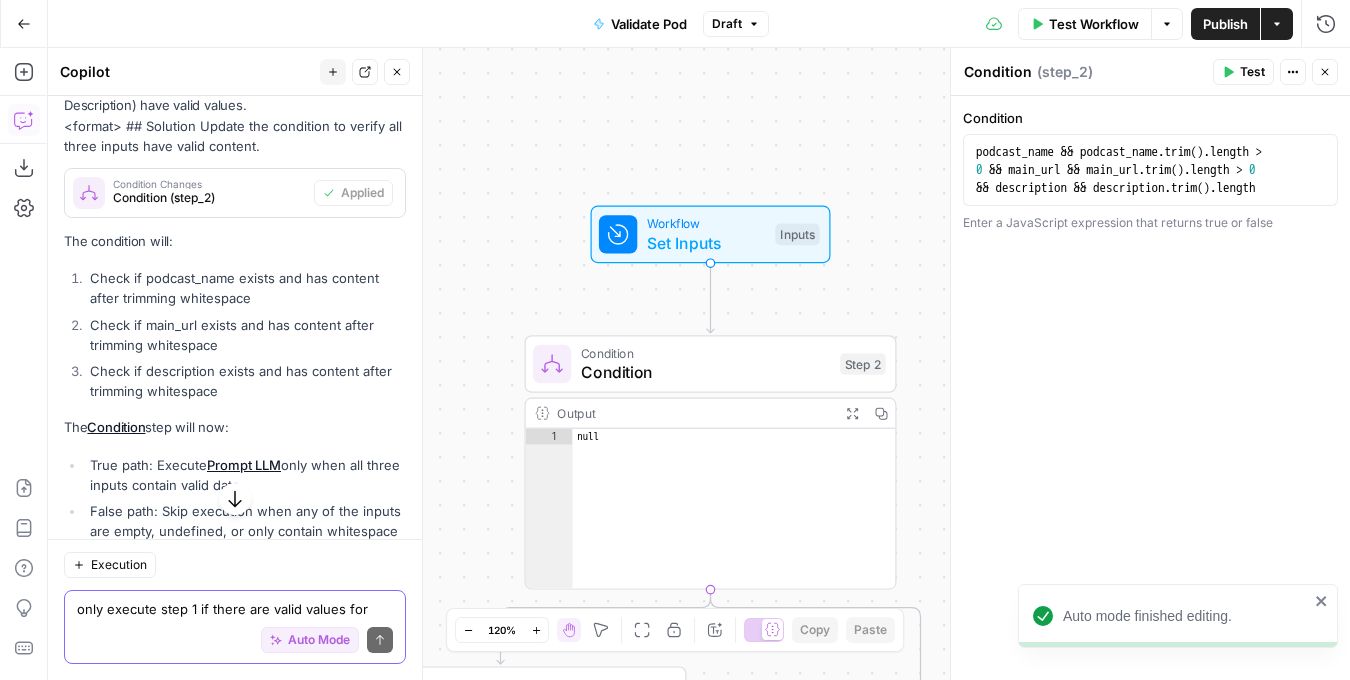 click on "Publish" at bounding box center (1225, 24) 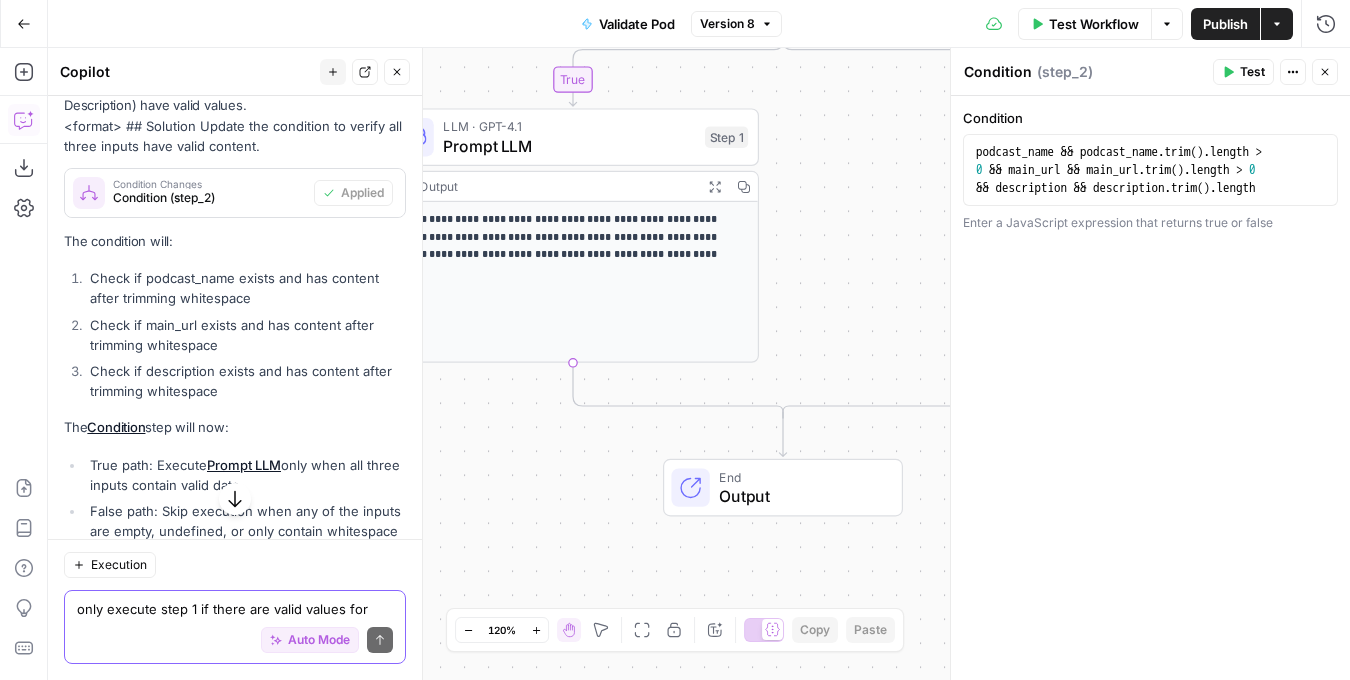 click on "End" at bounding box center (800, 476) 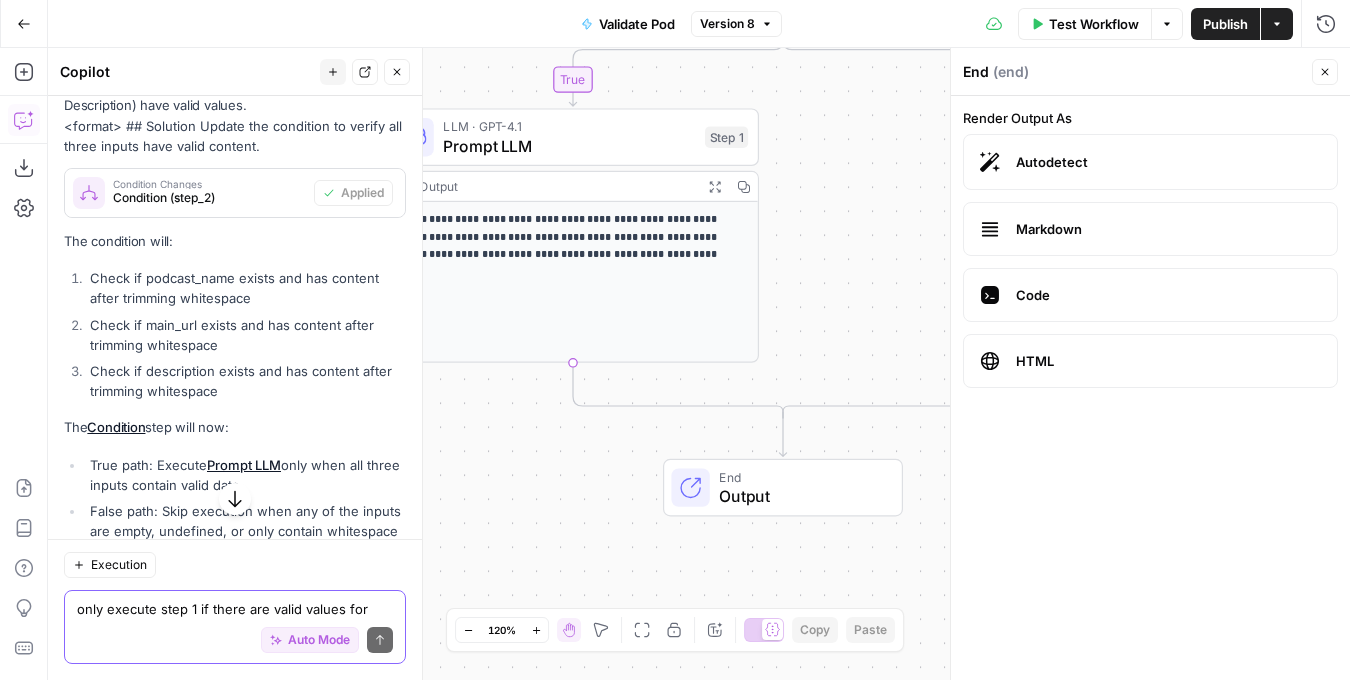 click on "**********" at bounding box center [699, 364] 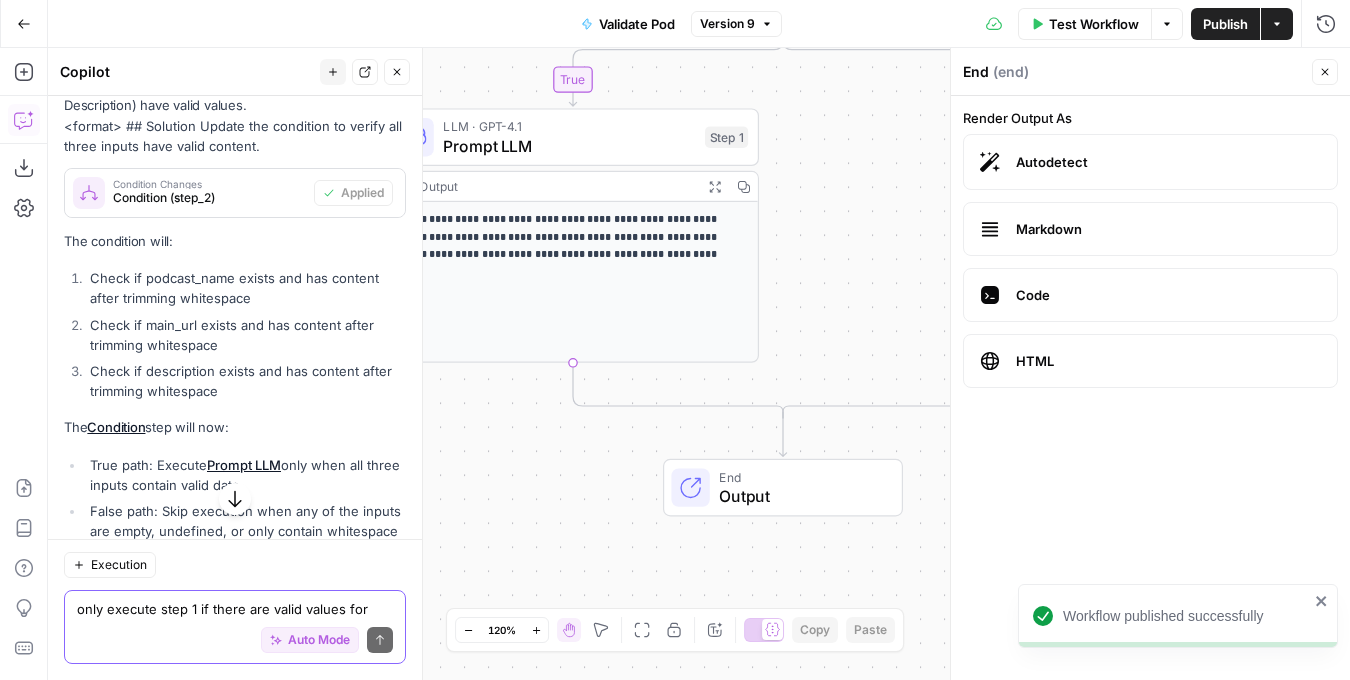 click on "Autodetect" at bounding box center [1168, 162] 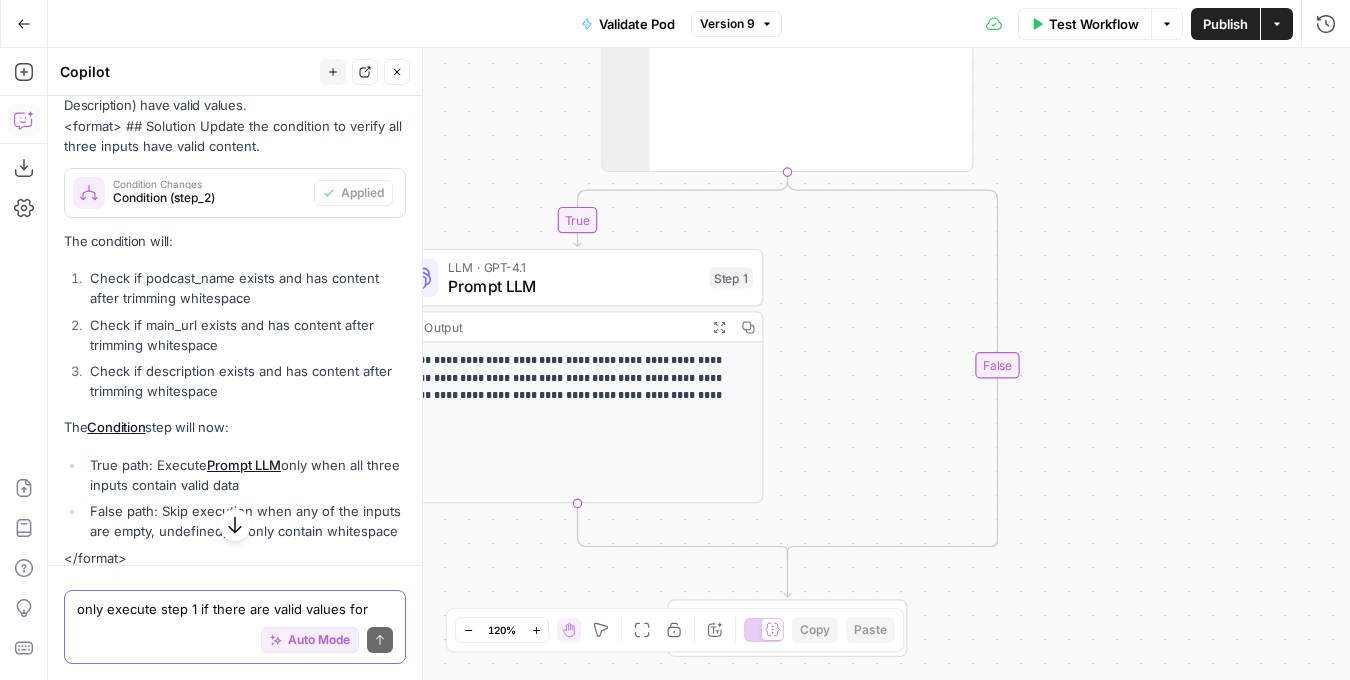 scroll, scrollTop: 986, scrollLeft: 0, axis: vertical 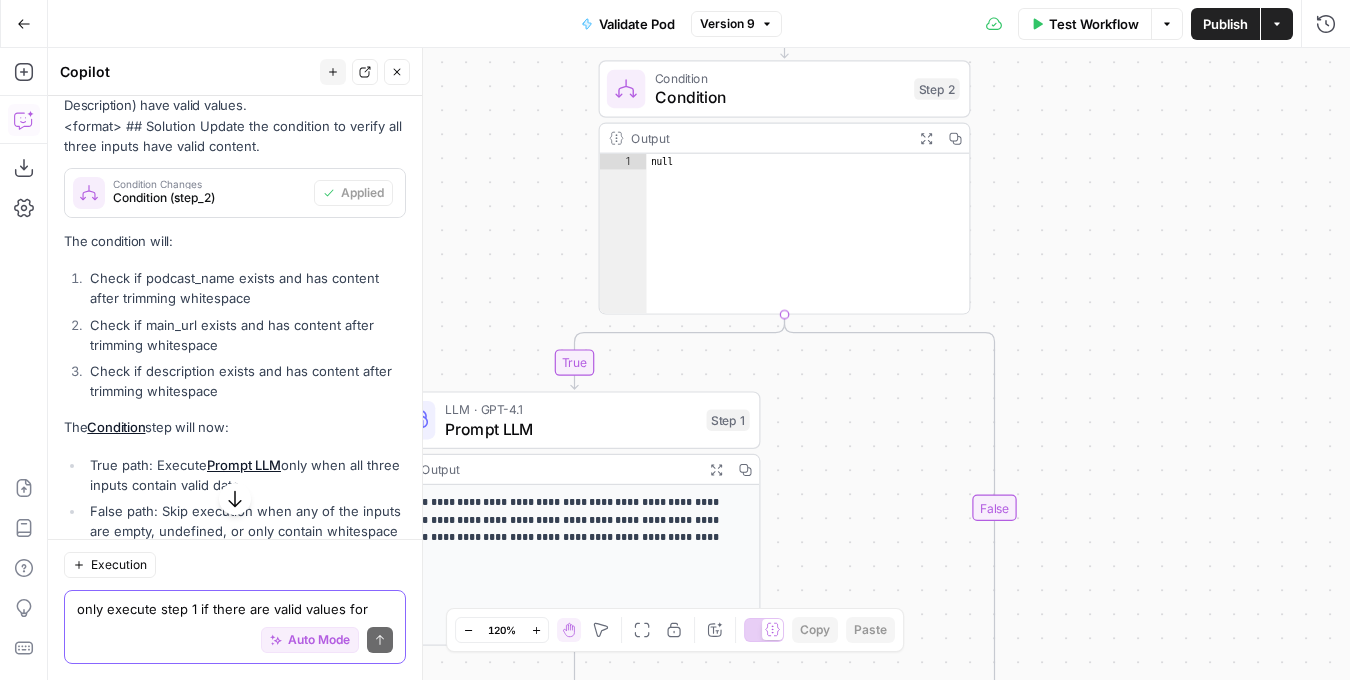 click on "Condition" at bounding box center [780, 97] 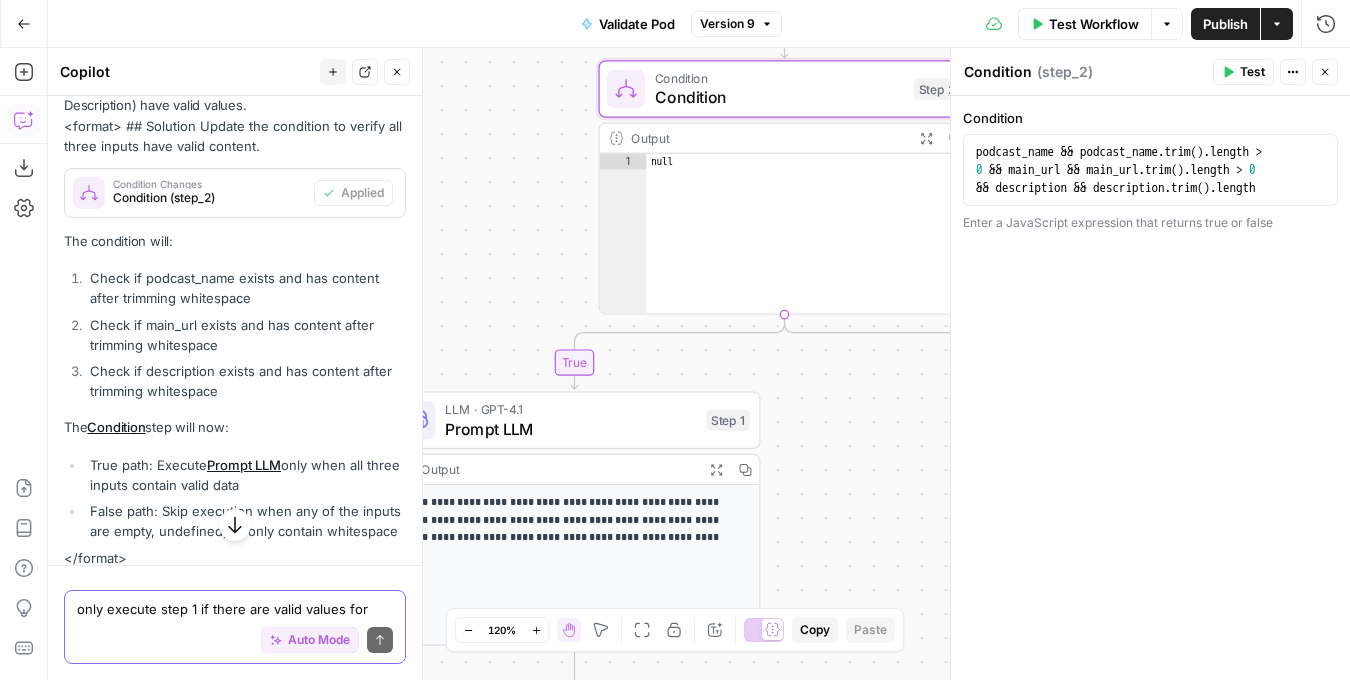 scroll, scrollTop: 986, scrollLeft: 0, axis: vertical 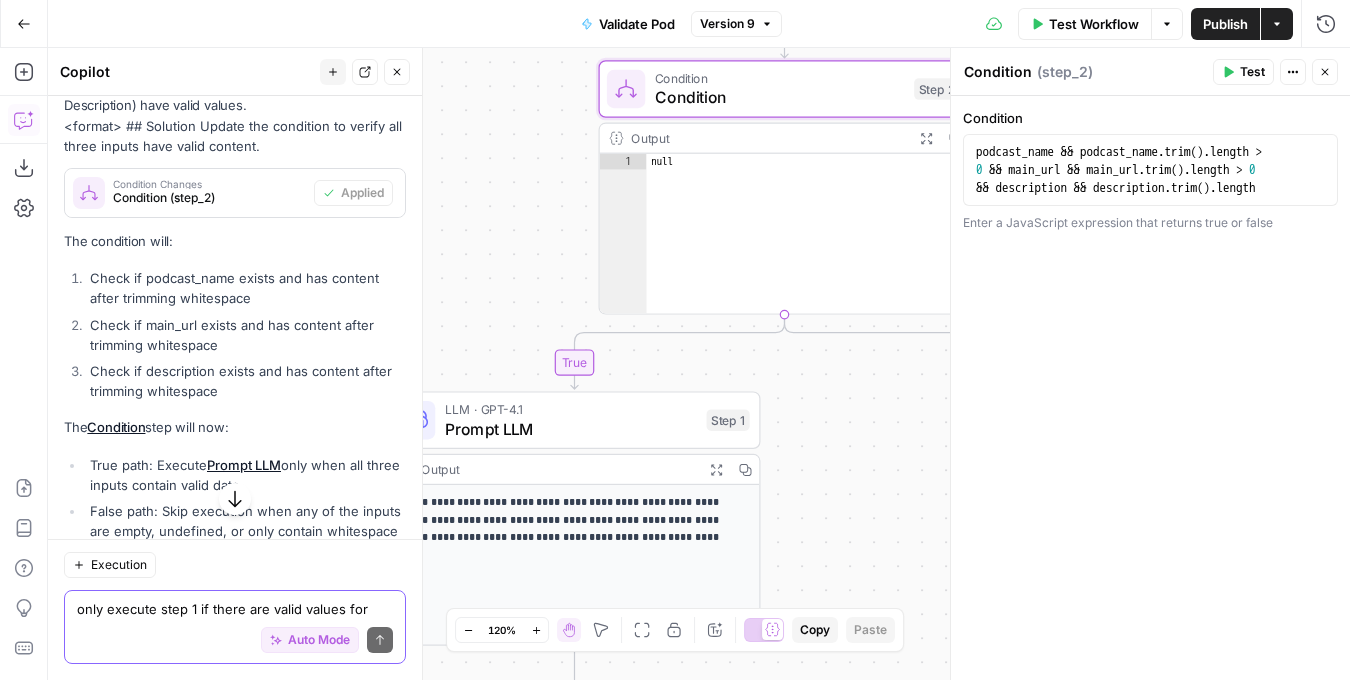 click on "only execute step 1 if there are valid values for Podcast Name, Main_URL, and Description" at bounding box center (235, 609) 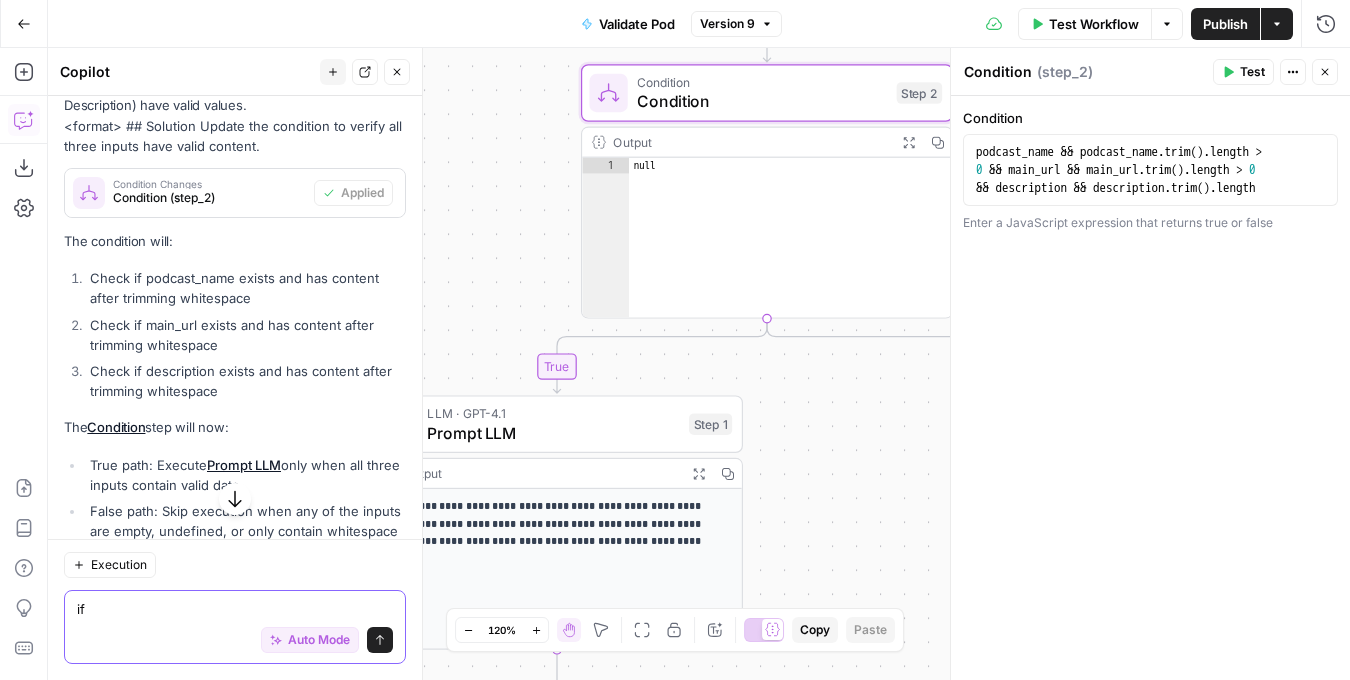 type on "i" 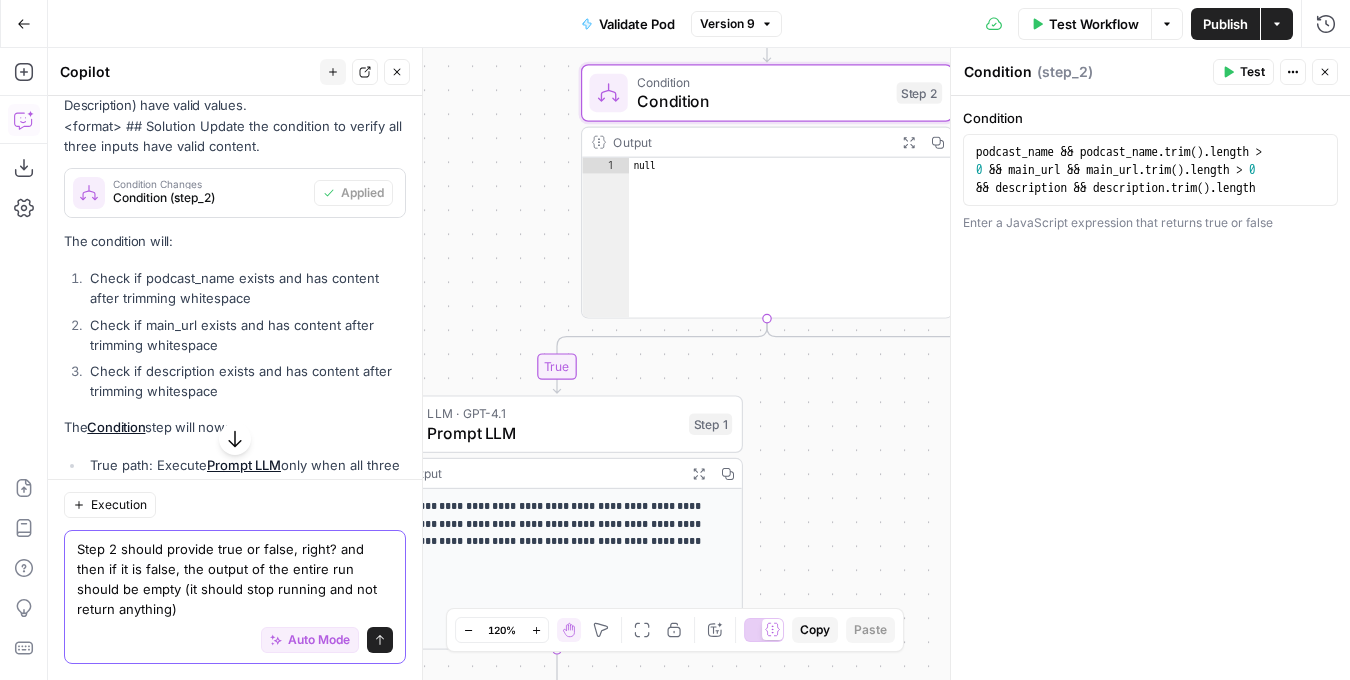 type on "Step 2 should provide true or false, right? and then if it is false, the output of the entire run should be empty (it should stop running and not return anything)" 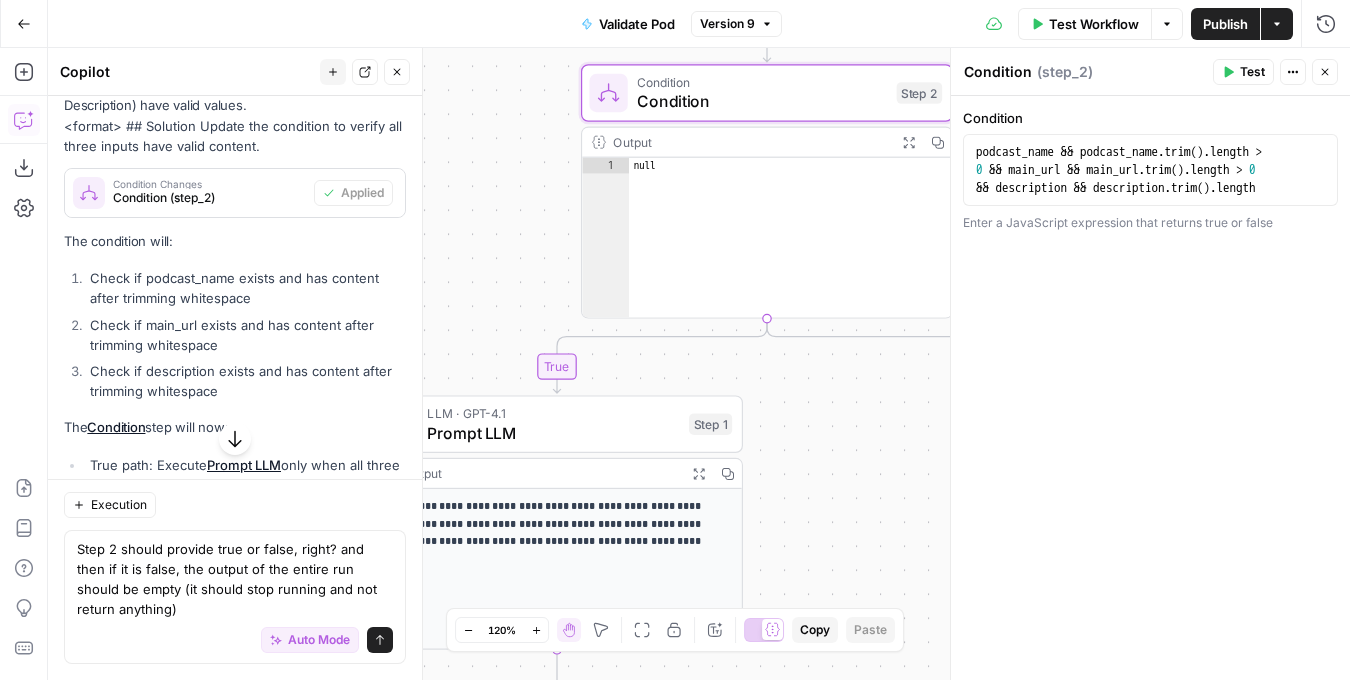 drag, startPoint x: 388, startPoint y: 643, endPoint x: 352, endPoint y: 648, distance: 36.345562 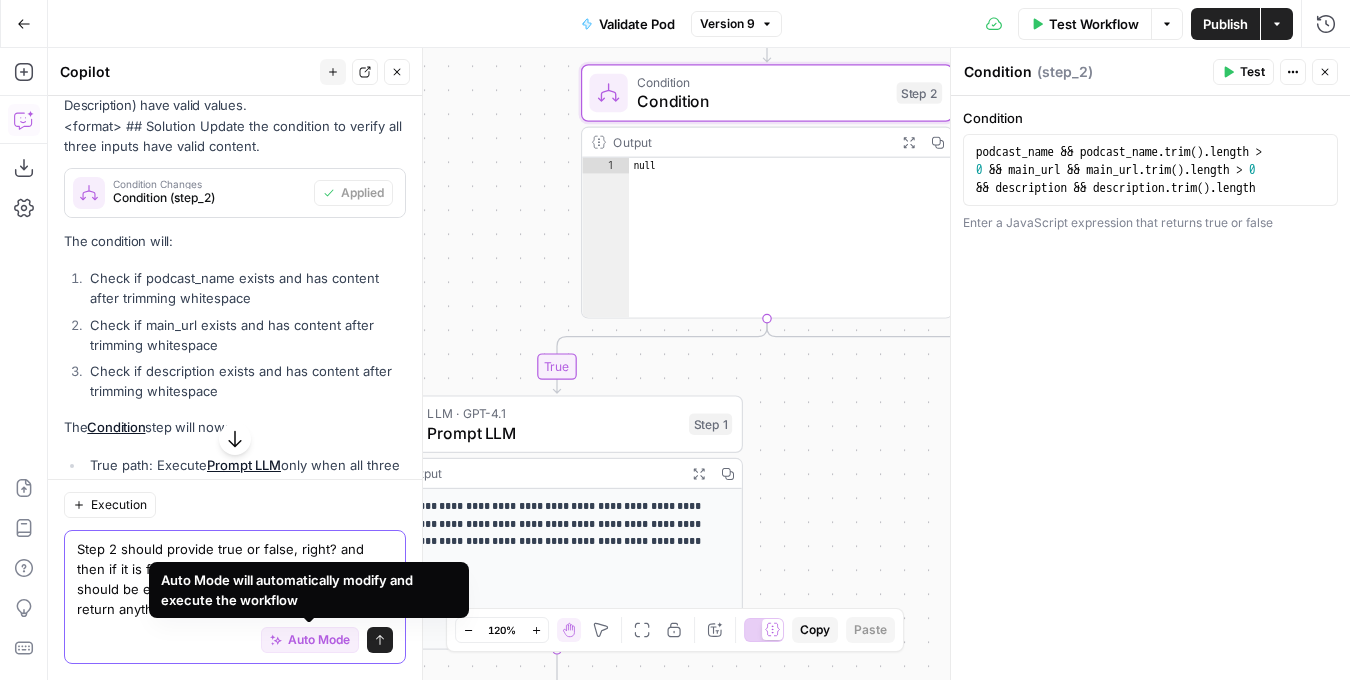 click 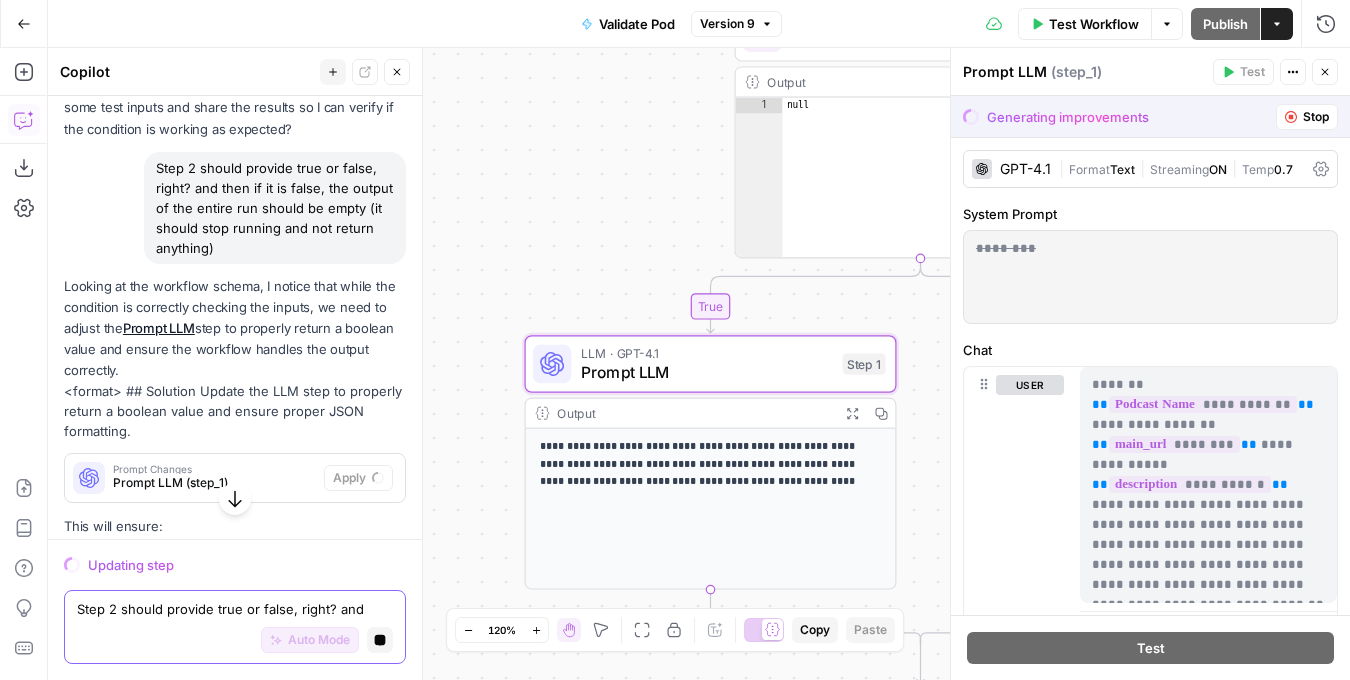 scroll, scrollTop: 1782, scrollLeft: 0, axis: vertical 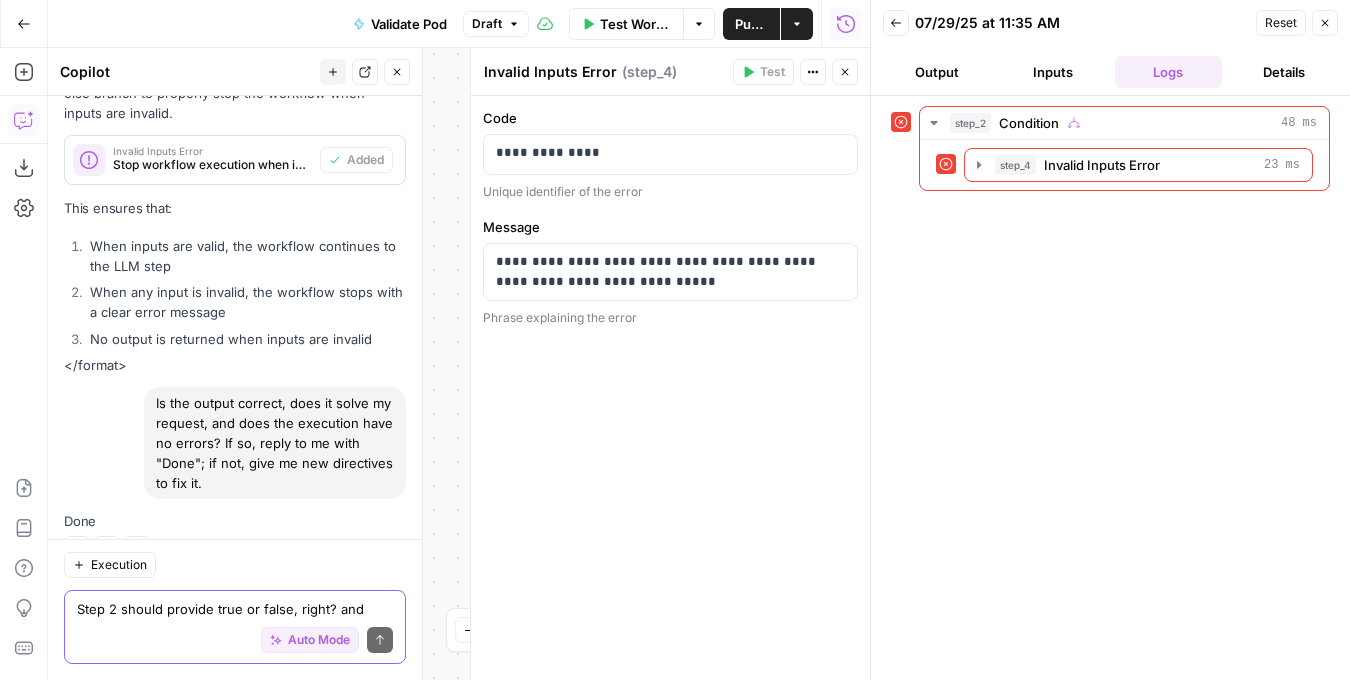 click on "Output" at bounding box center (937, 72) 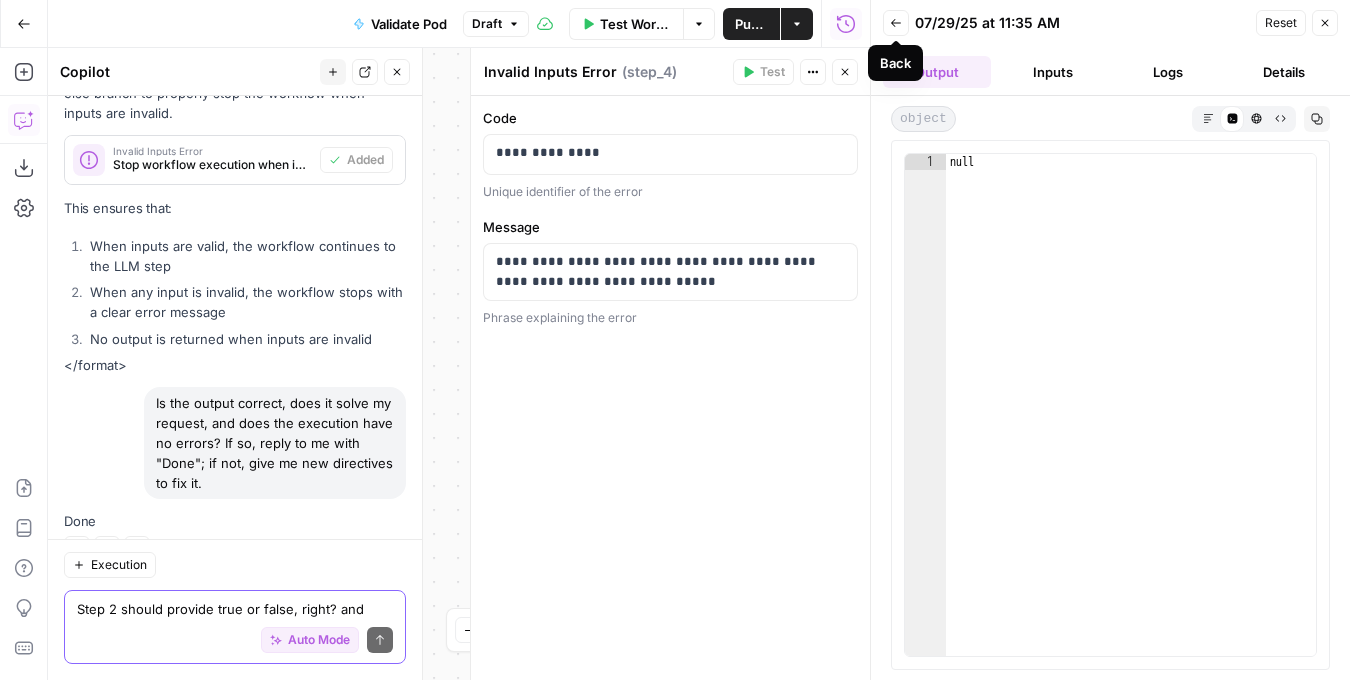 click on "Back" at bounding box center [896, 23] 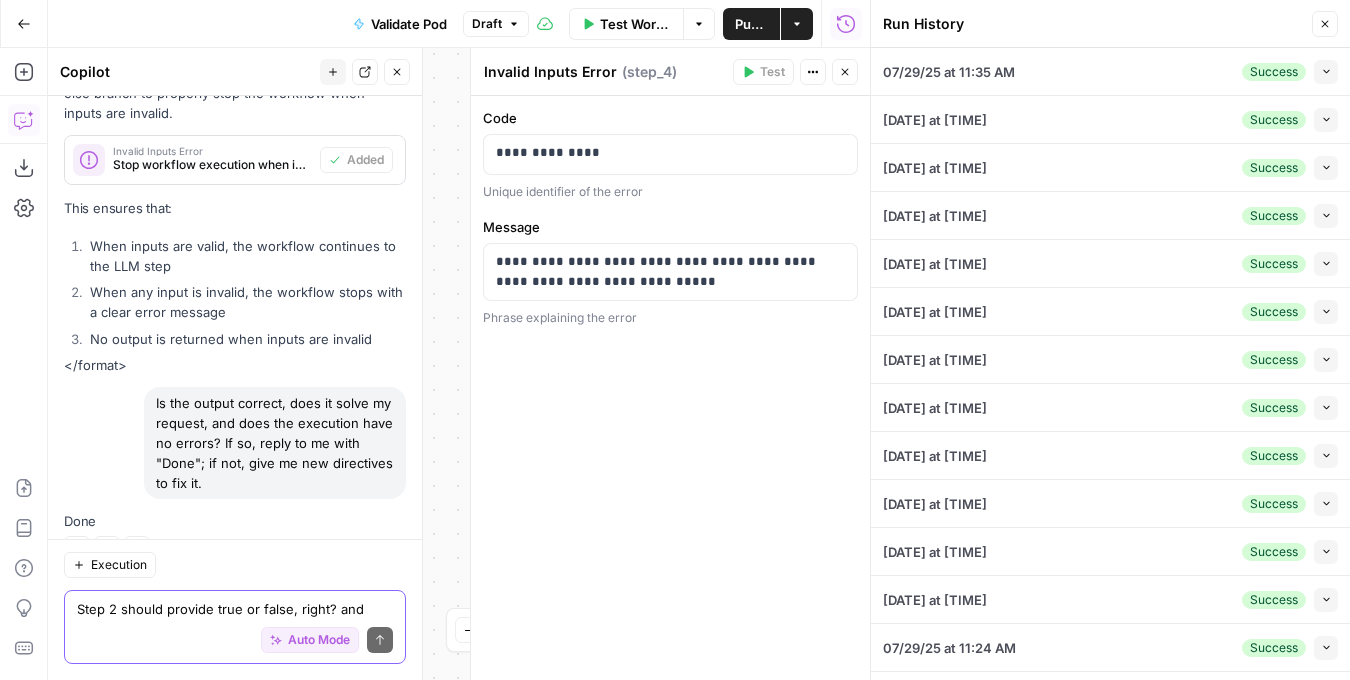 click on "Publish" at bounding box center (751, 24) 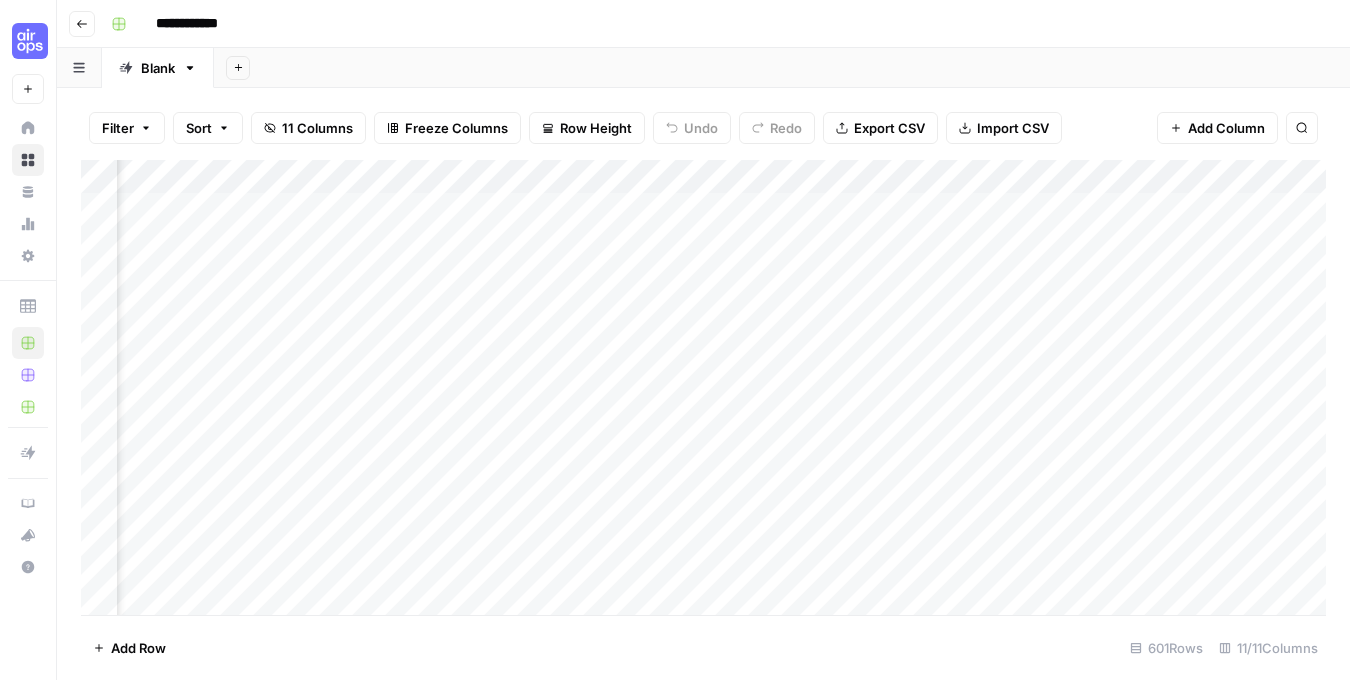 scroll, scrollTop: 0, scrollLeft: 1108, axis: horizontal 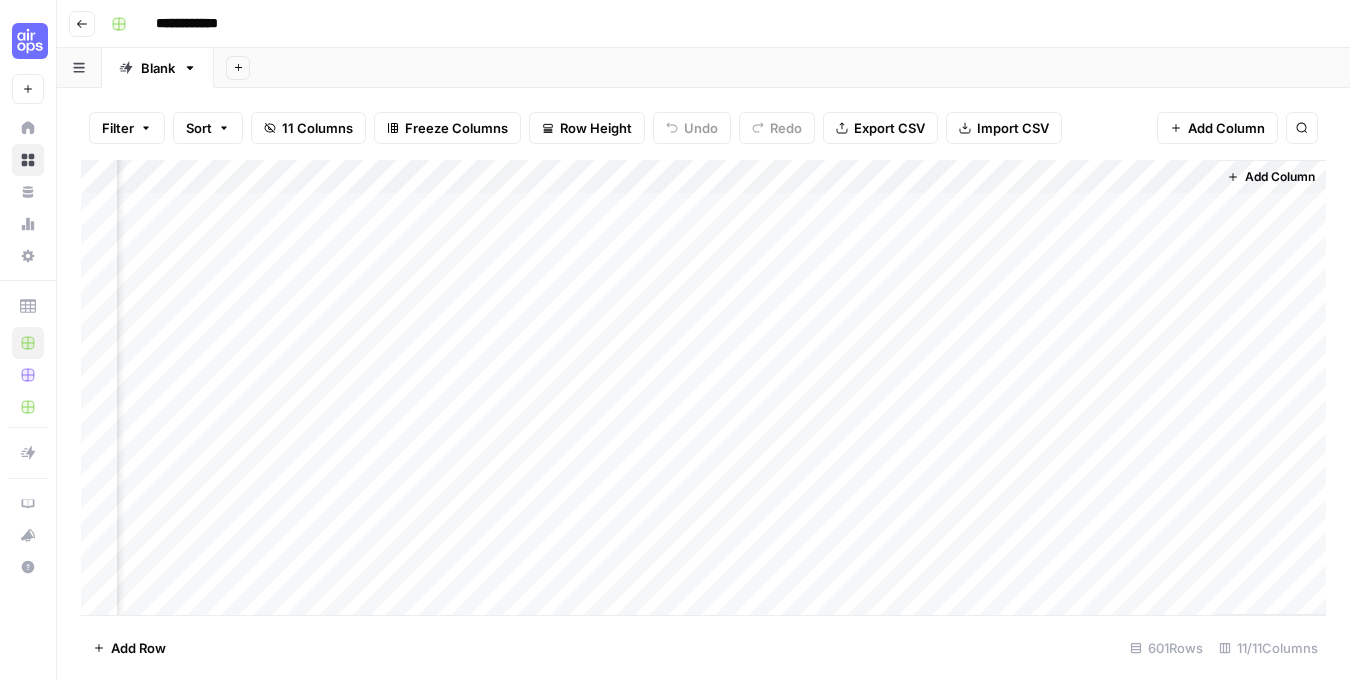 click on "Add Column" at bounding box center [703, 387] 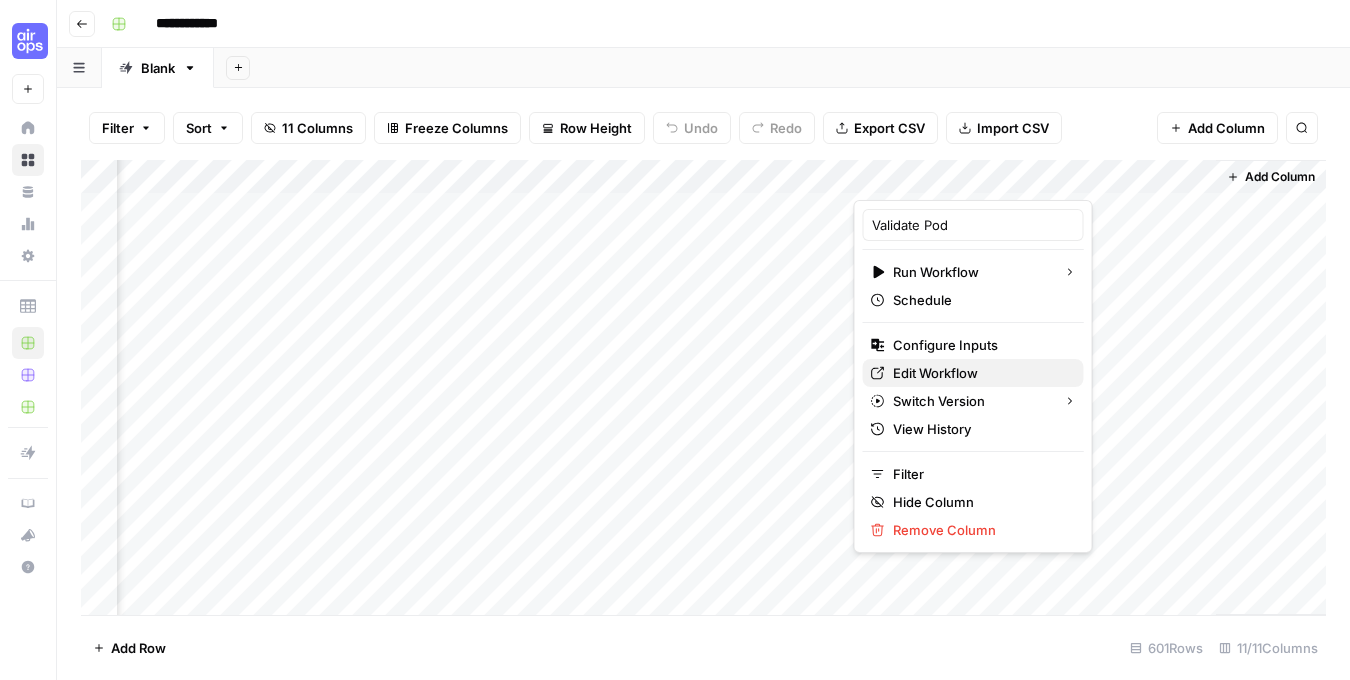click on "Edit Workflow" at bounding box center (980, 373) 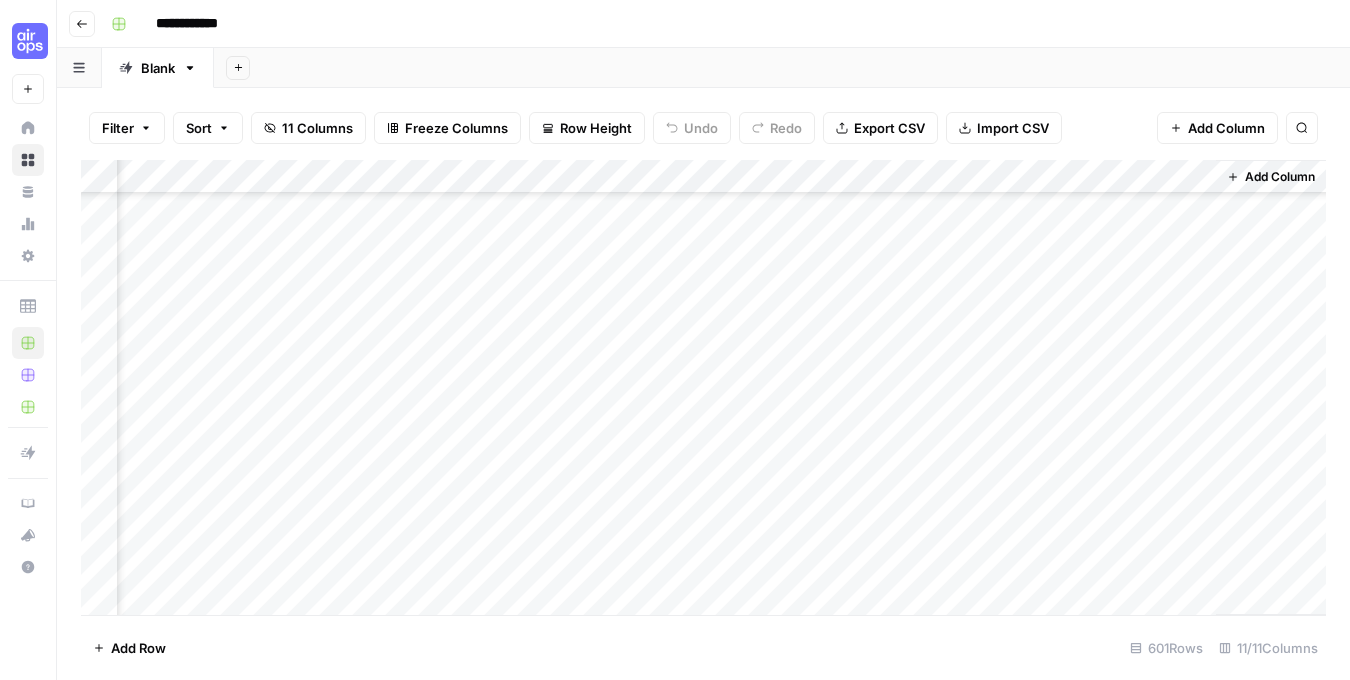 scroll, scrollTop: 173, scrollLeft: 1108, axis: both 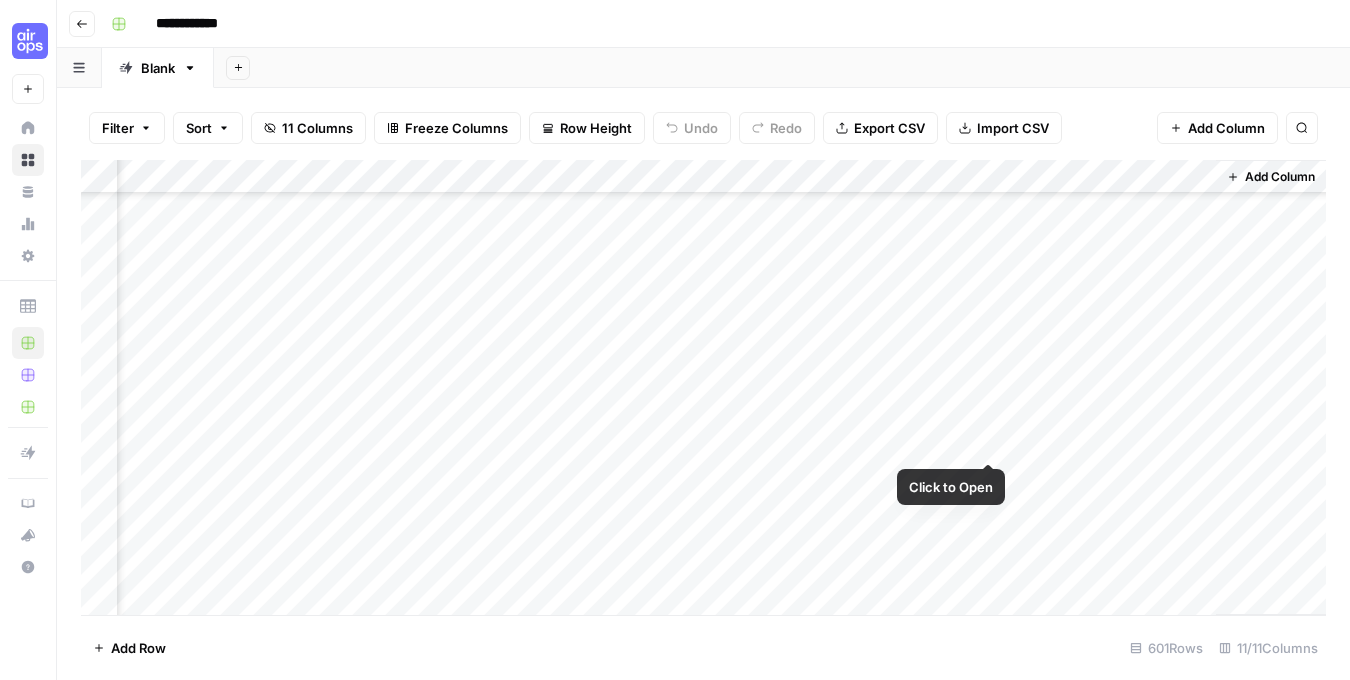 click on "Add Column" at bounding box center (703, 387) 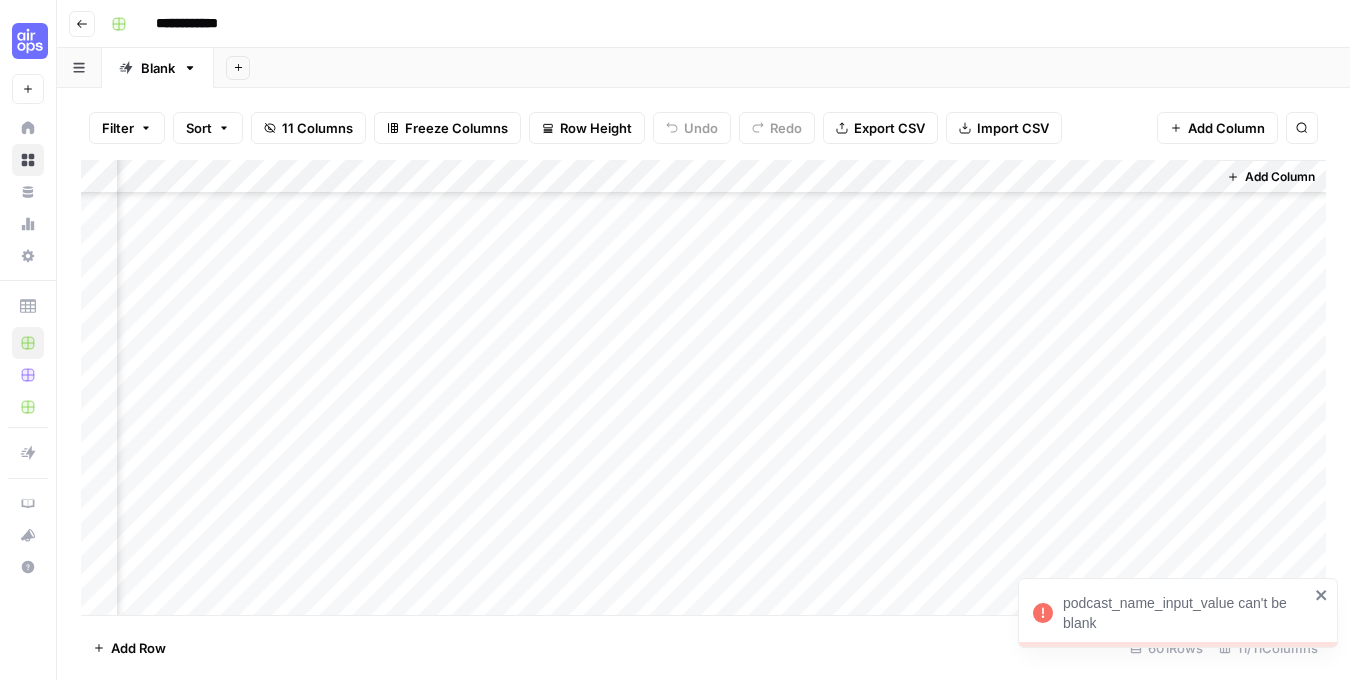 click on "Add Column" at bounding box center [703, 387] 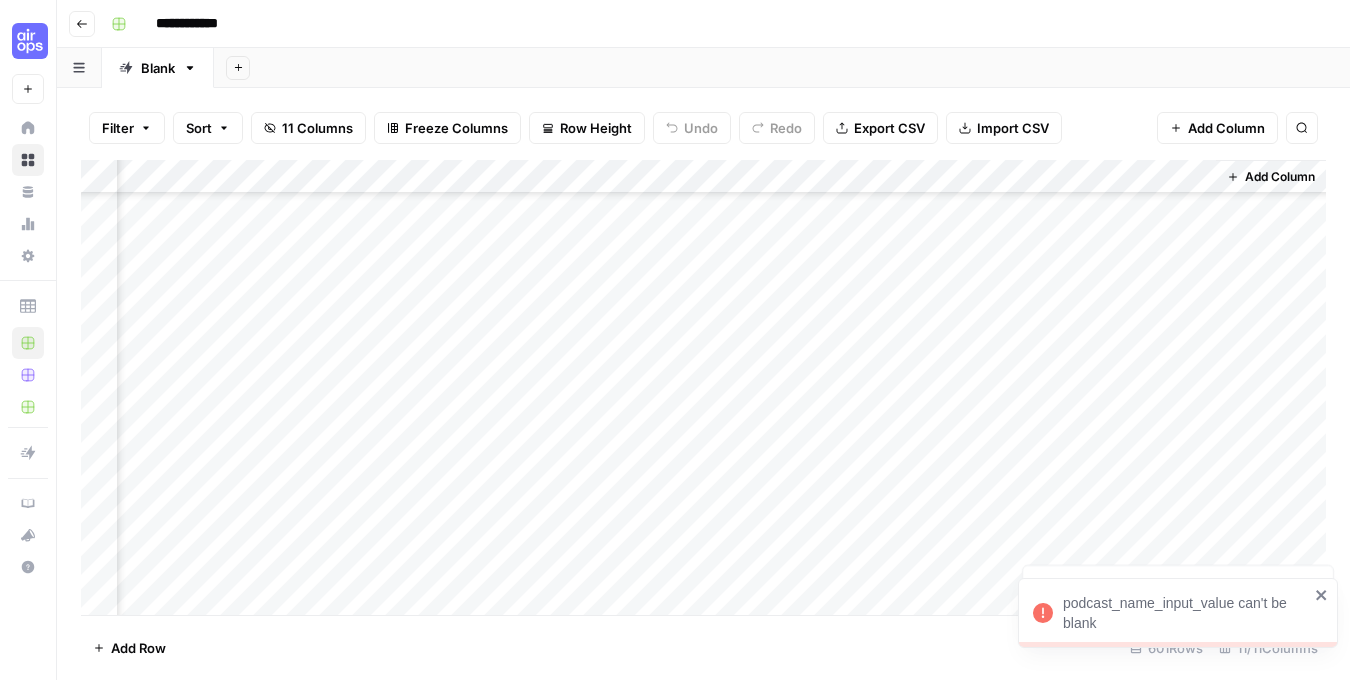 scroll, scrollTop: 272, scrollLeft: 1108, axis: both 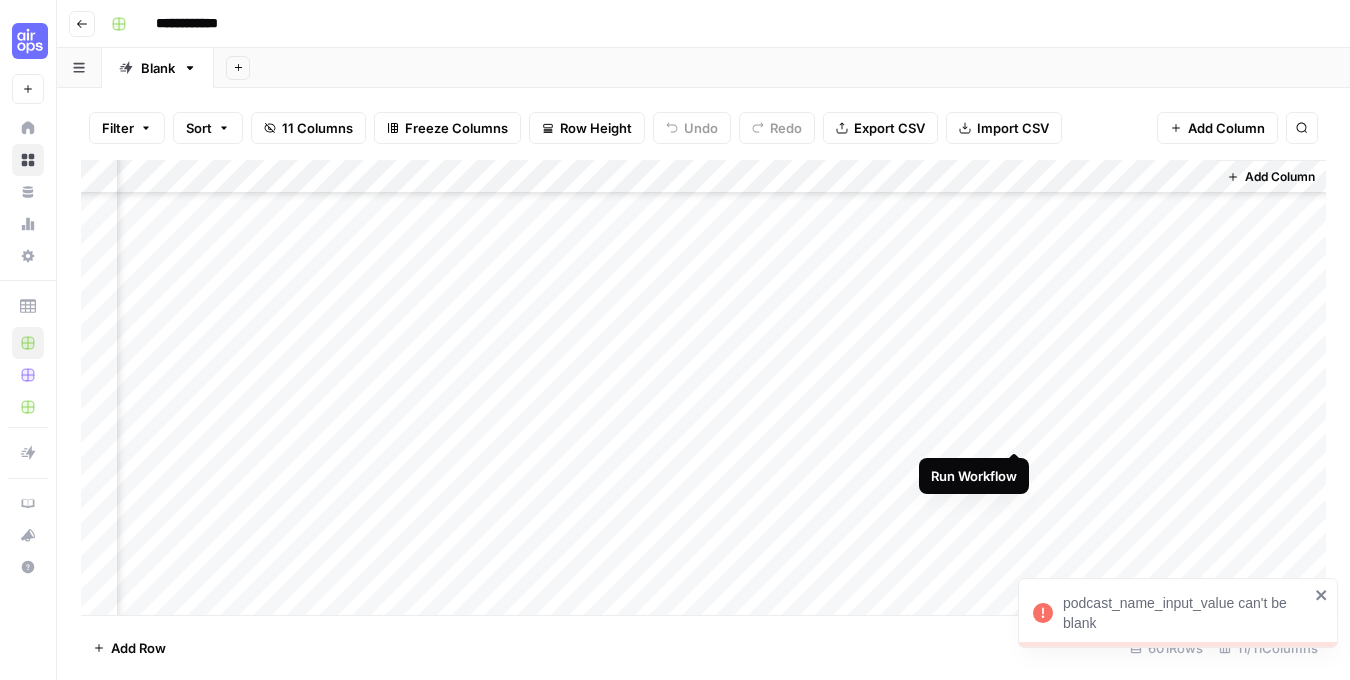 click on "Add Column" at bounding box center [703, 387] 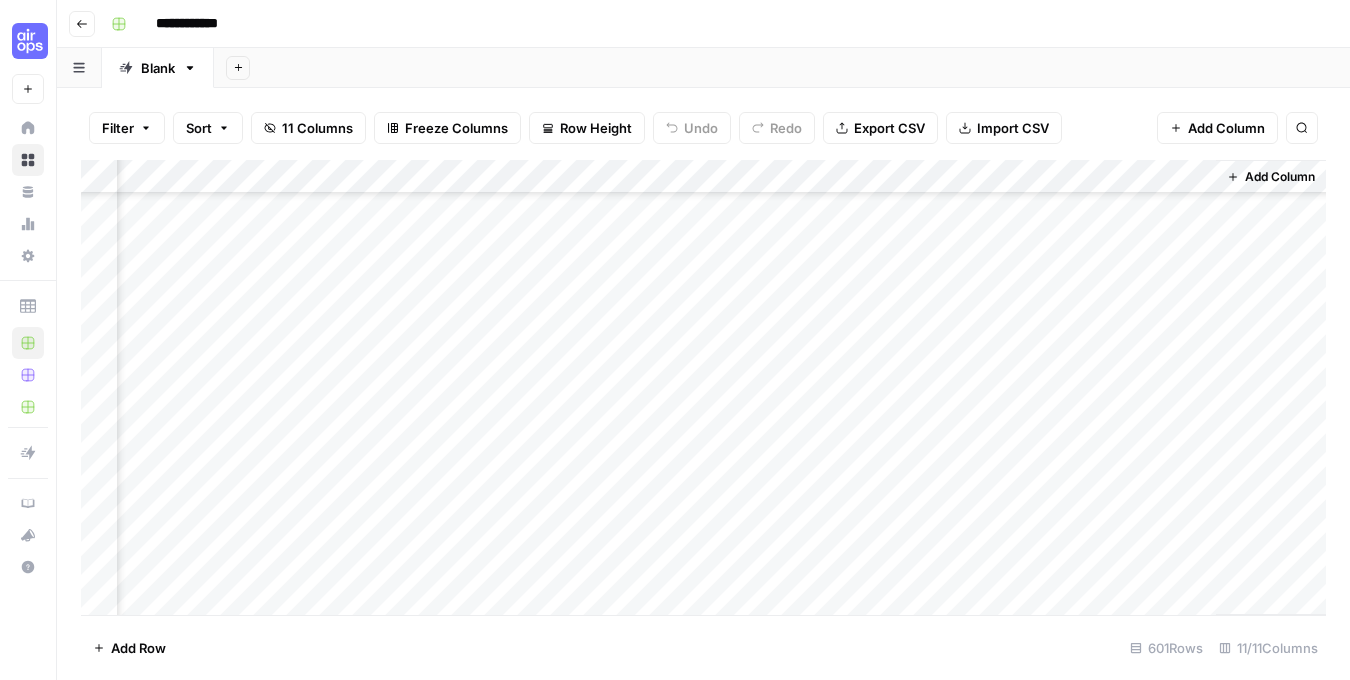 click on "Add Column" at bounding box center (703, 387) 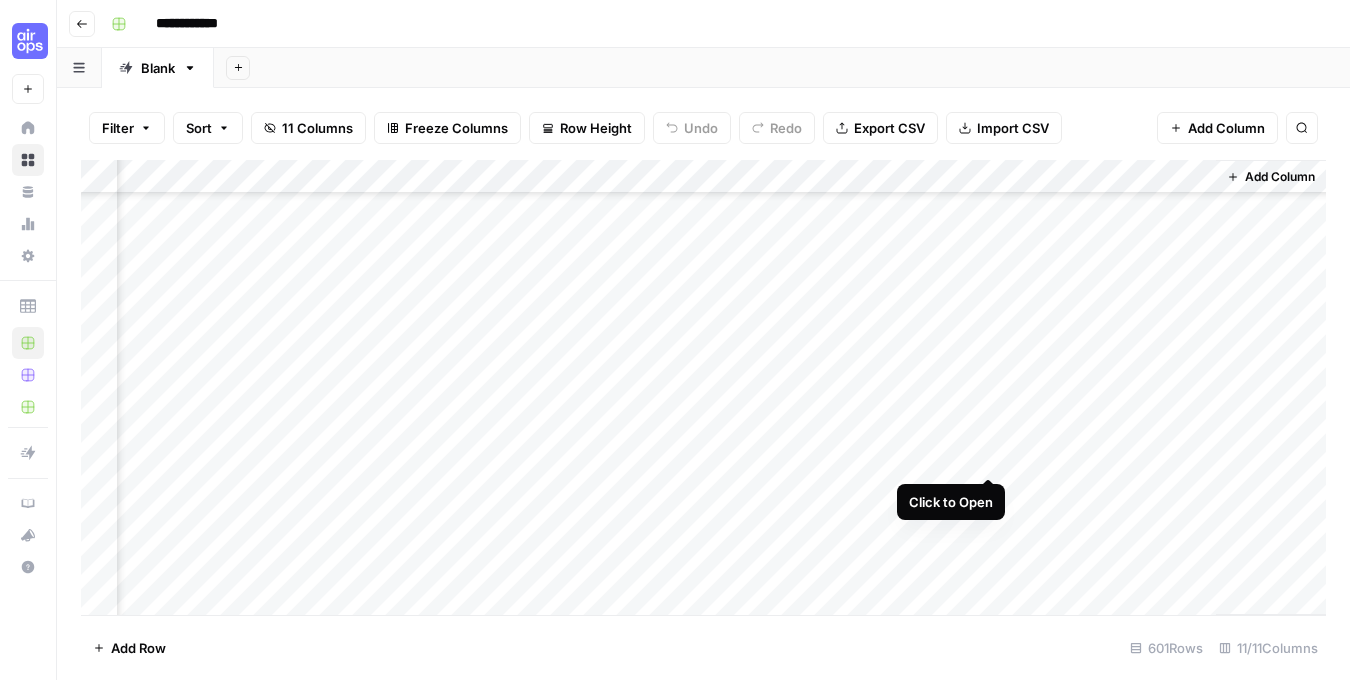 click on "Add Column" at bounding box center (703, 387) 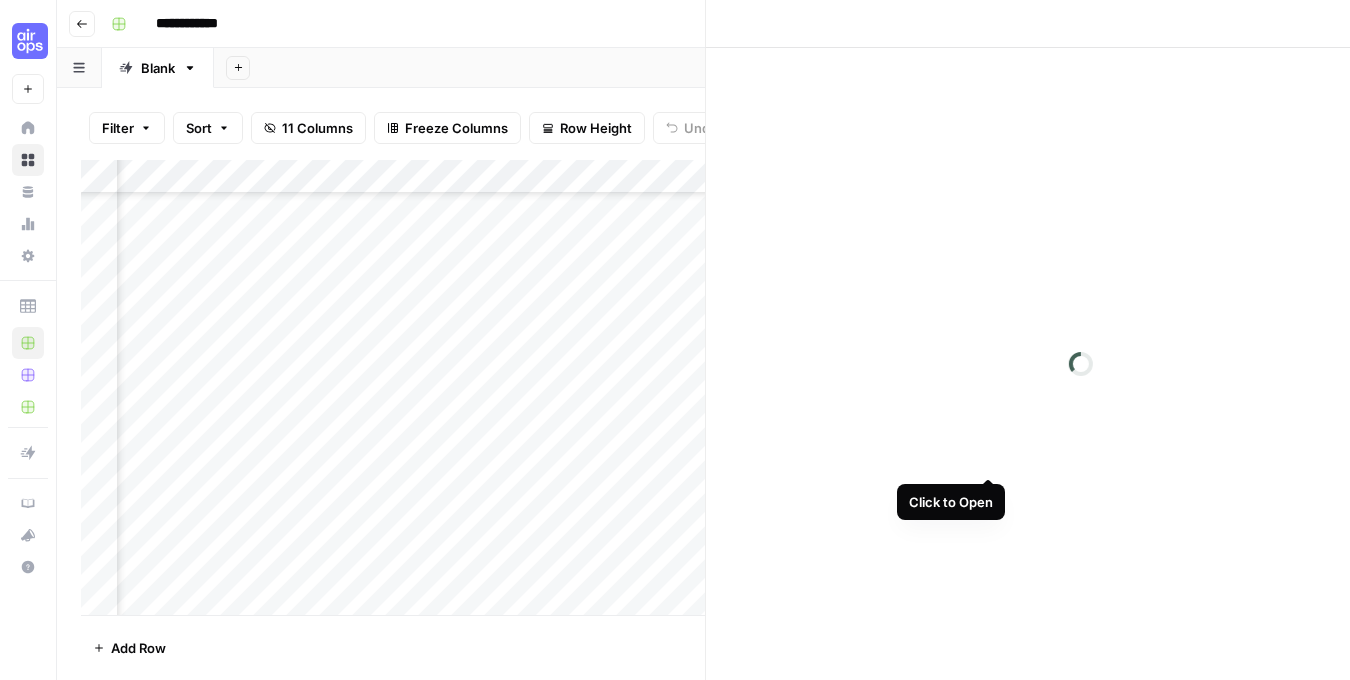 scroll, scrollTop: 510, scrollLeft: 1098, axis: both 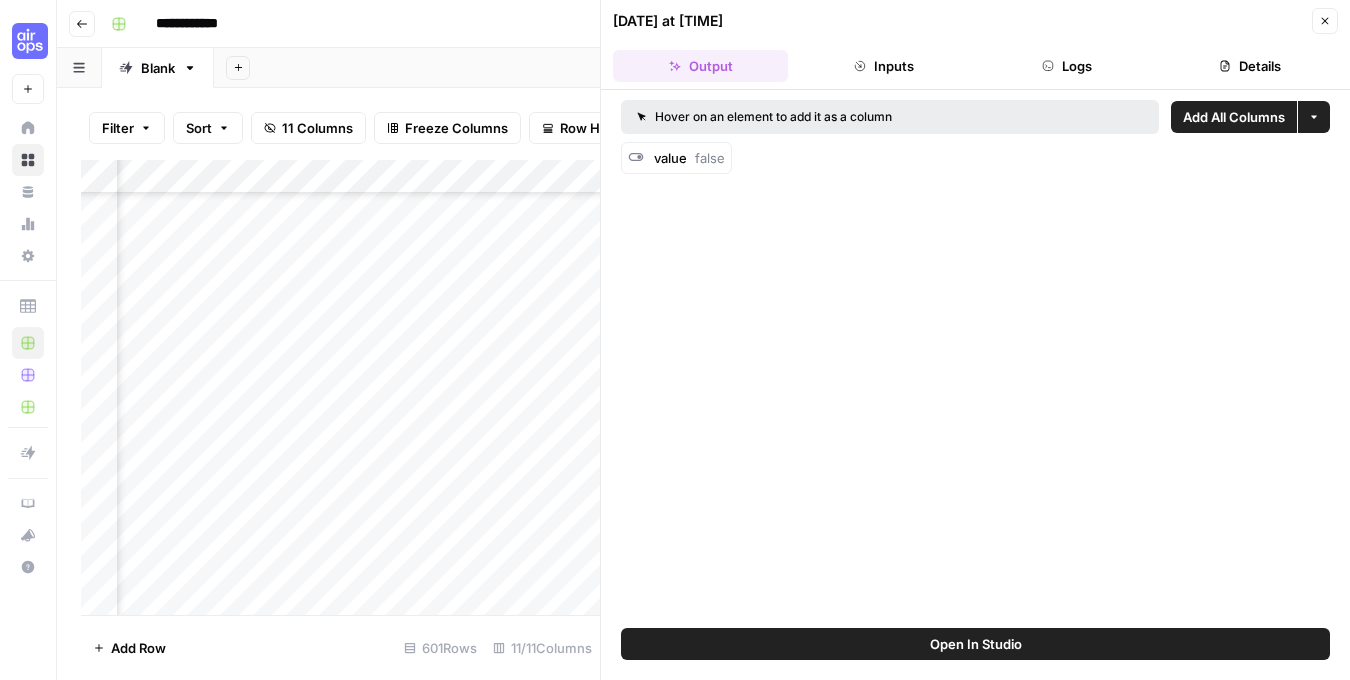 click on "Inputs" at bounding box center (883, 66) 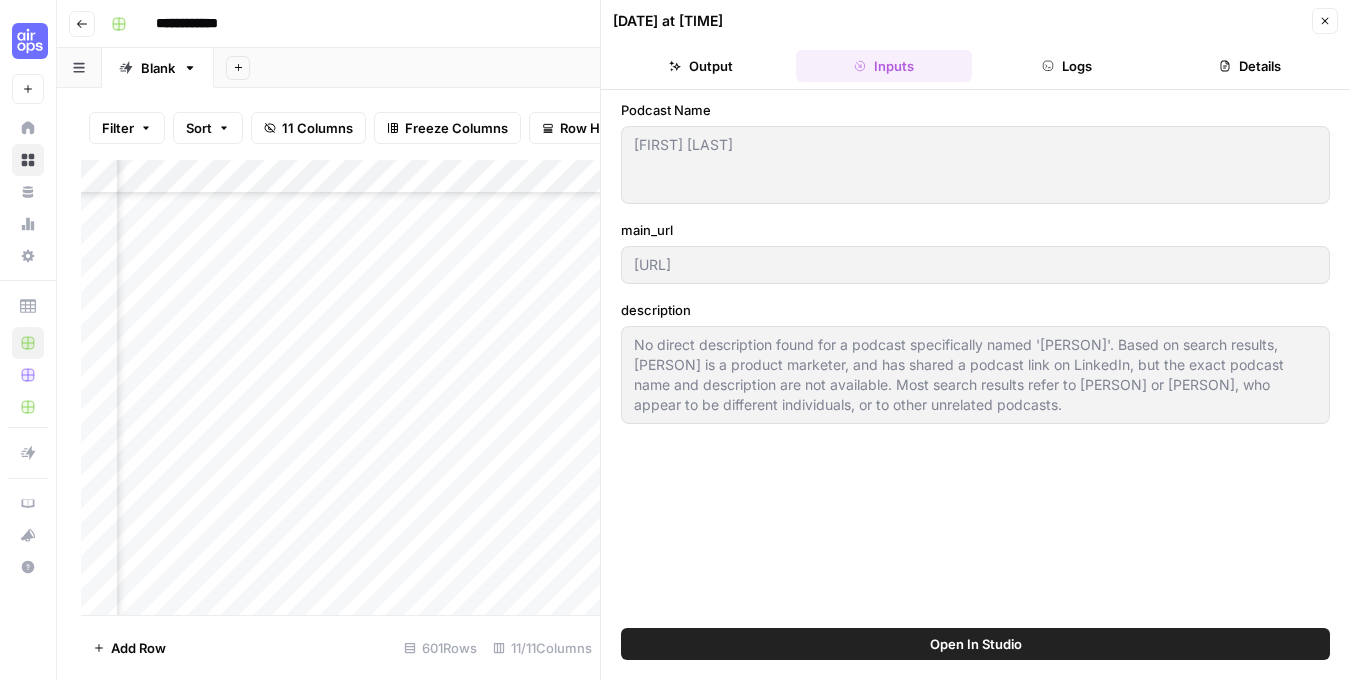 click on "Output" at bounding box center [700, 66] 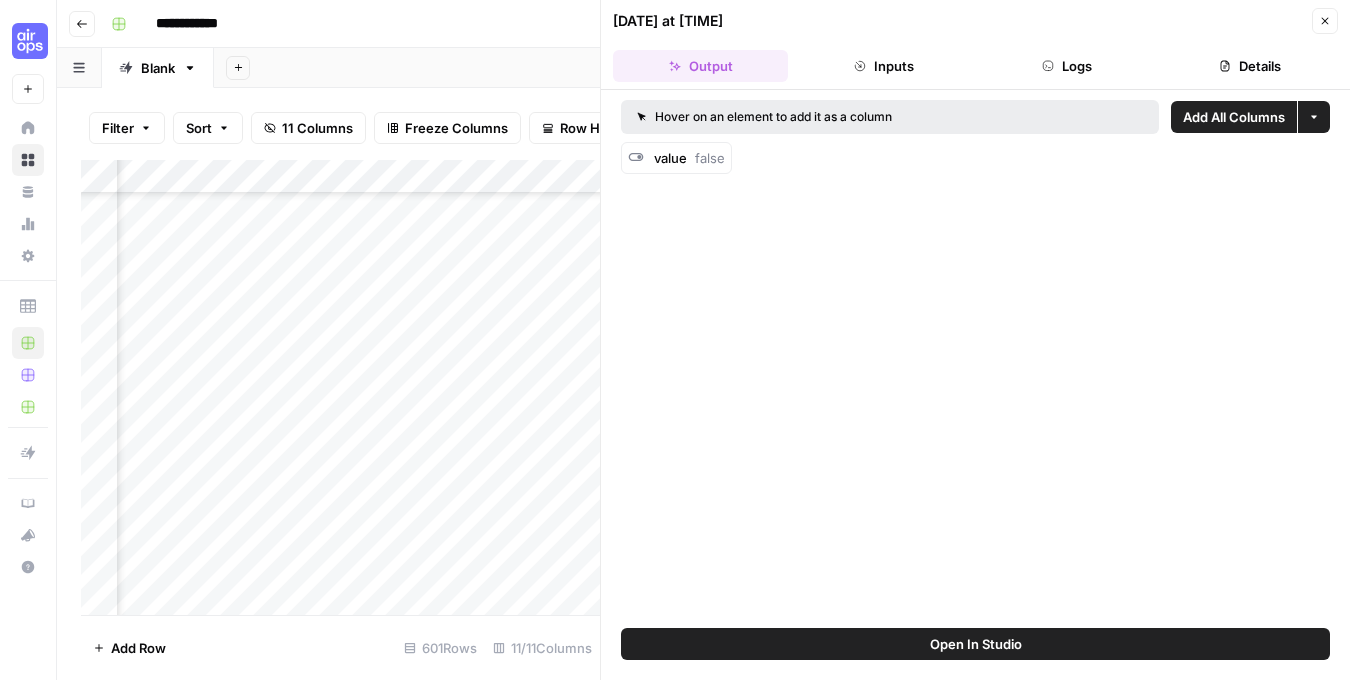 click on "Inputs" at bounding box center (883, 66) 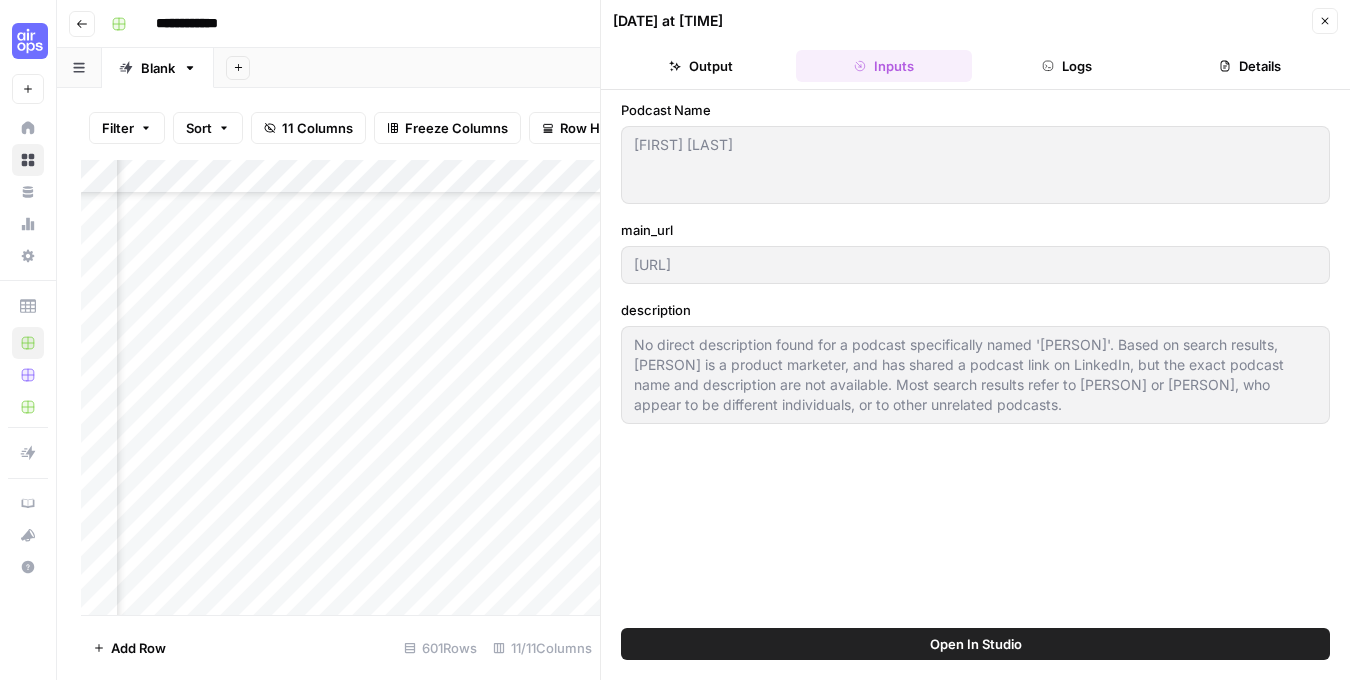 click on "Logs" at bounding box center (1067, 66) 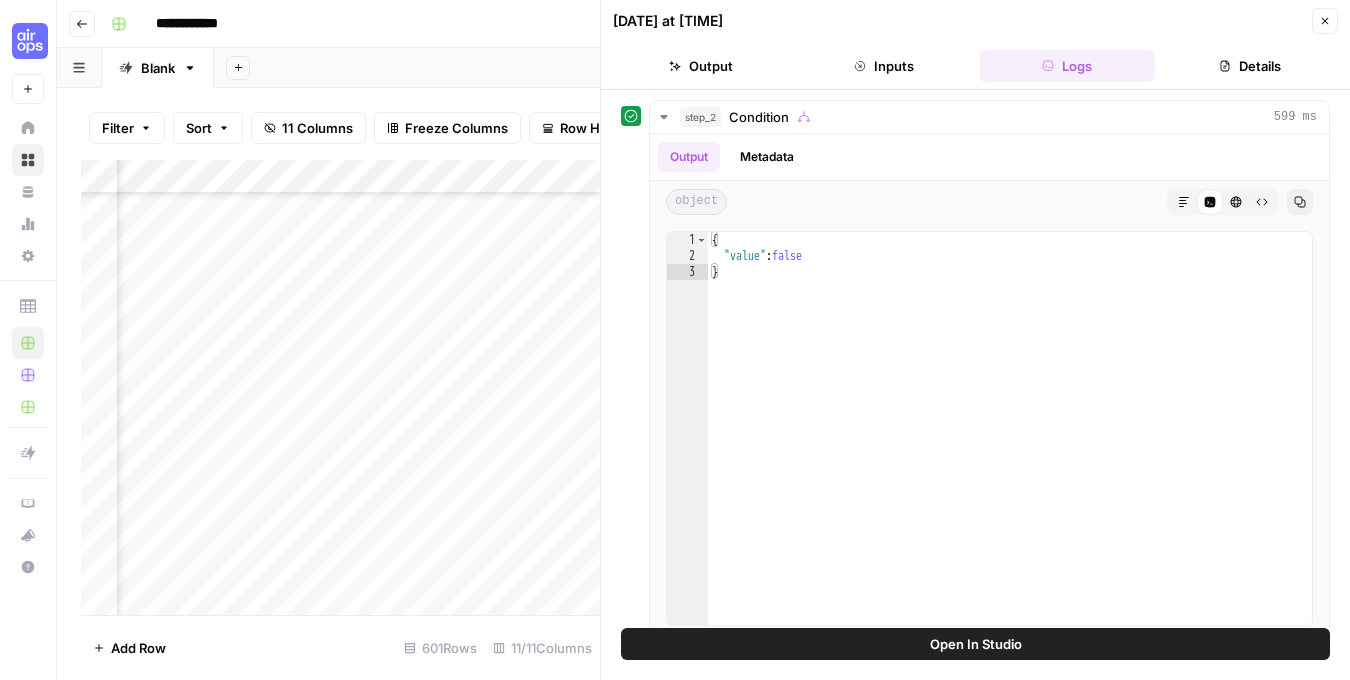 click on "Details" at bounding box center (1250, 66) 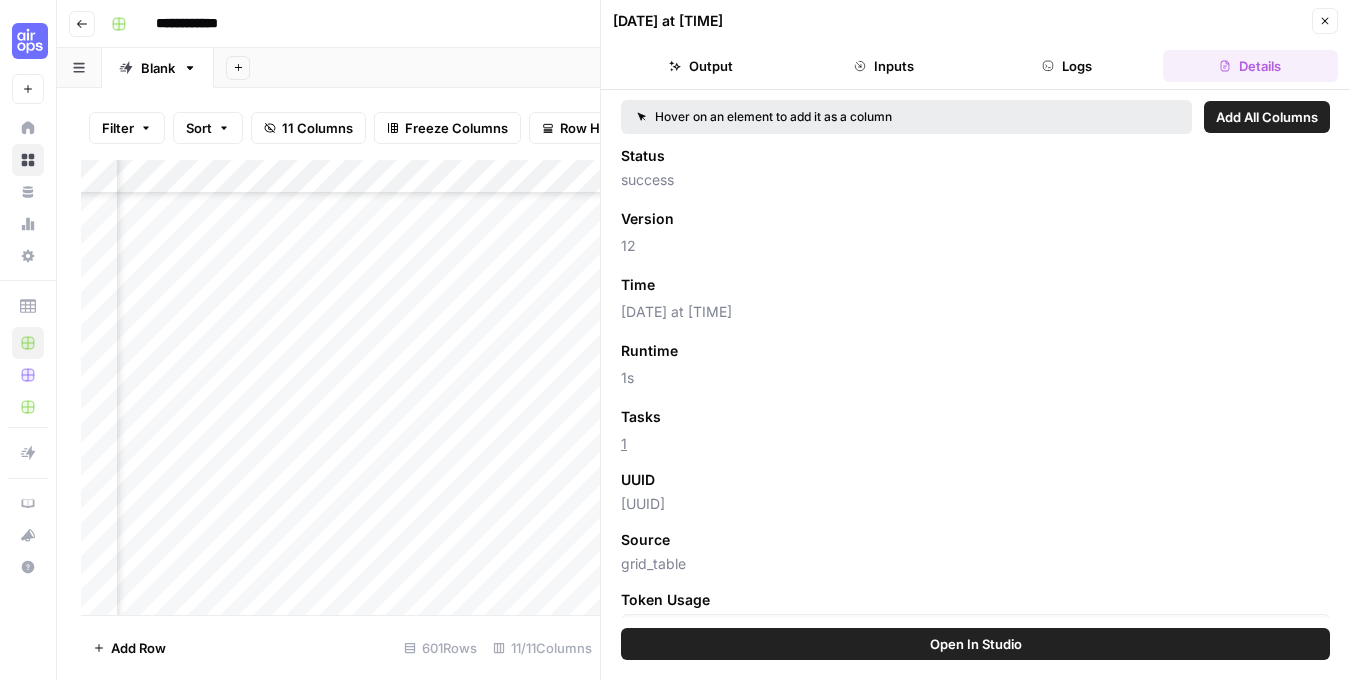 click on "Output" at bounding box center [700, 66] 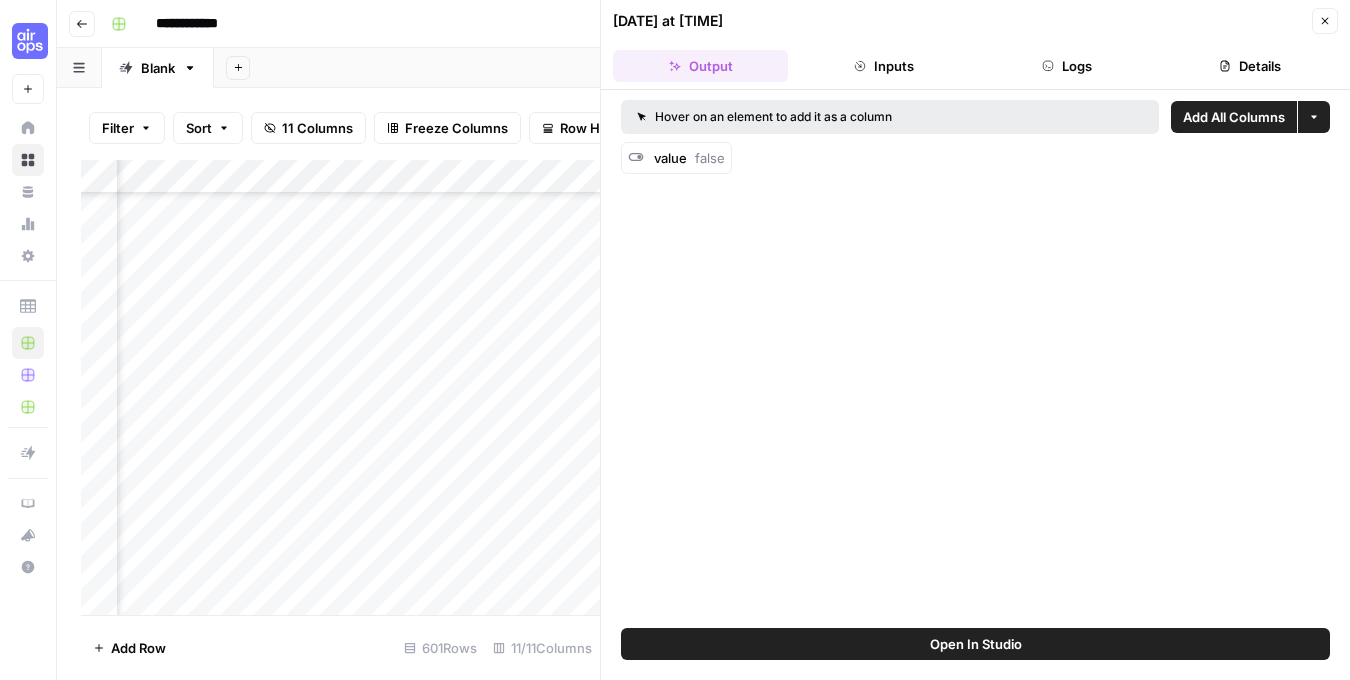 click 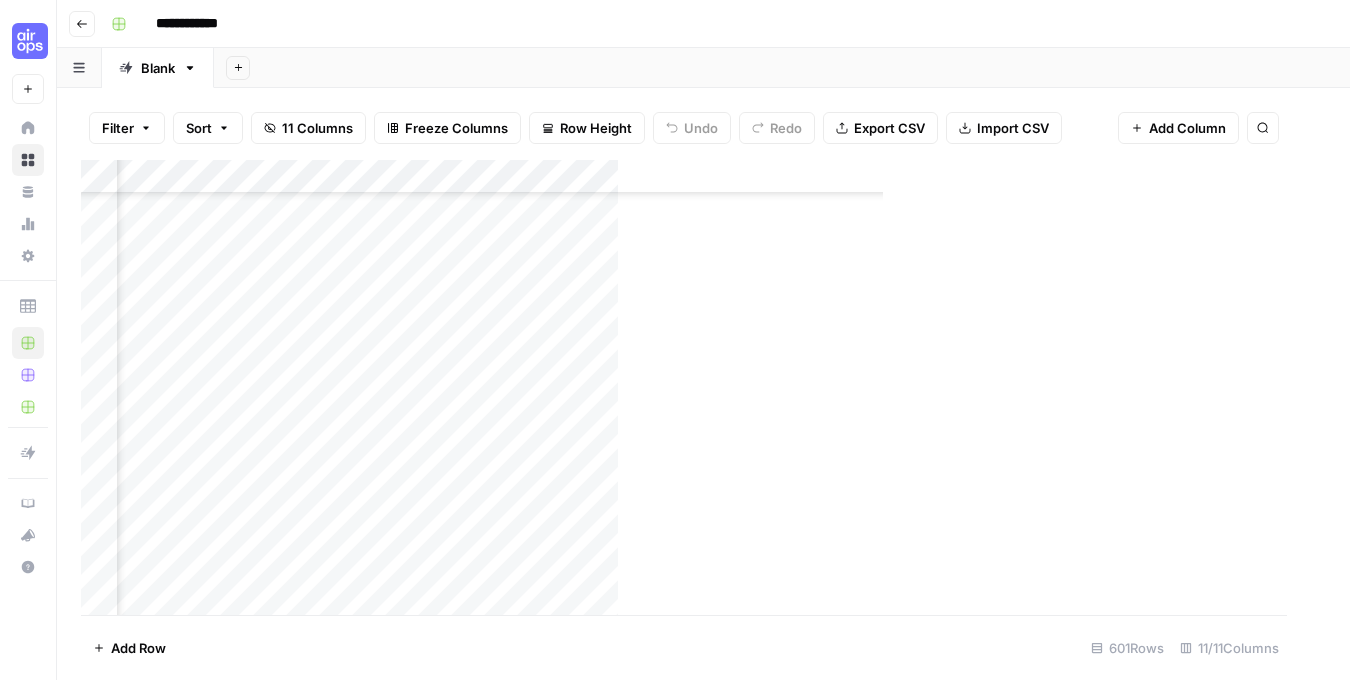 scroll, scrollTop: 510, scrollLeft: 1084, axis: both 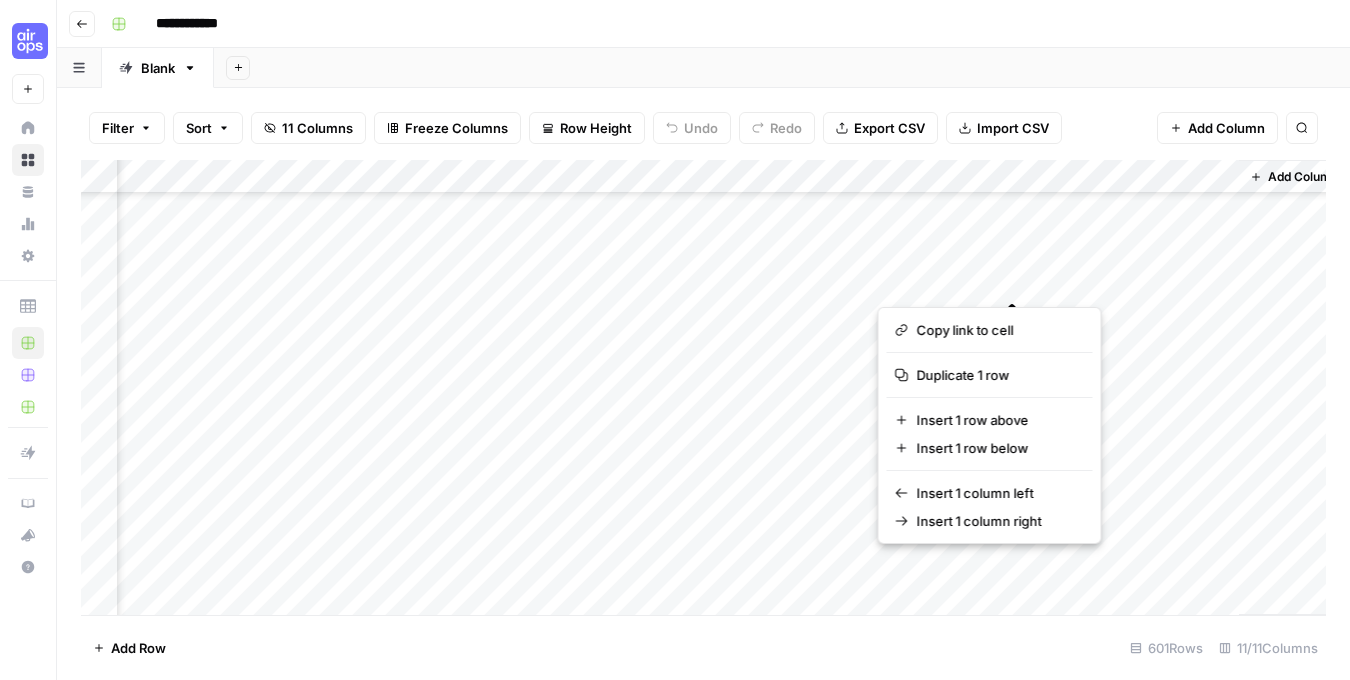 click at bounding box center [968, 254] 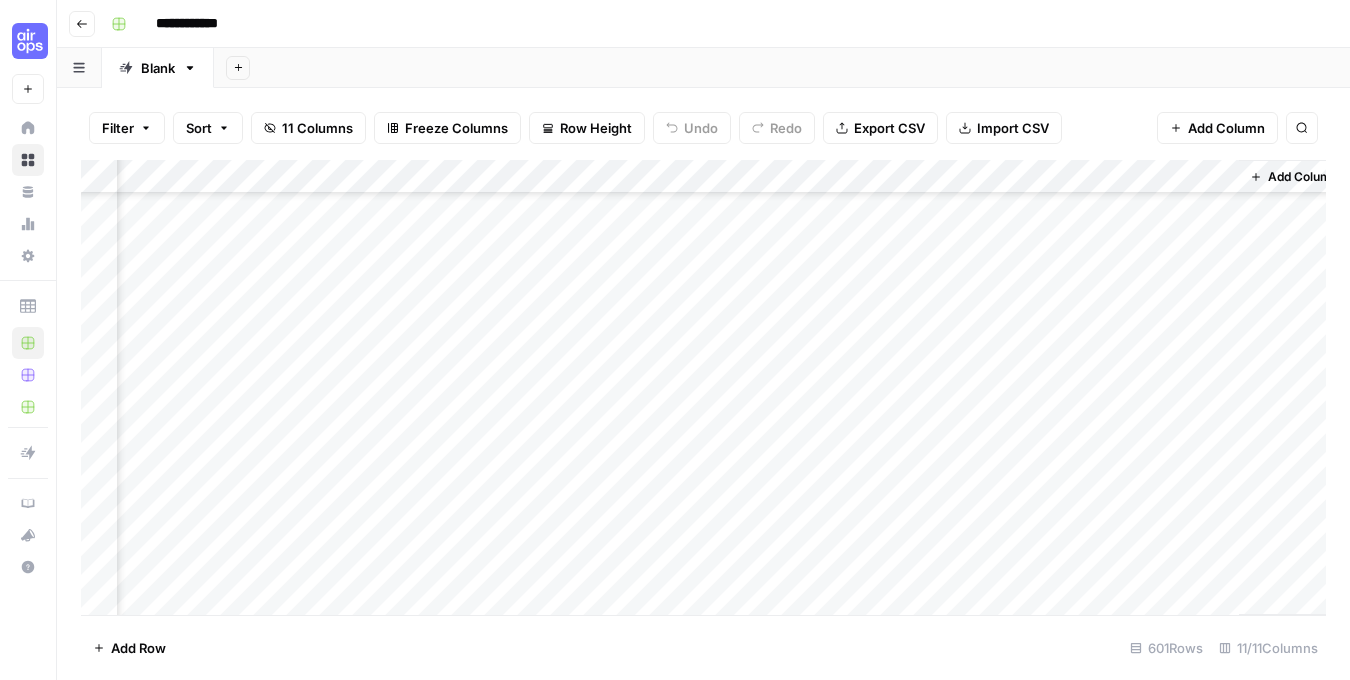 click on "Add Column" at bounding box center [703, 387] 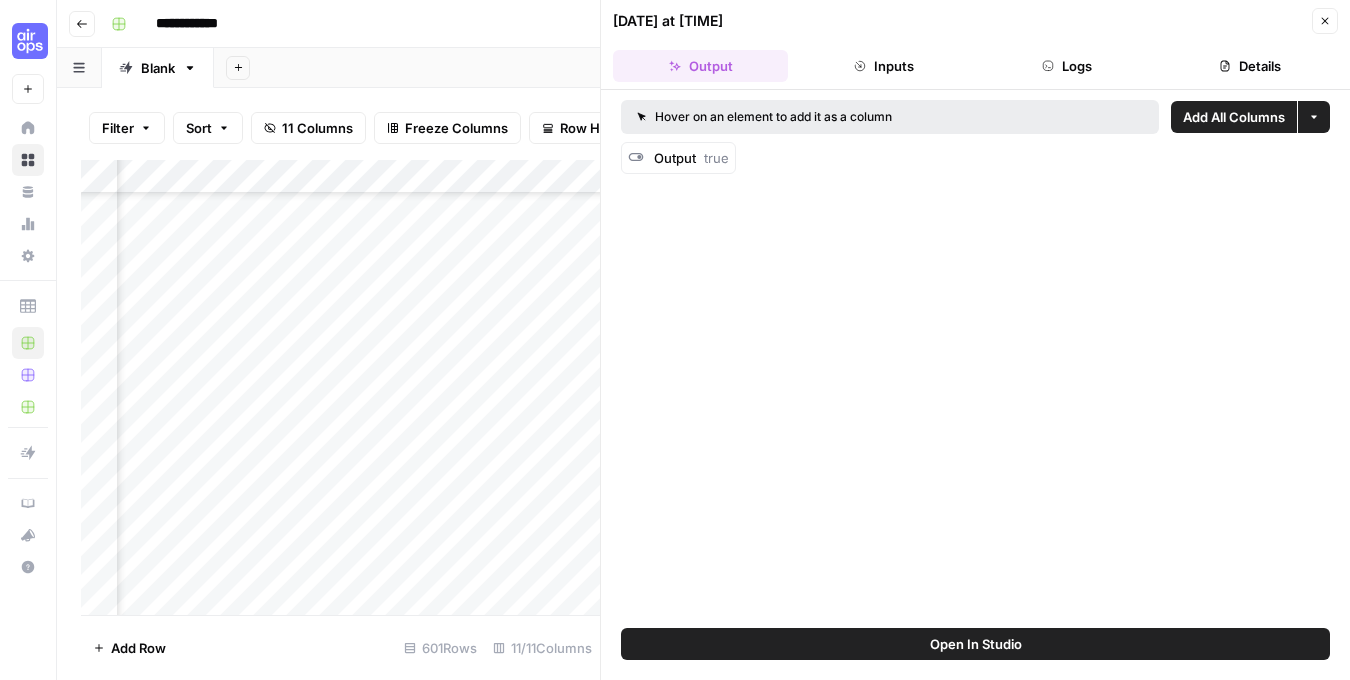 click 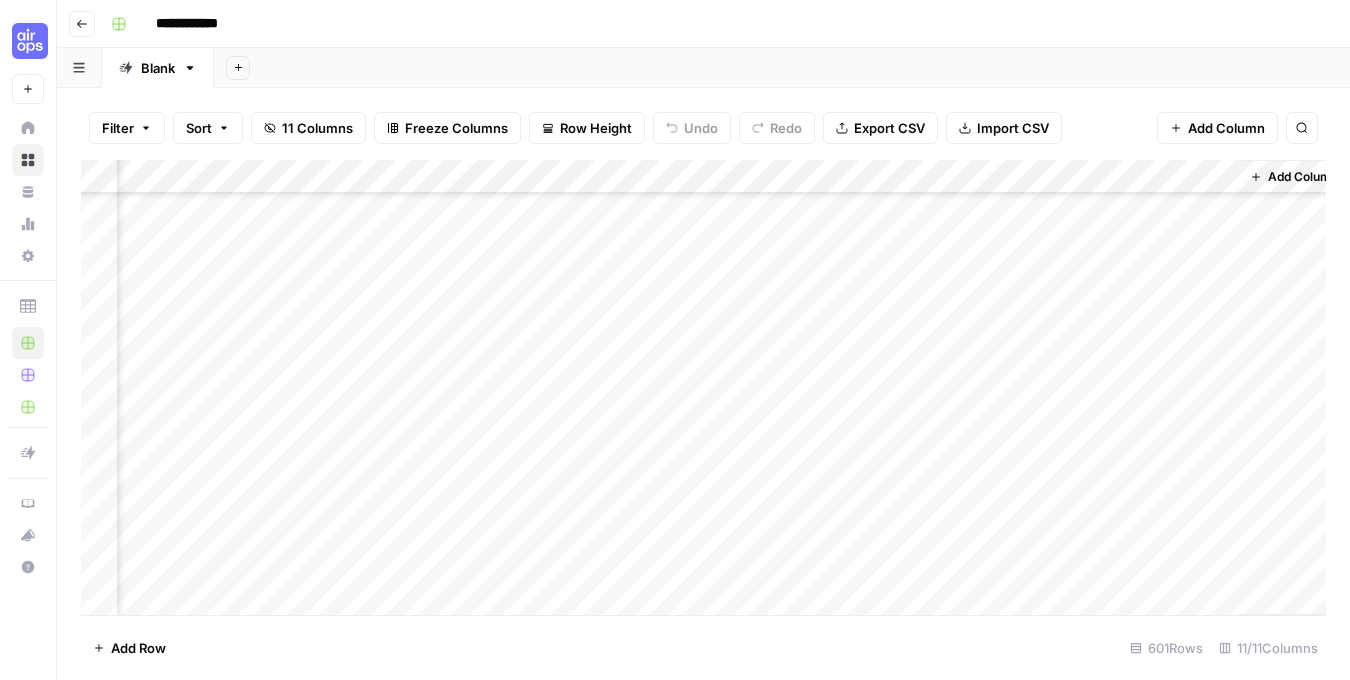 click on "Add Column" at bounding box center [703, 387] 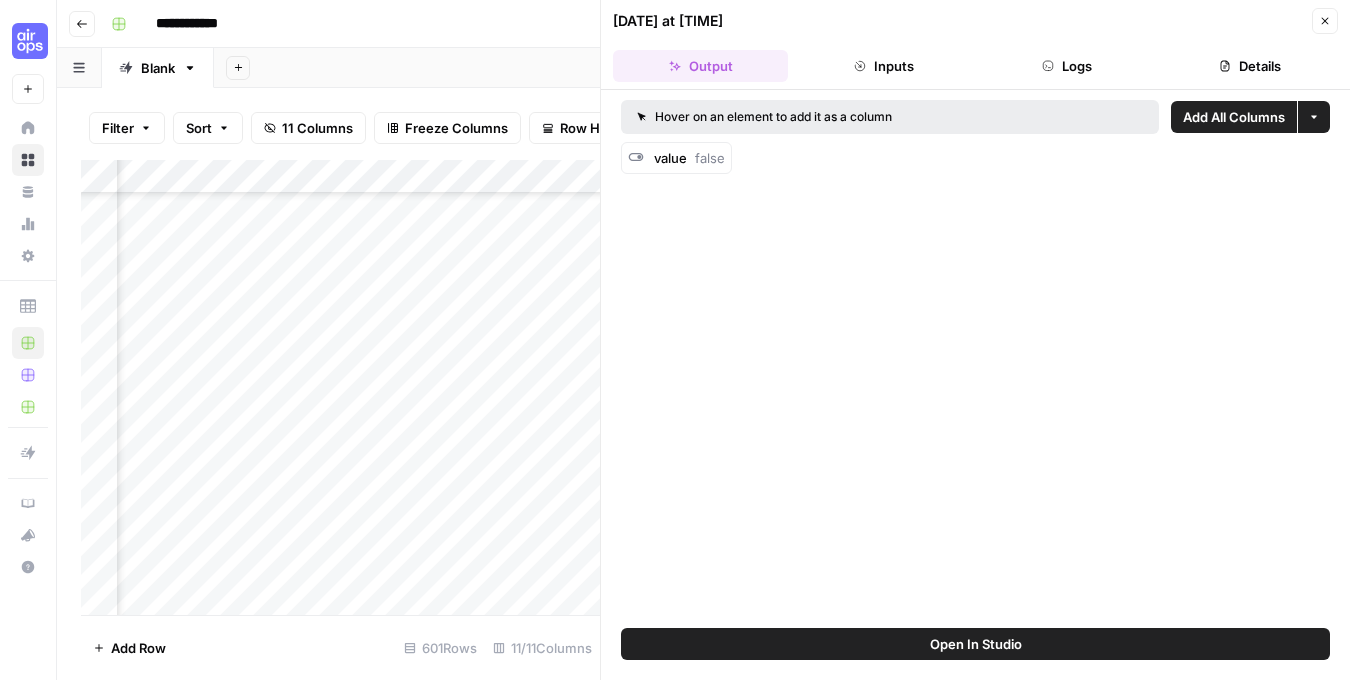 click 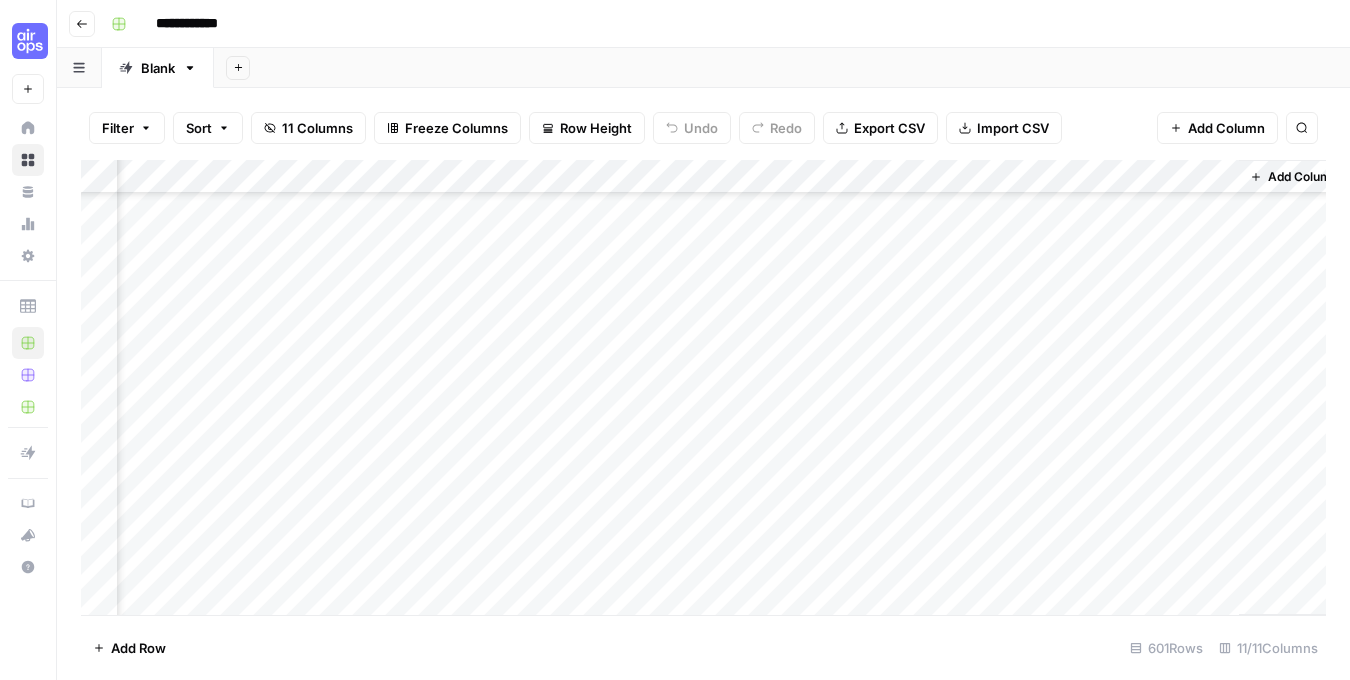 click on "Add Column" at bounding box center [703, 387] 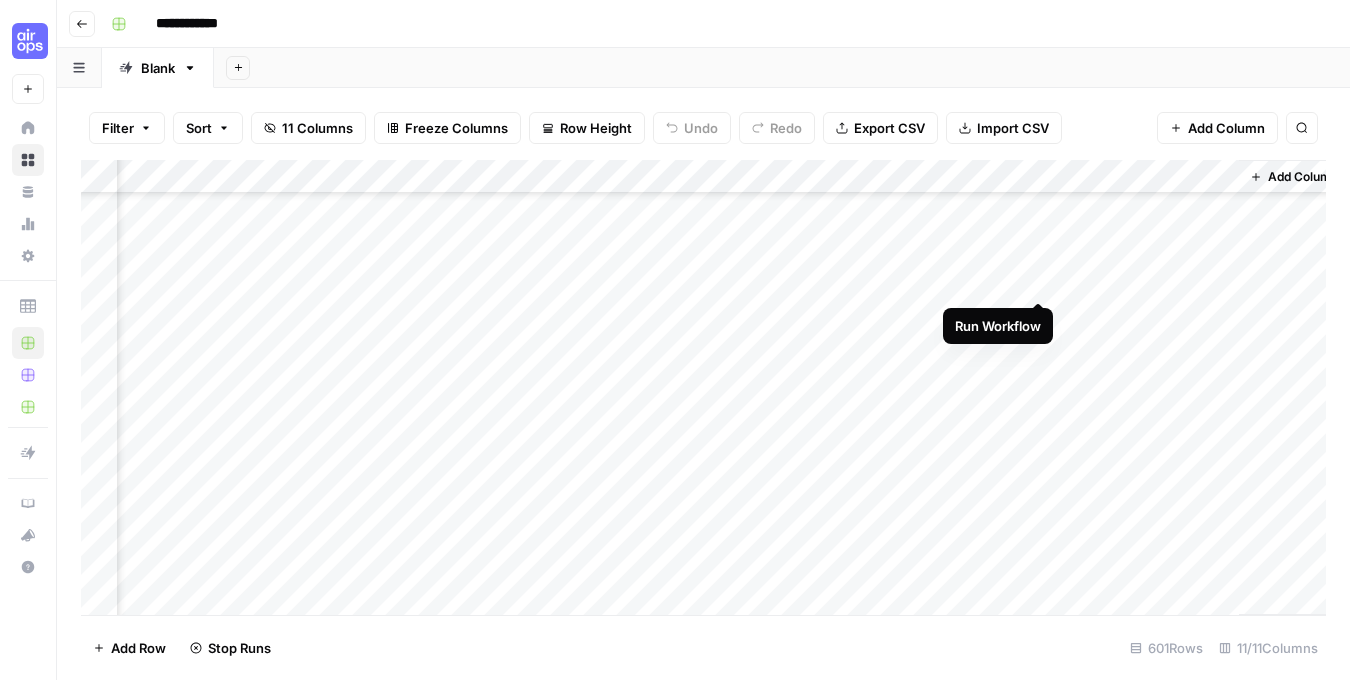 click on "Add Column" at bounding box center [703, 387] 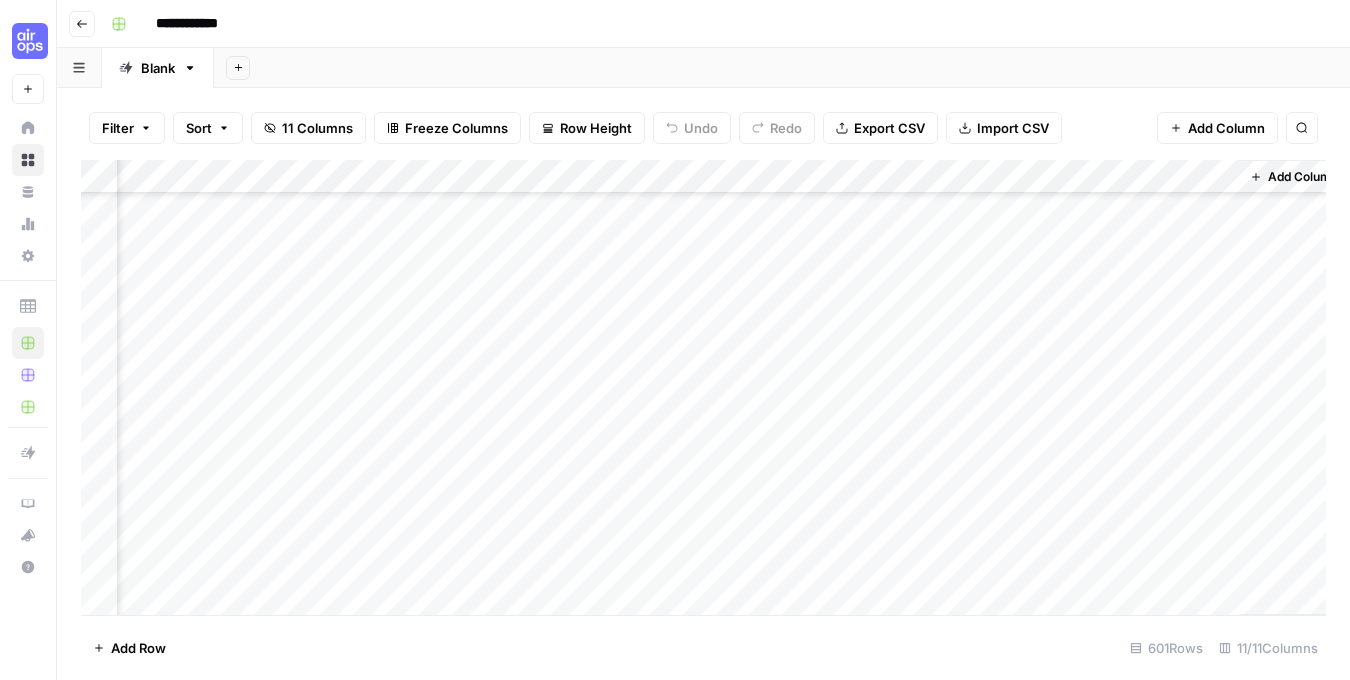 click on "Add Column" at bounding box center [703, 387] 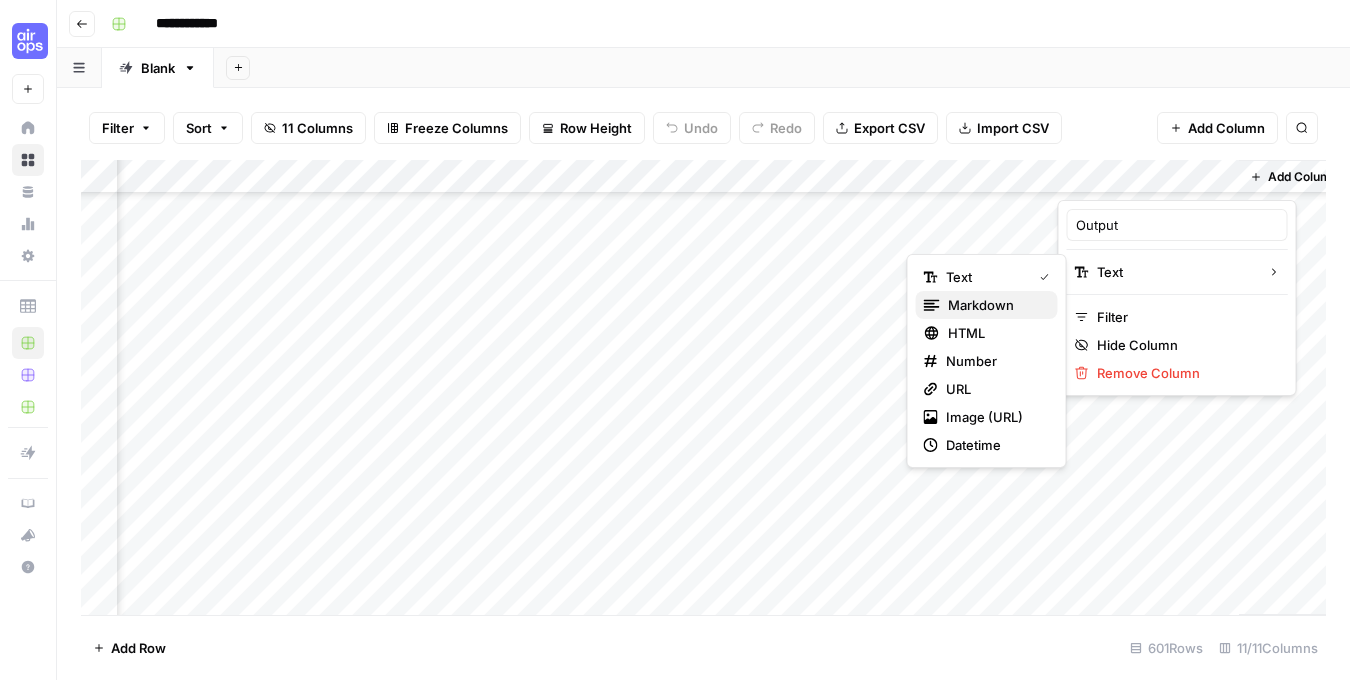 click on "markdown" at bounding box center [995, 305] 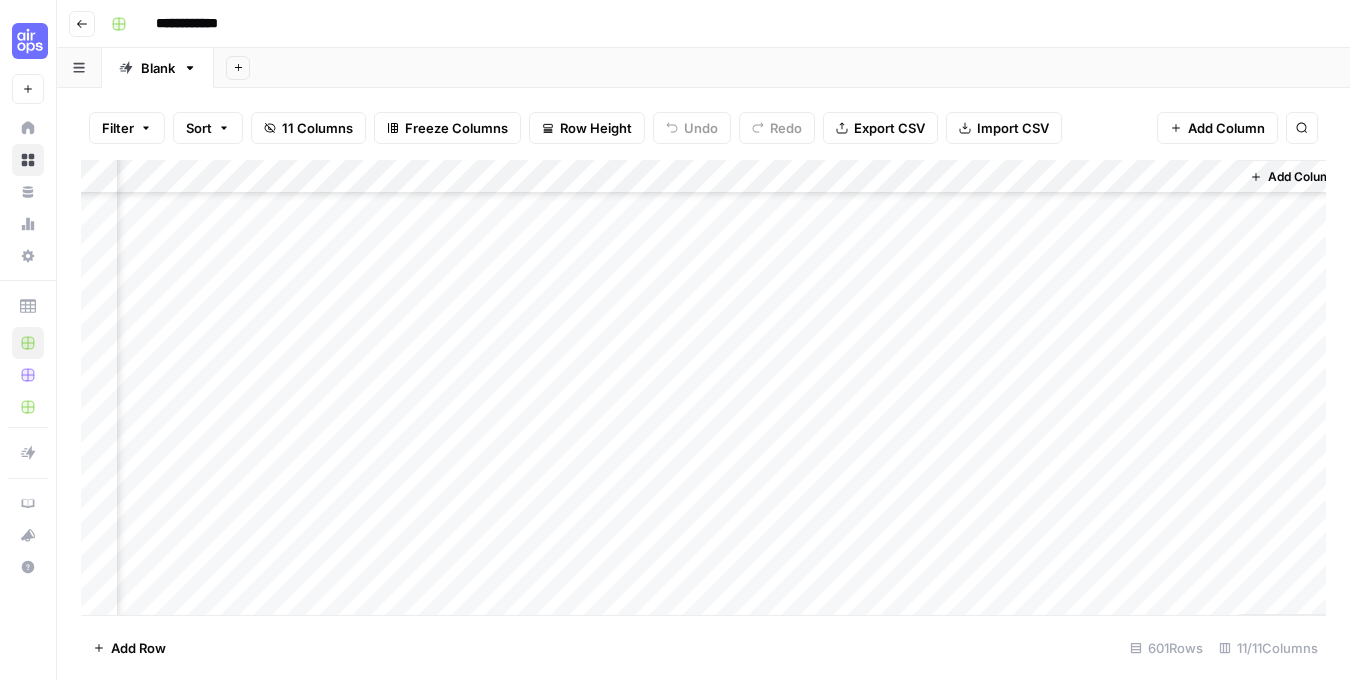 click on "Add Column" at bounding box center (703, 387) 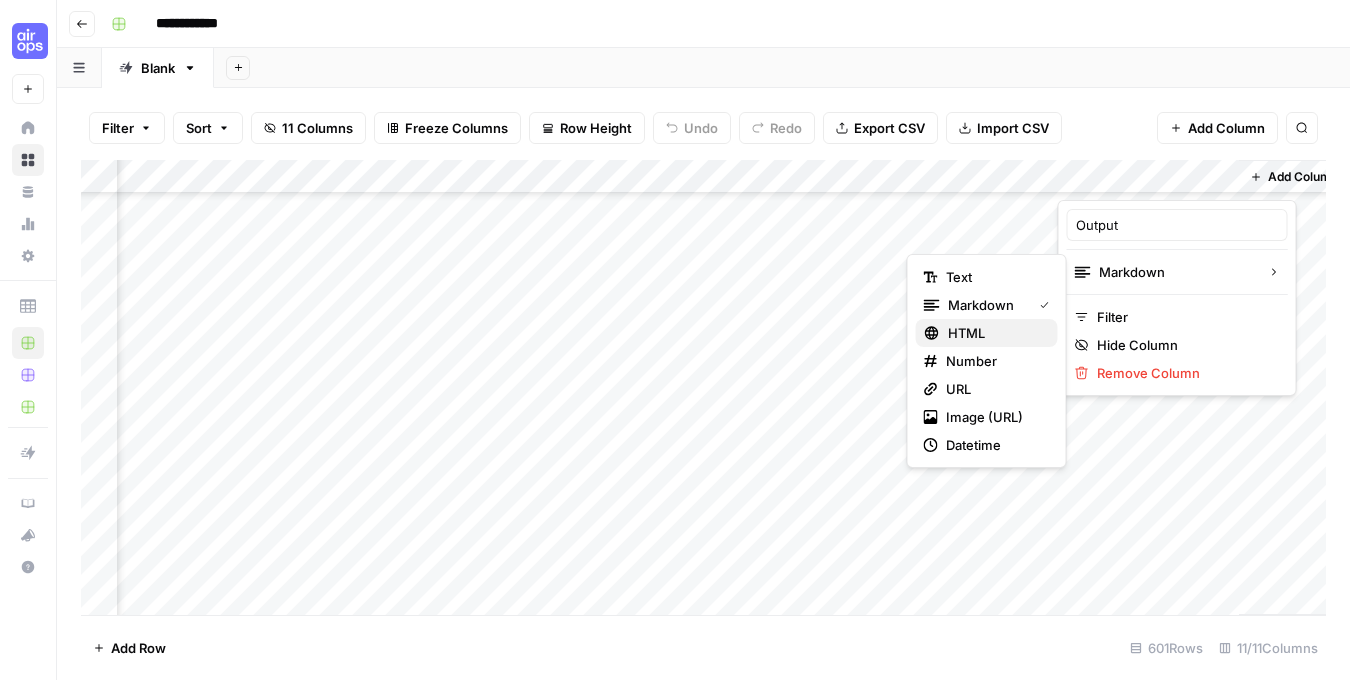 click on "HTML" at bounding box center [995, 333] 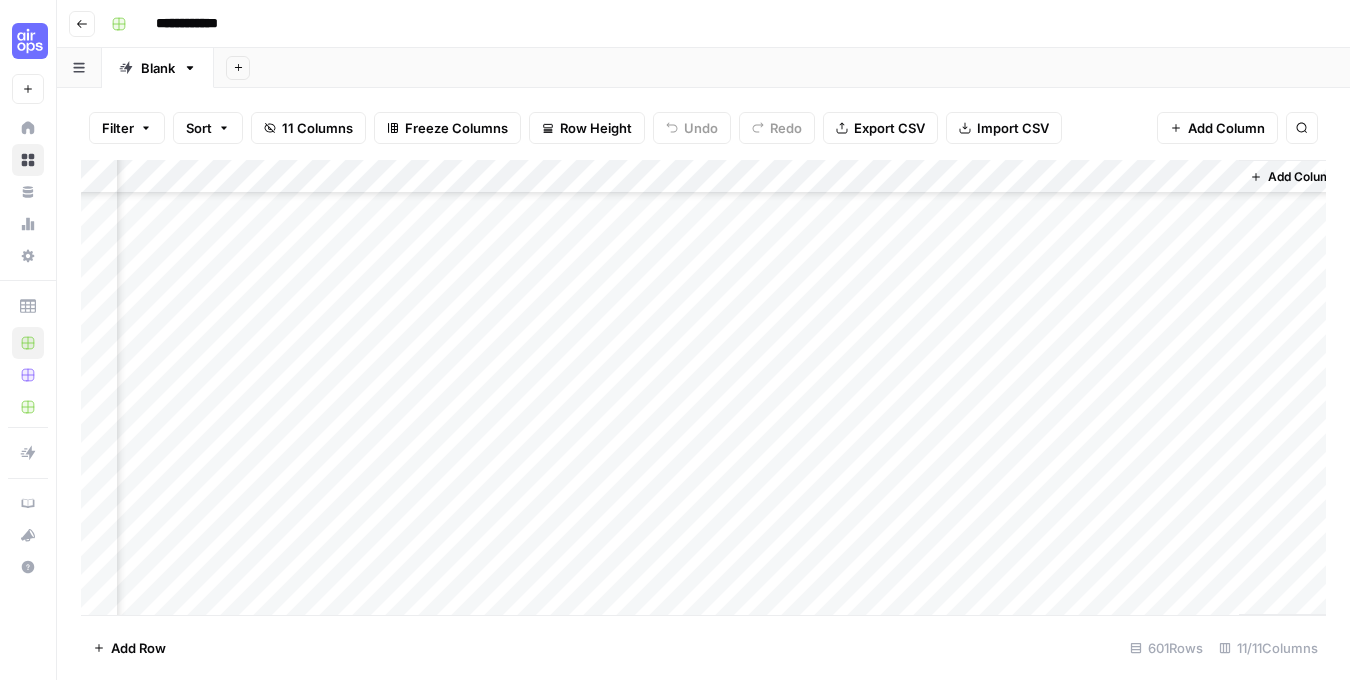 click on "Add Column" at bounding box center [703, 387] 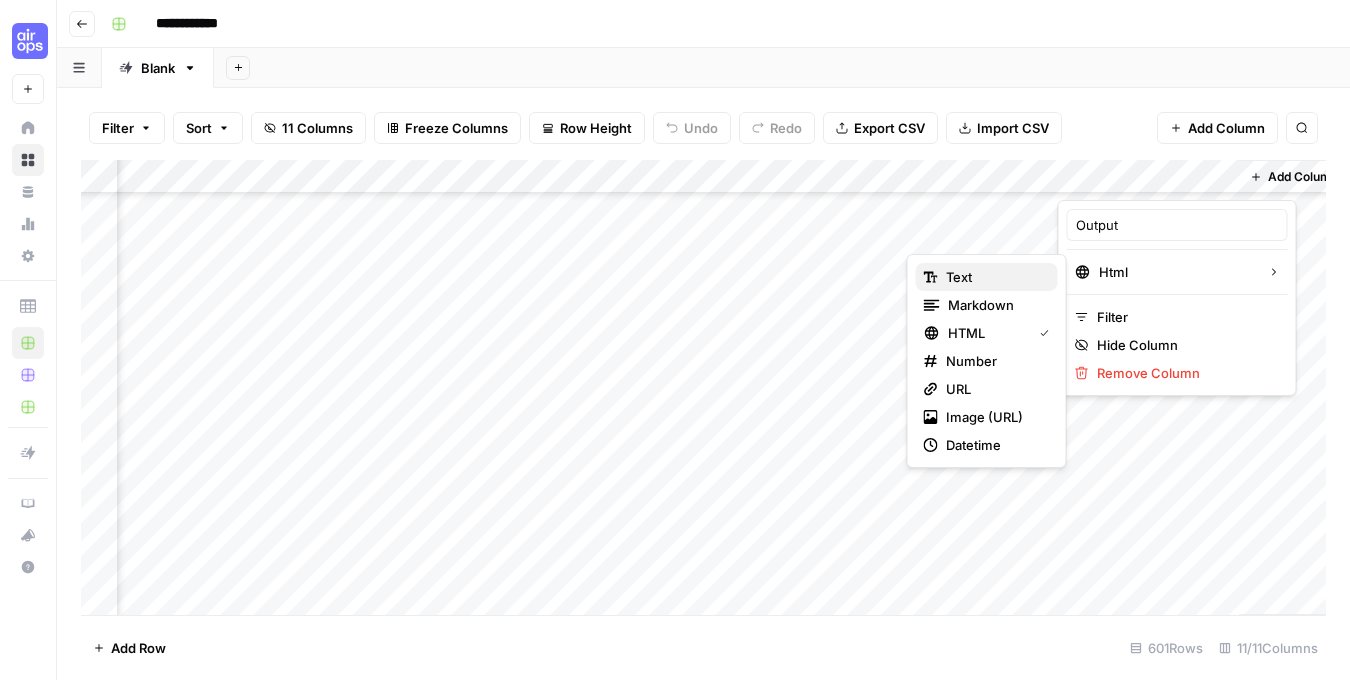 click on "text" at bounding box center (994, 277) 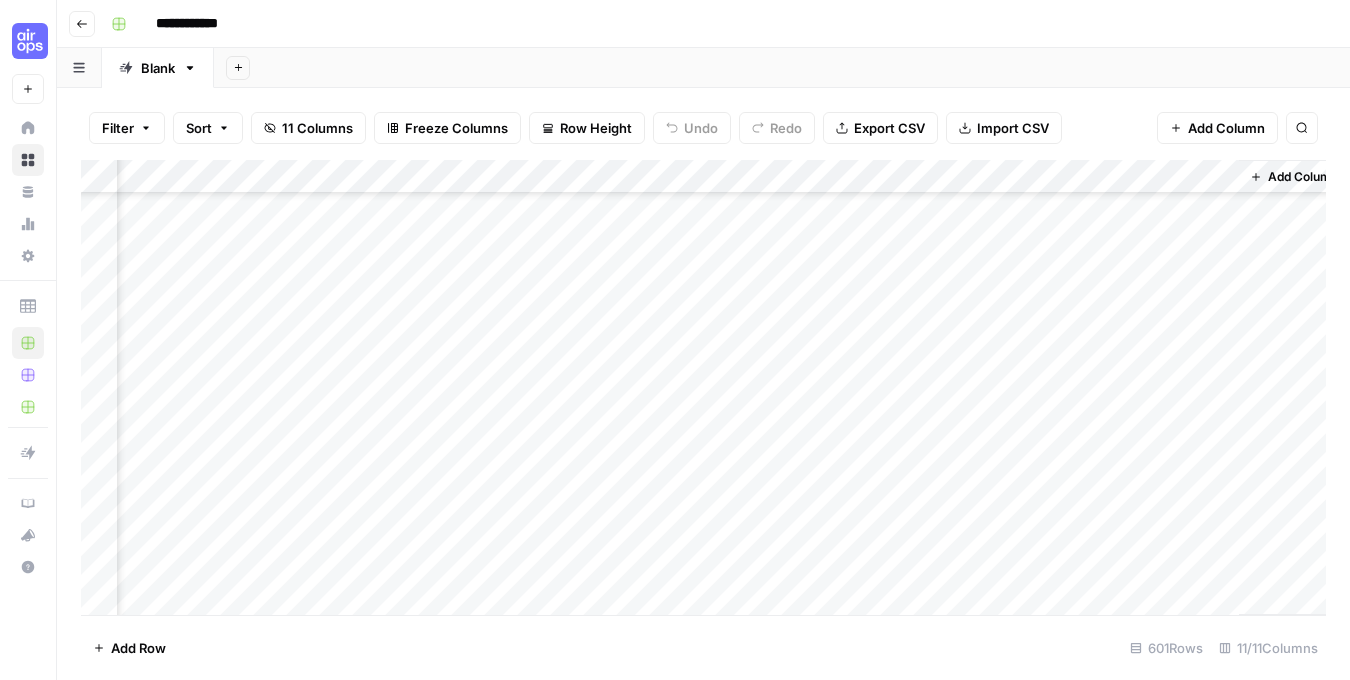 click on "Add Column" at bounding box center [703, 387] 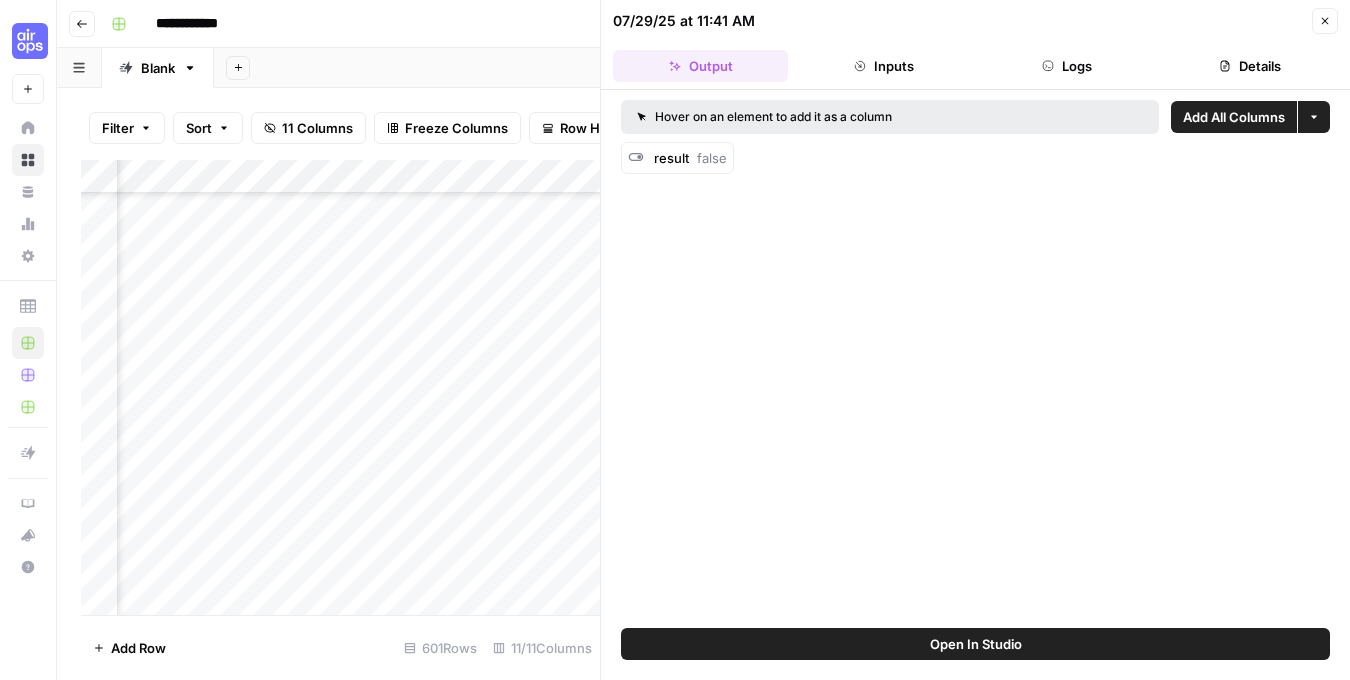 click 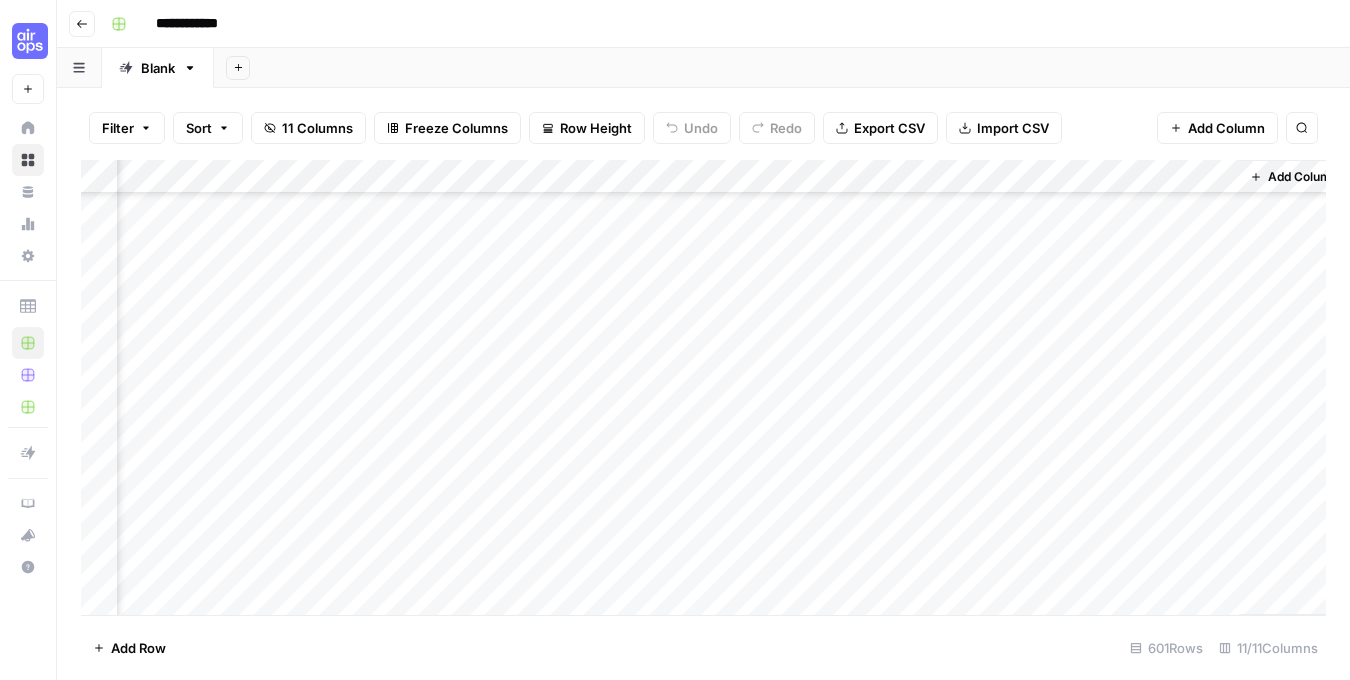 click on "Add Column" at bounding box center (703, 387) 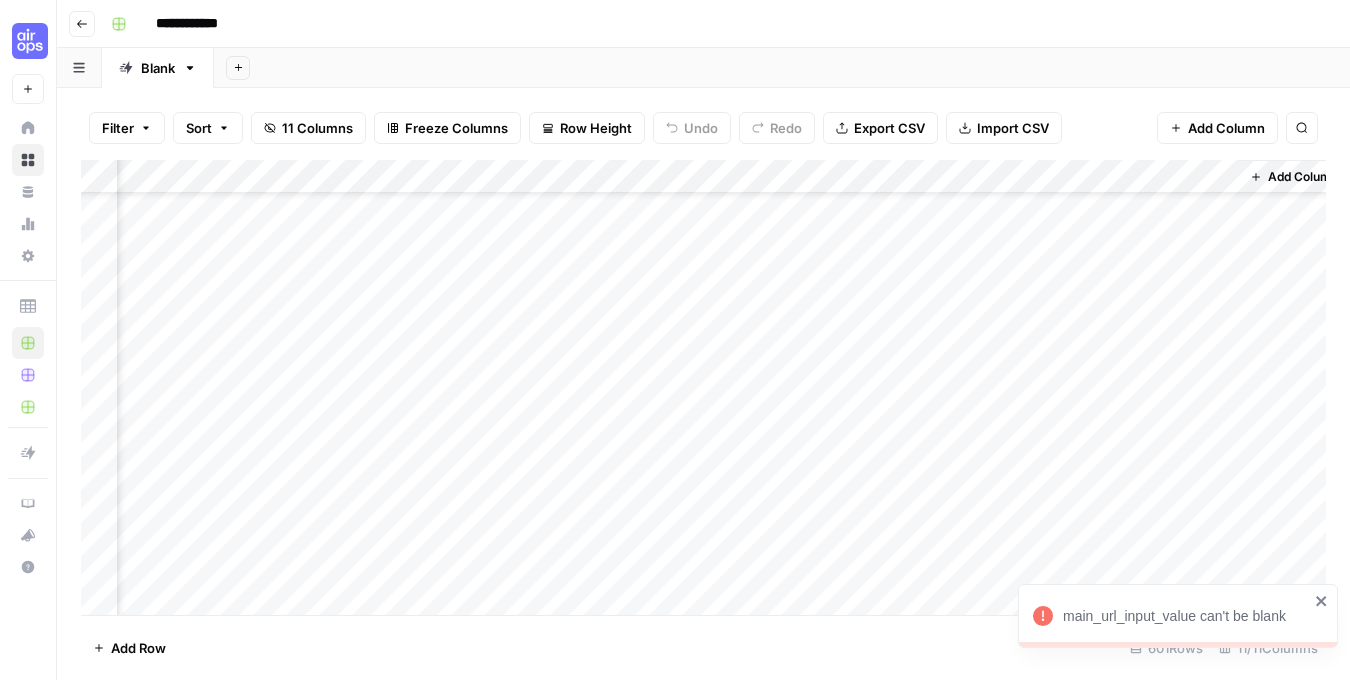 scroll, scrollTop: 175, scrollLeft: 1084, axis: both 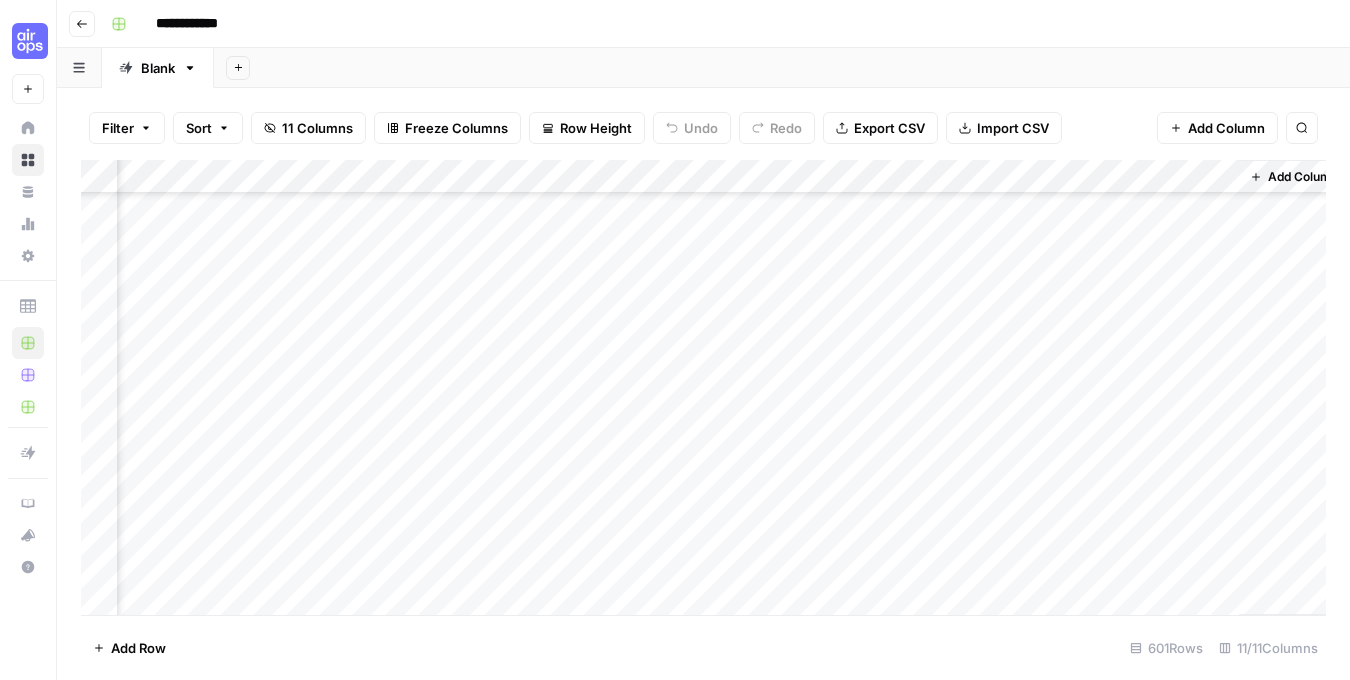 click on "Add Column" at bounding box center (703, 387) 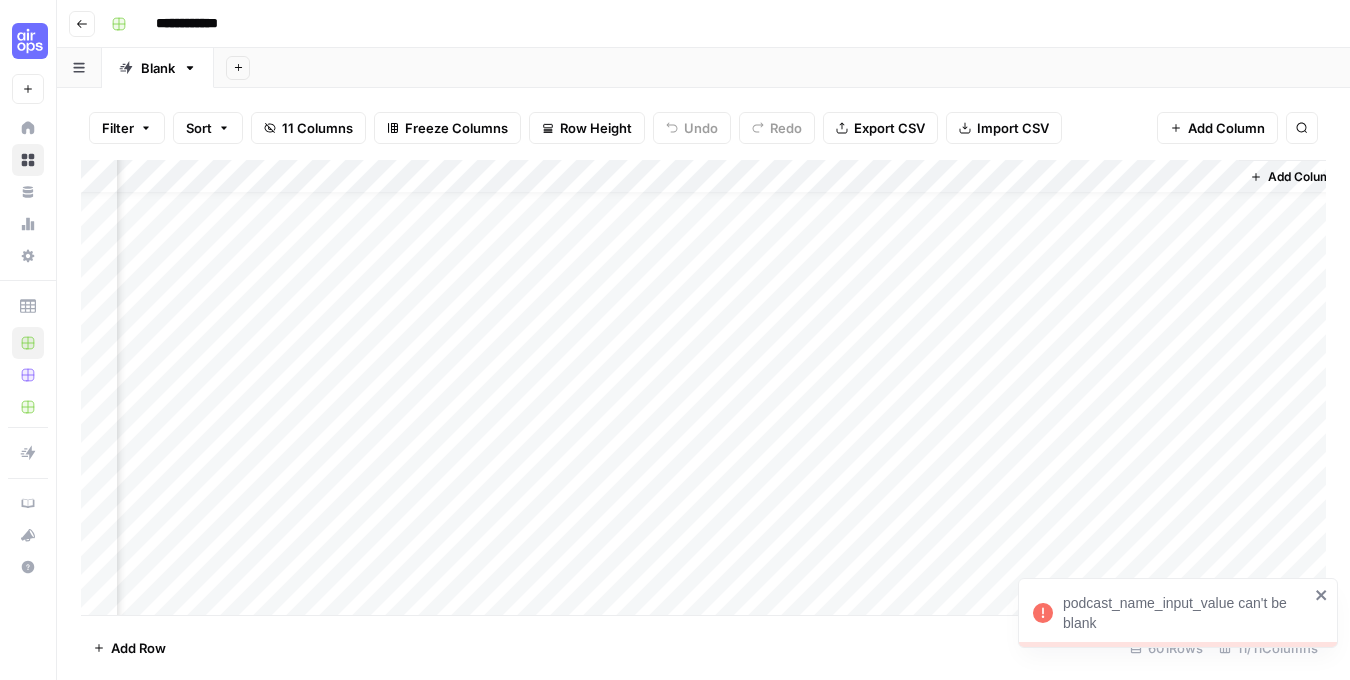 scroll, scrollTop: 88, scrollLeft: 1084, axis: both 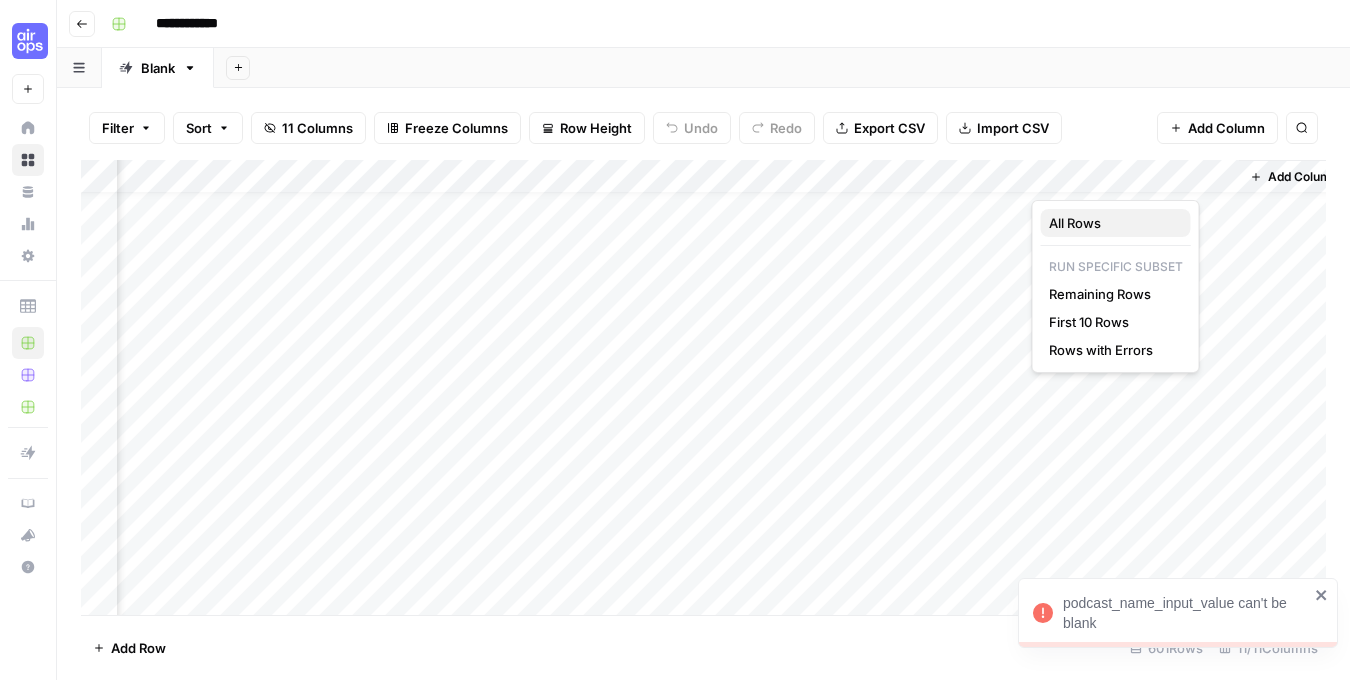 click on "All Rows" at bounding box center (1112, 223) 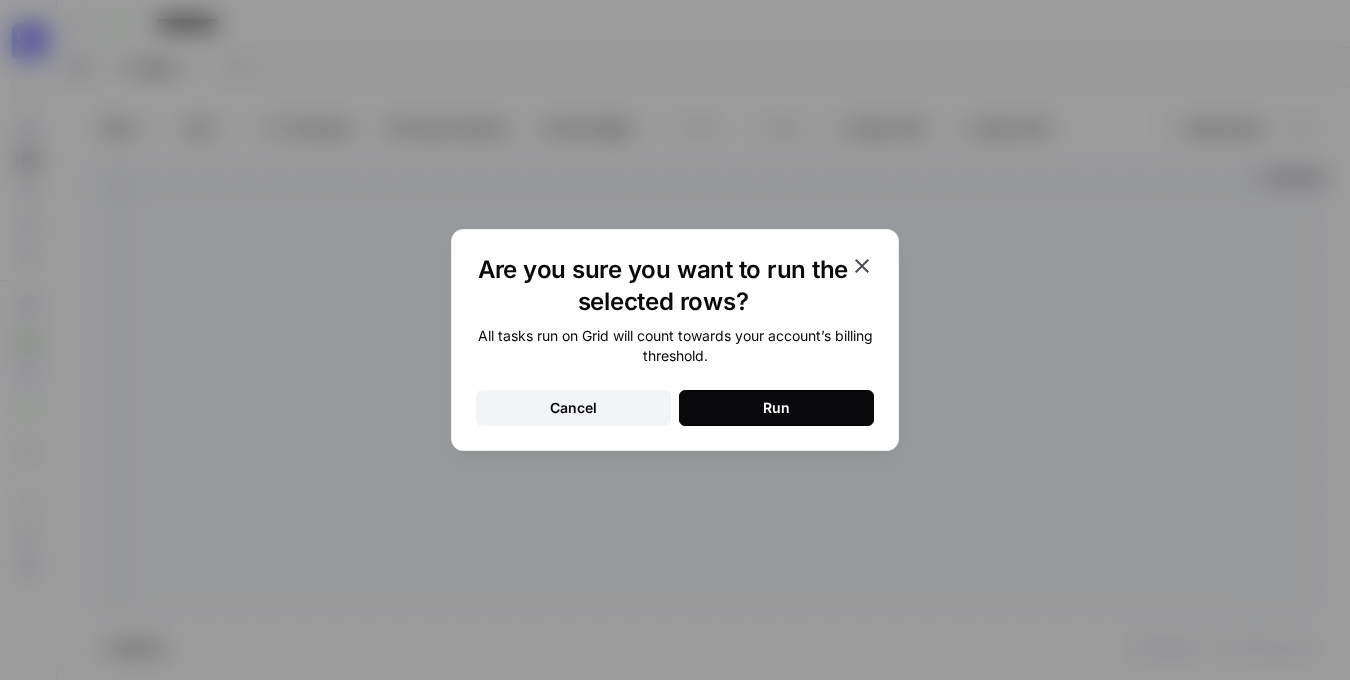 click on "Run" at bounding box center (776, 408) 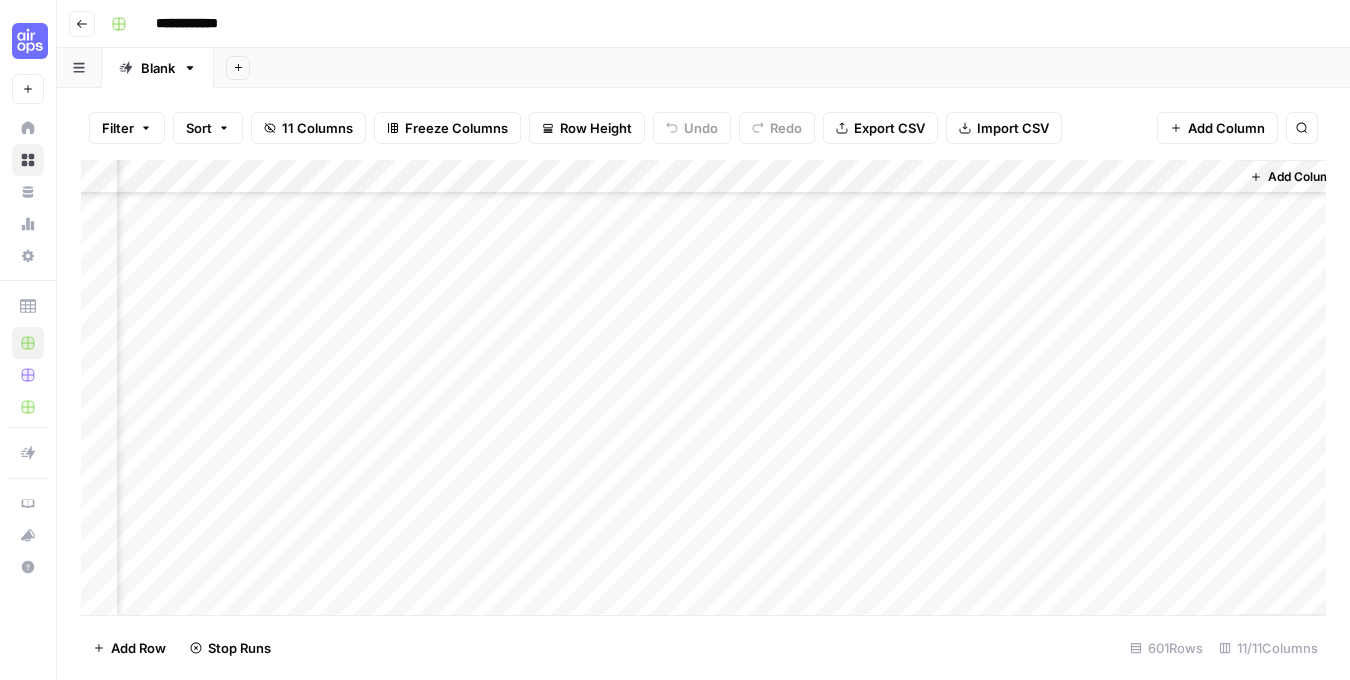 scroll, scrollTop: 1091, scrollLeft: 1084, axis: both 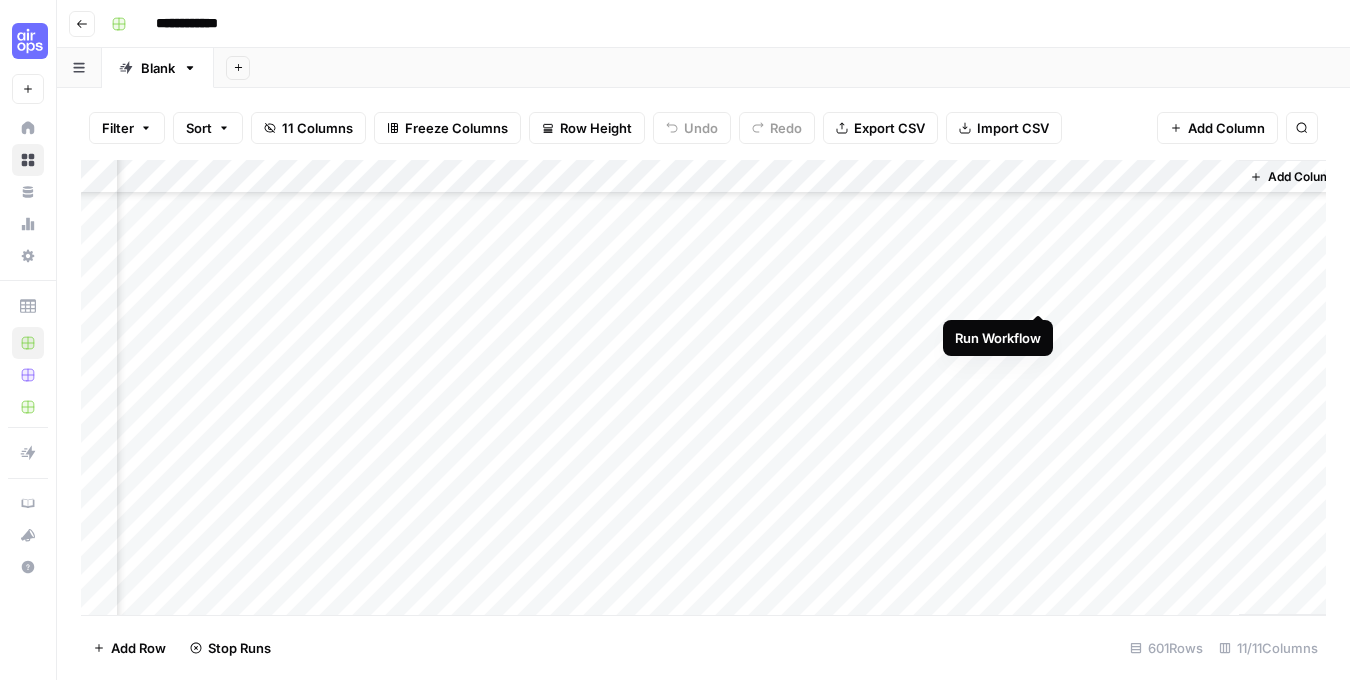 click on "Add Column" at bounding box center [703, 387] 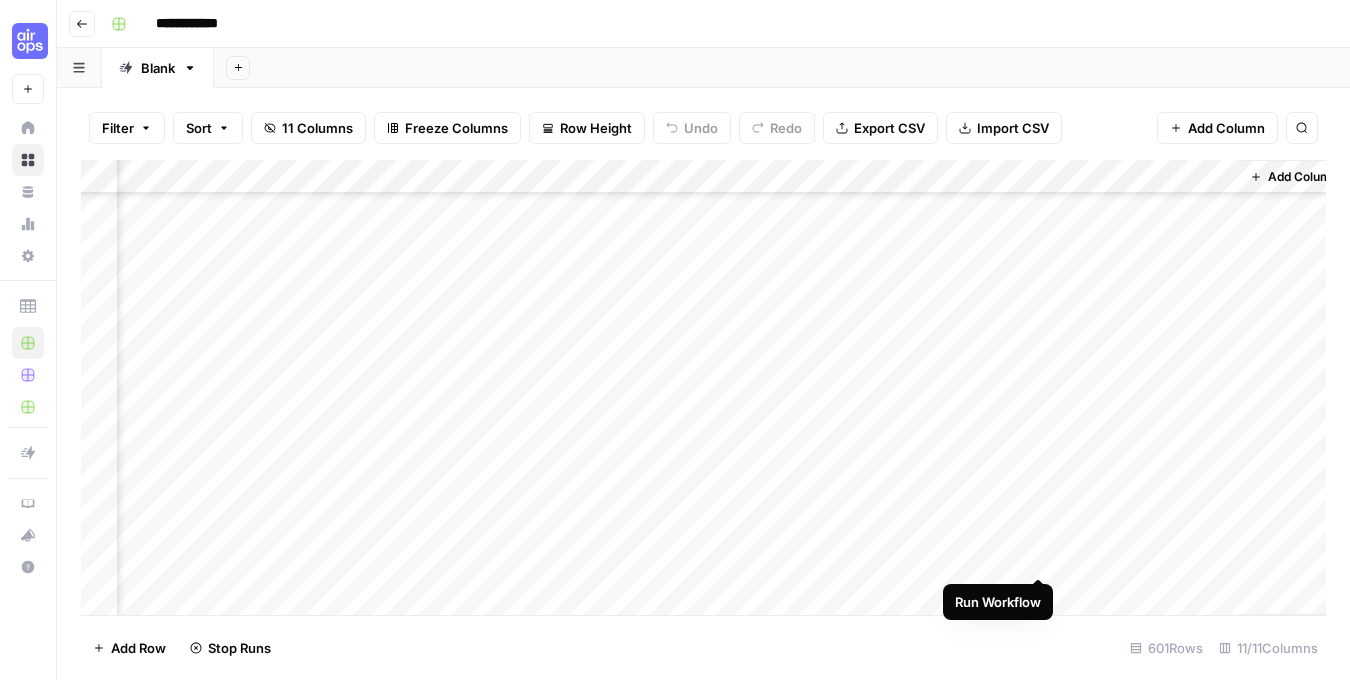 click on "Add Column" at bounding box center [703, 387] 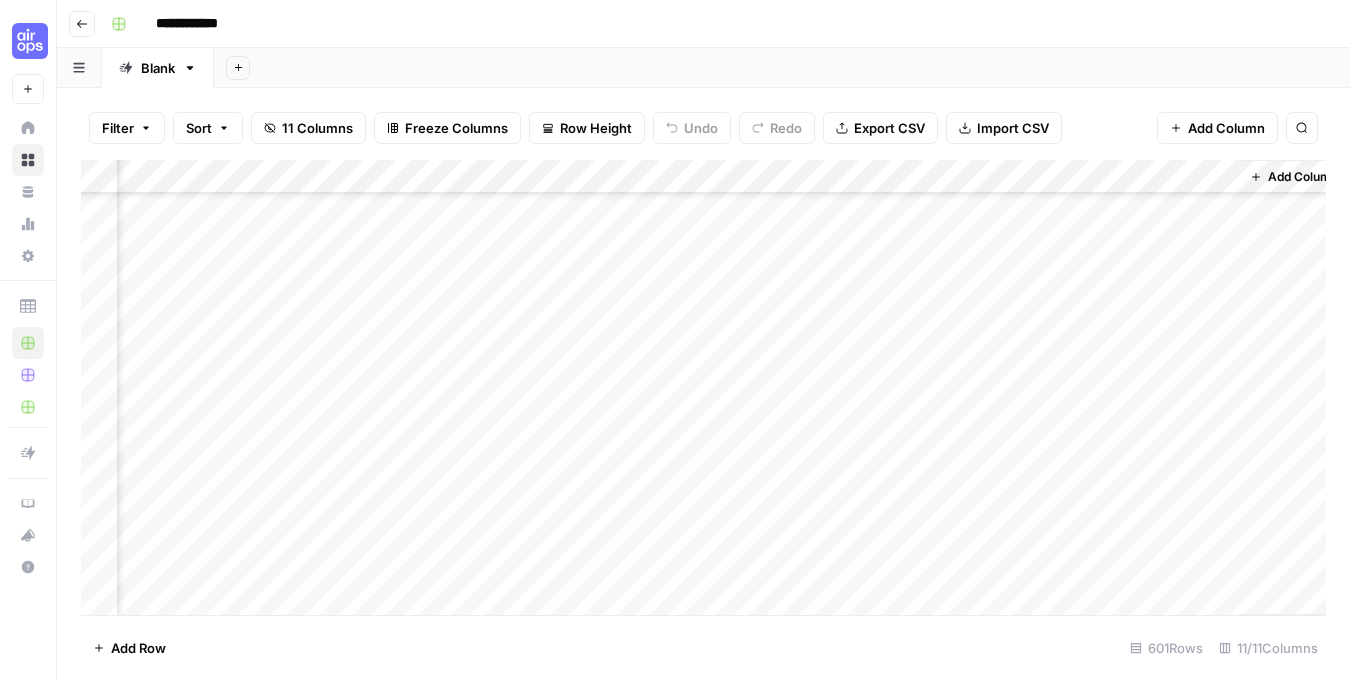 click on "Add Column" at bounding box center [703, 387] 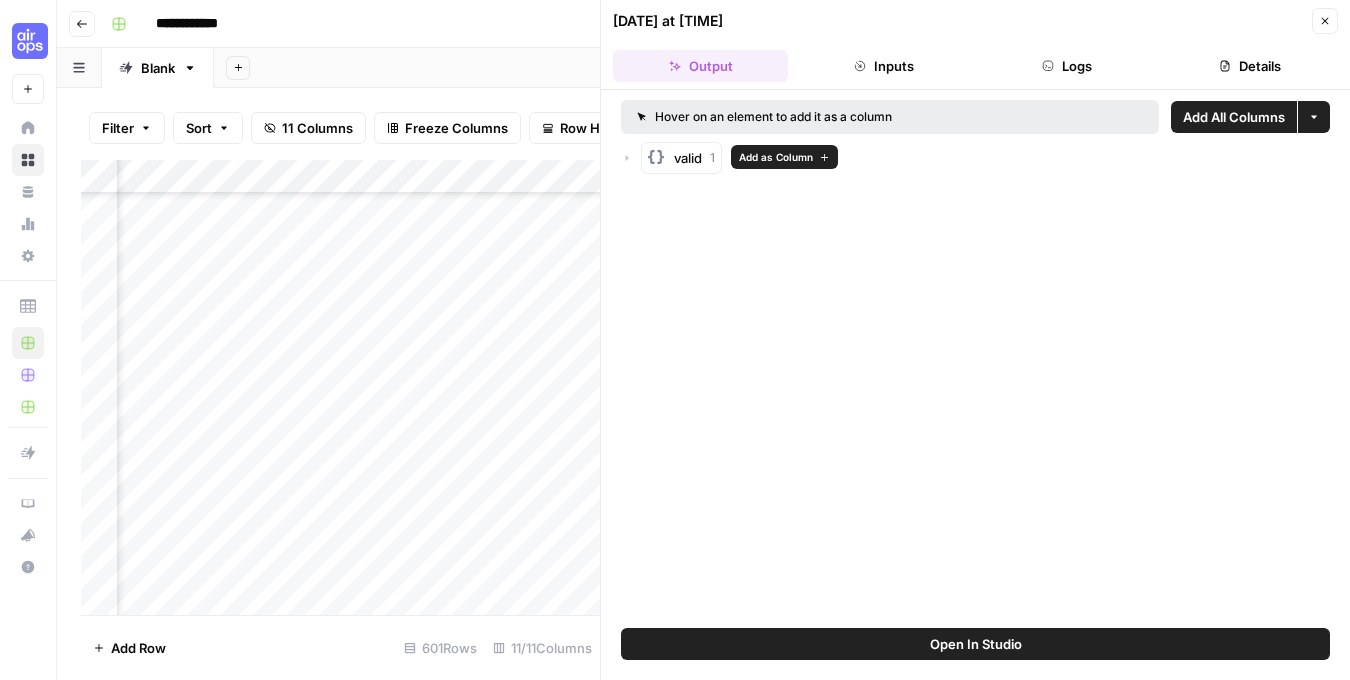 click on "valid" at bounding box center [688, 158] 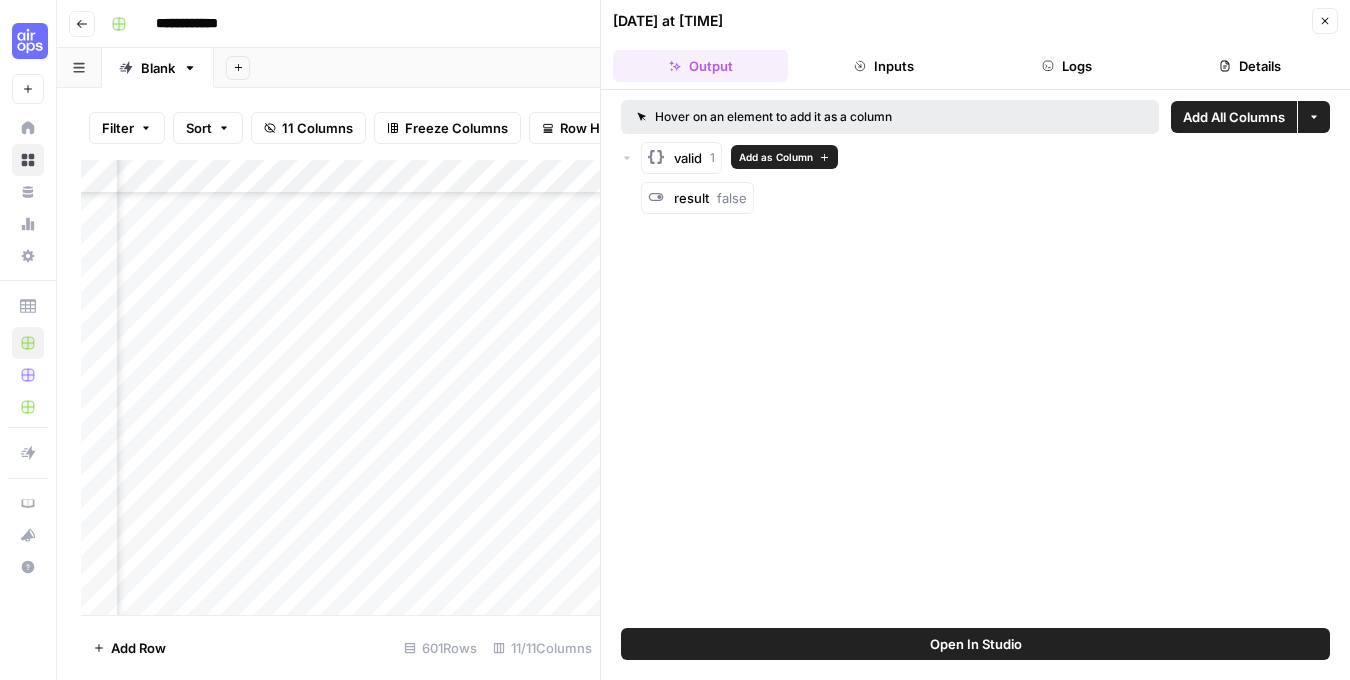 click on "valid" at bounding box center [688, 158] 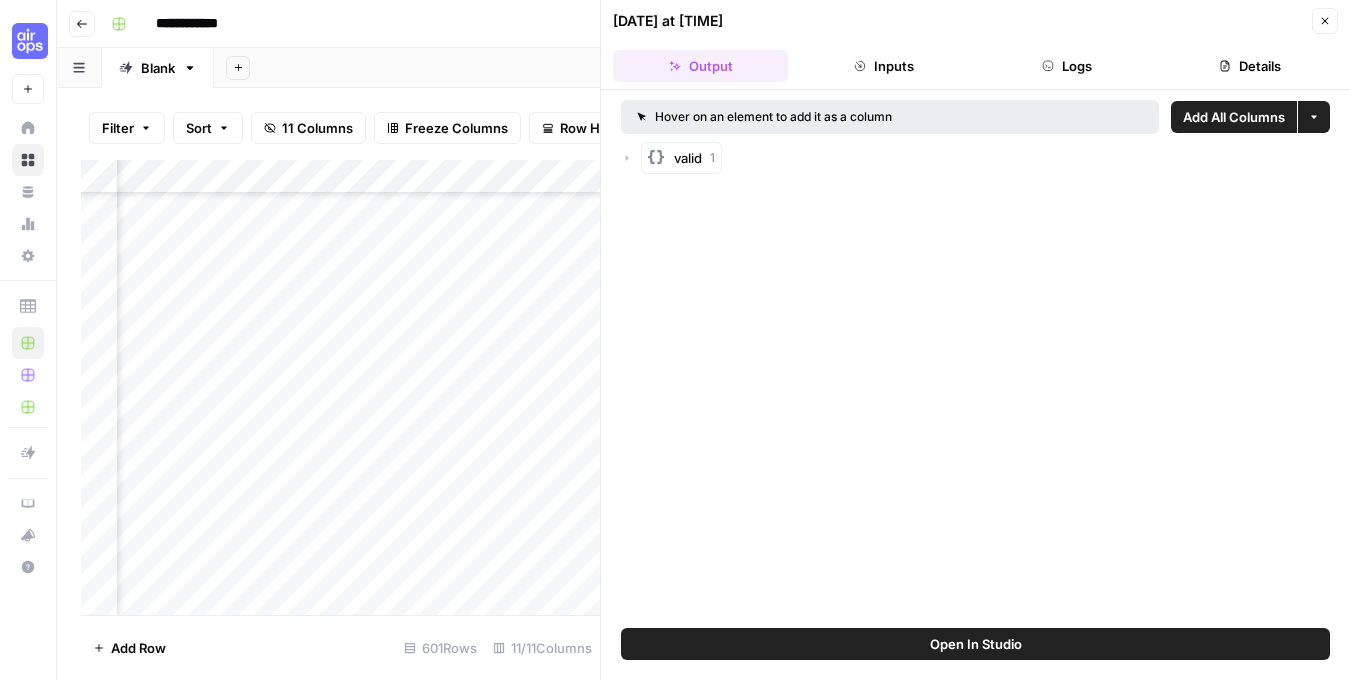 click on "valid 1" at bounding box center [681, 158] 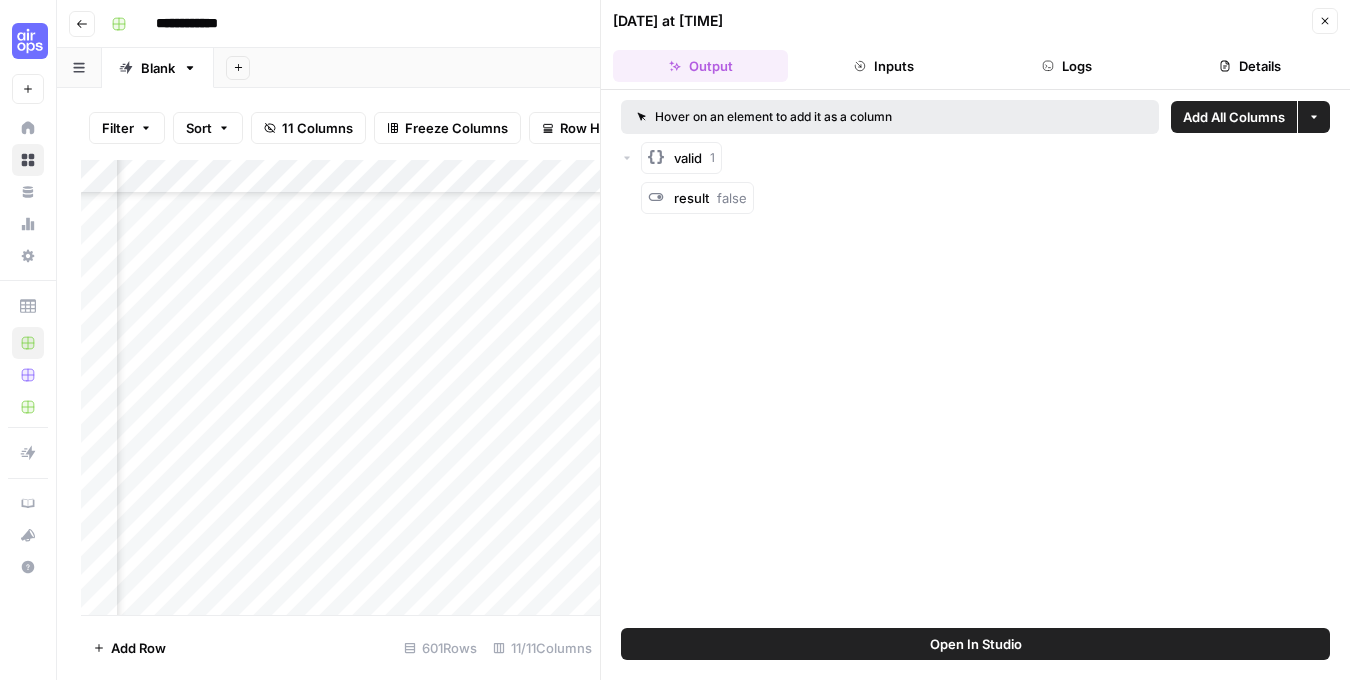 click 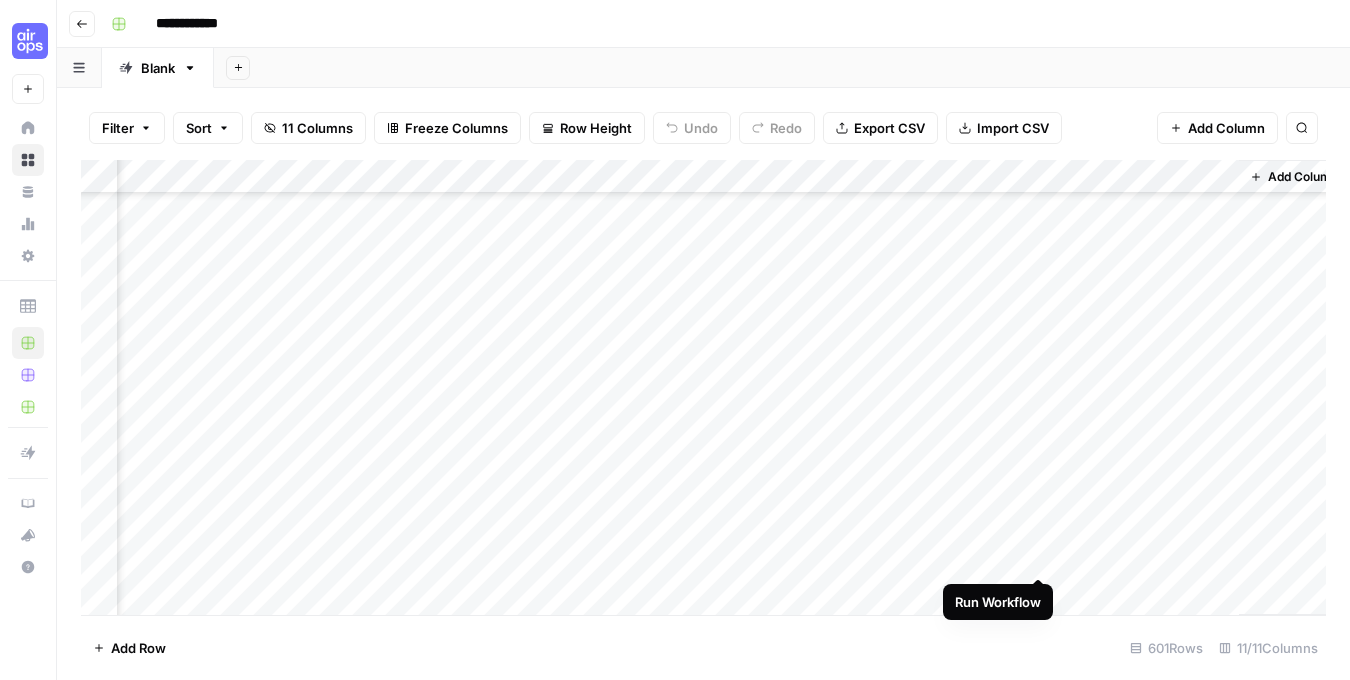 click on "Add Column" at bounding box center (703, 387) 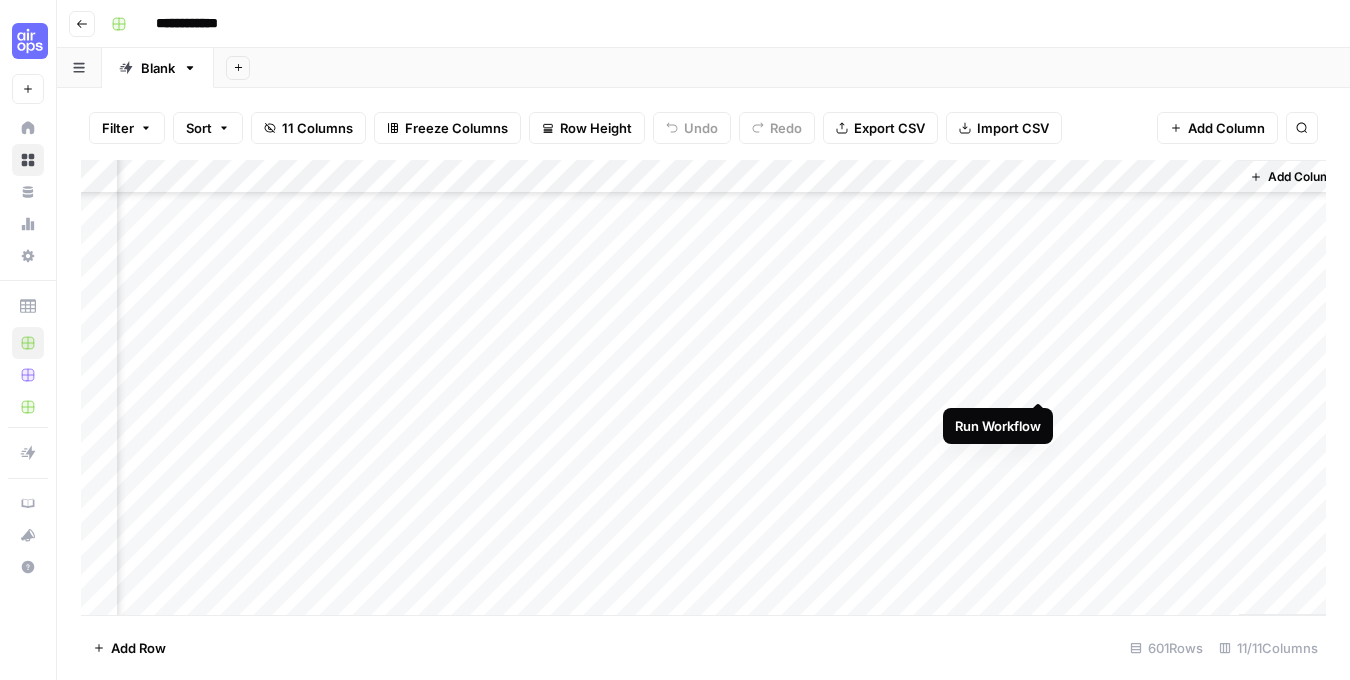 click on "Add Column" at bounding box center [703, 387] 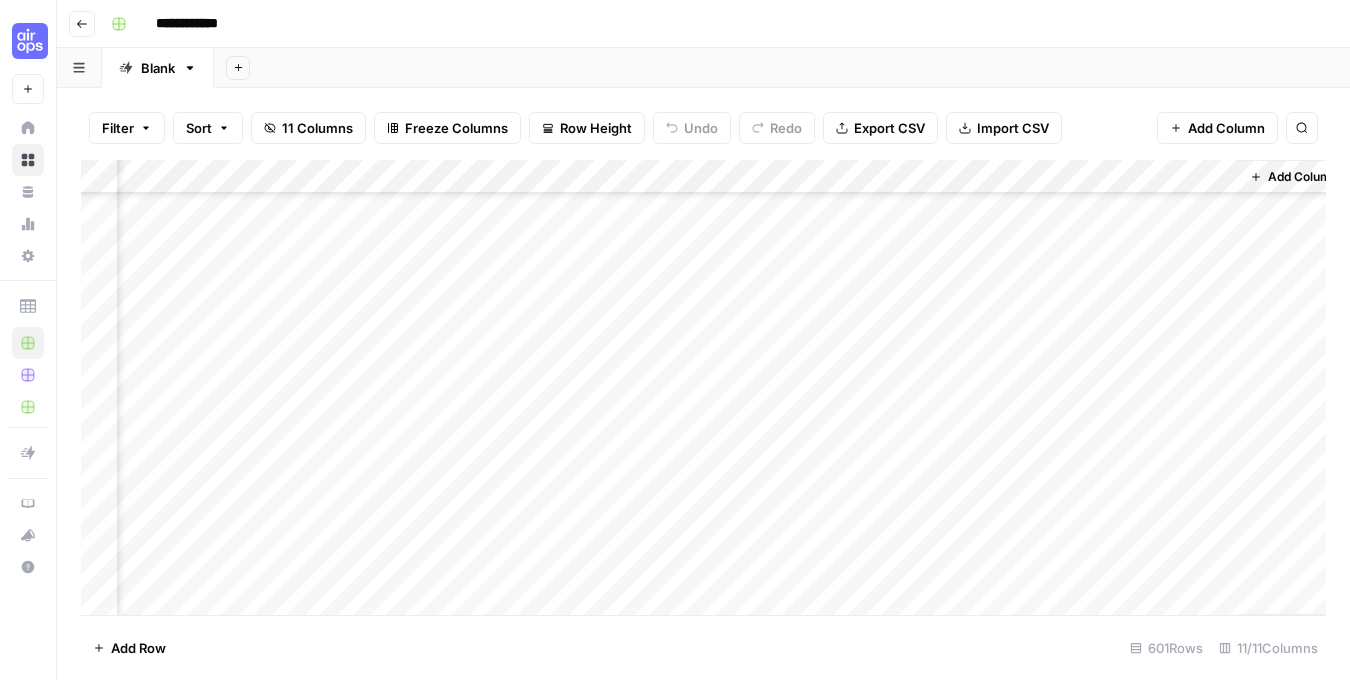 click on "Add Column" at bounding box center (703, 387) 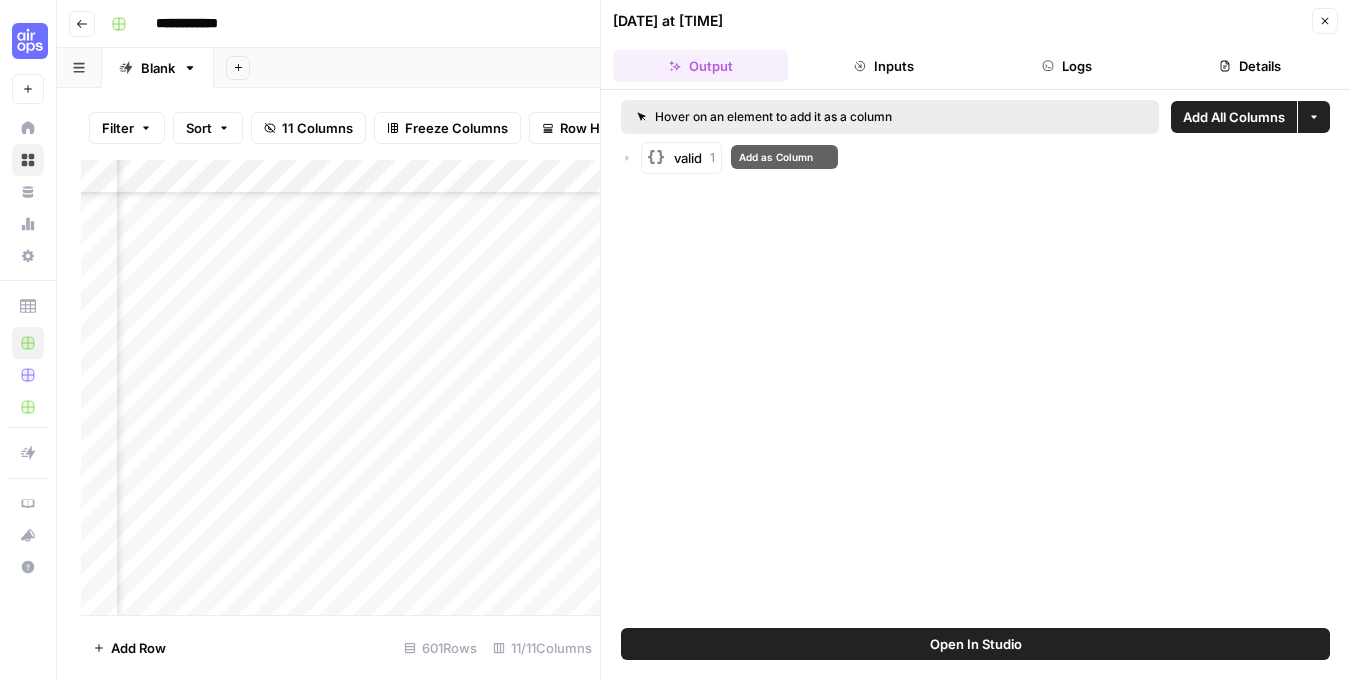 click on "valid 1" at bounding box center (681, 158) 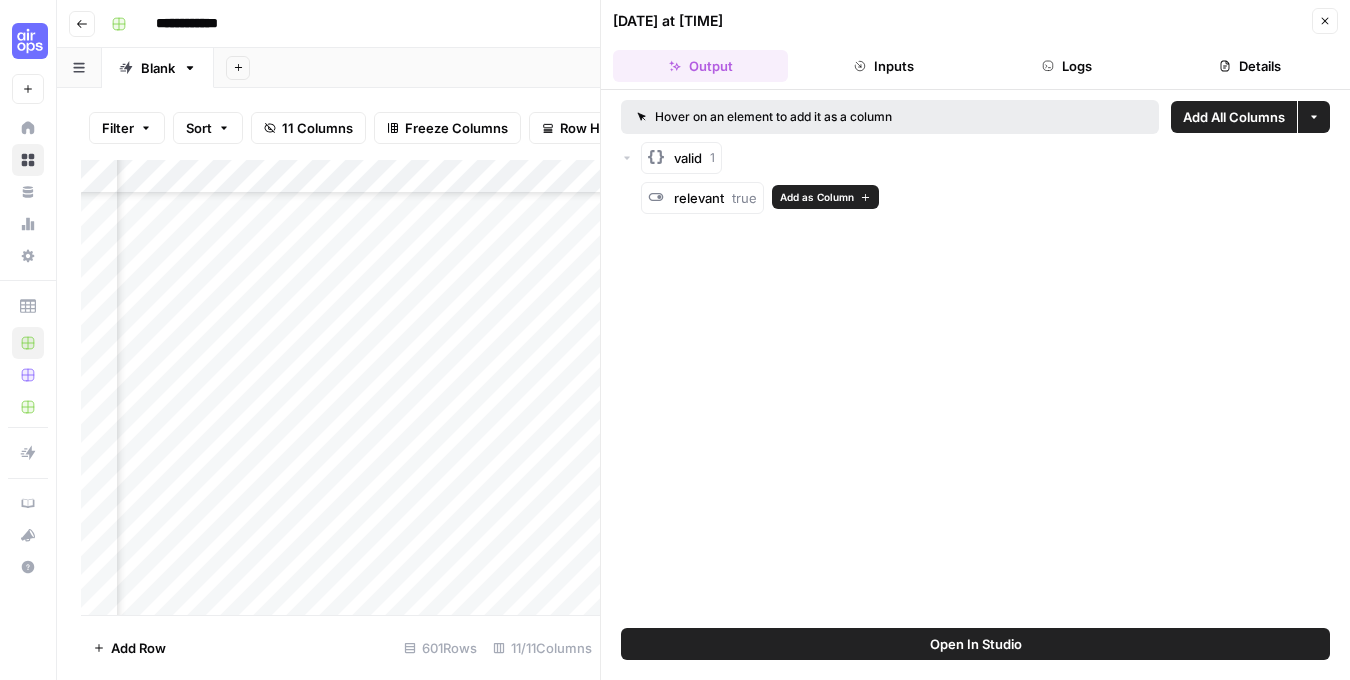 click on "Add as Column" at bounding box center [817, 197] 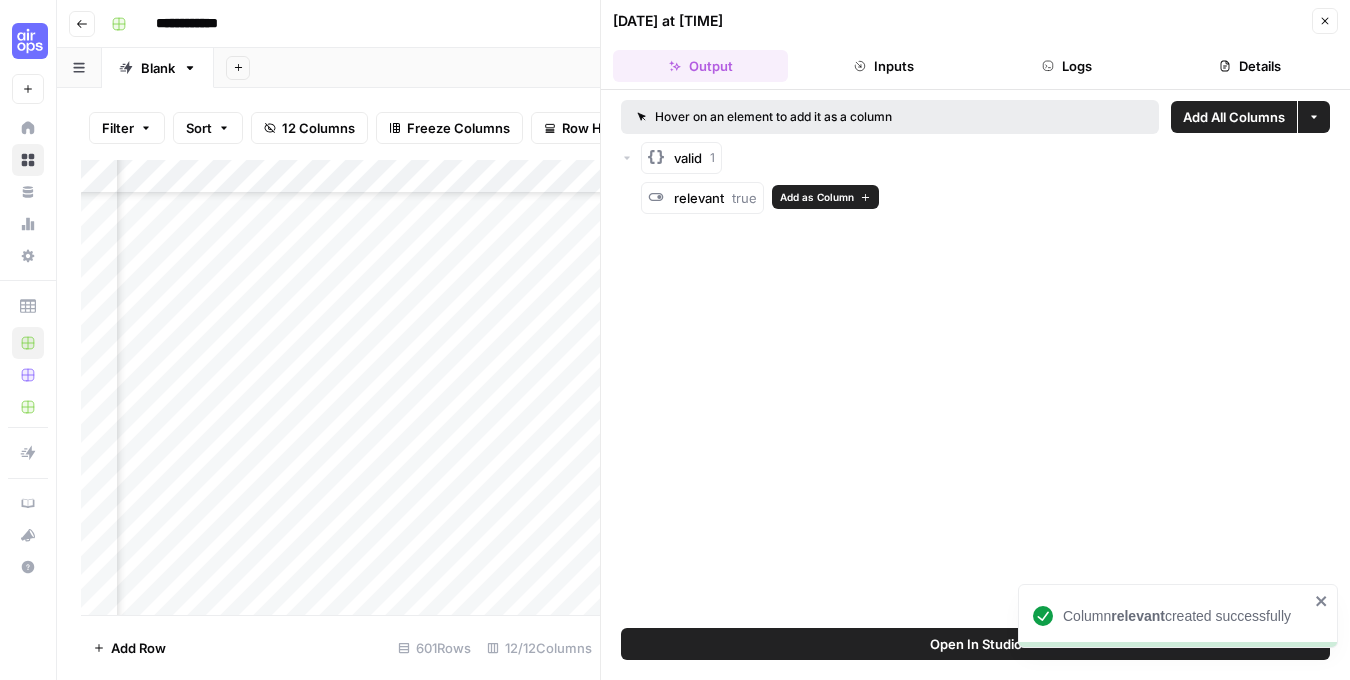 scroll, scrollTop: 4722, scrollLeft: 1873, axis: both 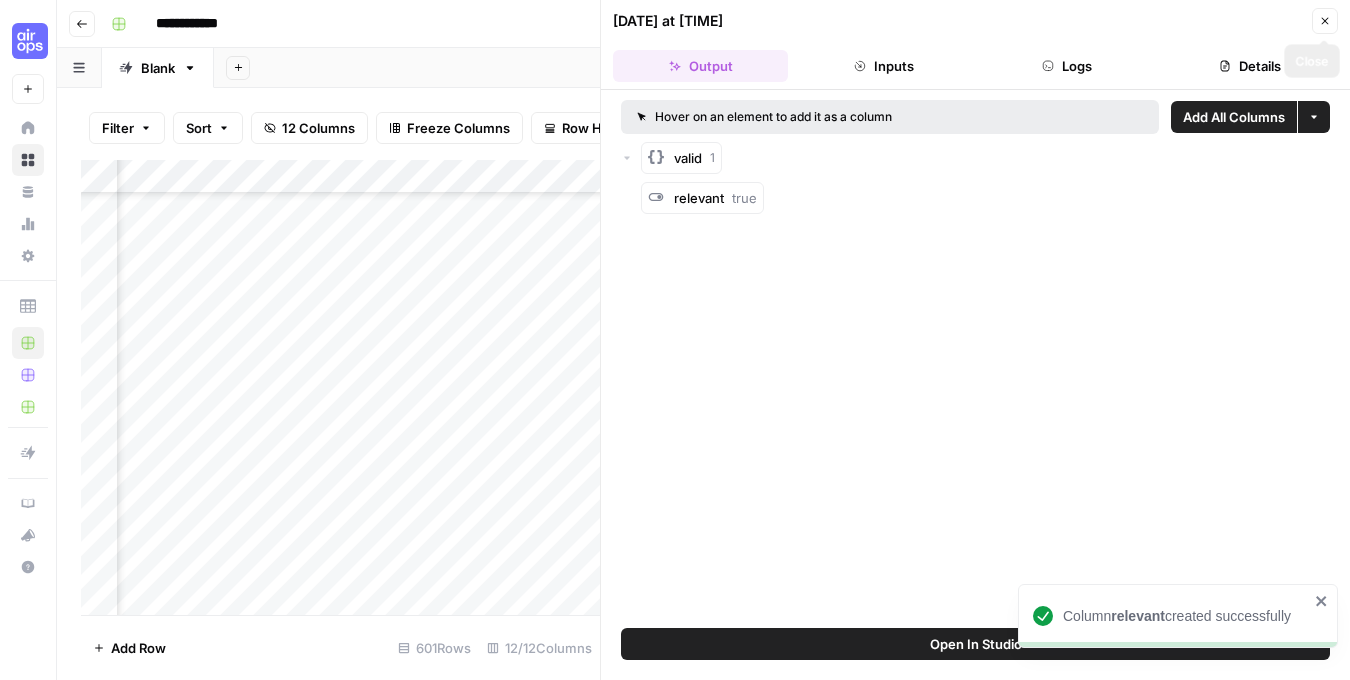 click 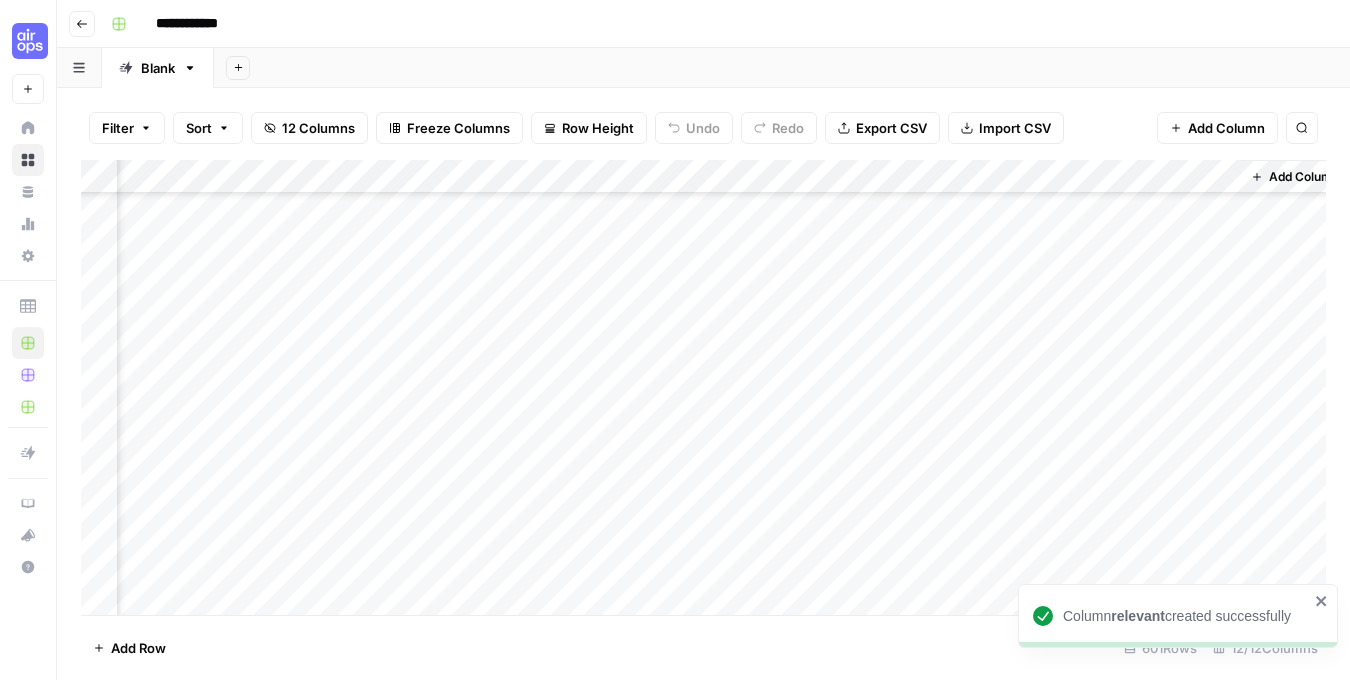 scroll, scrollTop: 4722, scrollLeft: 1264, axis: both 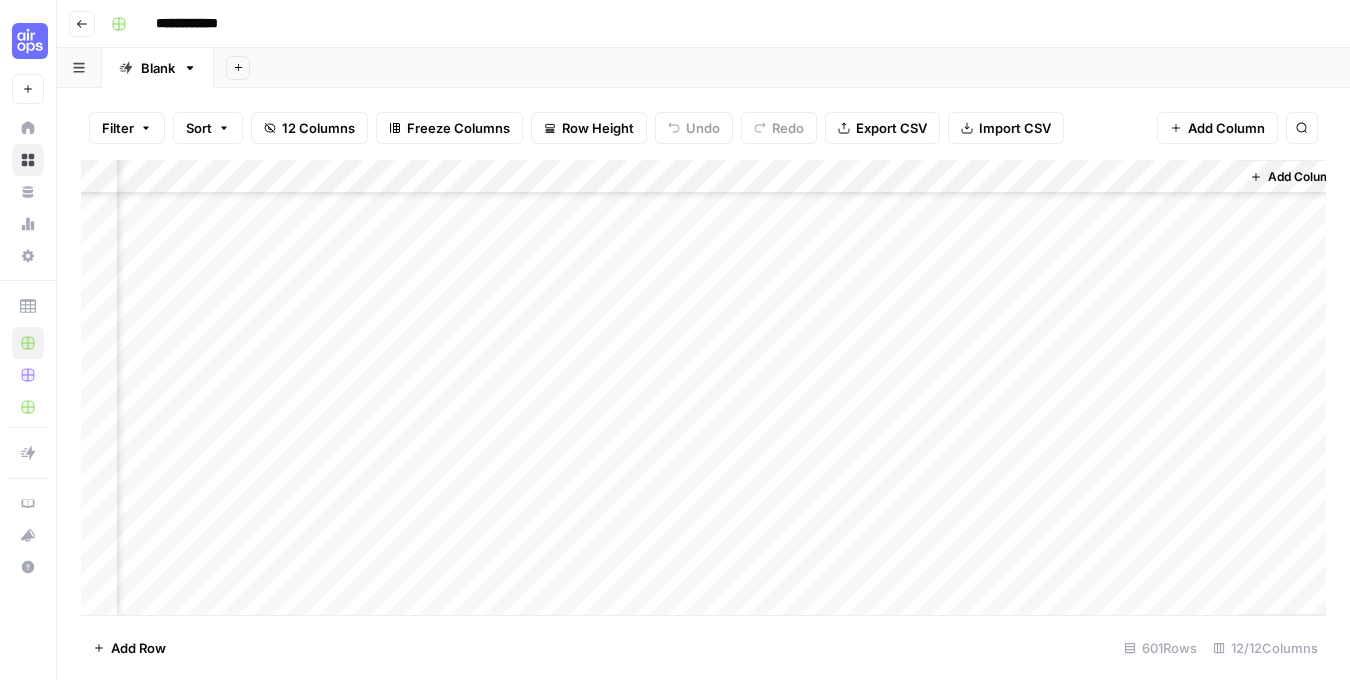click on "Add Column" at bounding box center (703, 387) 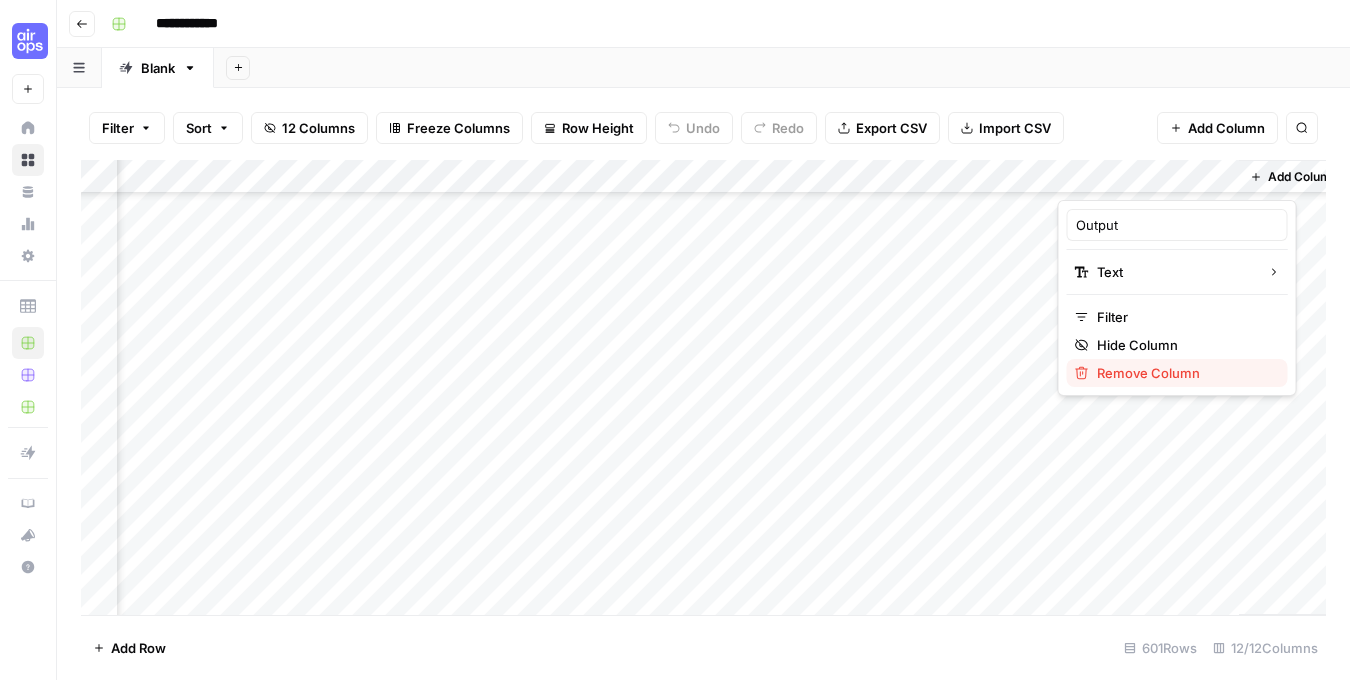 click on "Remove Column" at bounding box center (1184, 373) 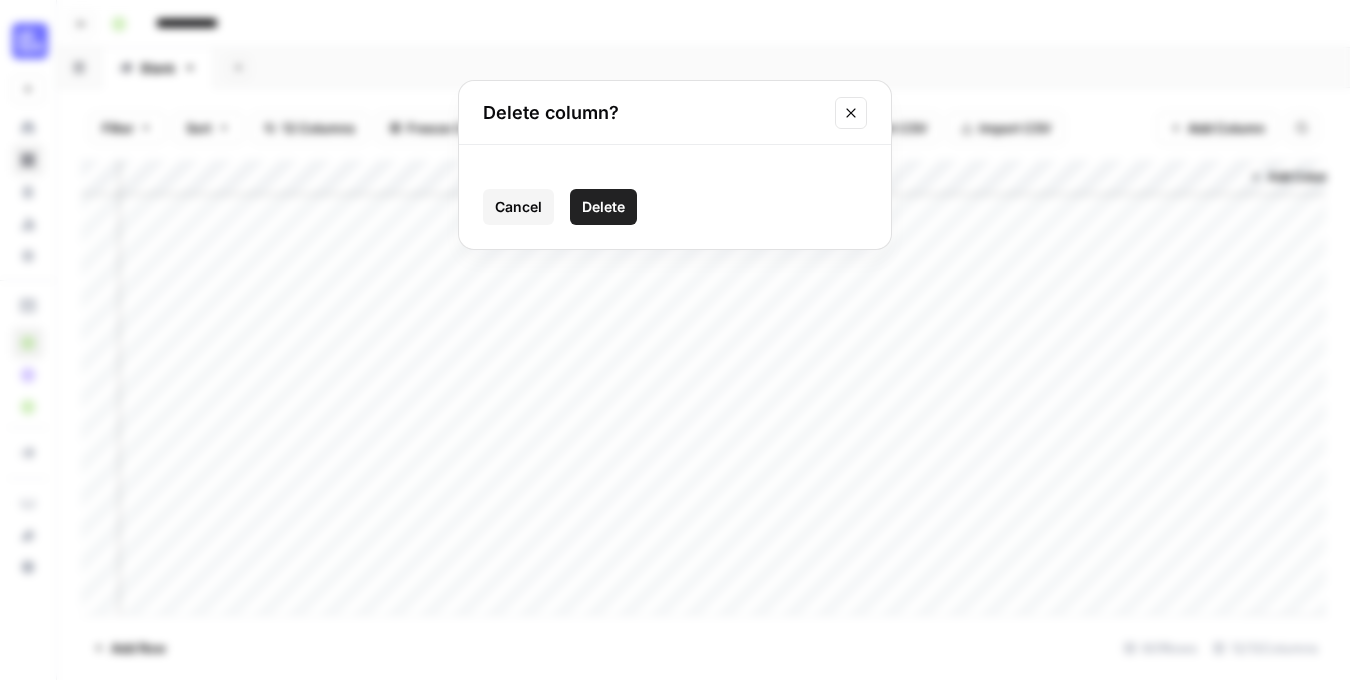 click on "Delete" at bounding box center [603, 207] 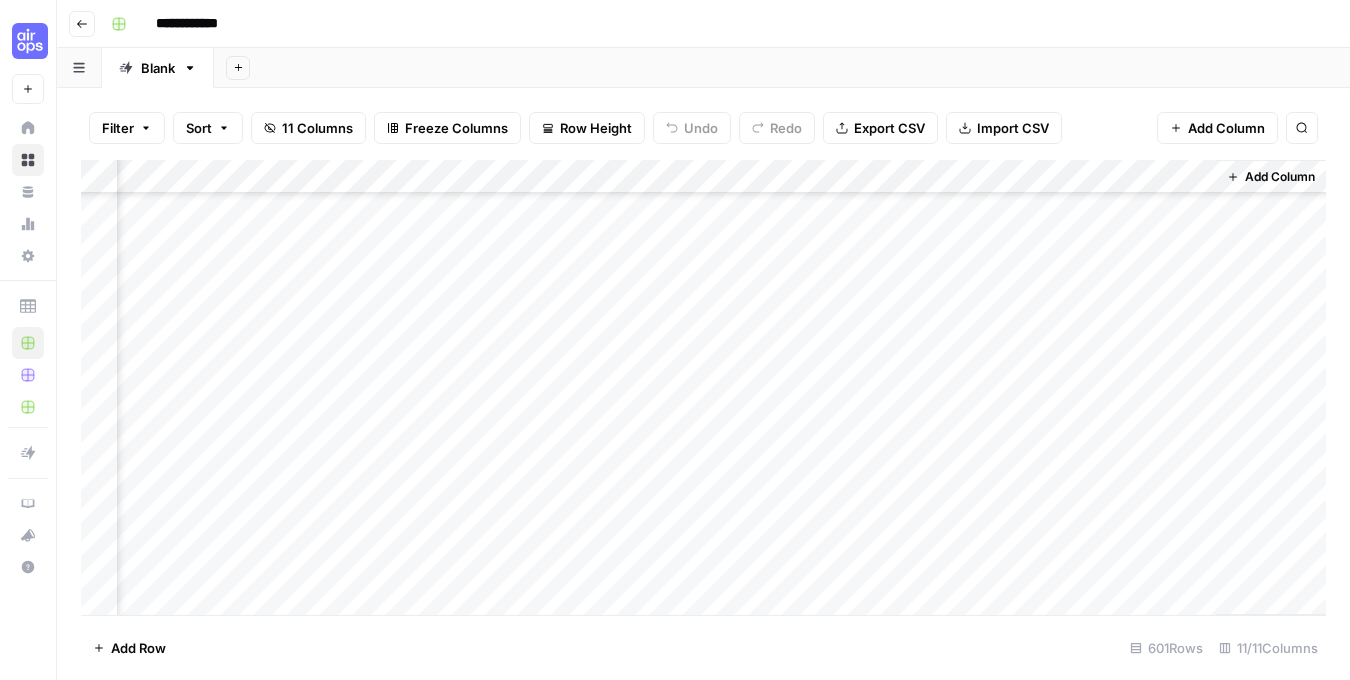scroll, scrollTop: 4625, scrollLeft: 1108, axis: both 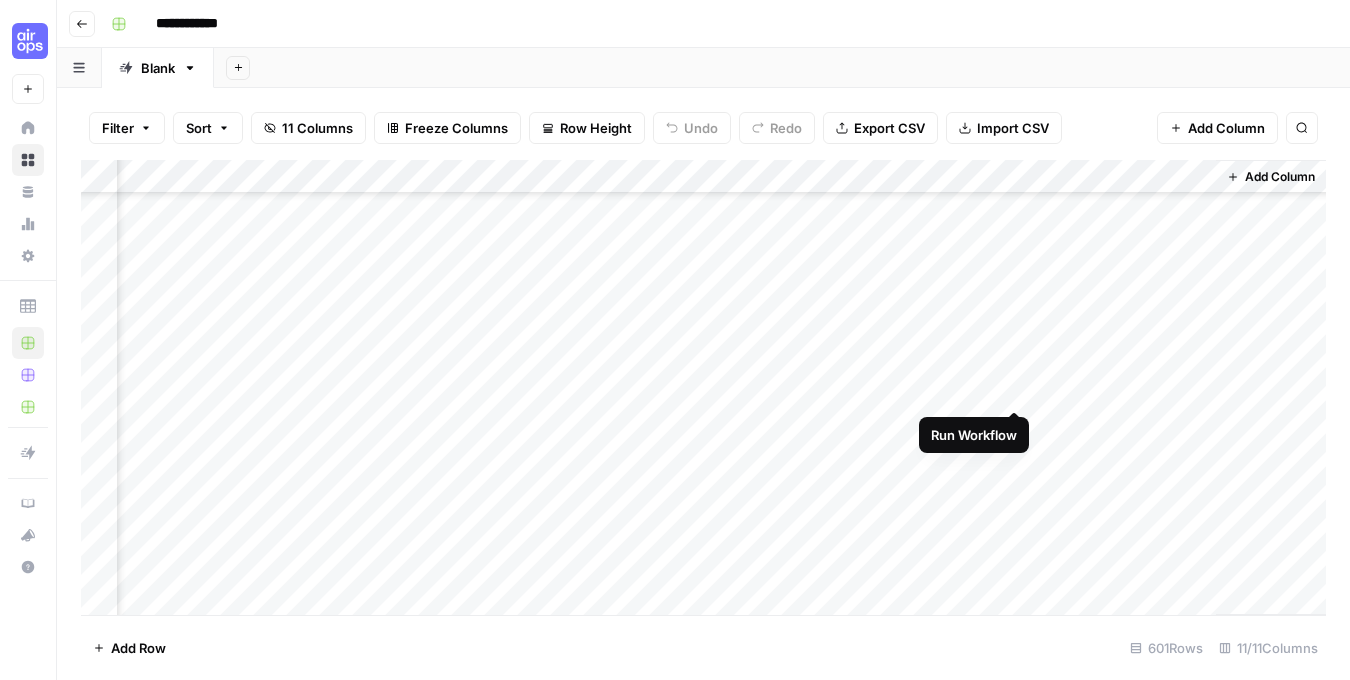 click on "Add Column" at bounding box center (703, 387) 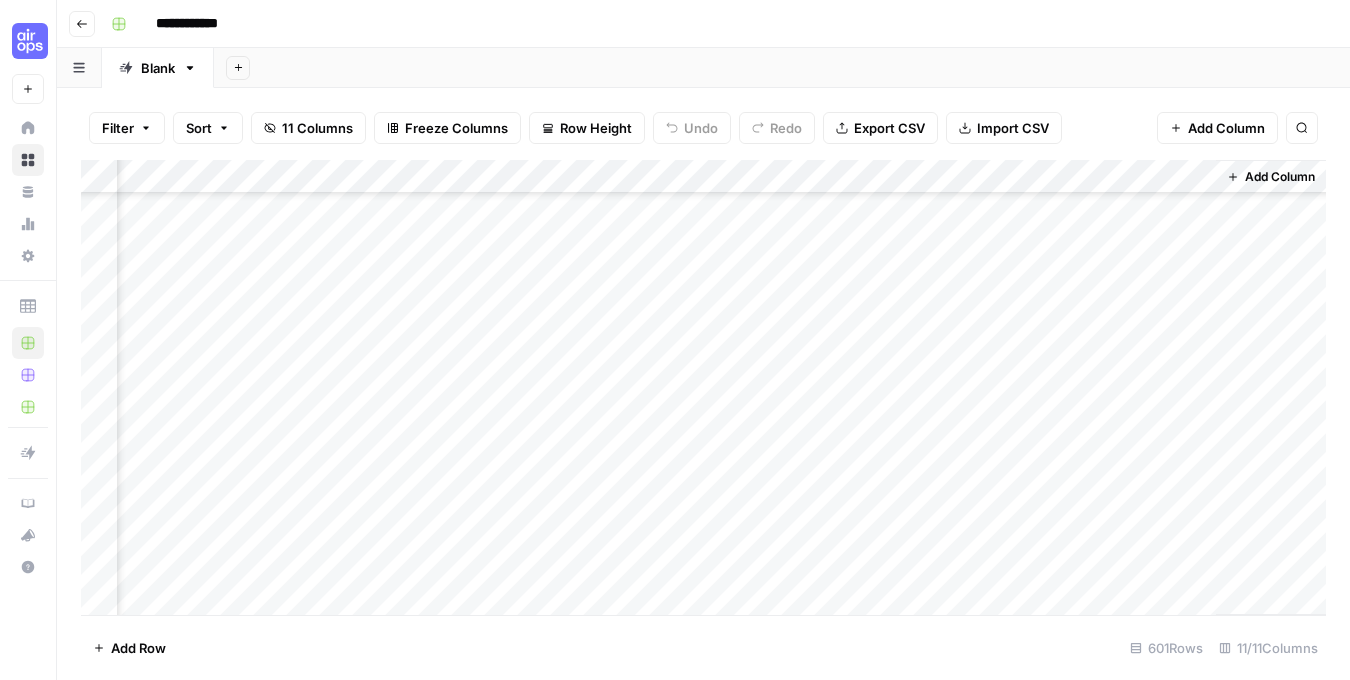scroll, scrollTop: 2665, scrollLeft: 1108, axis: both 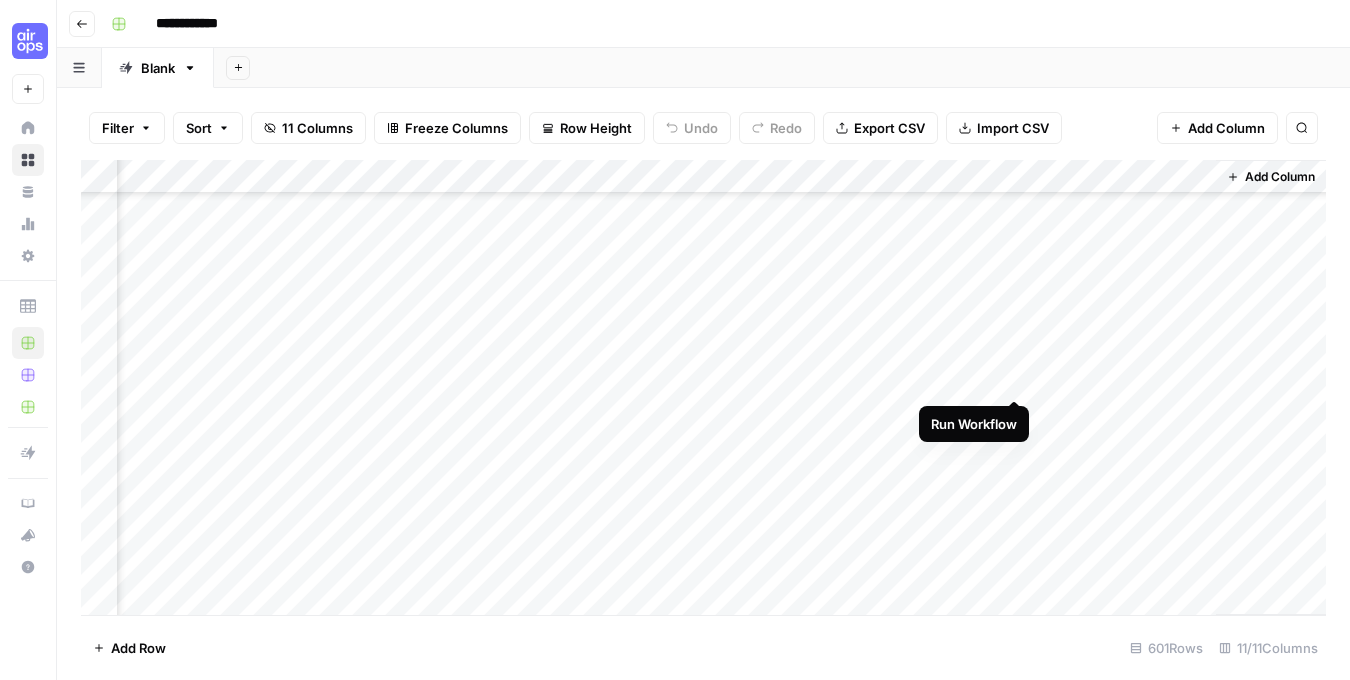 click on "Add Column" at bounding box center (703, 387) 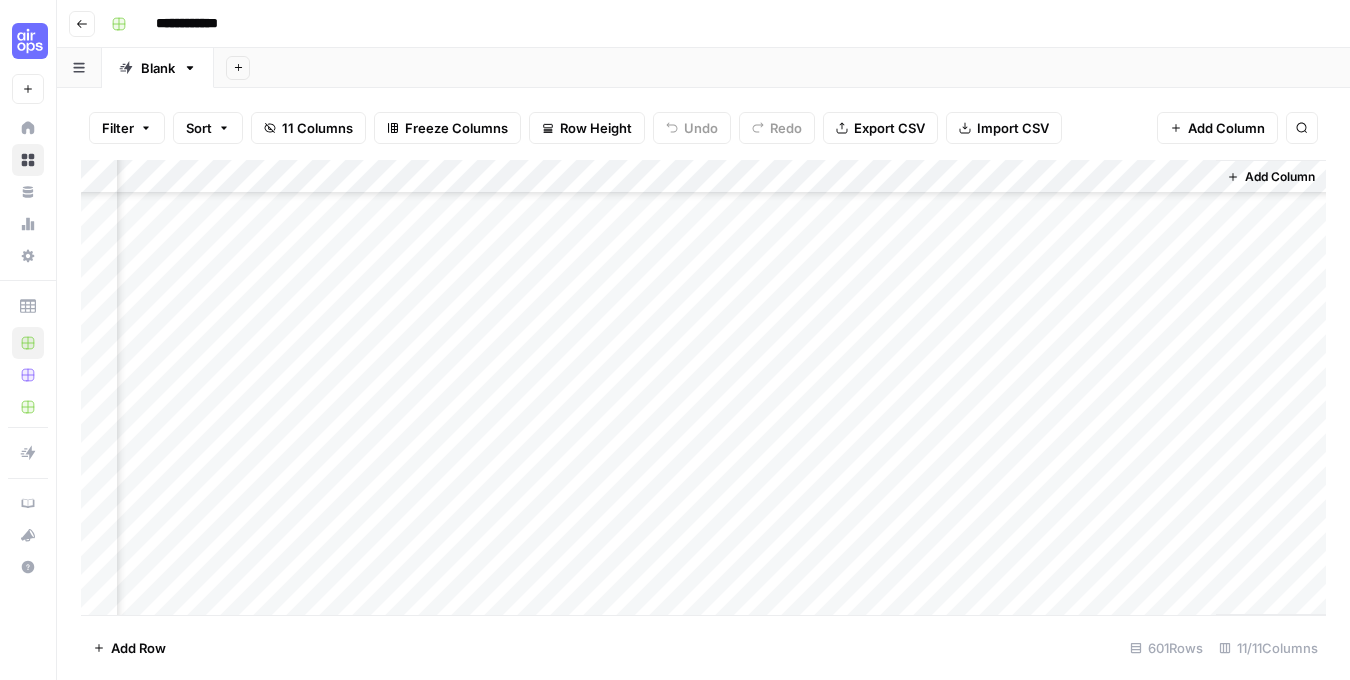 scroll, scrollTop: 1432, scrollLeft: 1108, axis: both 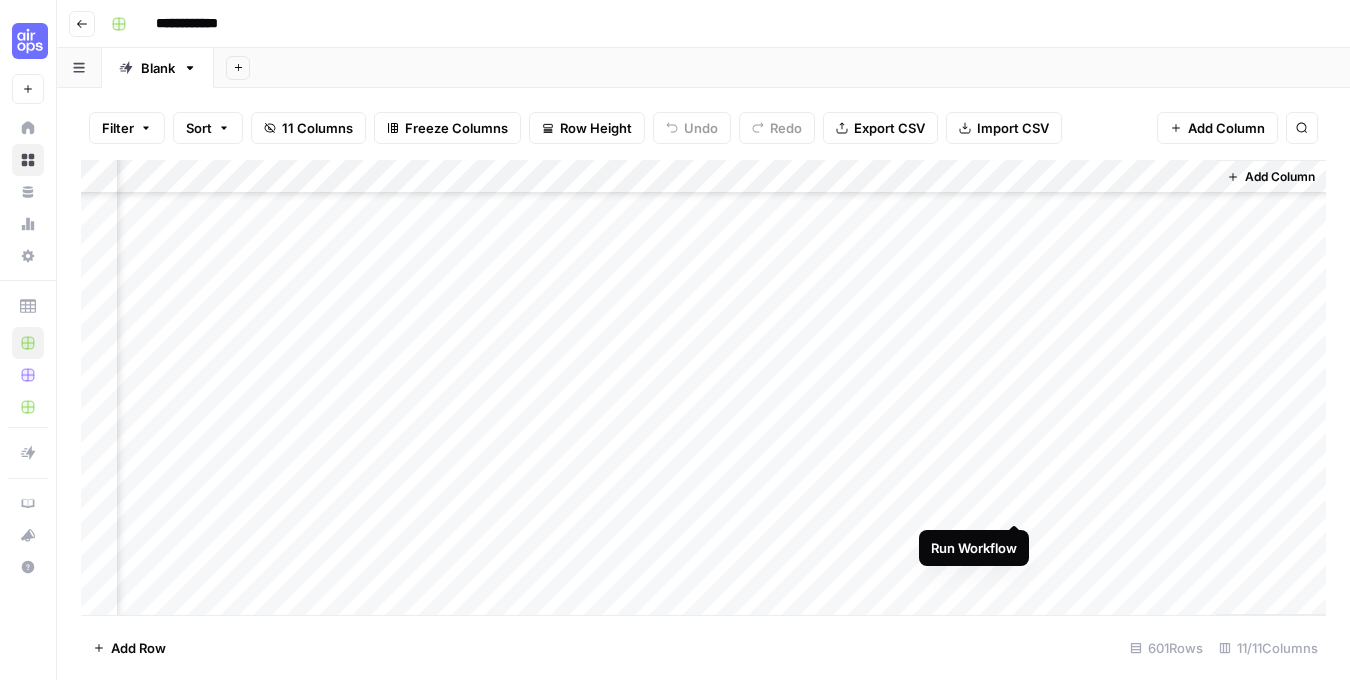 click on "Add Column" at bounding box center [703, 387] 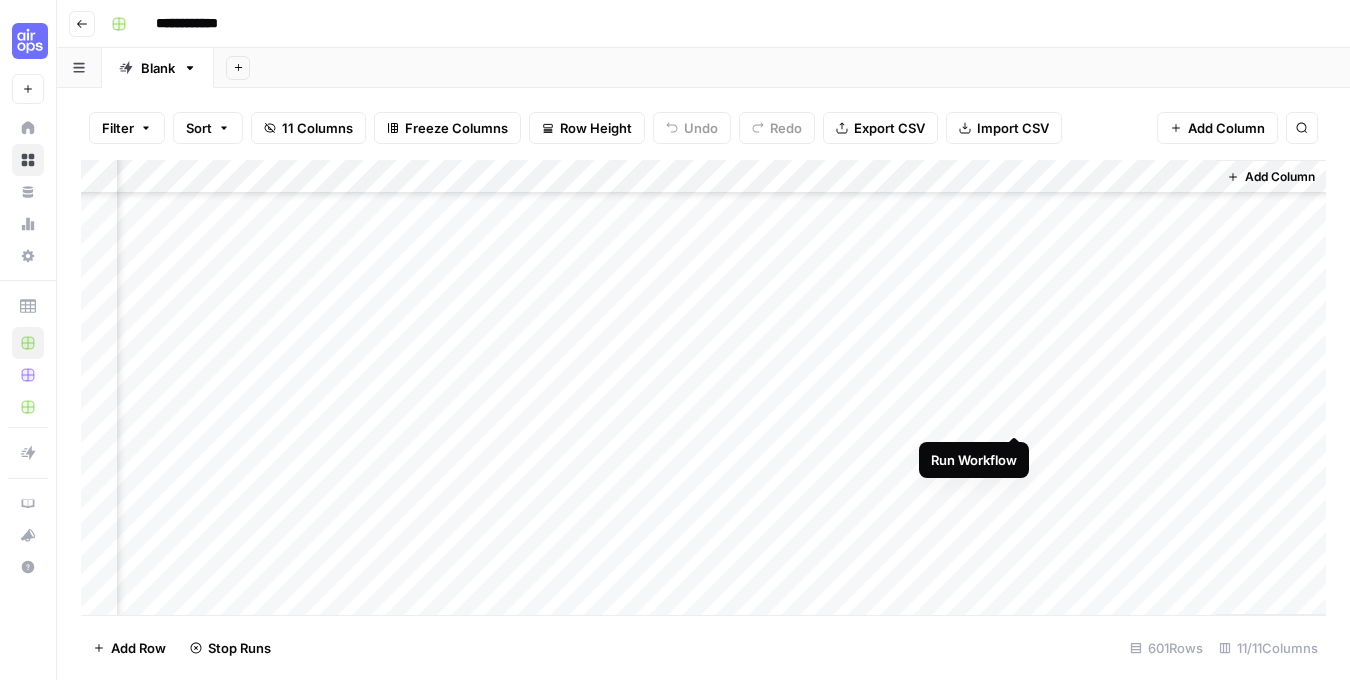 click on "Add Column" at bounding box center [703, 387] 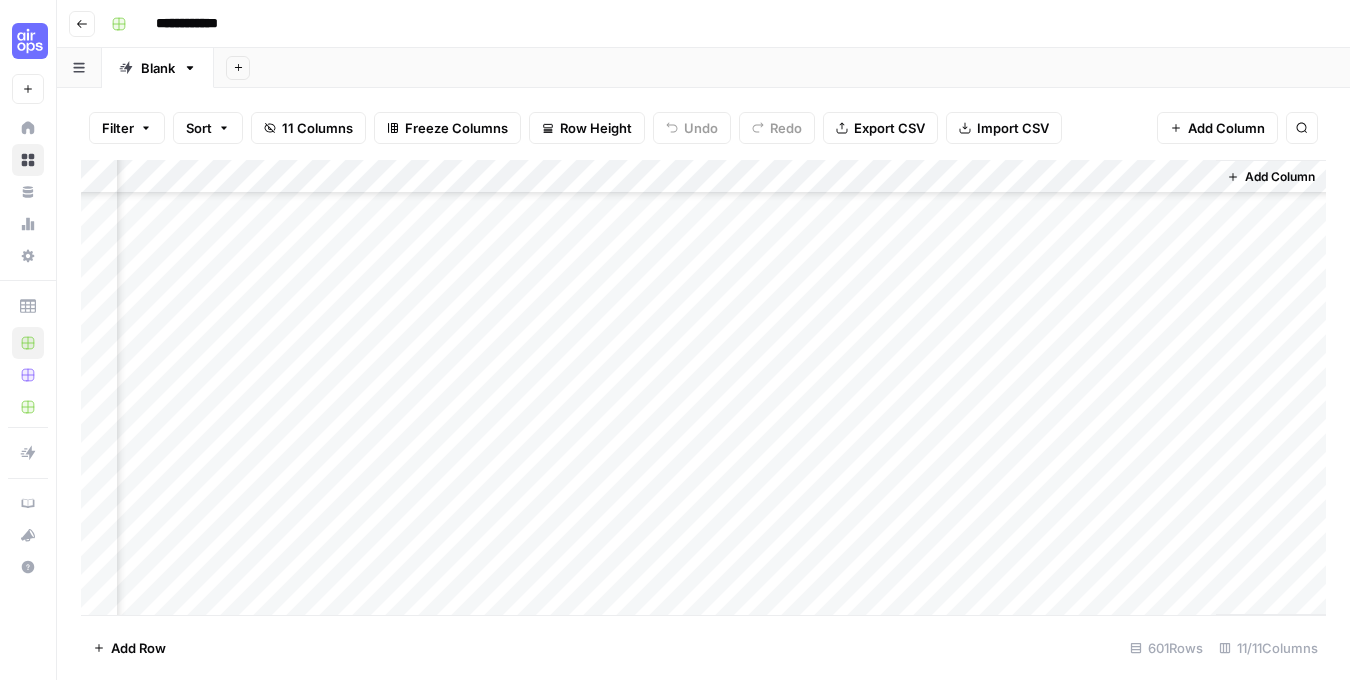 click on "Add Column" at bounding box center [703, 387] 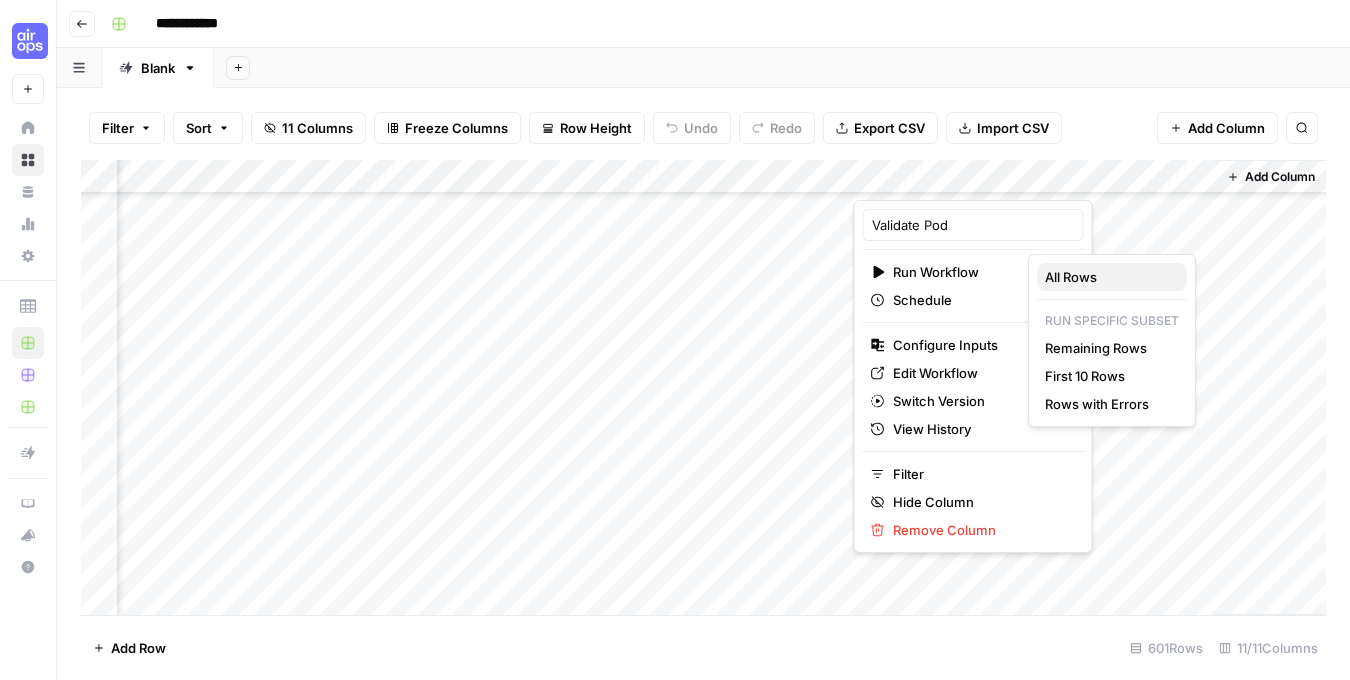 click on "All Rows" at bounding box center [1108, 277] 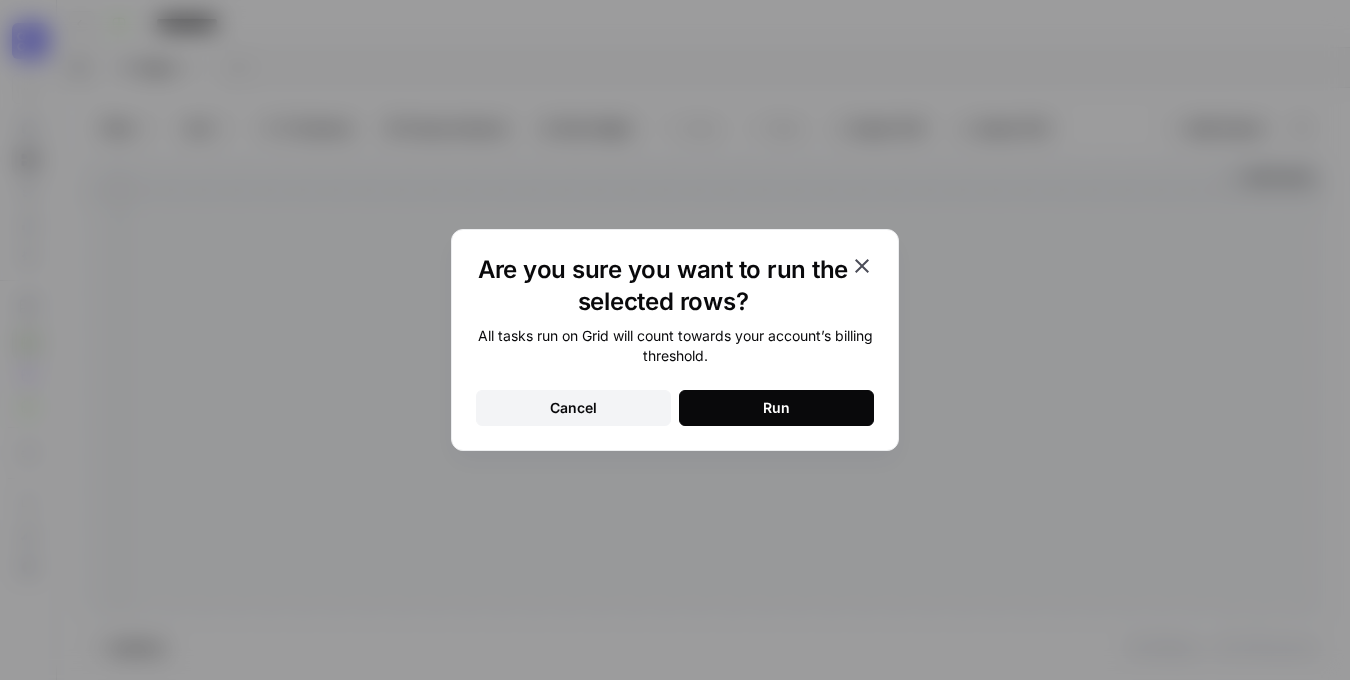click on "Are you sure you want to run the selected rows? All tasks run on Grid will count towards your account’s billing threshold. Cancel Run" at bounding box center [675, 340] 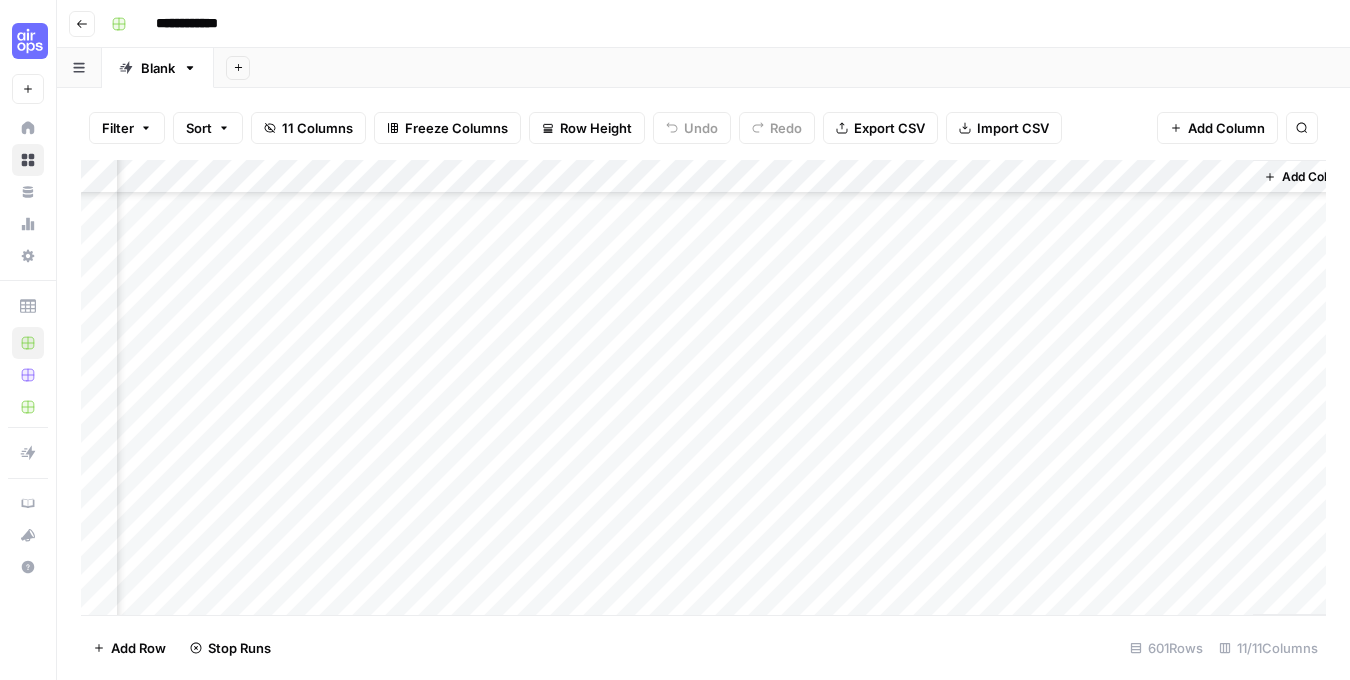 scroll, scrollTop: 27687, scrollLeft: 1070, axis: both 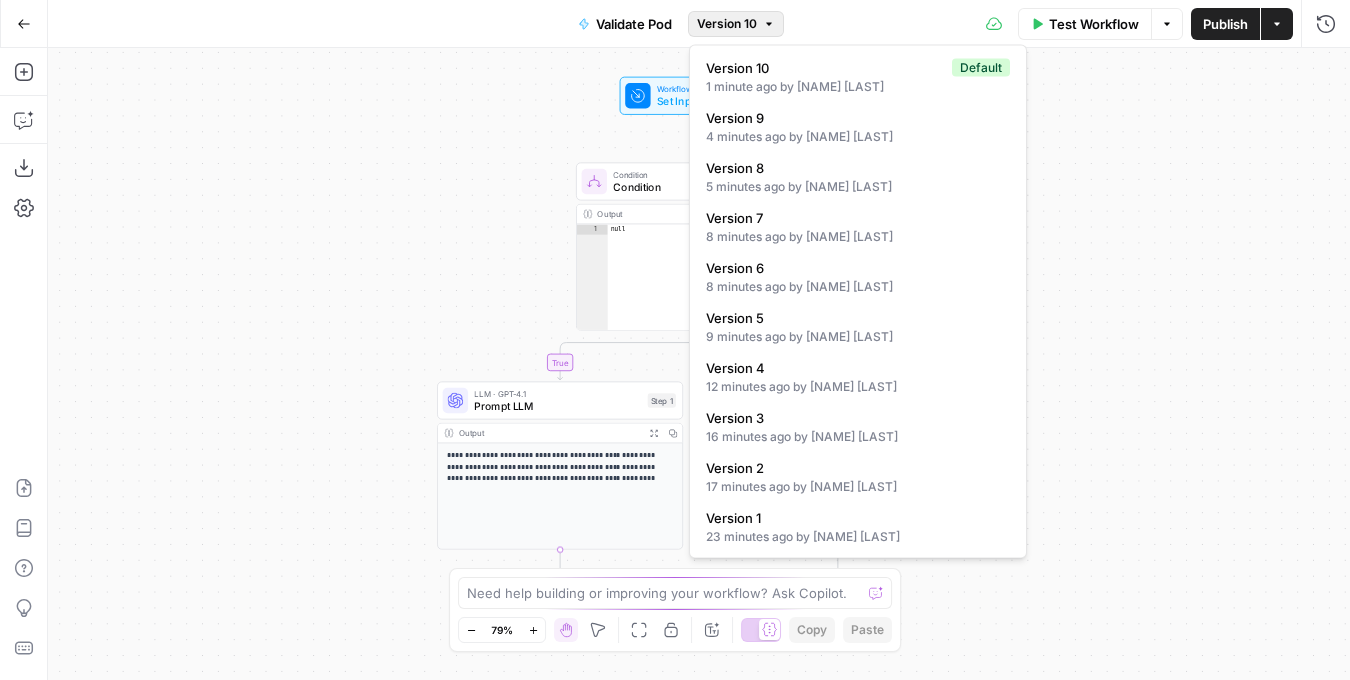 click on "Version 10" at bounding box center (727, 24) 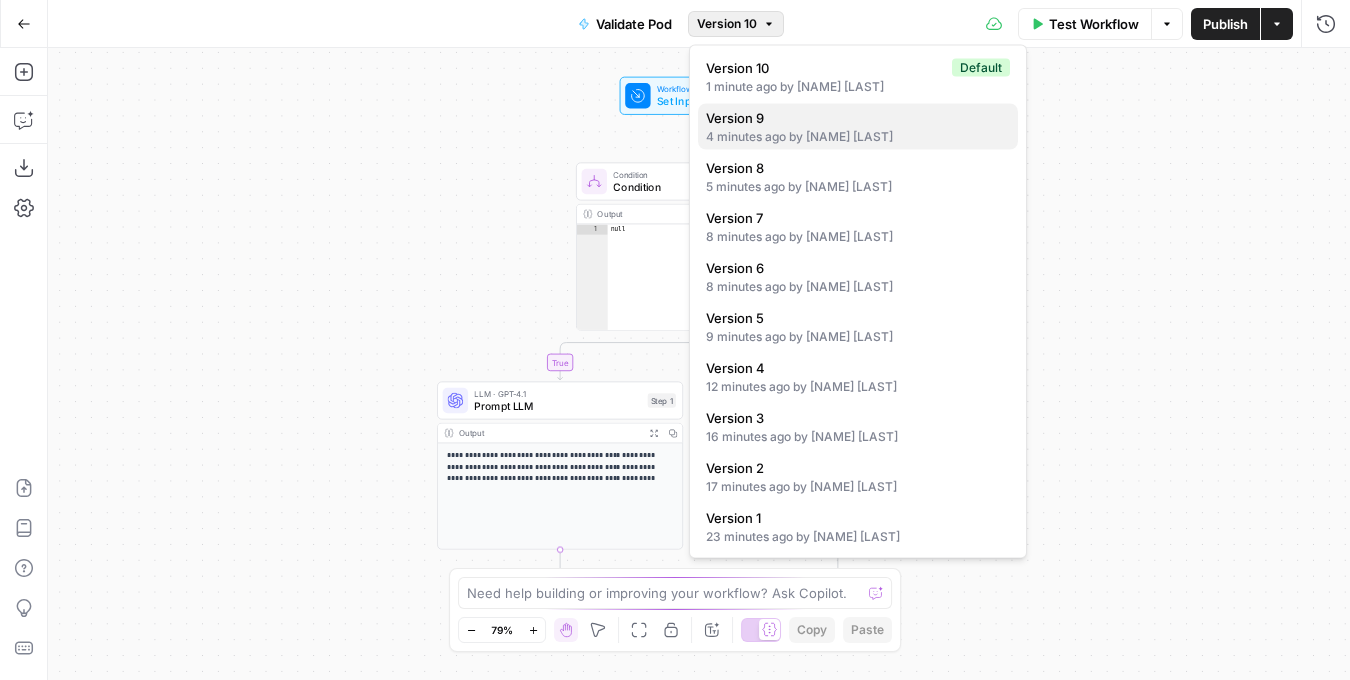 click on "Version 9" at bounding box center [854, 118] 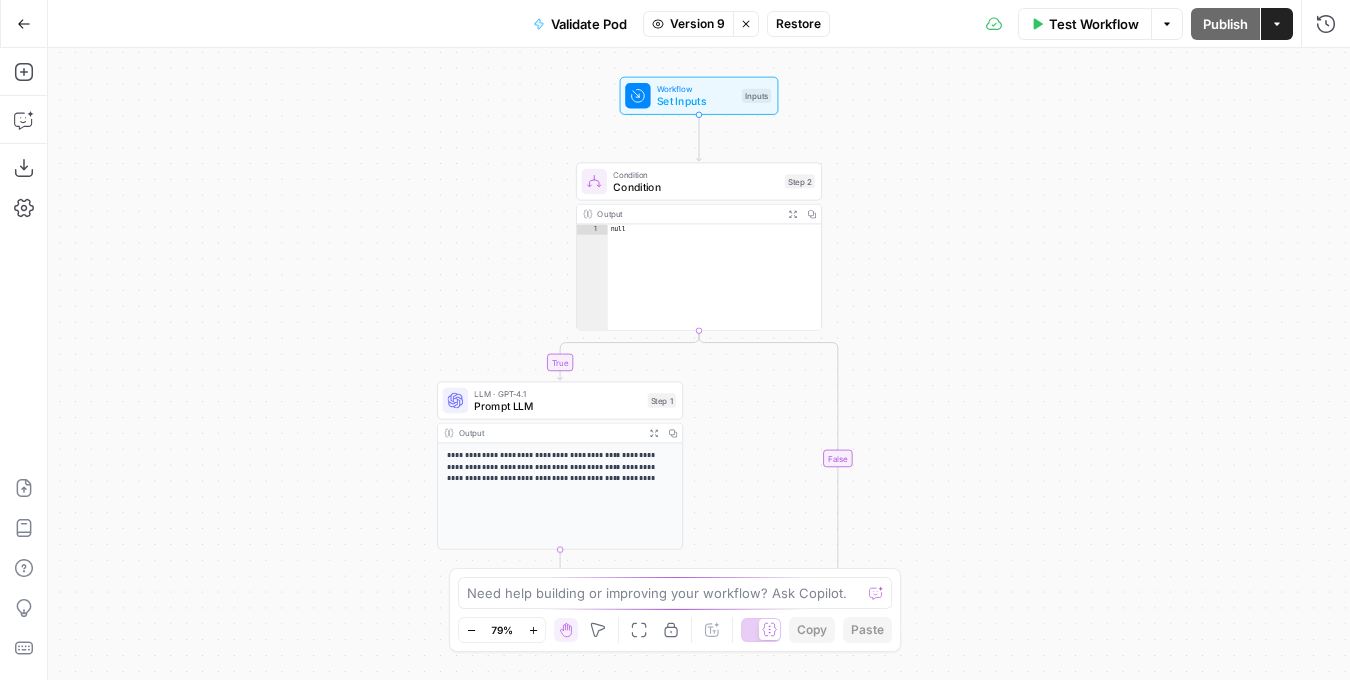 click on "Restore" at bounding box center (798, 24) 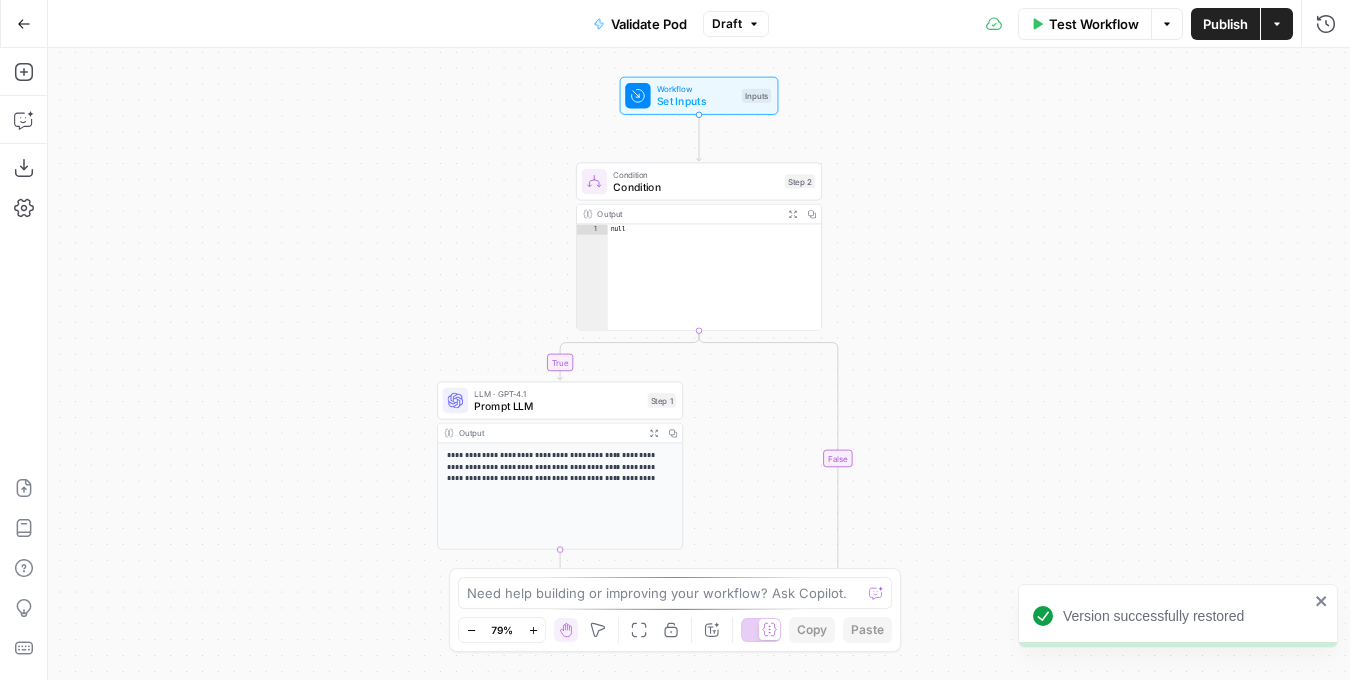 type on "****" 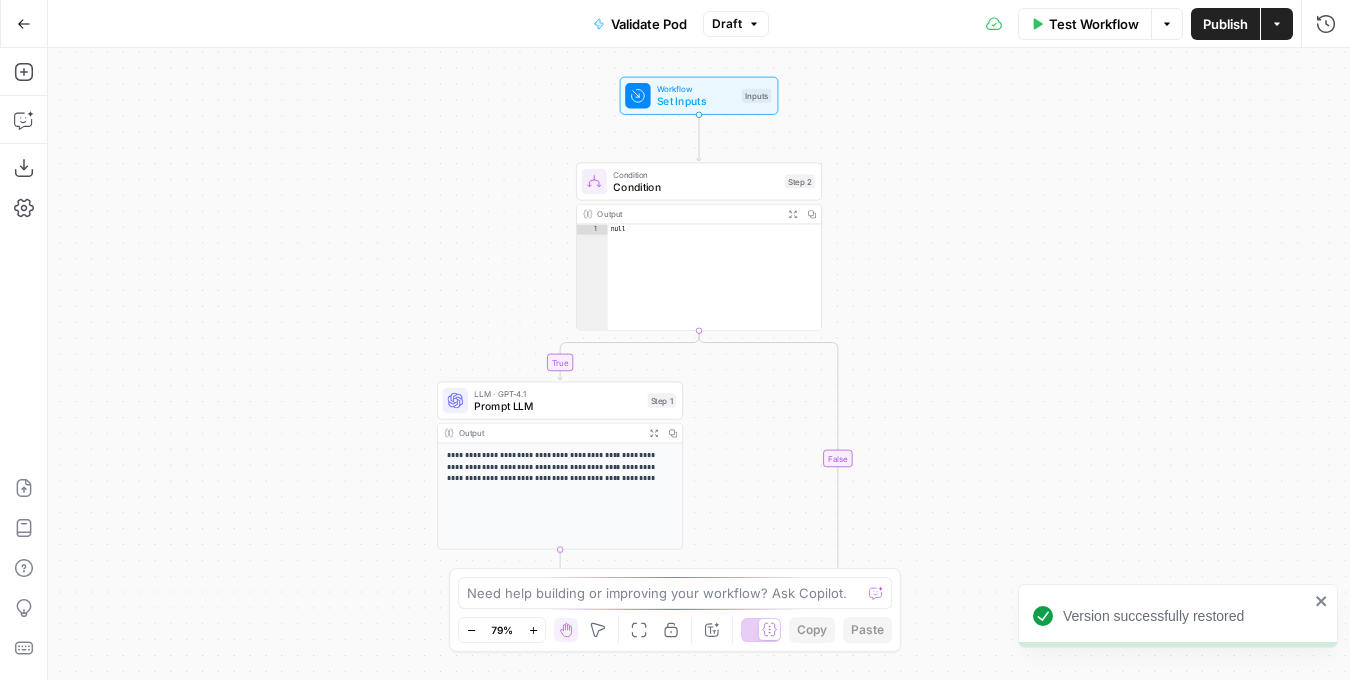 click on "null" at bounding box center (715, 288) 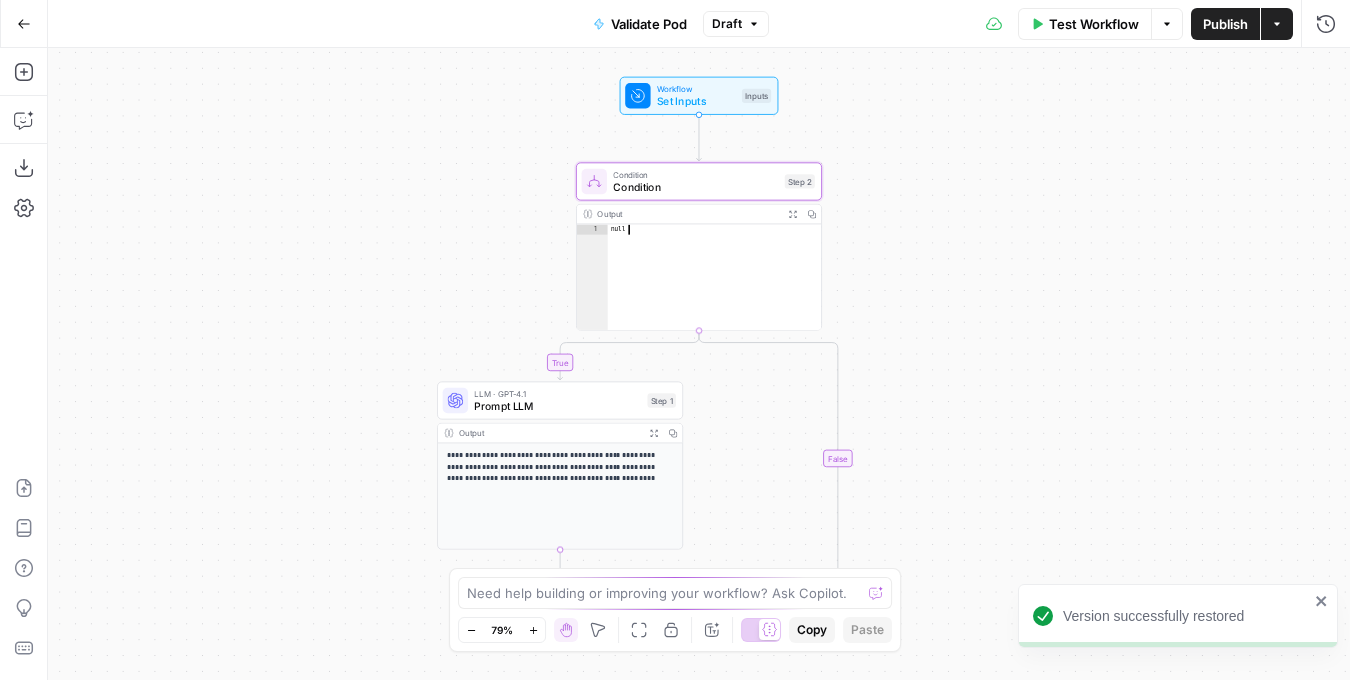 click on "Condition" at bounding box center [695, 187] 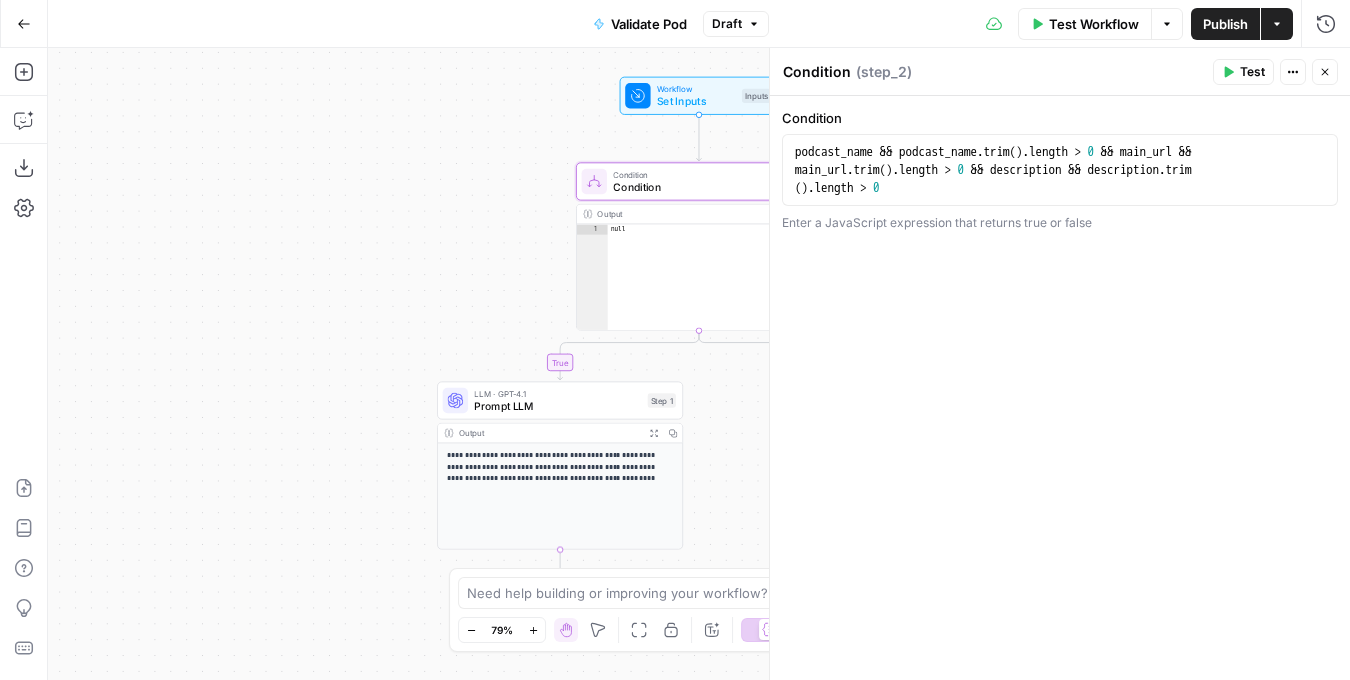 click on "Test" at bounding box center (1252, 72) 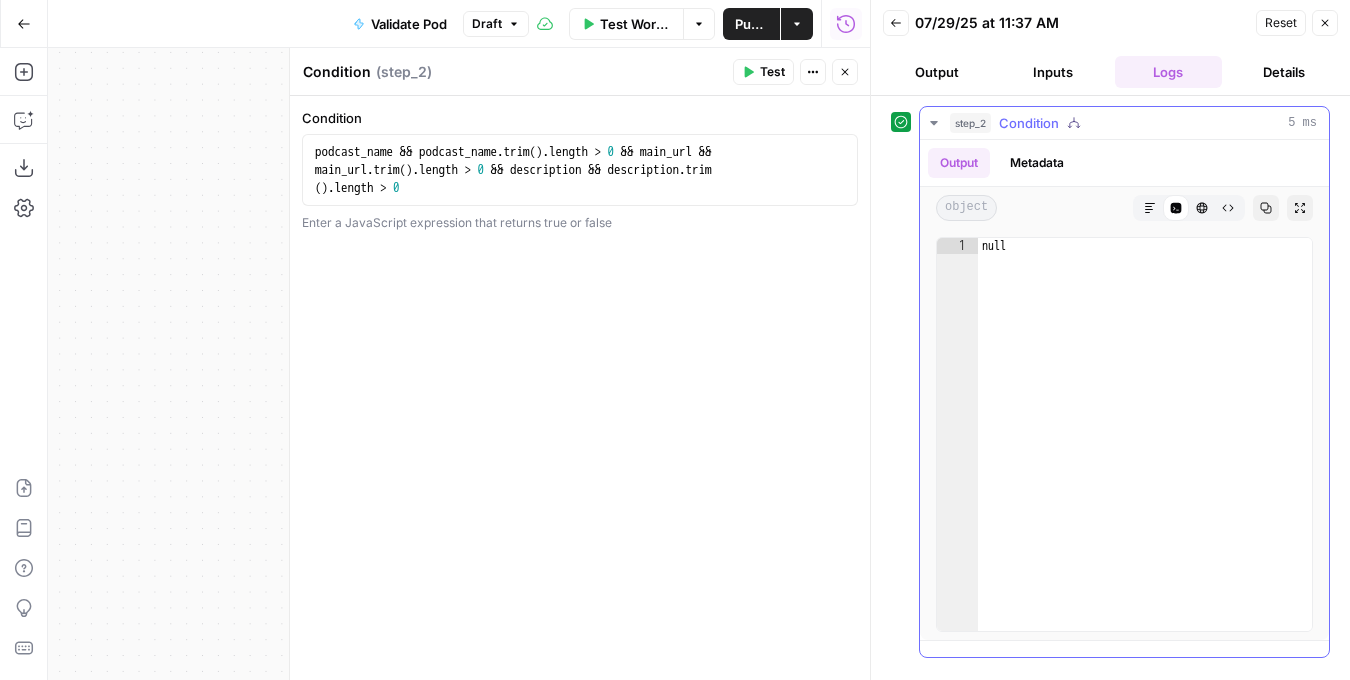 click on "Metadata" at bounding box center (1037, 163) 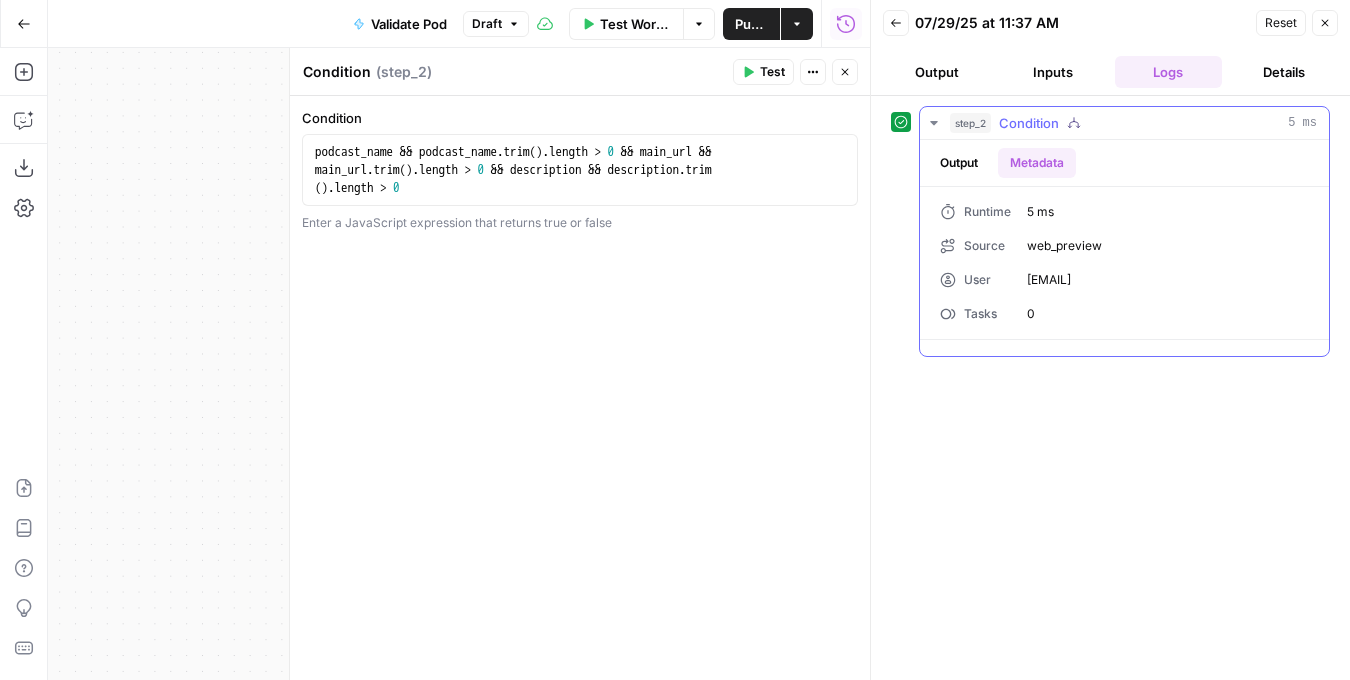 click on "Output" at bounding box center [959, 163] 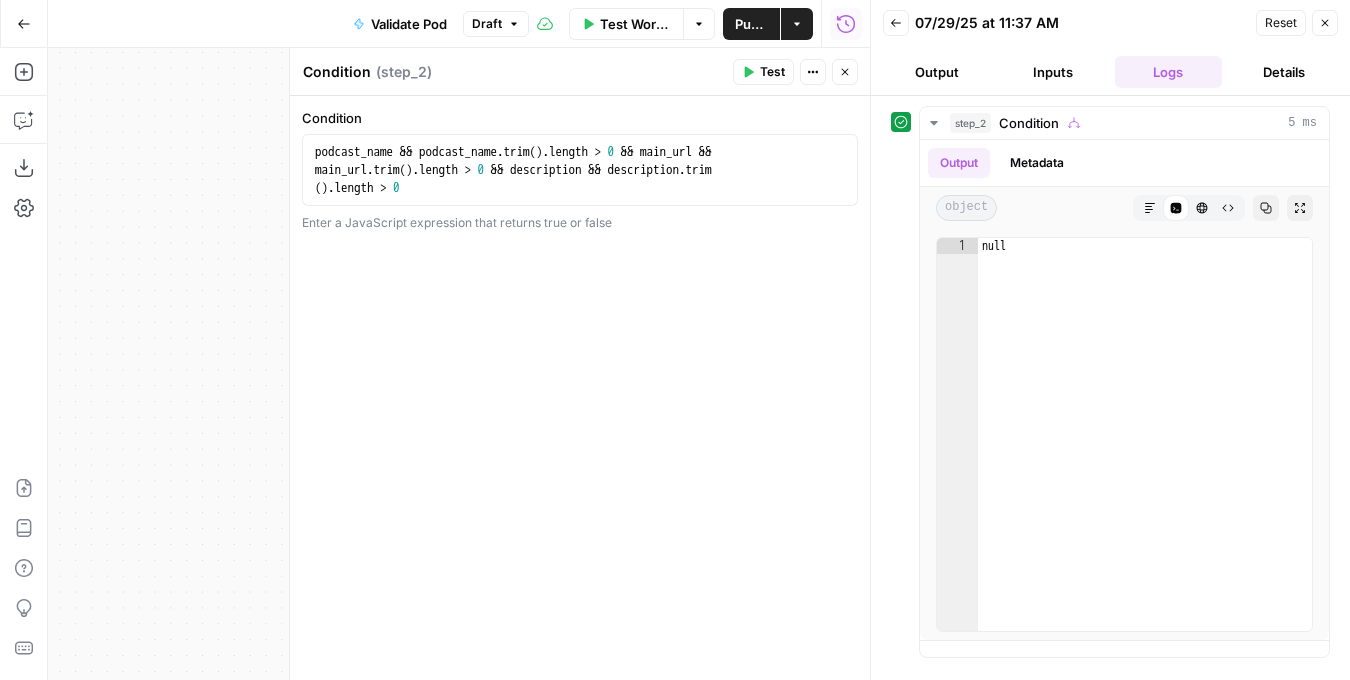 click on "Close" at bounding box center (1325, 23) 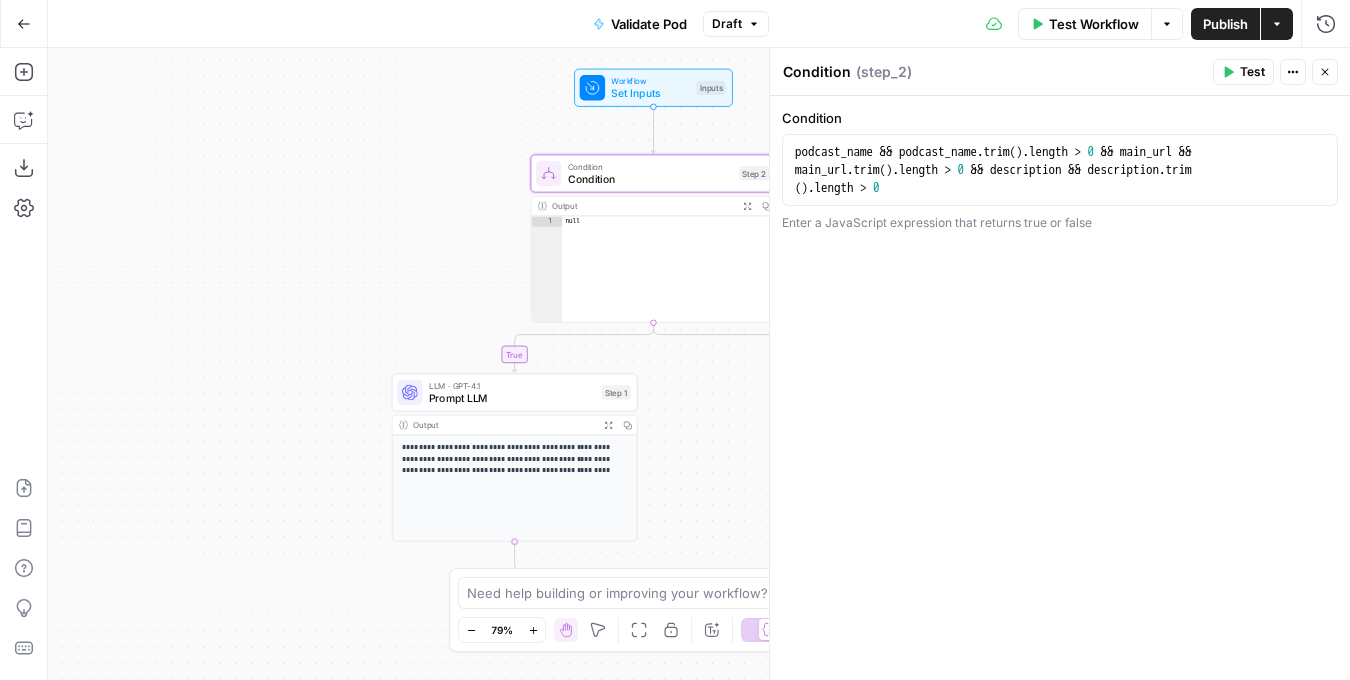 click on "Close" at bounding box center [1325, 72] 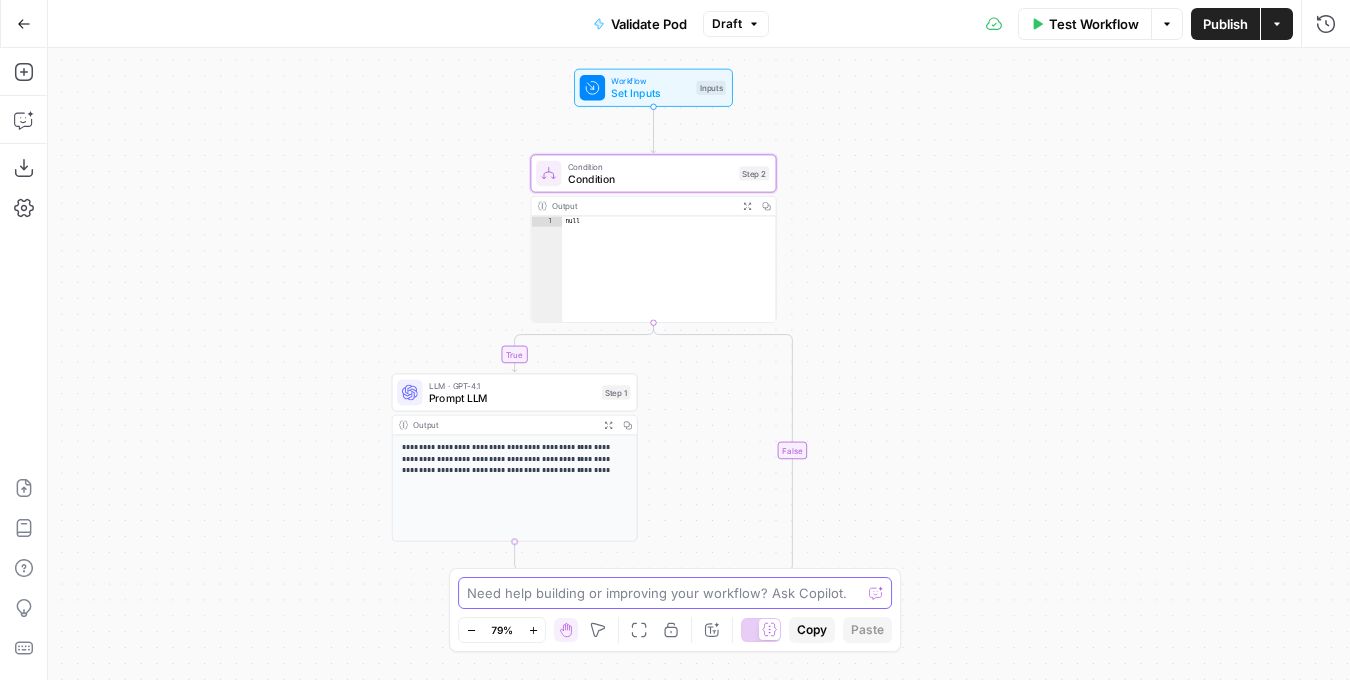 click at bounding box center (664, 593) 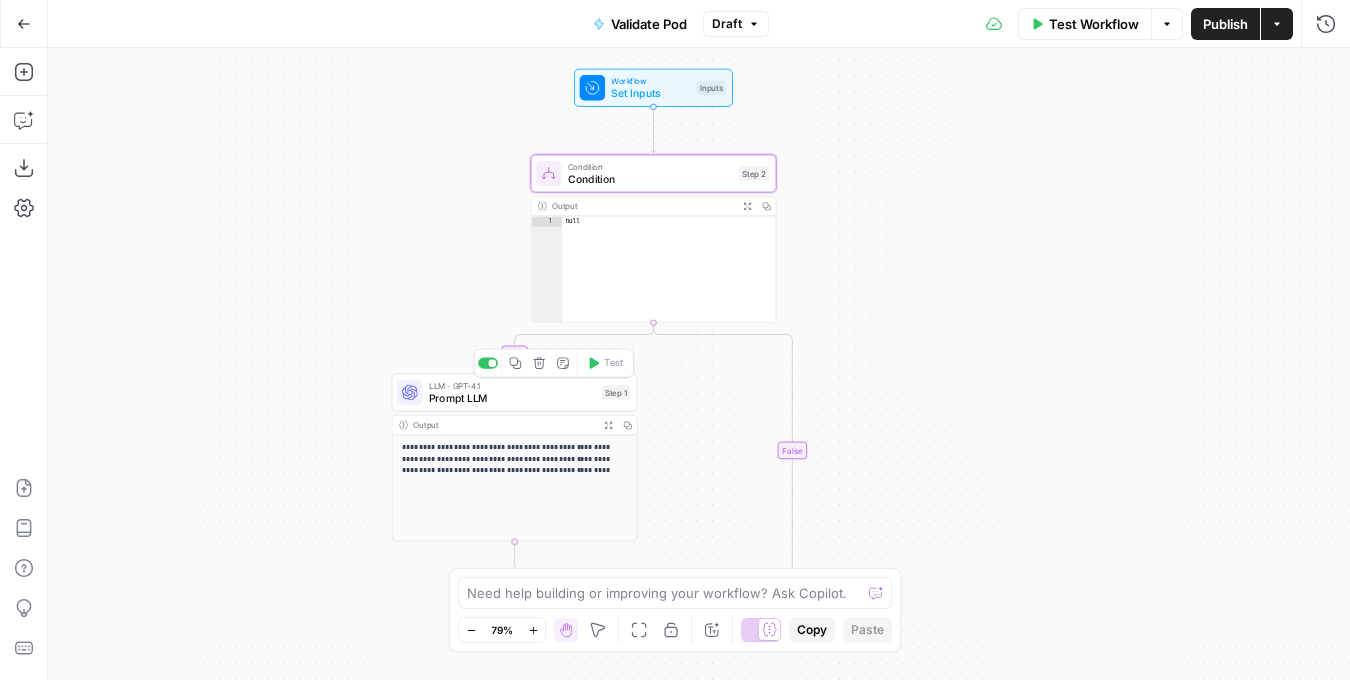 click on "Prompt LLM" at bounding box center [512, 398] 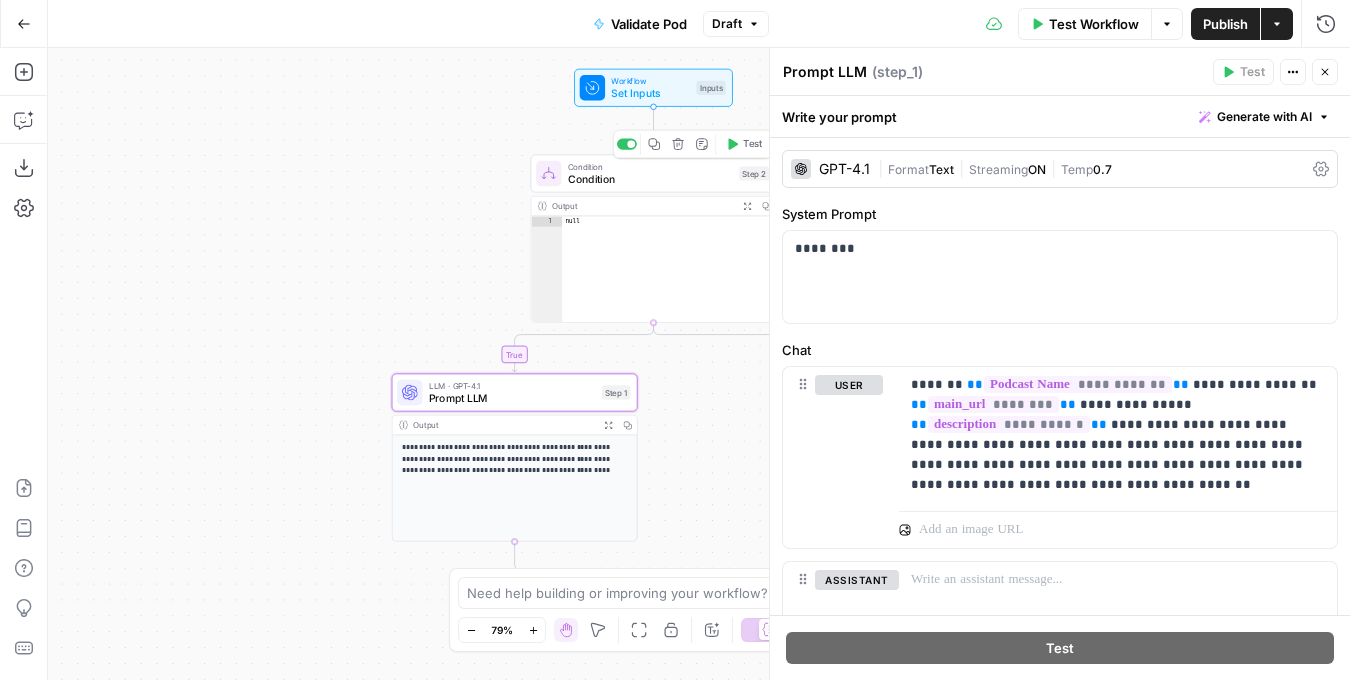 click on "null" at bounding box center (669, 280) 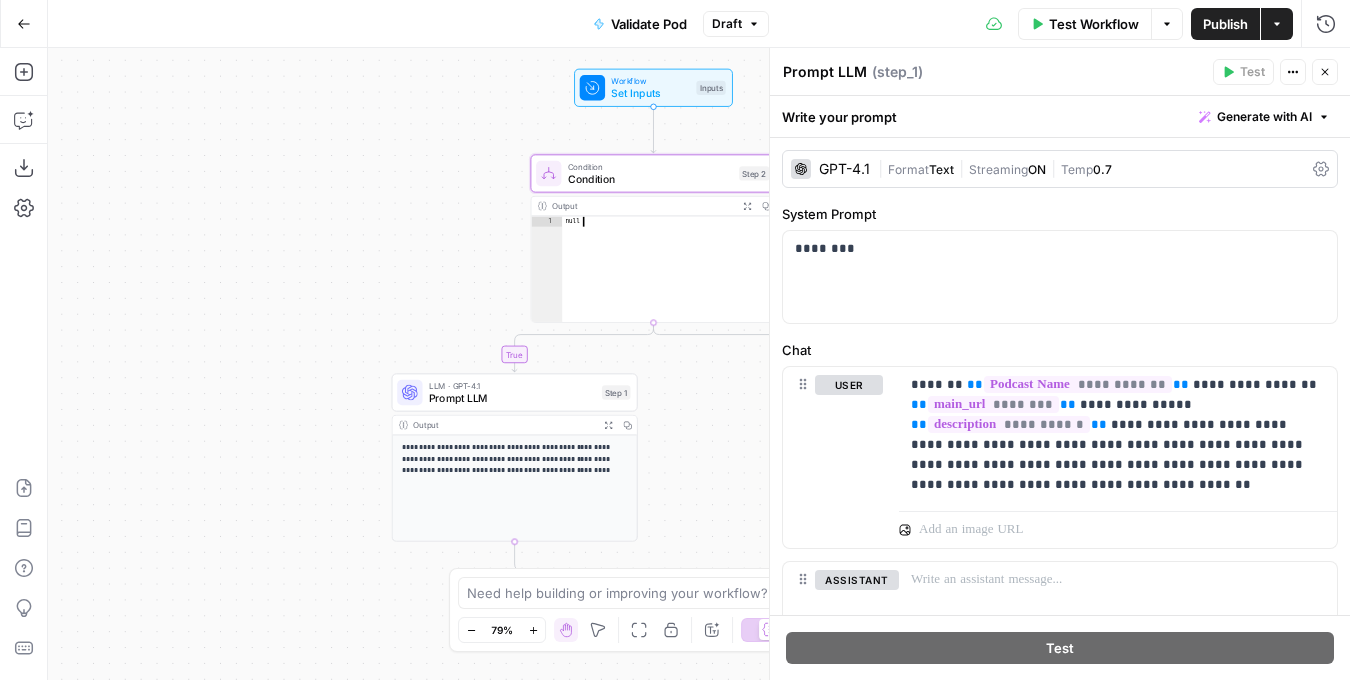 click on "Condition" at bounding box center (650, 166) 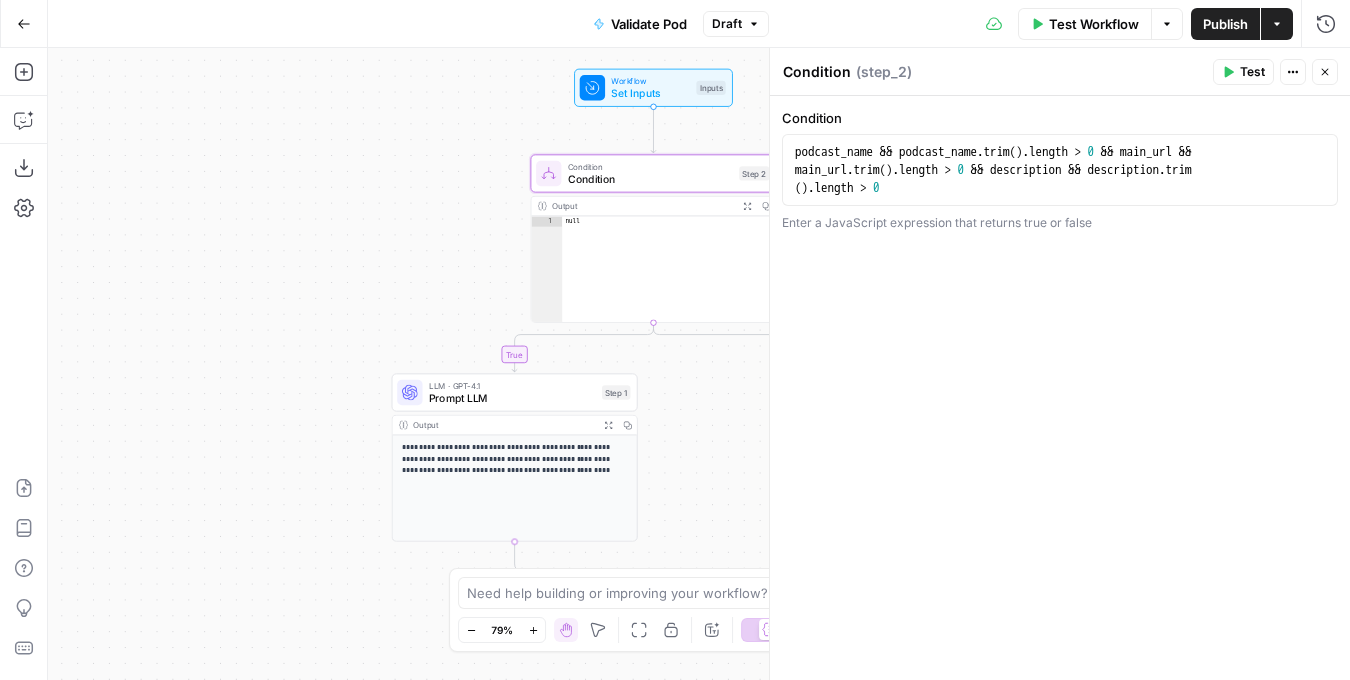 click on "Workflow Set Inputs Inputs Test Step" at bounding box center [653, 88] 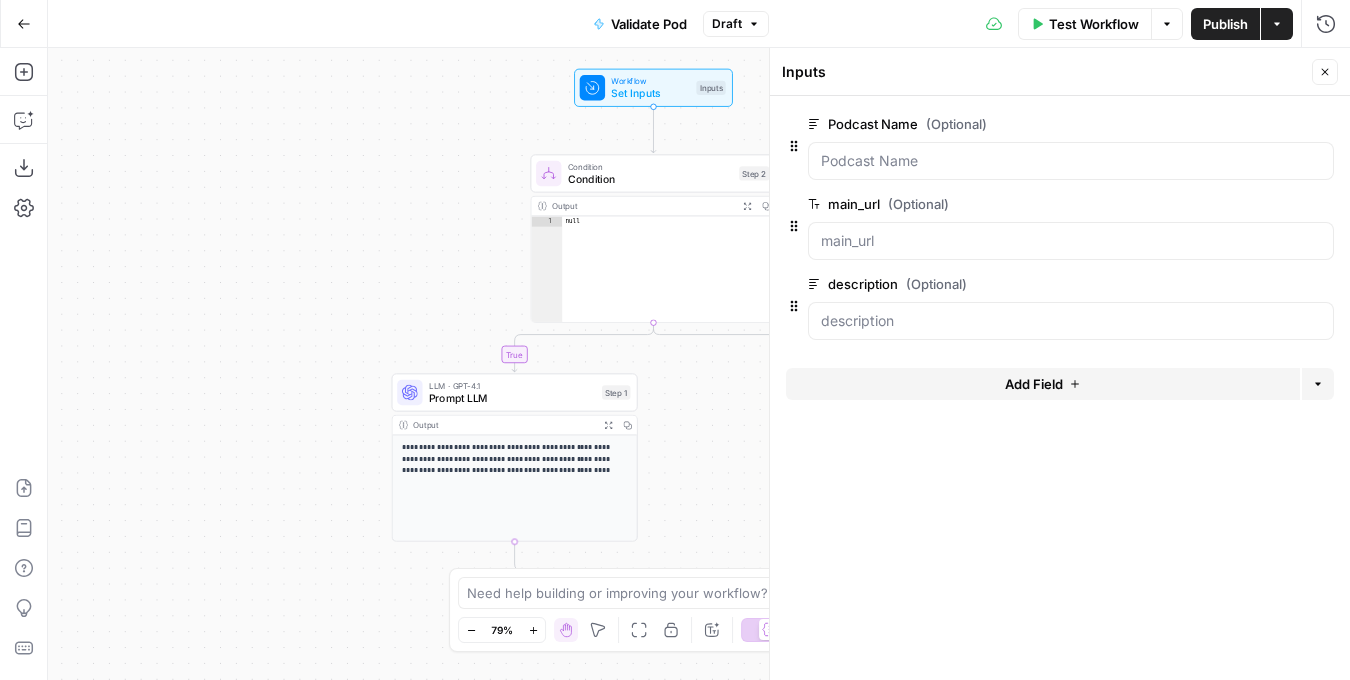 click on "edit field" at bounding box center (1259, 124) 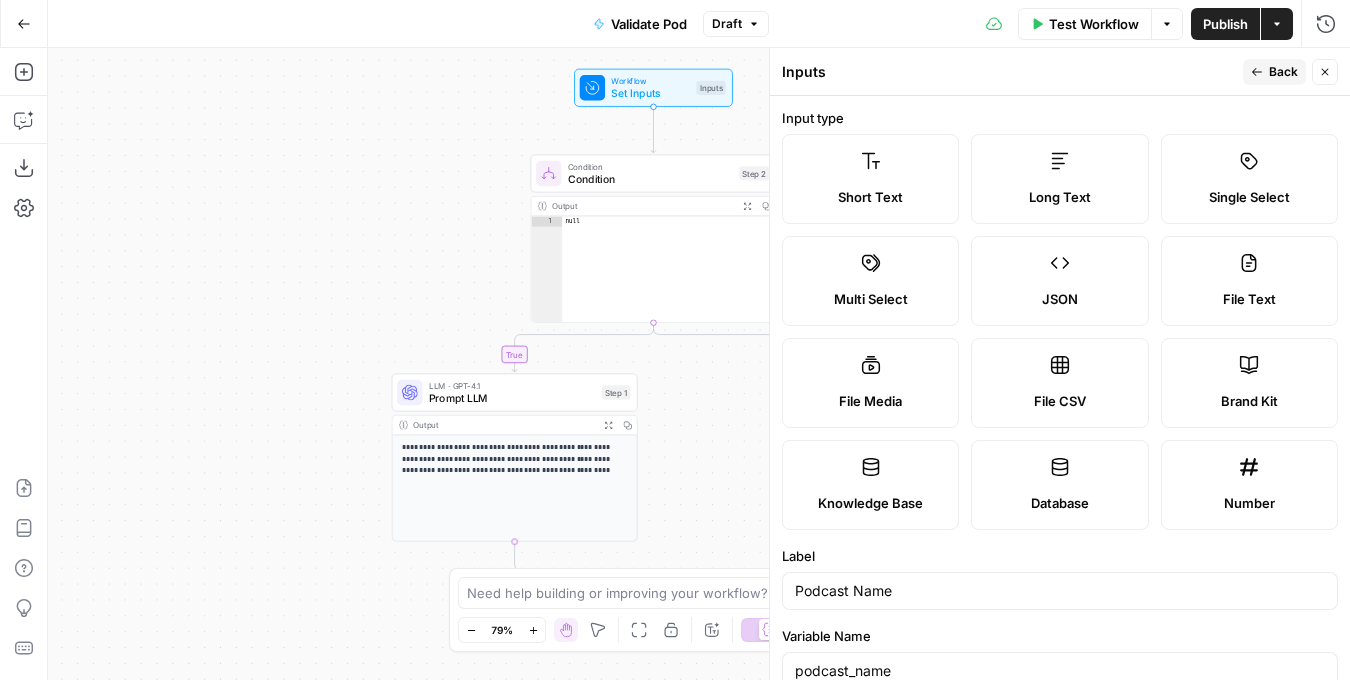 scroll, scrollTop: 449, scrollLeft: 0, axis: vertical 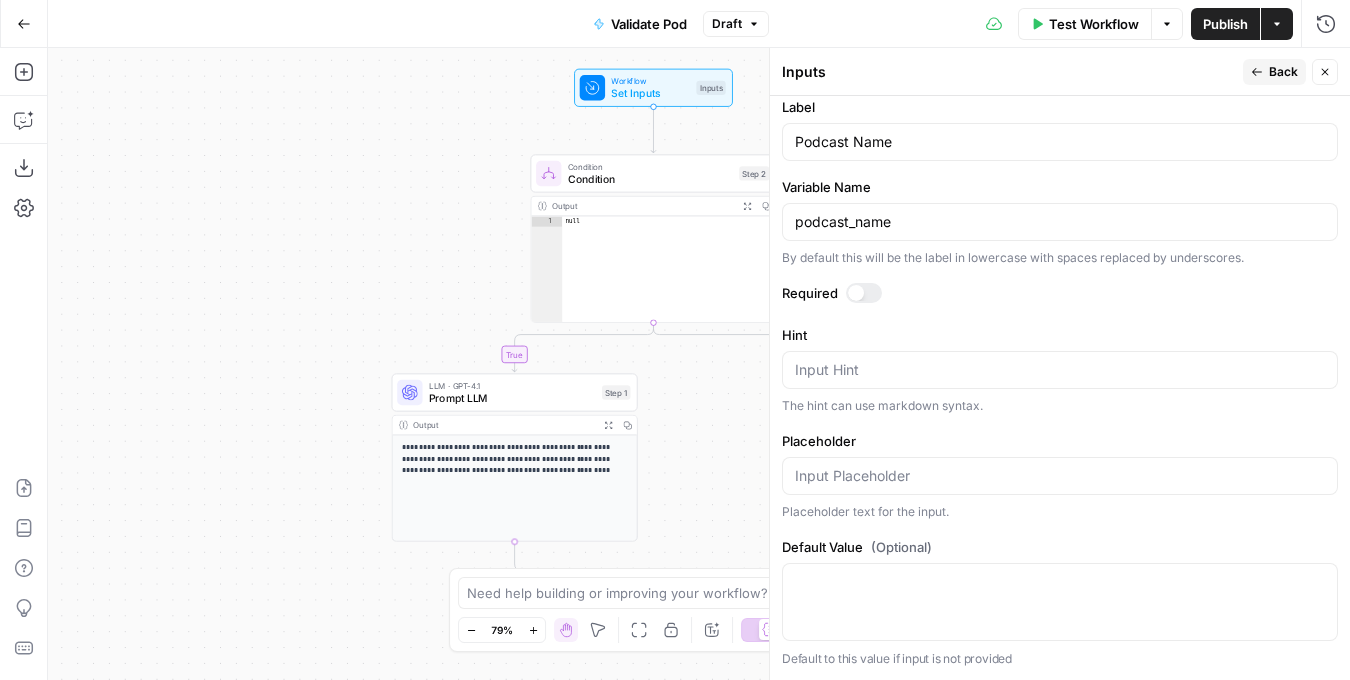 click at bounding box center (864, 293) 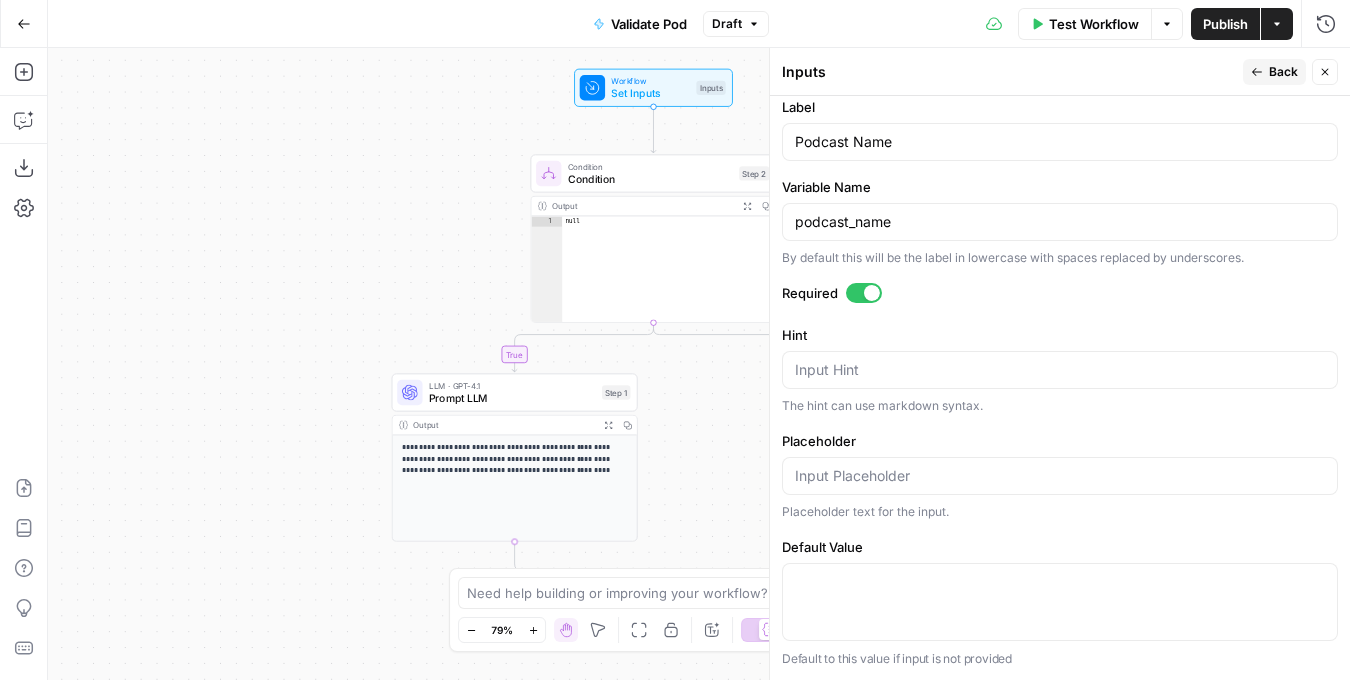 click 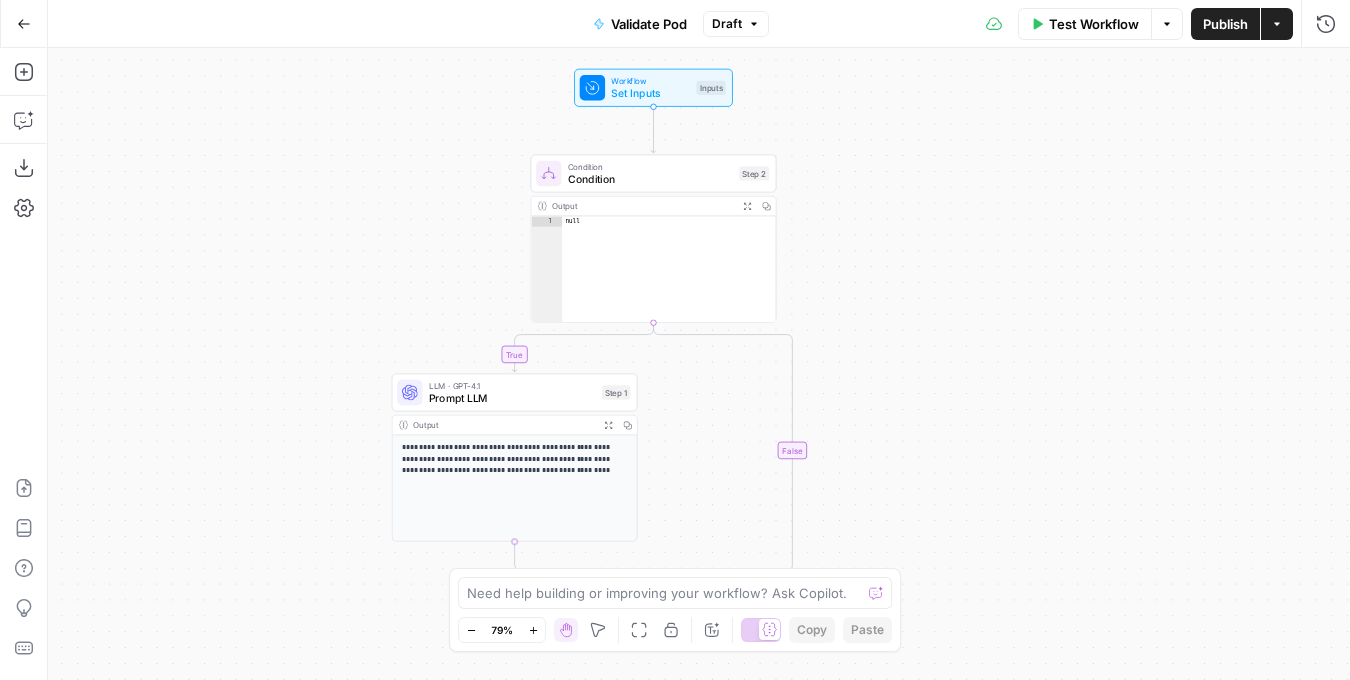 click 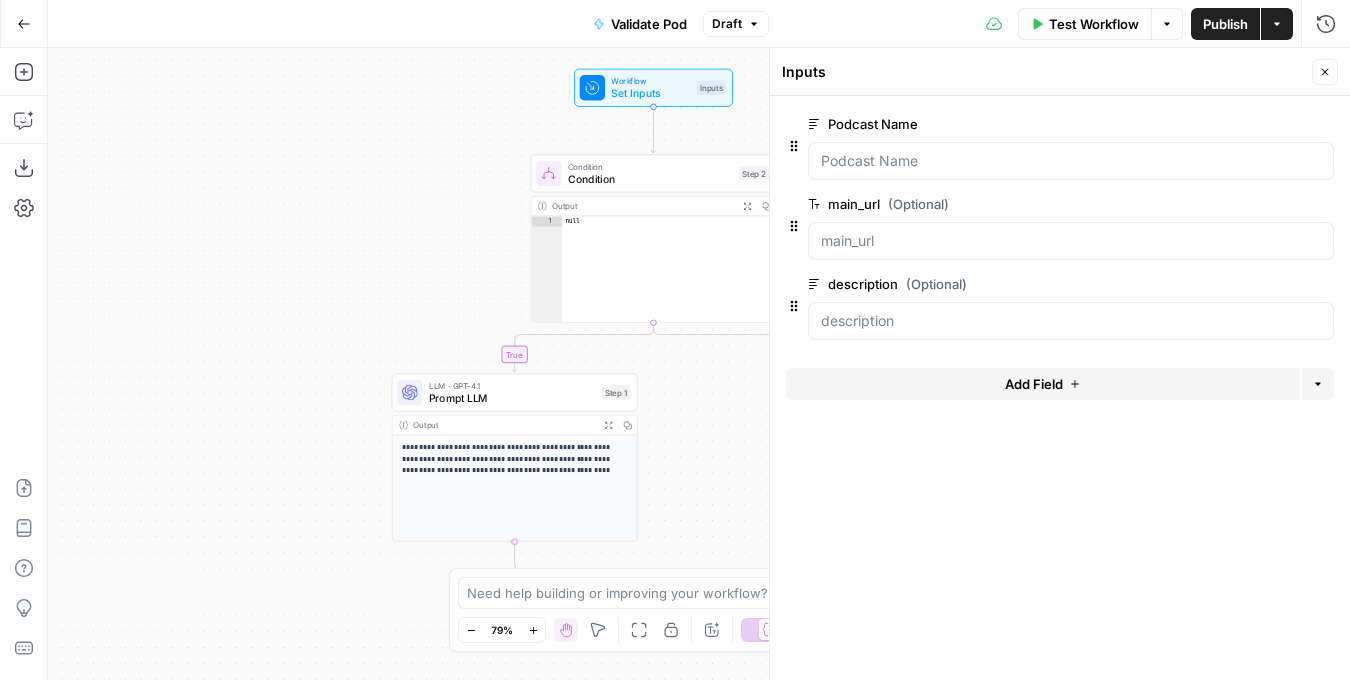 click 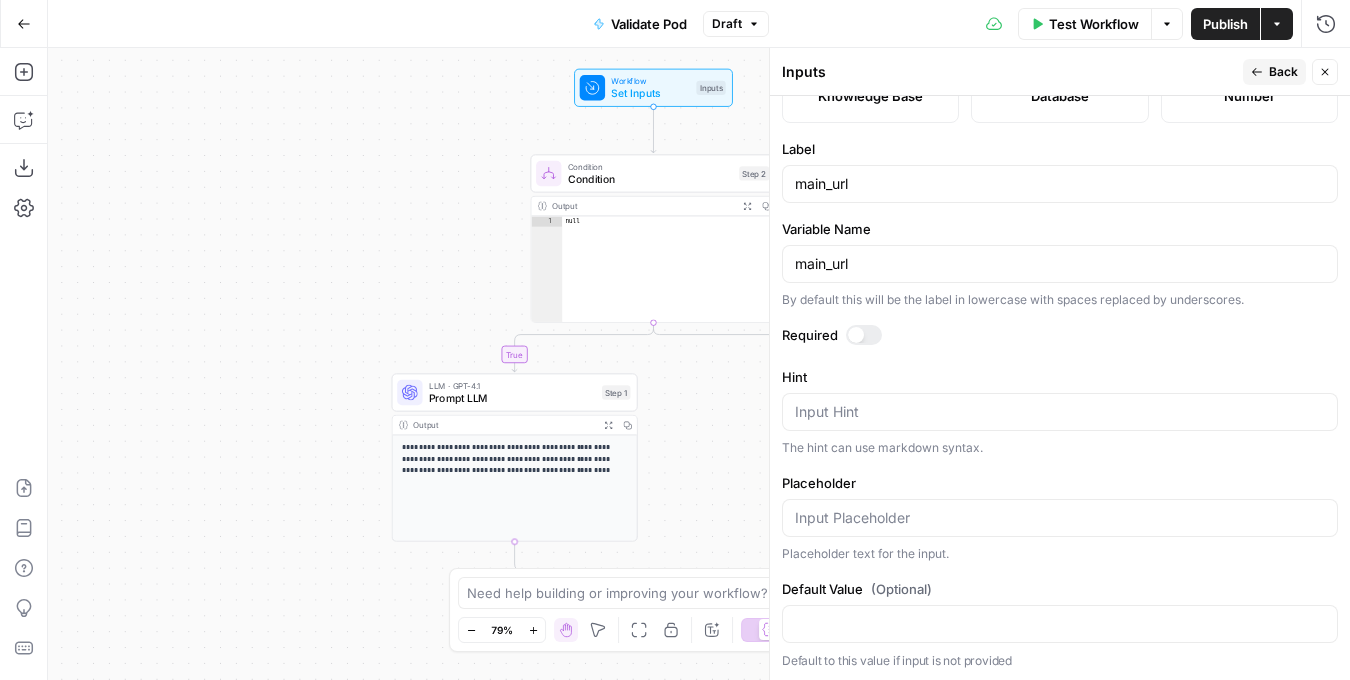 scroll, scrollTop: 409, scrollLeft: 0, axis: vertical 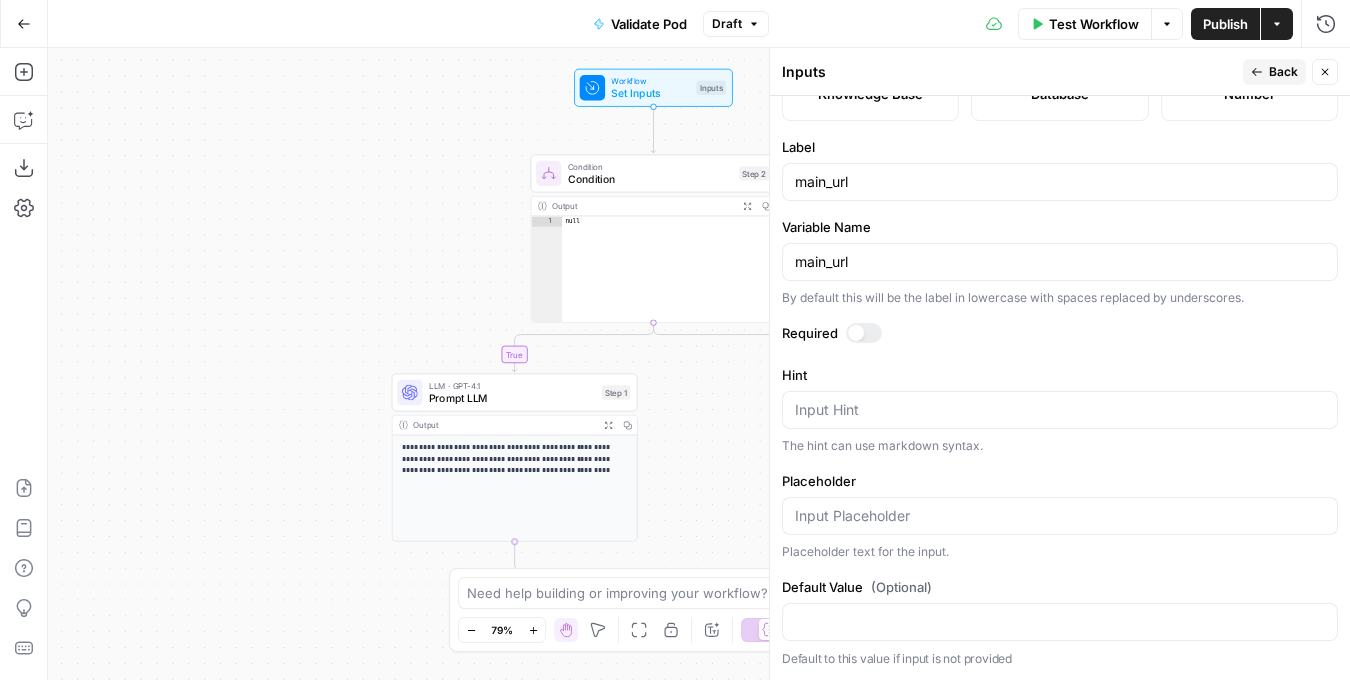 click at bounding box center [864, 333] 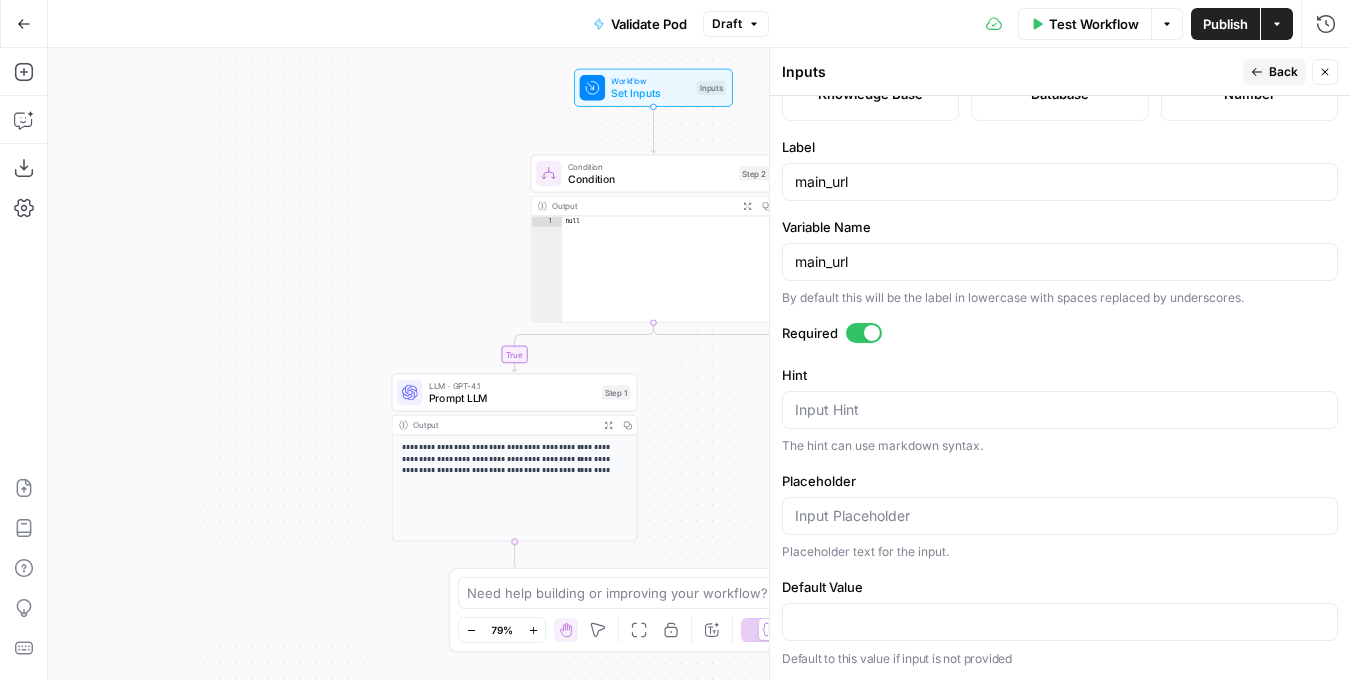 click on "Back" at bounding box center (1283, 72) 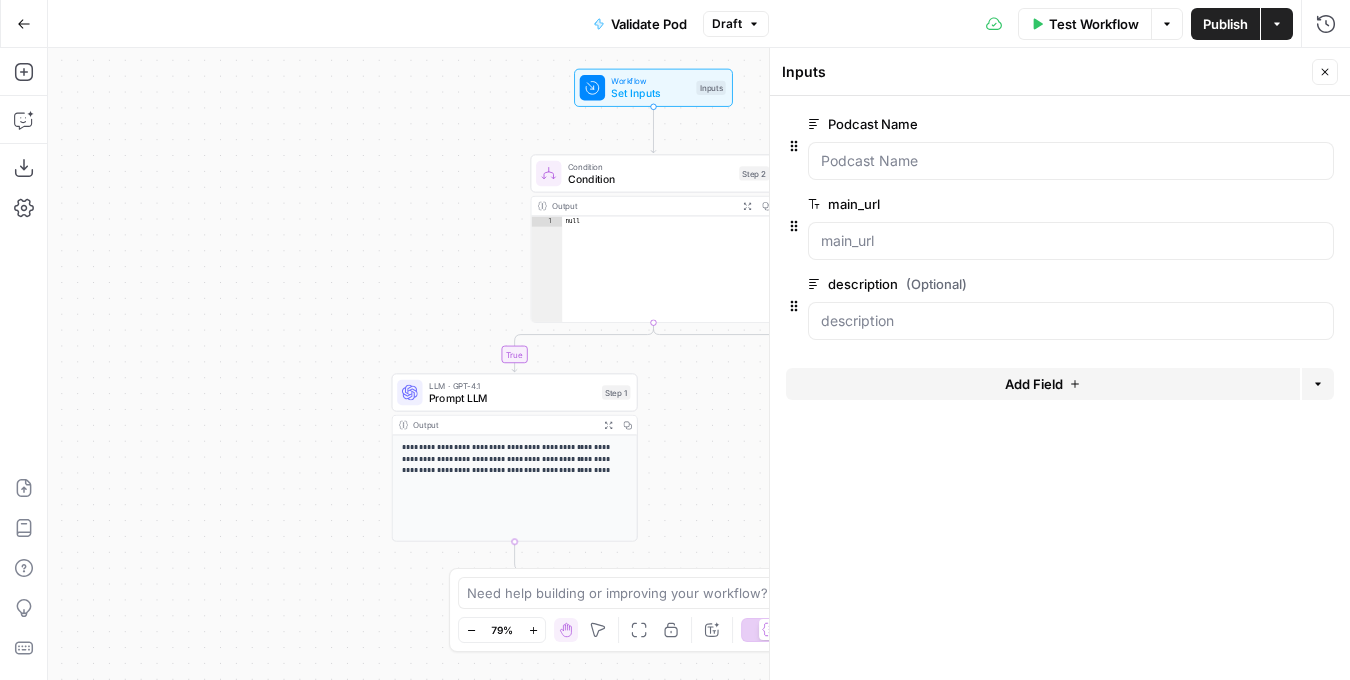 click on "edit field" at bounding box center (1259, 284) 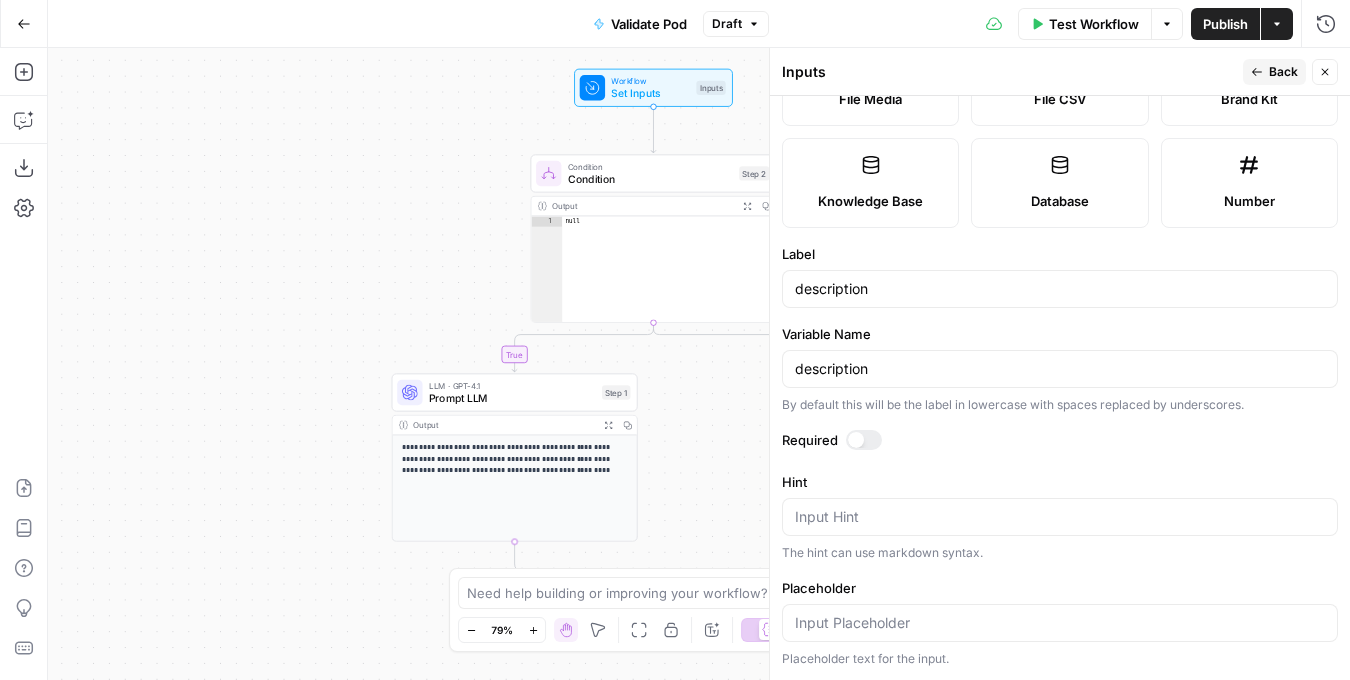scroll, scrollTop: 326, scrollLeft: 0, axis: vertical 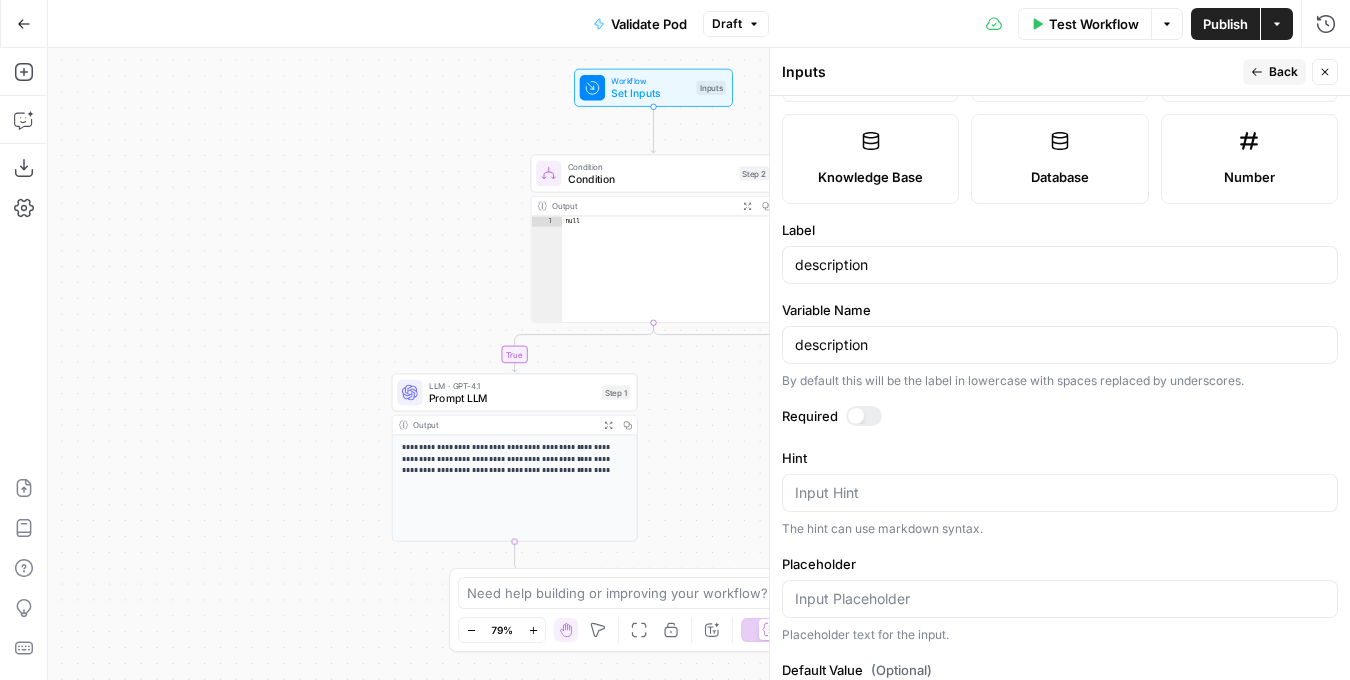 click at bounding box center [864, 416] 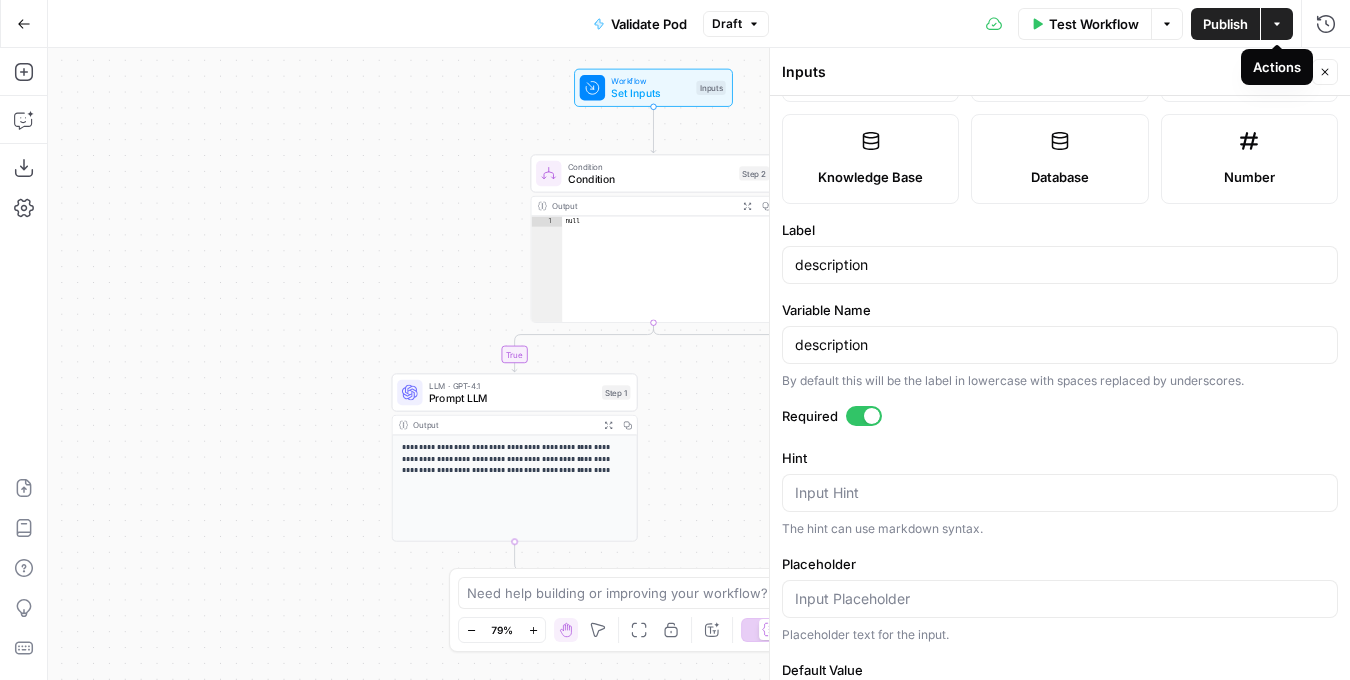 click on "Actions" at bounding box center (1277, 67) 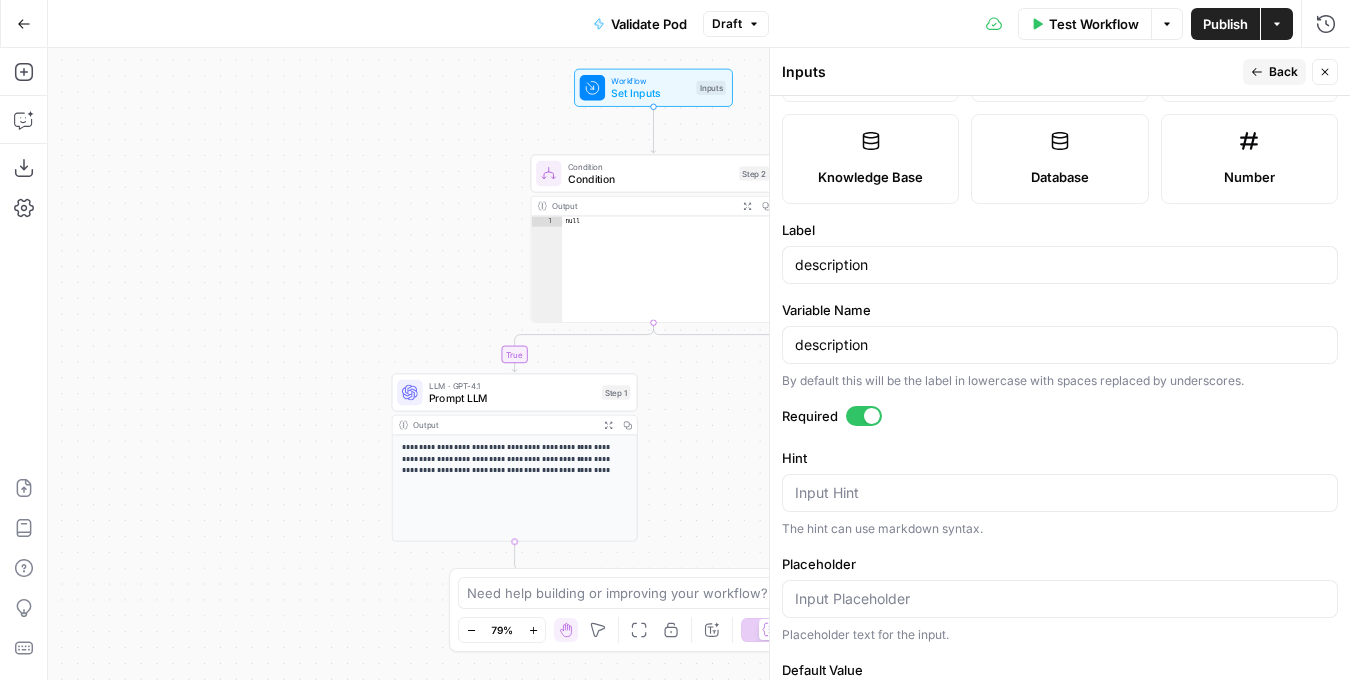 click 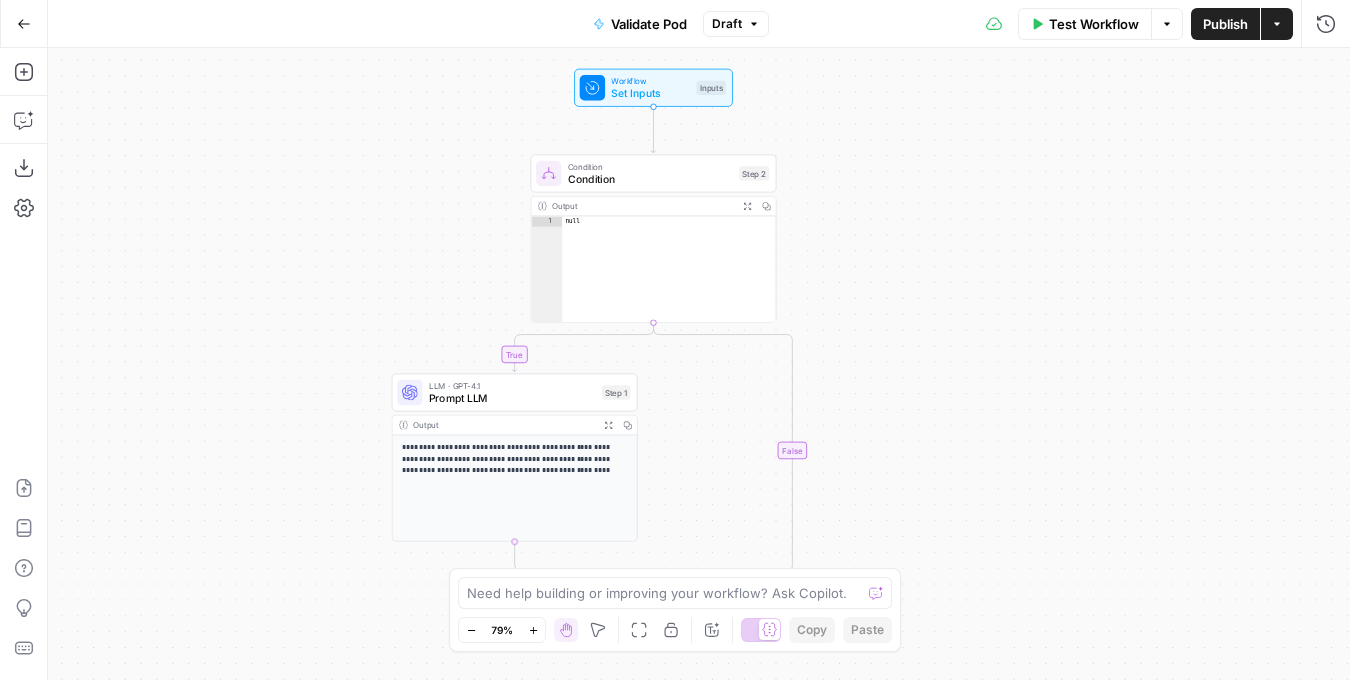 click on "Set Inputs" at bounding box center (650, 93) 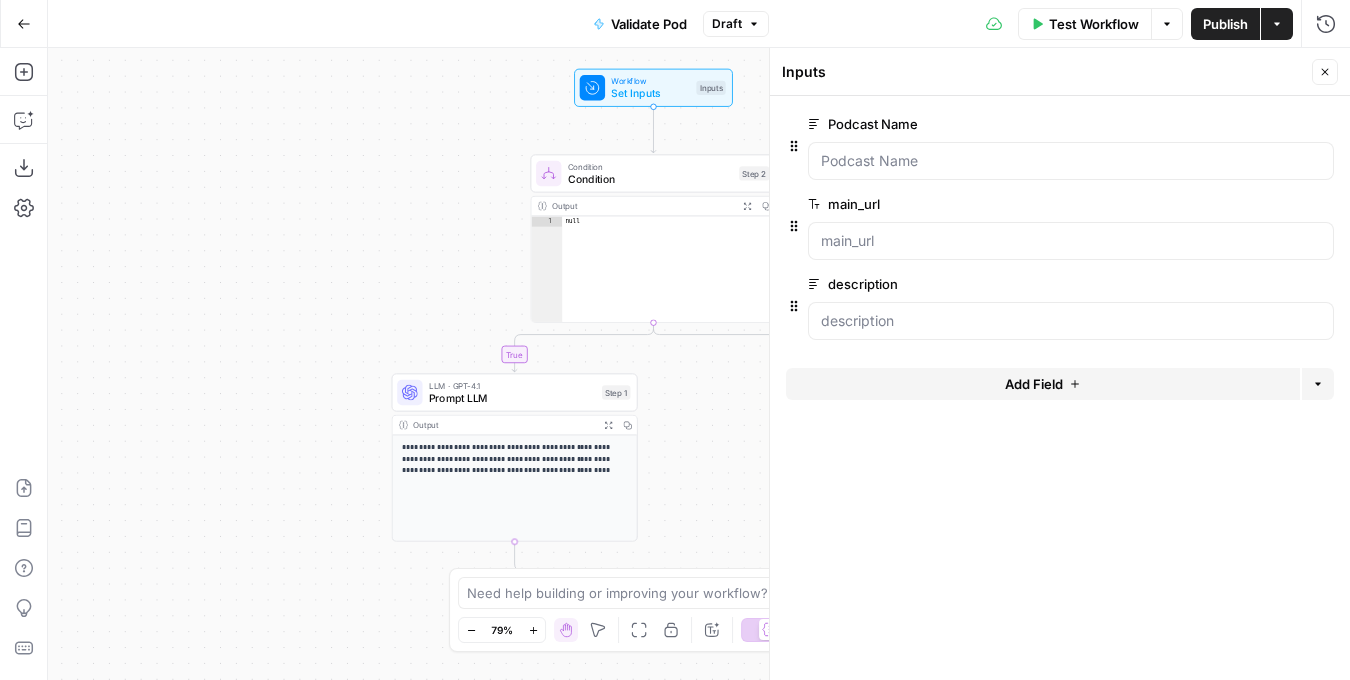 click on "Publish" at bounding box center [1225, 24] 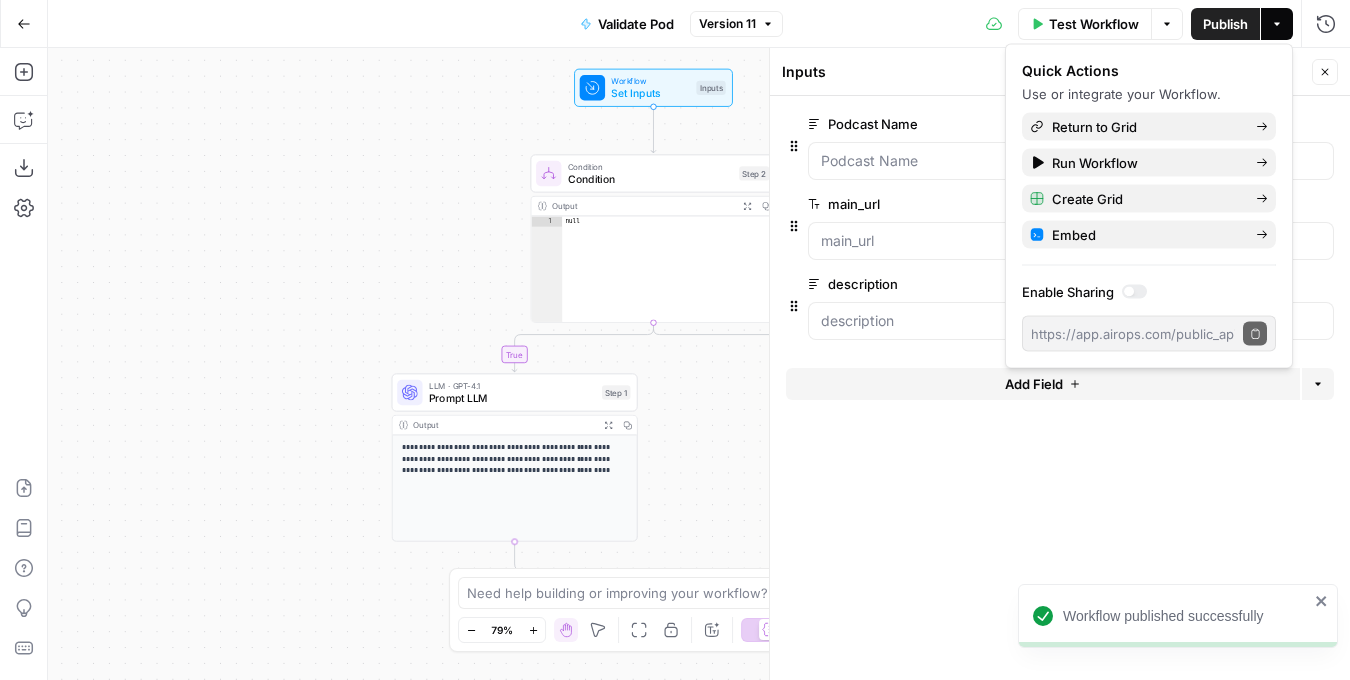click on "**********" at bounding box center [699, 364] 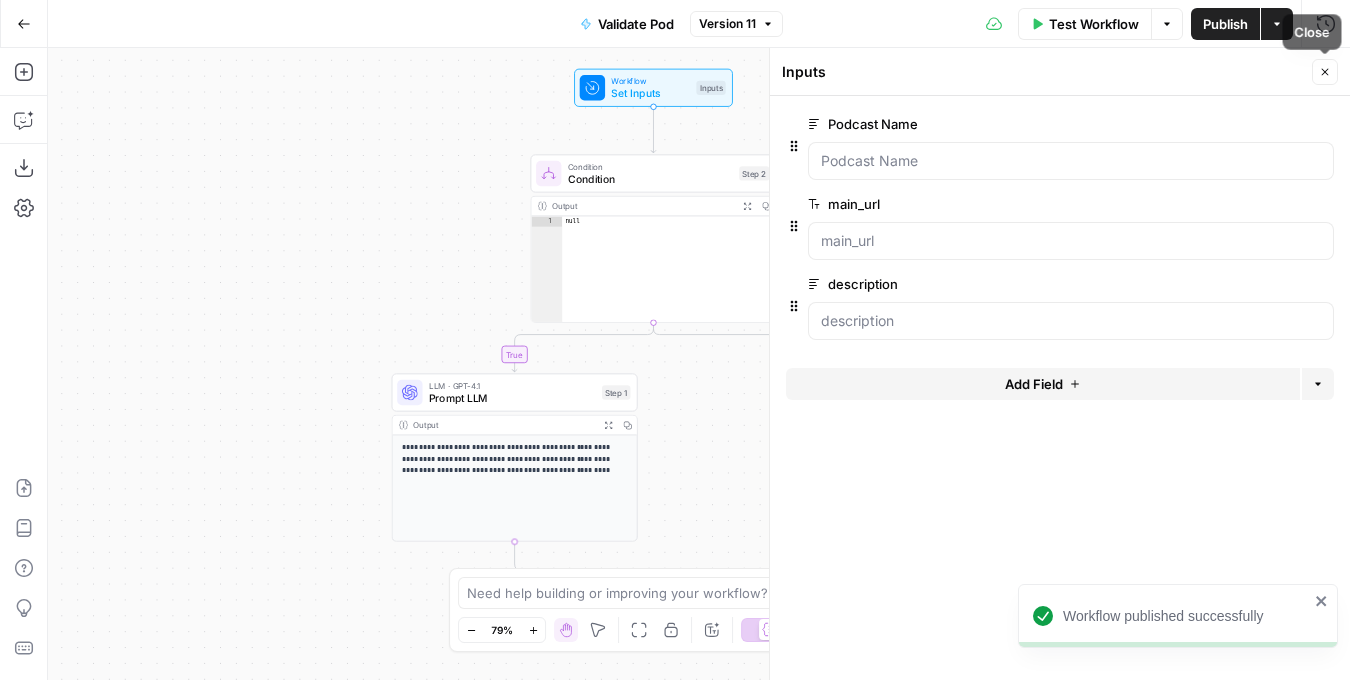 click 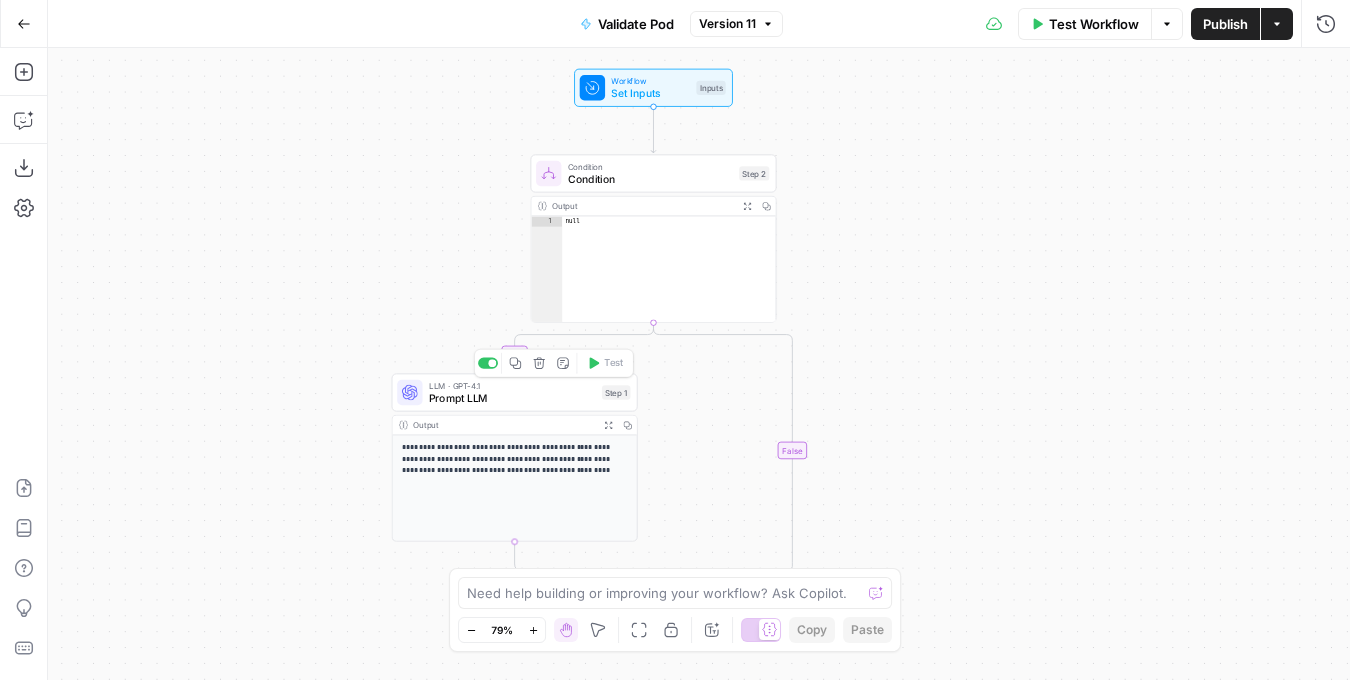 click on "Prompt LLM" at bounding box center (512, 398) 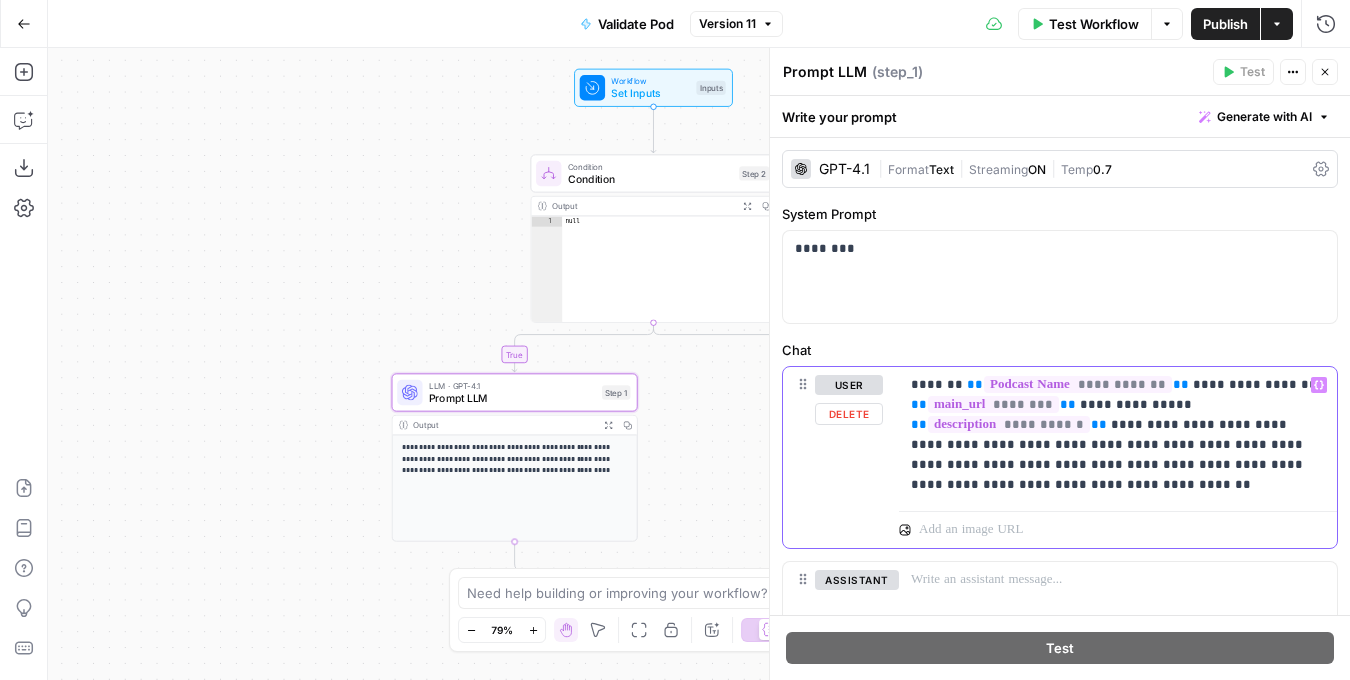 click on "**********" at bounding box center (1118, 435) 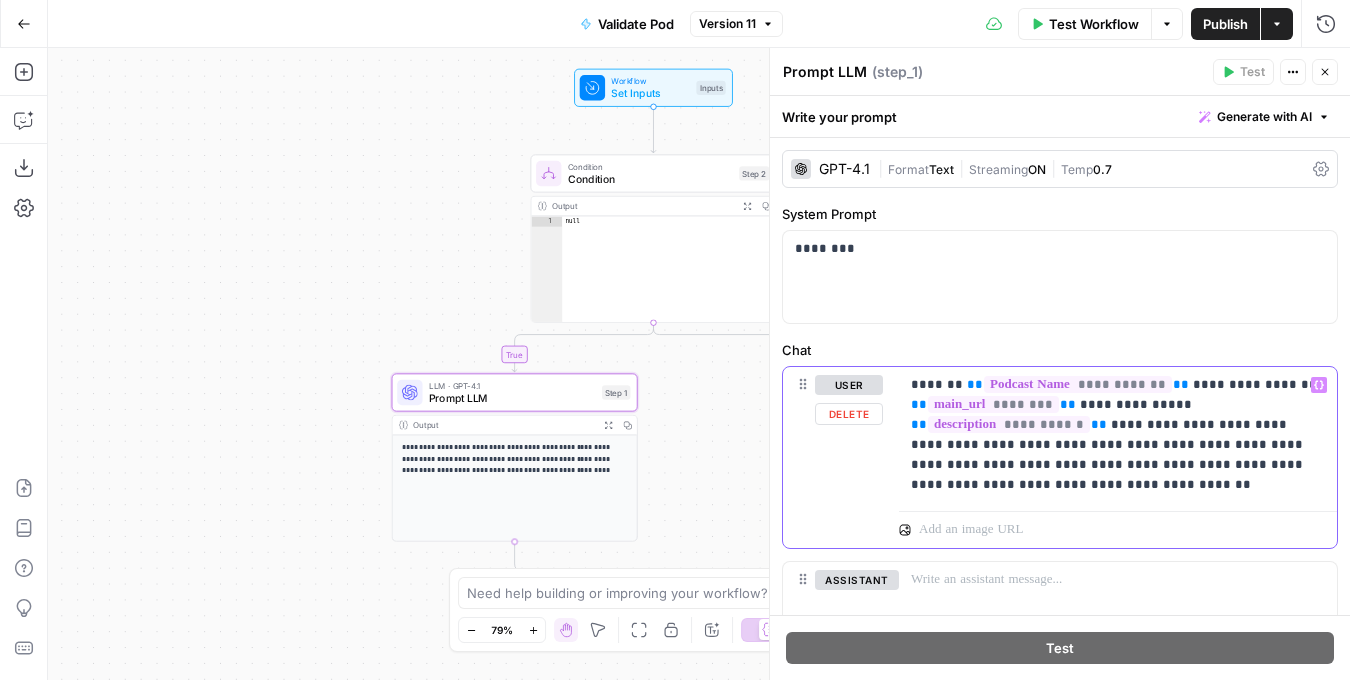 type 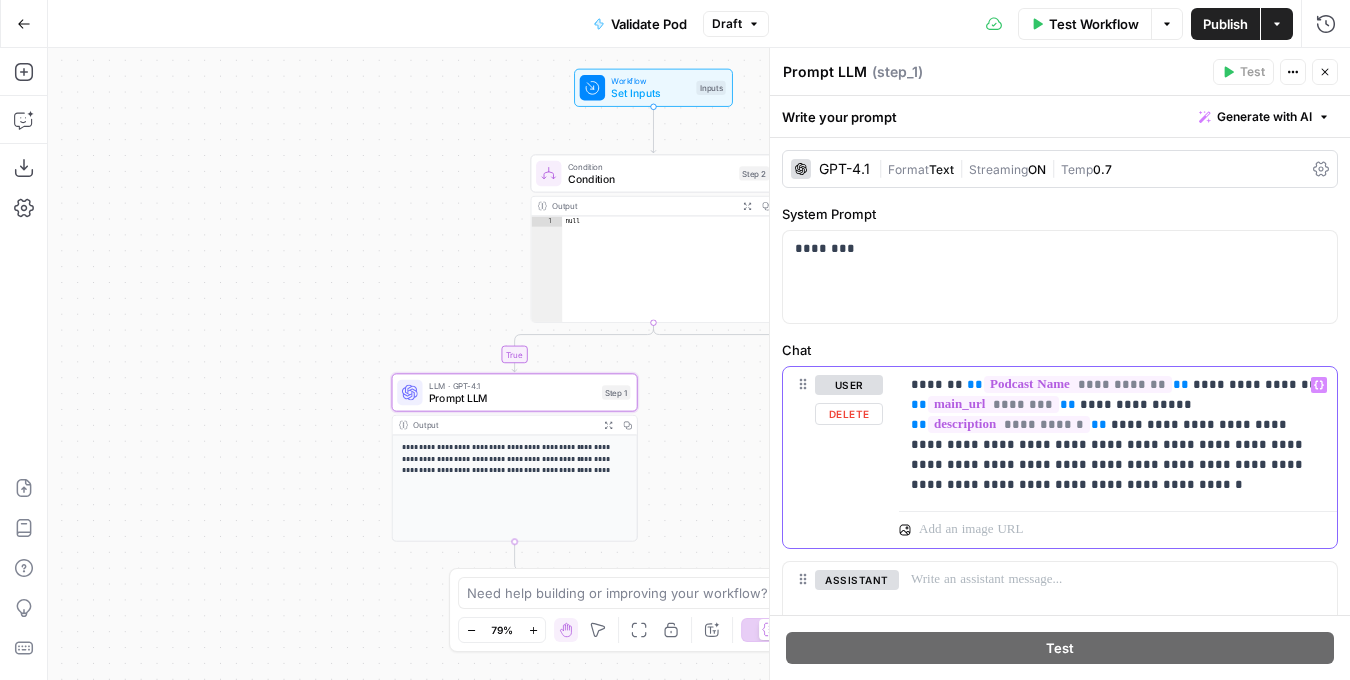 click on "**********" at bounding box center (1118, 435) 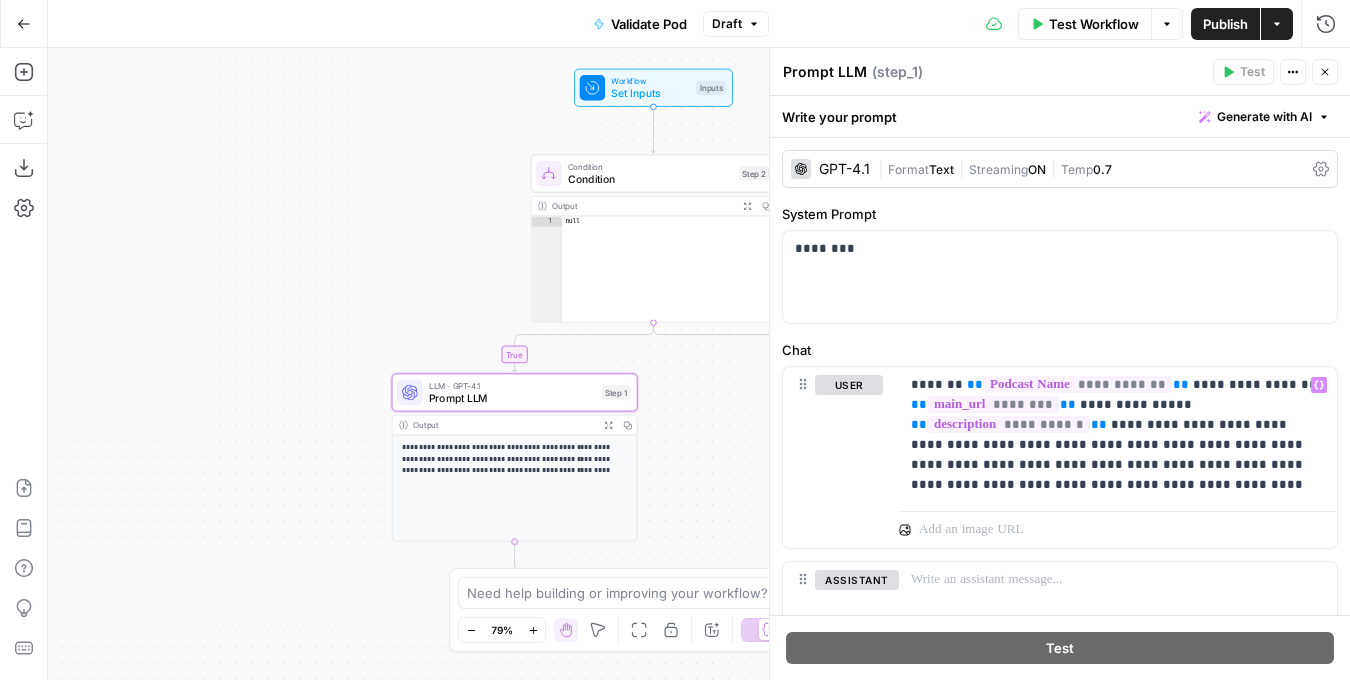 click on "Publish" at bounding box center (1225, 24) 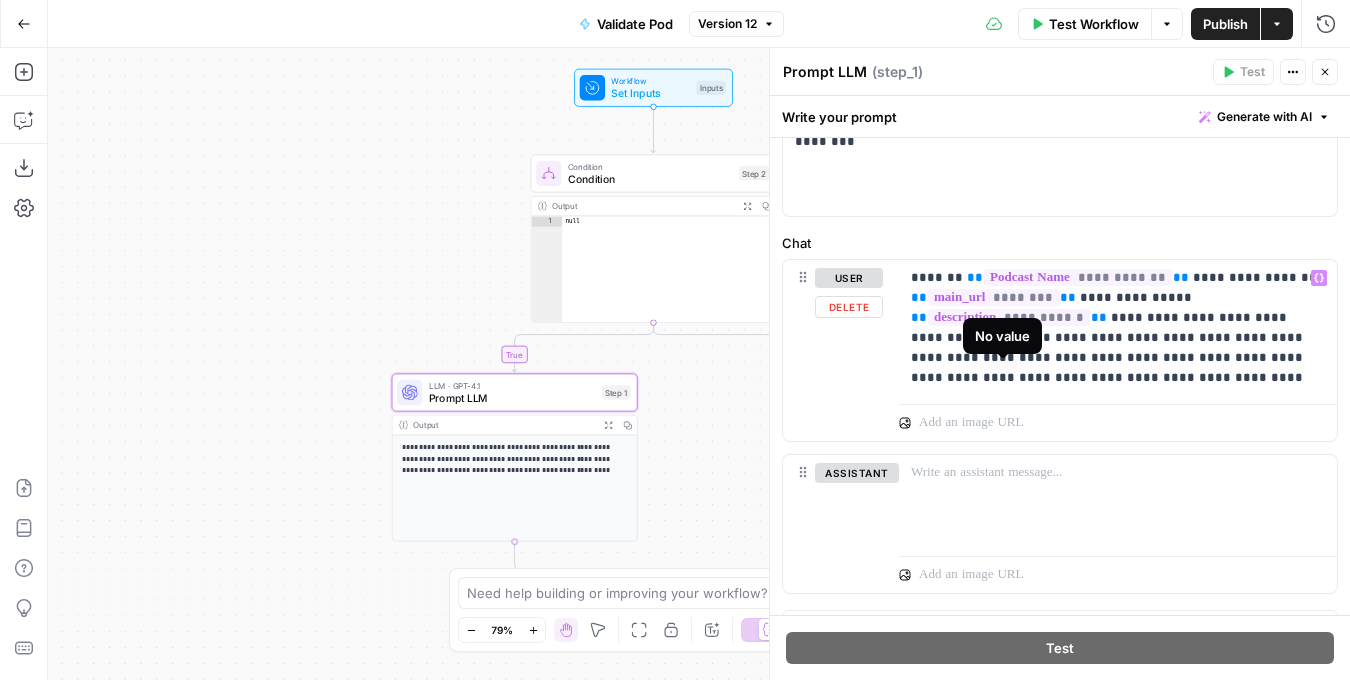 scroll, scrollTop: 178, scrollLeft: 0, axis: vertical 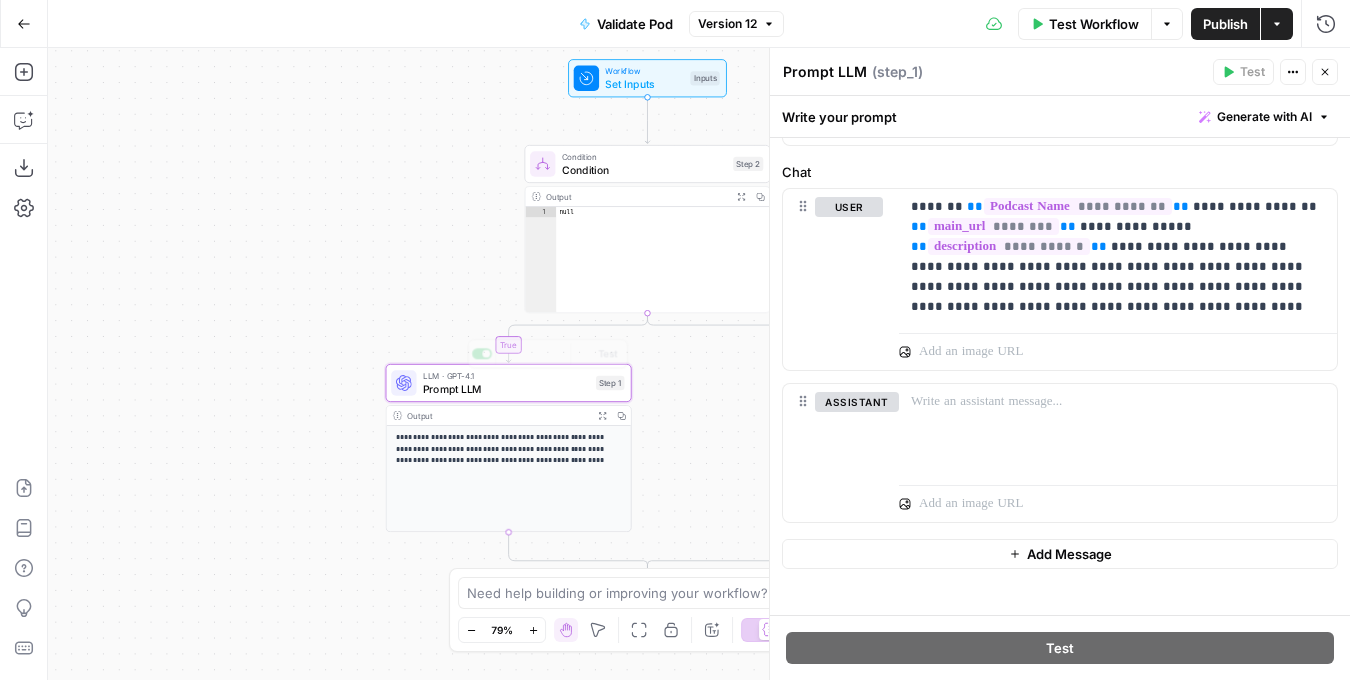 click on "null" at bounding box center [663, 271] 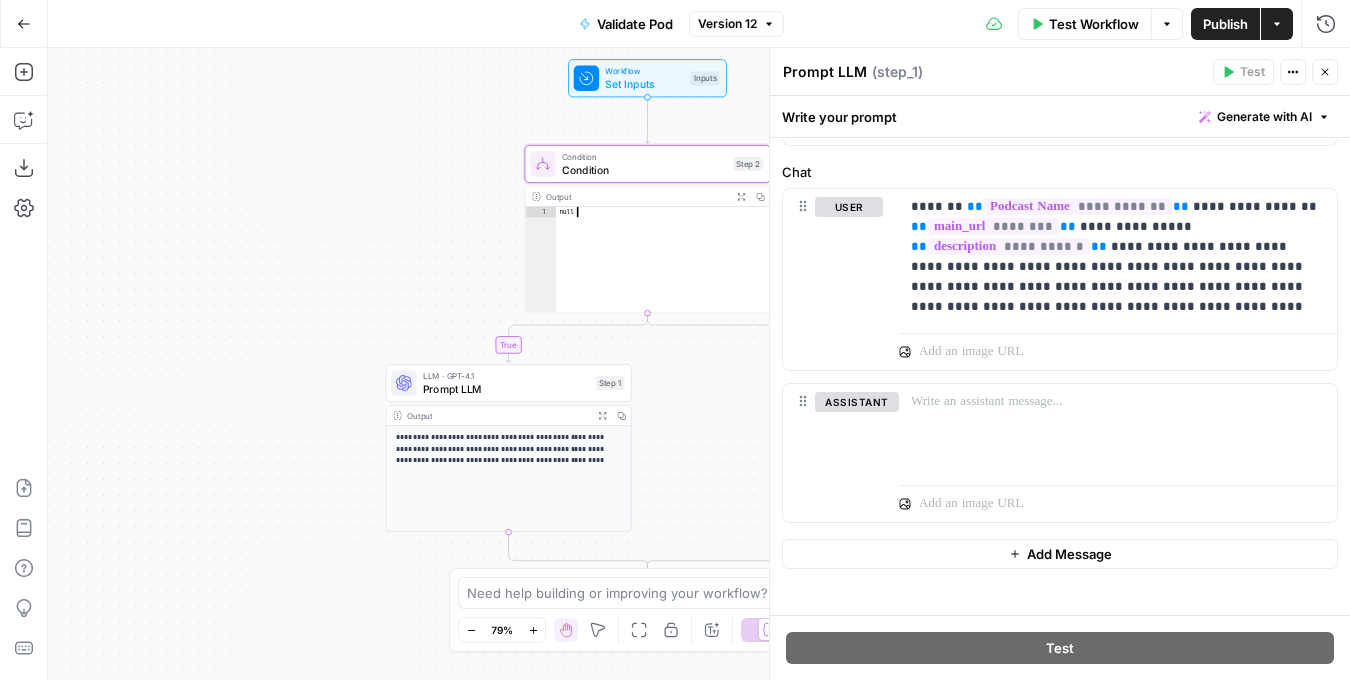 click 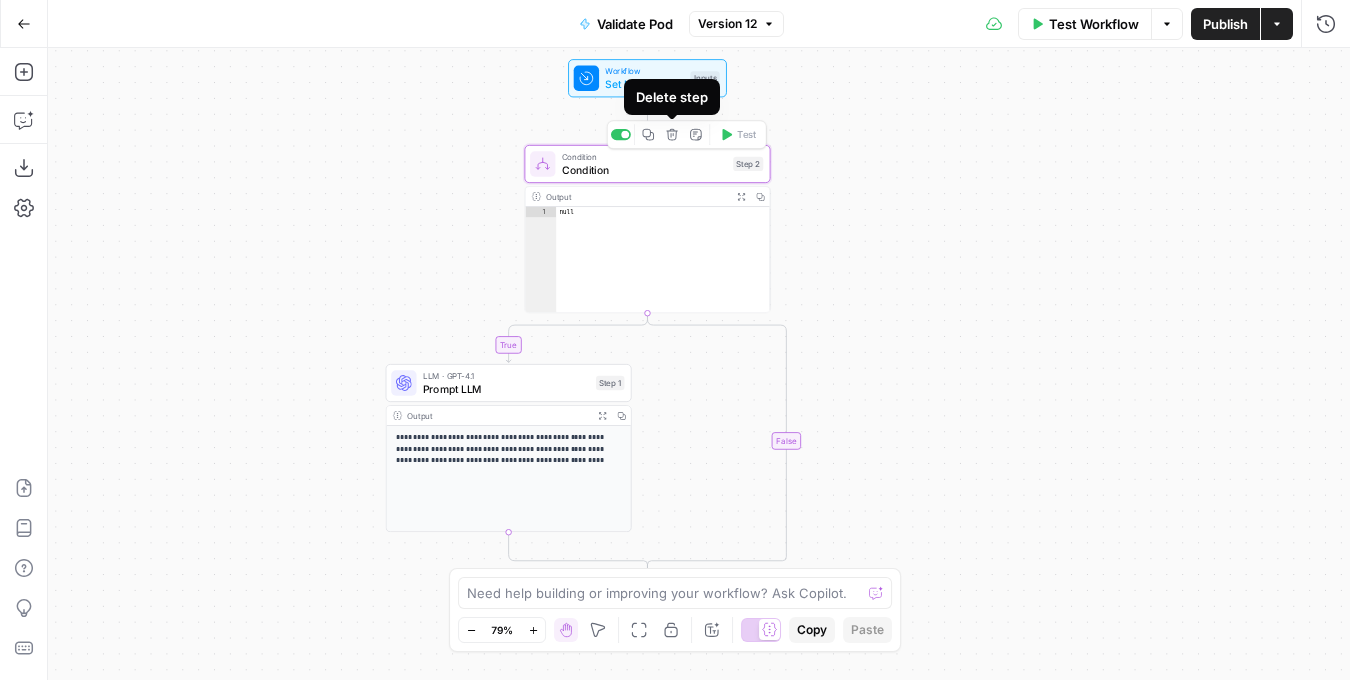 click 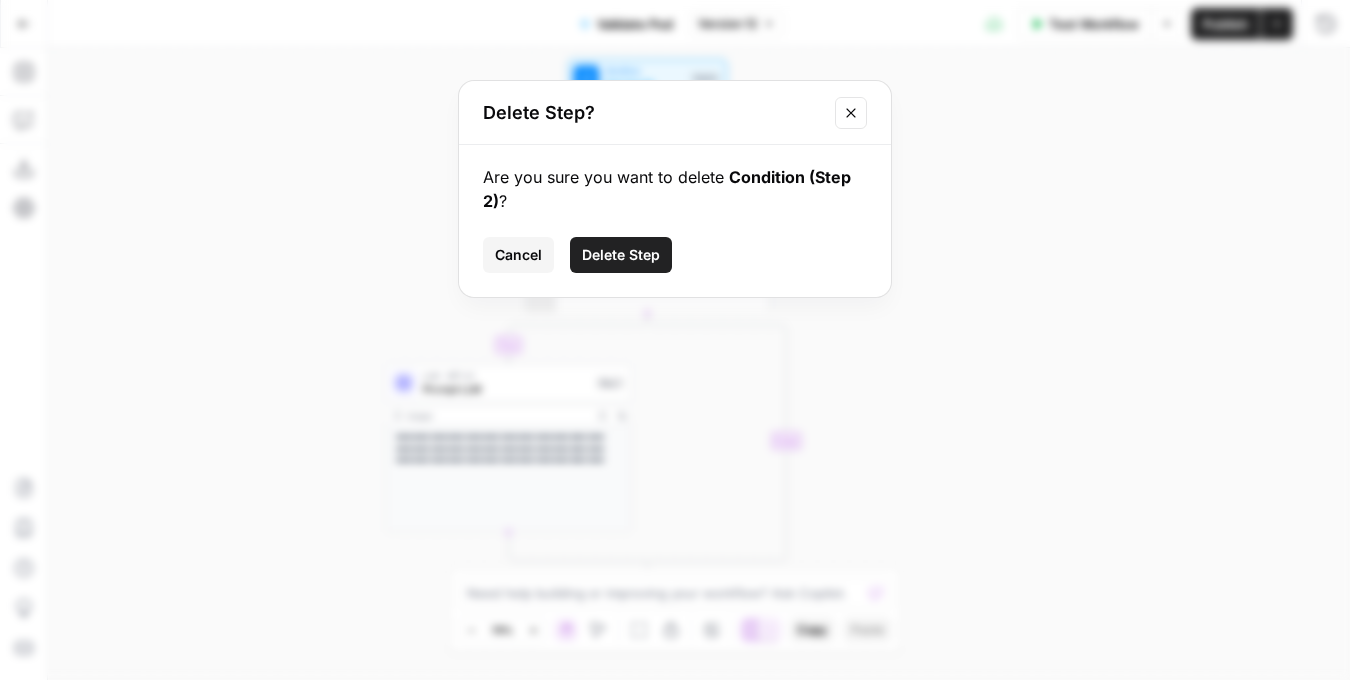 click on "Delete Step" at bounding box center [621, 255] 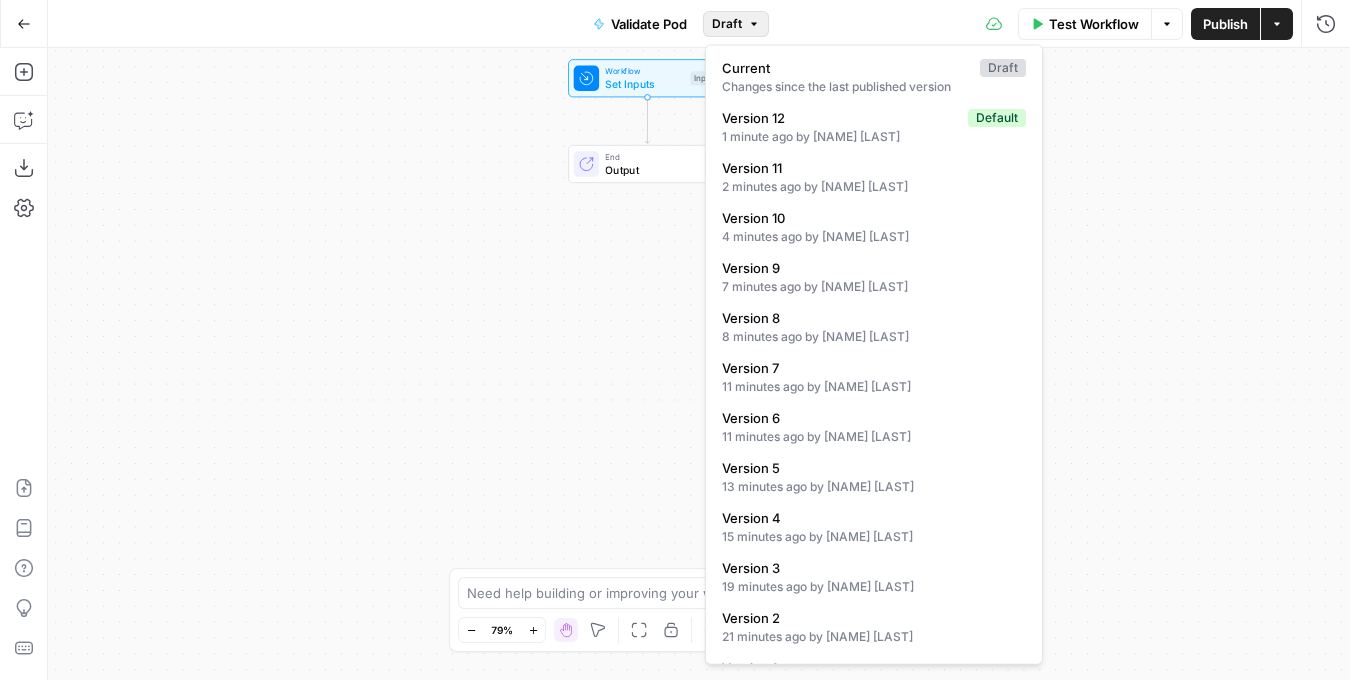 click on "Draft" at bounding box center (736, 24) 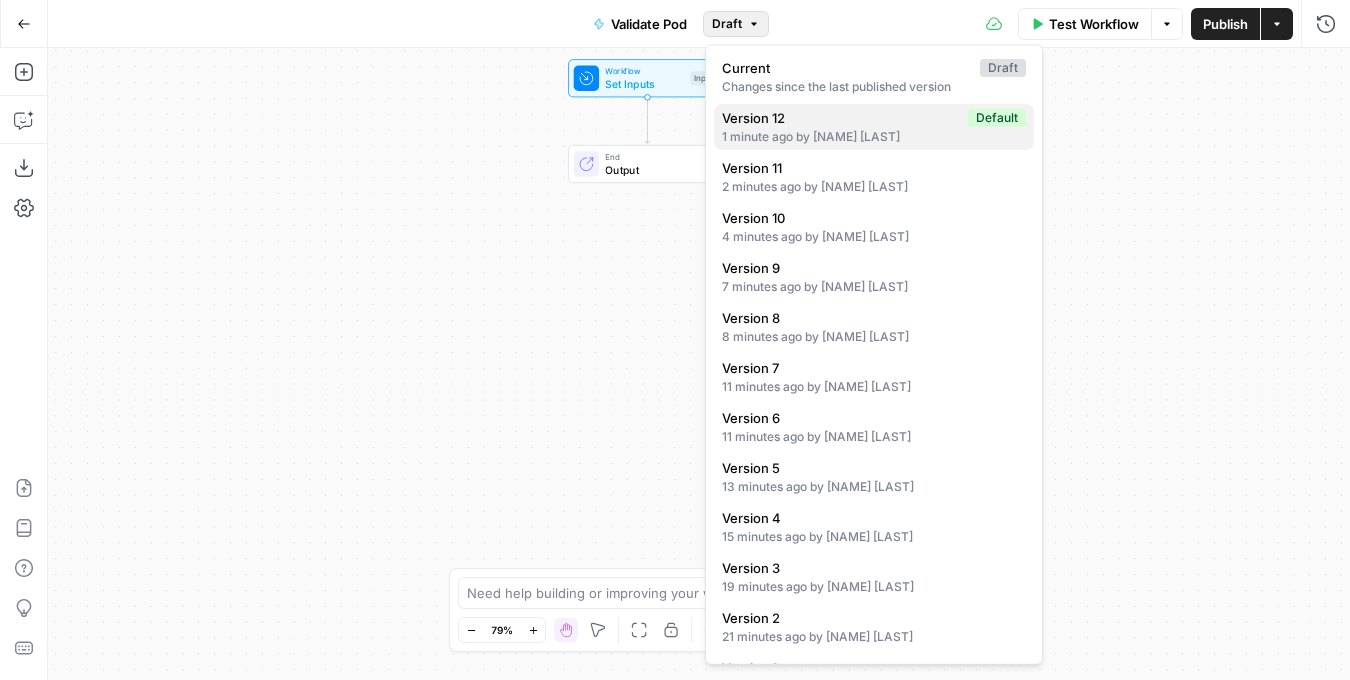 click on "Version 12 Default 1 minute ago
by Jared Waxman" at bounding box center [874, 127] 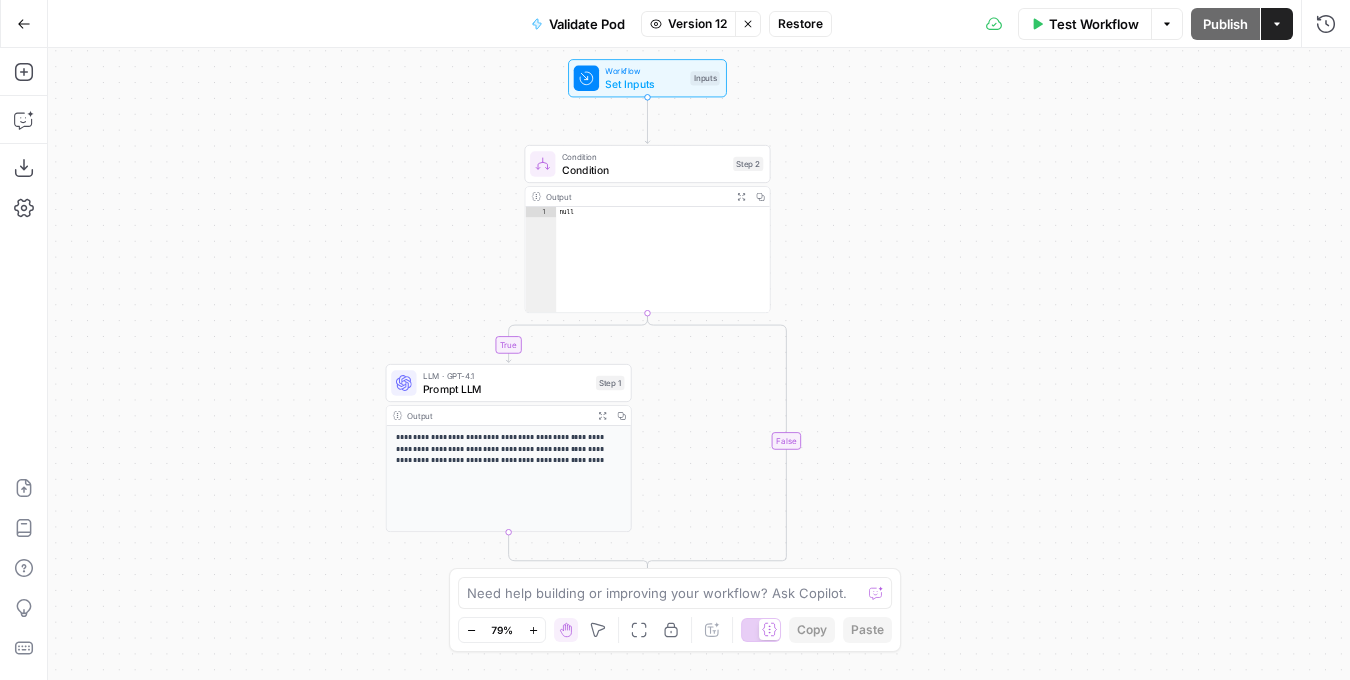 type on "****" 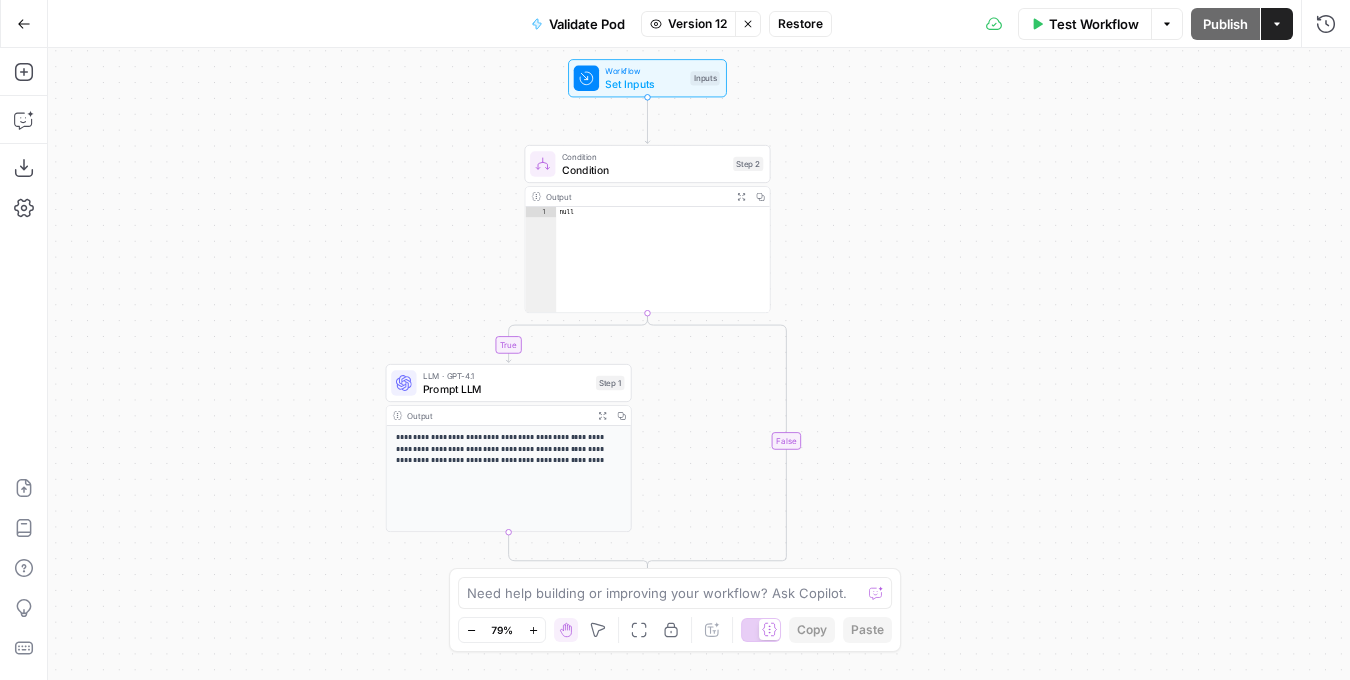click on "null" at bounding box center (663, 271) 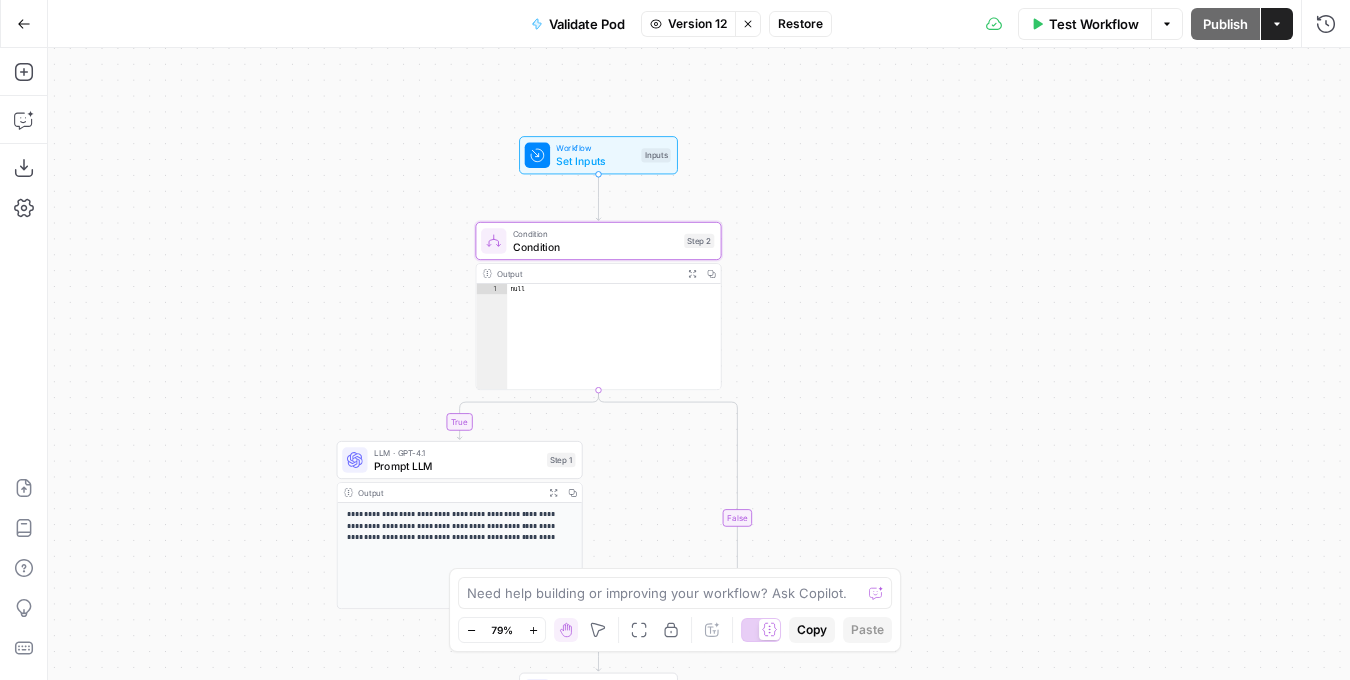 drag, startPoint x: 461, startPoint y: 382, endPoint x: 412, endPoint y: 459, distance: 91.26884 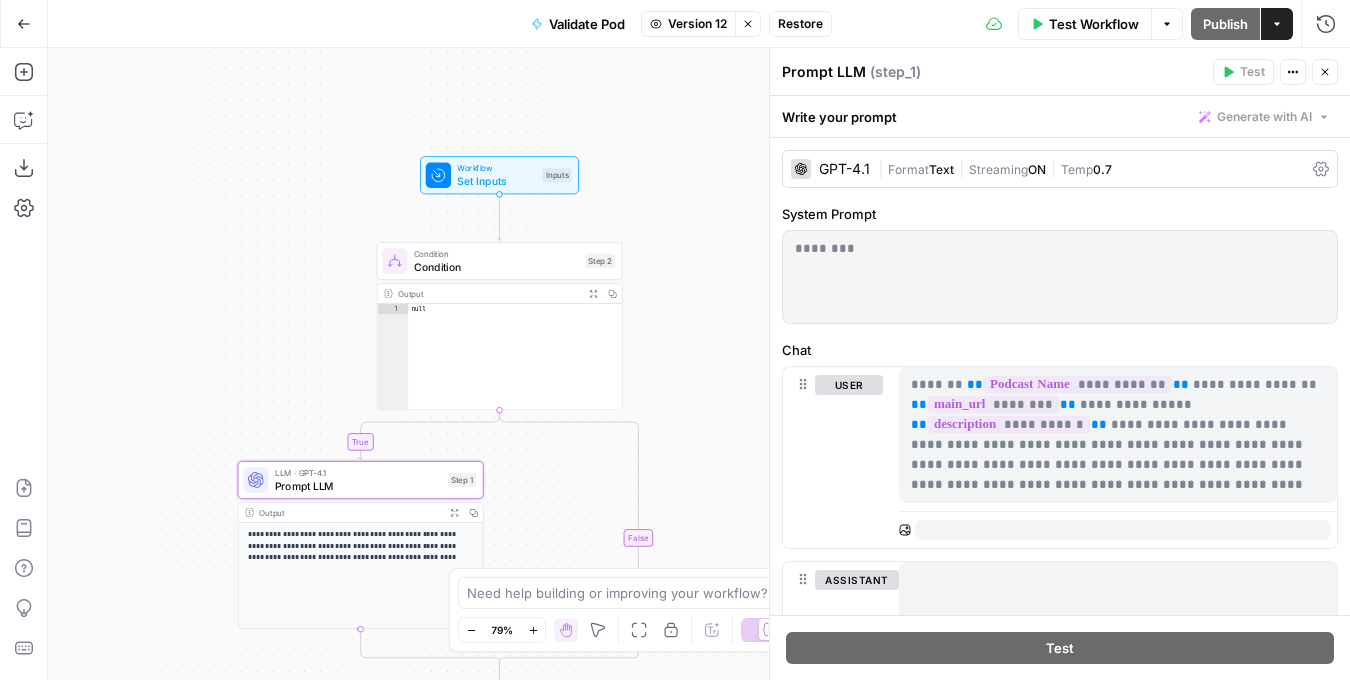 drag, startPoint x: 348, startPoint y: 462, endPoint x: 204, endPoint y: 505, distance: 150.28307 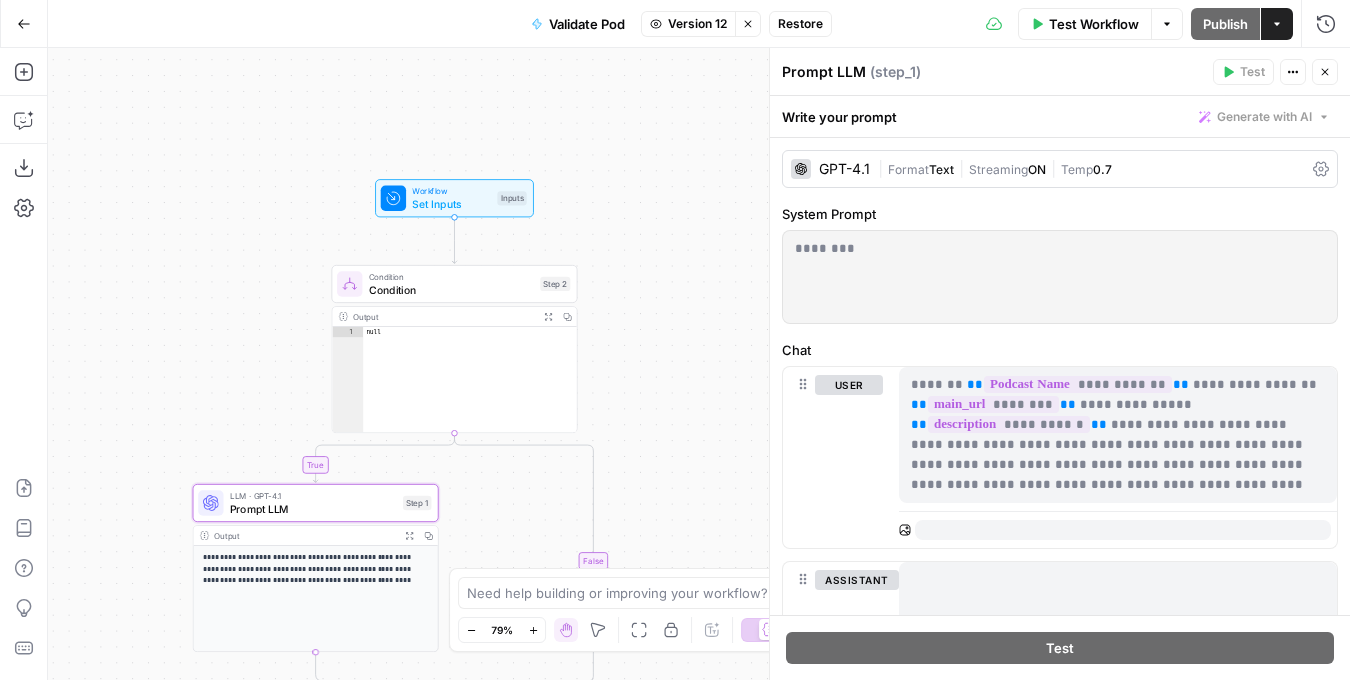 click on "Output Expand Output Copy" at bounding box center (454, 317) 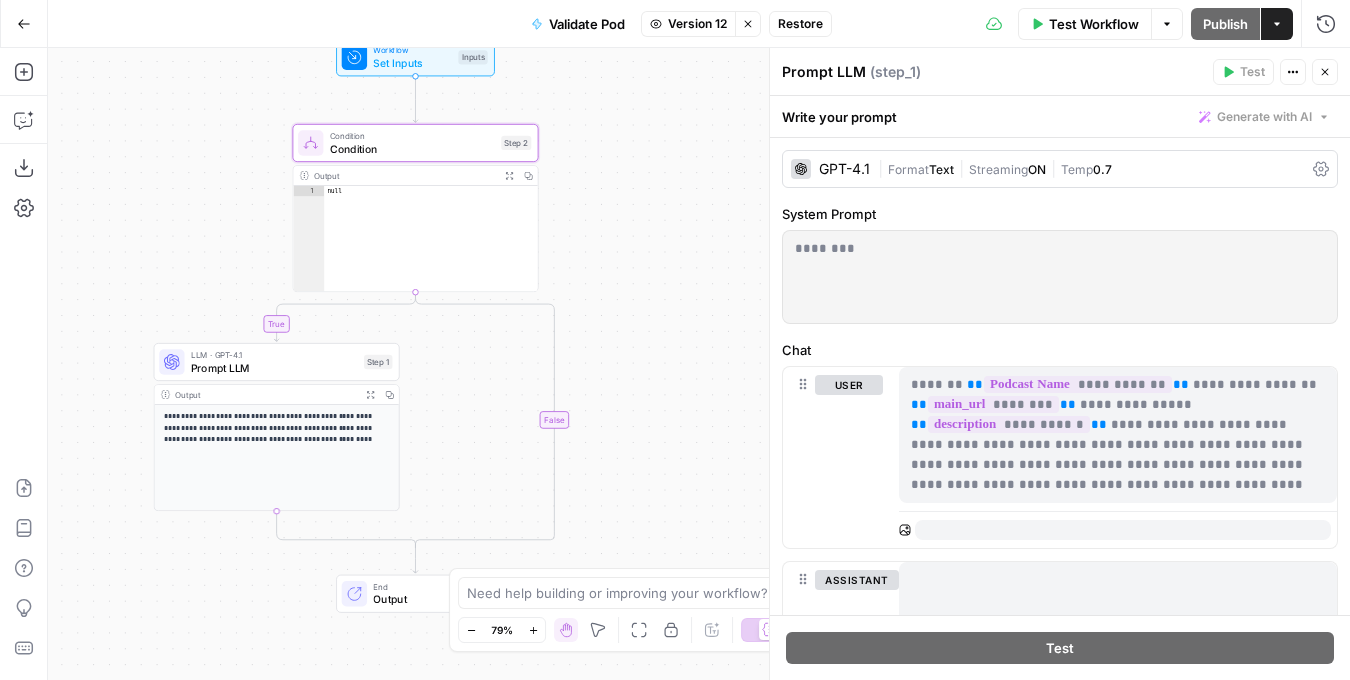 drag, startPoint x: 285, startPoint y: 513, endPoint x: 246, endPoint y: 372, distance: 146.29422 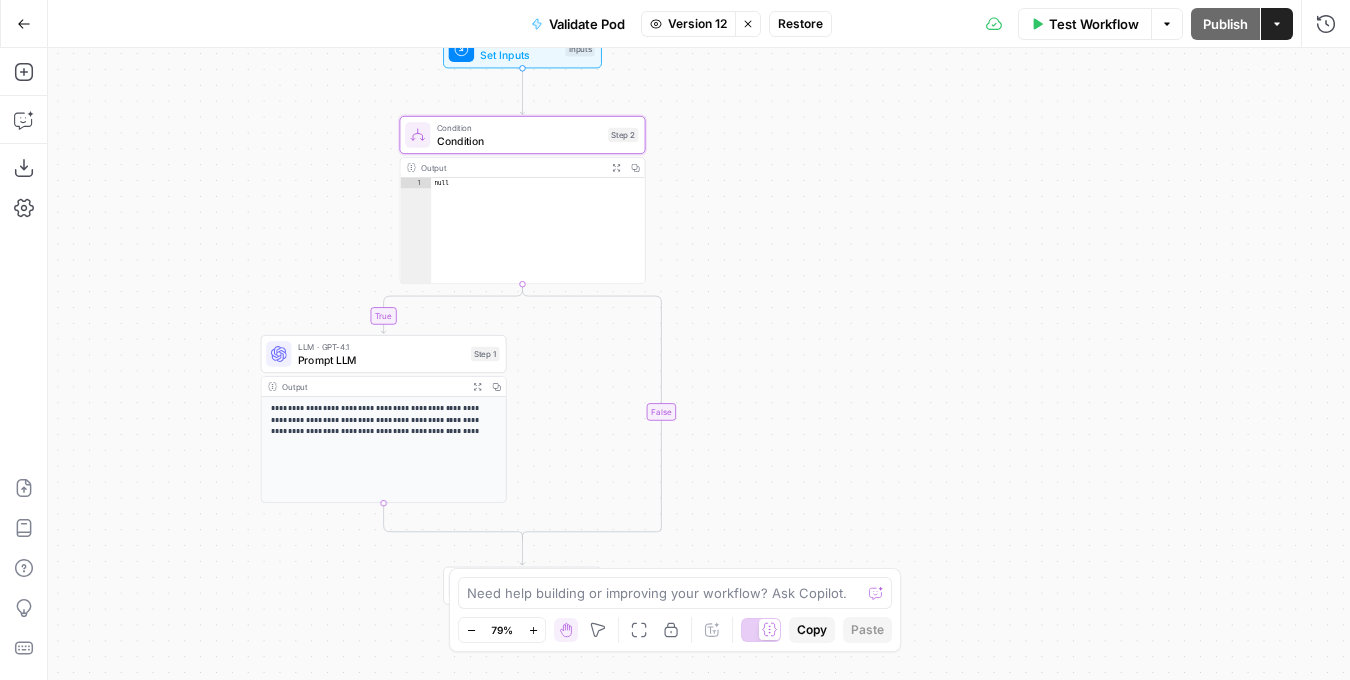 click 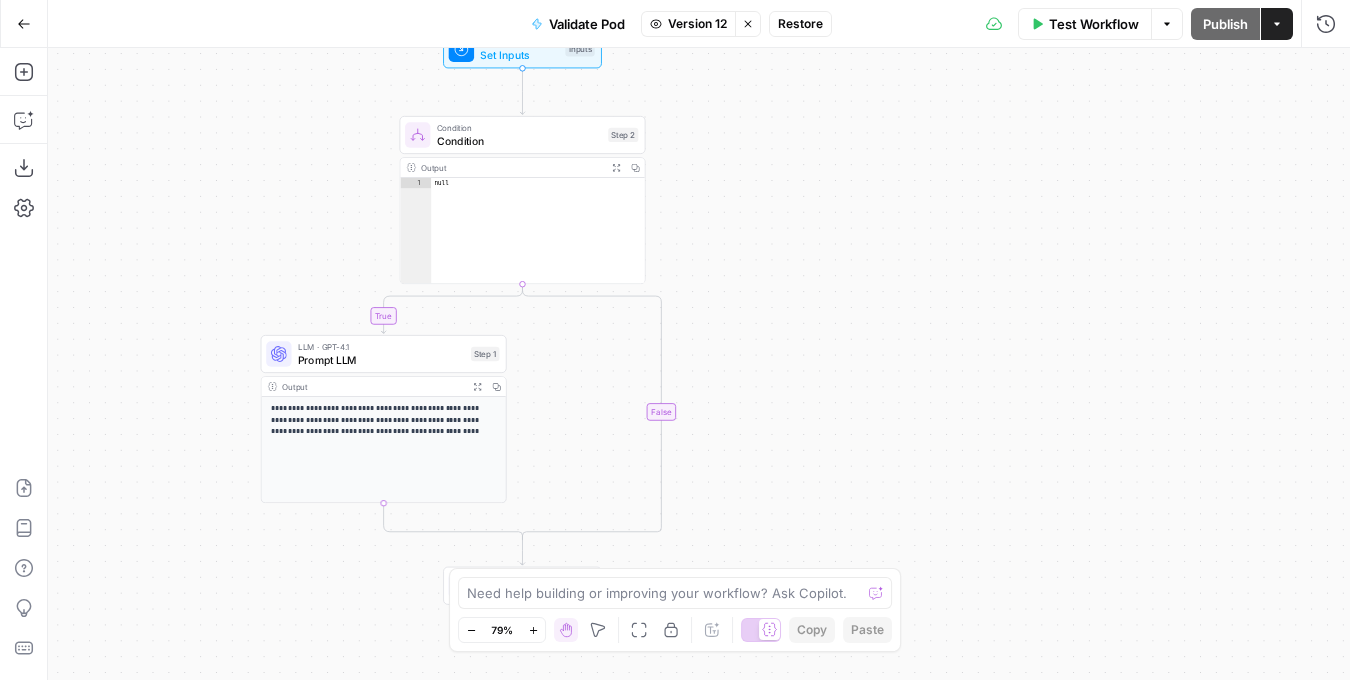 click on "null" at bounding box center [538, 242] 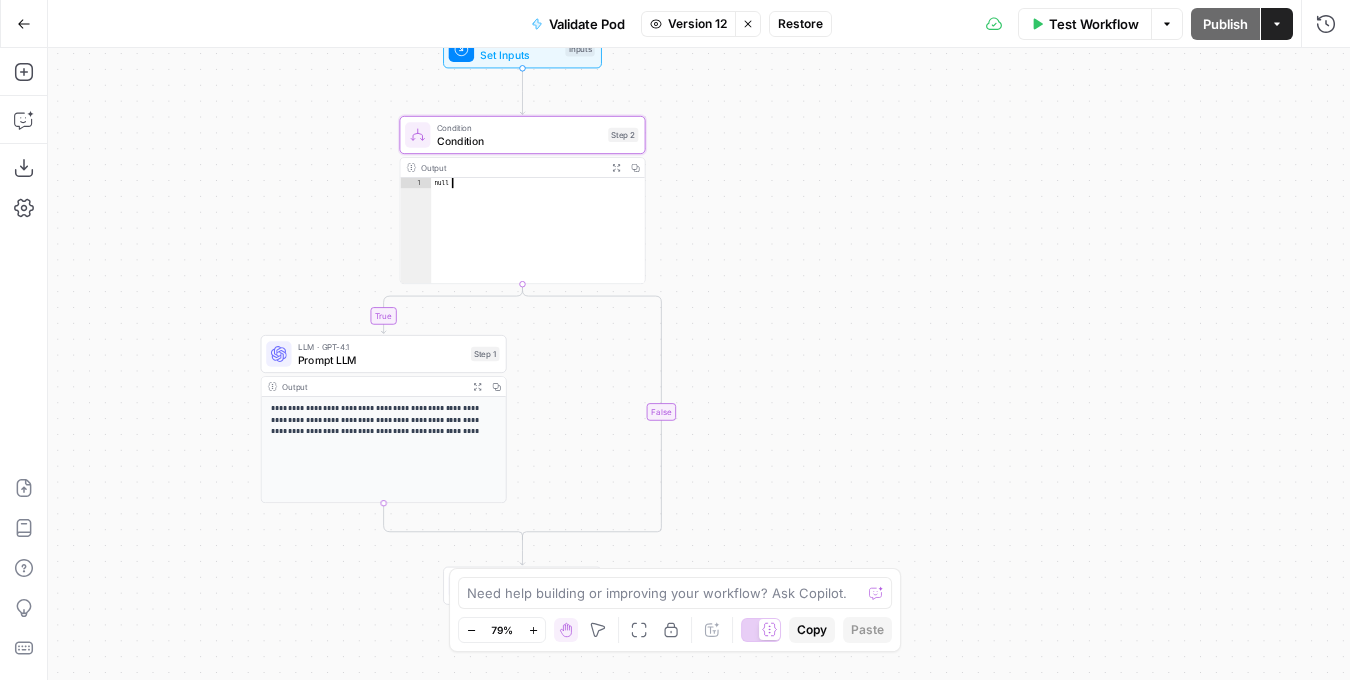 click on "Condition" at bounding box center [519, 127] 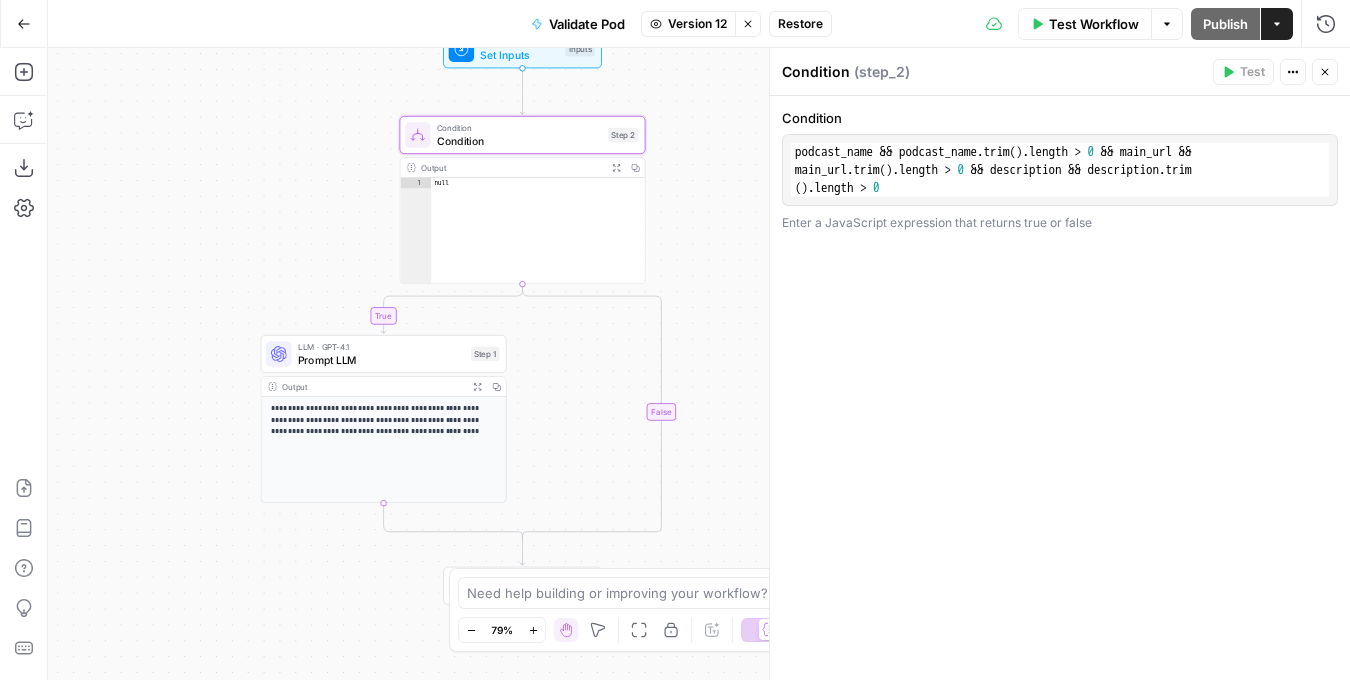 click on "LLM · GPT-4.1 Prompt LLM Step 1" at bounding box center [382, 354] 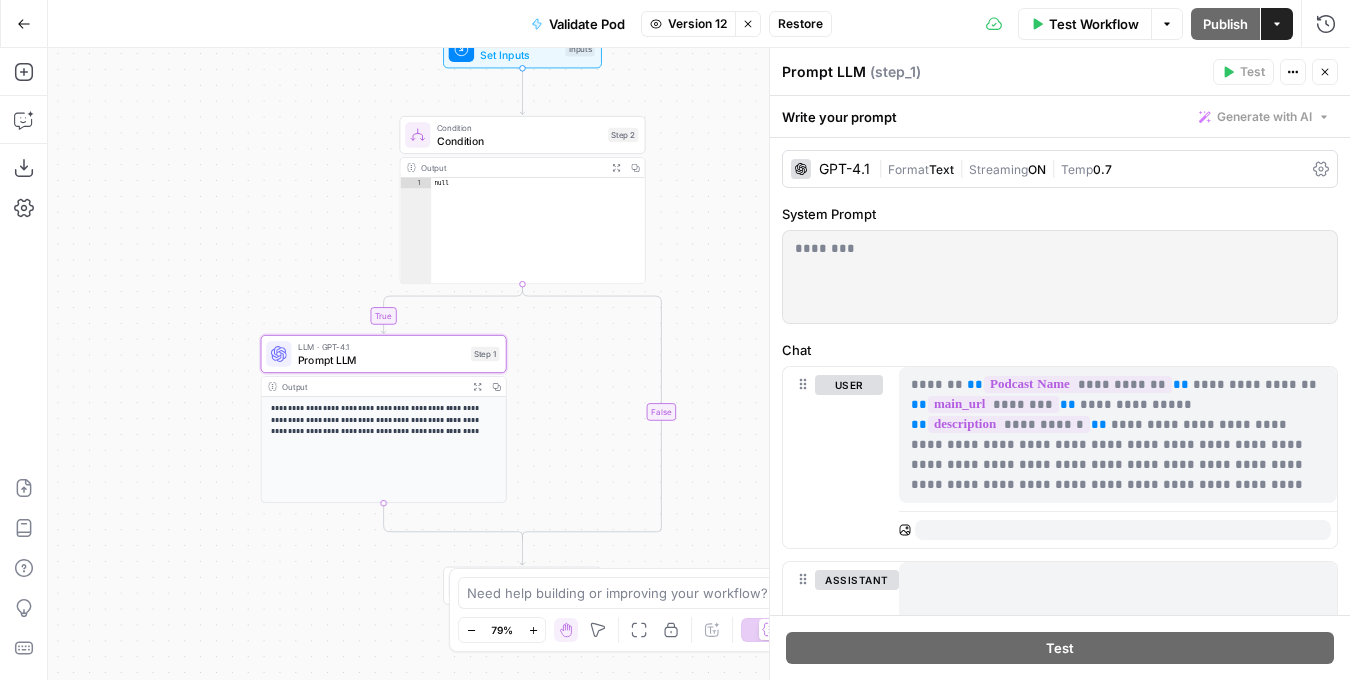 click on "Actions" at bounding box center [1293, 72] 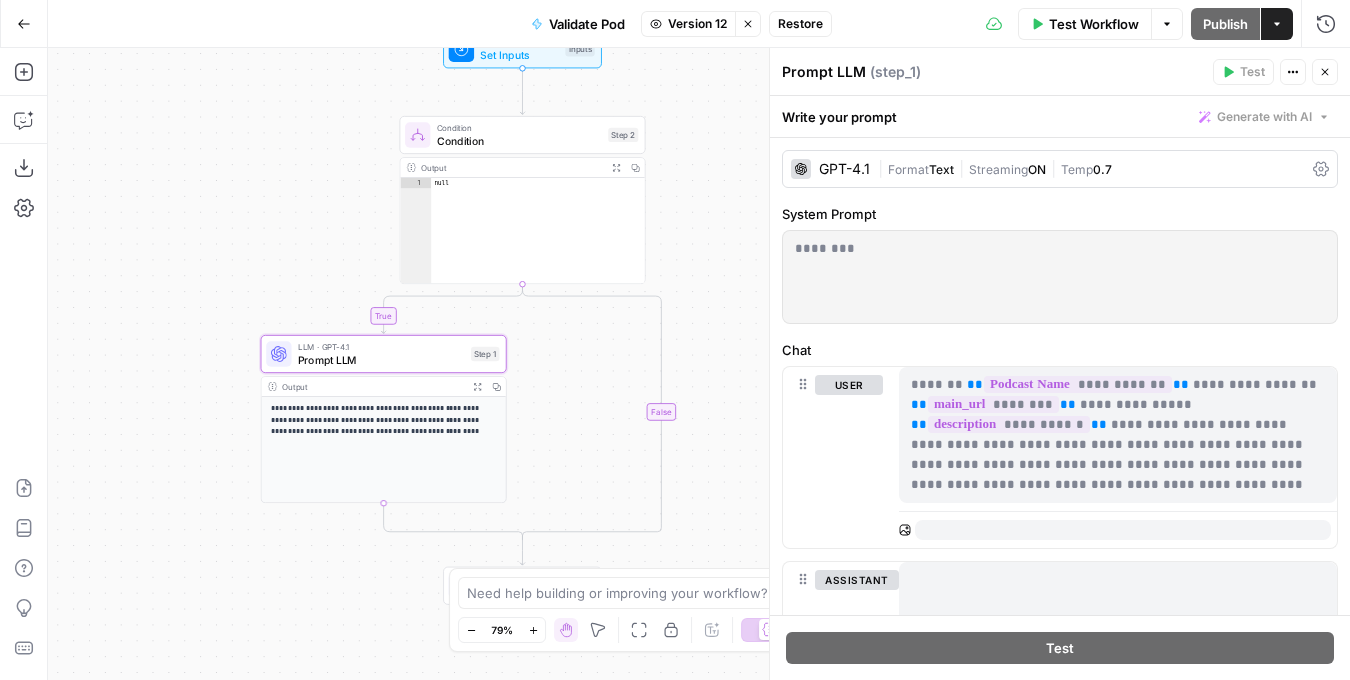click on "Prompt LLM" at bounding box center (381, 360) 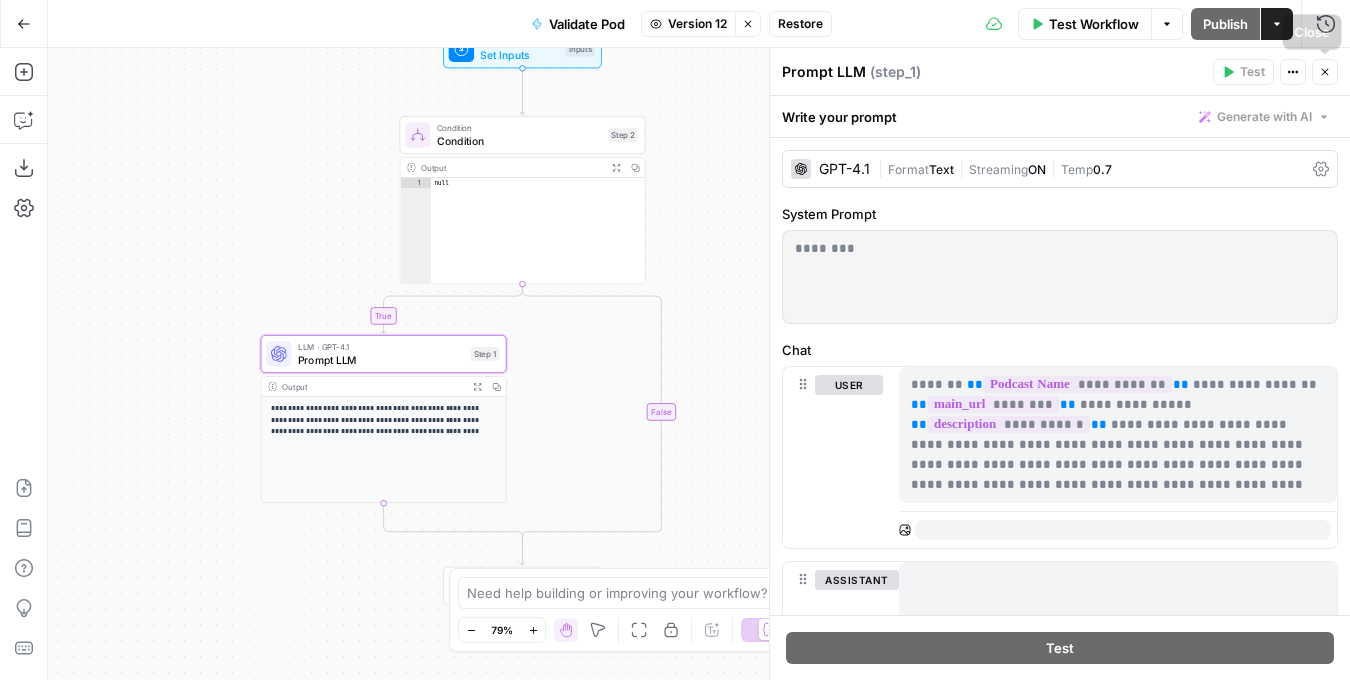 click 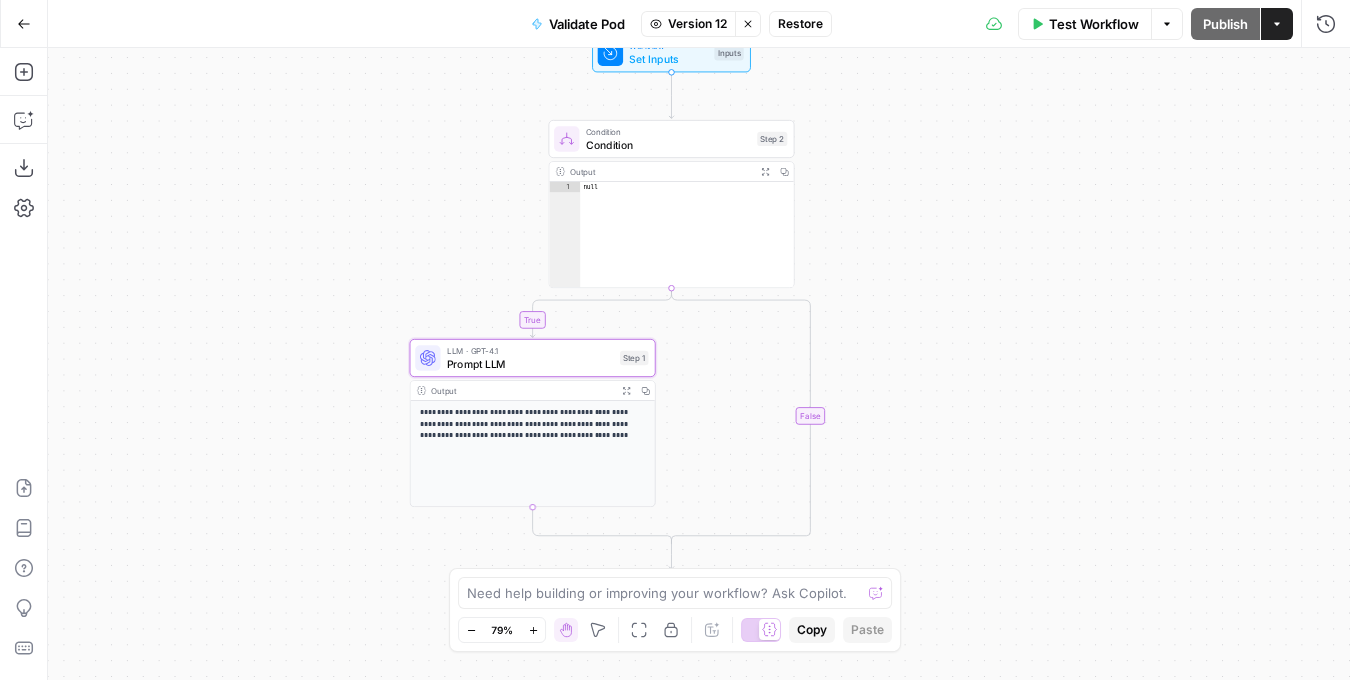 drag, startPoint x: 322, startPoint y: 351, endPoint x: 476, endPoint y: 397, distance: 160.72336 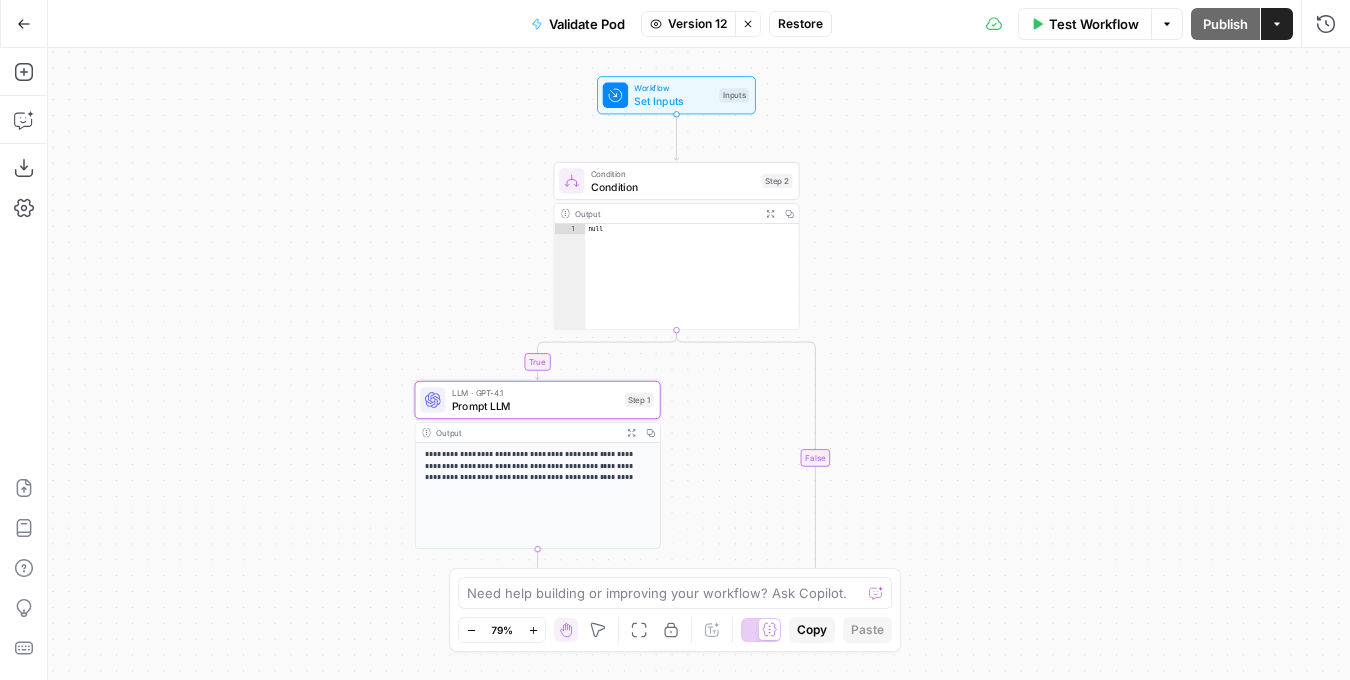 click on "**********" at bounding box center [699, 364] 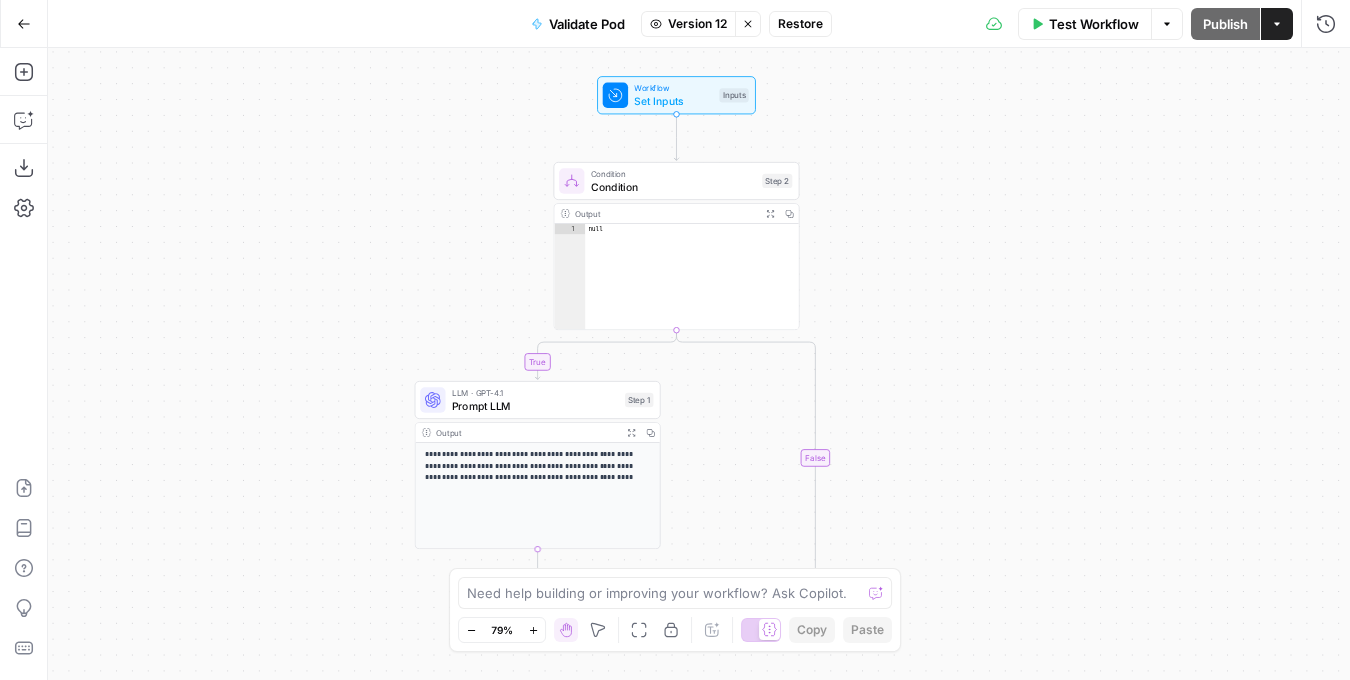 click on "**********" at bounding box center [699, 364] 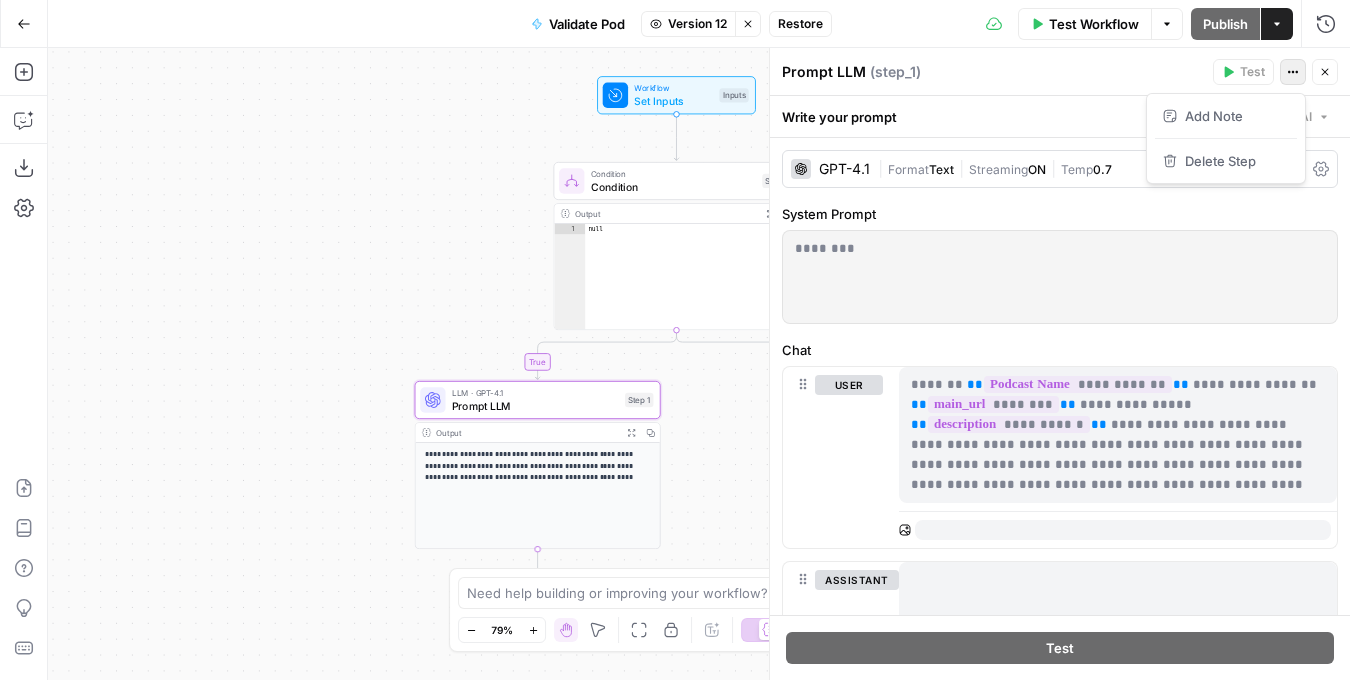 click 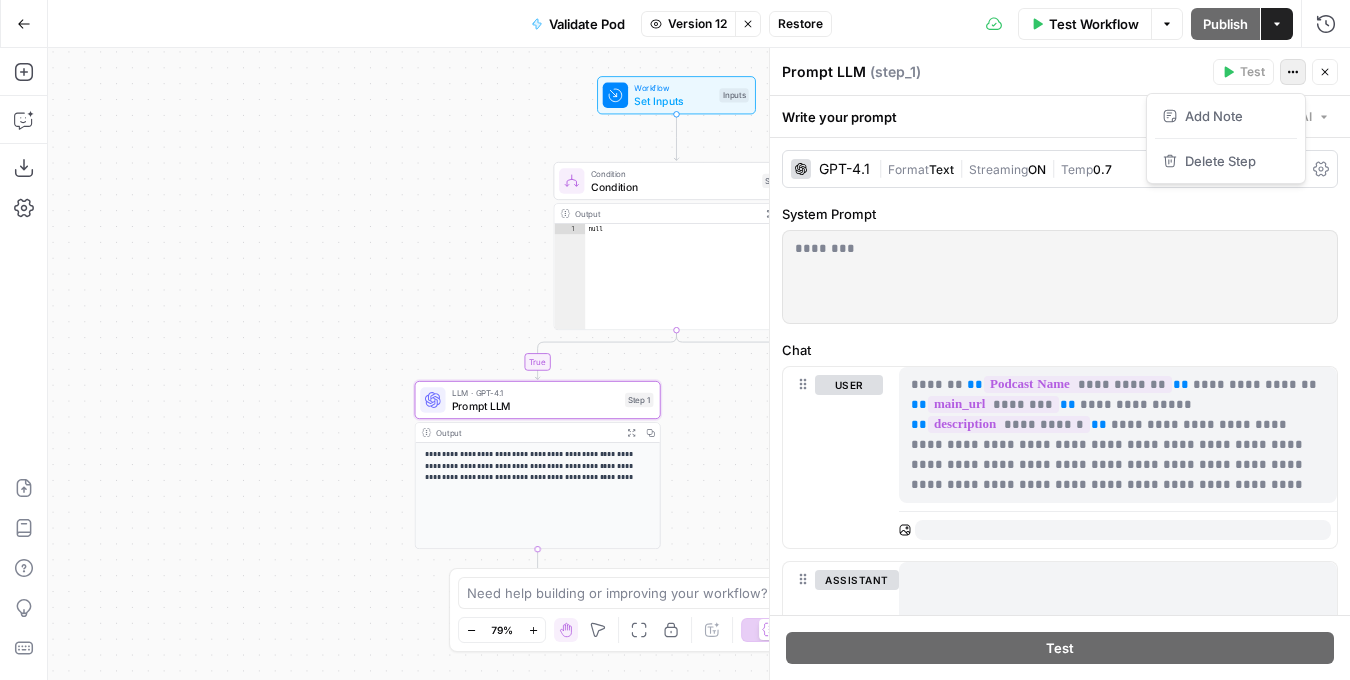 click 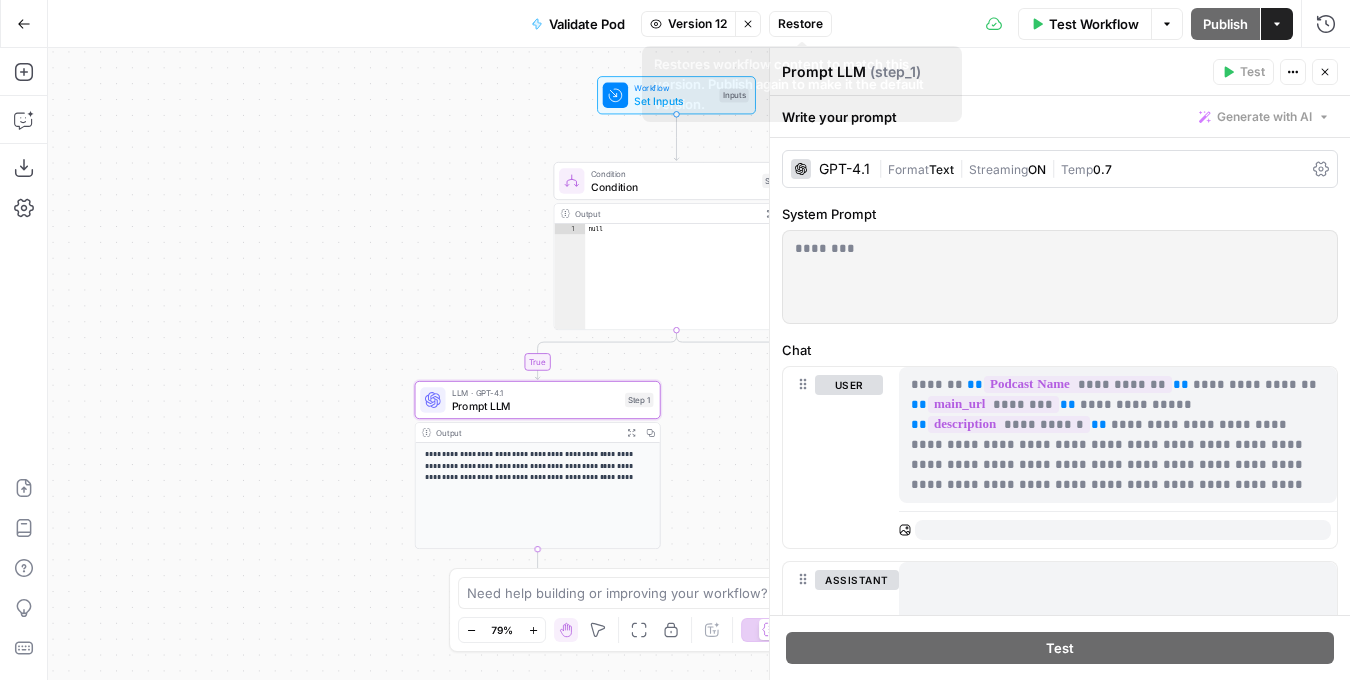 click on "Restore" at bounding box center [800, 24] 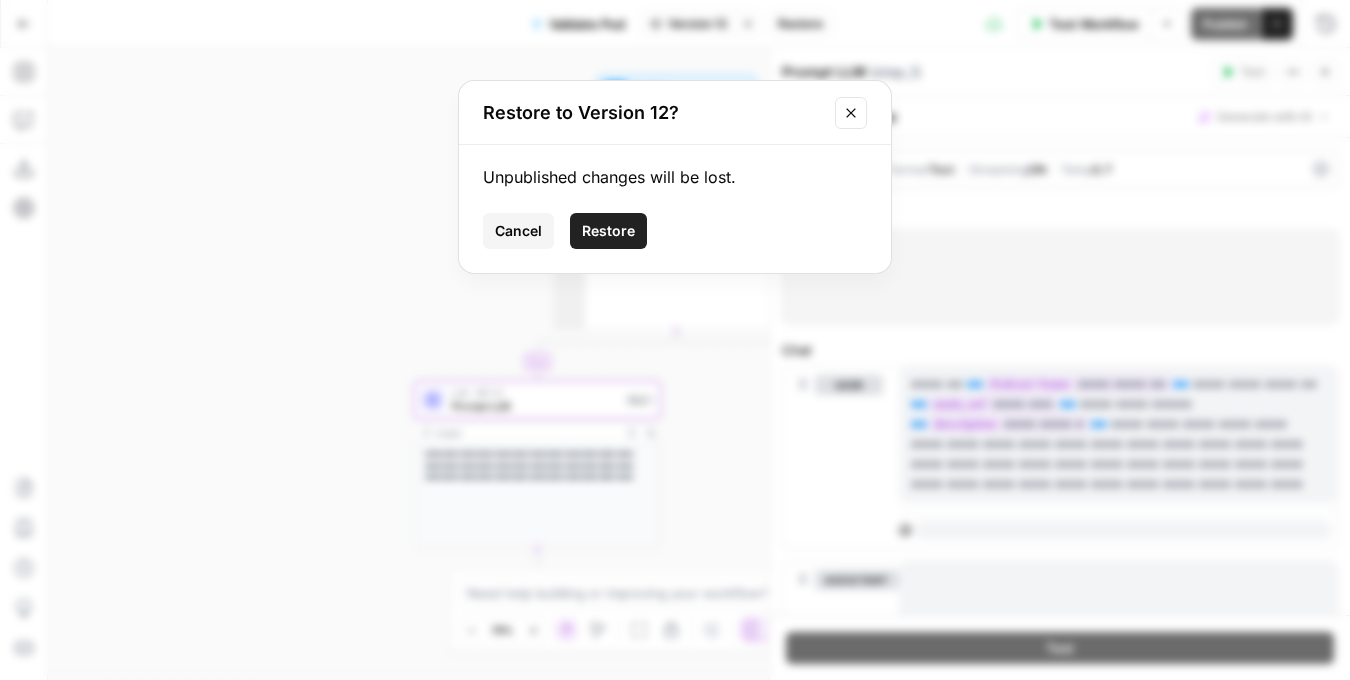 click on "Restore" at bounding box center [608, 231] 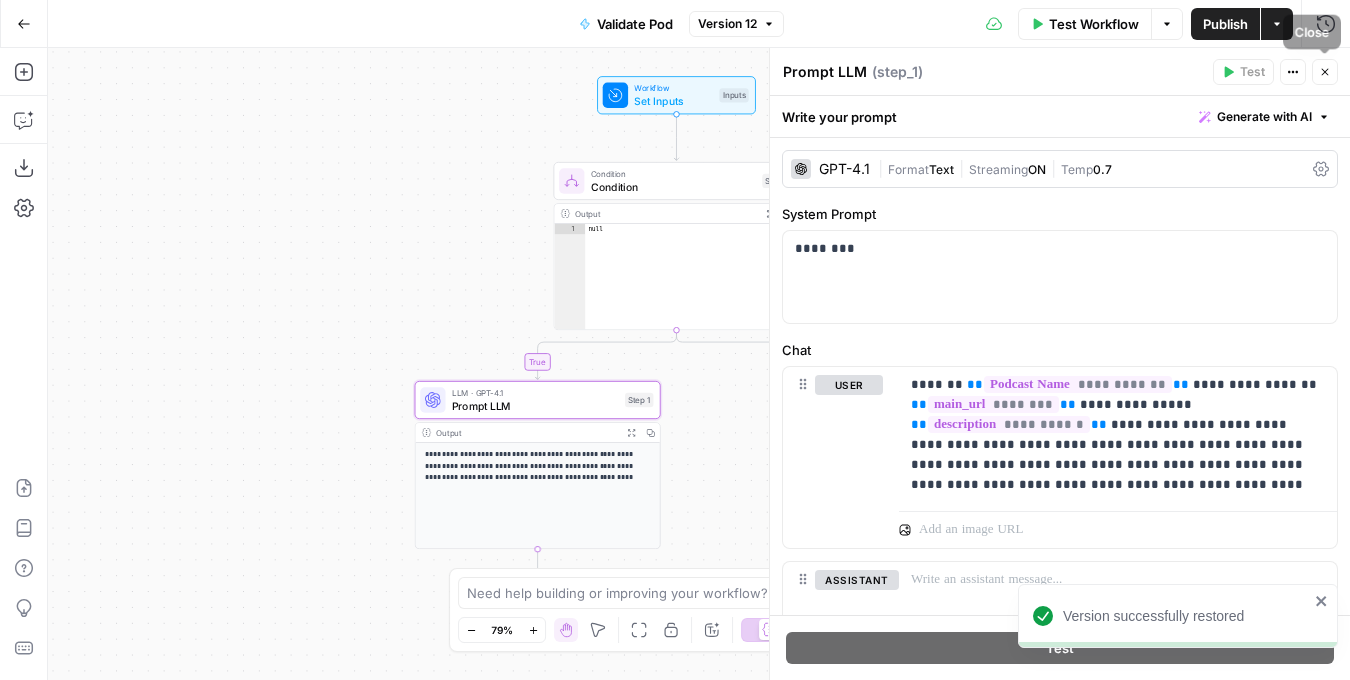 click on "Close" at bounding box center (1325, 72) 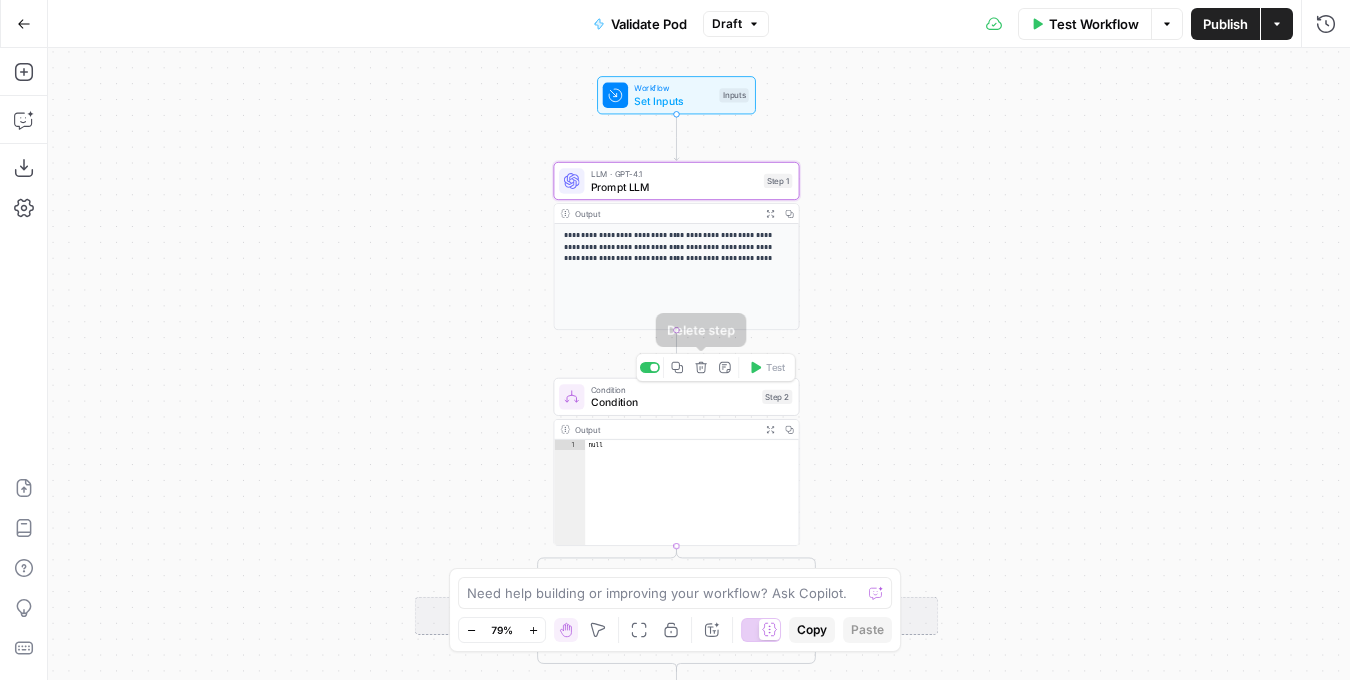 click 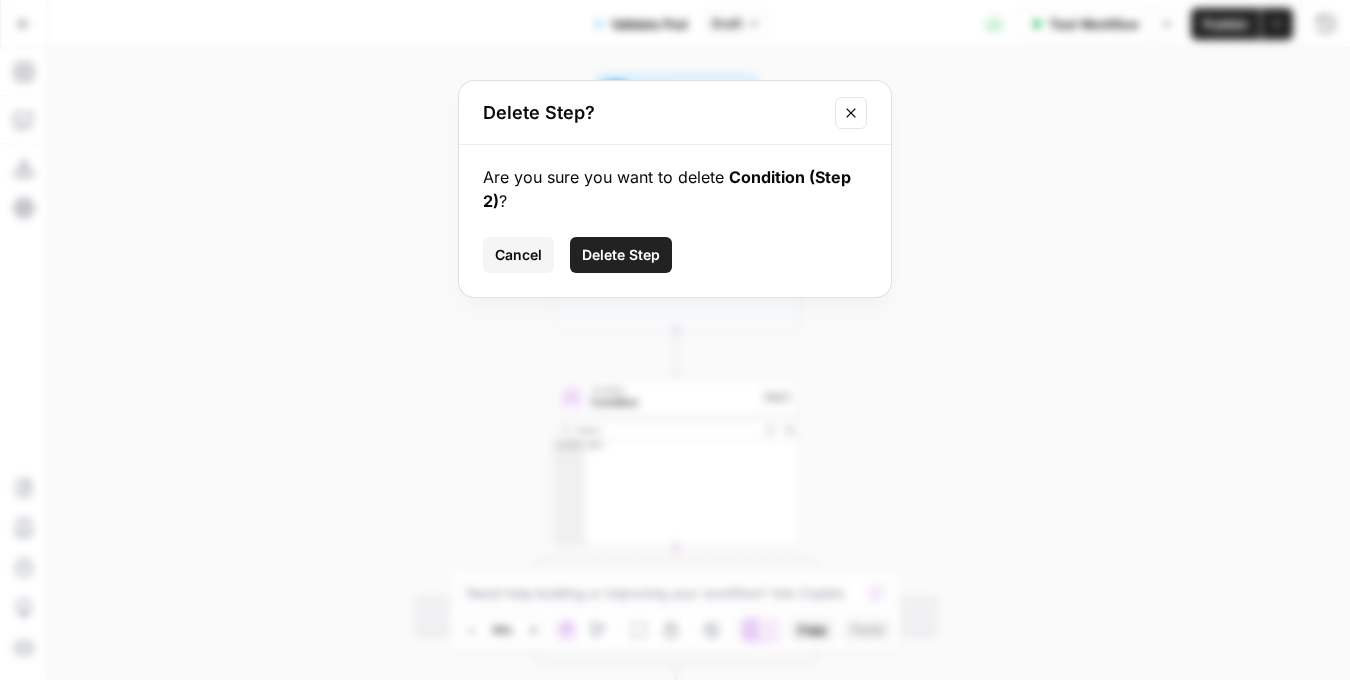click on "Delete Step" at bounding box center [621, 255] 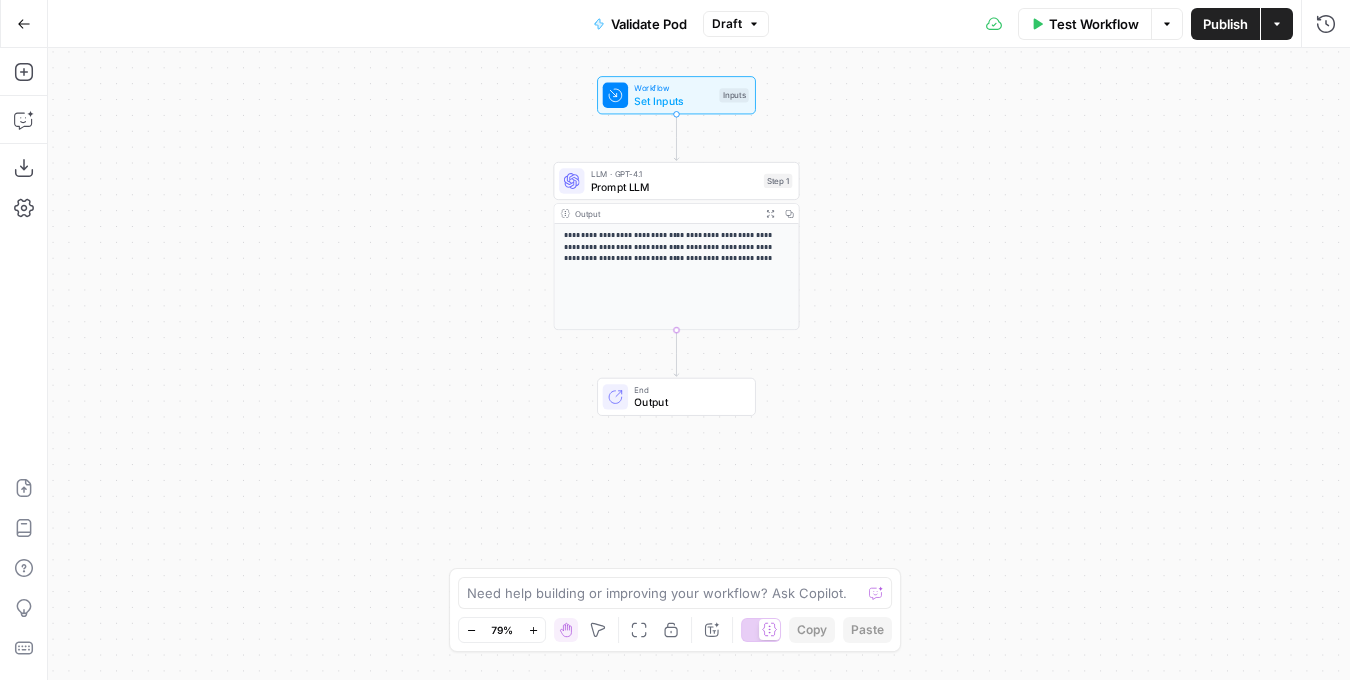 click on "Prompt LLM" at bounding box center (674, 187) 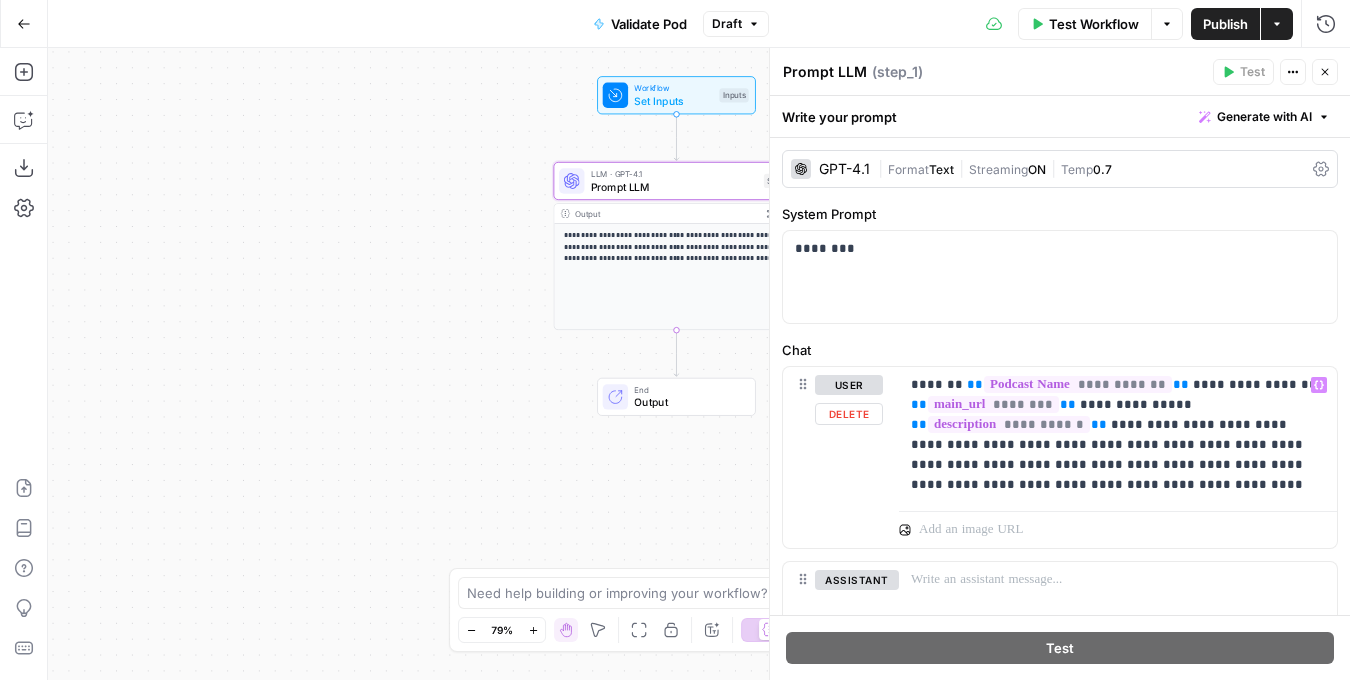 scroll, scrollTop: 10, scrollLeft: 0, axis: vertical 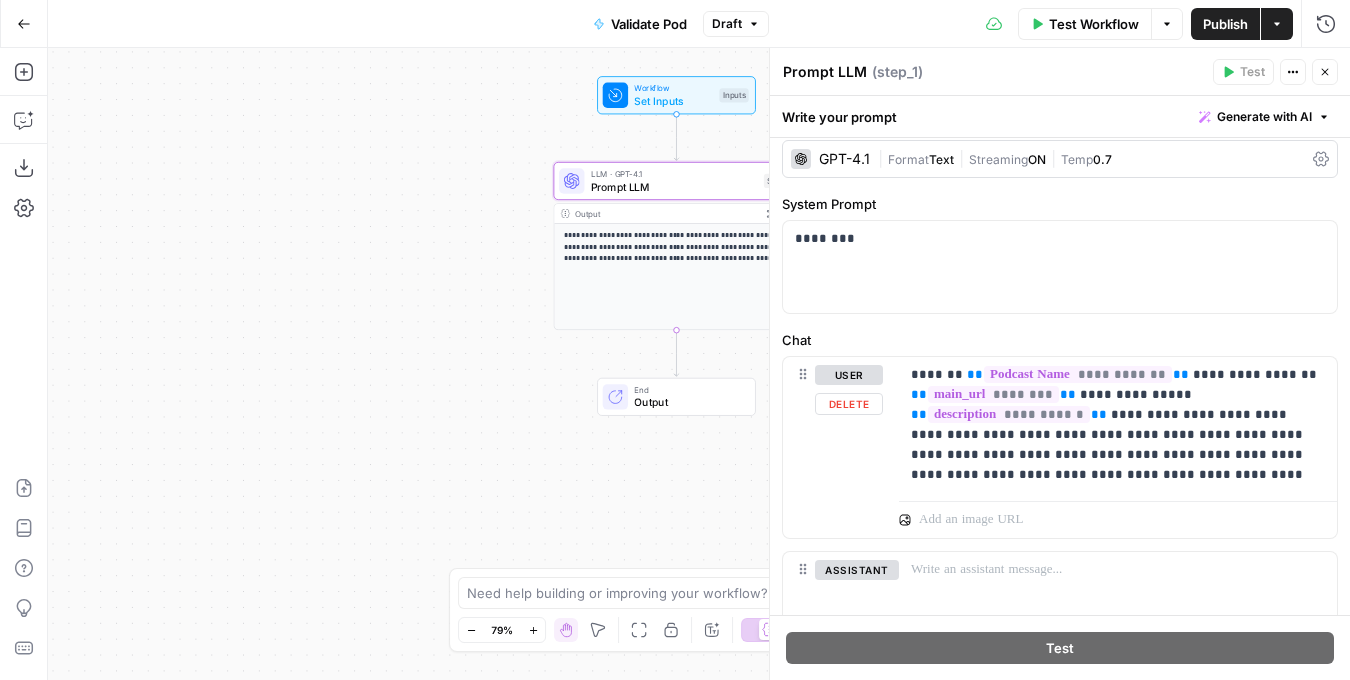 click on "End Output" at bounding box center [676, 397] 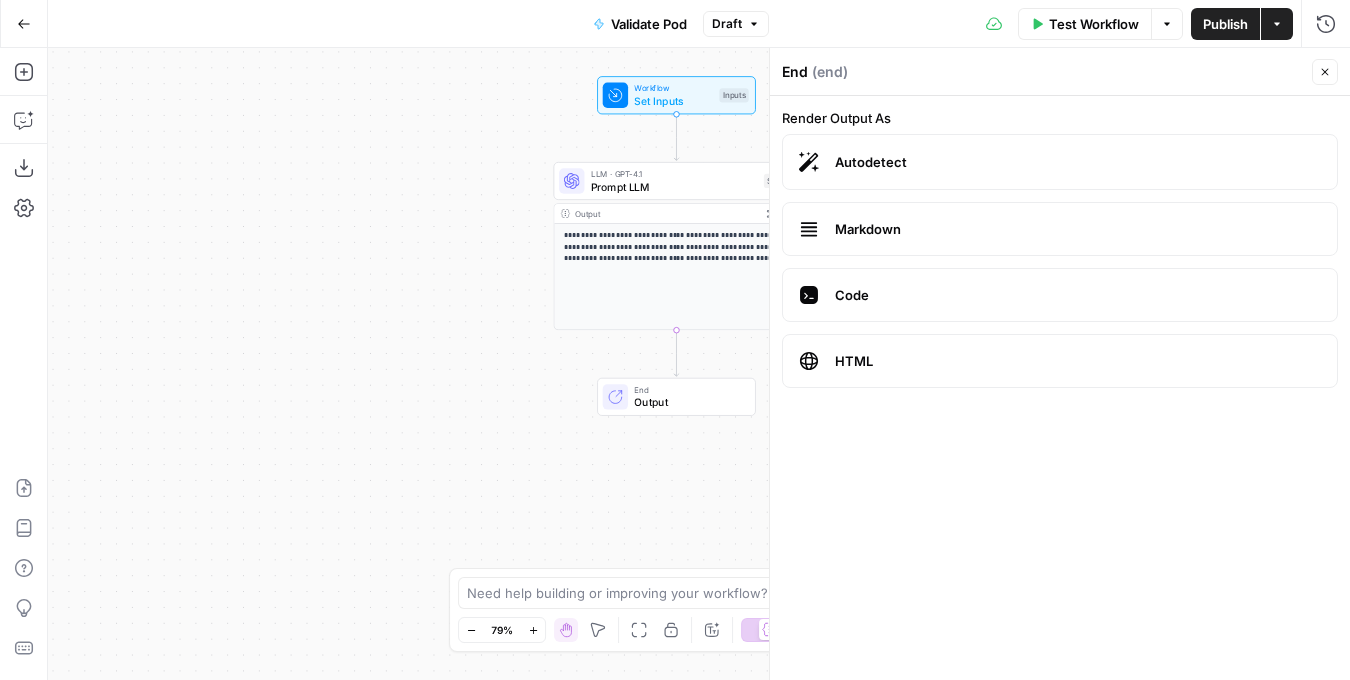click on "Autodetect" at bounding box center [1078, 162] 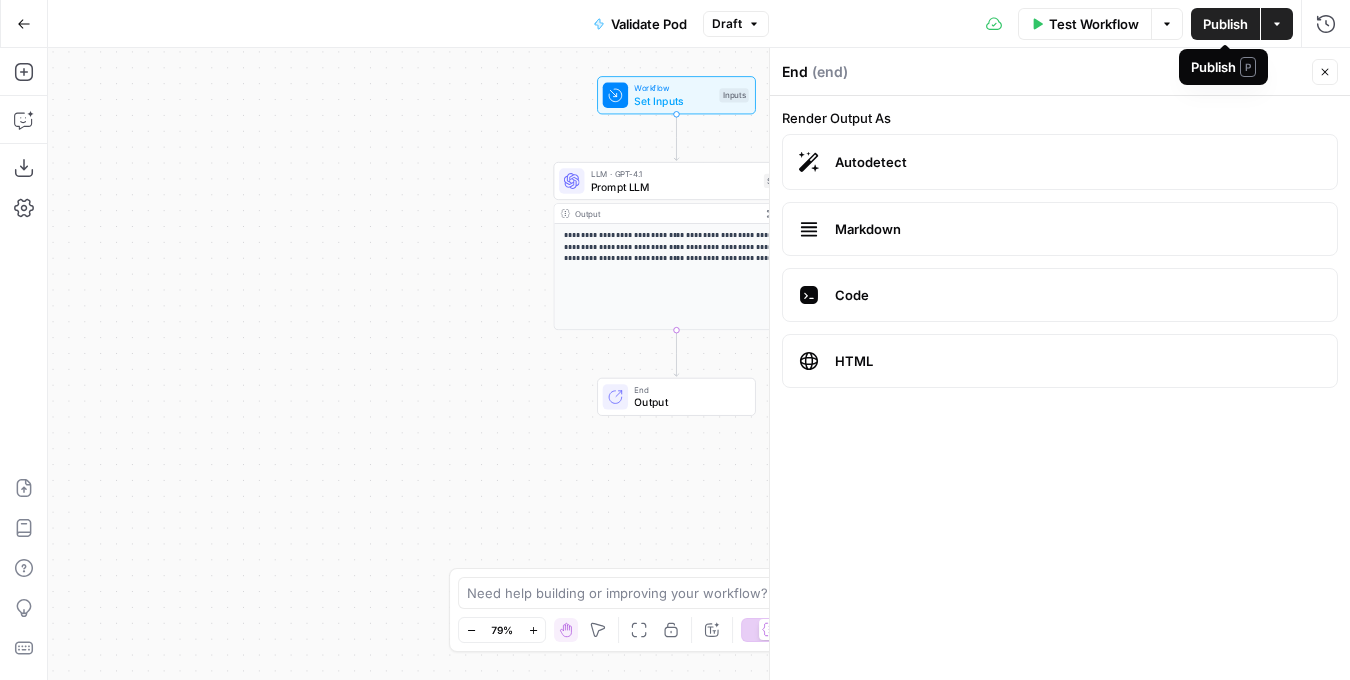 click on "Publish" at bounding box center [1225, 24] 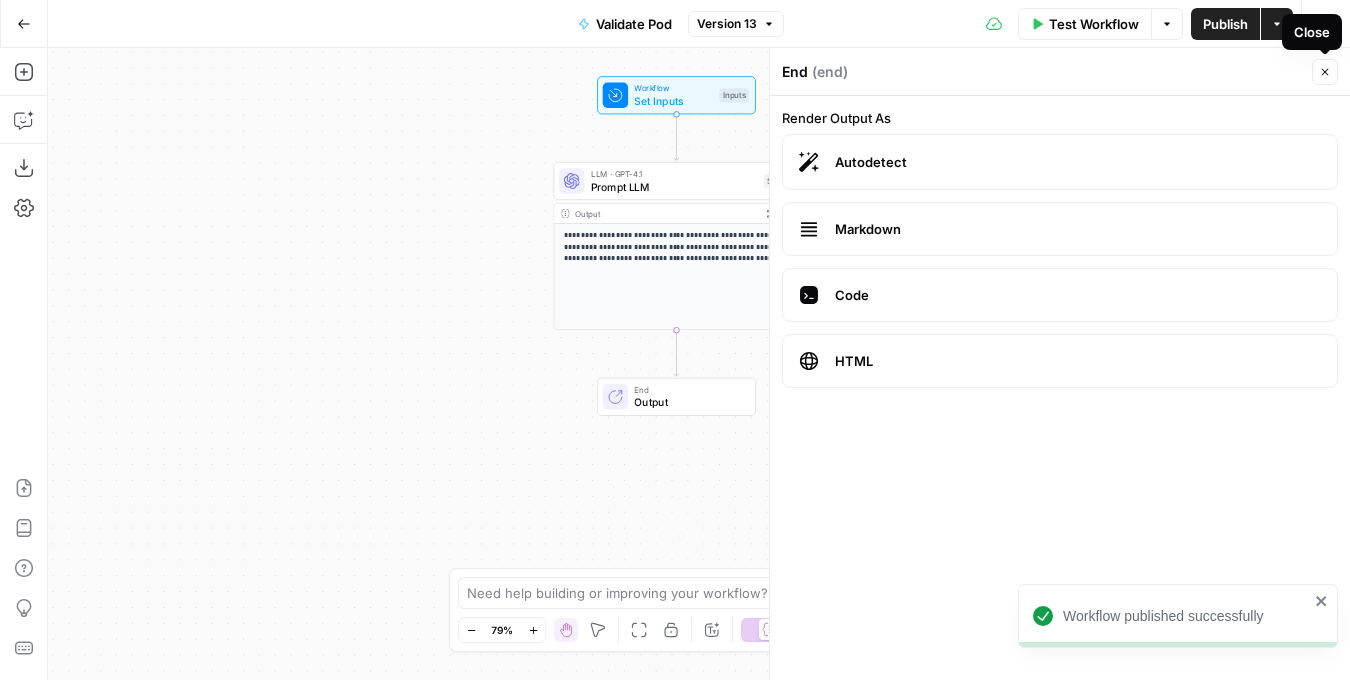 click 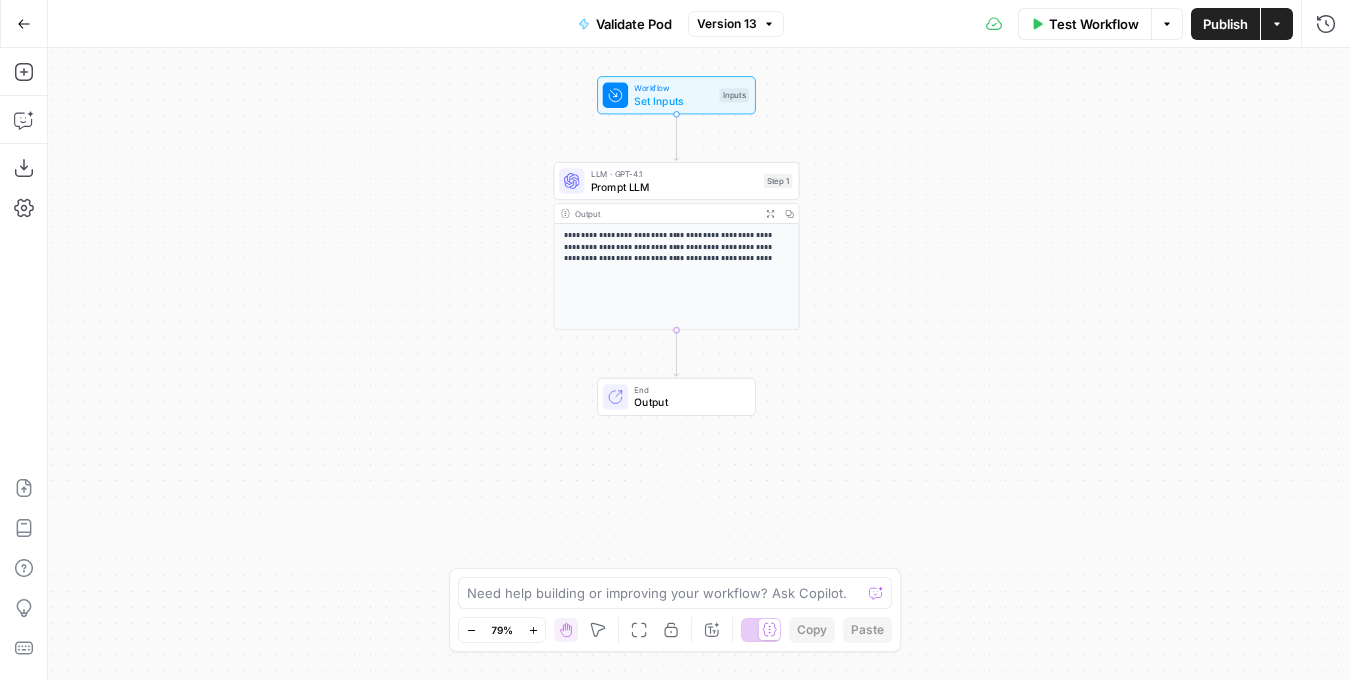 click on "Prompt LLM" at bounding box center (674, 187) 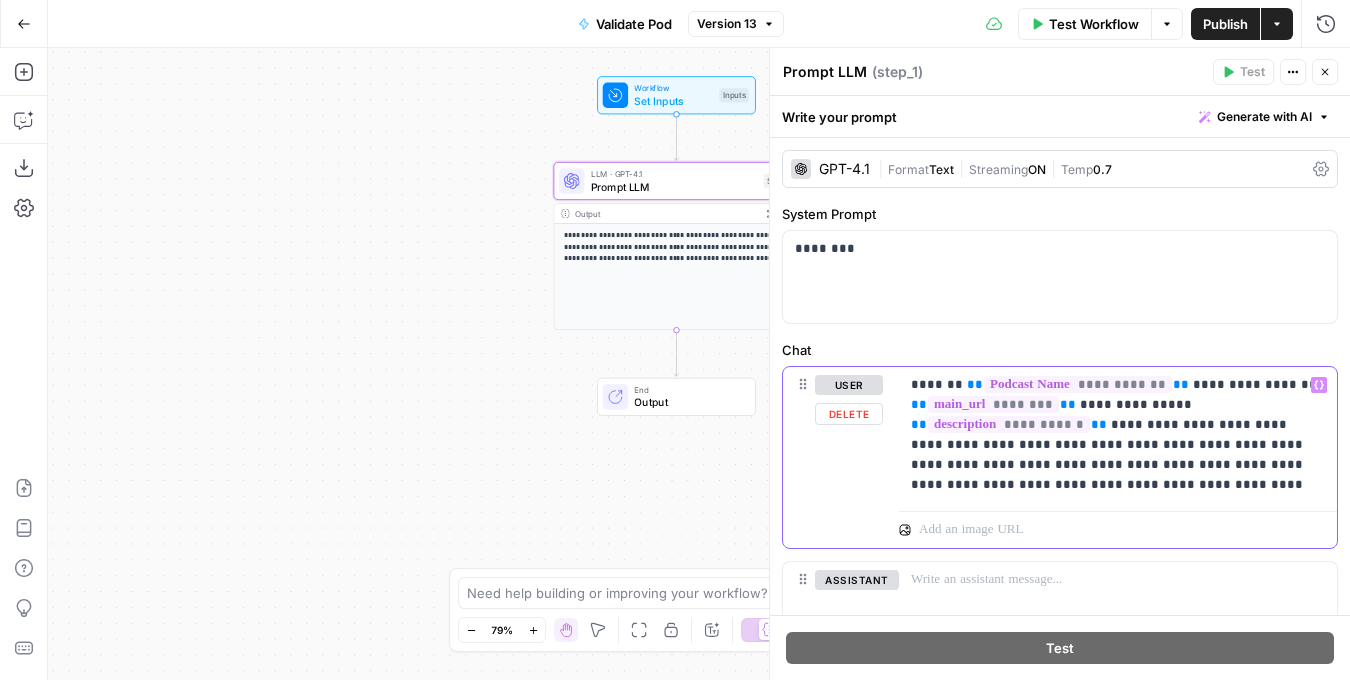 click on "**********" at bounding box center (1118, 435) 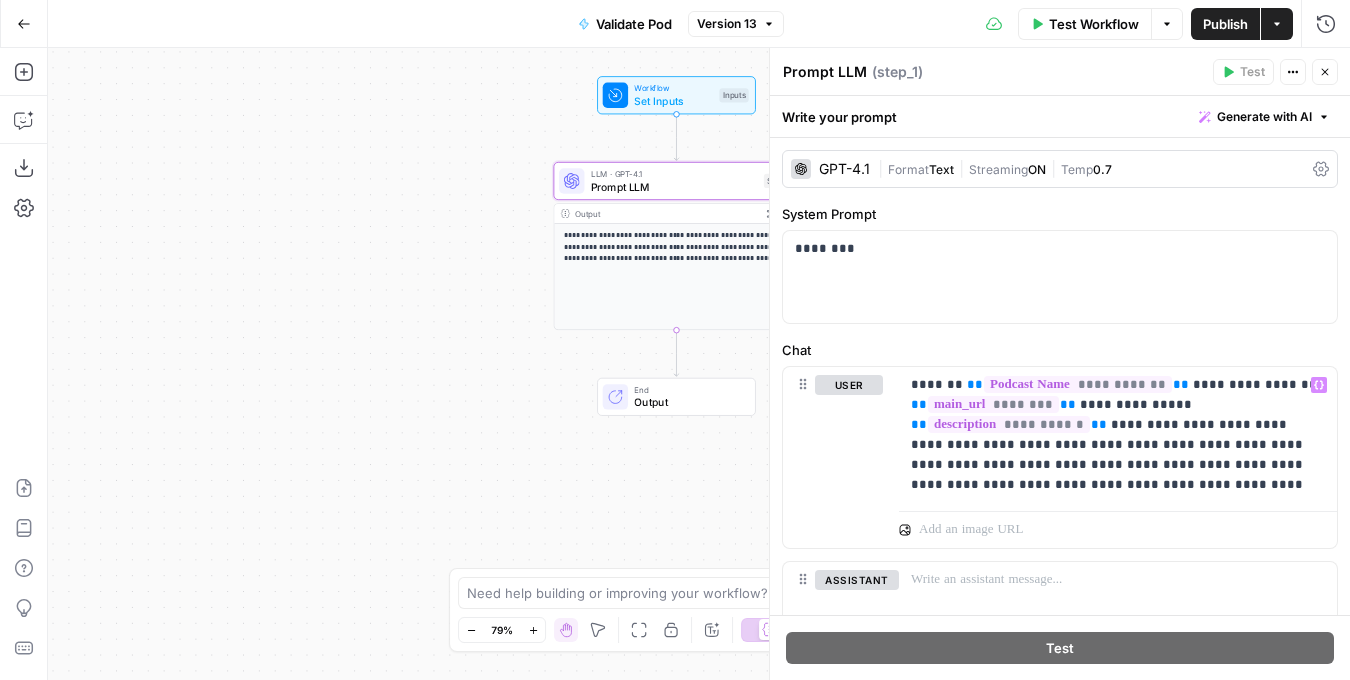 click 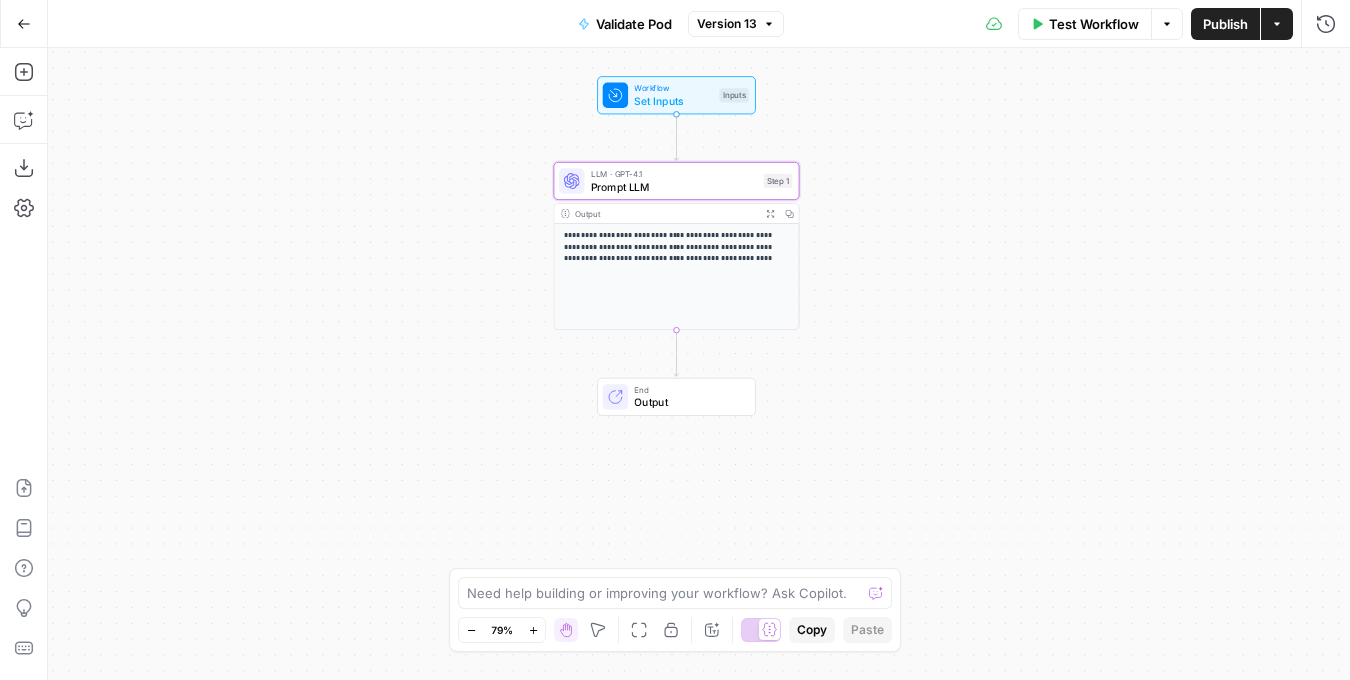 click on "Set Inputs" at bounding box center (673, 101) 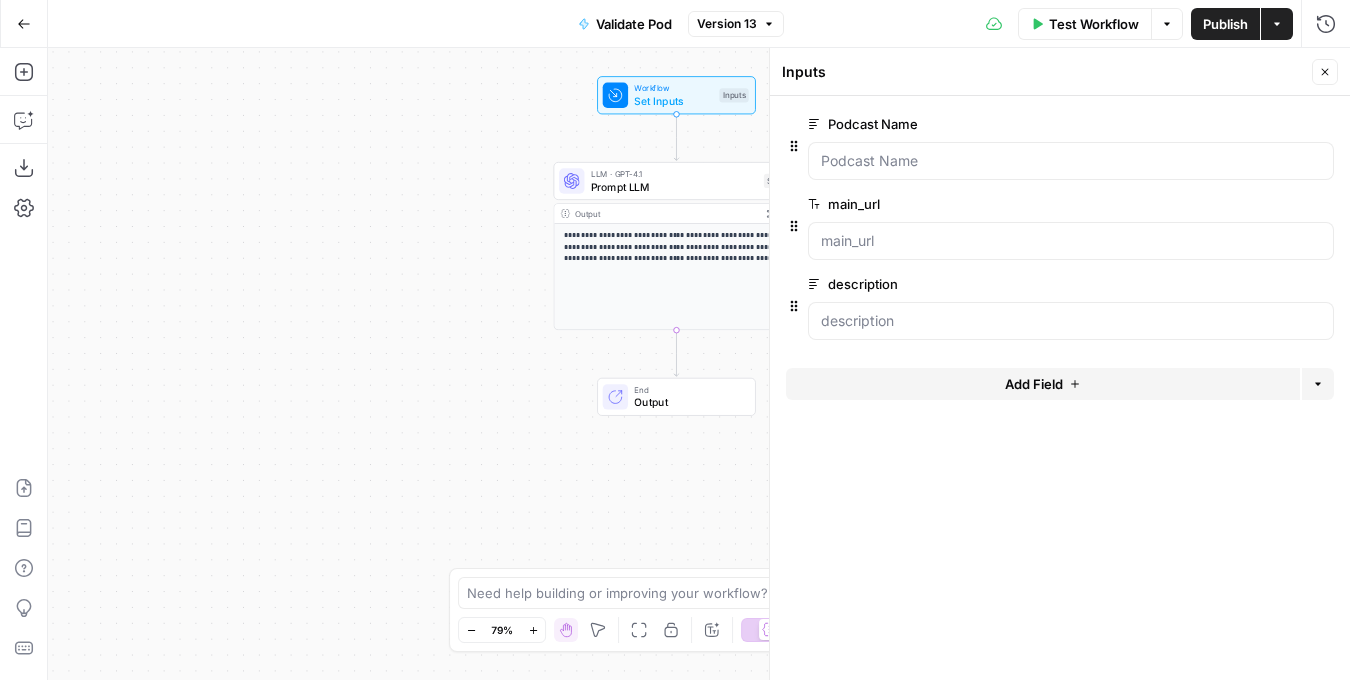 click 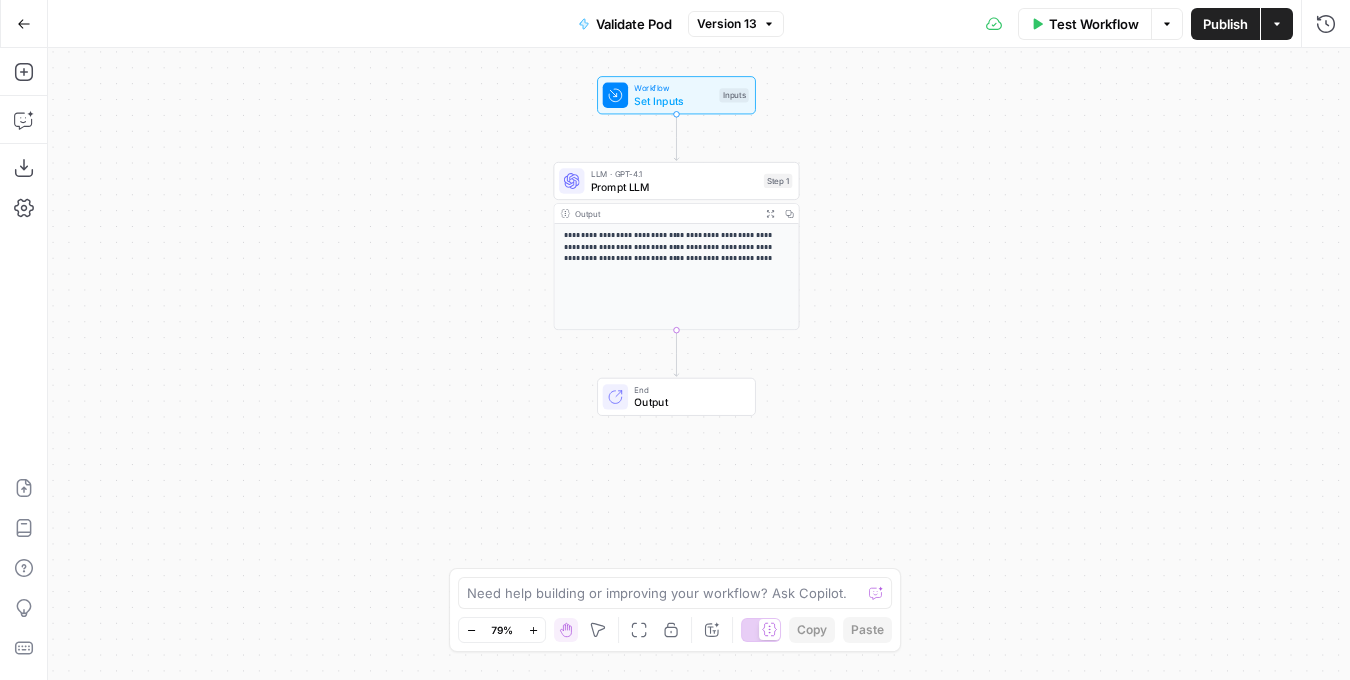 click on "**********" at bounding box center (677, 247) 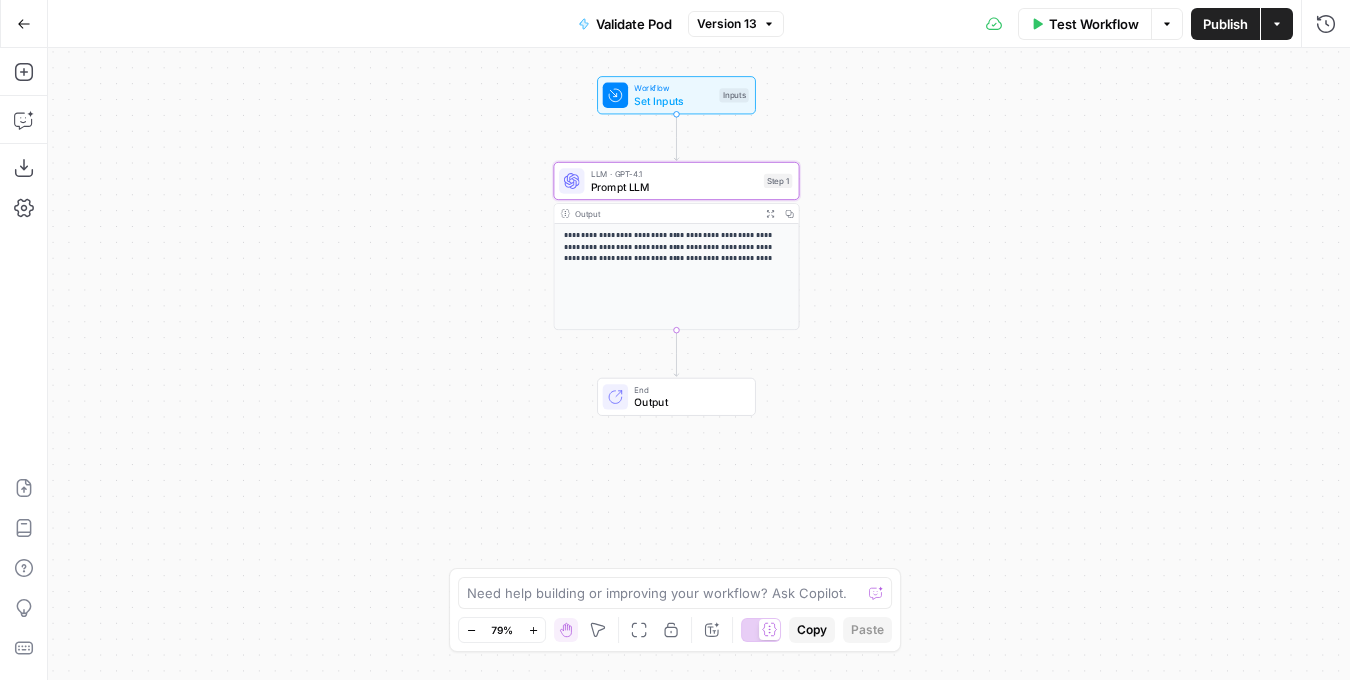 click on "Output" at bounding box center [688, 402] 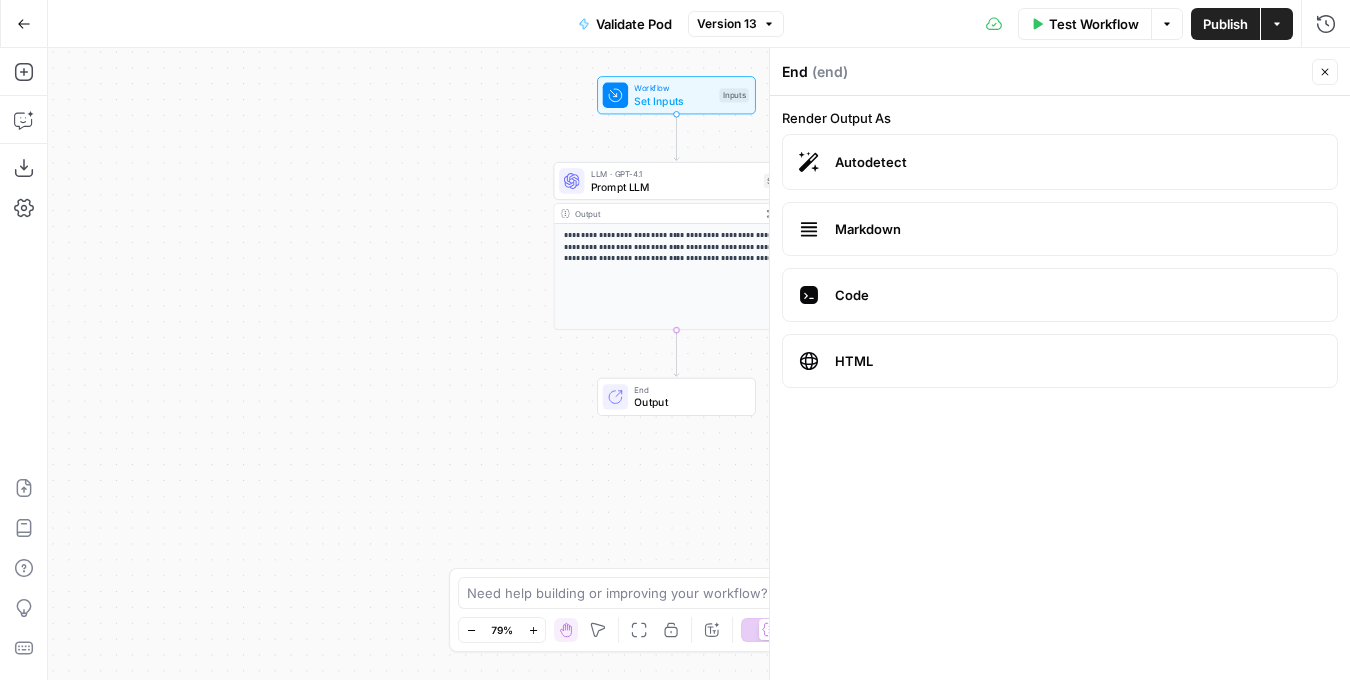 click on "LLM · GPT-4.1" at bounding box center [674, 173] 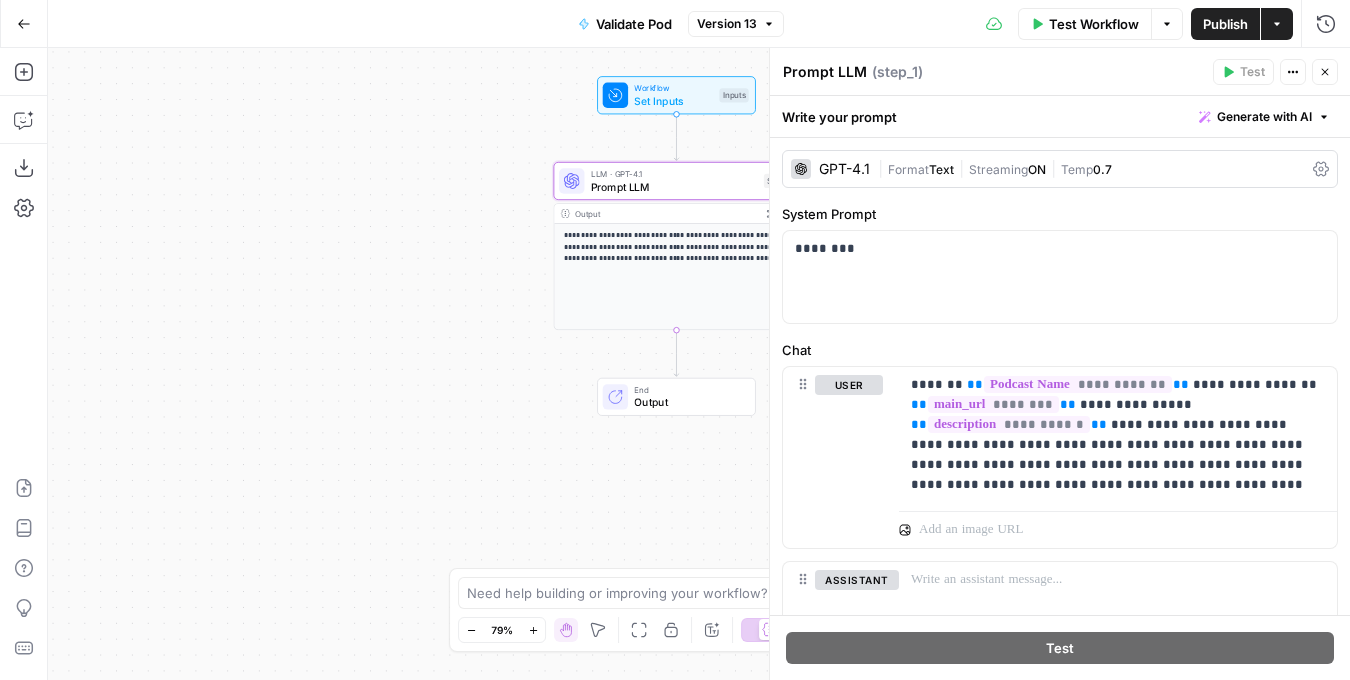 click 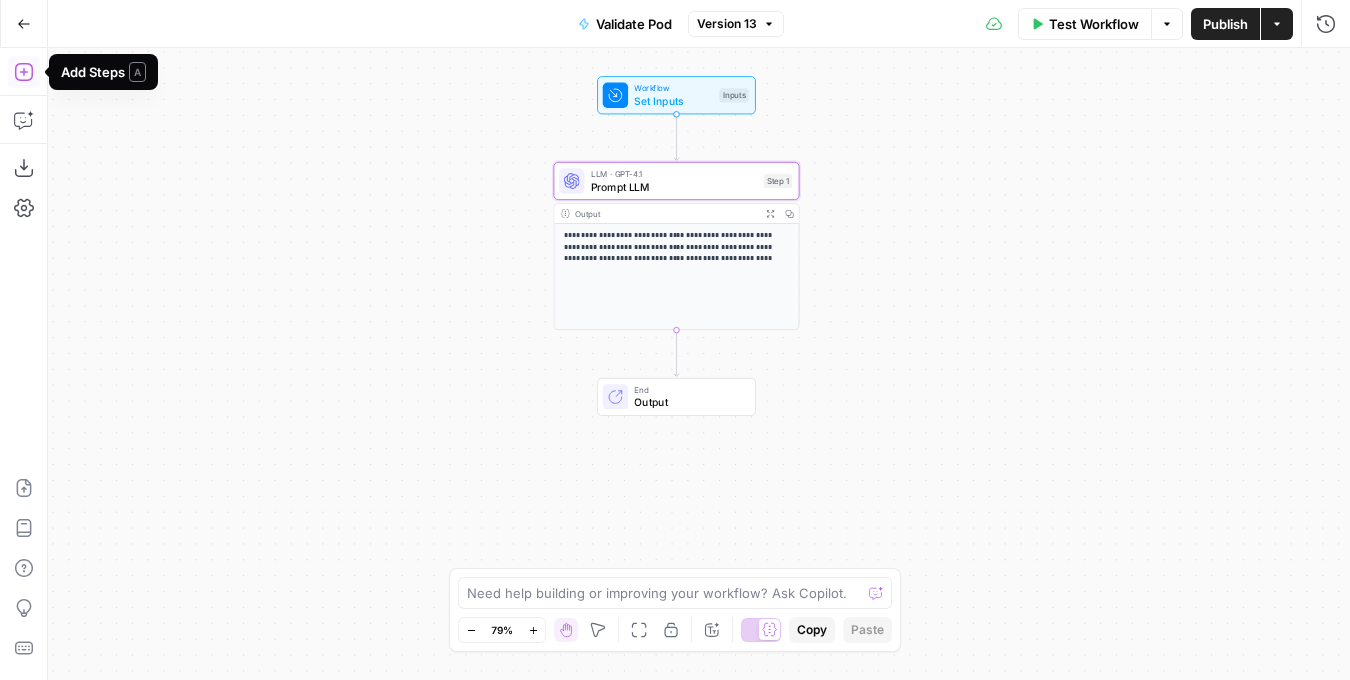 click 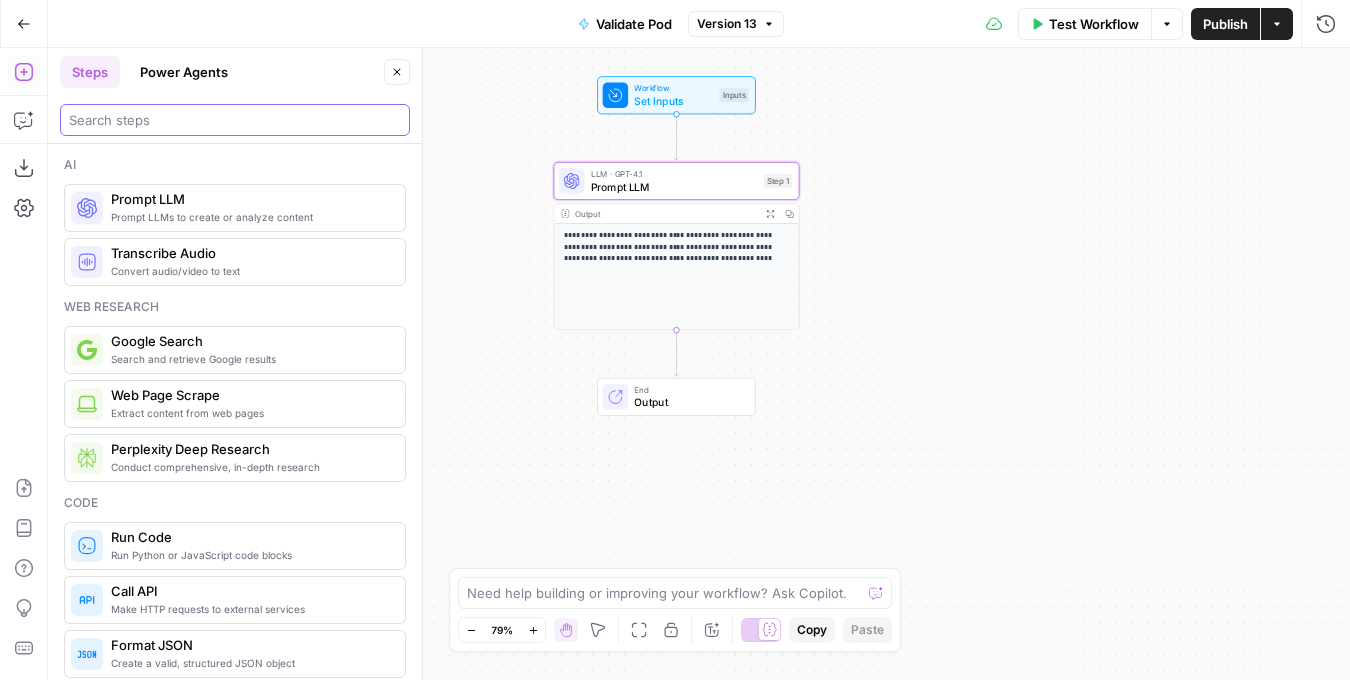 click at bounding box center [235, 120] 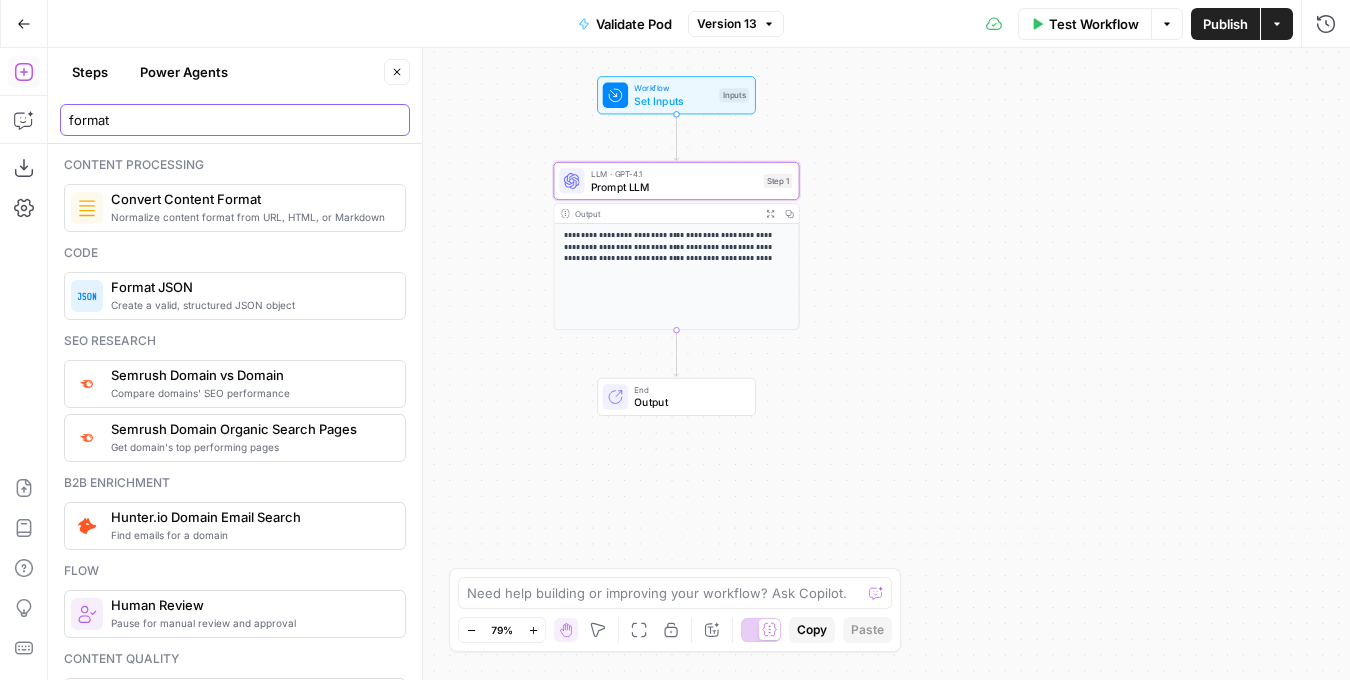 type on "format" 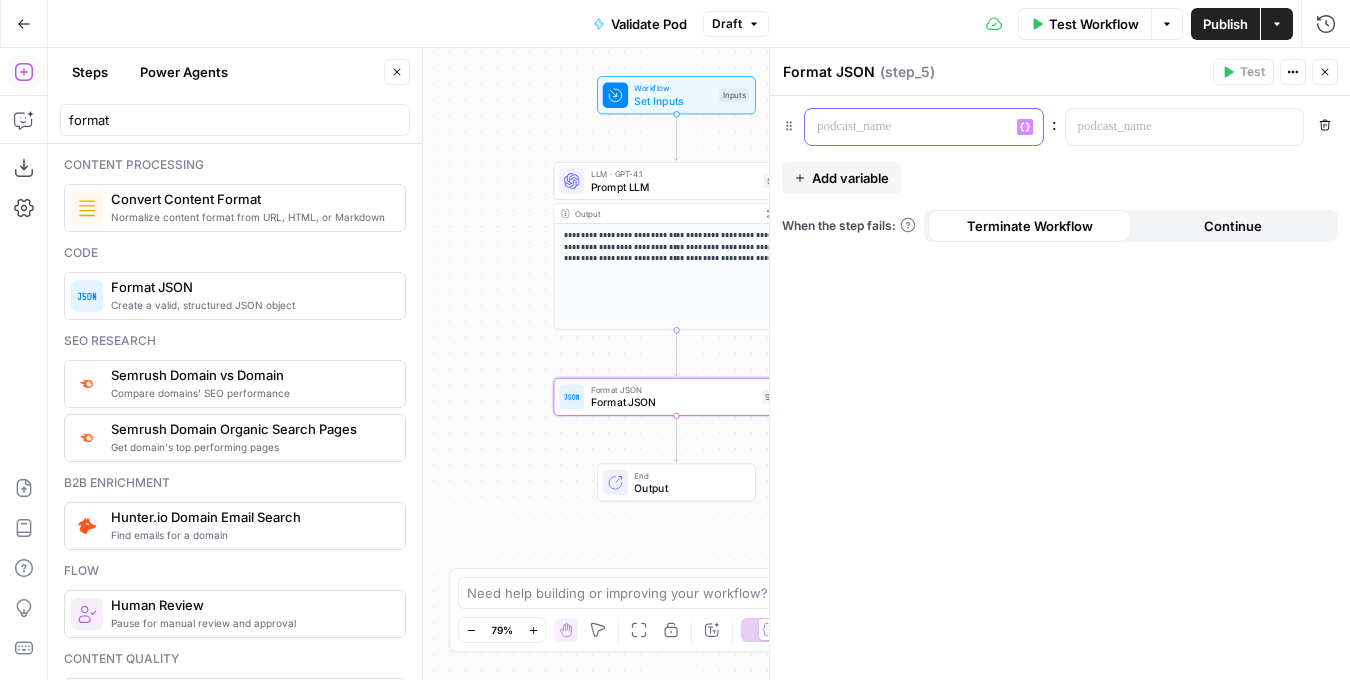 click at bounding box center [908, 127] 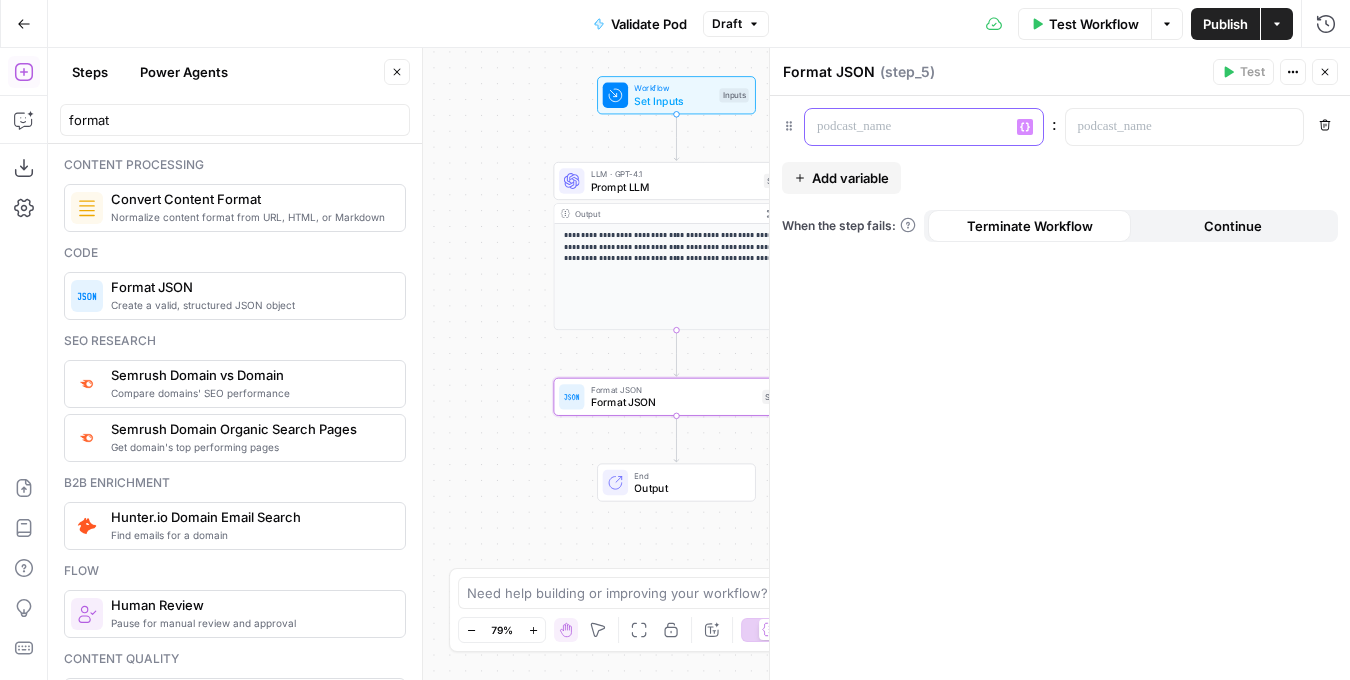type 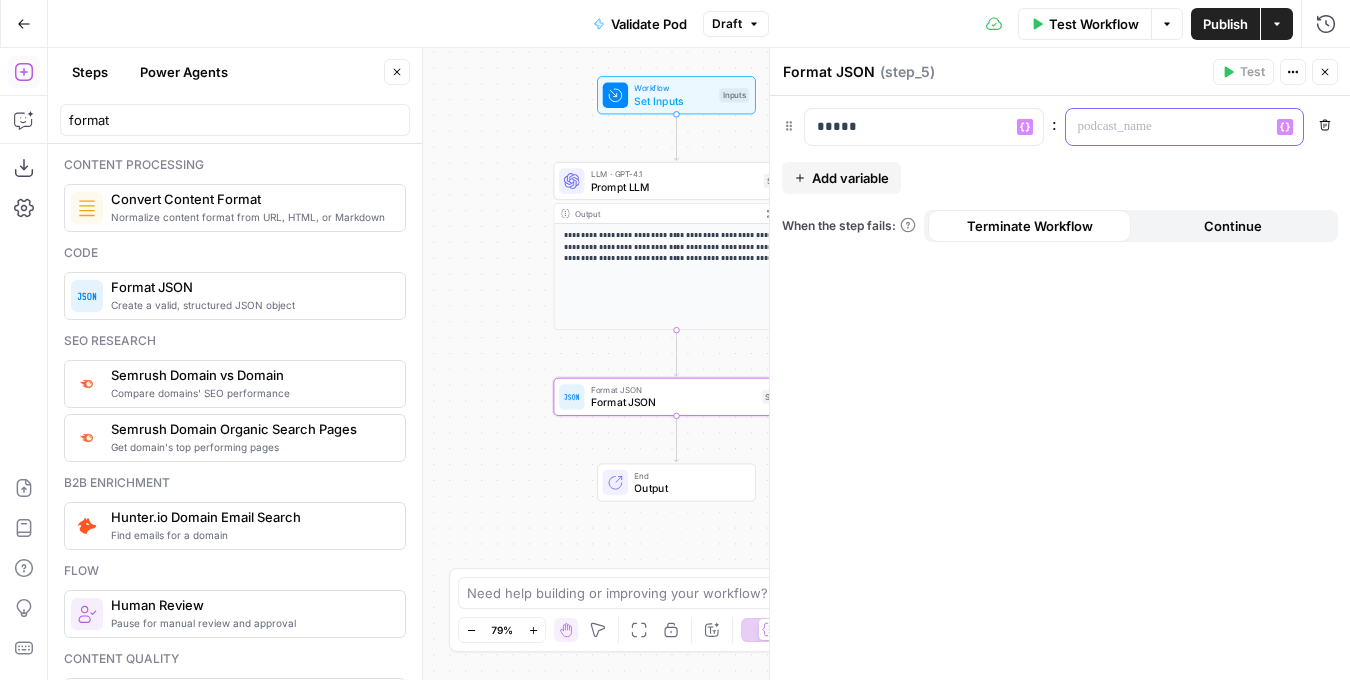 click 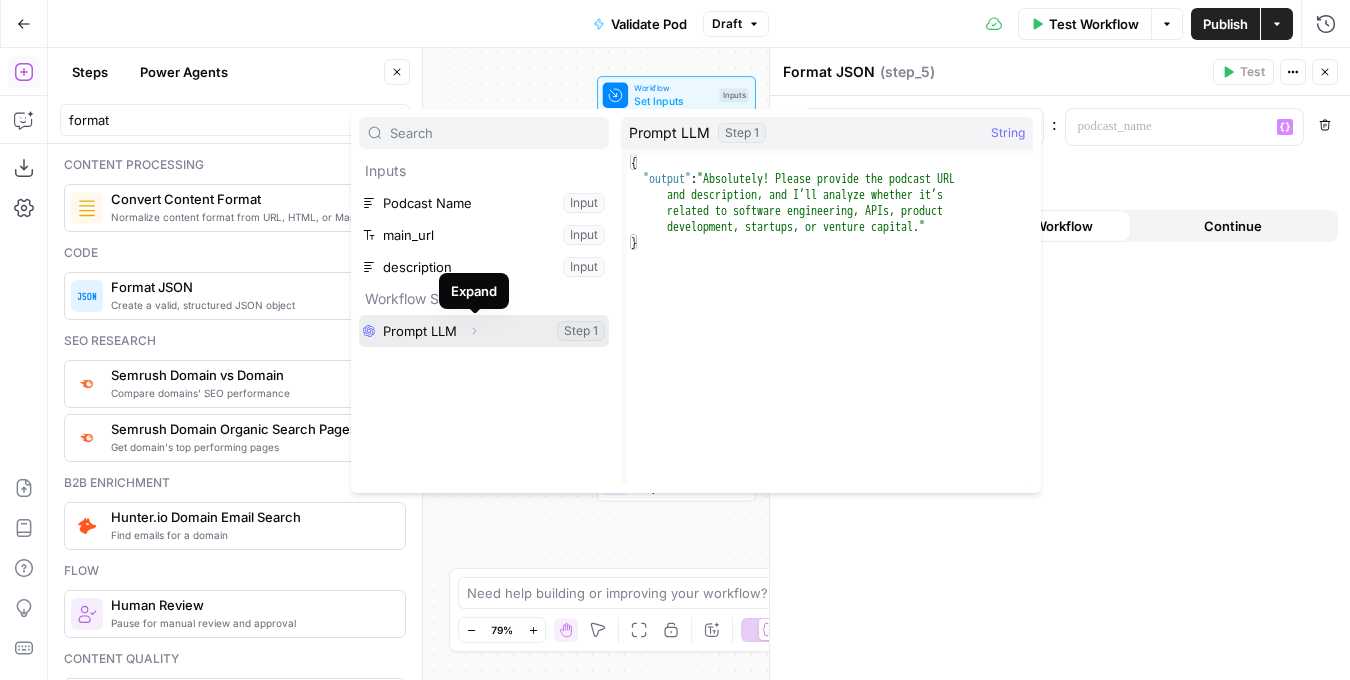 click 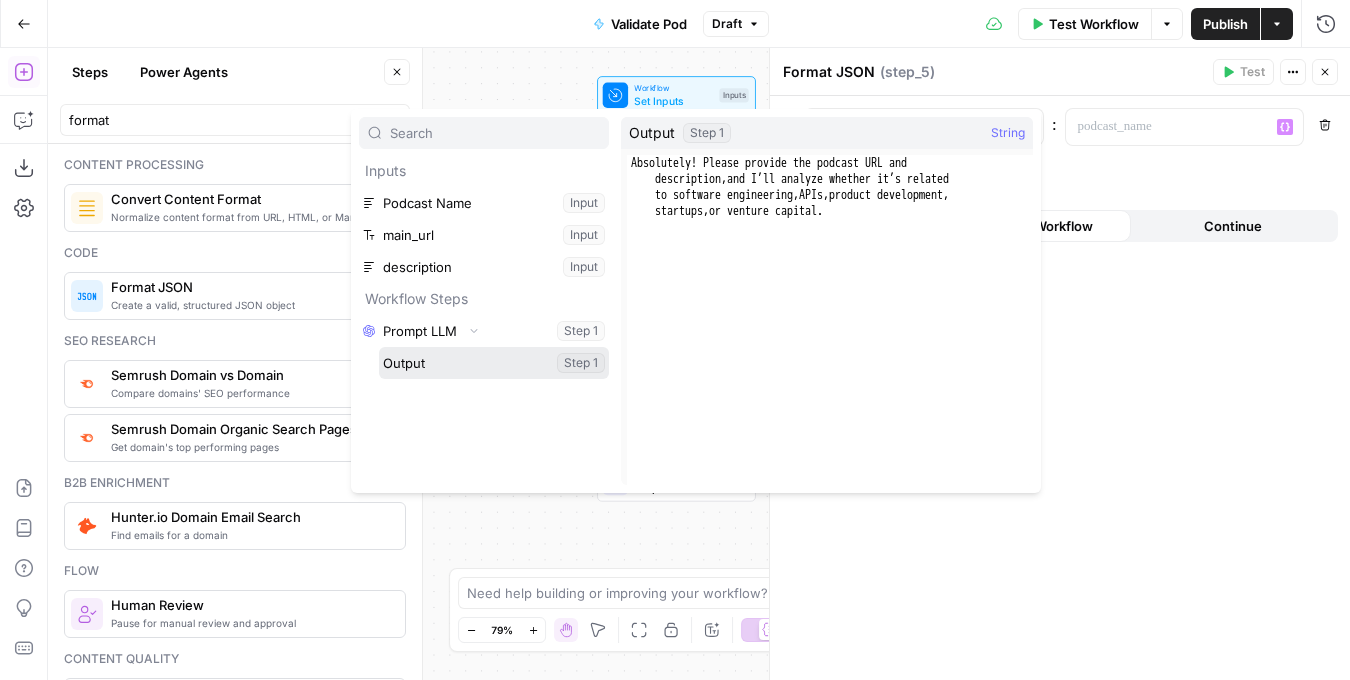 click at bounding box center [494, 363] 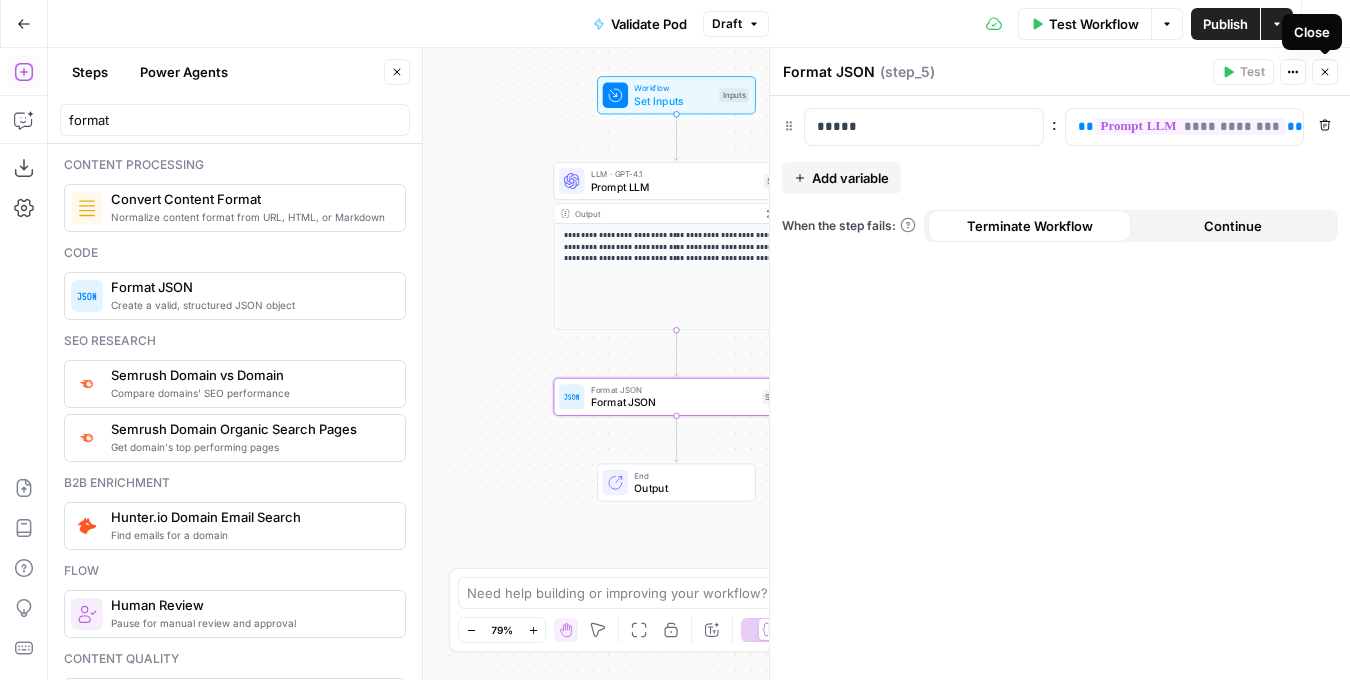 click on "Close" at bounding box center (1325, 72) 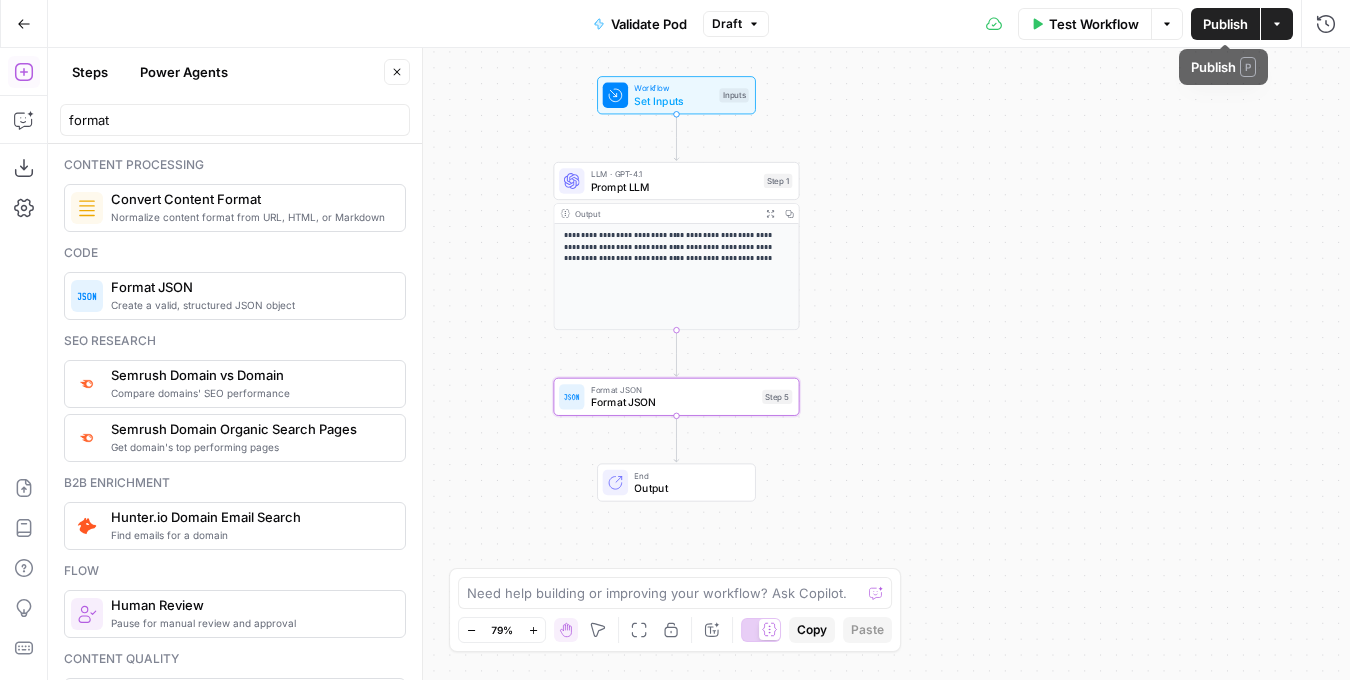click on "Publish" at bounding box center [1225, 24] 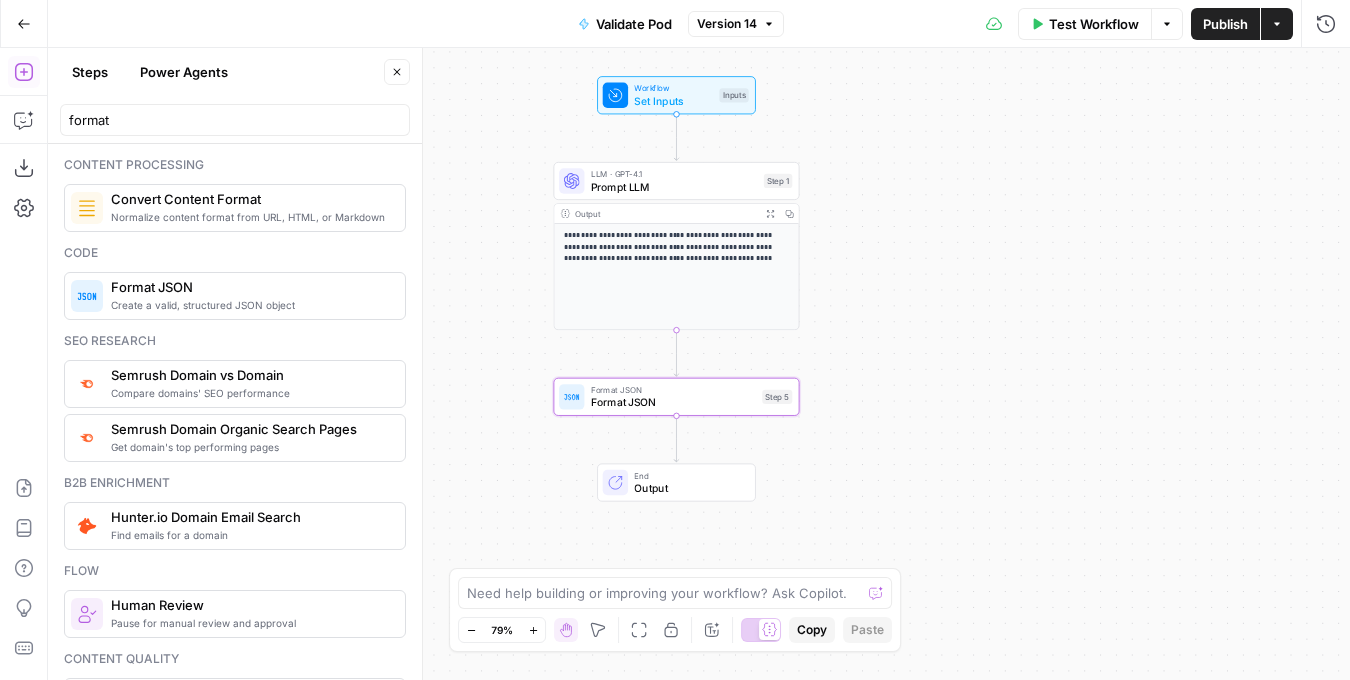click on "Output" at bounding box center (665, 213) 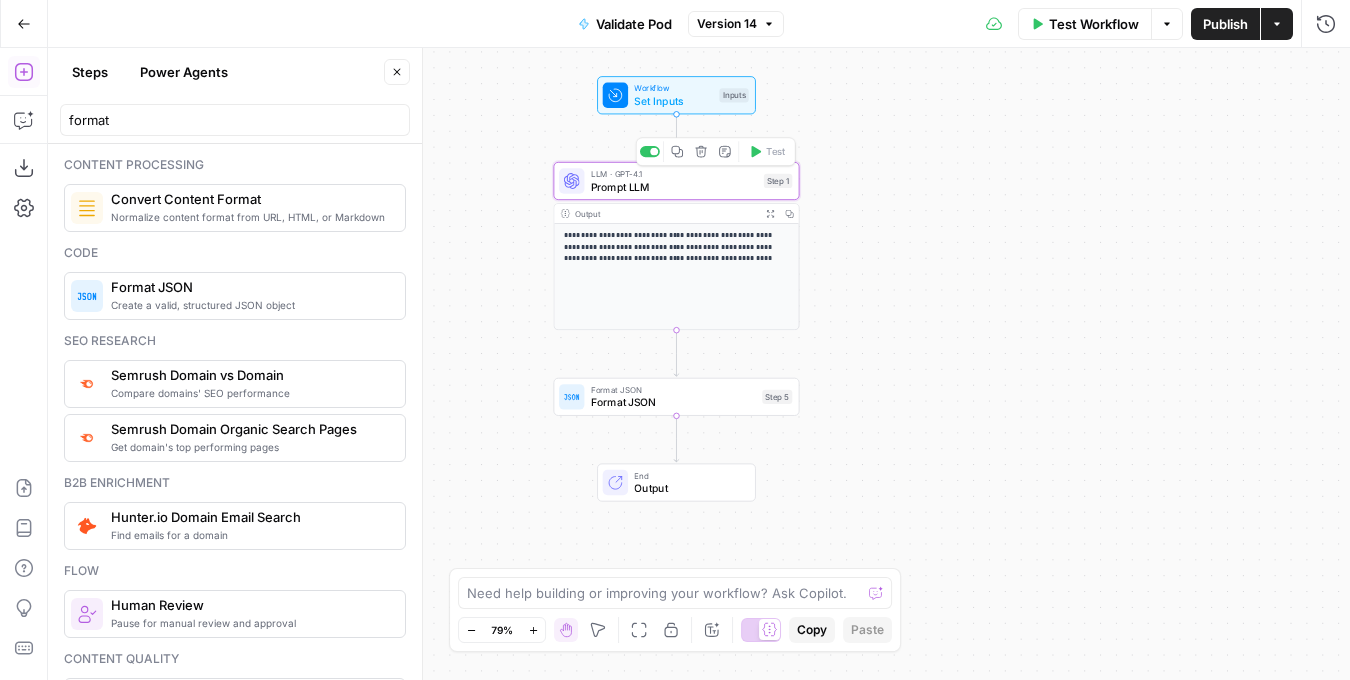 click on "LLM · GPT-4.1 Prompt LLM Step 1 Copy step Delete step Add Note Test" at bounding box center (676, 181) 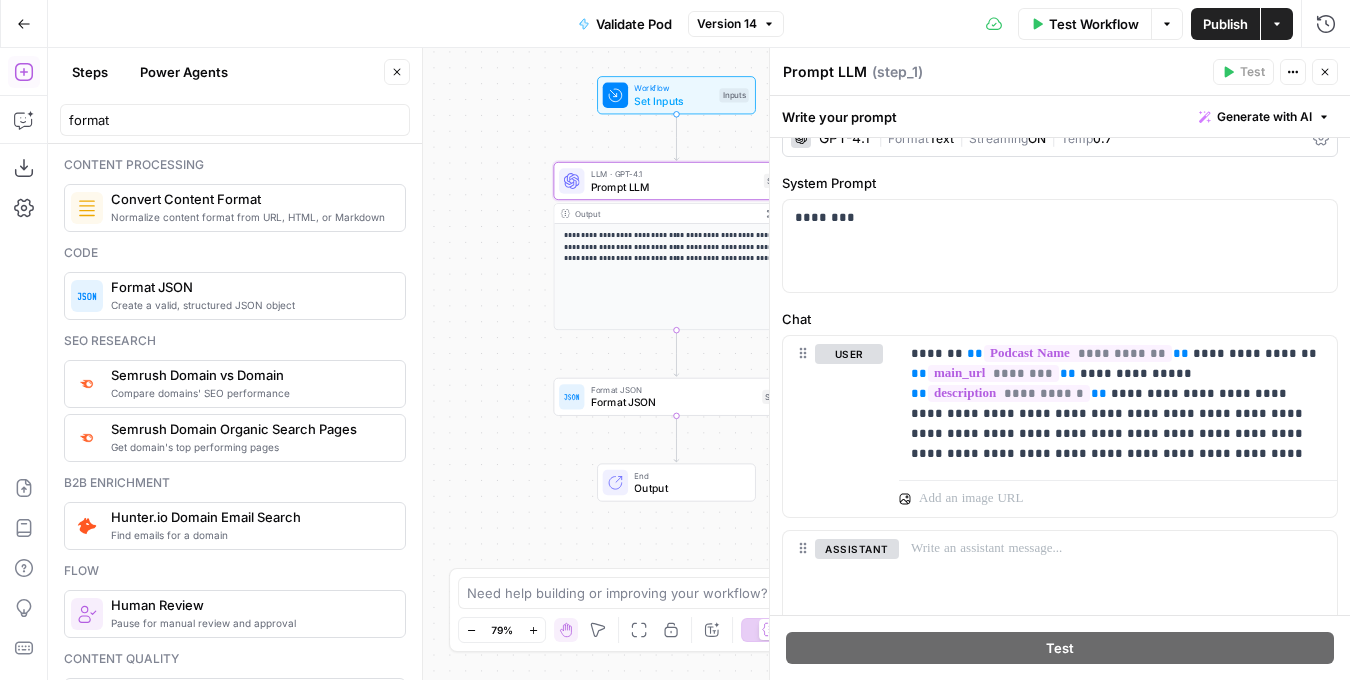 scroll, scrollTop: 17, scrollLeft: 0, axis: vertical 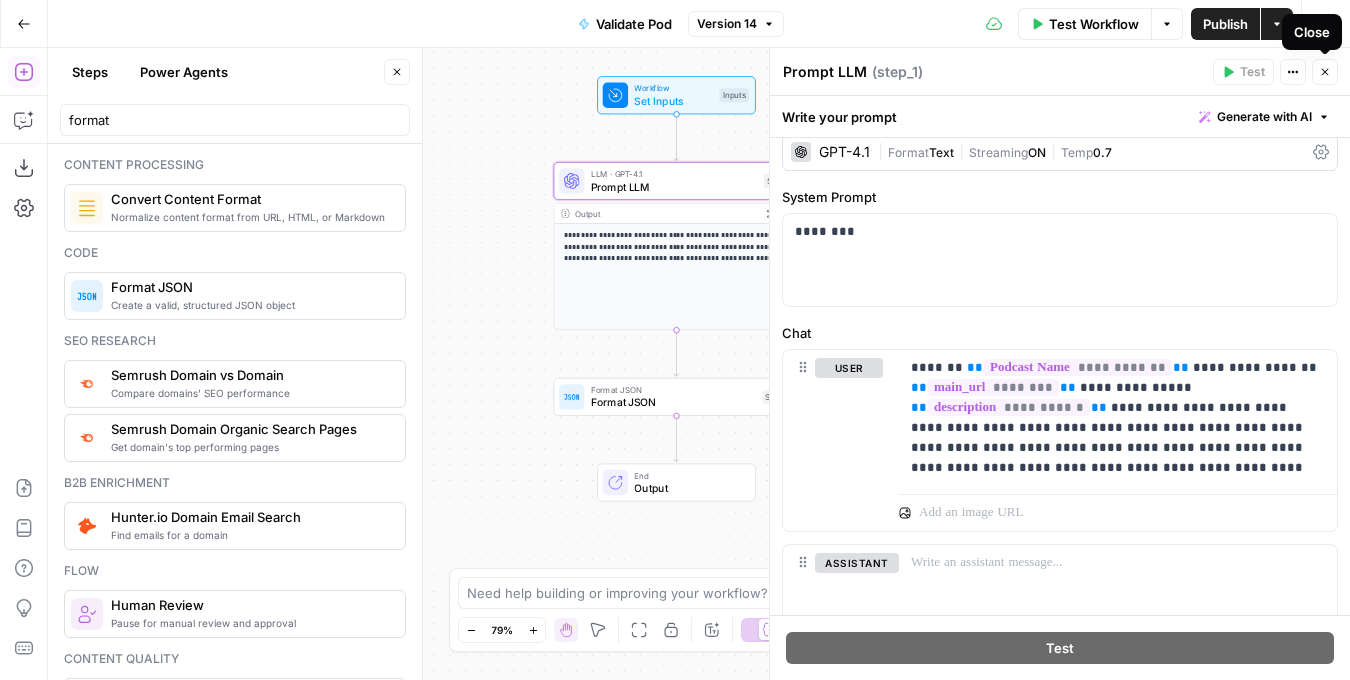 click 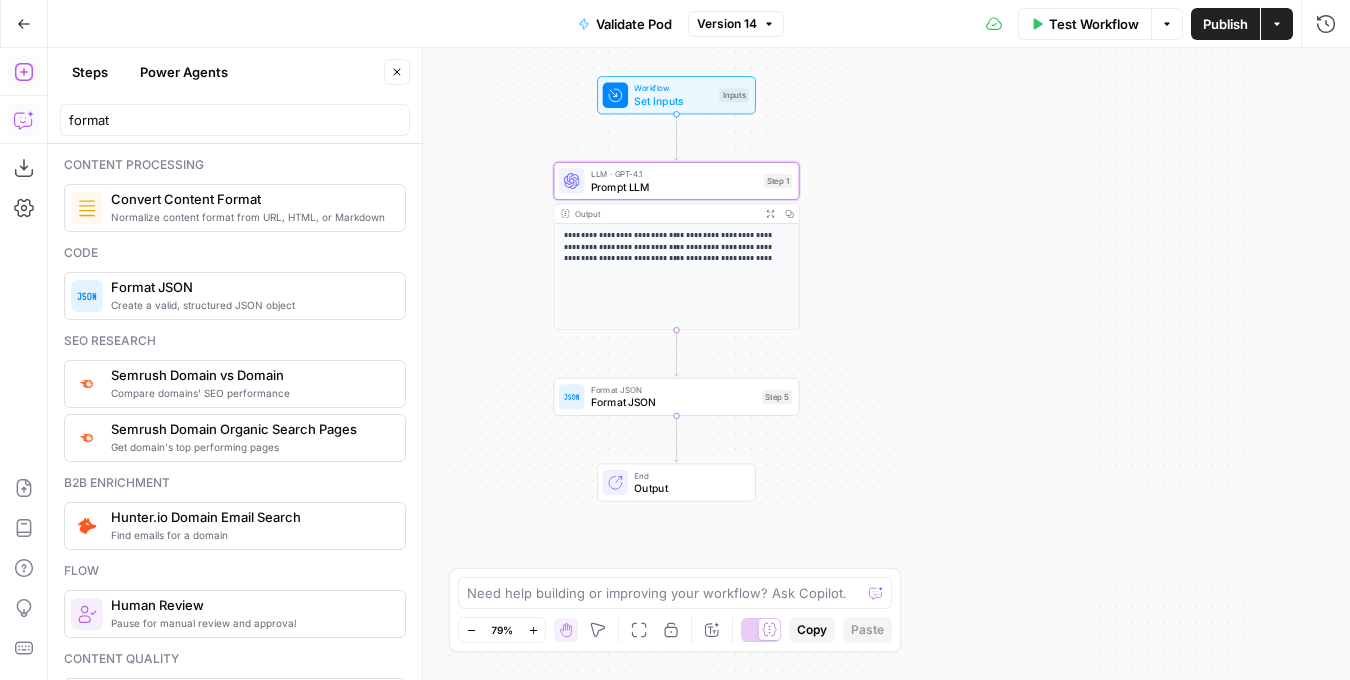 click 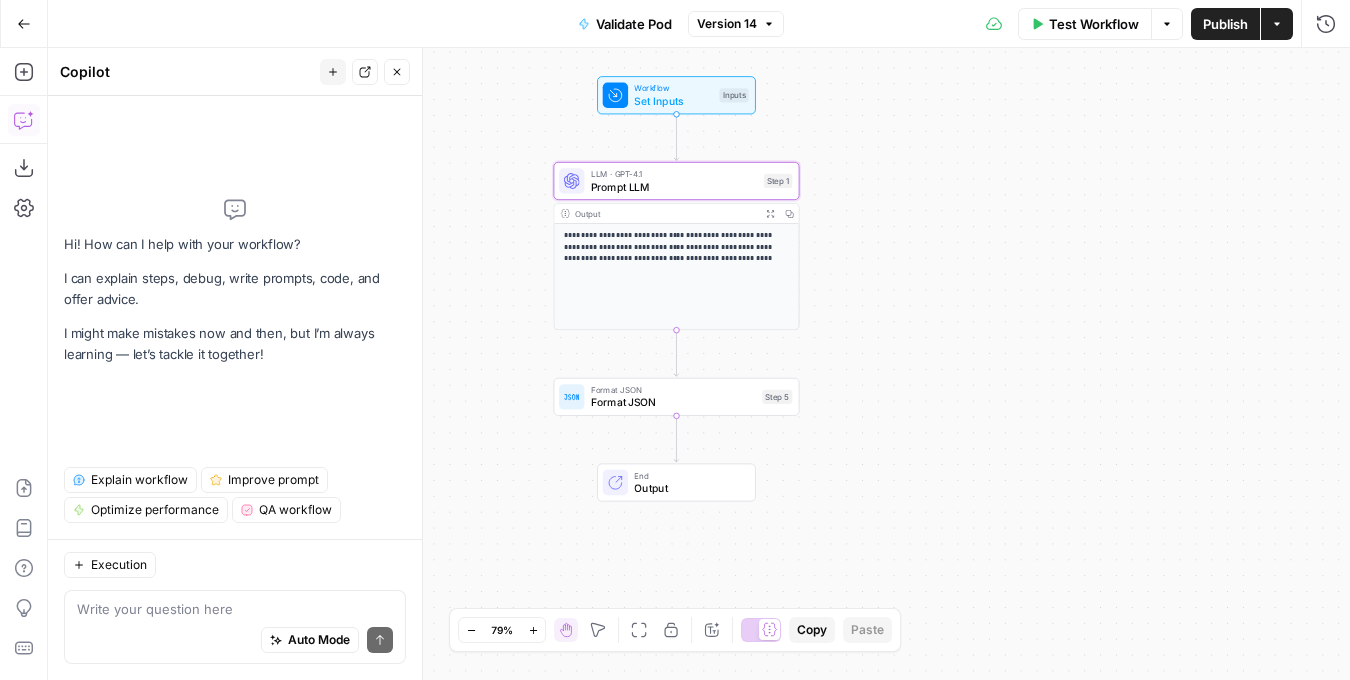 click on "Auto Mode Send" at bounding box center [235, 641] 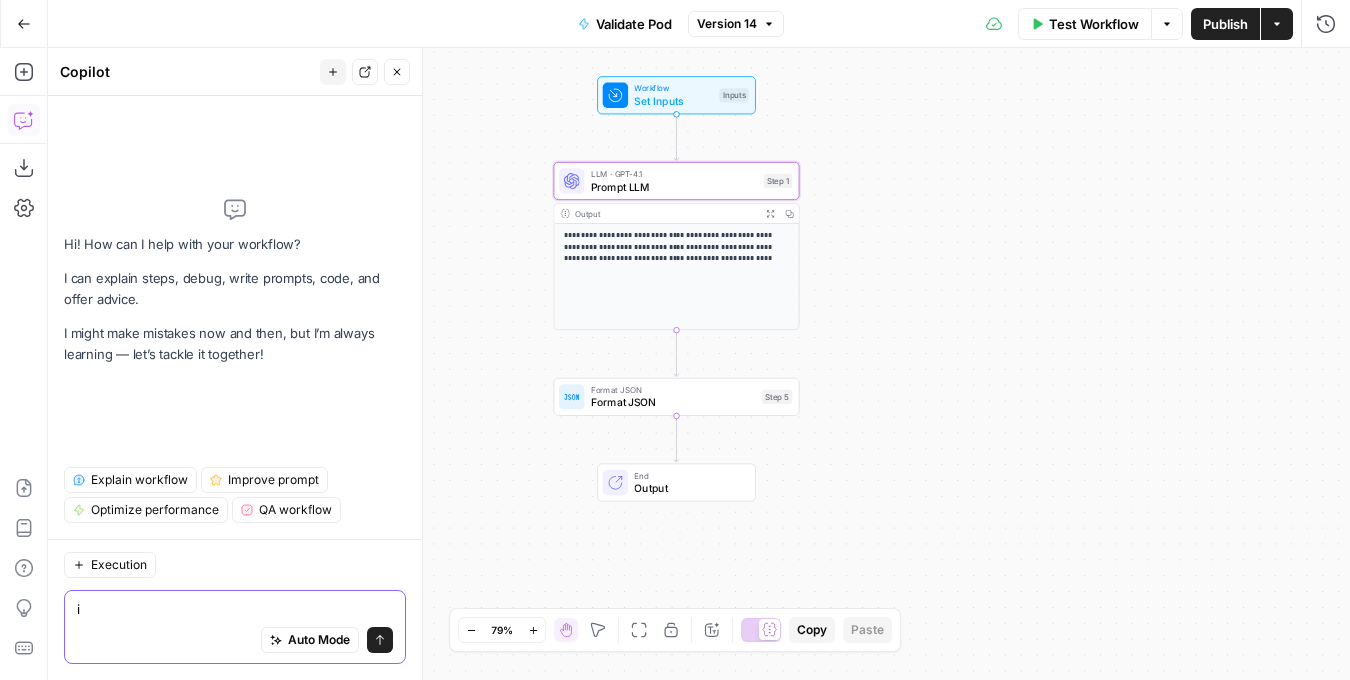 type on "i" 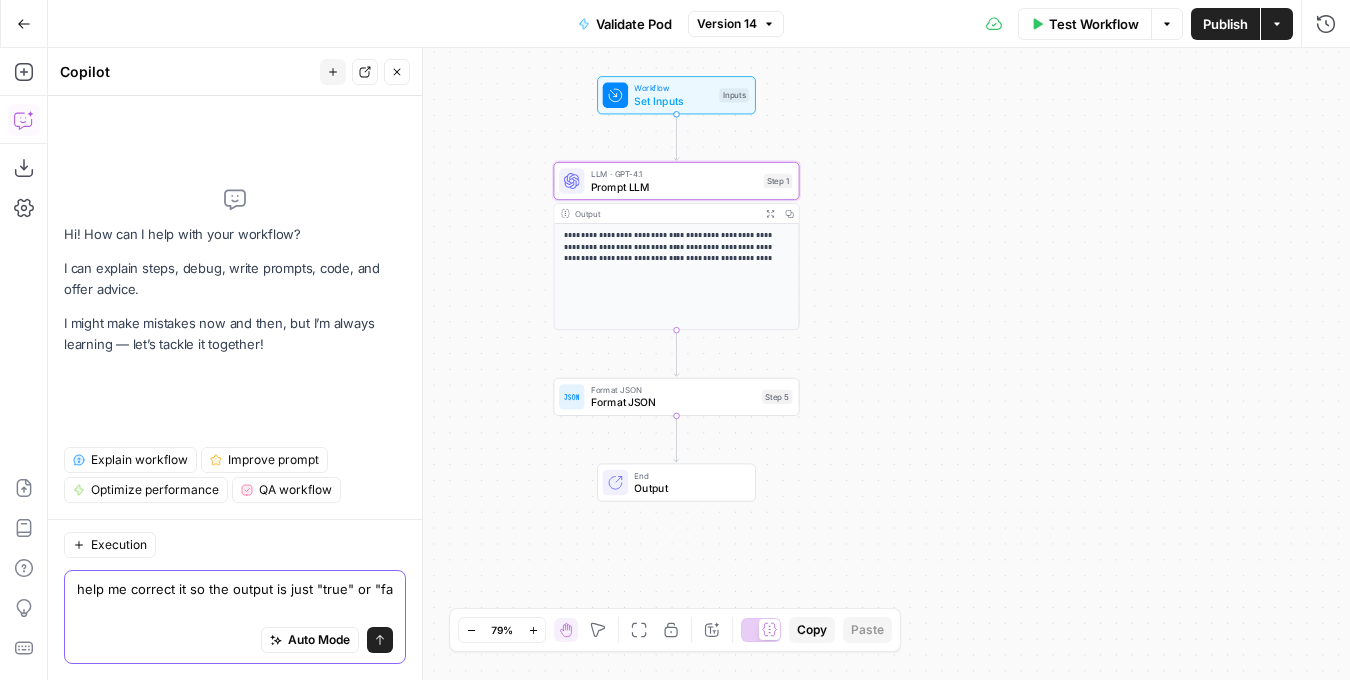 scroll, scrollTop: 0, scrollLeft: 0, axis: both 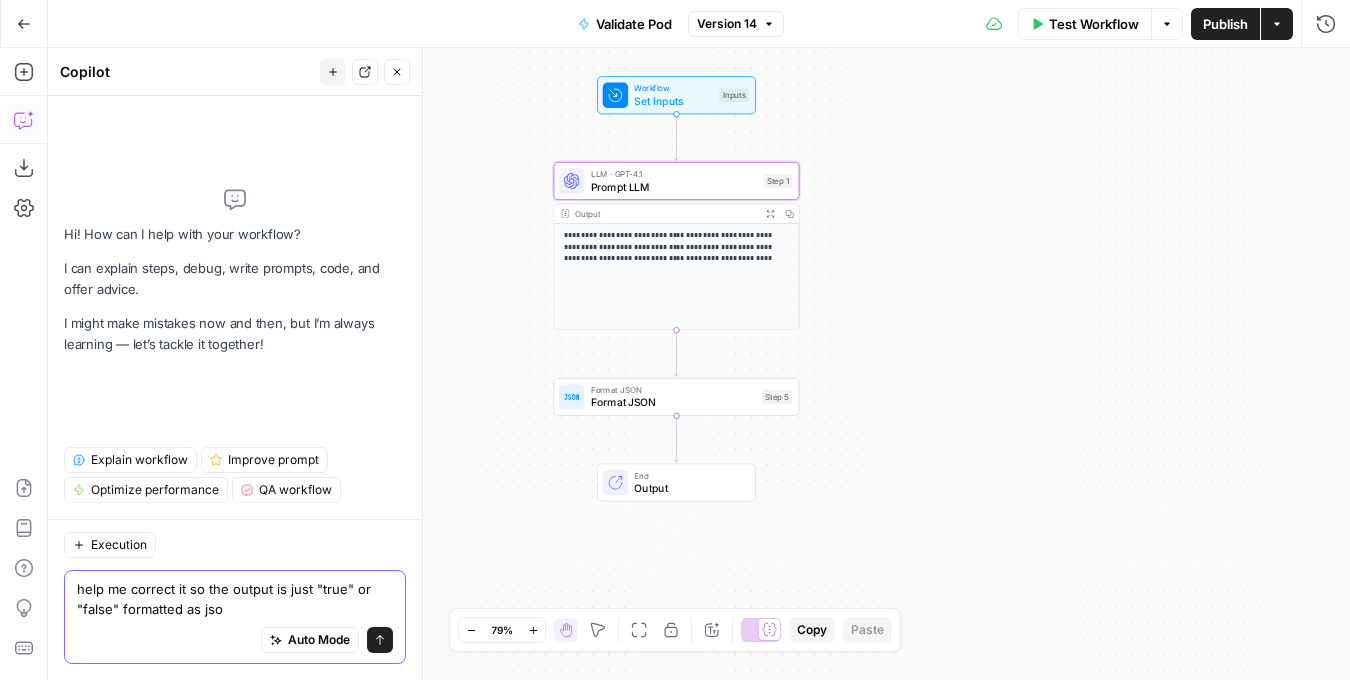 type on "help me correct it so the output is just "true" or "false" formatted as json" 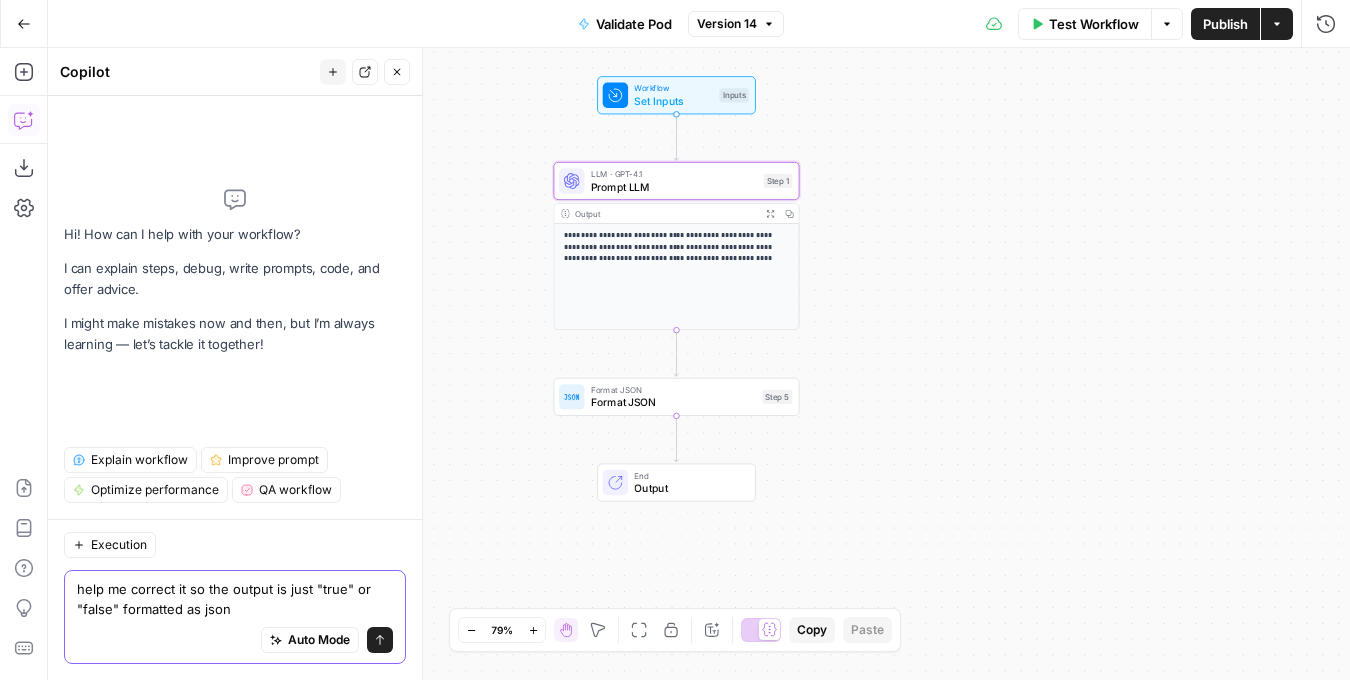 type 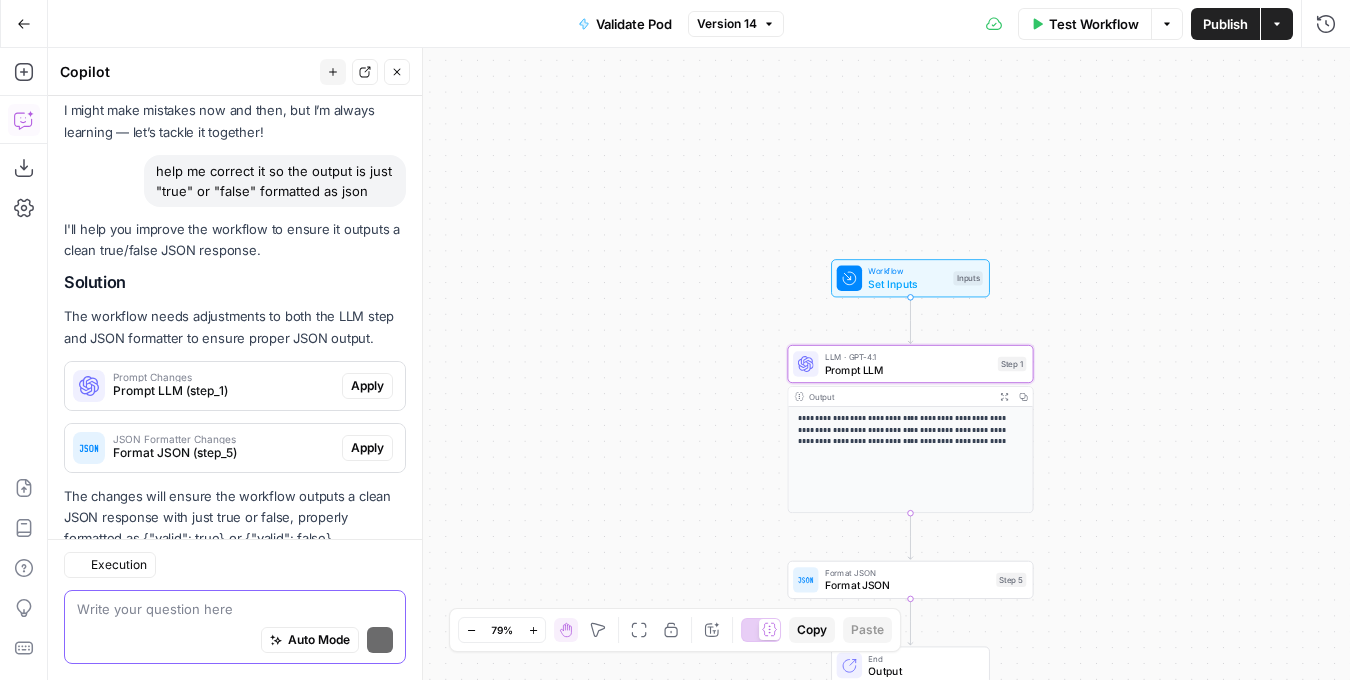 scroll, scrollTop: 159, scrollLeft: 0, axis: vertical 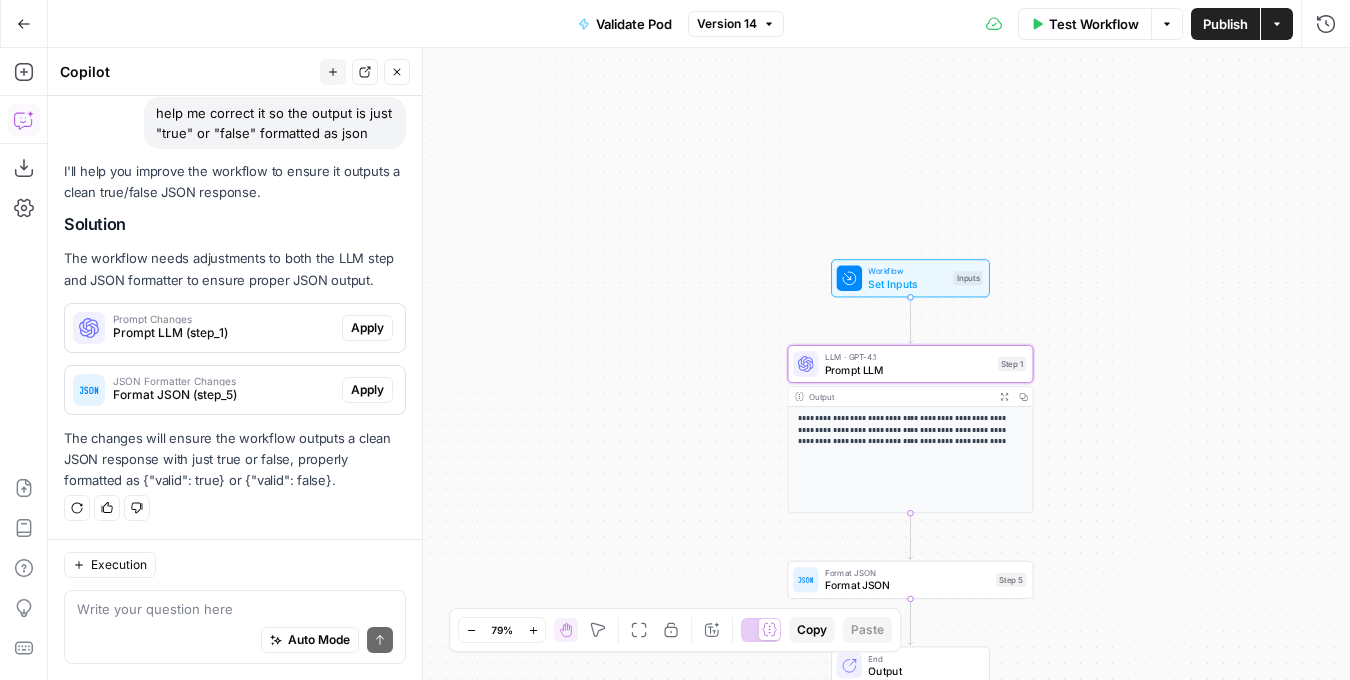 click on "Apply" at bounding box center [367, 328] 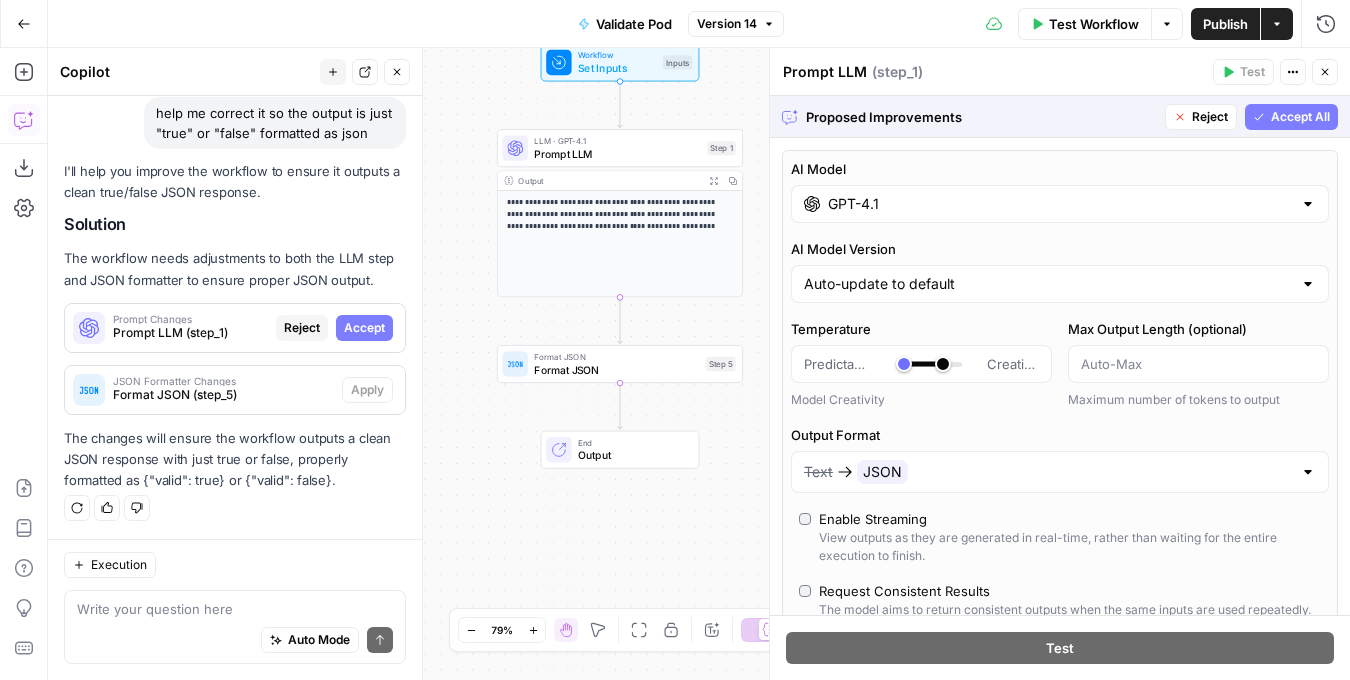 click on "Accept All" at bounding box center [1291, 117] 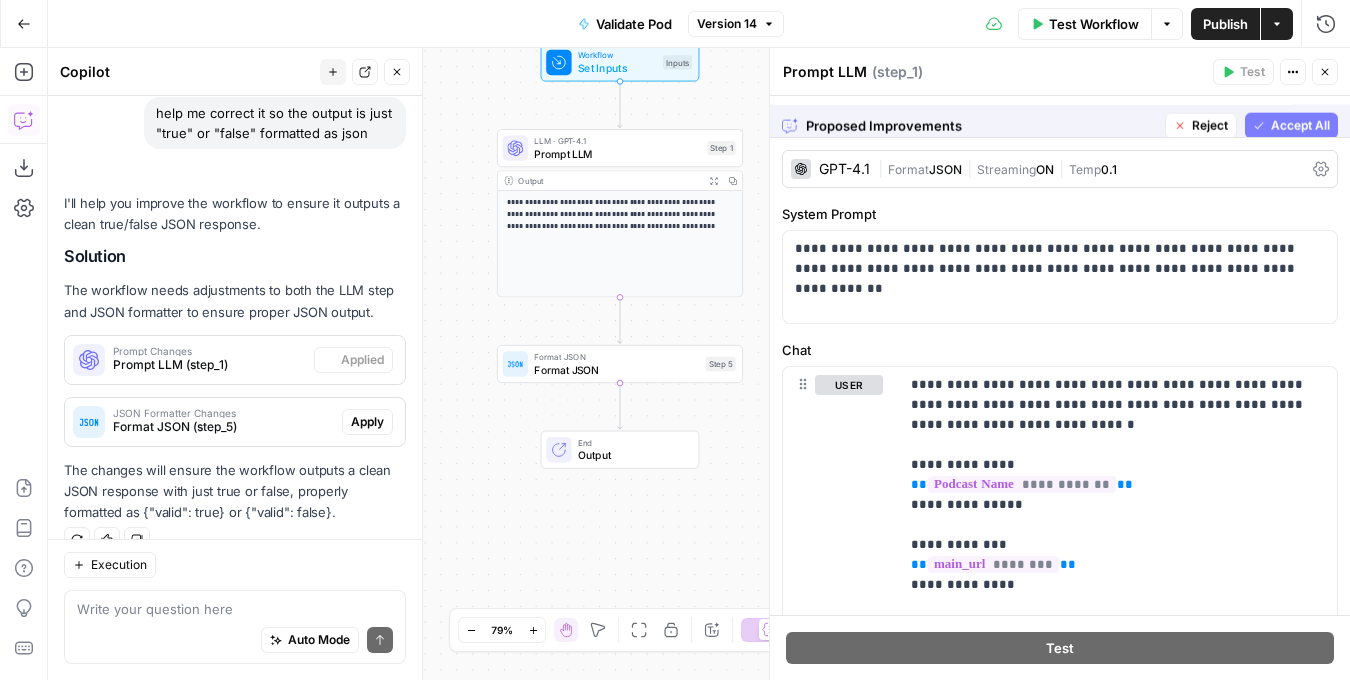 scroll, scrollTop: 191, scrollLeft: 0, axis: vertical 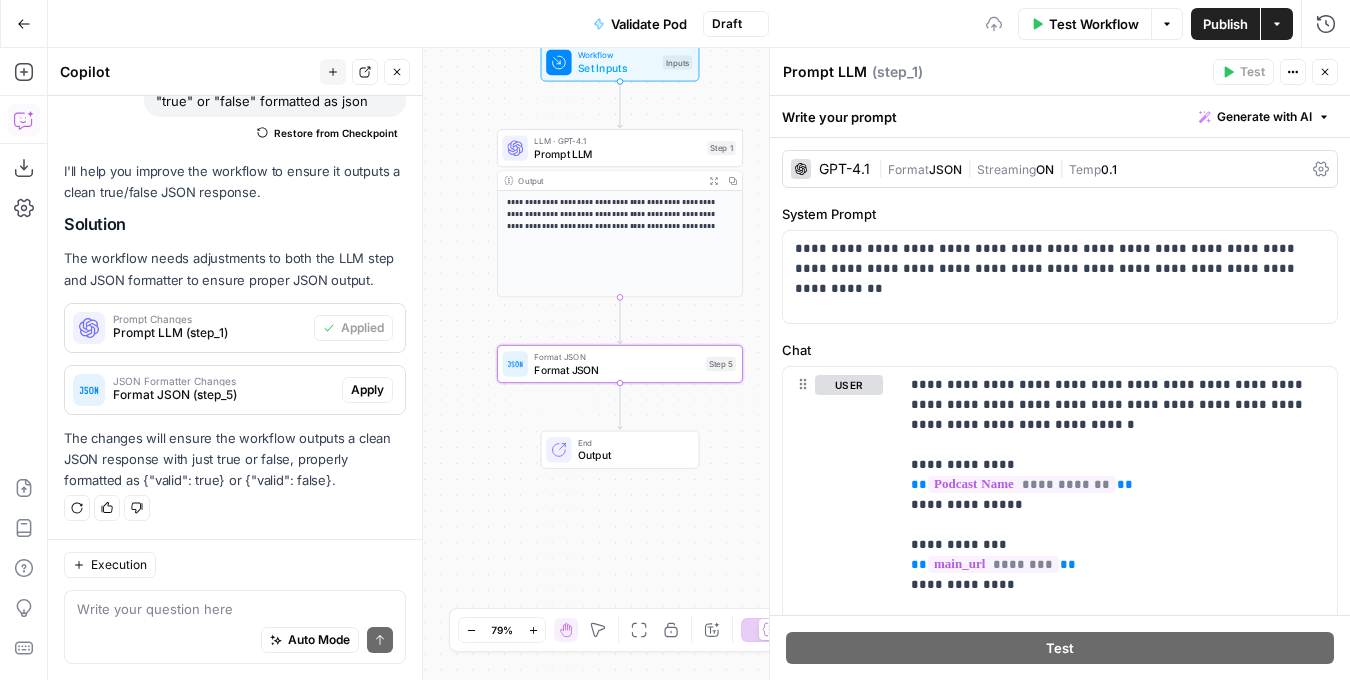 click on "JSON Formatter Changes Format JSON (step_5) Apply" at bounding box center [235, 390] 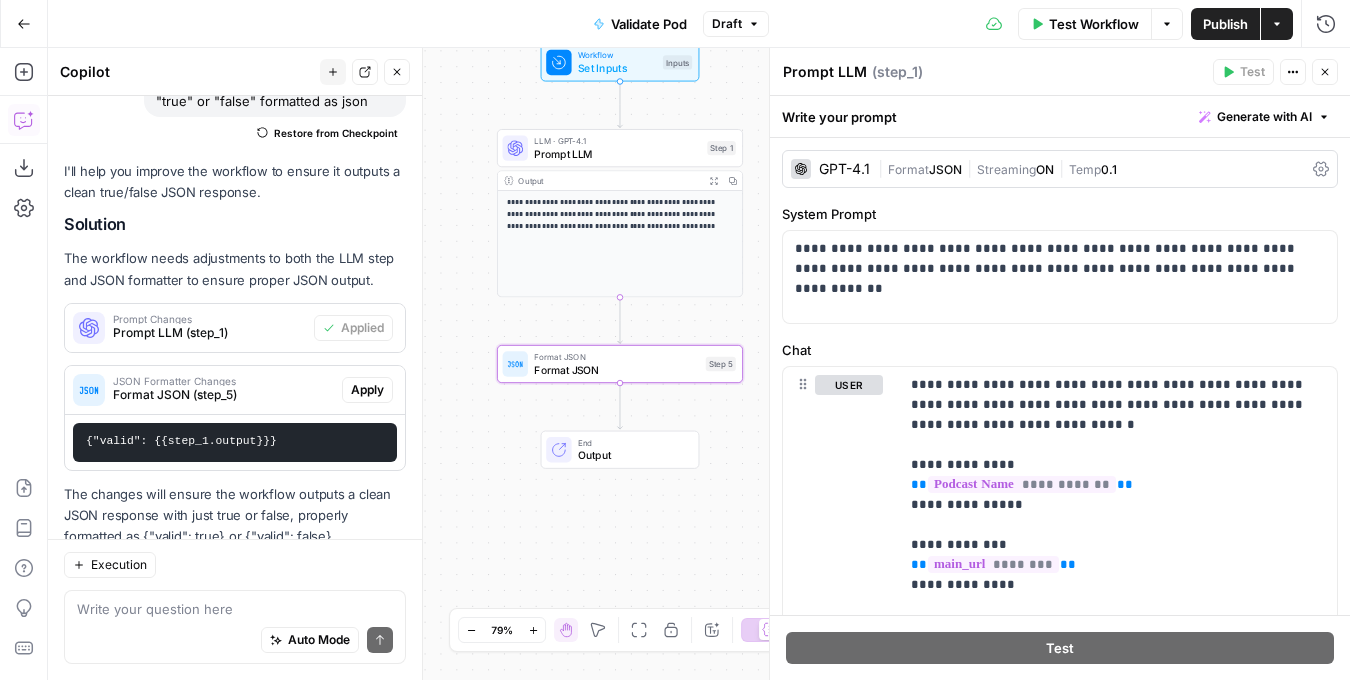 click on "Apply" at bounding box center (367, 390) 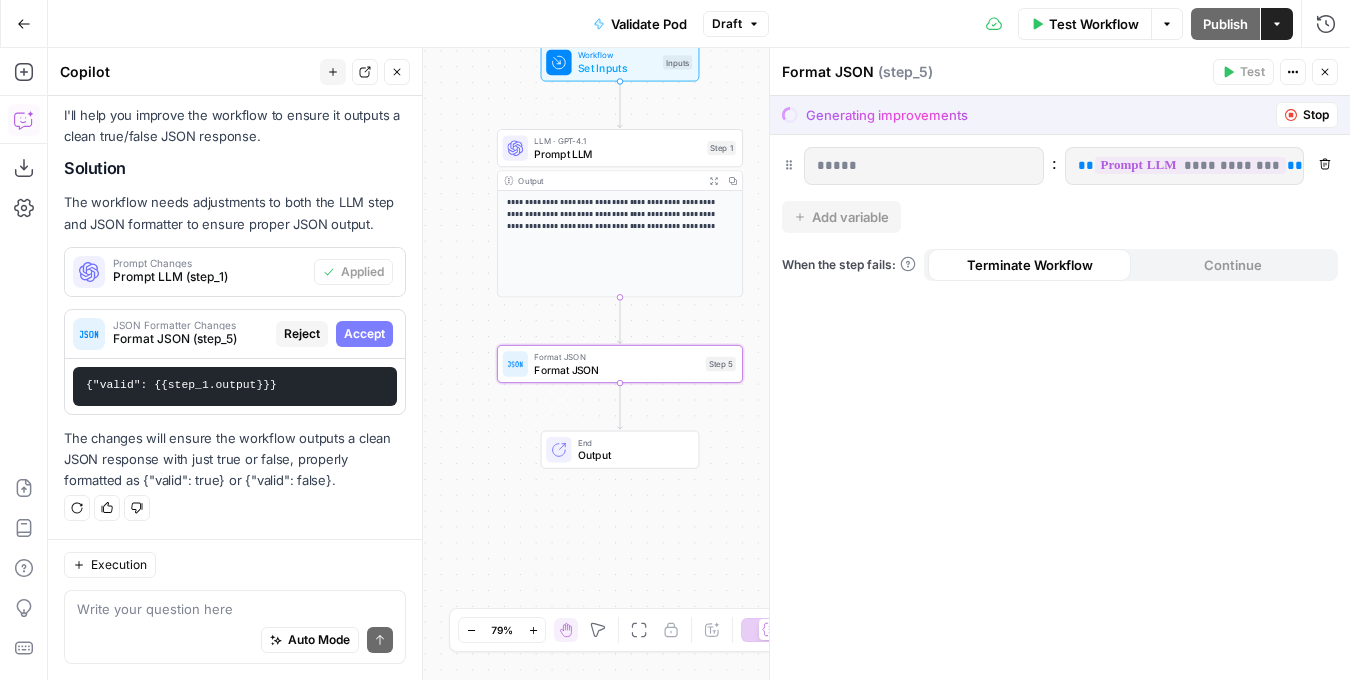 click on "Accept" at bounding box center [364, 334] 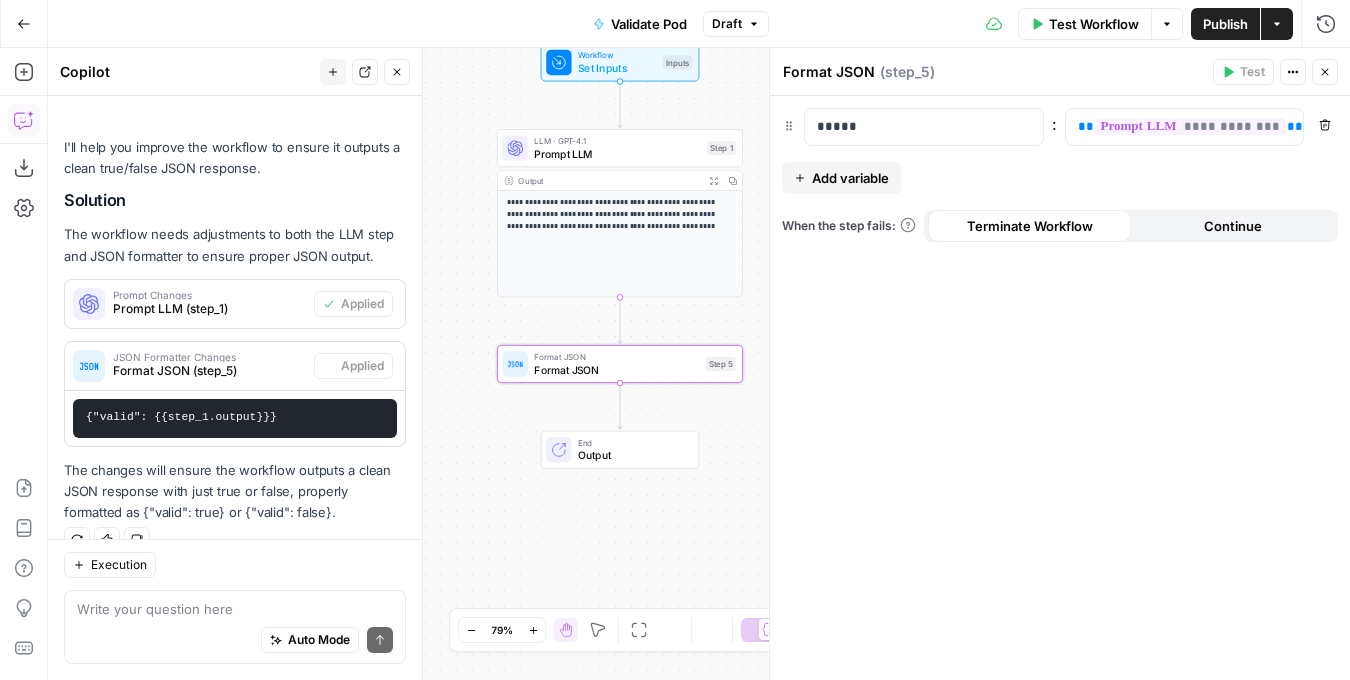 scroll, scrollTop: 247, scrollLeft: 0, axis: vertical 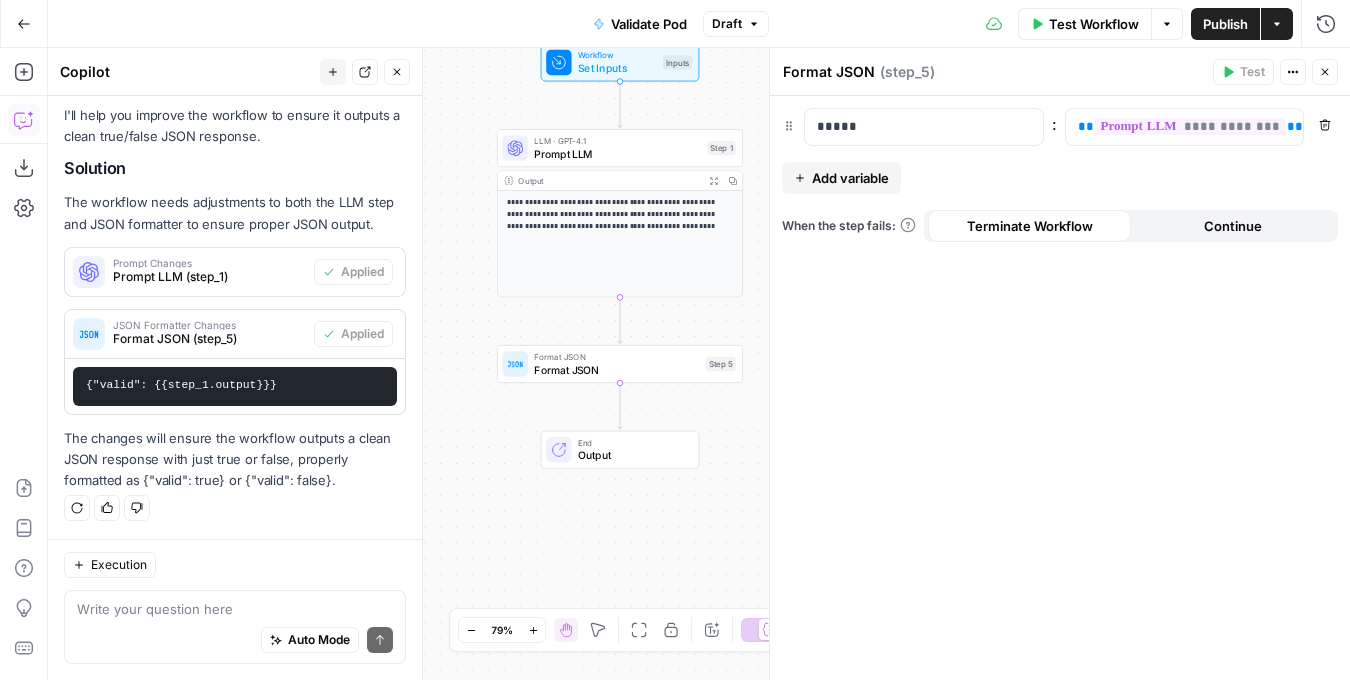 click on "Publish" at bounding box center [1225, 24] 